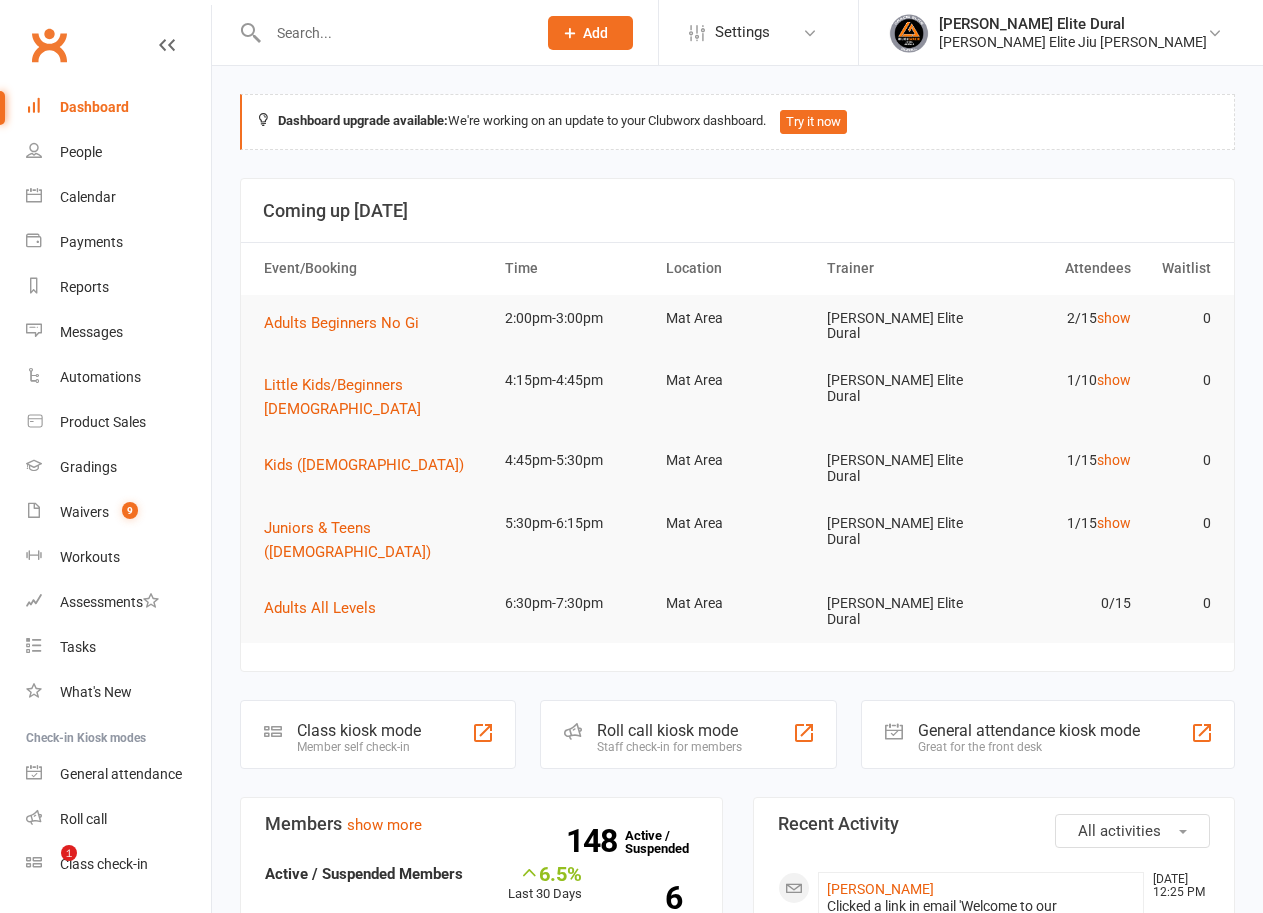 scroll, scrollTop: 0, scrollLeft: 0, axis: both 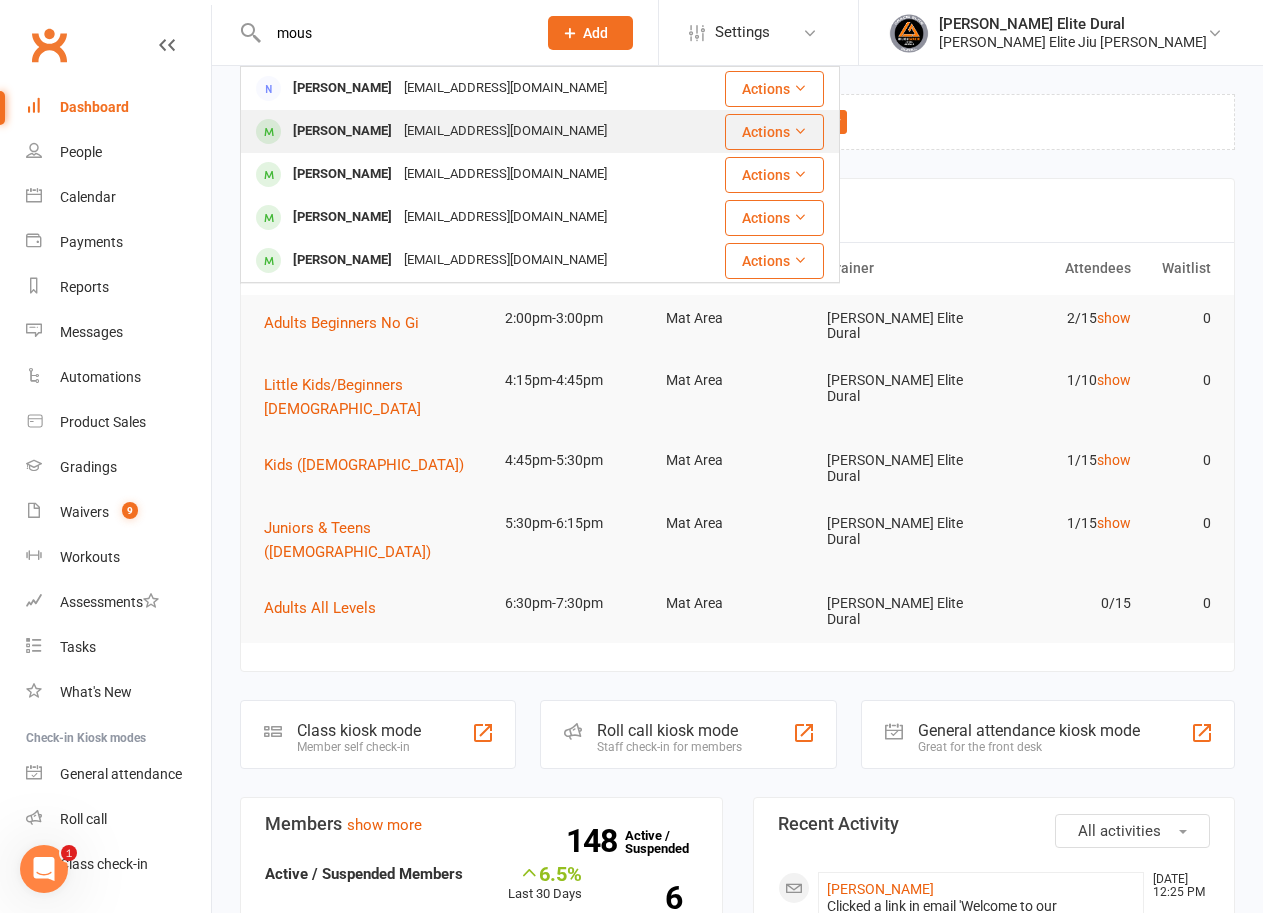 type on "mous" 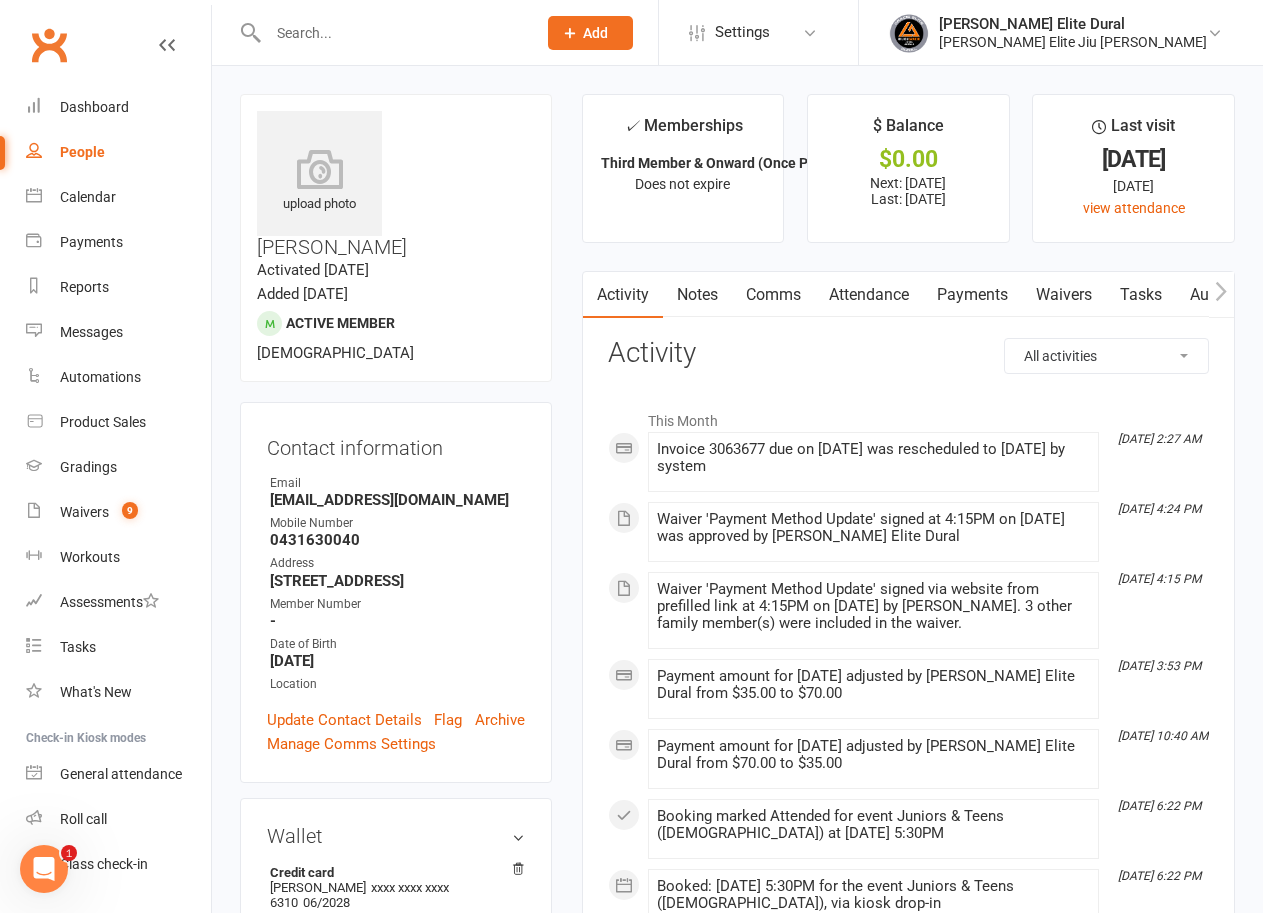 click on "Payments" at bounding box center (972, 295) 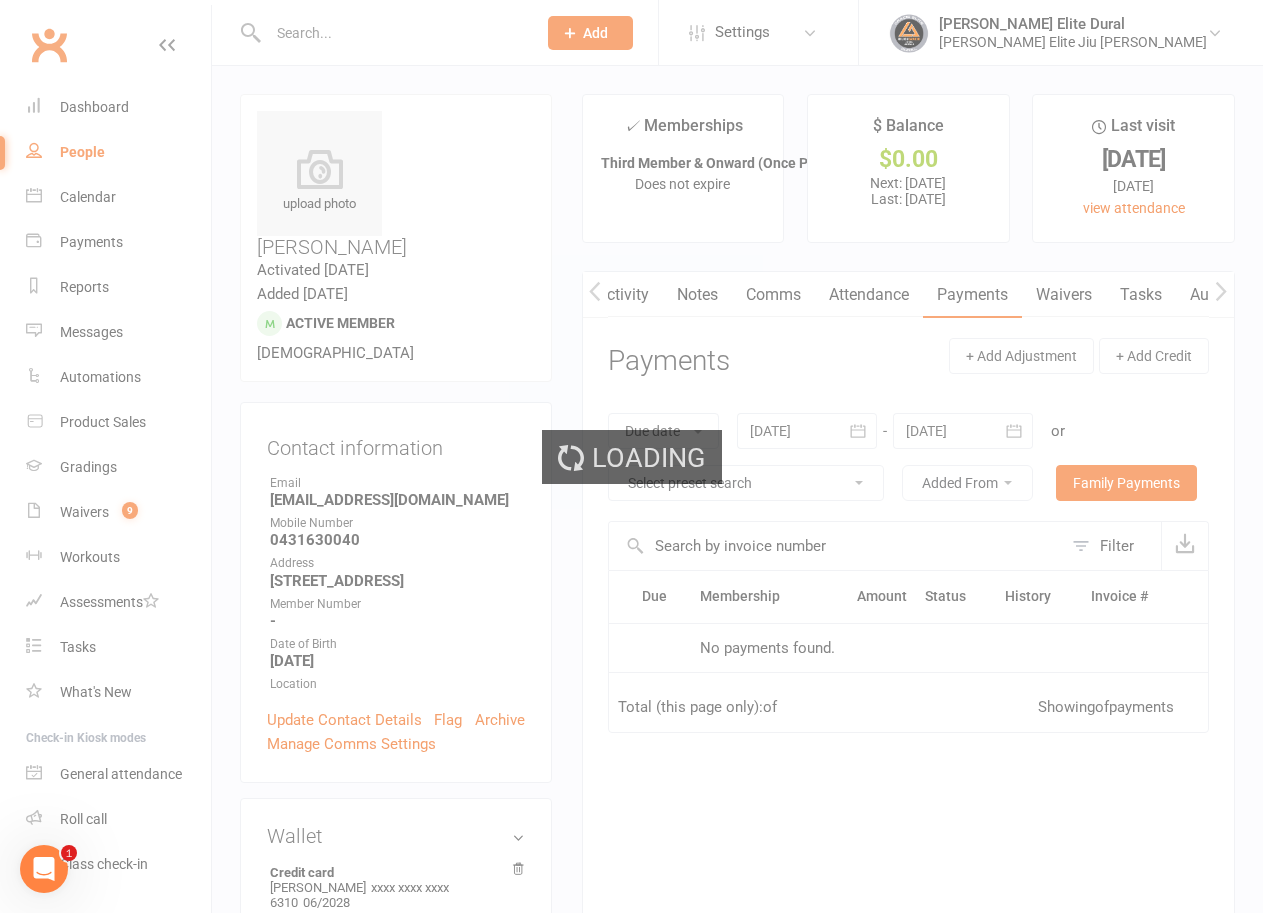 scroll, scrollTop: 0, scrollLeft: 1, axis: horizontal 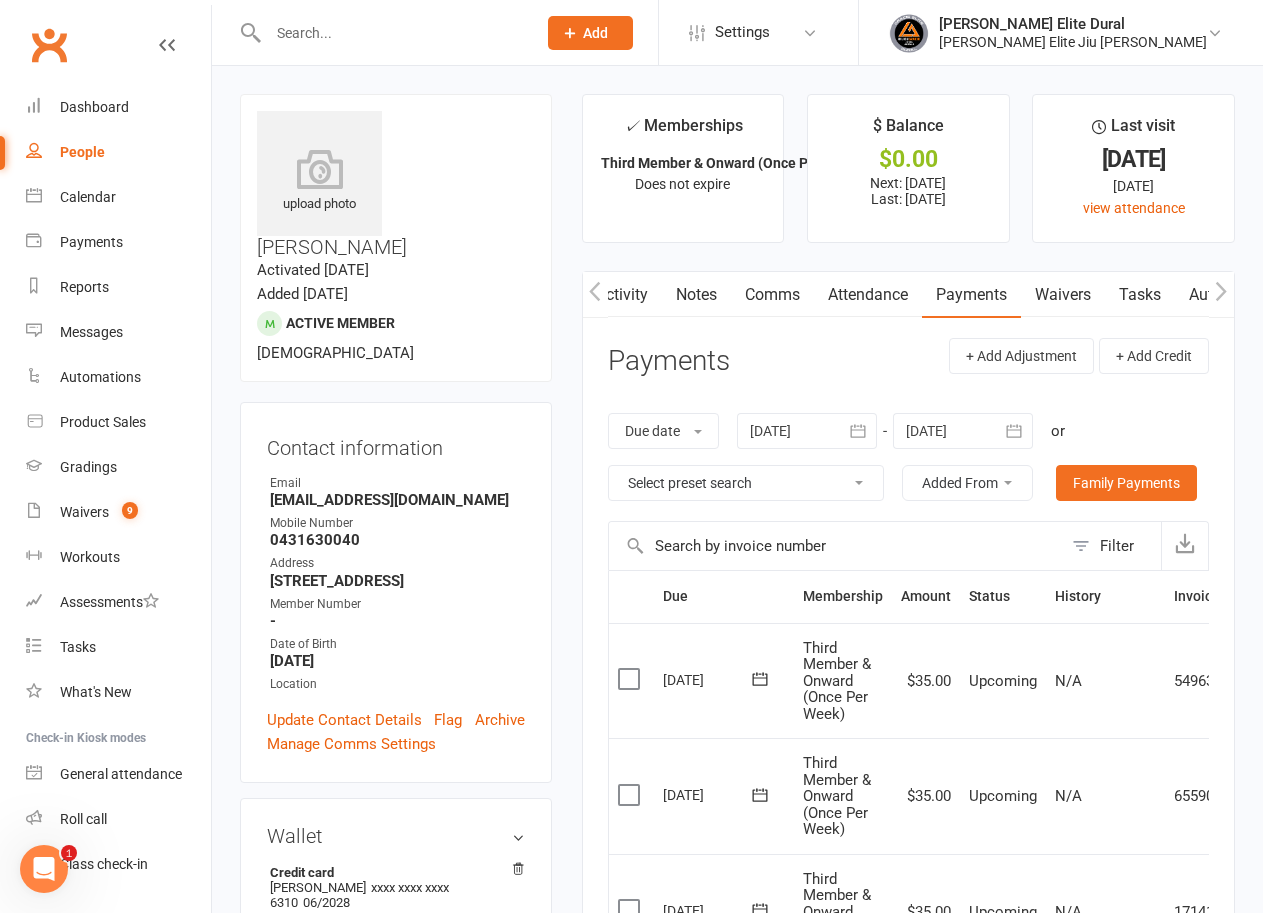 click on "Waivers" at bounding box center (1063, 295) 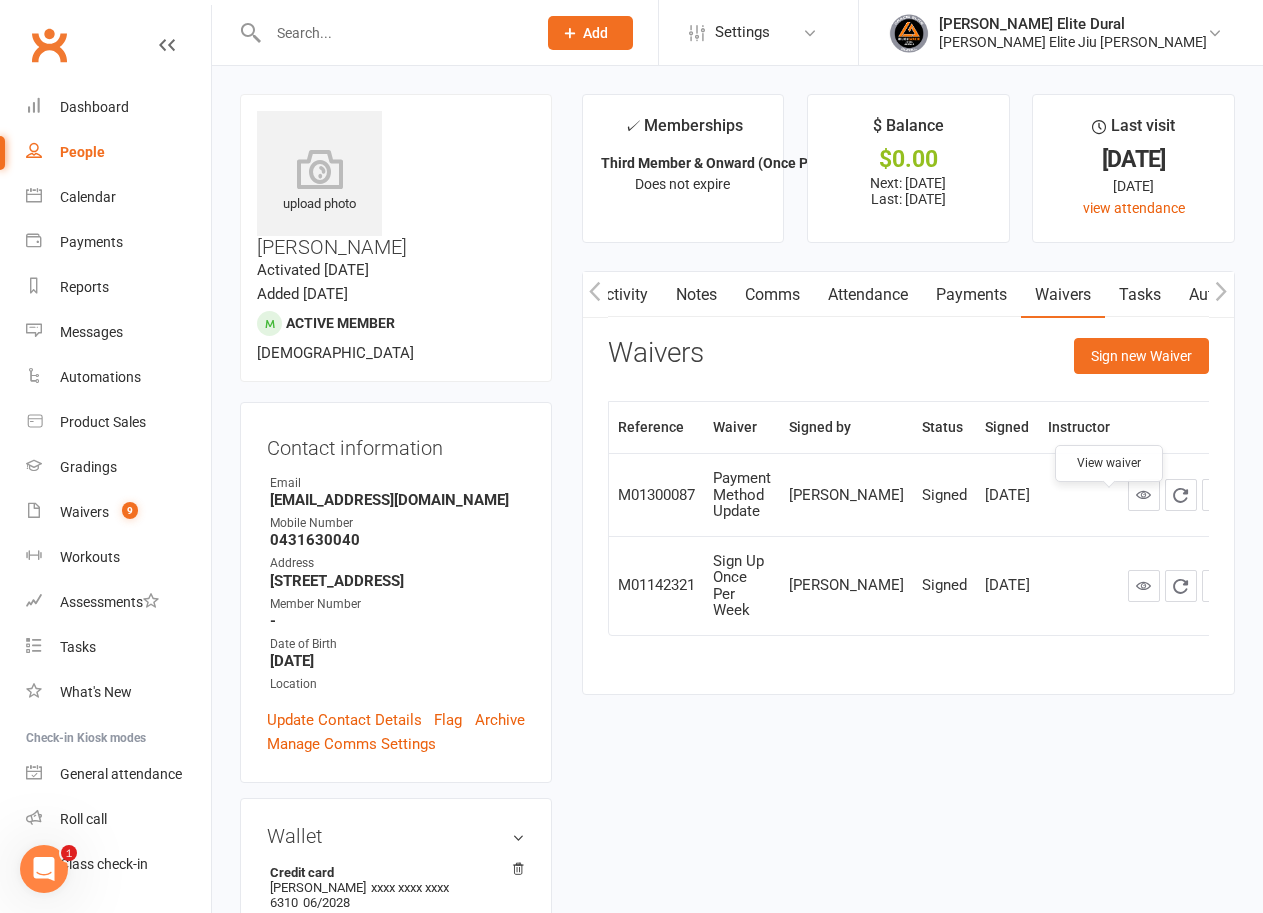 click 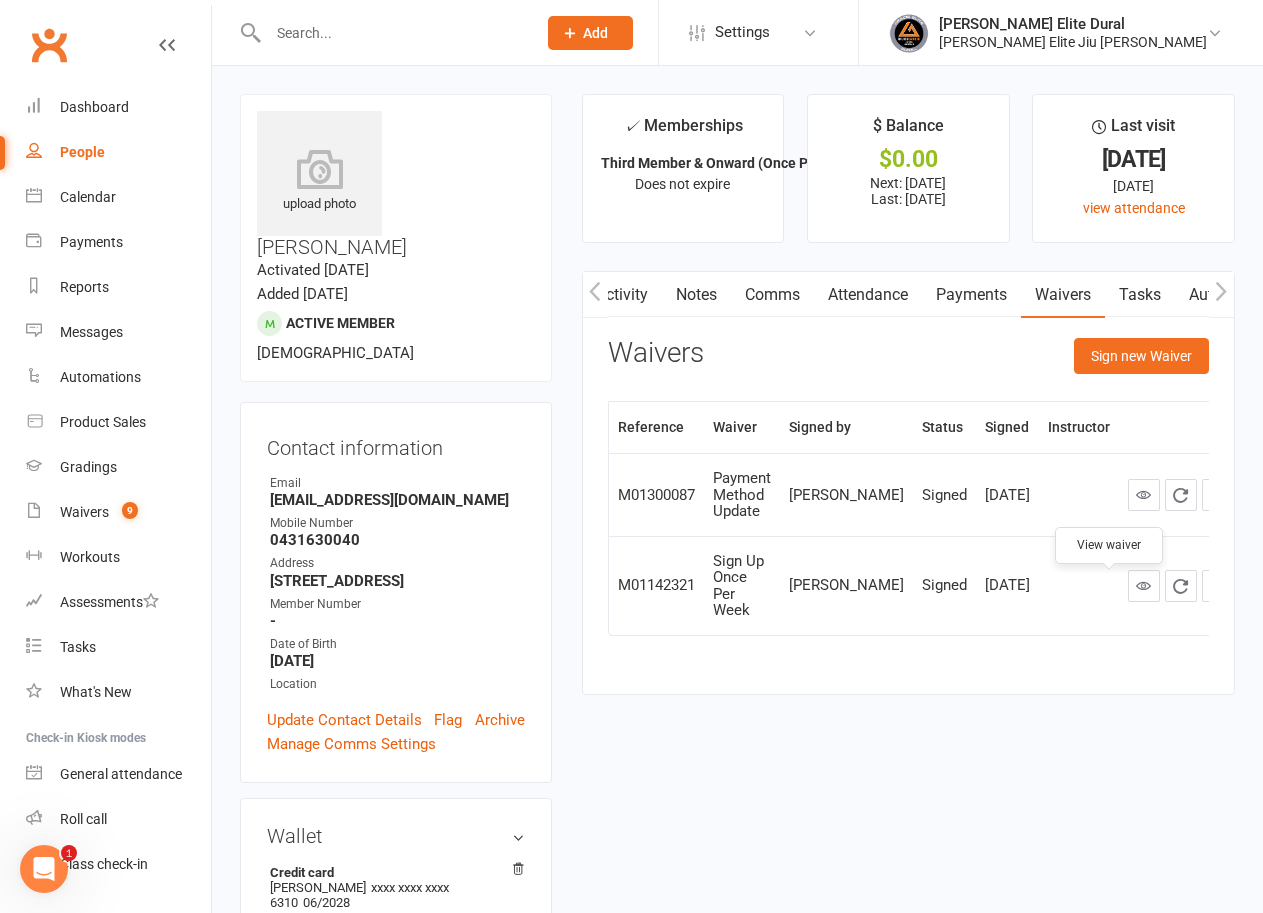 click 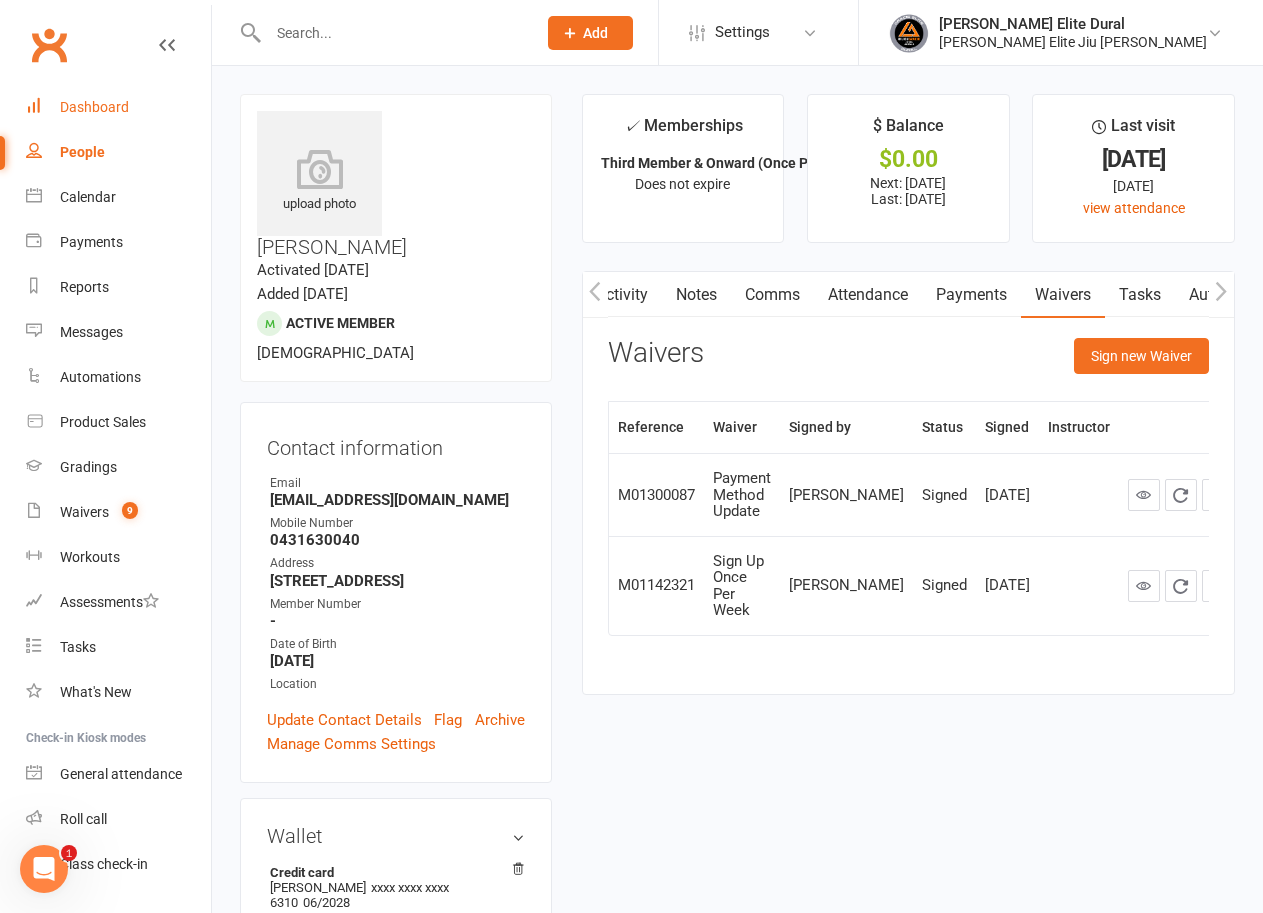 click on "Dashboard" at bounding box center [94, 107] 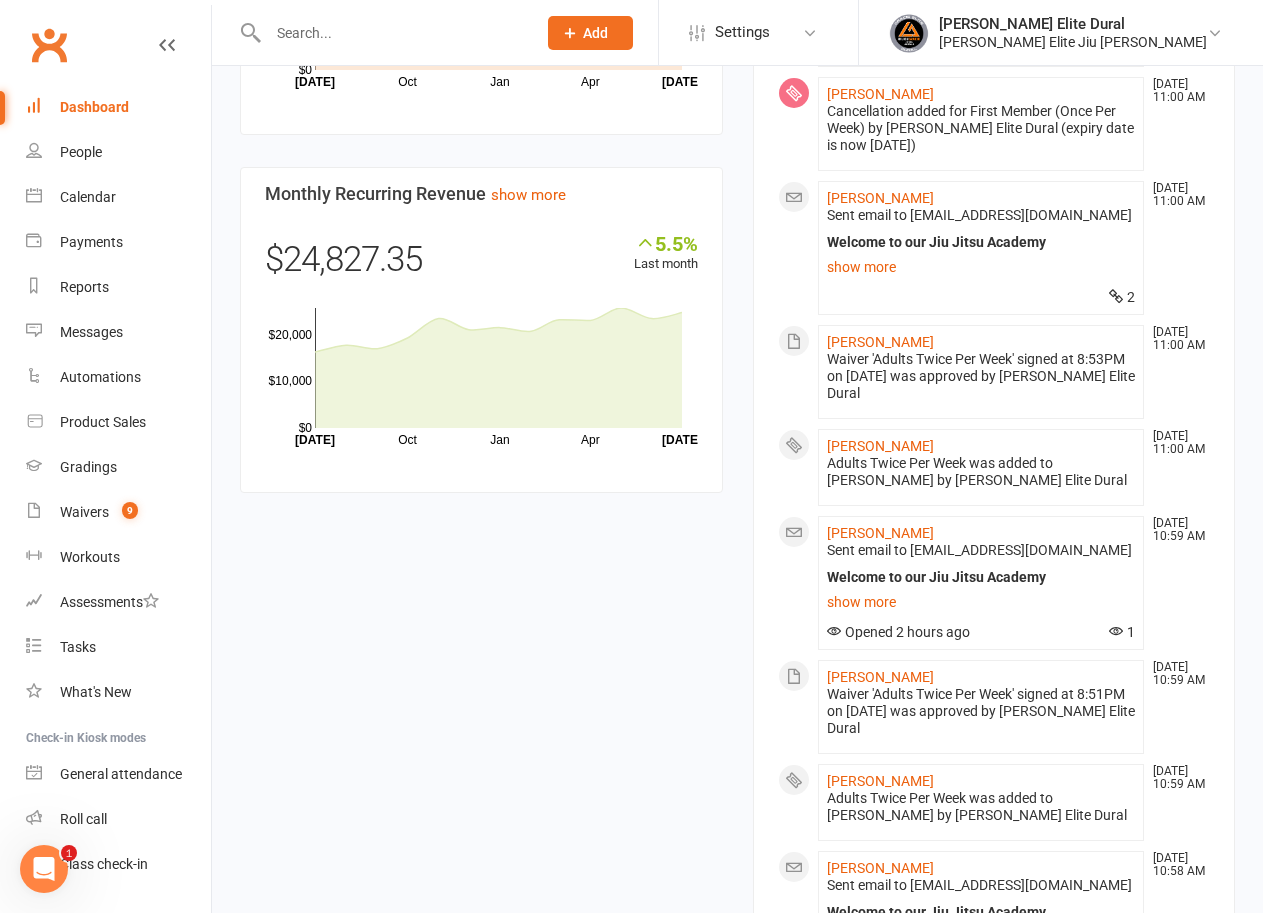 scroll, scrollTop: 2351, scrollLeft: 0, axis: vertical 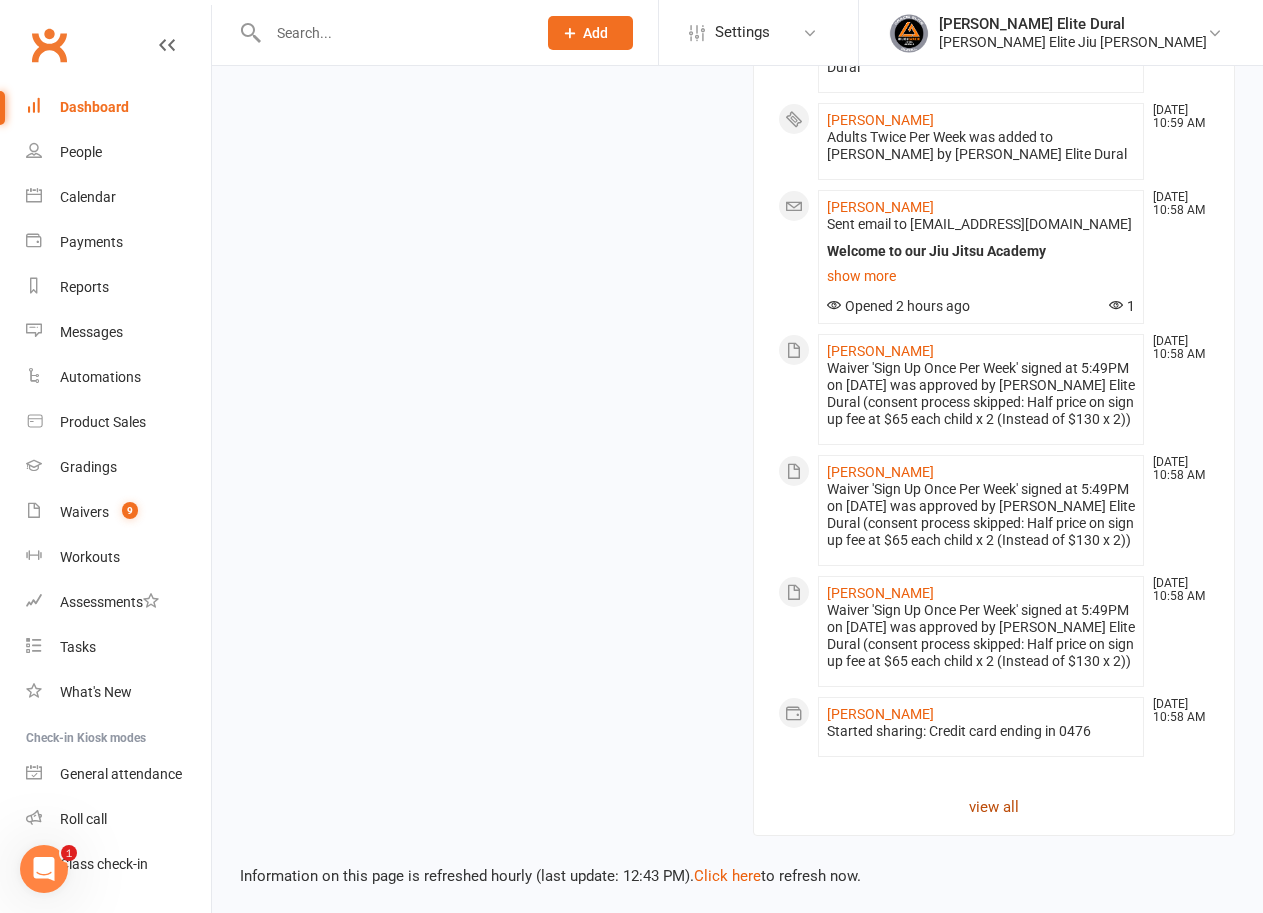 click on "view all" 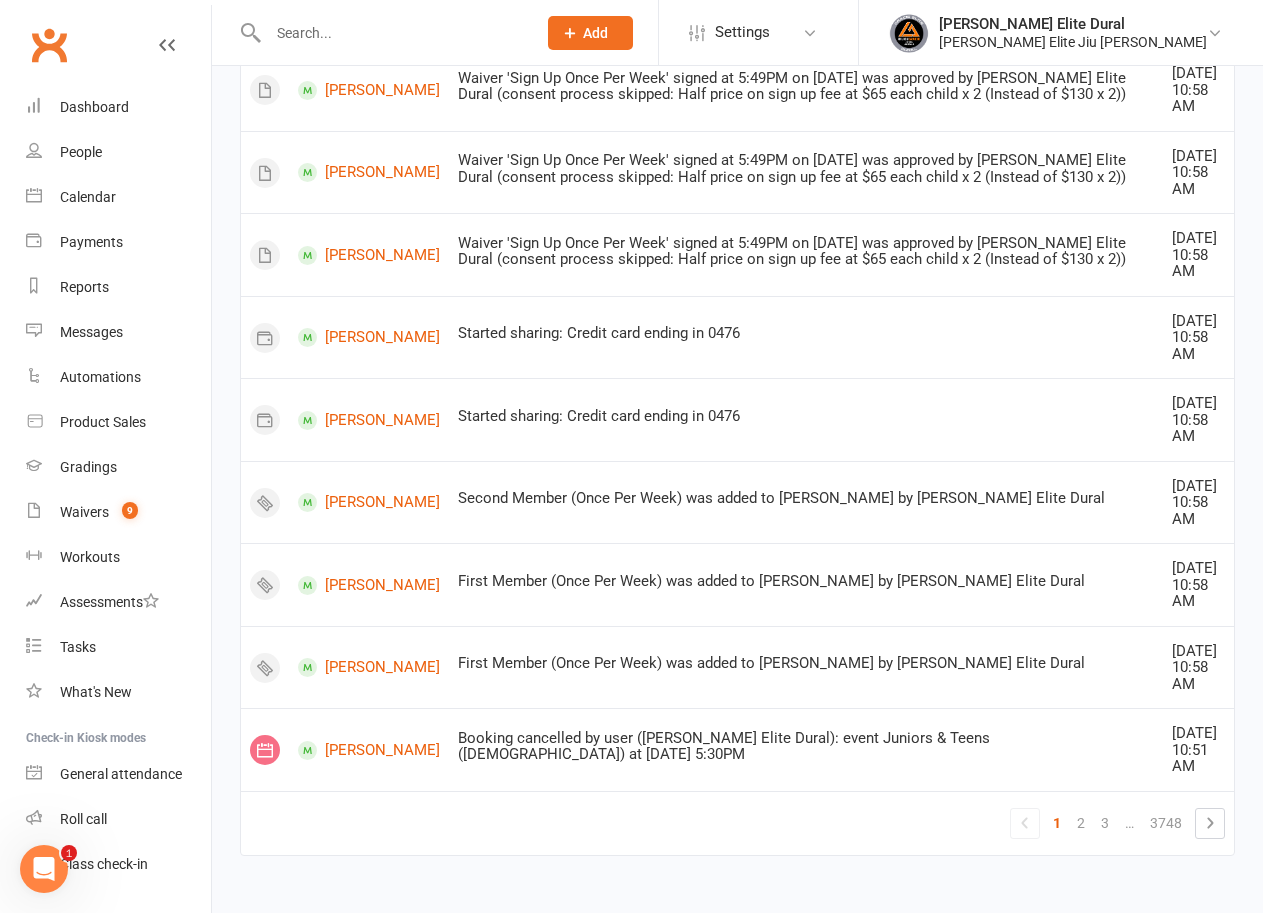 scroll, scrollTop: 3447, scrollLeft: 0, axis: vertical 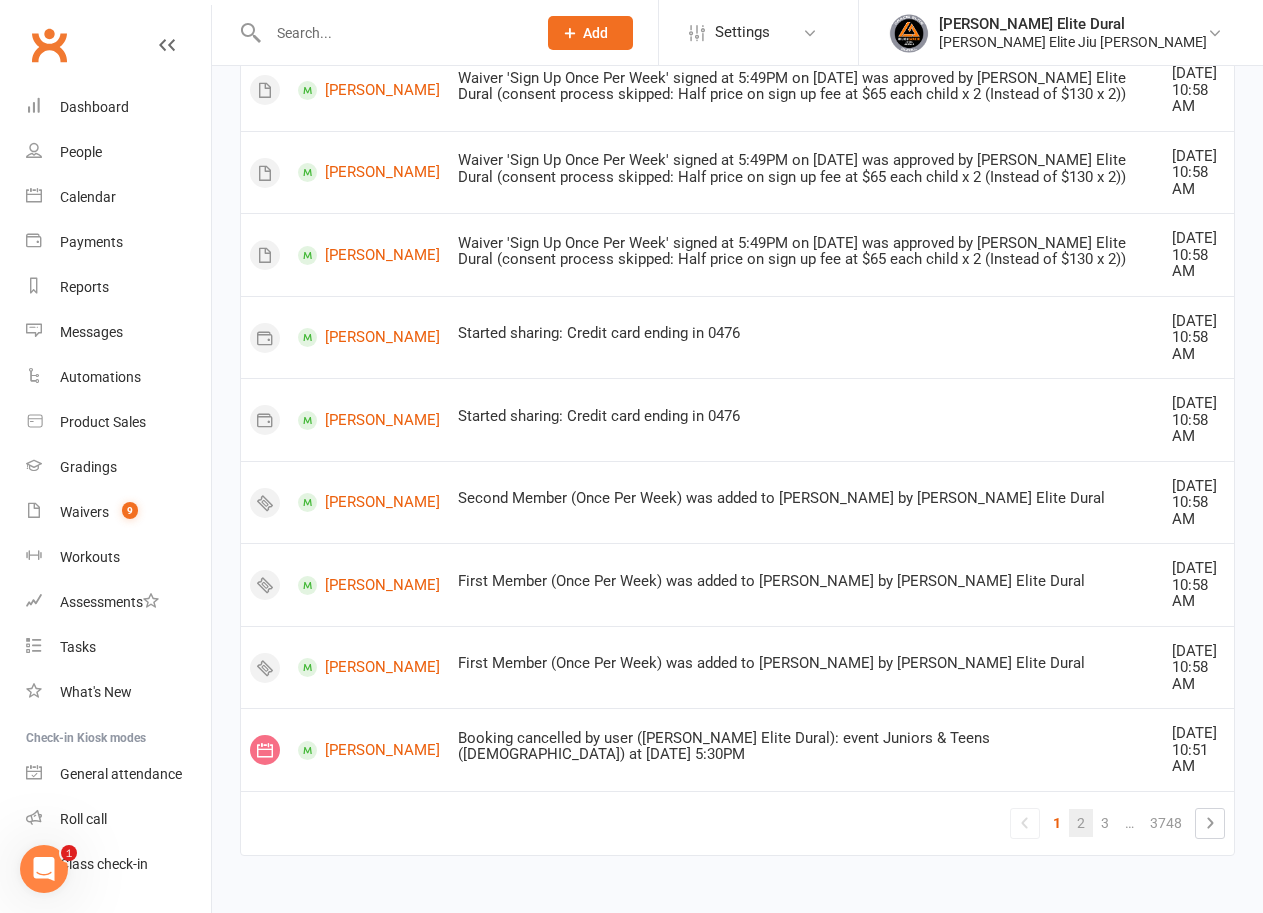 click on "2" at bounding box center (1081, 823) 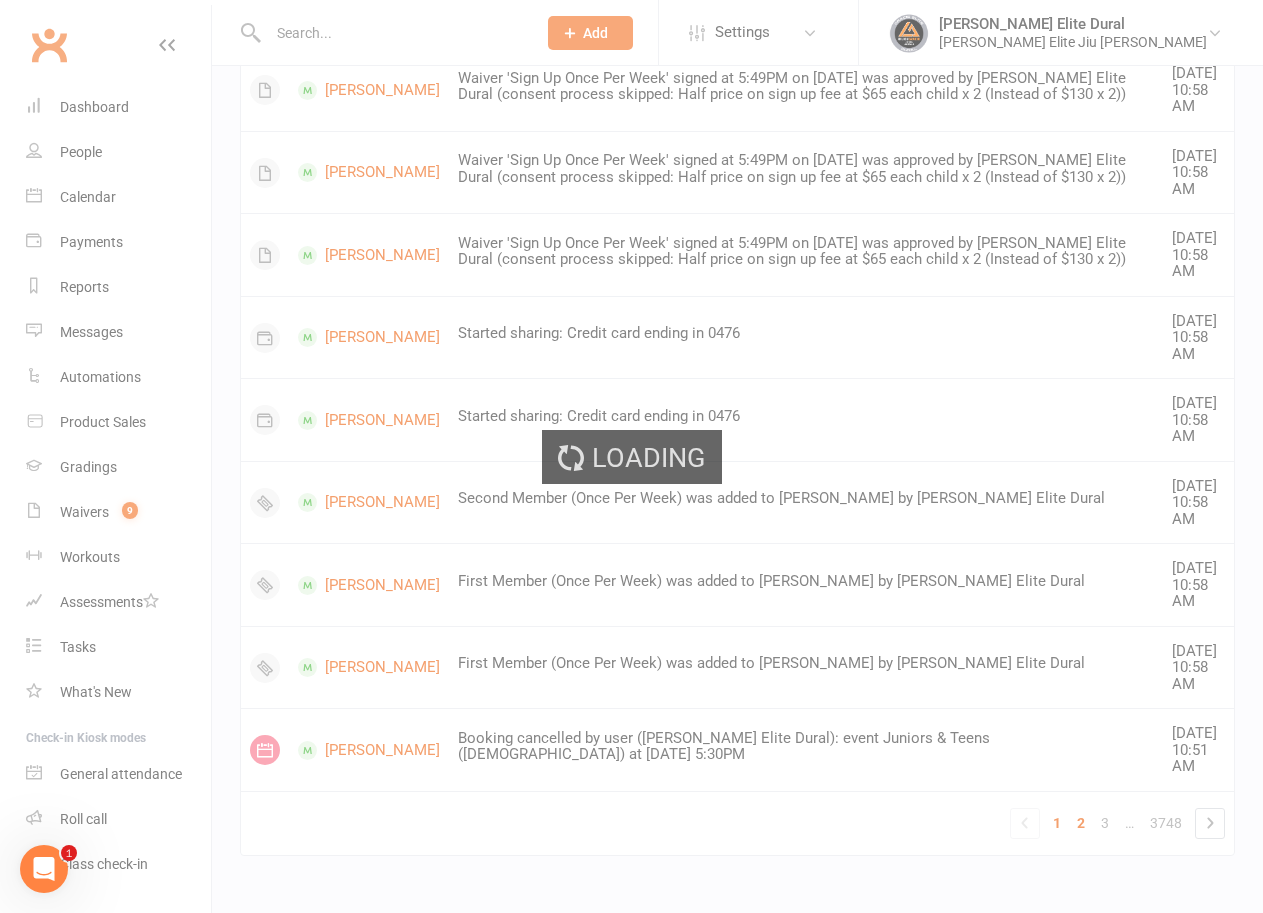 scroll, scrollTop: 0, scrollLeft: 0, axis: both 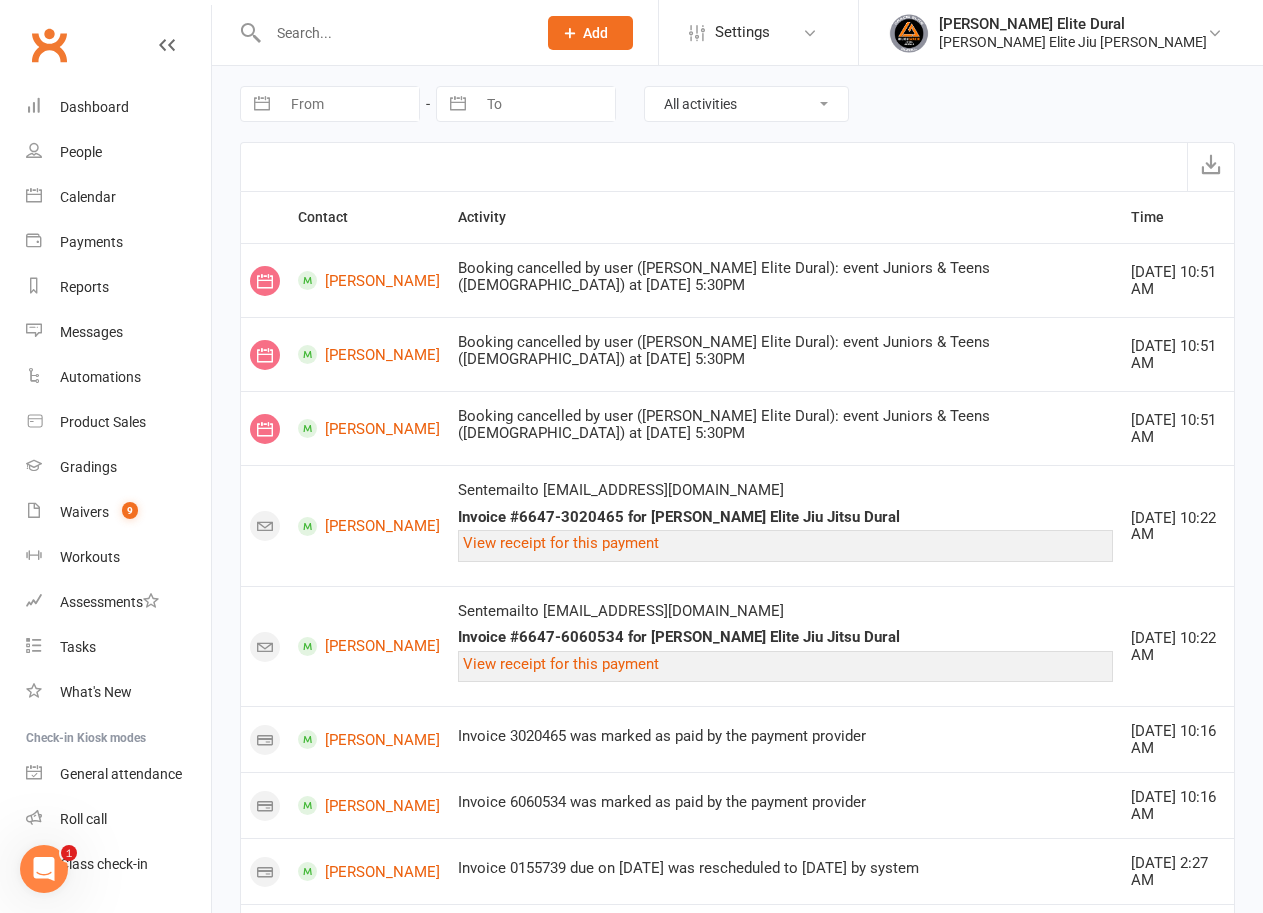 click at bounding box center [381, 32] 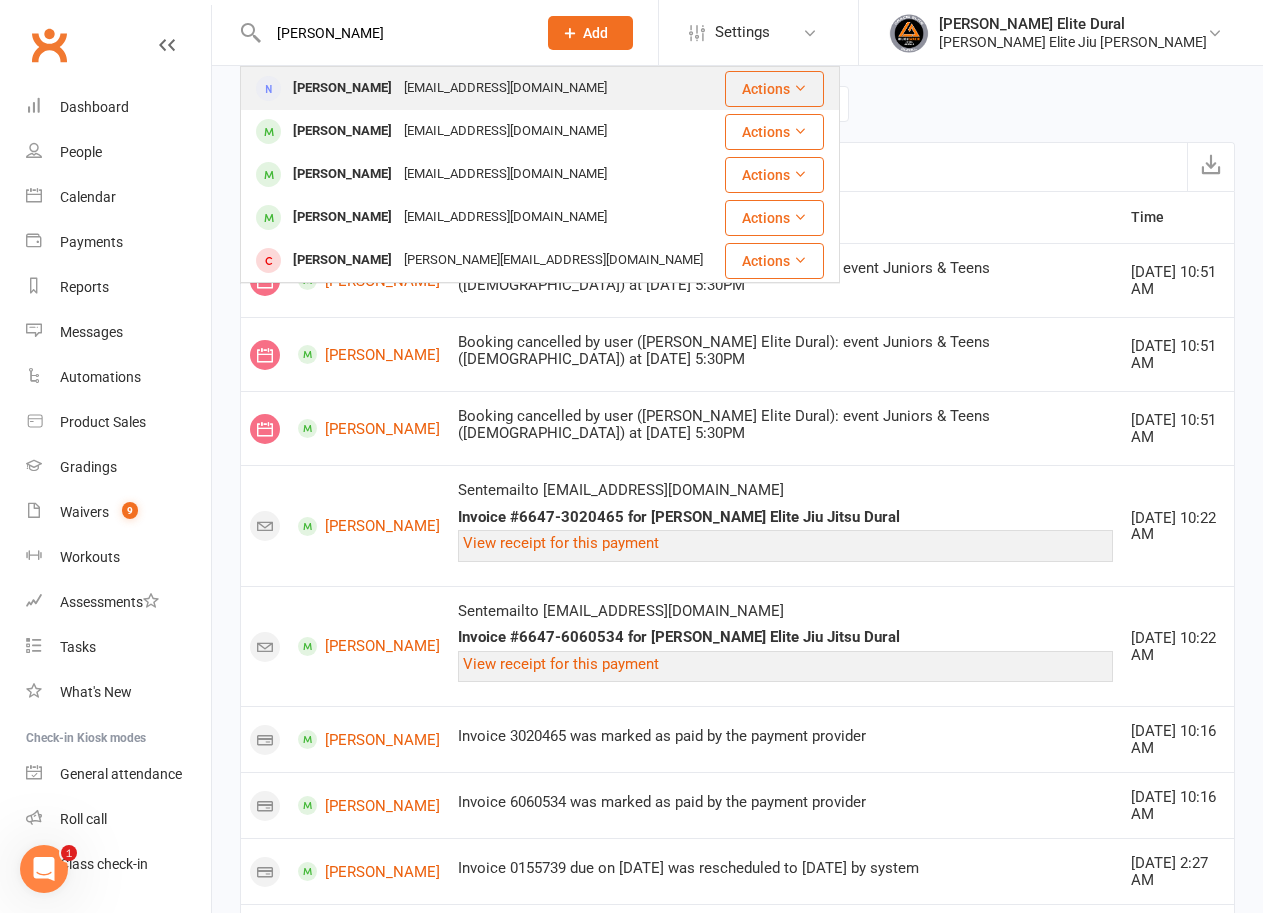 type on "elaine" 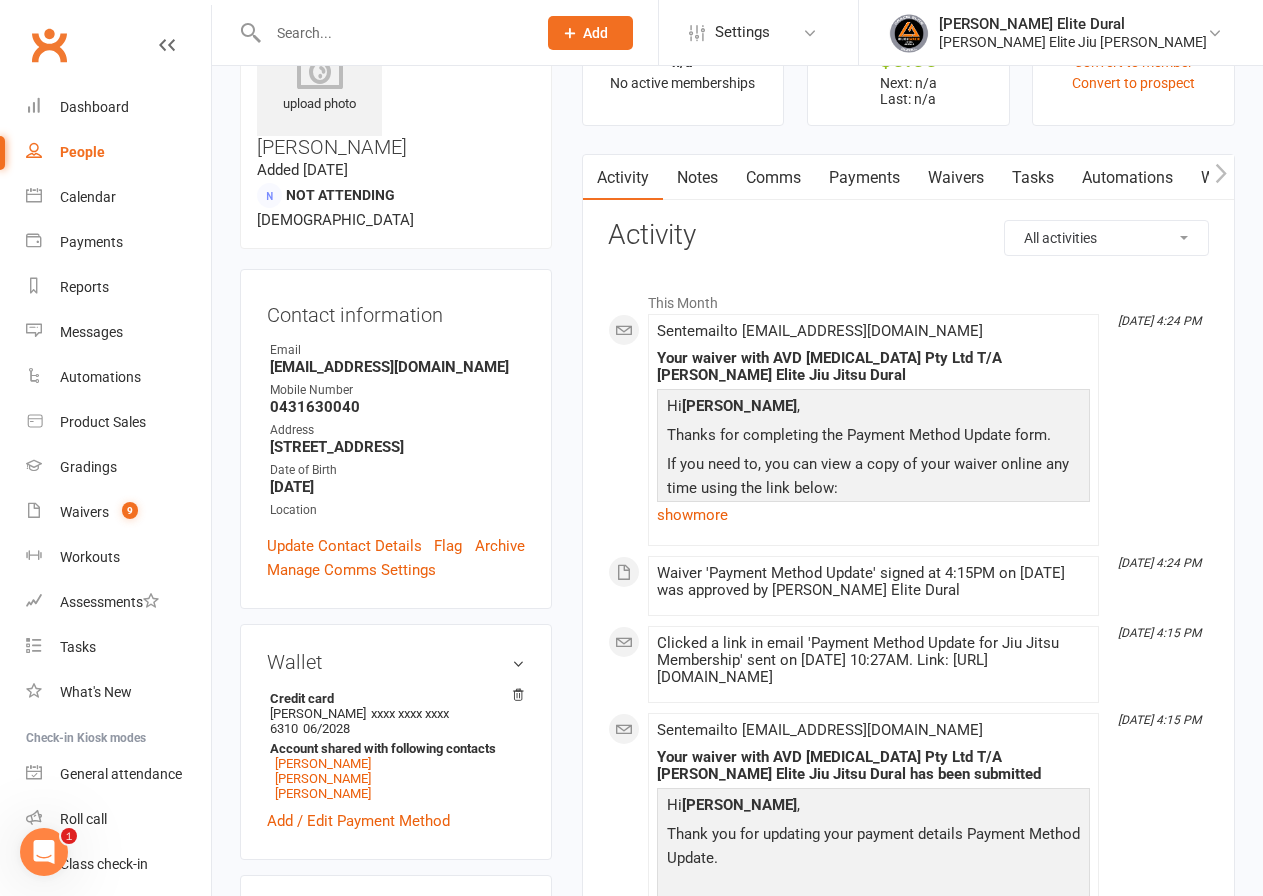 scroll, scrollTop: 400, scrollLeft: 0, axis: vertical 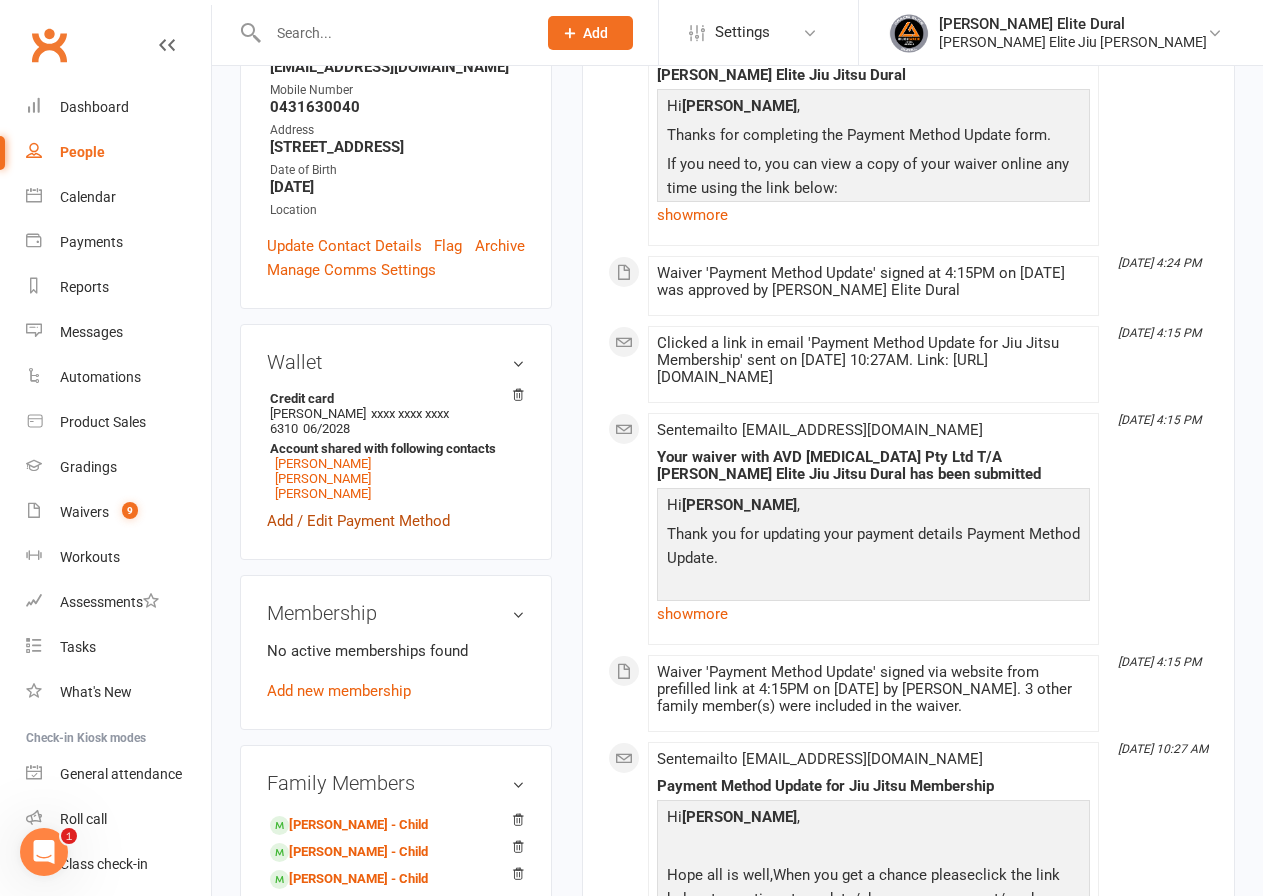 click on "Add / Edit Payment Method" at bounding box center (358, 521) 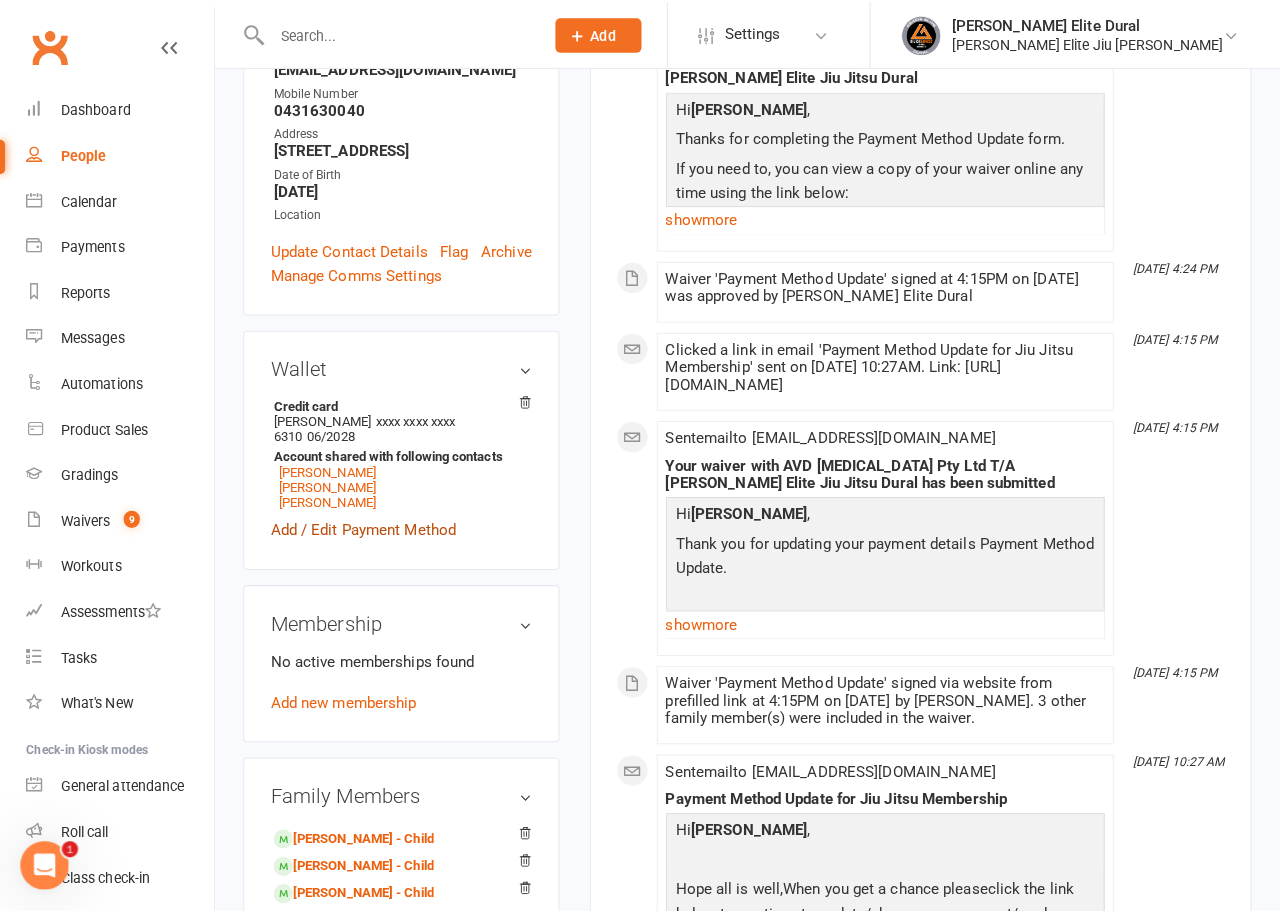 scroll, scrollTop: 381, scrollLeft: 0, axis: vertical 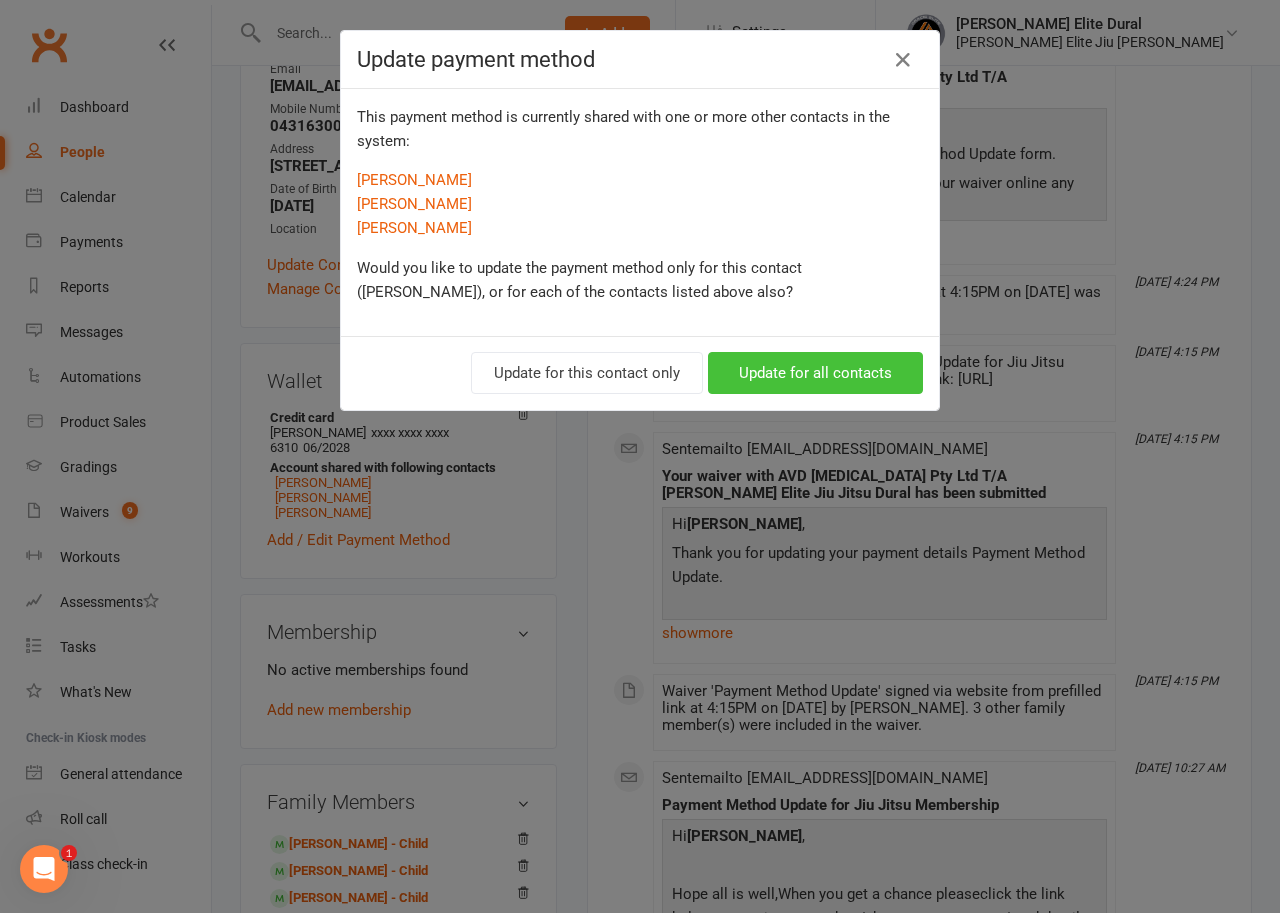 click on "Update for all contacts" at bounding box center [815, 373] 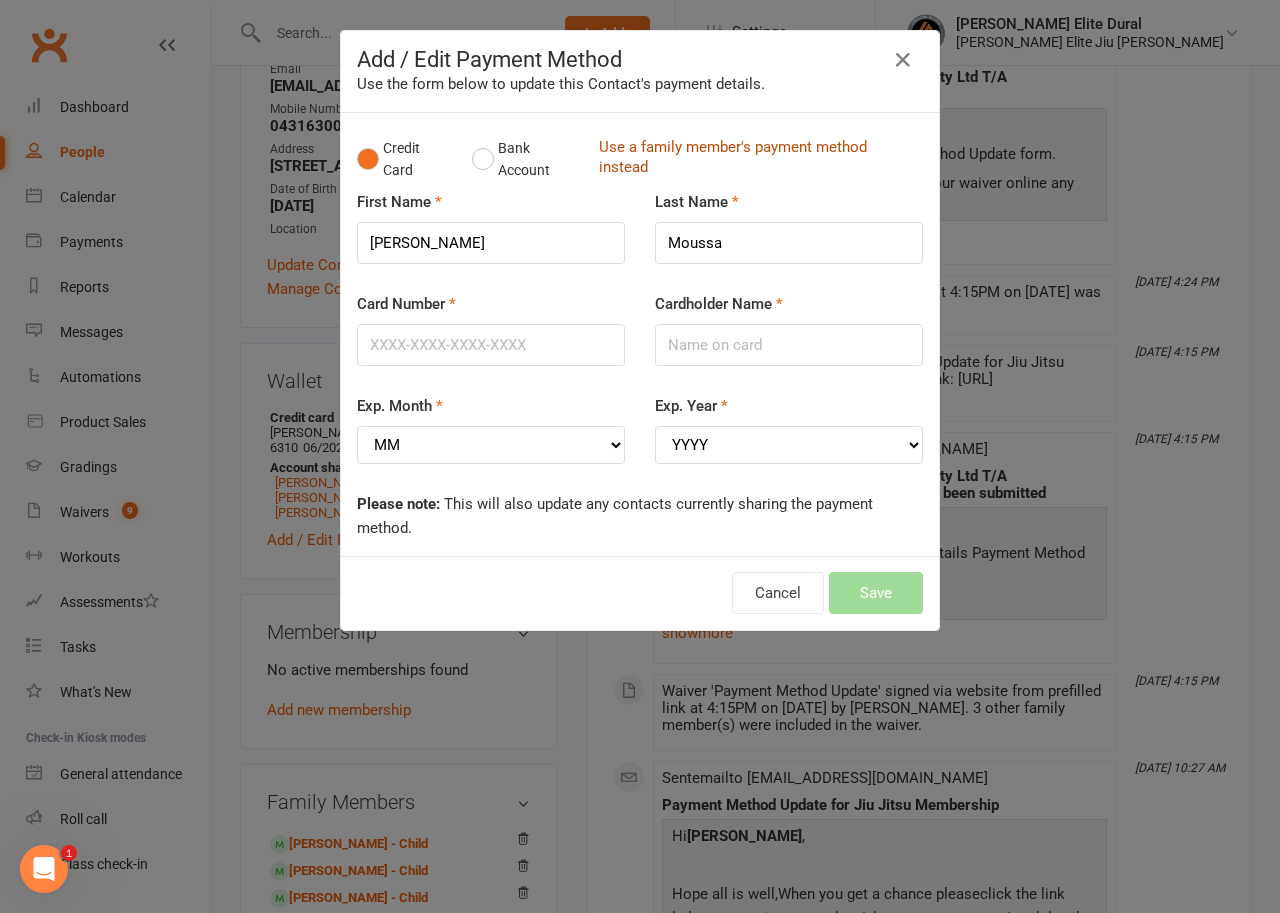 click on "Use a family member's payment method instead" at bounding box center (756, 159) 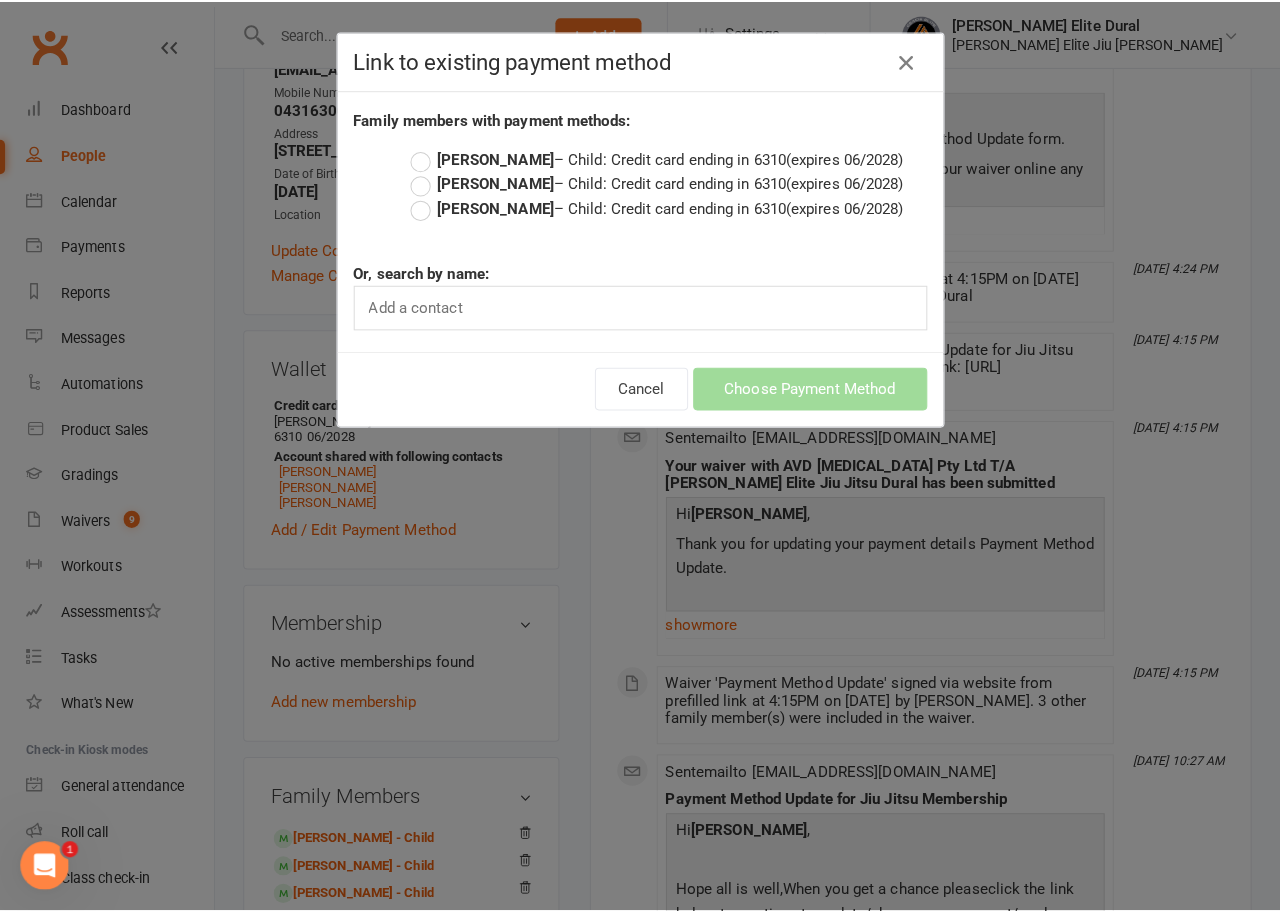 scroll, scrollTop: 381, scrollLeft: 0, axis: vertical 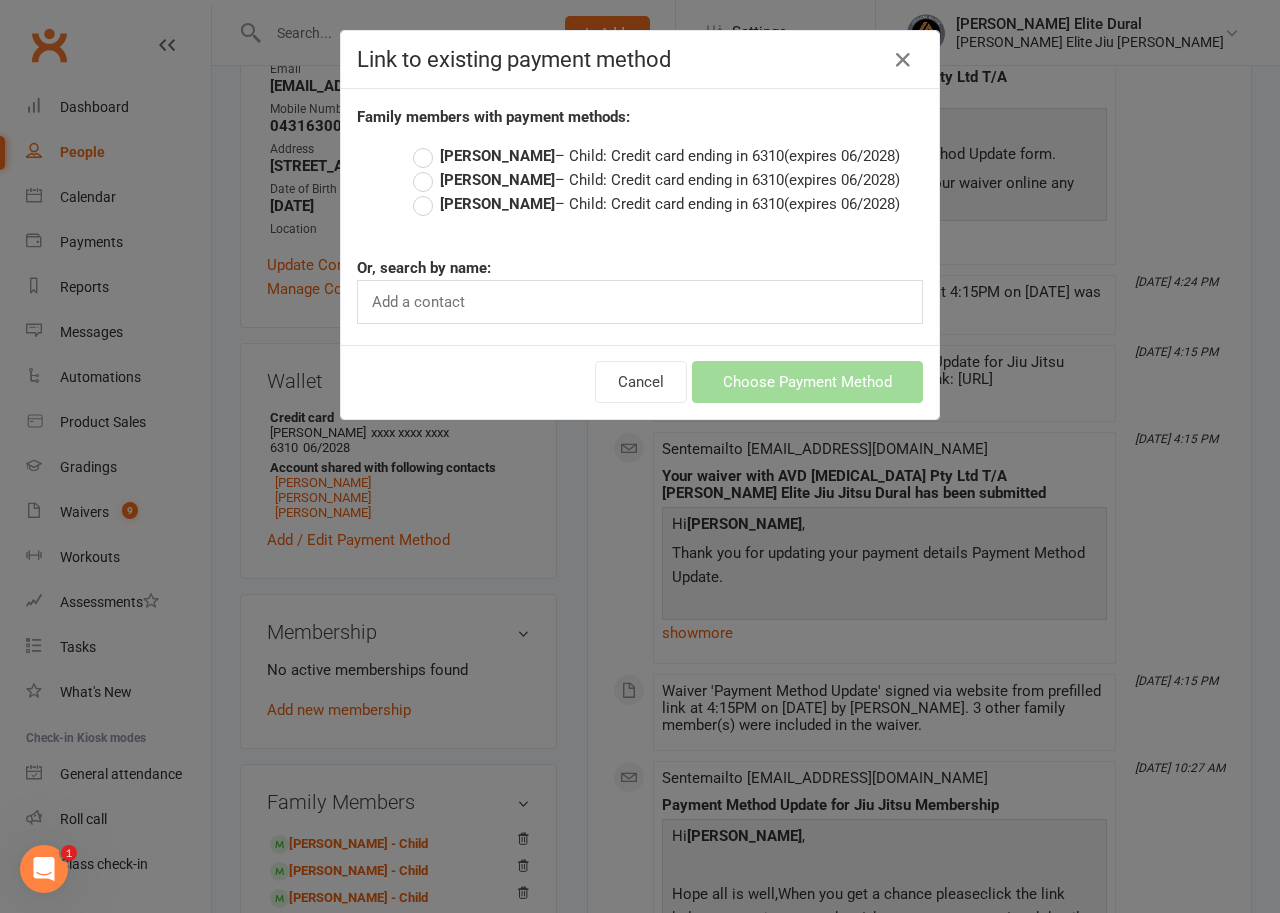 click on "Liam Moussa  – Child: Credit card ending in 6310  (expires 06/2028)" at bounding box center [656, 156] 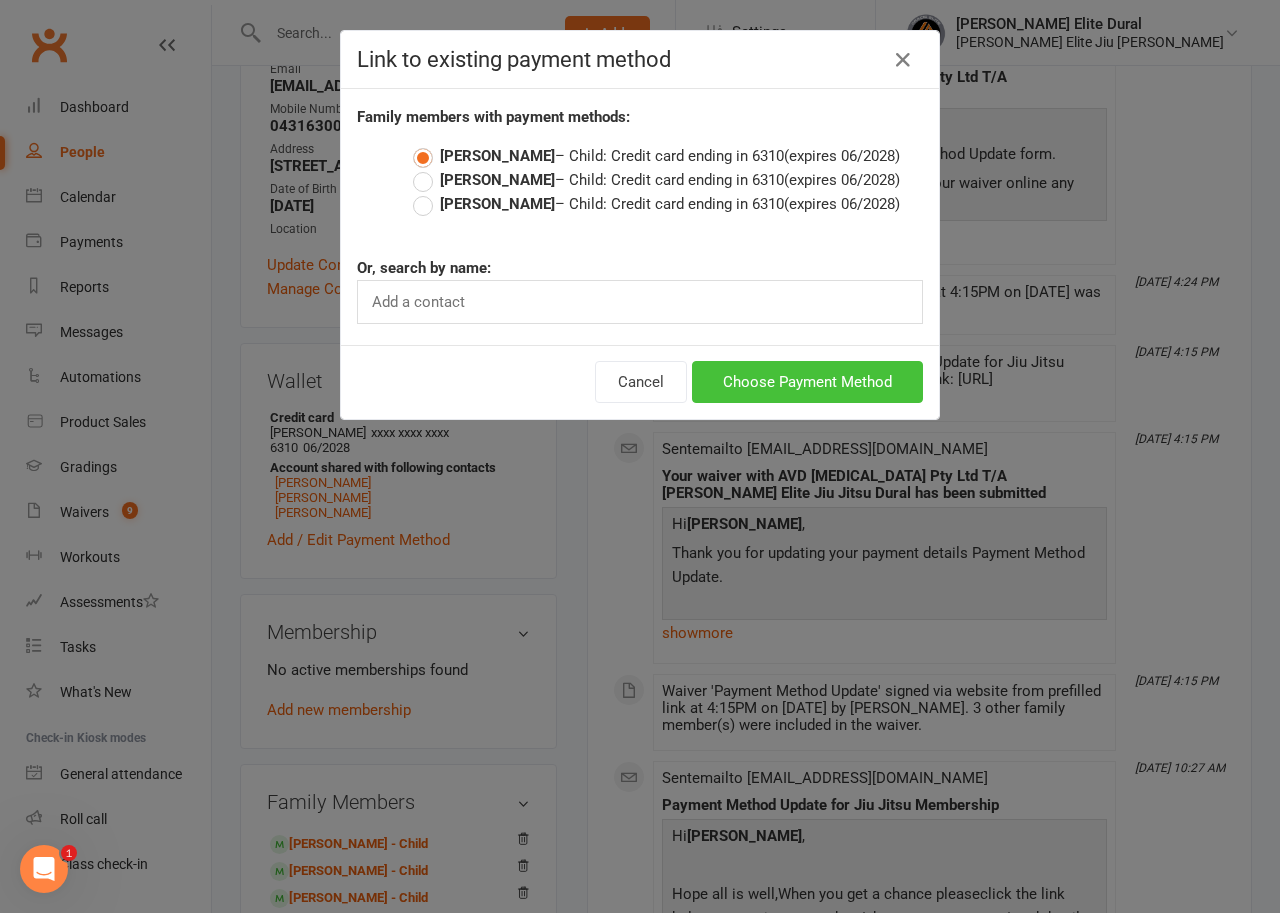 click on "Choose Payment Method" at bounding box center [807, 382] 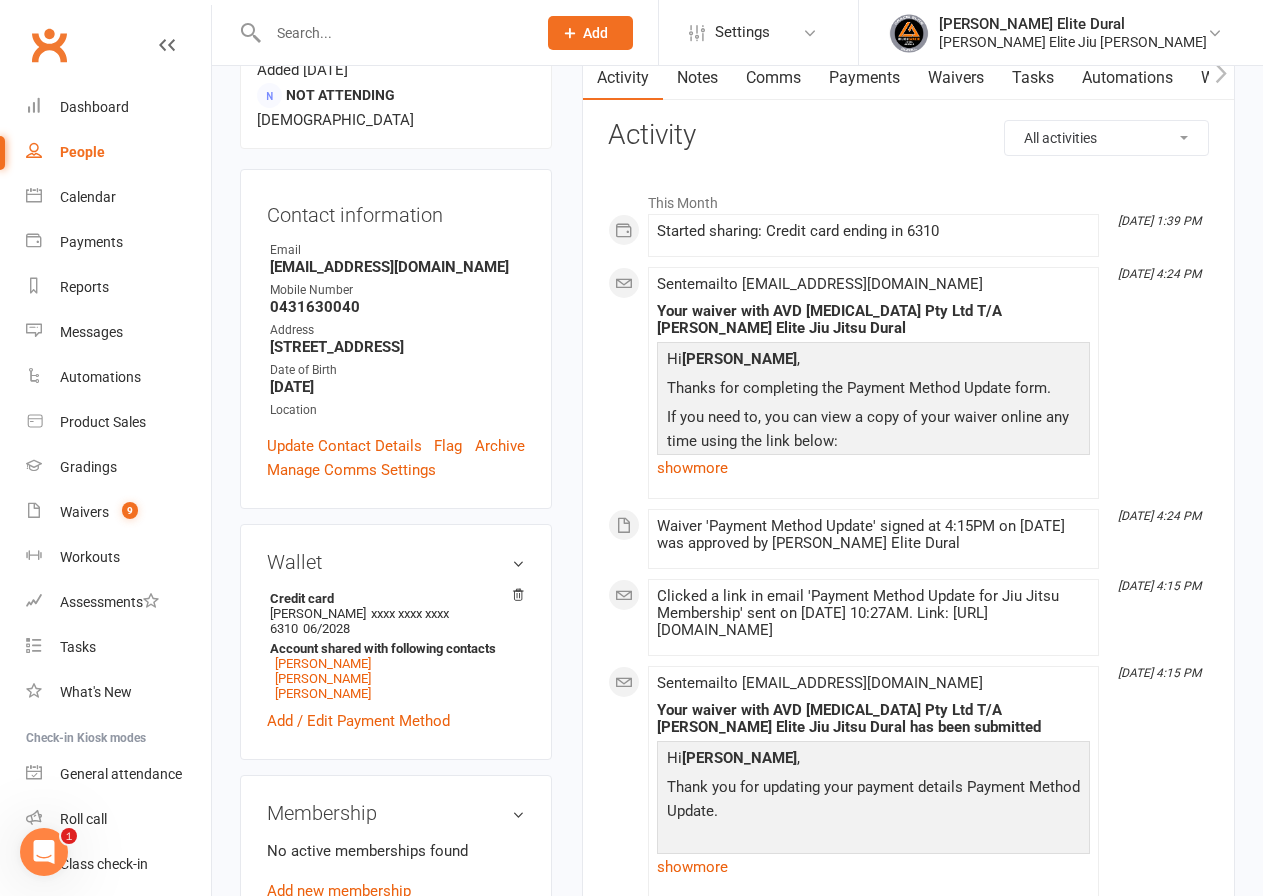 scroll, scrollTop: 100, scrollLeft: 0, axis: vertical 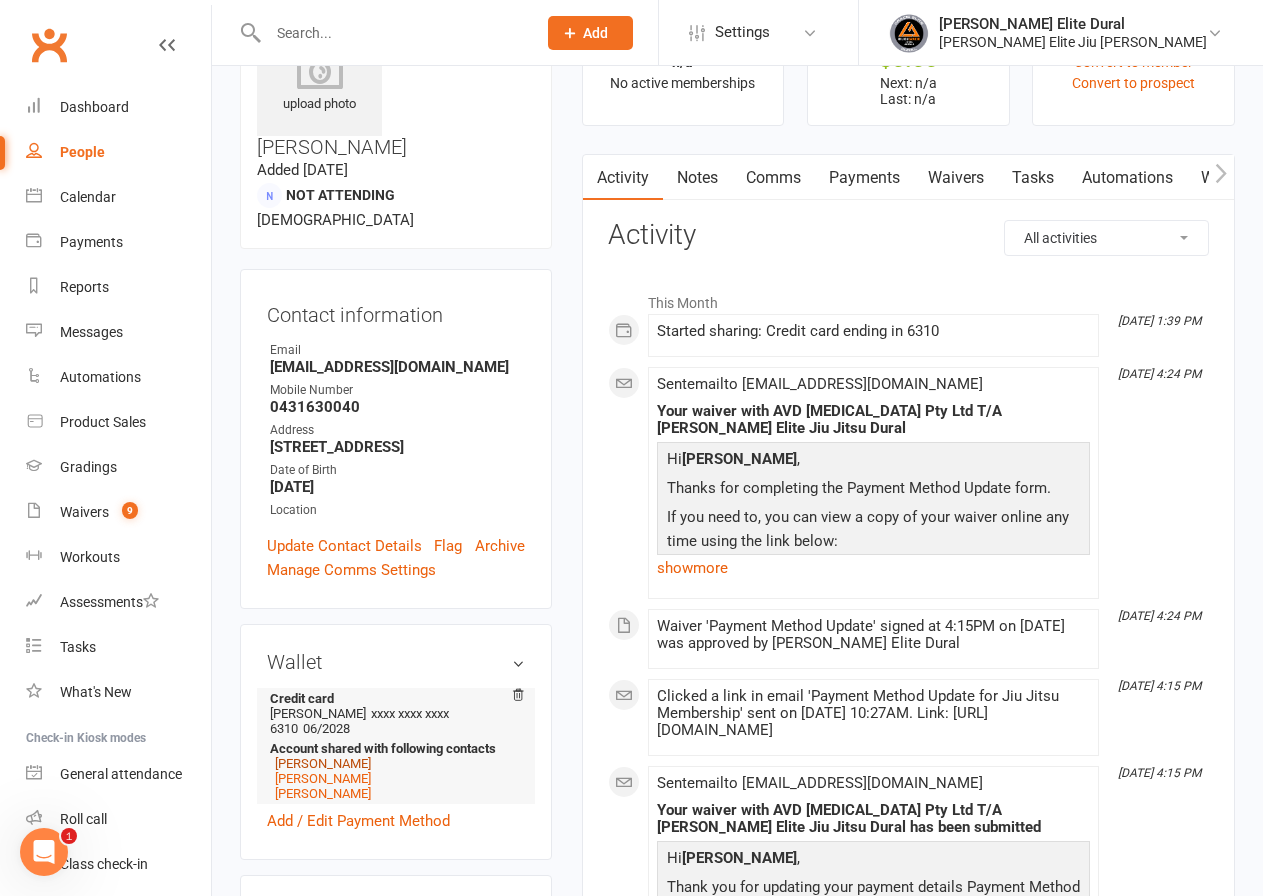 click on "[PERSON_NAME]" at bounding box center (323, 763) 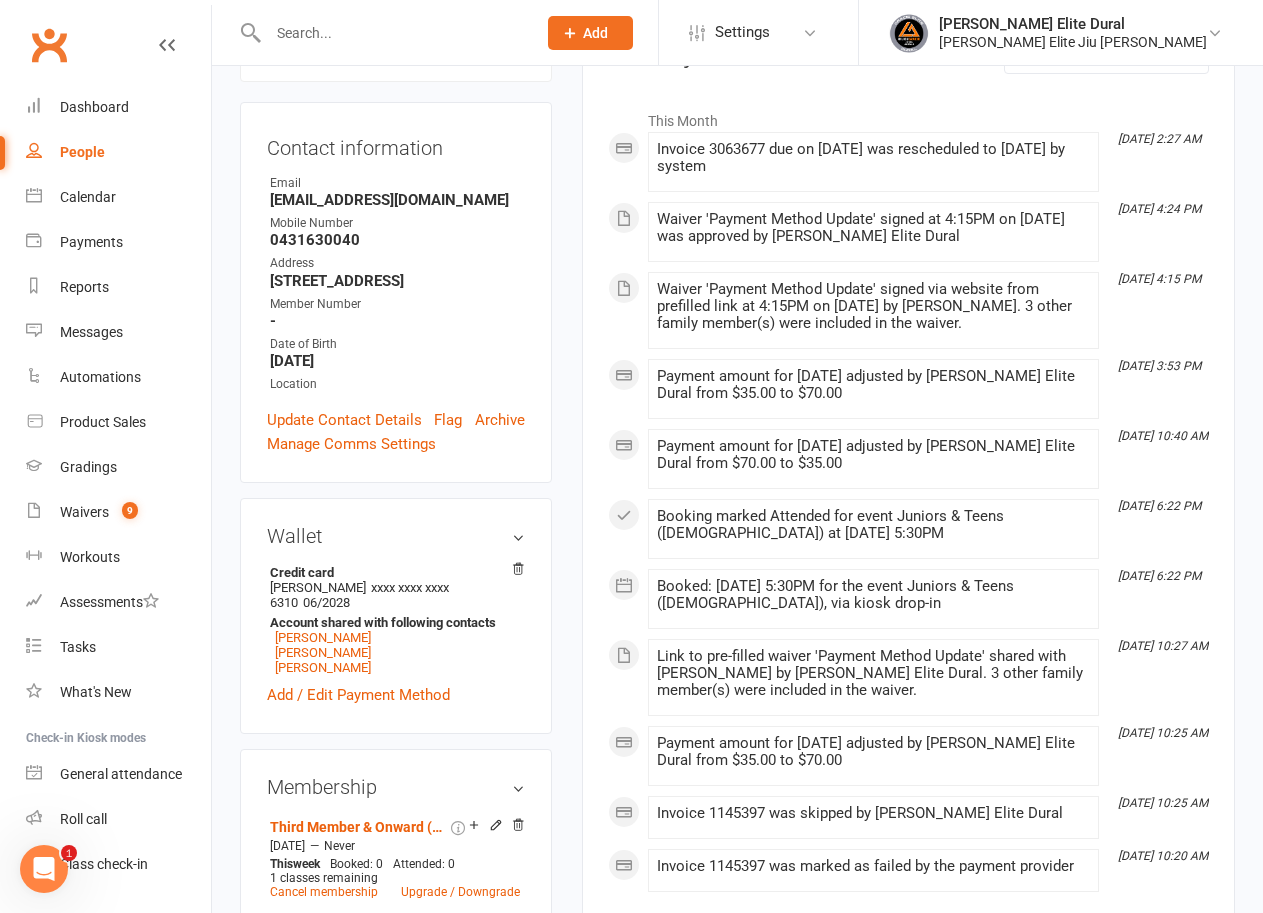 scroll, scrollTop: 500, scrollLeft: 0, axis: vertical 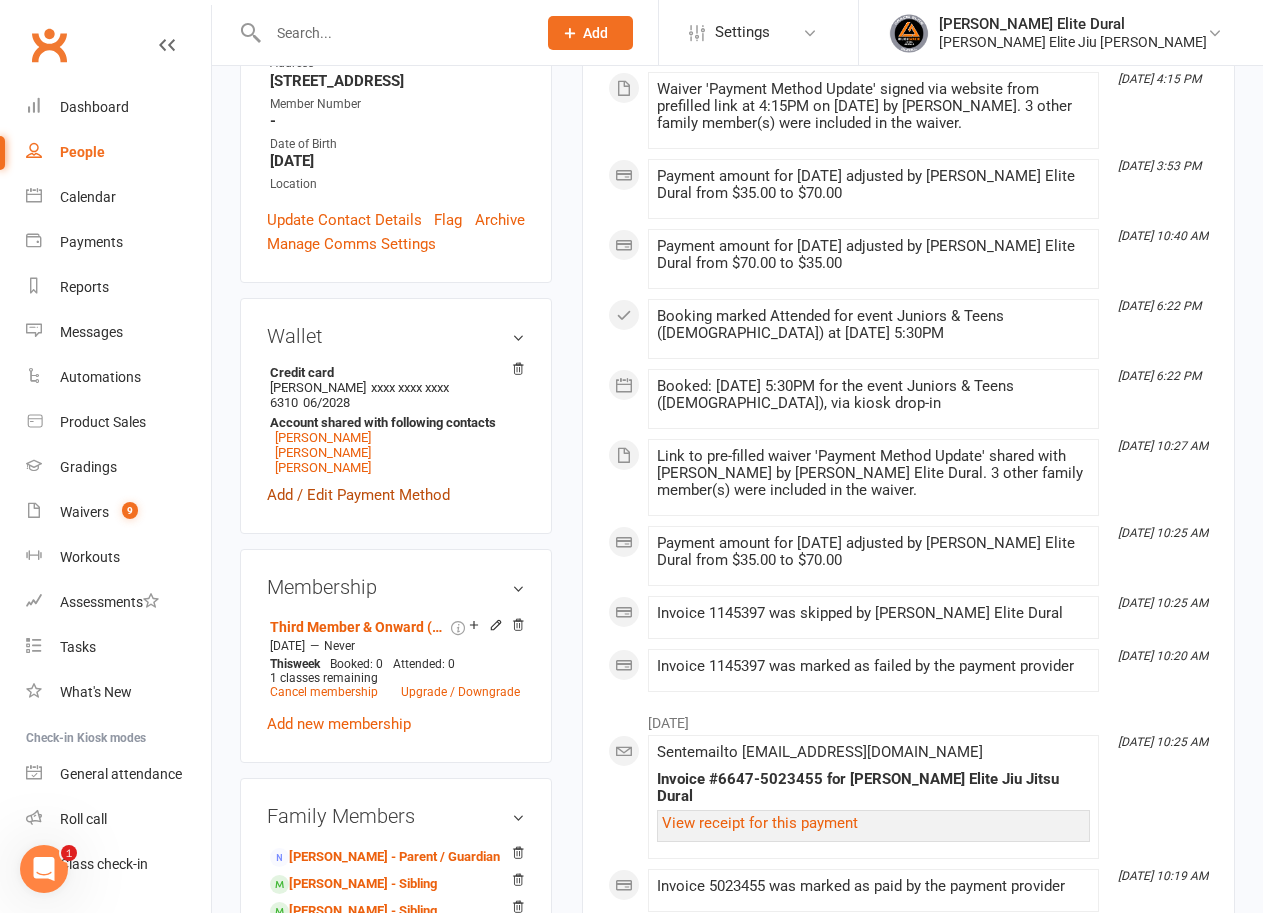 click on "Add / Edit Payment Method" at bounding box center [358, 495] 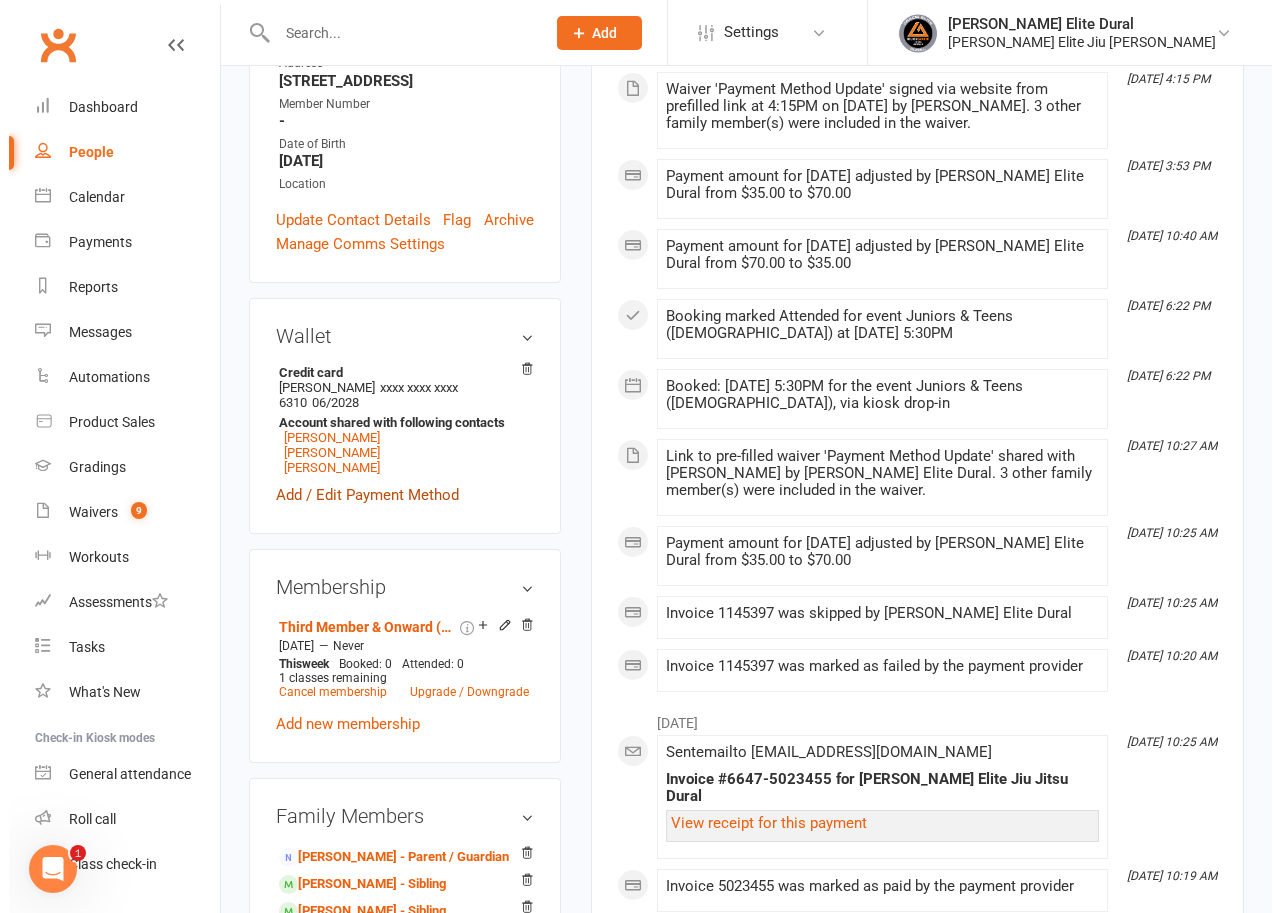 scroll, scrollTop: 475, scrollLeft: 0, axis: vertical 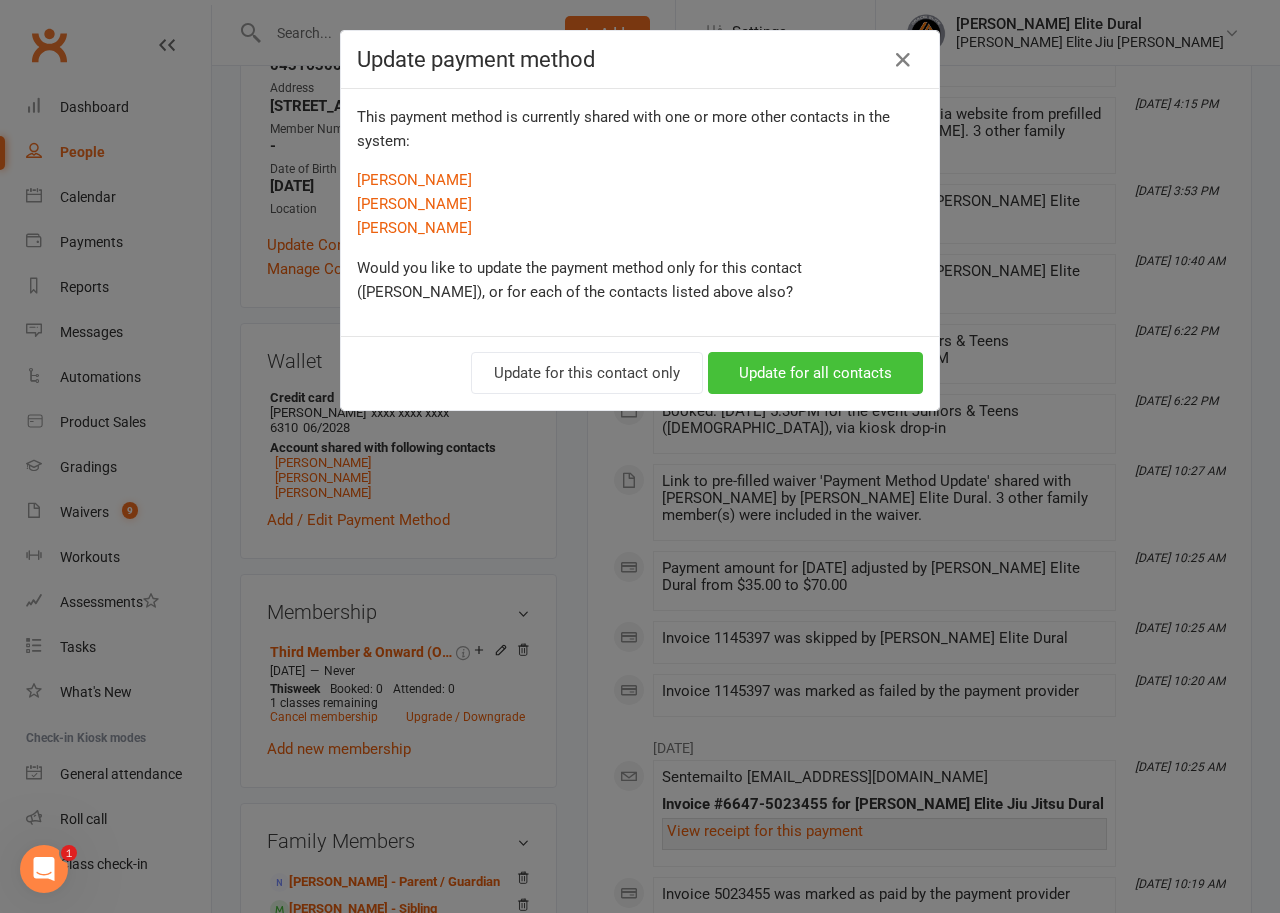 click on "Update for all contacts" at bounding box center [815, 373] 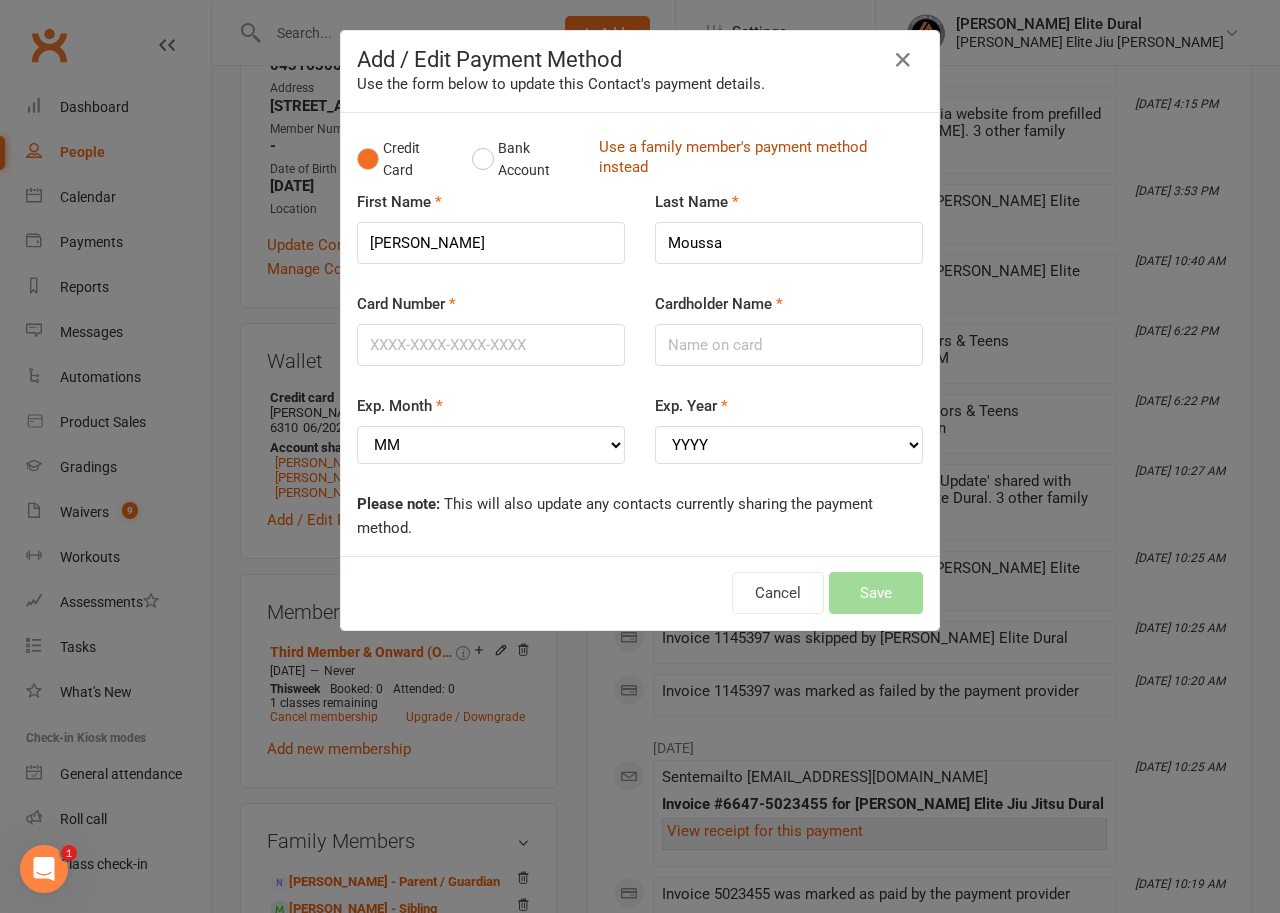 click on "Use a family member's payment method instead" at bounding box center (756, 159) 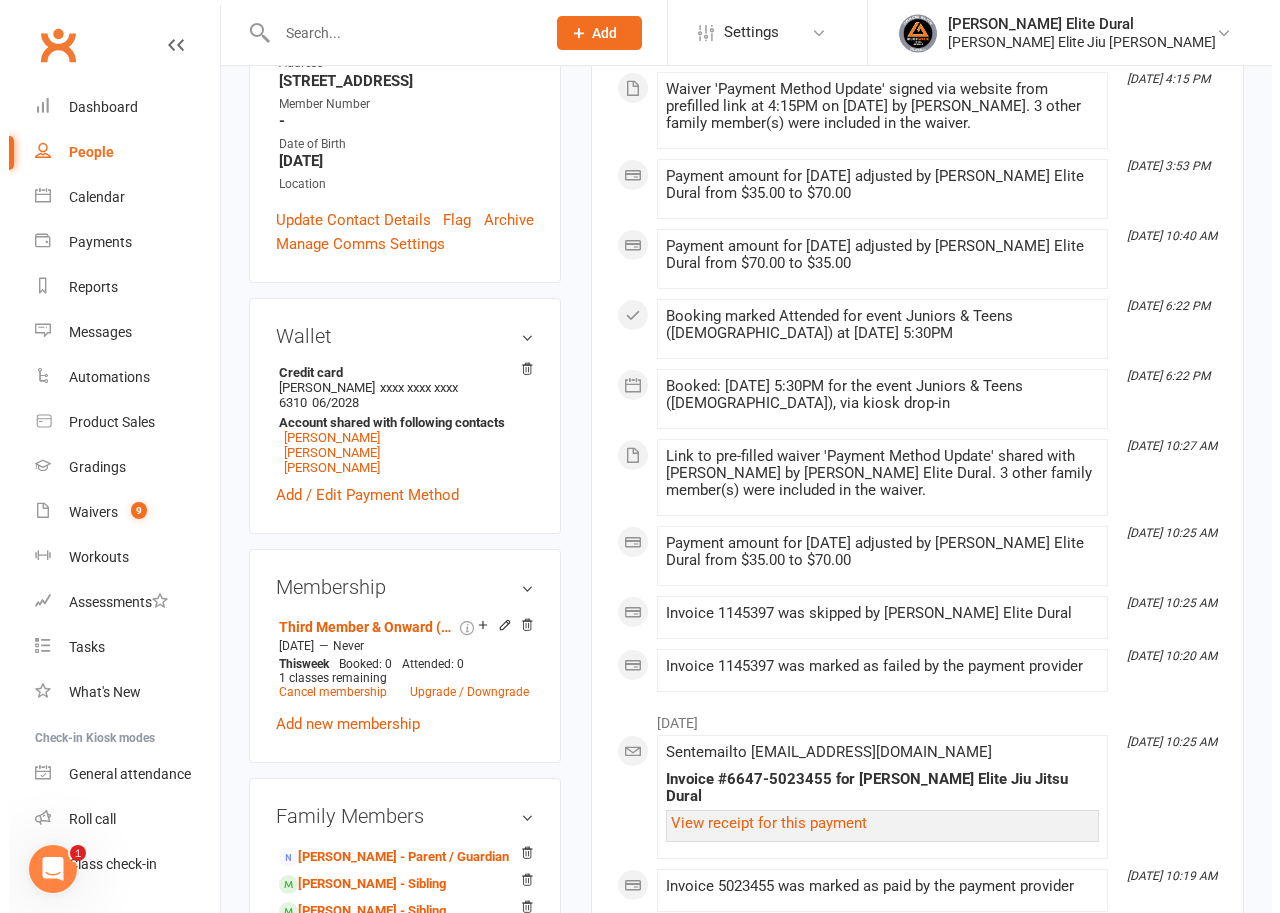 scroll, scrollTop: 475, scrollLeft: 0, axis: vertical 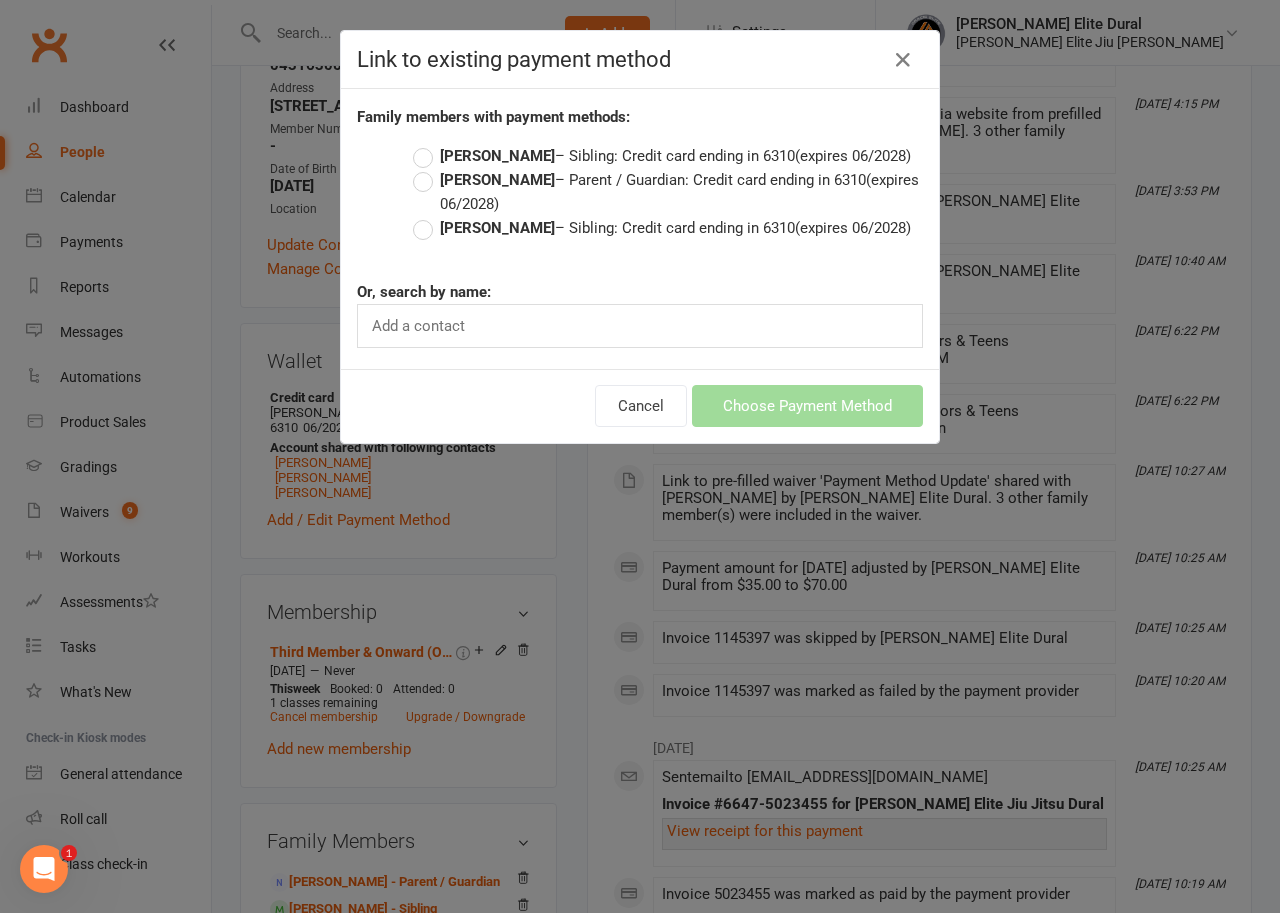 click on "Elaine Moussa  – Parent / Guardian: Credit card ending in 6310  (expires 06/2028)" at bounding box center (668, 192) 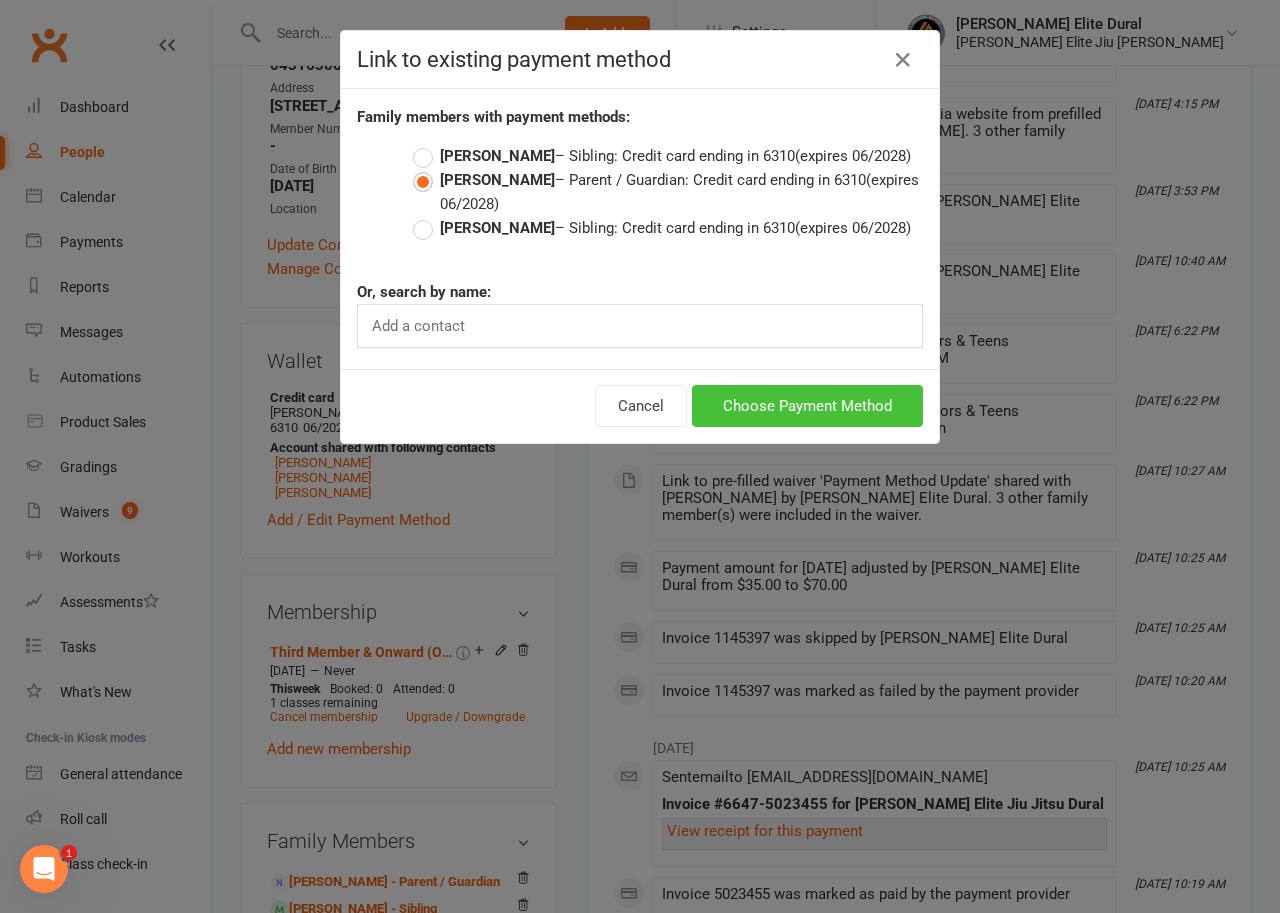 click on "Choose Payment Method" at bounding box center (807, 406) 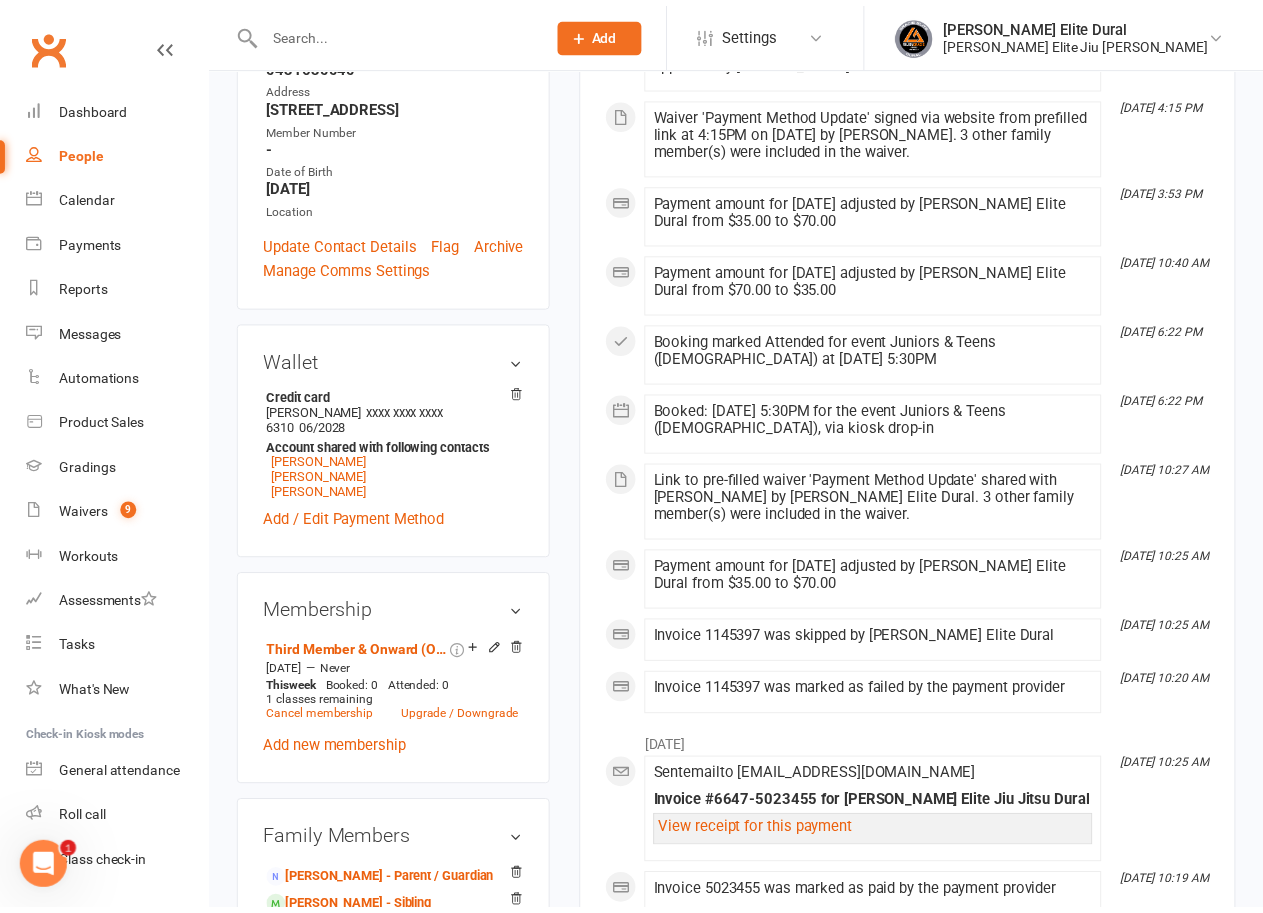 scroll, scrollTop: 500, scrollLeft: 0, axis: vertical 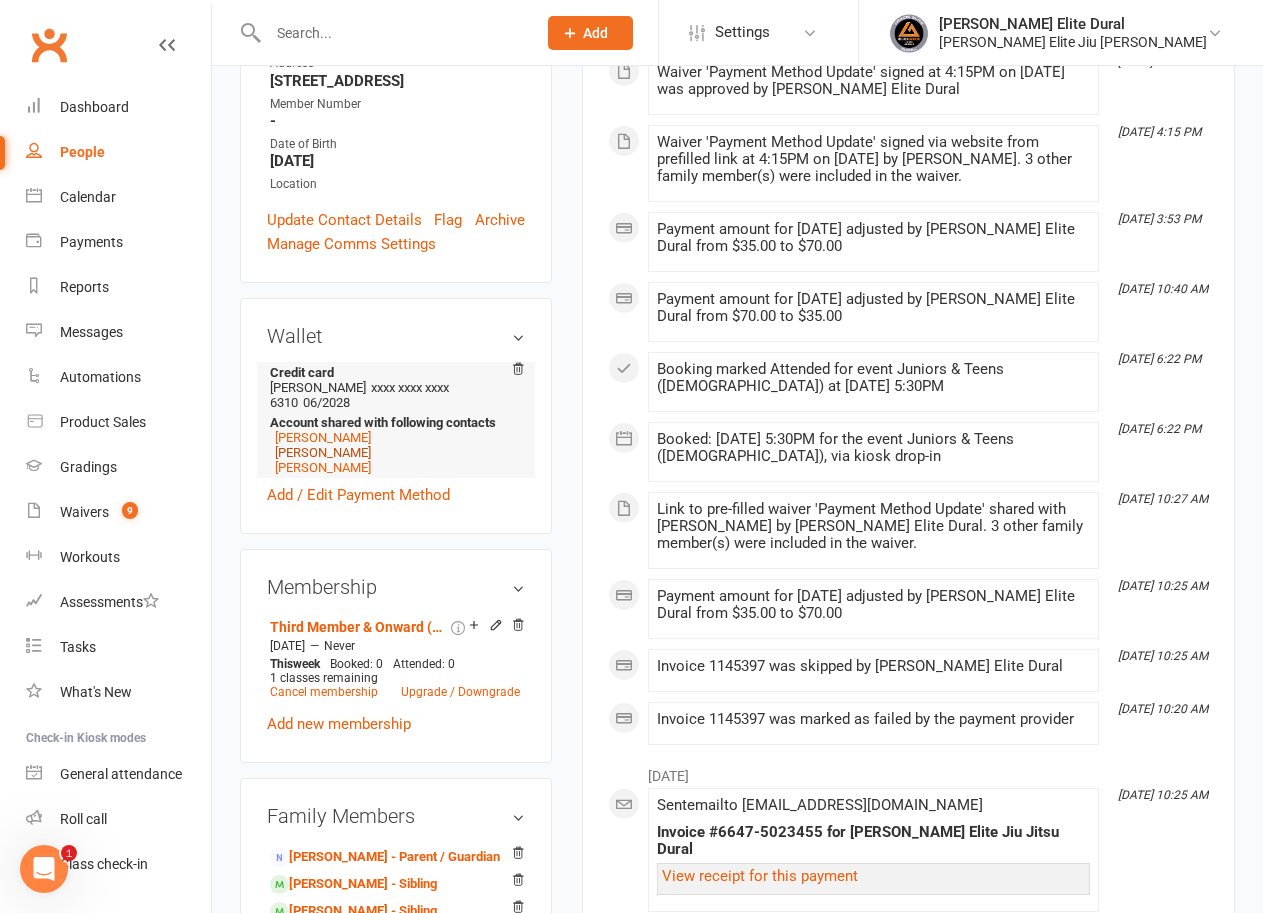 click on "George Moussa" at bounding box center [323, 452] 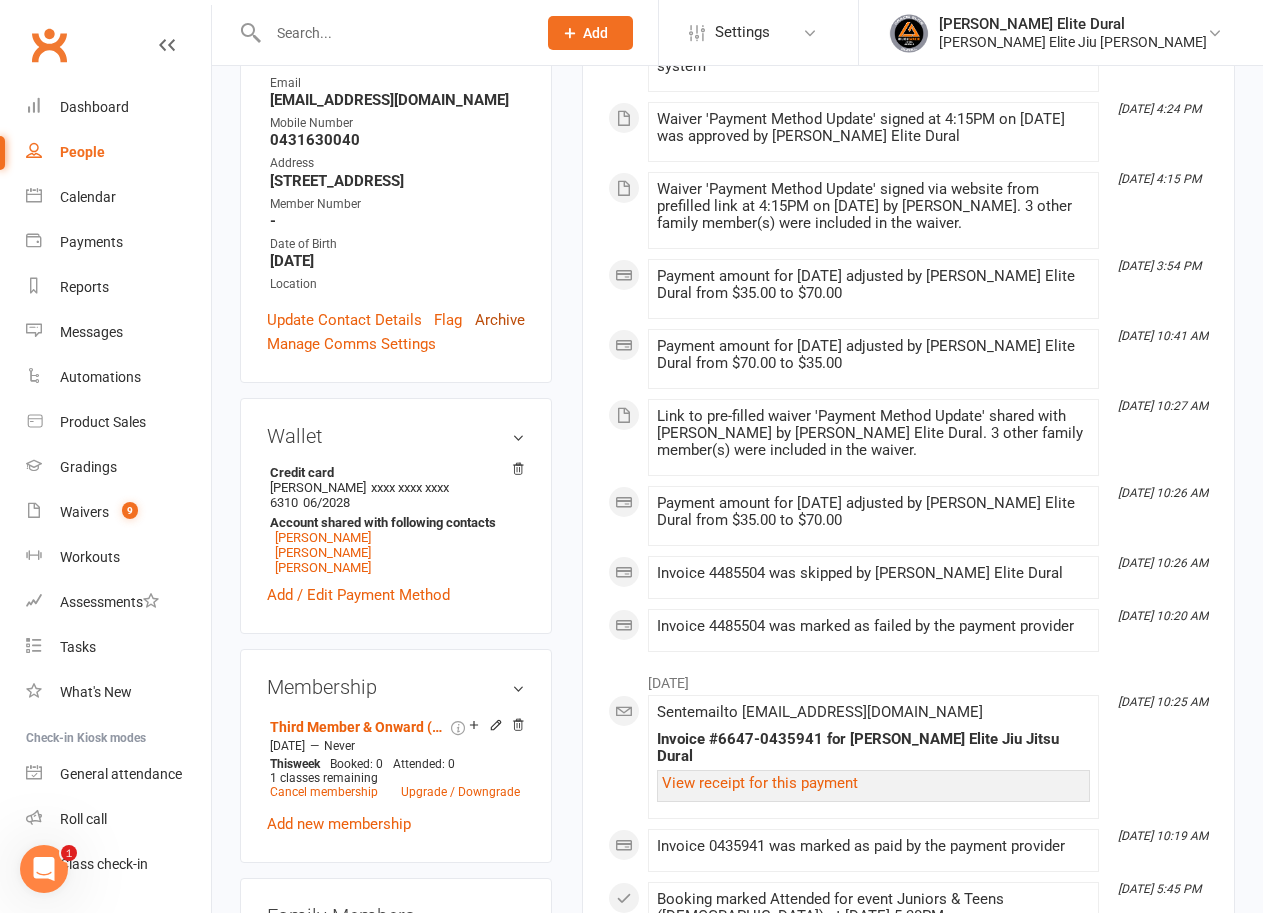 scroll, scrollTop: 500, scrollLeft: 0, axis: vertical 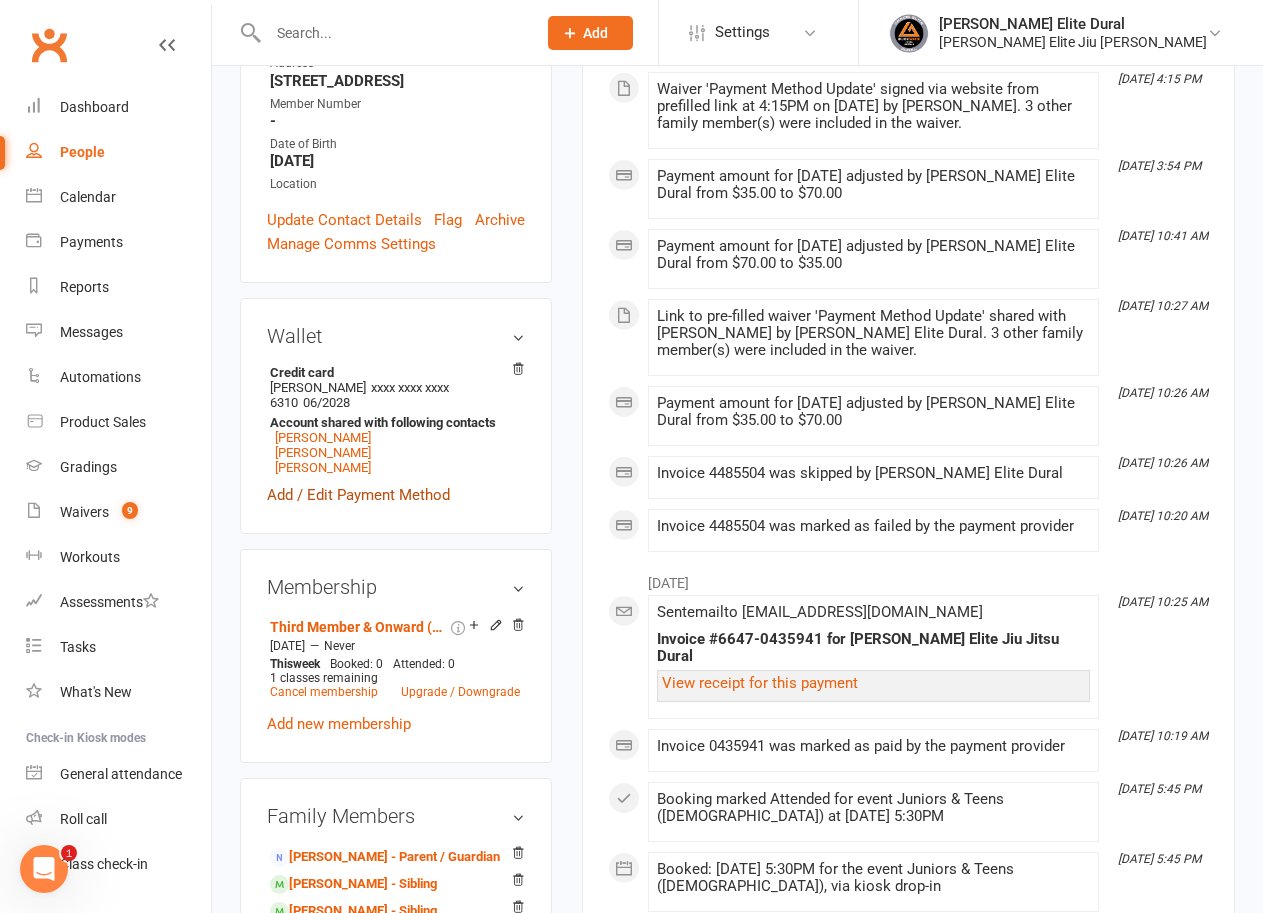 click on "Add / Edit Payment Method" at bounding box center (358, 495) 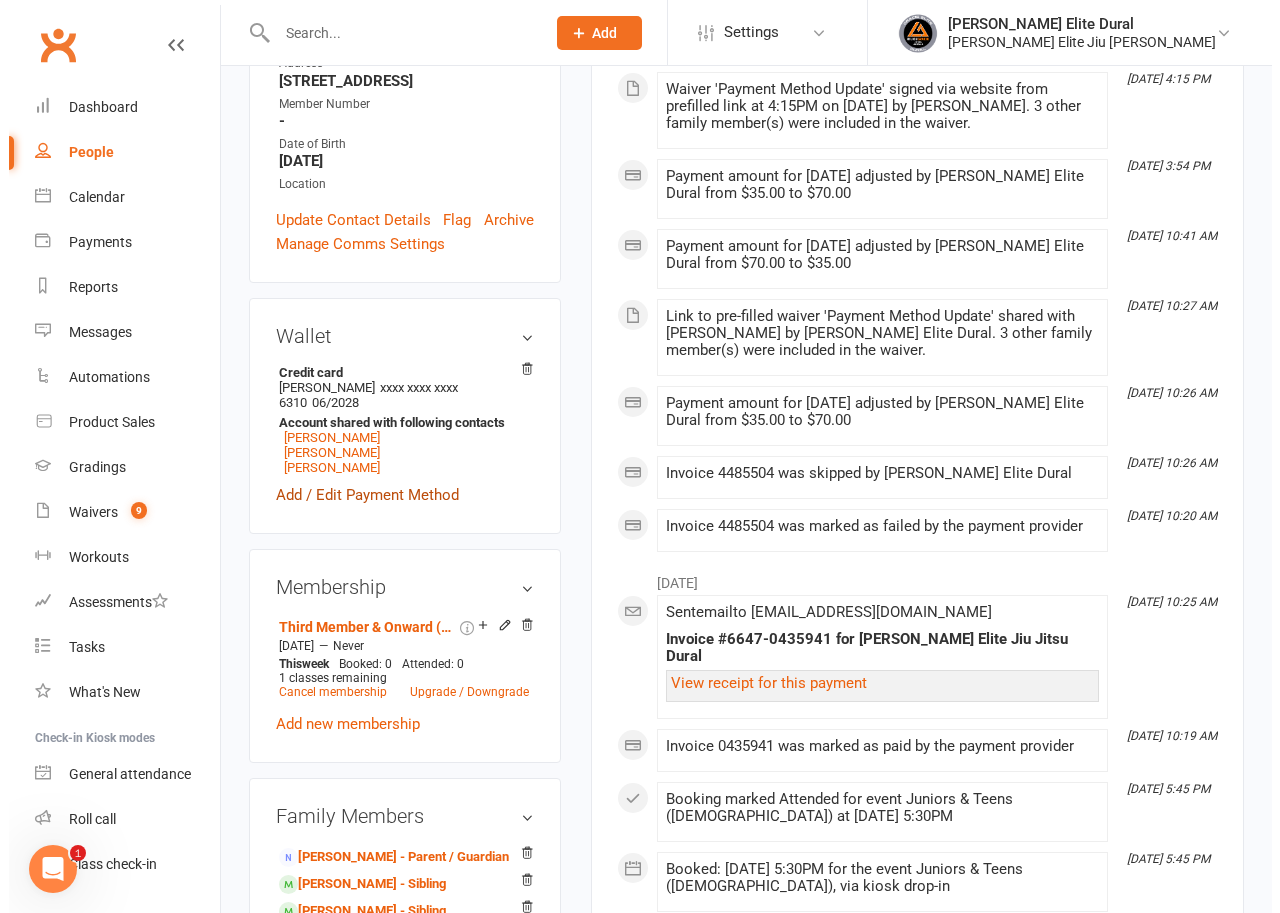 scroll, scrollTop: 478, scrollLeft: 0, axis: vertical 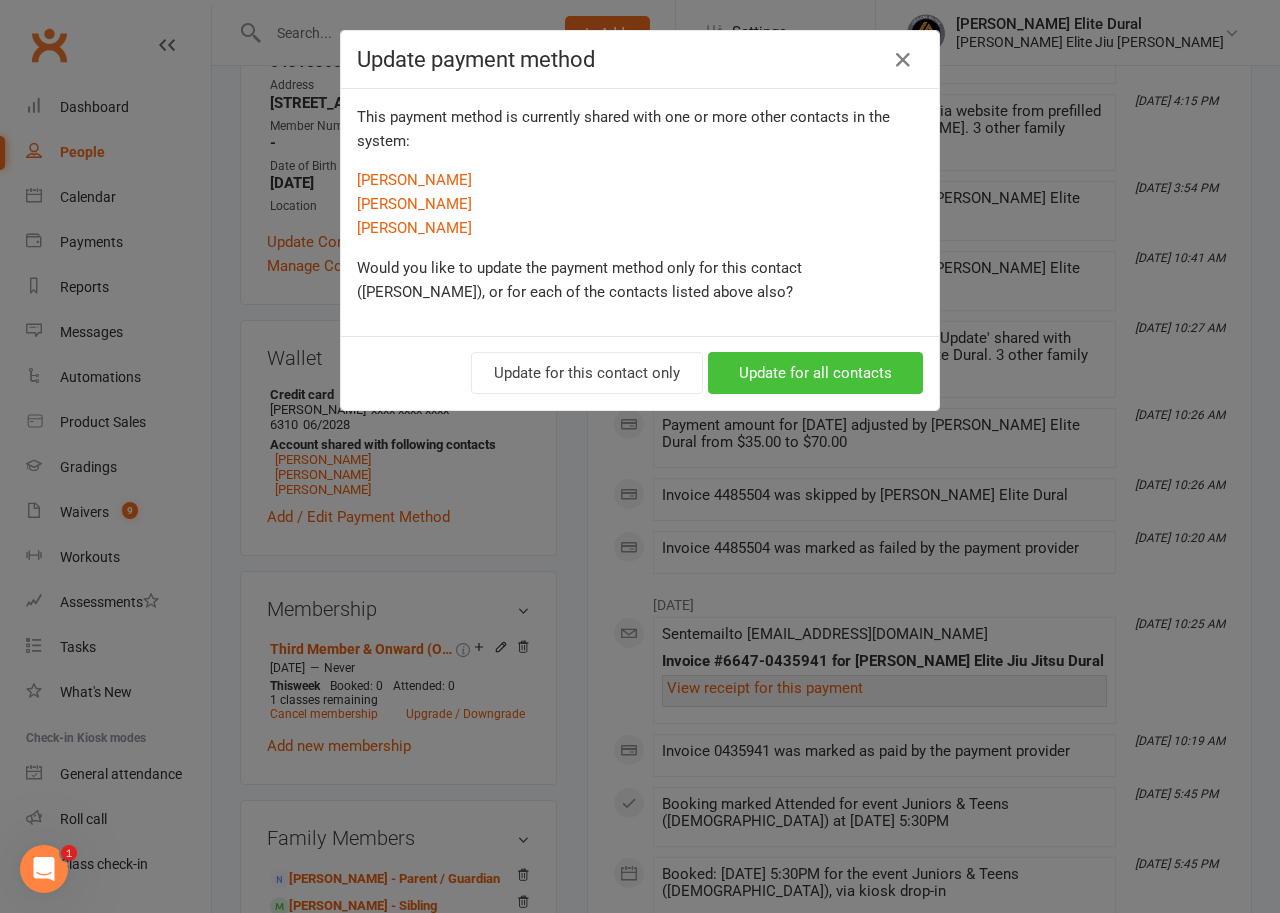 click on "Update for all contacts" at bounding box center (815, 373) 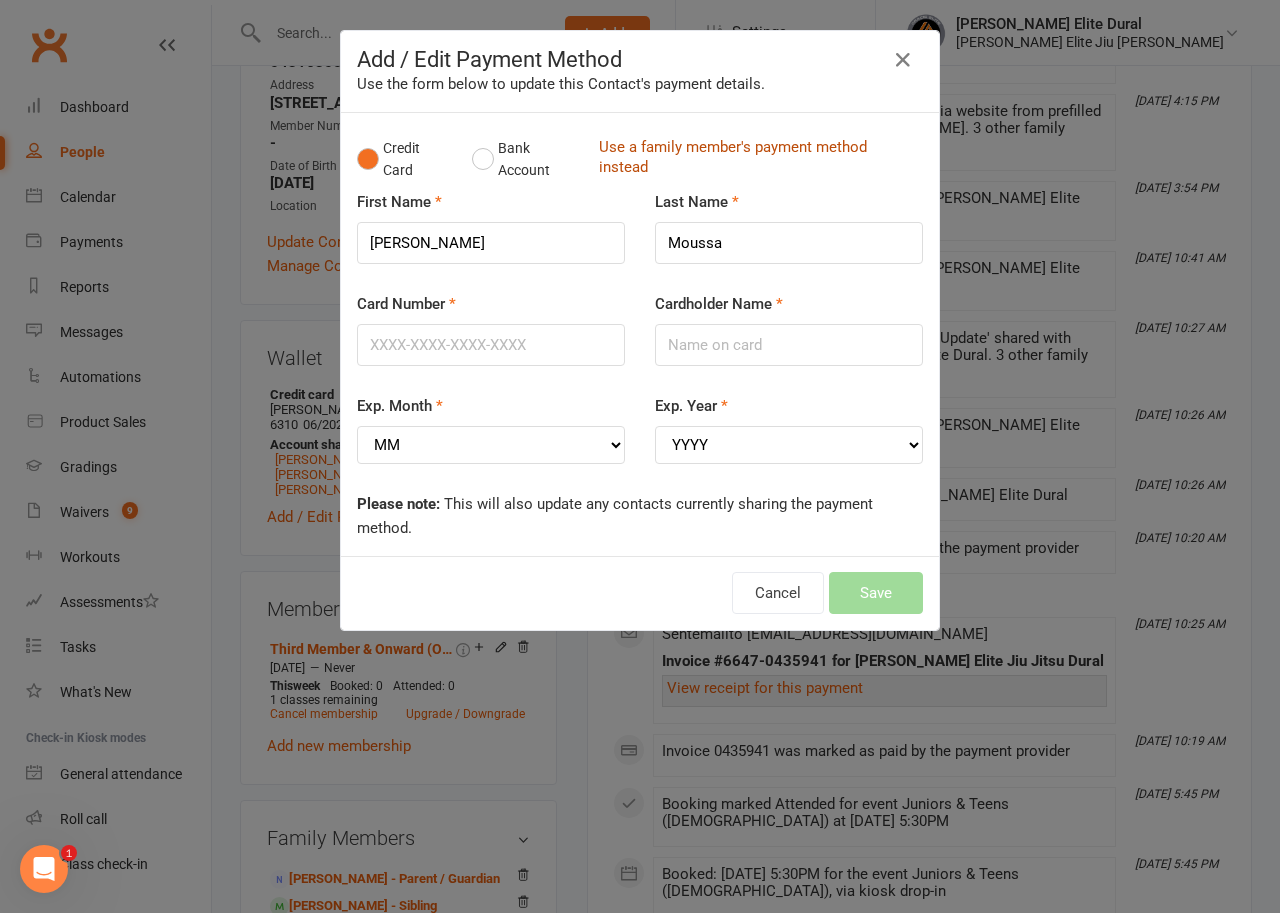 click on "Use a family member's payment method instead" at bounding box center [756, 159] 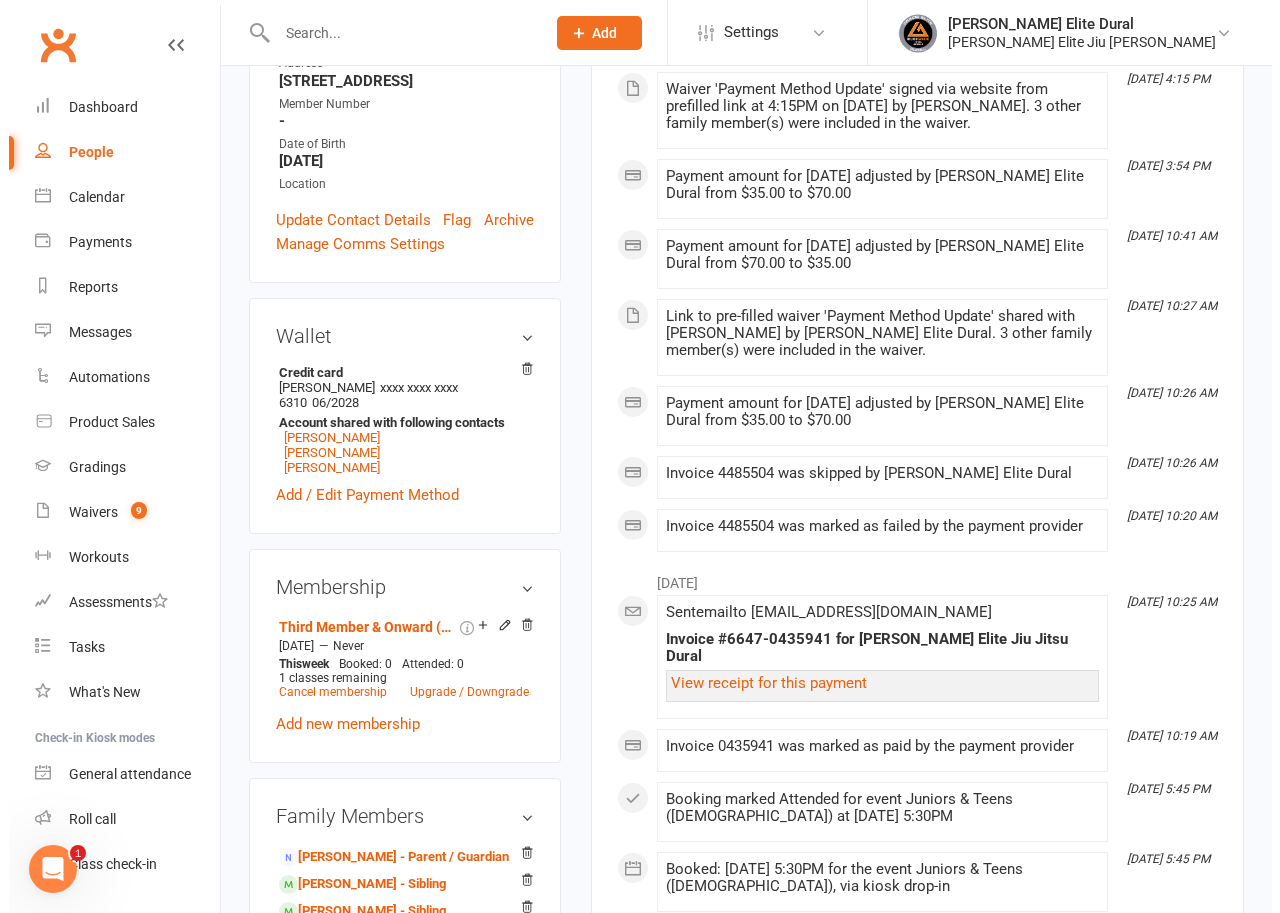scroll, scrollTop: 478, scrollLeft: 0, axis: vertical 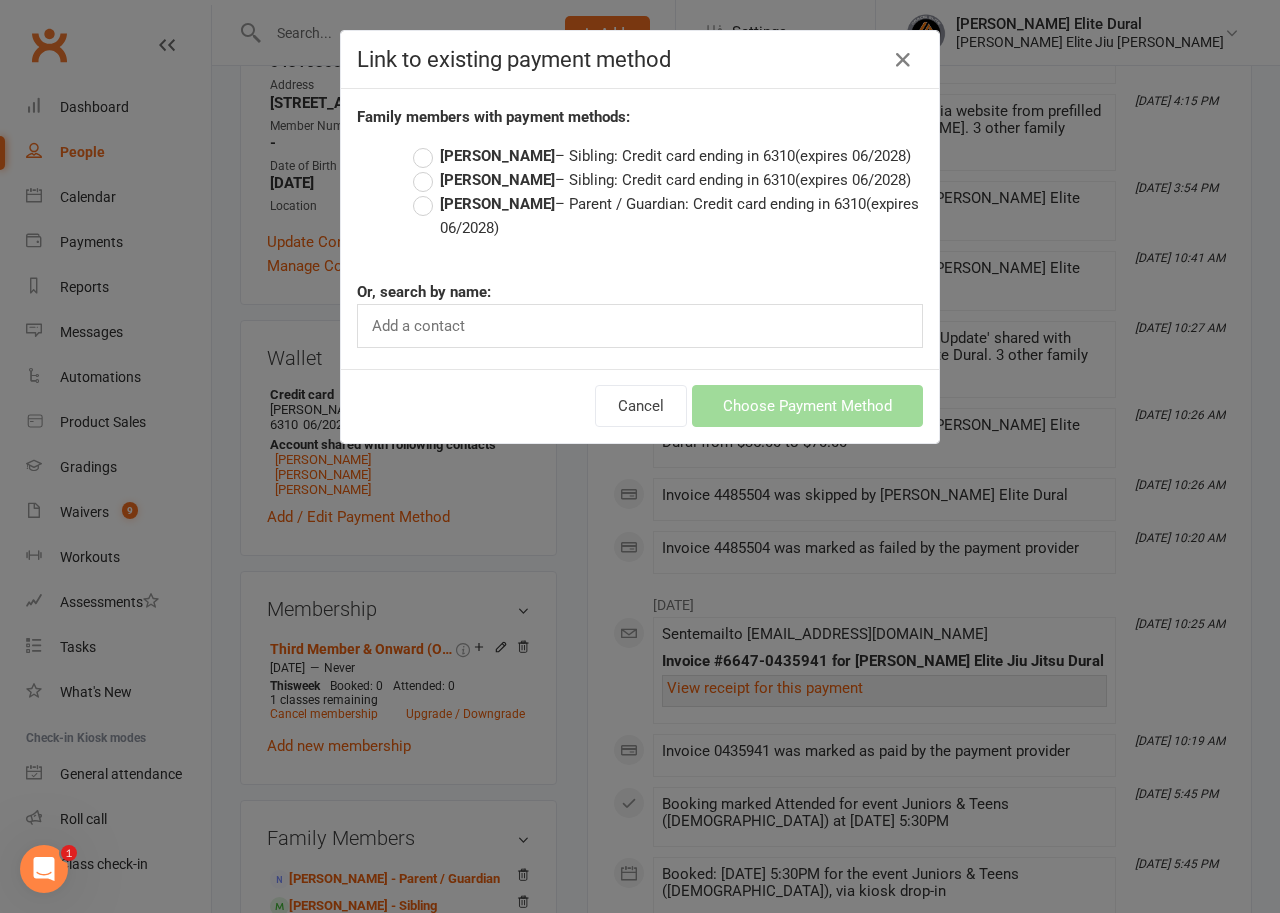 click on "Elaine Moussa  – Parent / Guardian: Credit card ending in 6310  (expires 06/2028)" at bounding box center [668, 216] 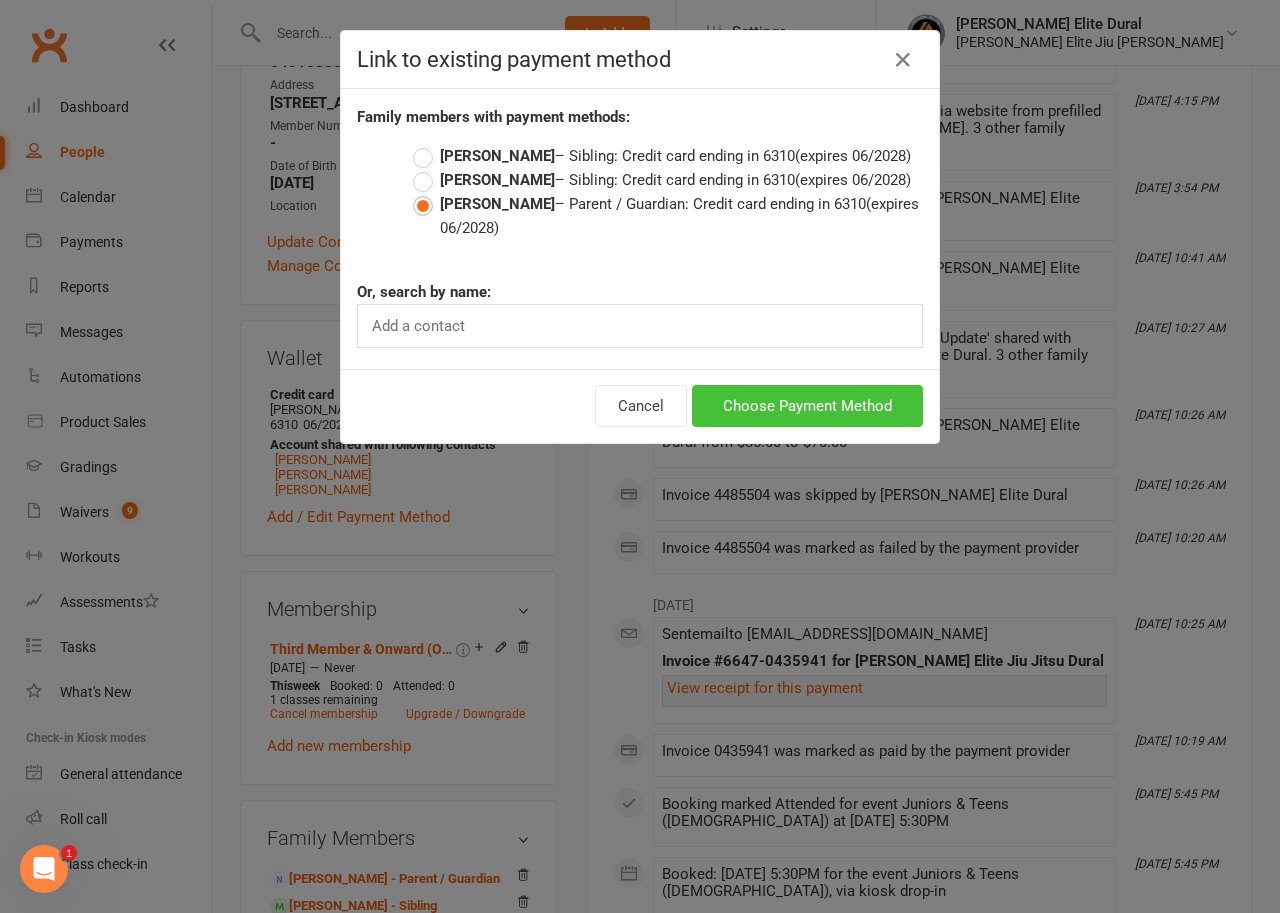 click on "Choose Payment Method" at bounding box center (807, 406) 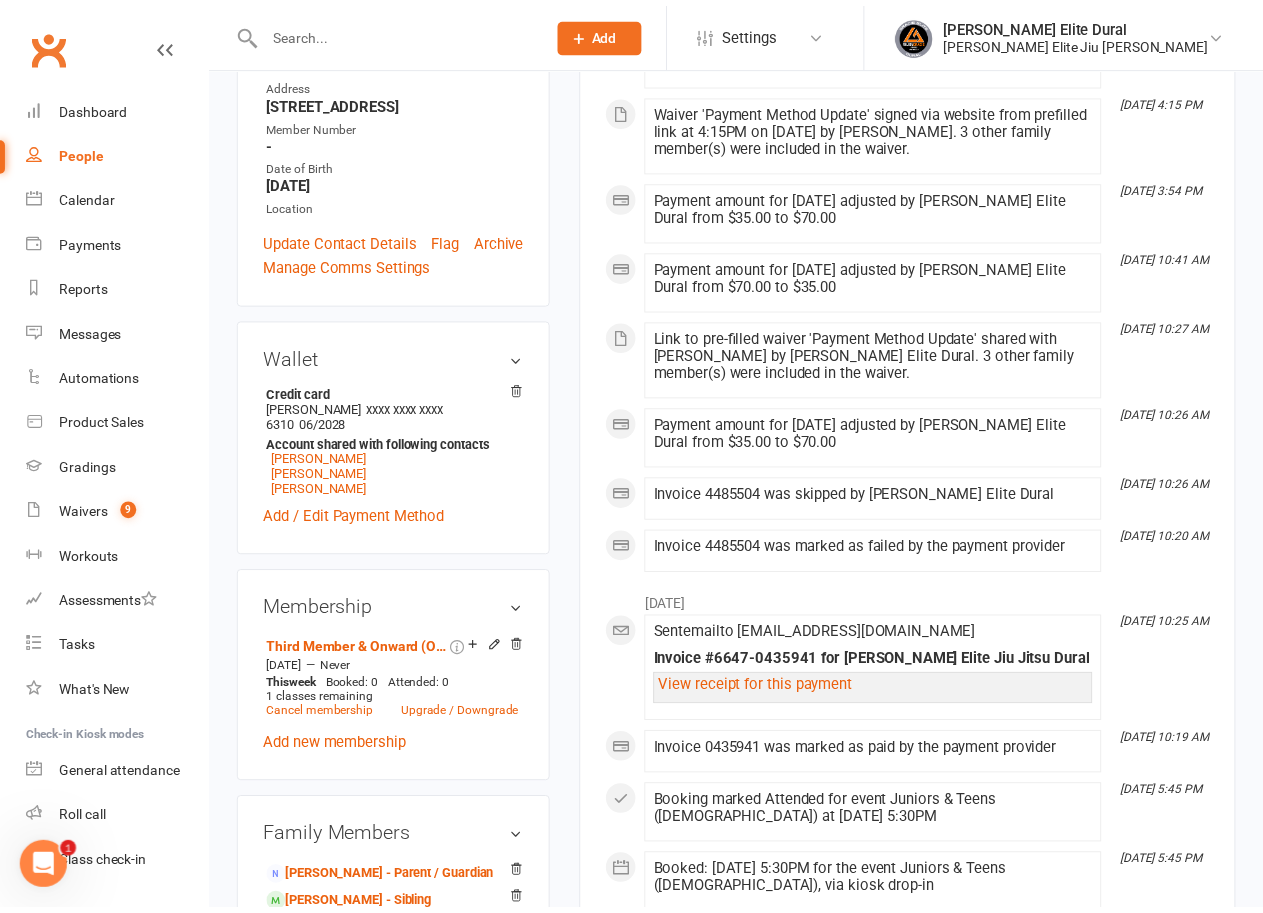 scroll, scrollTop: 500, scrollLeft: 0, axis: vertical 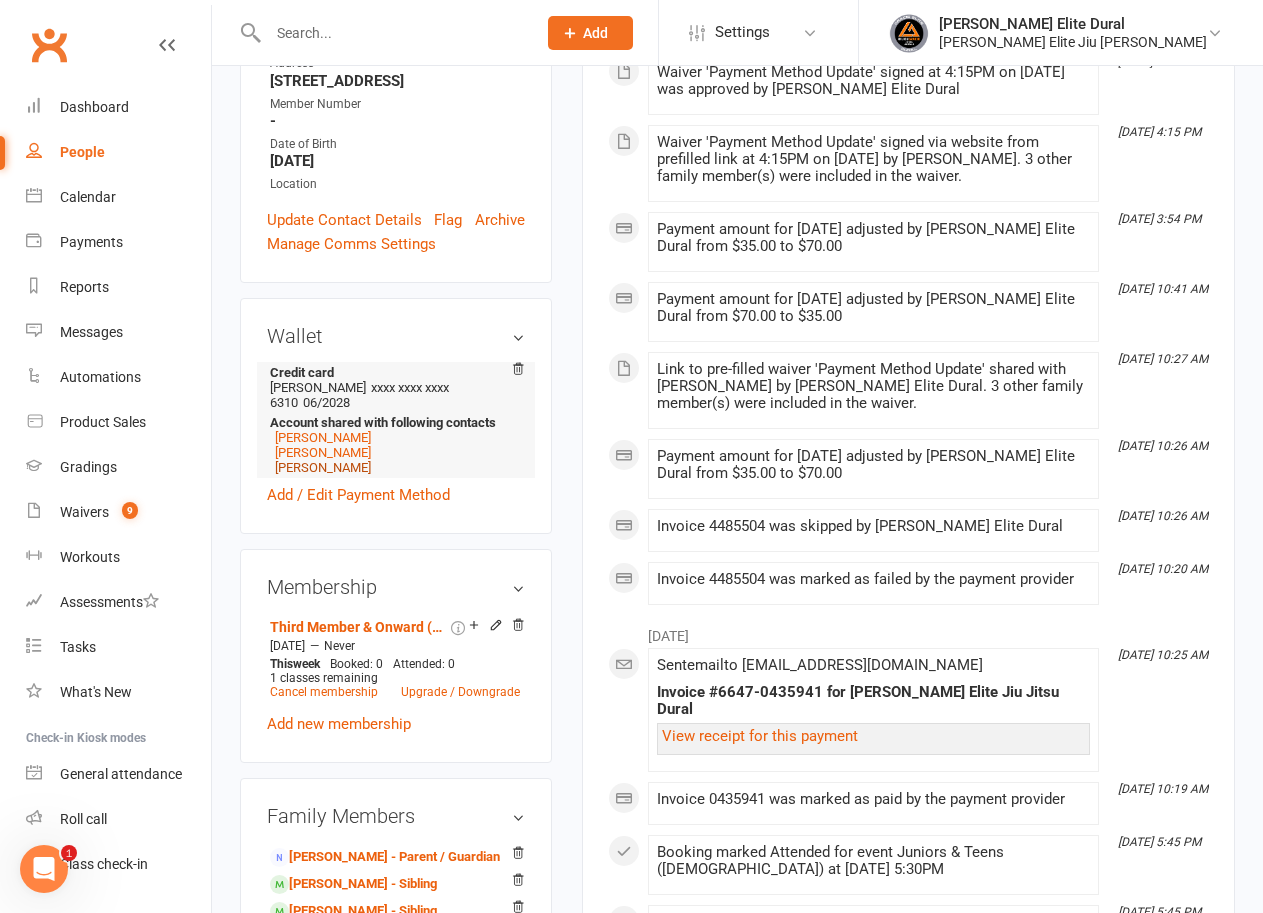 click on "[PERSON_NAME]" at bounding box center (323, 467) 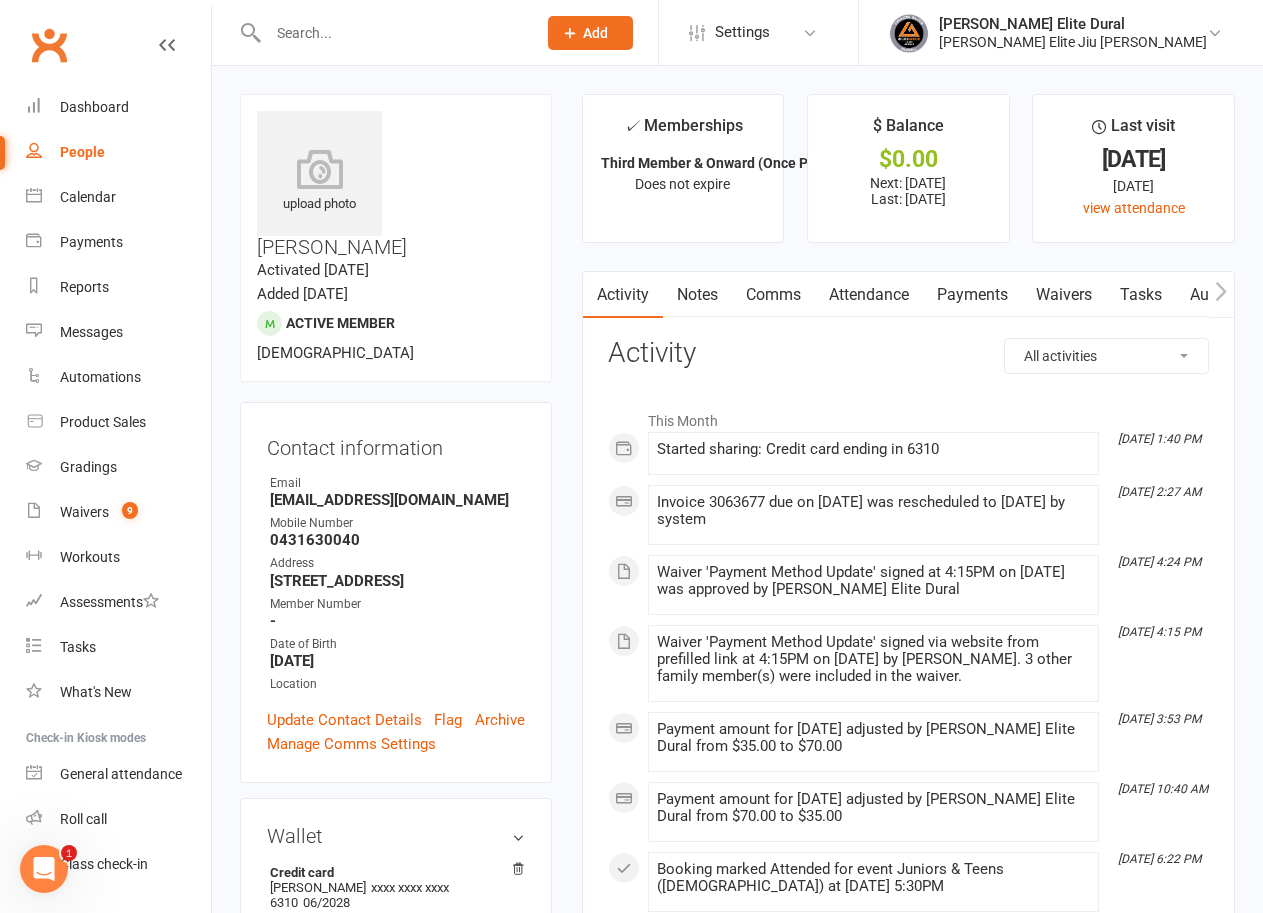 scroll, scrollTop: 400, scrollLeft: 0, axis: vertical 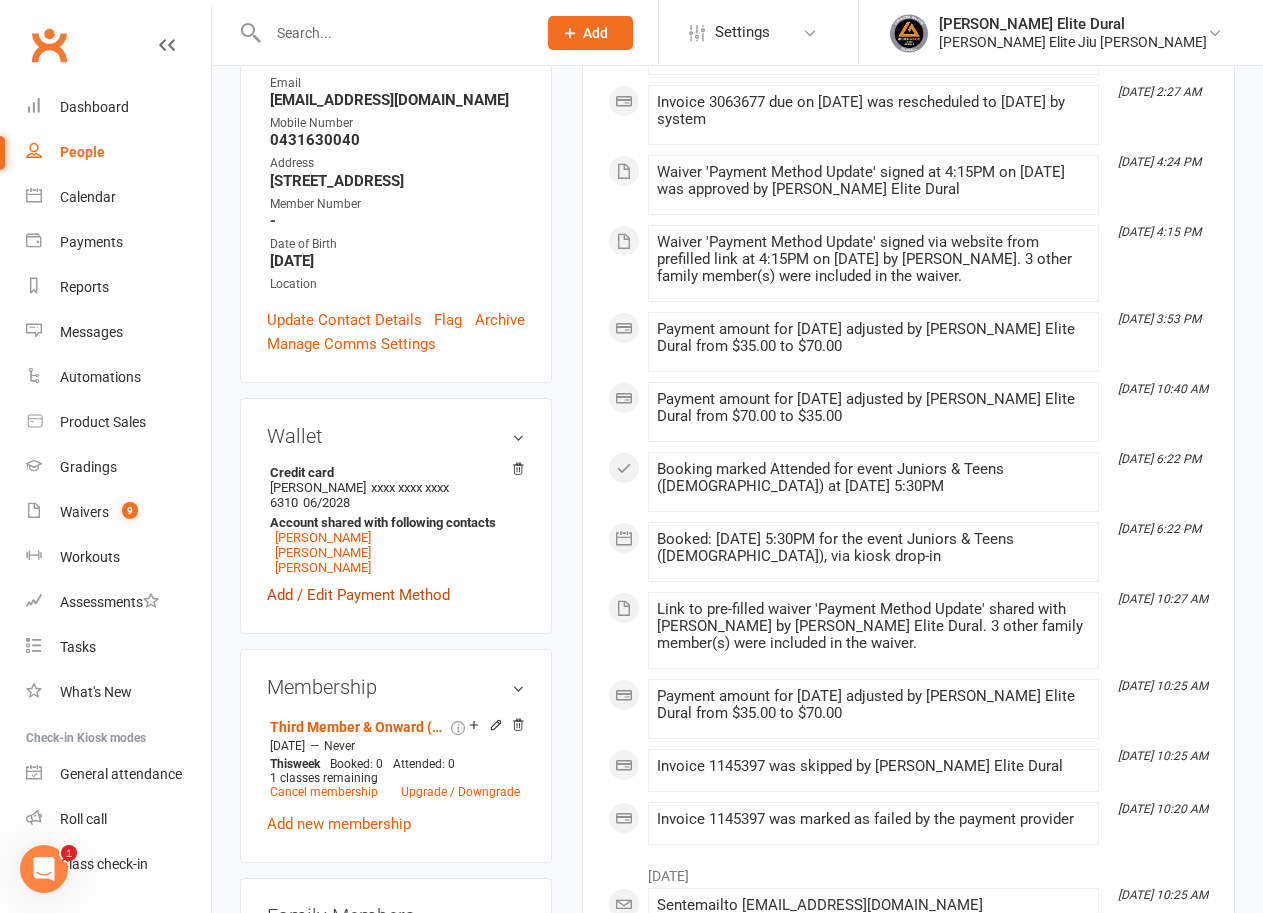 click on "Add / Edit Payment Method" at bounding box center (358, 595) 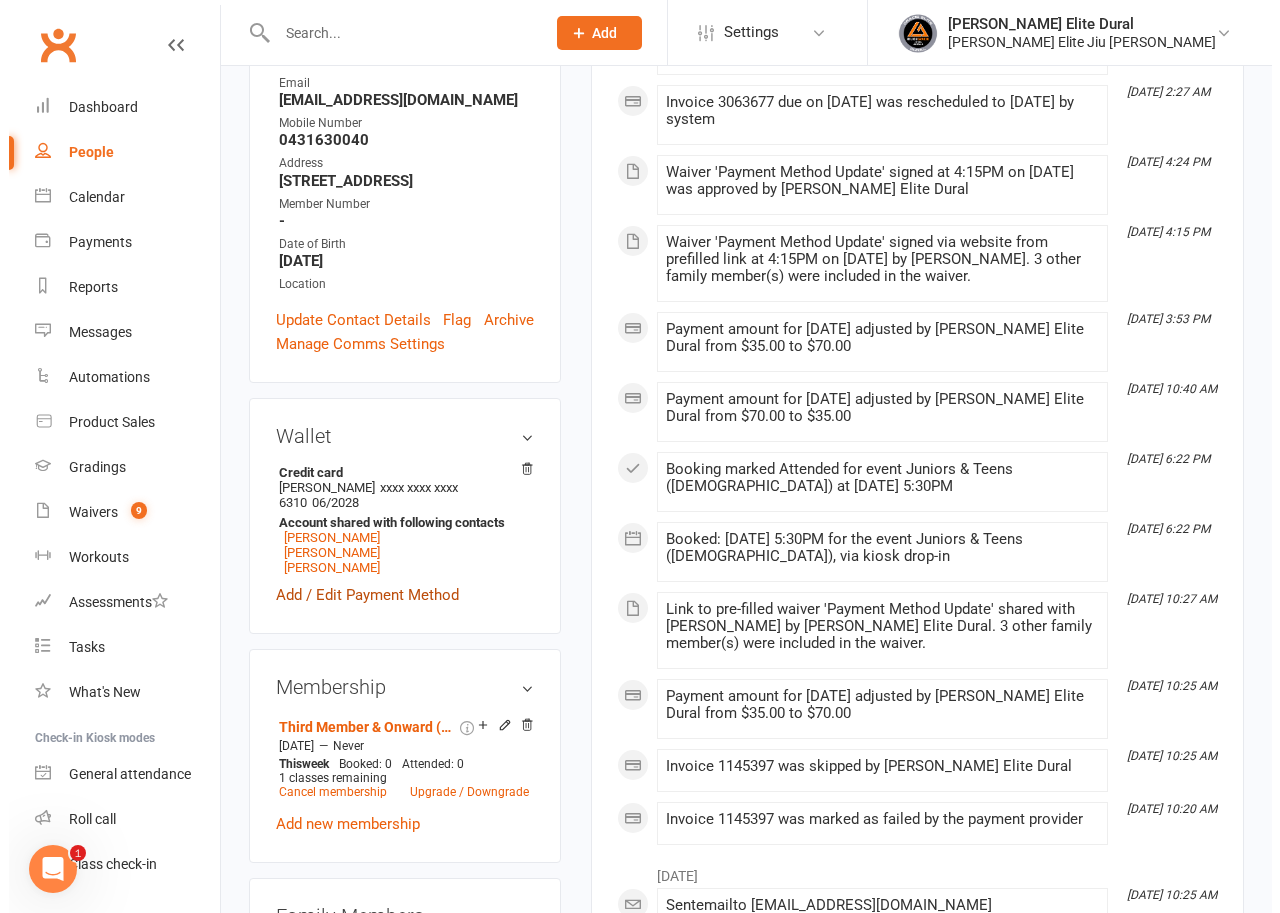scroll, scrollTop: 376, scrollLeft: 0, axis: vertical 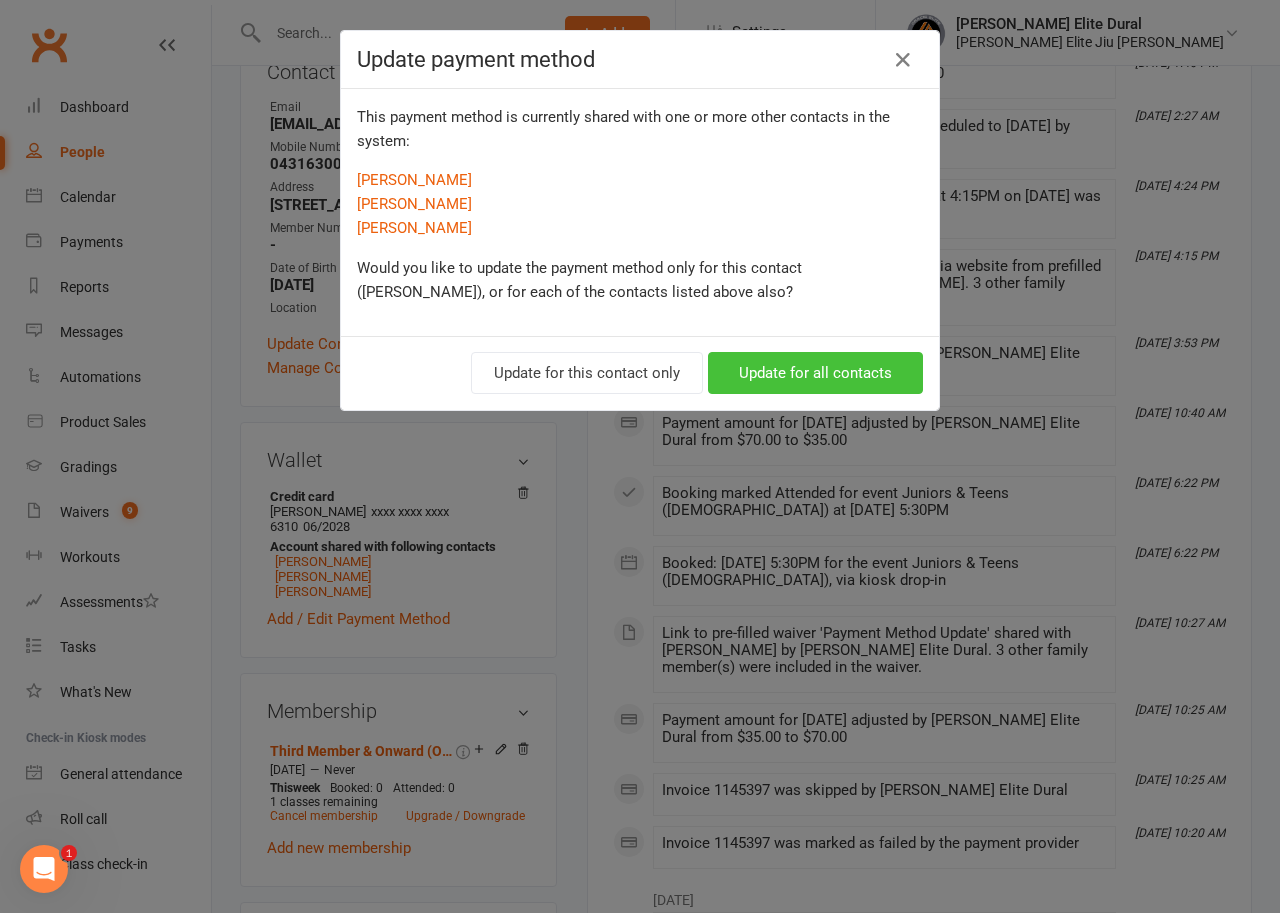 click on "Update for all contacts" at bounding box center (815, 373) 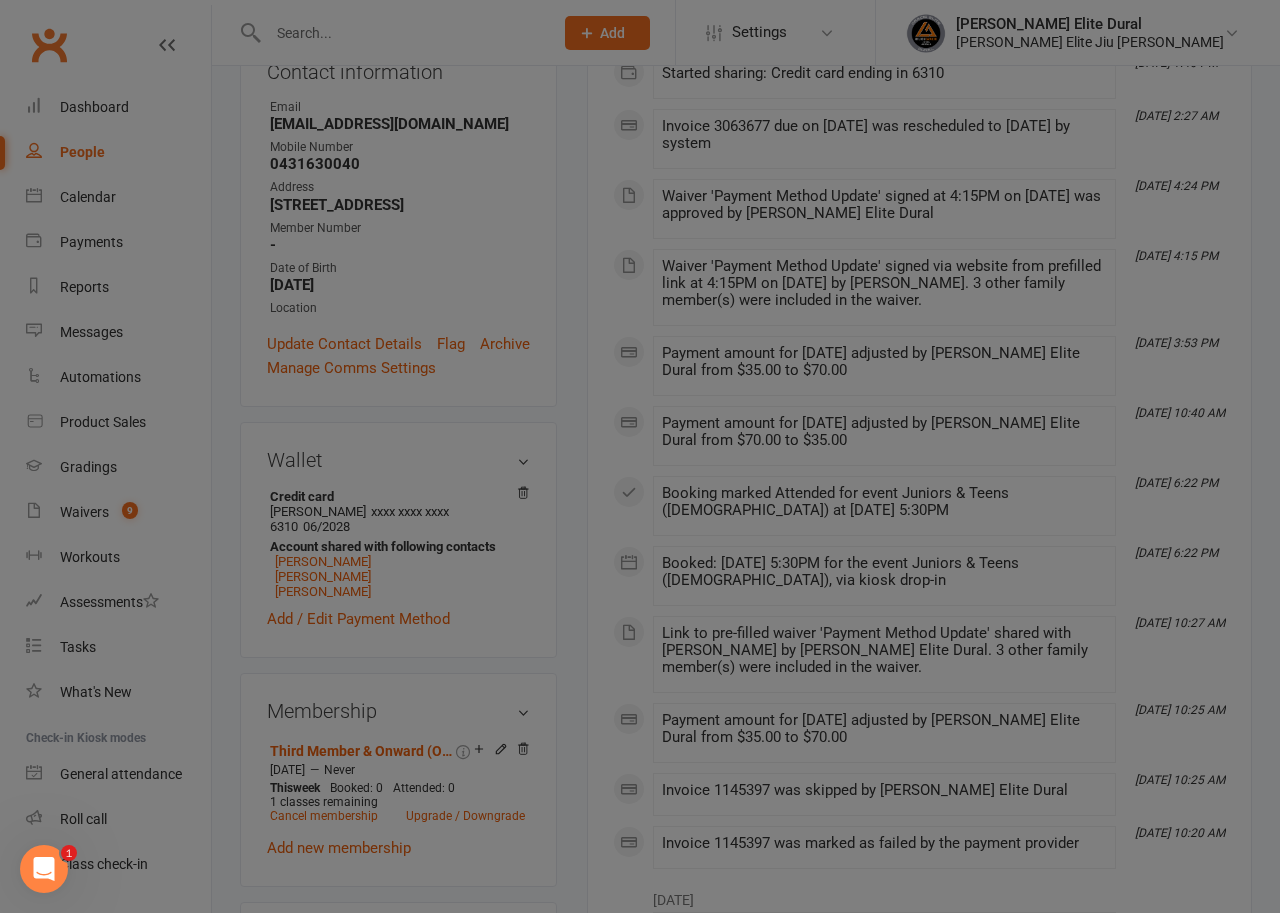 scroll, scrollTop: 376, scrollLeft: 0, axis: vertical 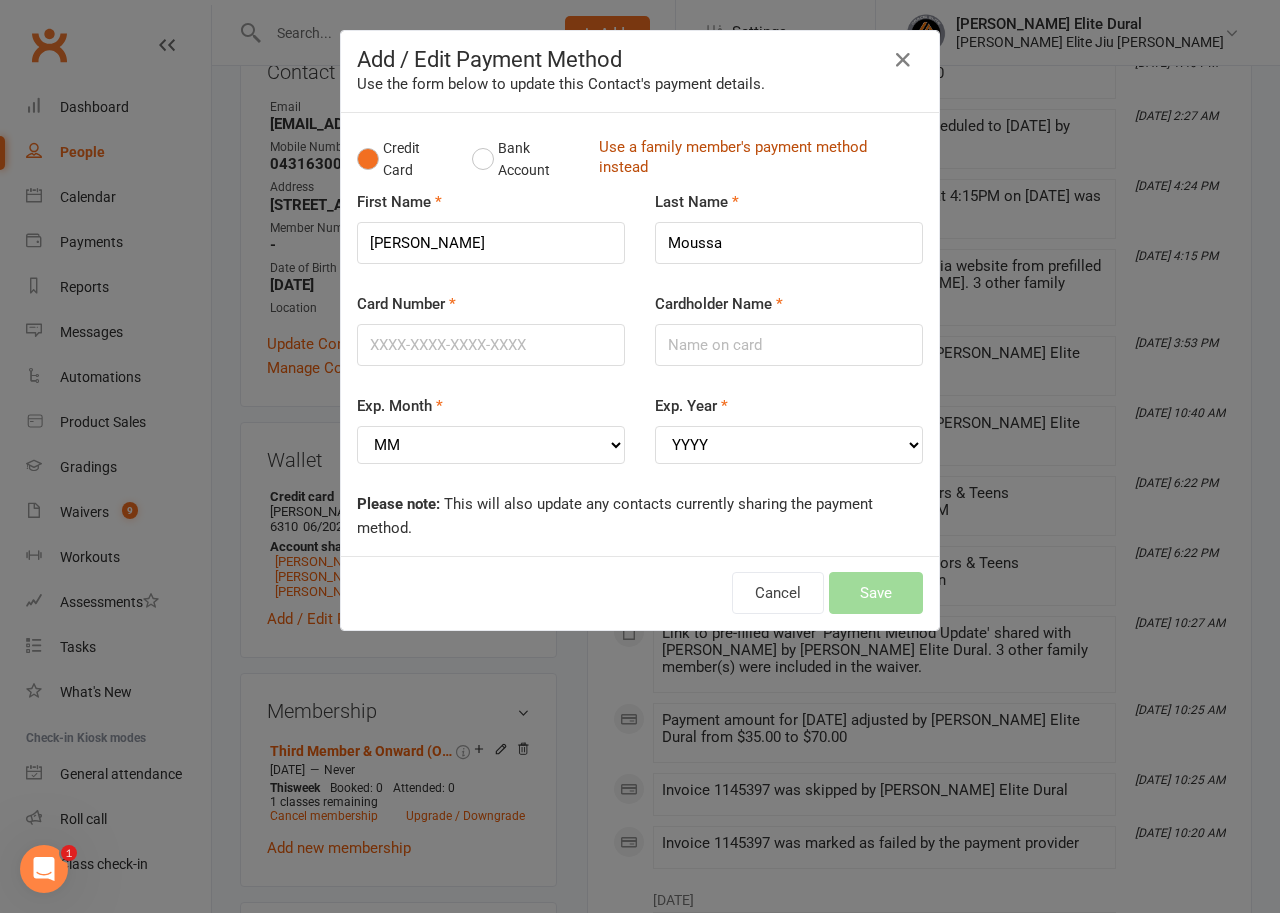 click on "Use a family member's payment method instead" at bounding box center [756, 159] 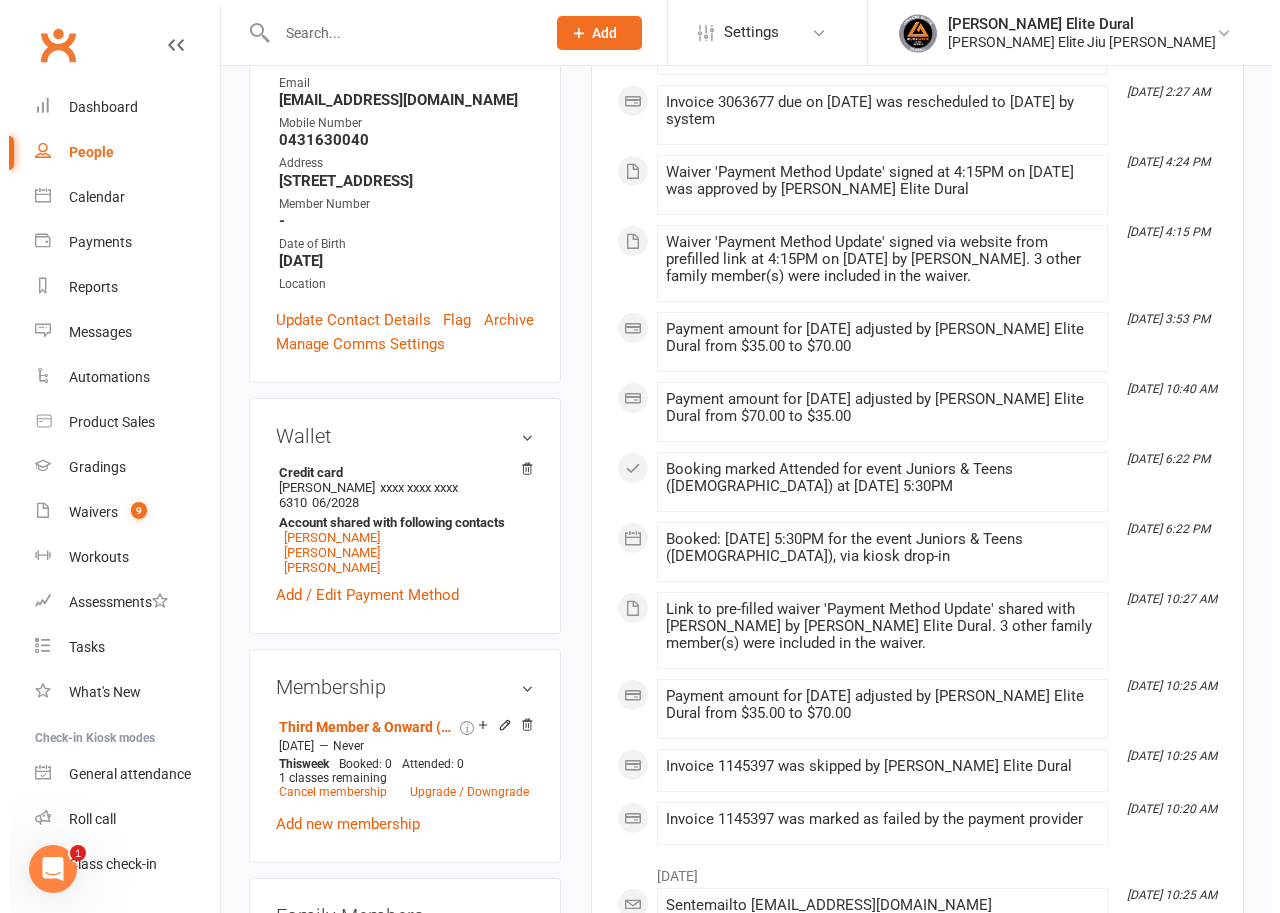 scroll, scrollTop: 376, scrollLeft: 0, axis: vertical 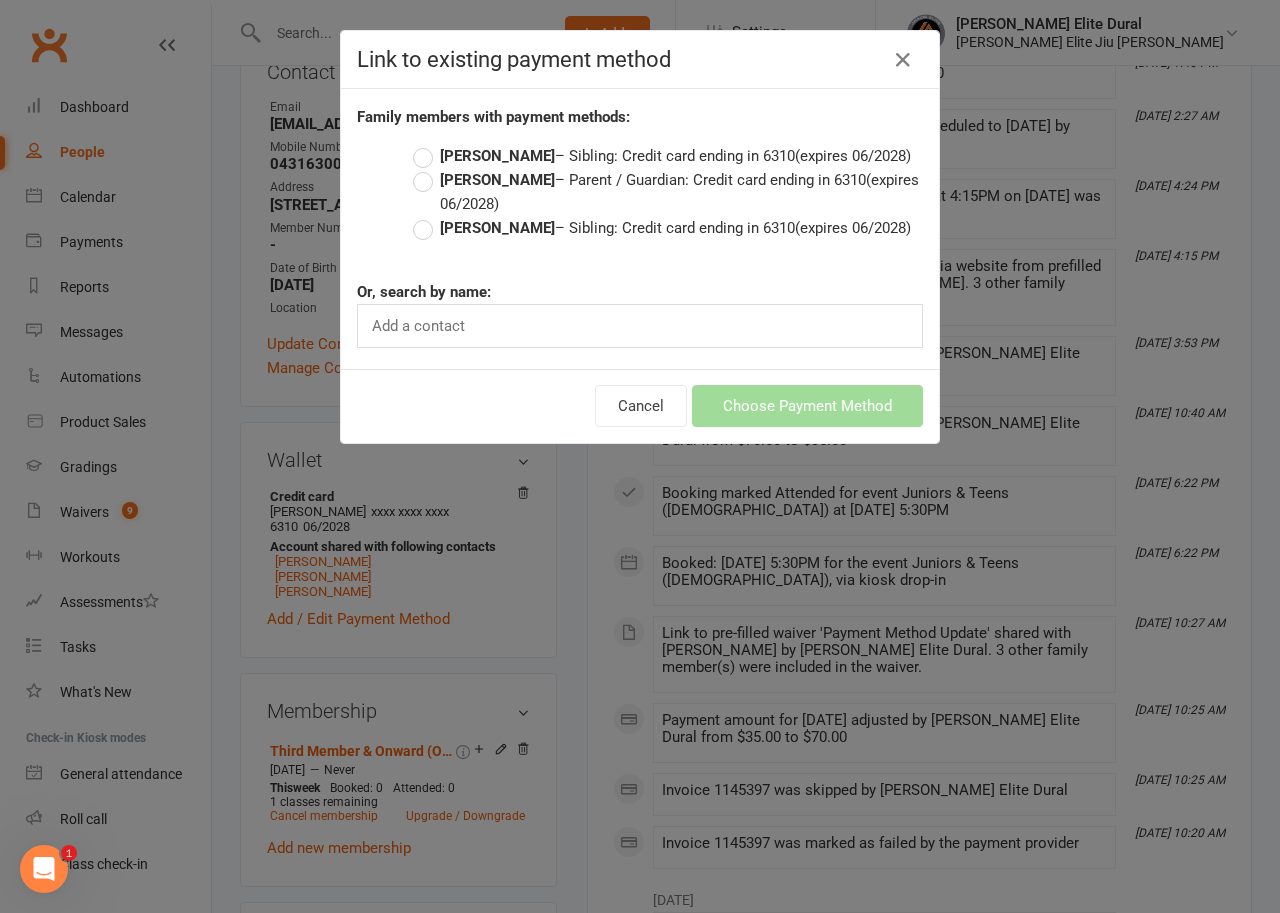 click on "Elaine Moussa  – Parent / Guardian: Credit card ending in 6310  (expires 06/2028)" at bounding box center (668, 192) 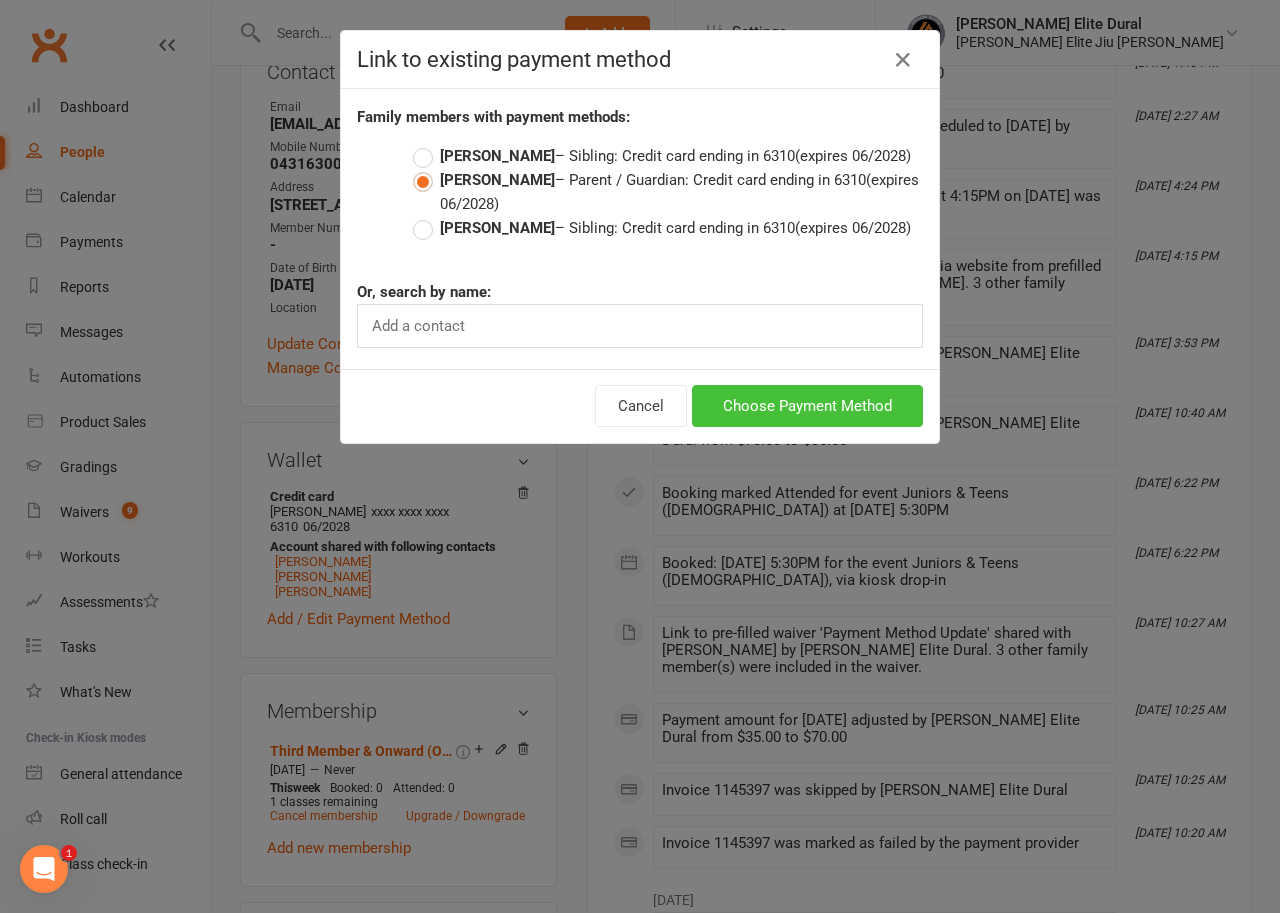 click on "Choose Payment Method" at bounding box center [807, 406] 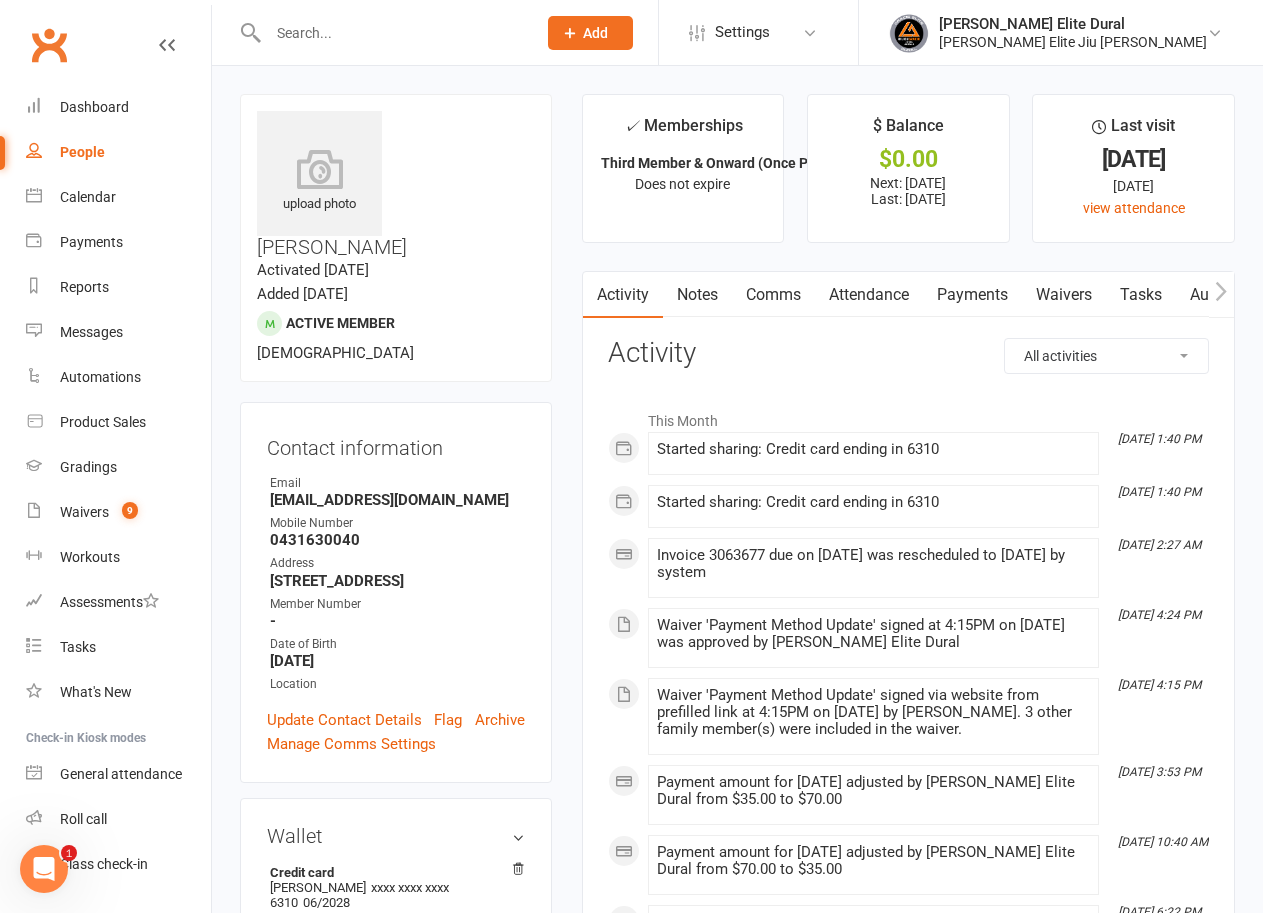 scroll, scrollTop: 500, scrollLeft: 0, axis: vertical 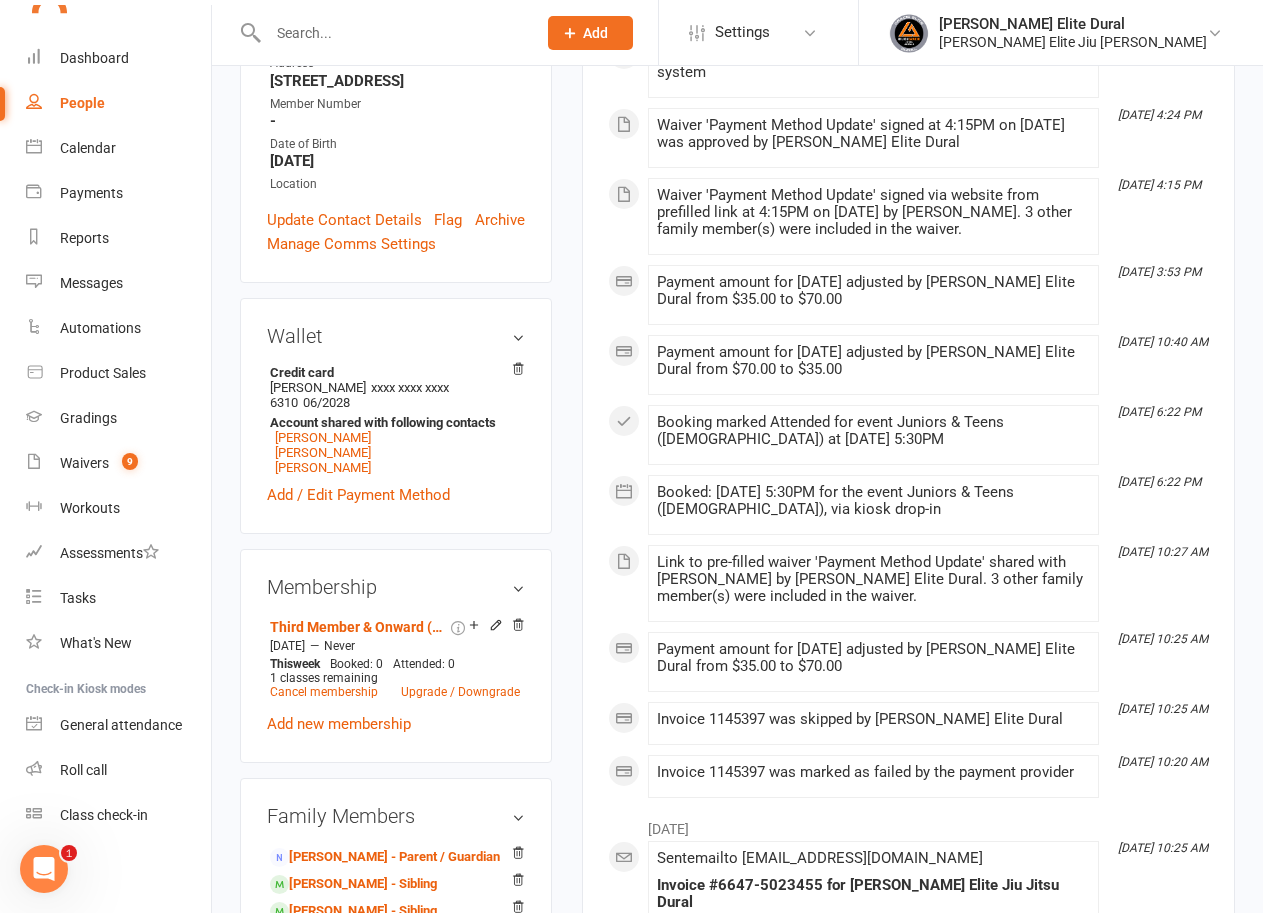 click 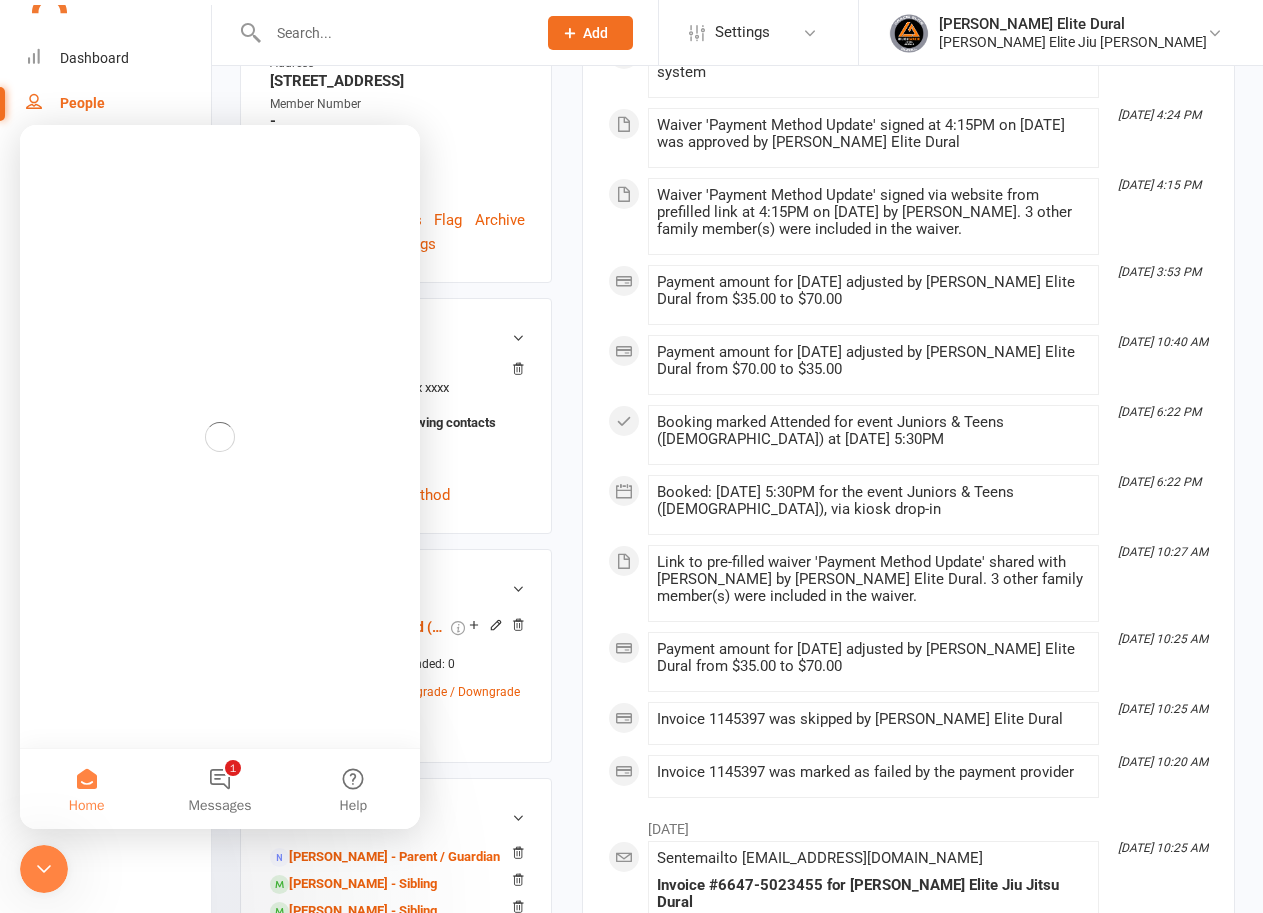 scroll, scrollTop: 0, scrollLeft: 0, axis: both 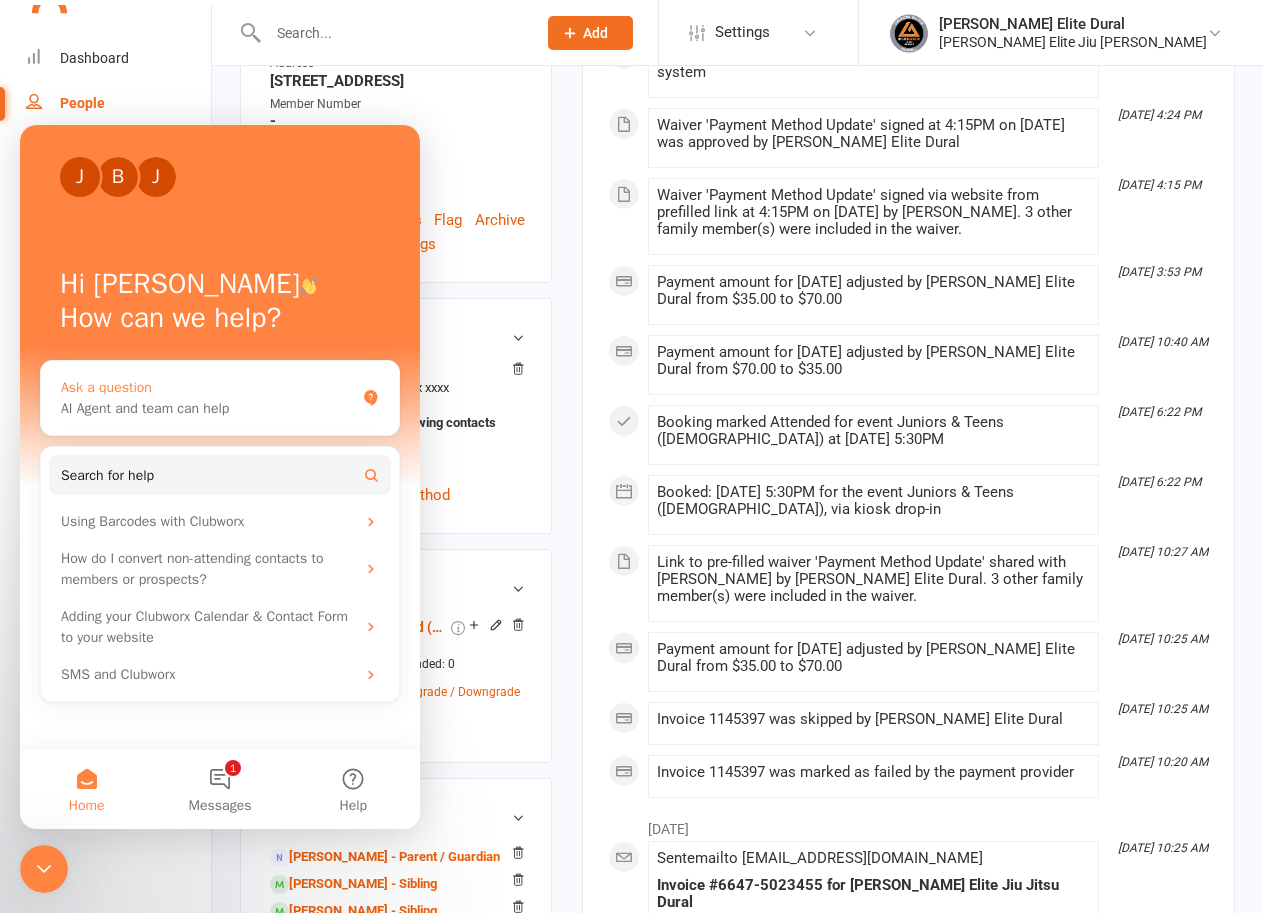 click on "Ask a question" at bounding box center [208, 387] 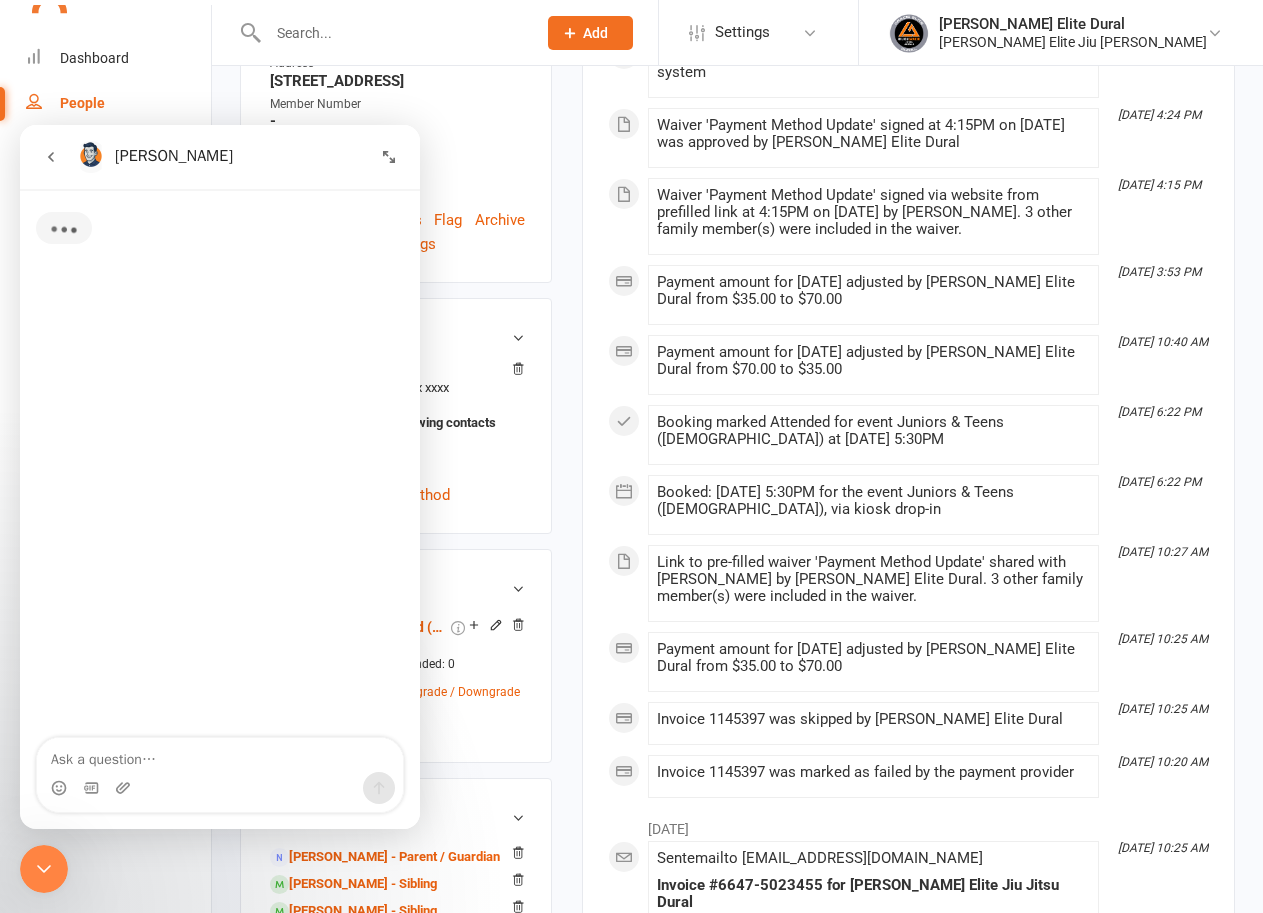 click at bounding box center [220, 755] 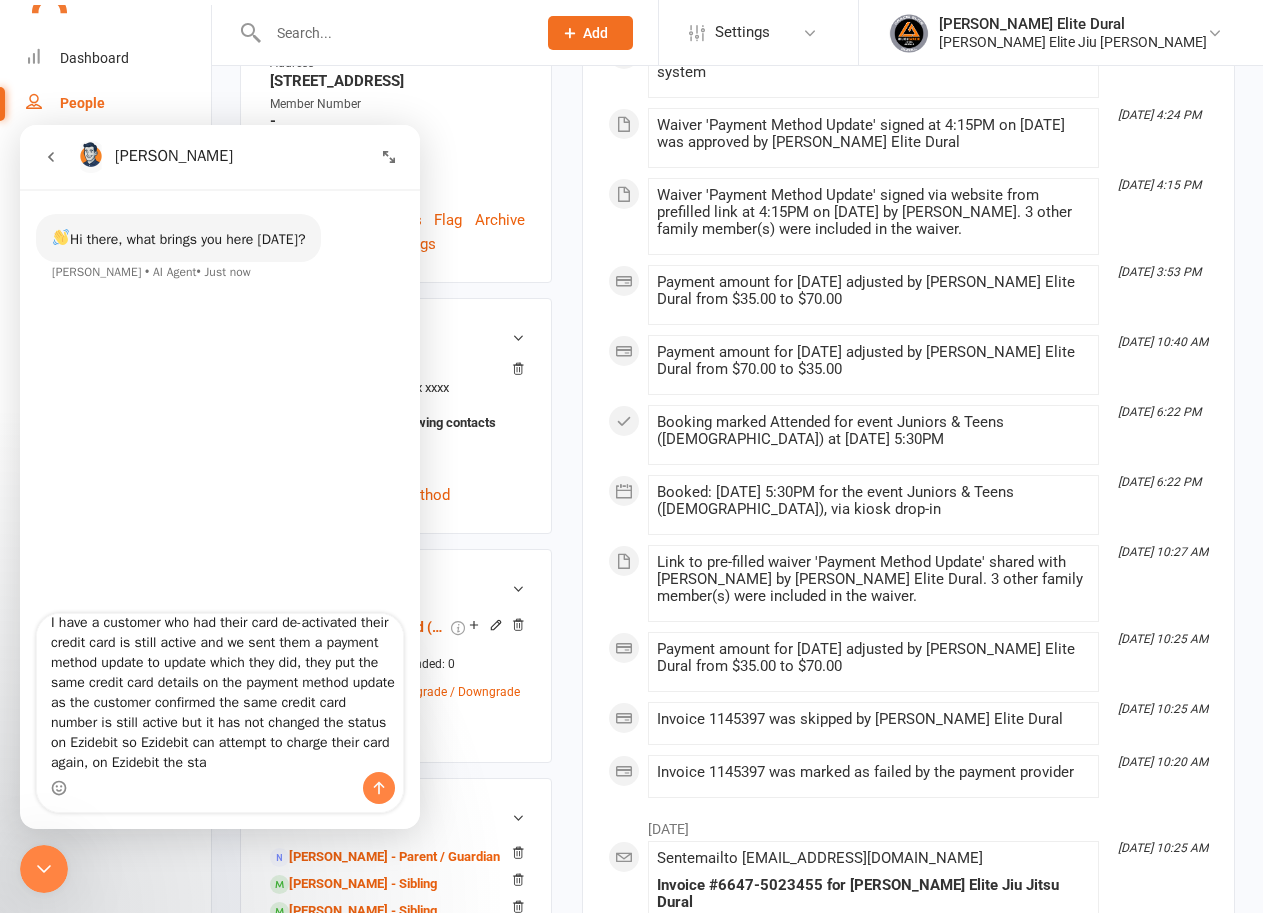 scroll, scrollTop: 33, scrollLeft: 0, axis: vertical 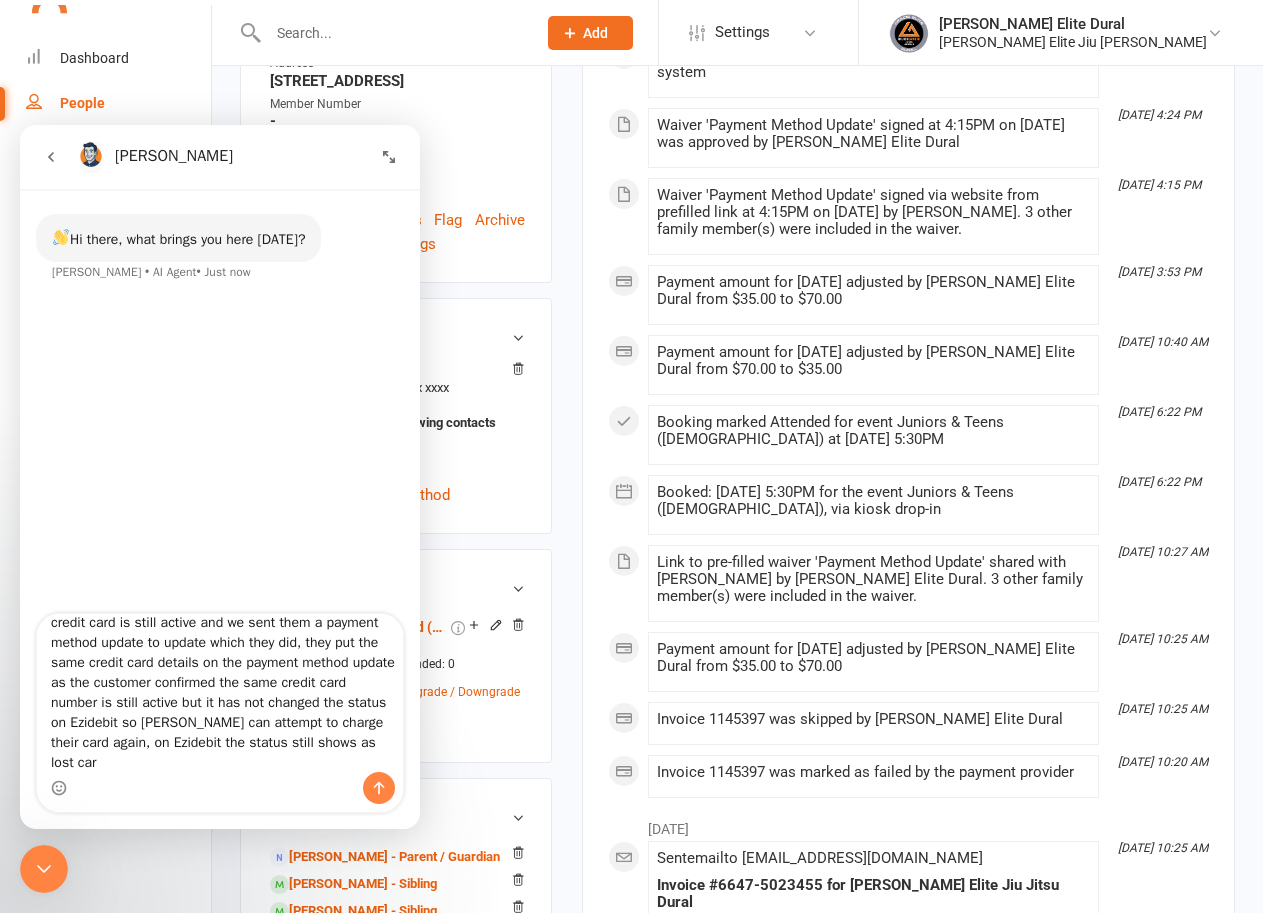type on "I have a customer who had their card de-activated their credit card is still active and we sent them a payment method update to update which they did, they put the same credit card details on the payment method update as the customer confirmed the same credit card number is still active but it has not changed the status on Ezidebit so Ezidebit can attempt to charge their card again, on Ezidebit the status still shows as lost card" 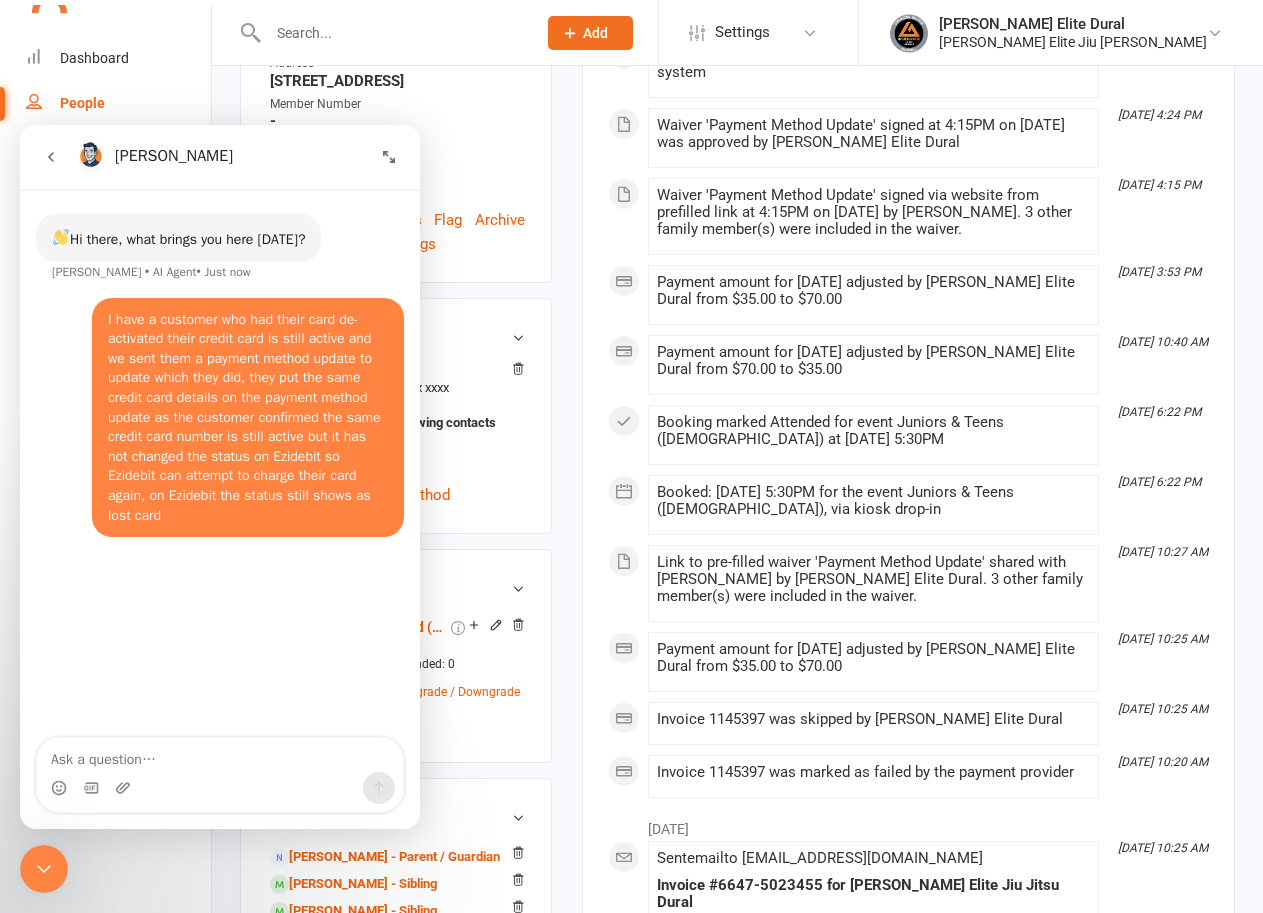 scroll, scrollTop: 0, scrollLeft: 0, axis: both 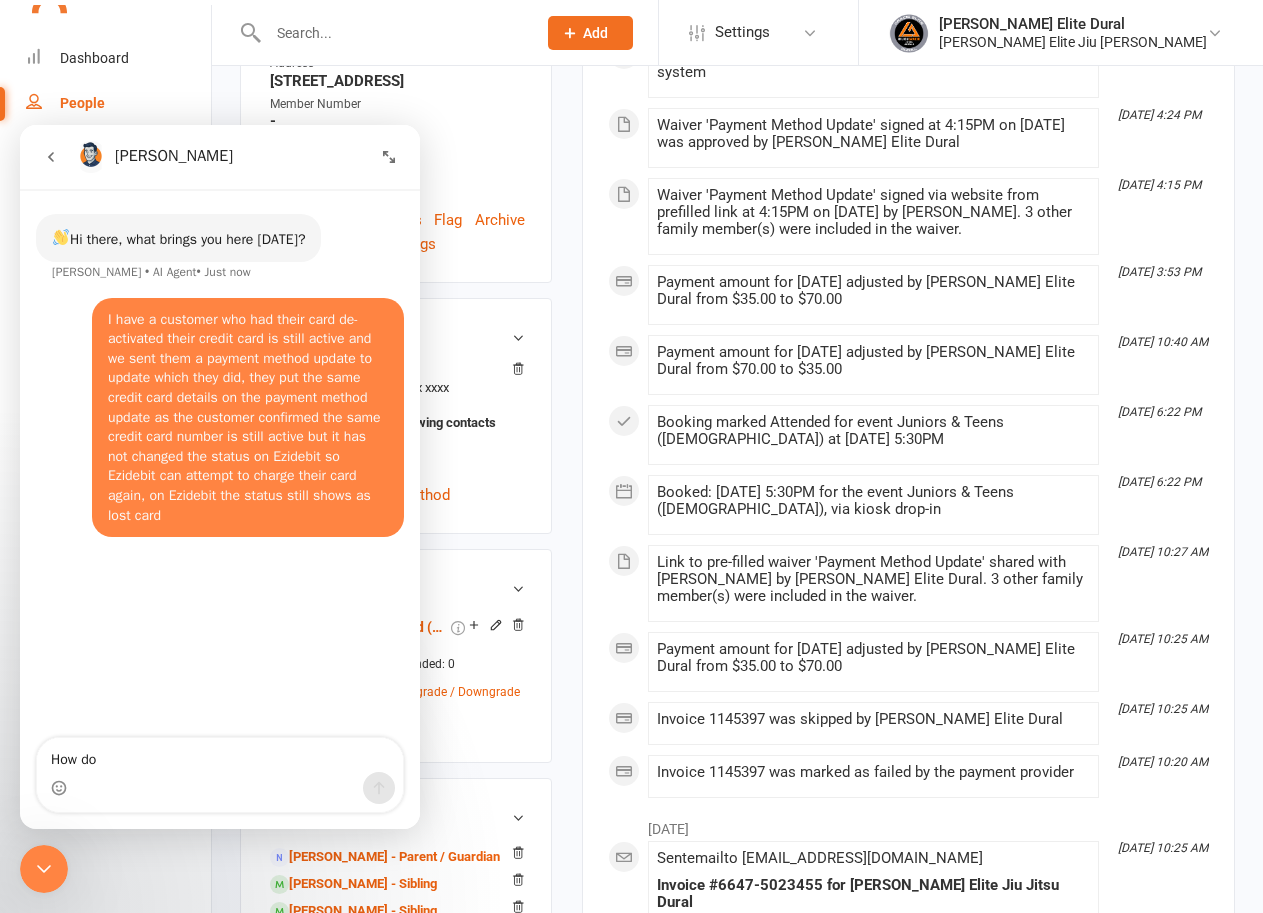 type on "How do" 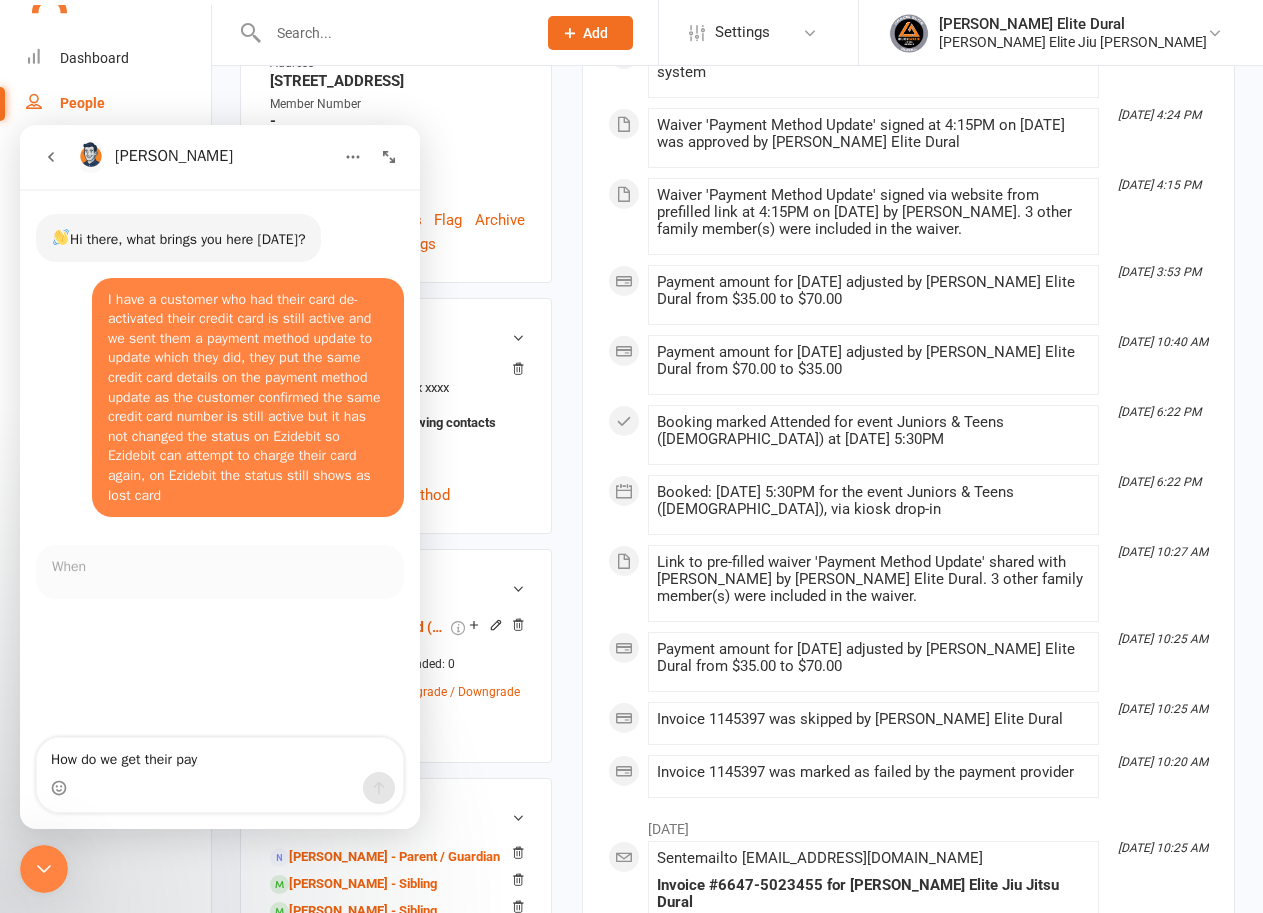 scroll, scrollTop: 3, scrollLeft: 0, axis: vertical 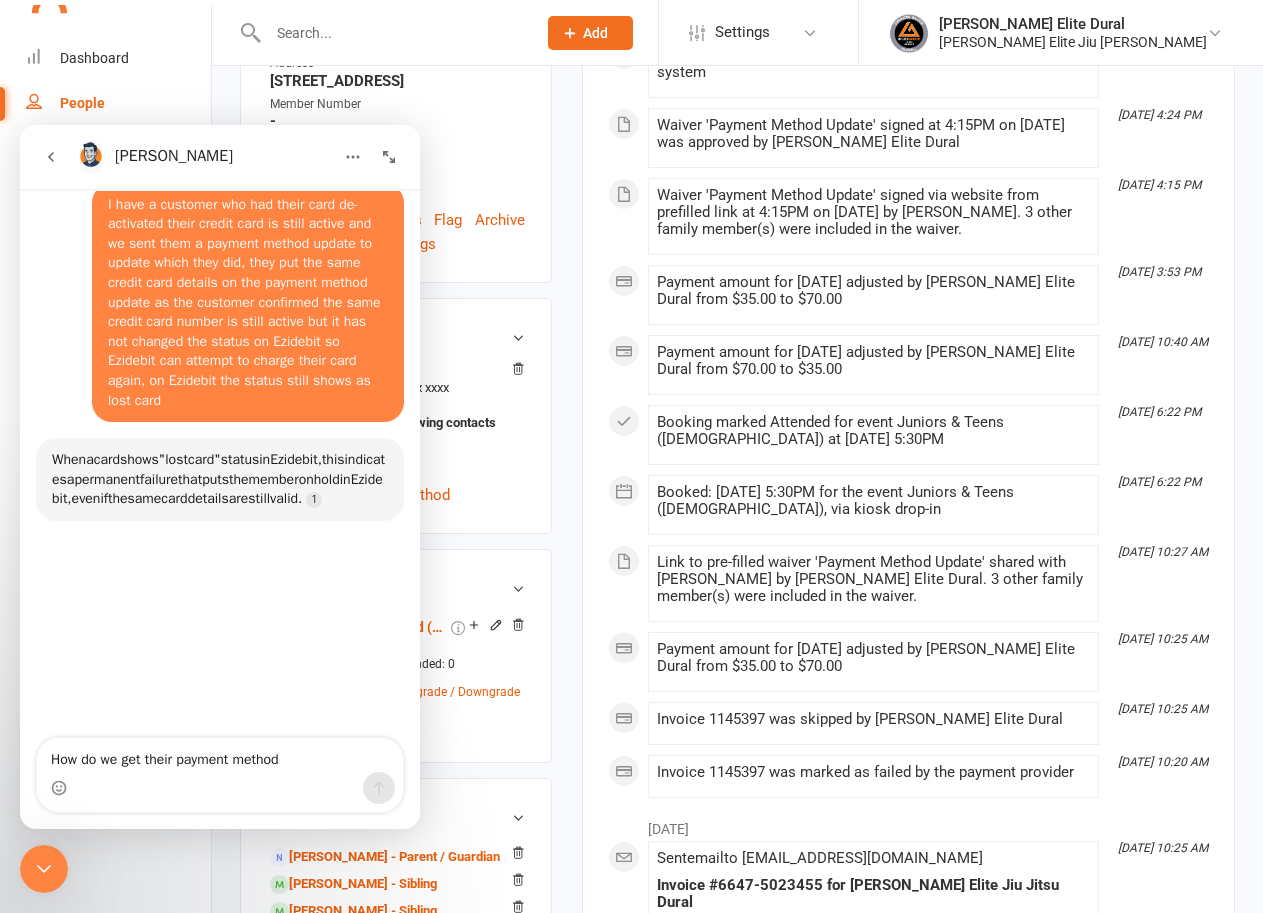 type on "How do we get their payment method" 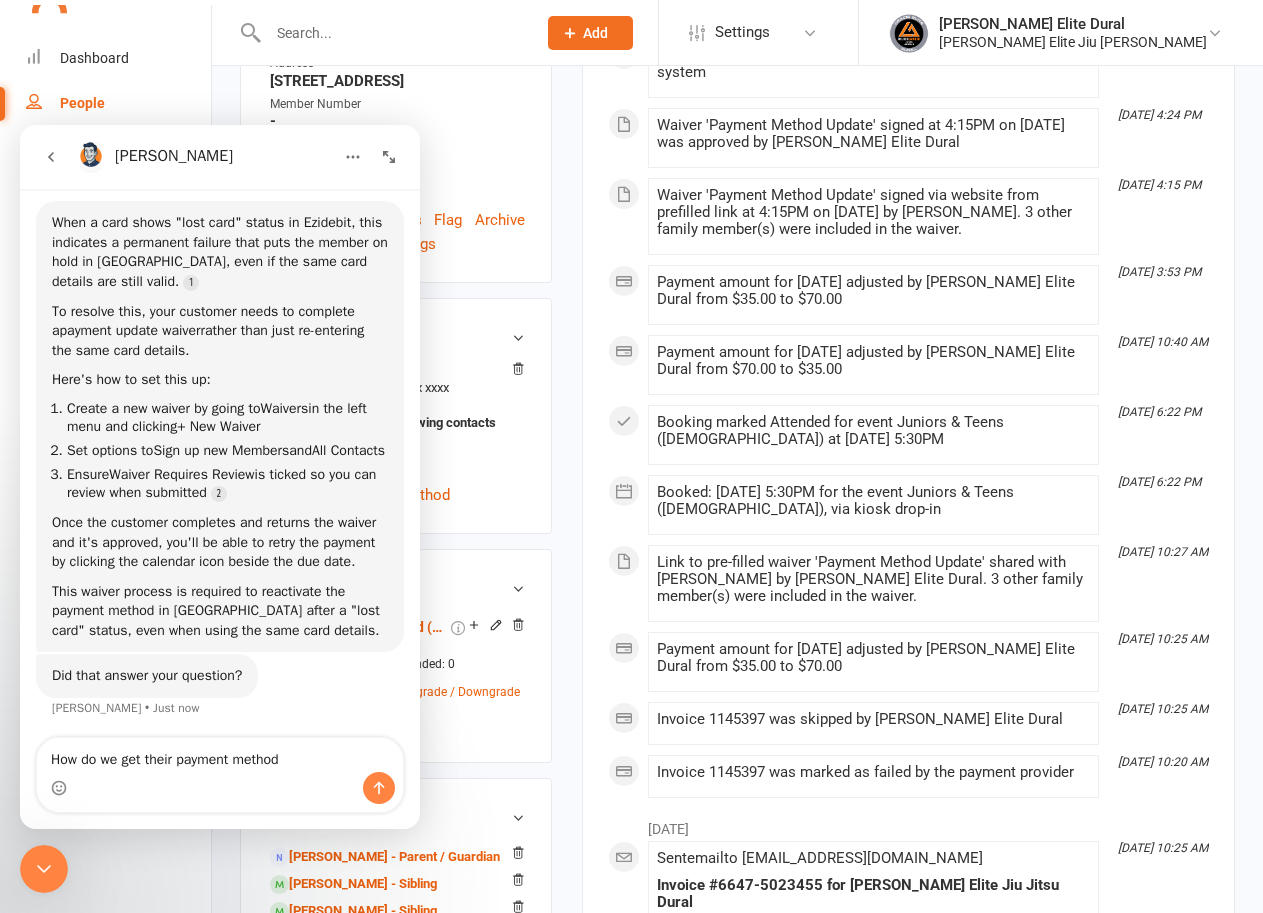 scroll, scrollTop: 352, scrollLeft: 0, axis: vertical 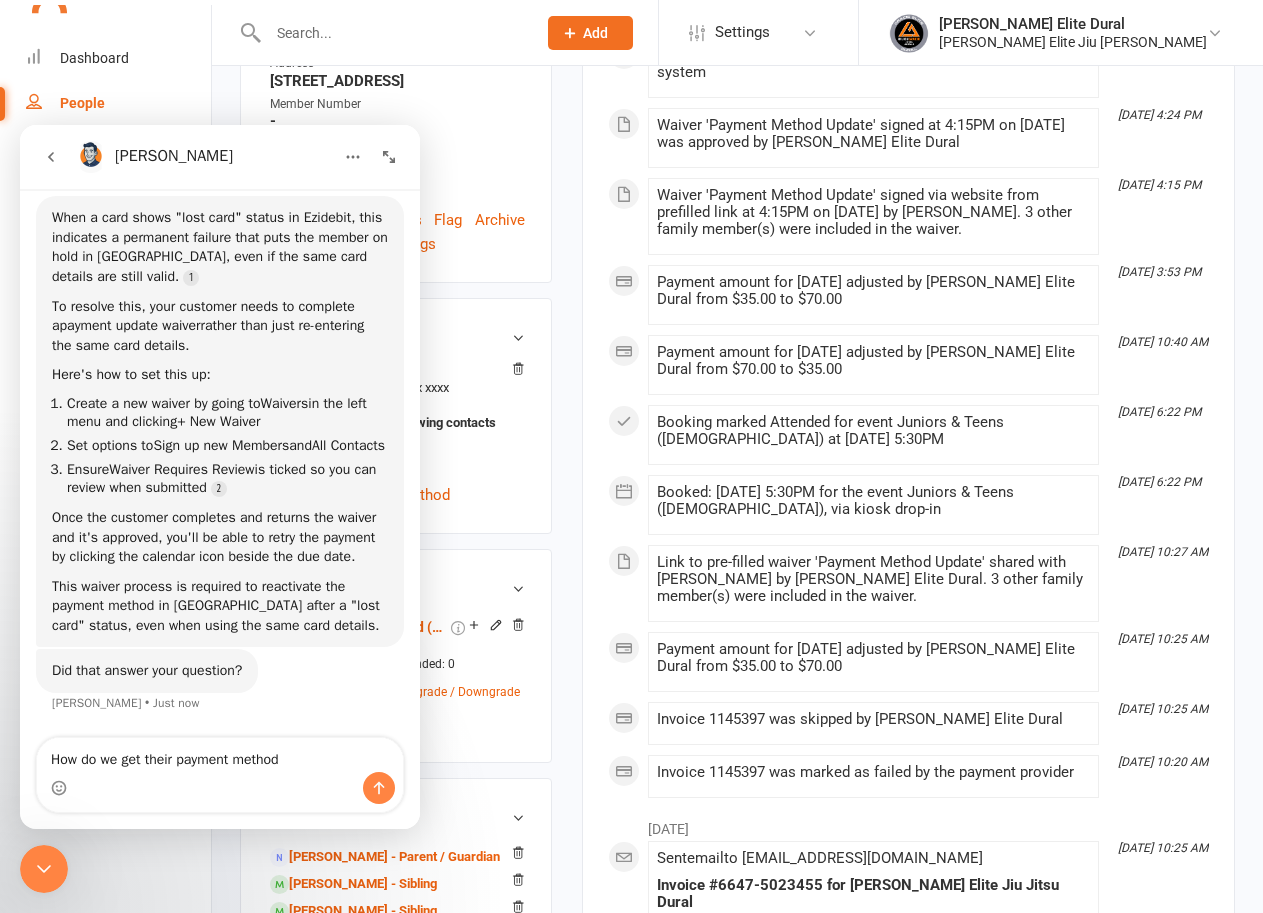 drag, startPoint x: 313, startPoint y: 760, endPoint x: 0, endPoint y: 729, distance: 314.5314 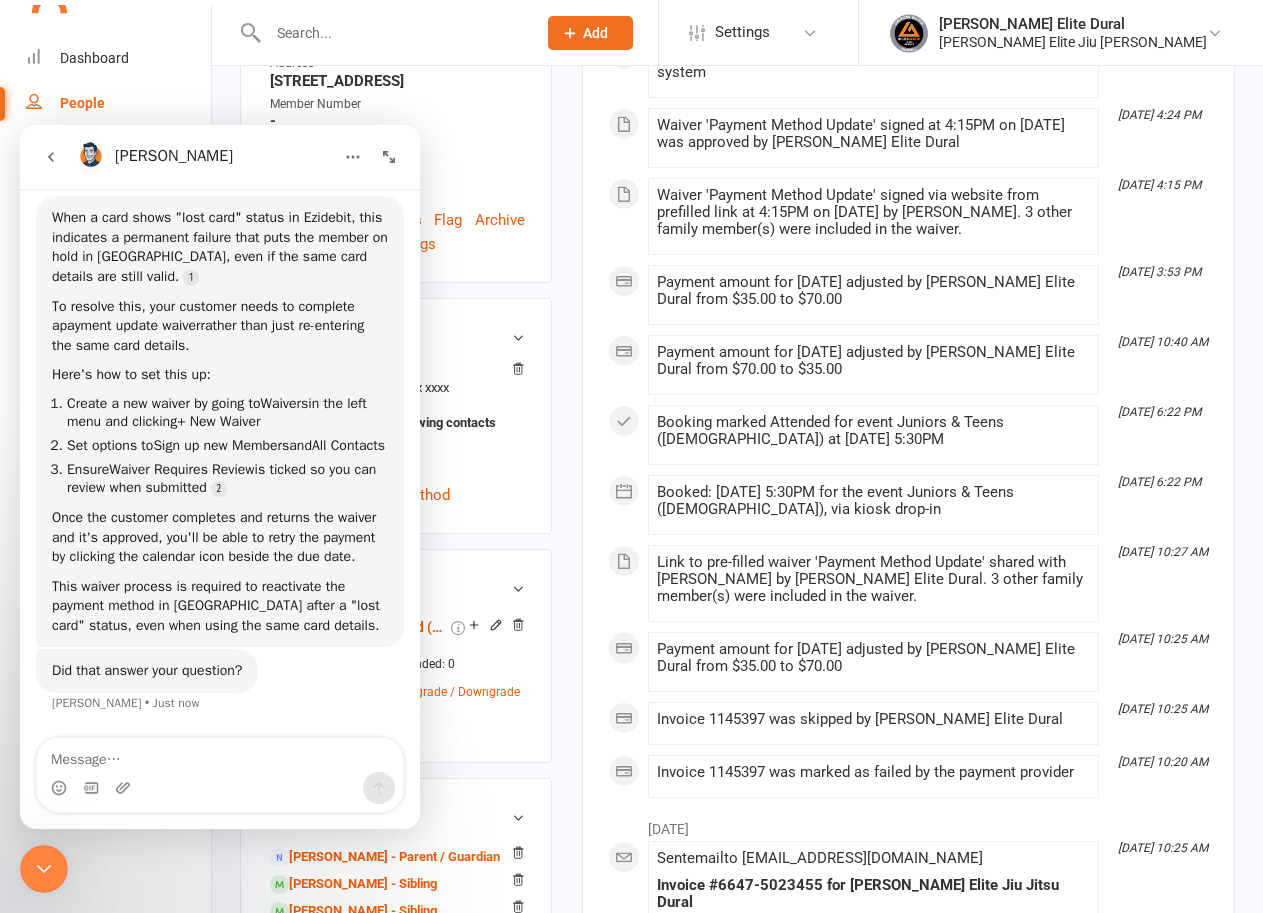 type 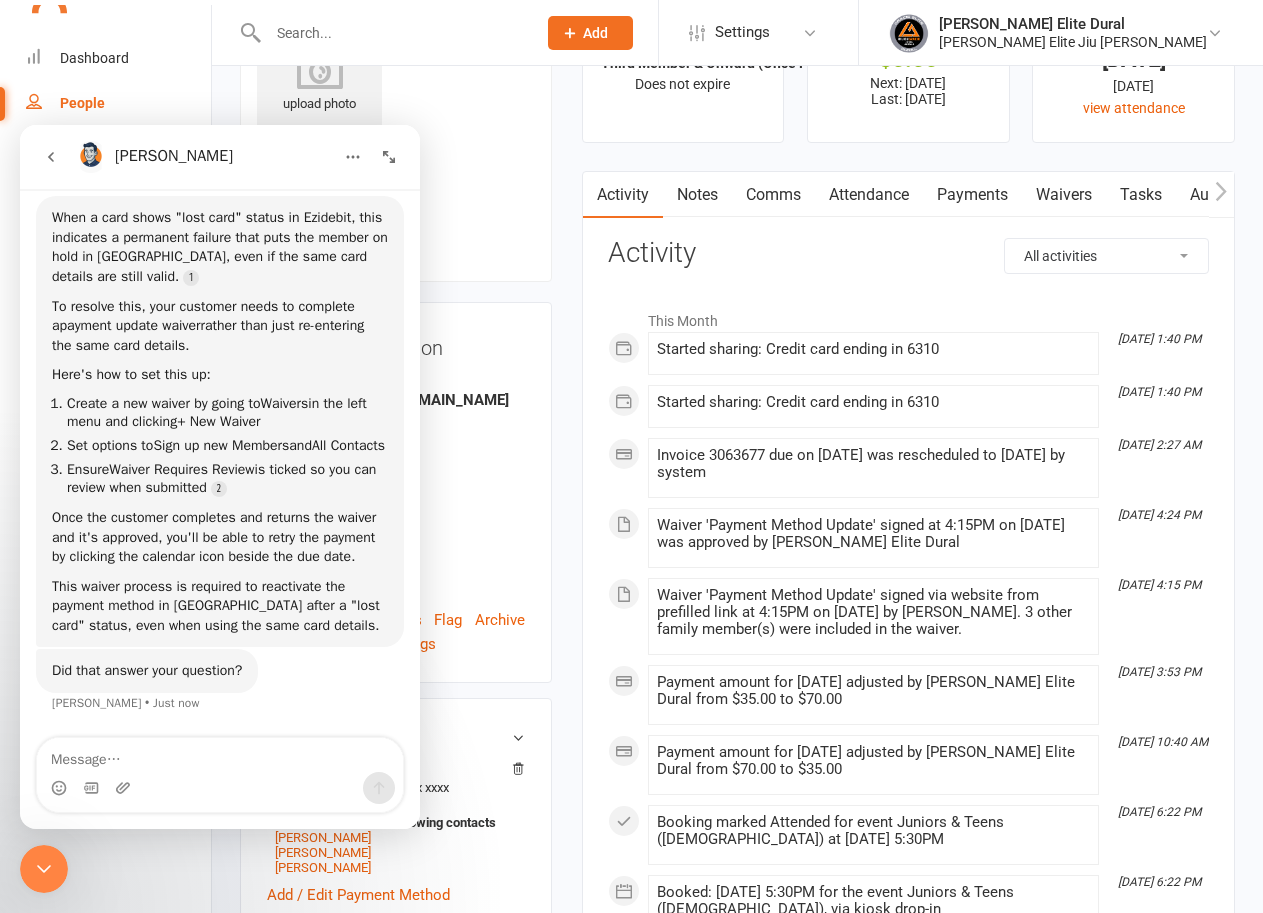 scroll, scrollTop: 0, scrollLeft: 0, axis: both 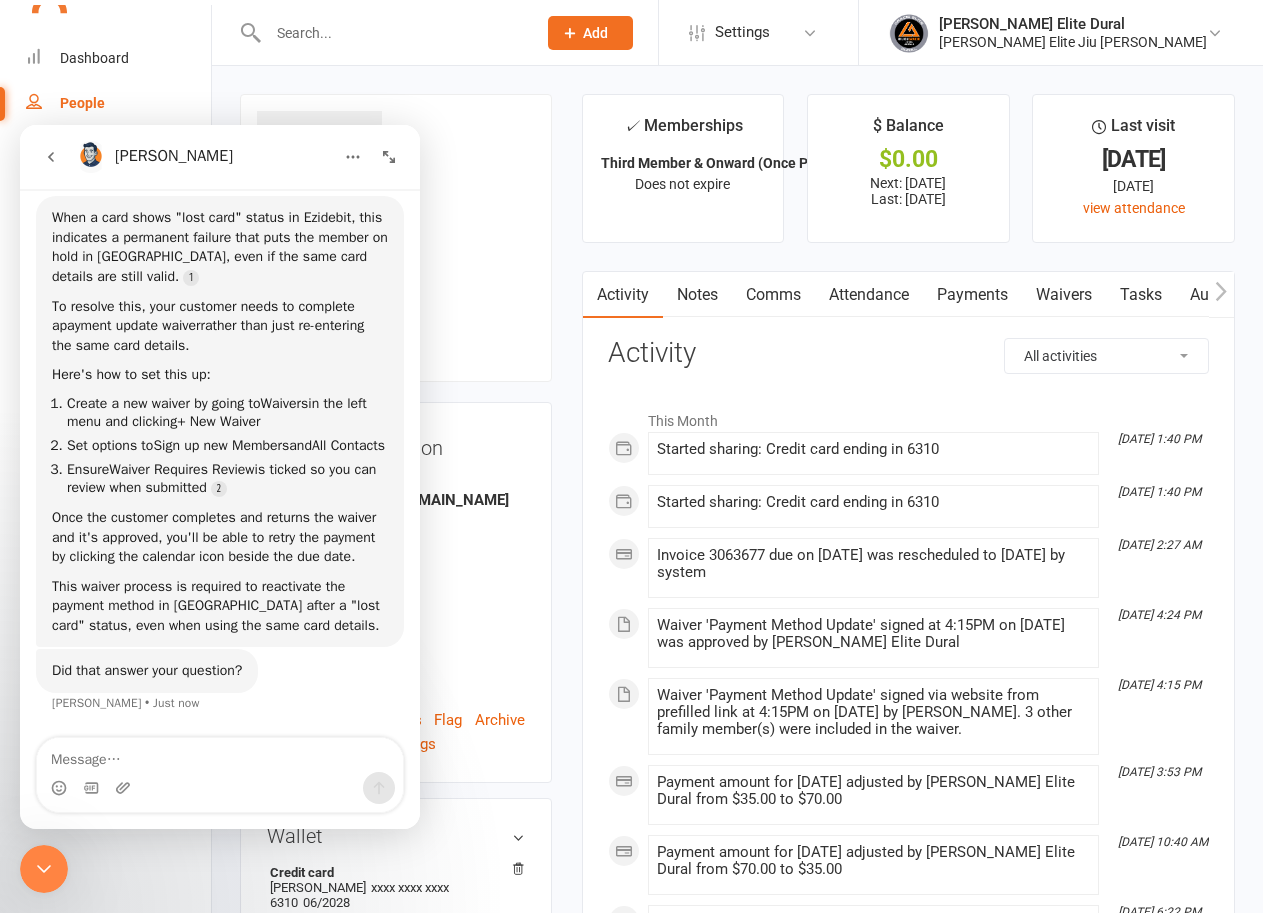 click 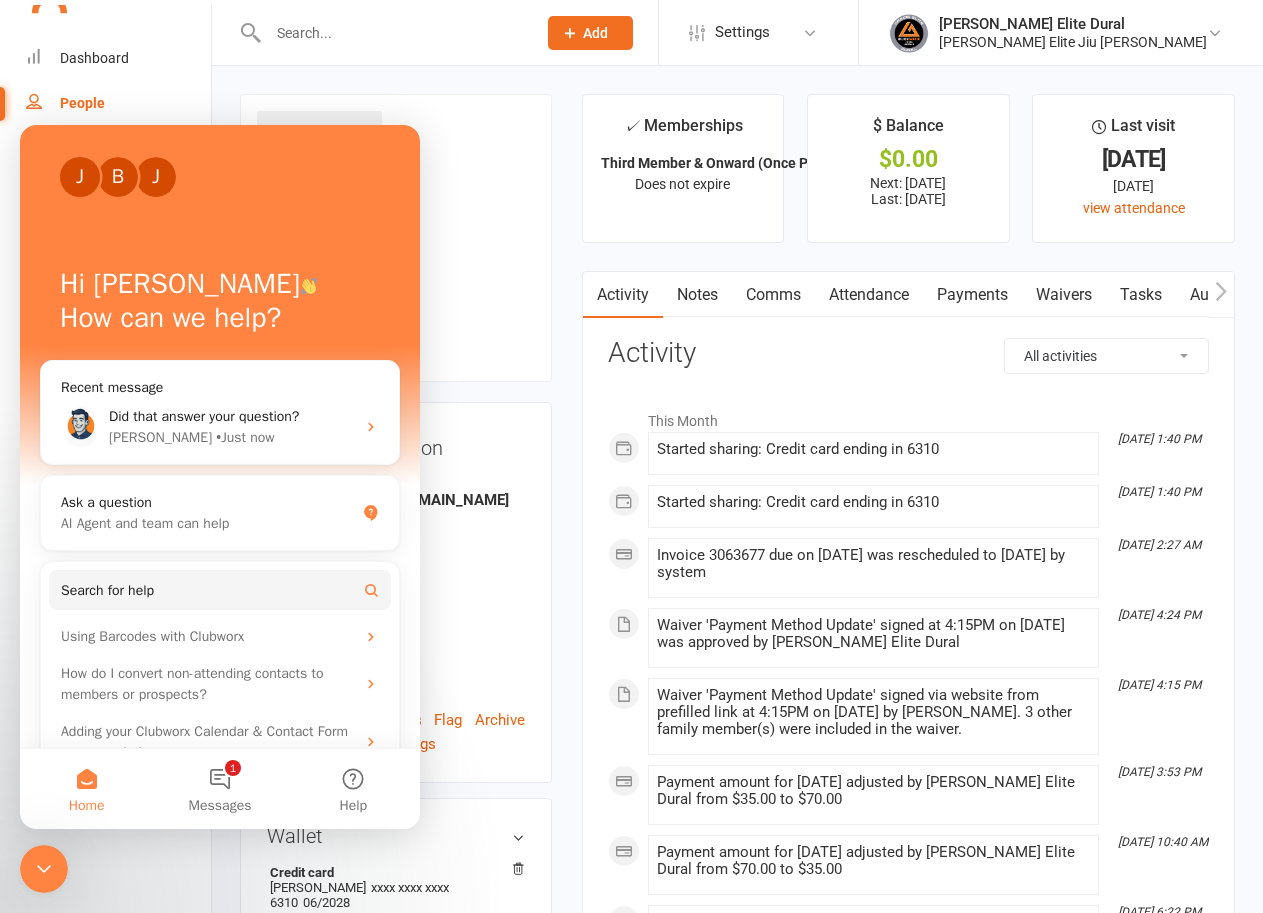 scroll, scrollTop: 0, scrollLeft: 0, axis: both 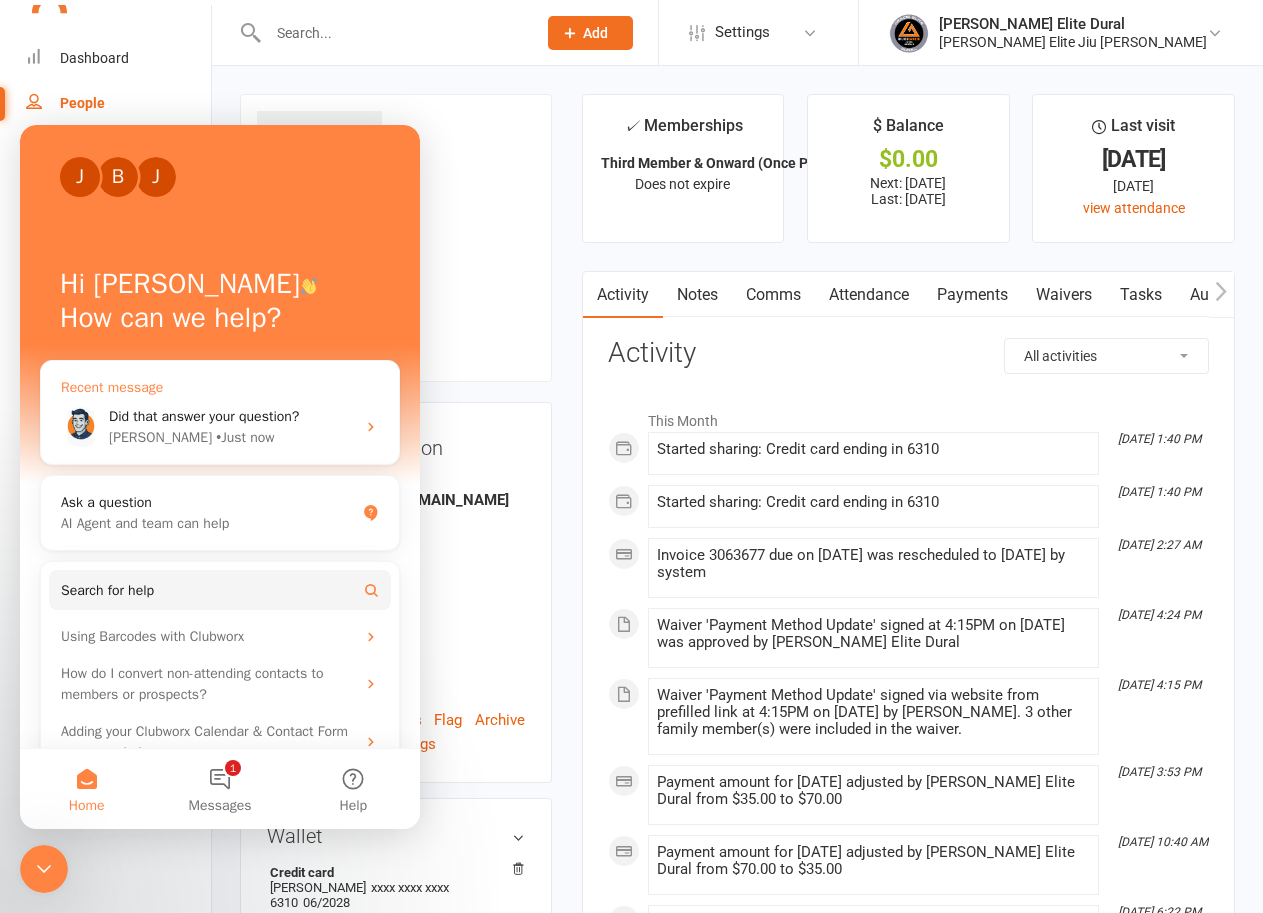 click on "Did that answer your question? Toby •  Just now" at bounding box center [220, 427] 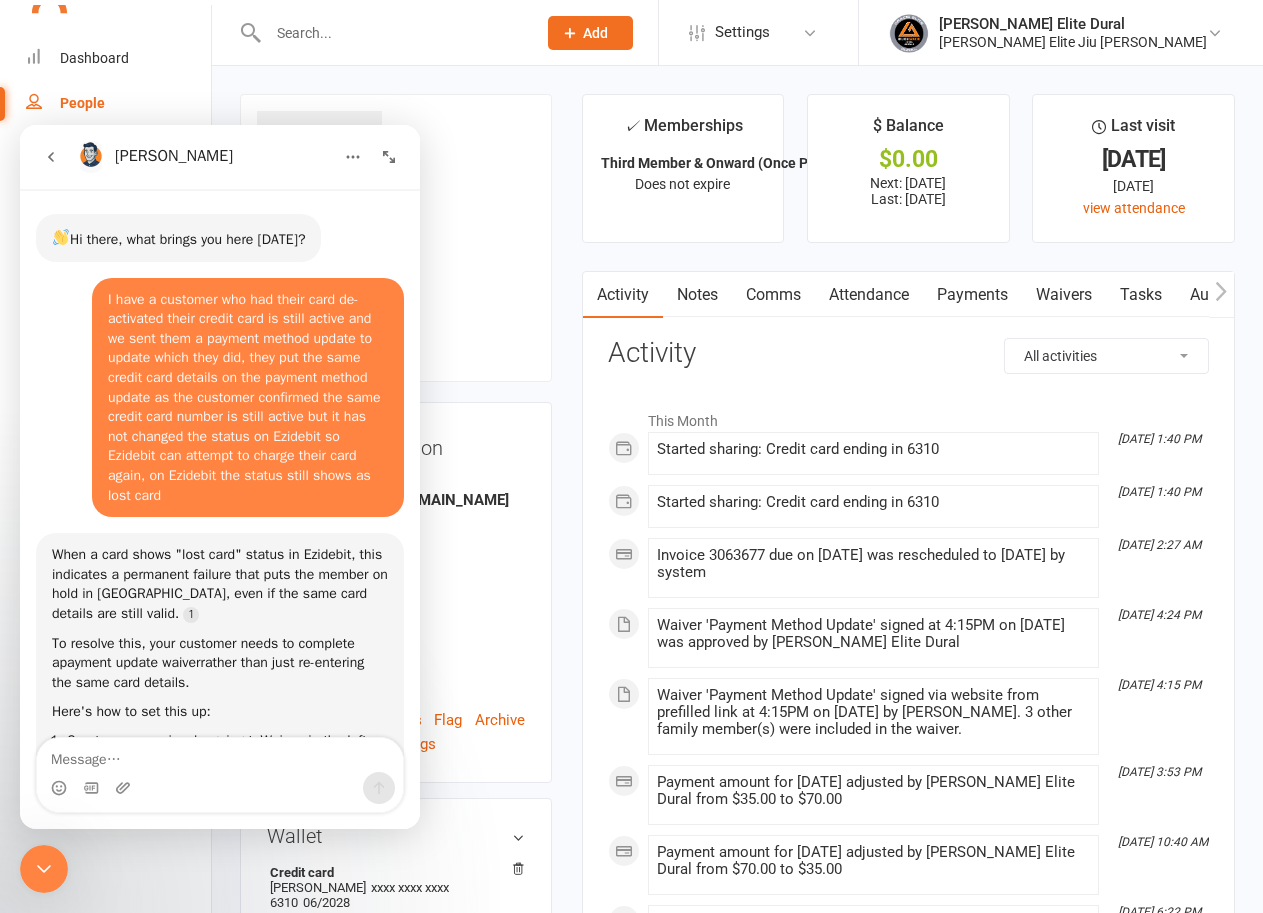 scroll, scrollTop: 352, scrollLeft: 0, axis: vertical 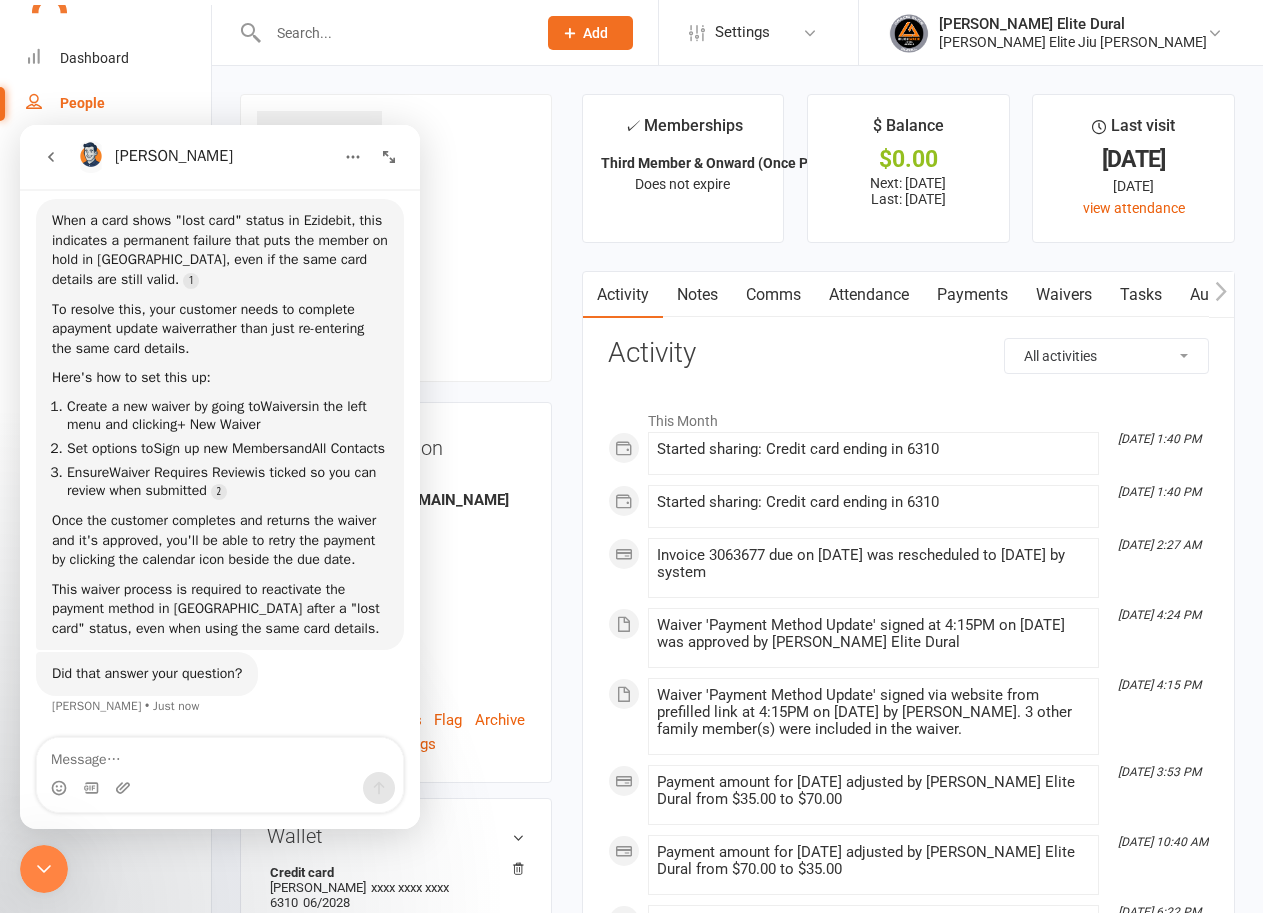 click on "✓ Memberships Third Member & Onward (Once Per Week) Does not expire $ Balance $0.00 Next: 12 Jul 2025 Last: 26 Jun 2025 Last visit 3 Jul 2025 7 days ago view attendance
Activity Notes Comms Attendance Payments Waivers Tasks Automations Workouts Gradings / Promotions Access Control Credit balance
All activities Bookings / Attendances Communications Notes Failed SMSes Gradings Members Memberships POS Sales Payments Credit Vouchers Prospects Reports Automations Tasks Waivers Workouts Kiosk Mode Consent Assessments Contact Flags Family Relationships Activity This Month Jul 10, 1:40 PM Started sharing: Credit card ending in 6310   Jul 10, 1:40 PM Started sharing: Credit card ending in 6310   Jul 10, 2:27 AM Invoice 3063677 due on 10 Jul 2025 was rescheduled to 12 Jul 2025 by system   Jul 7, 4:24 PM Waiver 'Payment Method Update' signed at 4:15PM on 7-Jul-2025 was approved by Gracie Elite Dural   Jul 7, 4:15 PM   Jul 7, 3:53 PM   Jul 4, 10:40 AM   Jul 3, 6:22 PM   Jul 3, 6:22 PM   Jul 3, 10:27 AM" at bounding box center (908, 1260) 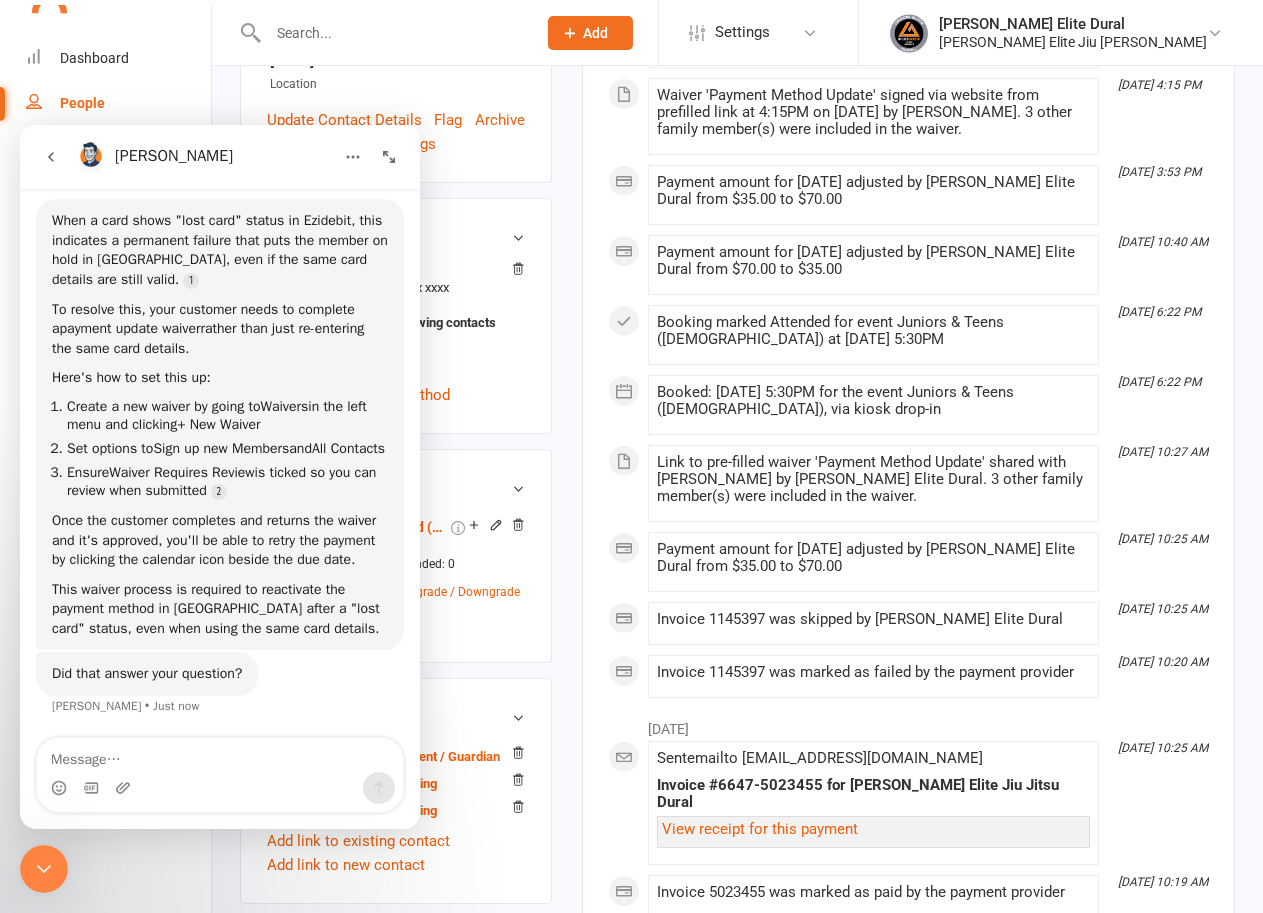 scroll, scrollTop: 300, scrollLeft: 0, axis: vertical 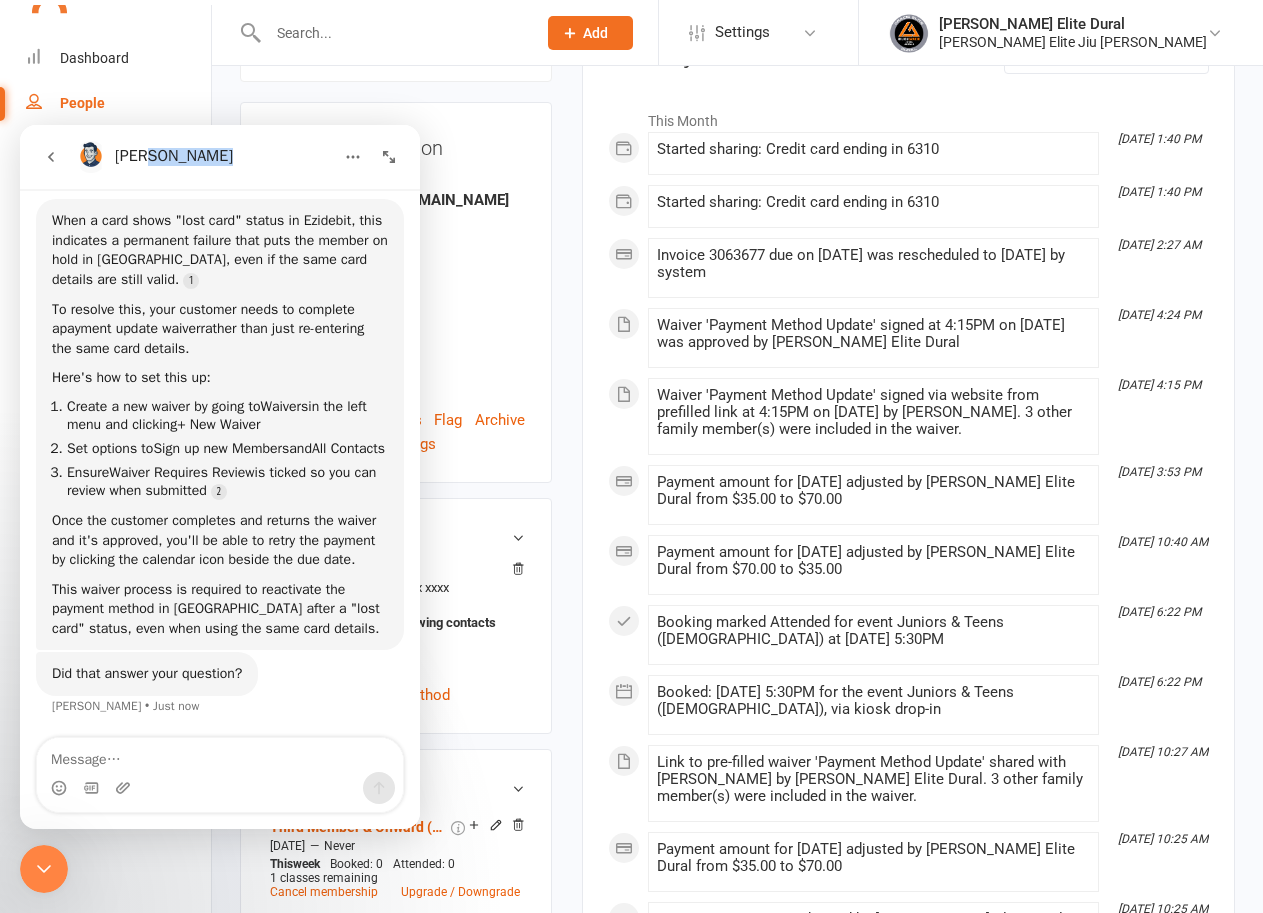 drag, startPoint x: 238, startPoint y: 149, endPoint x: 618, endPoint y: 295, distance: 407.0823 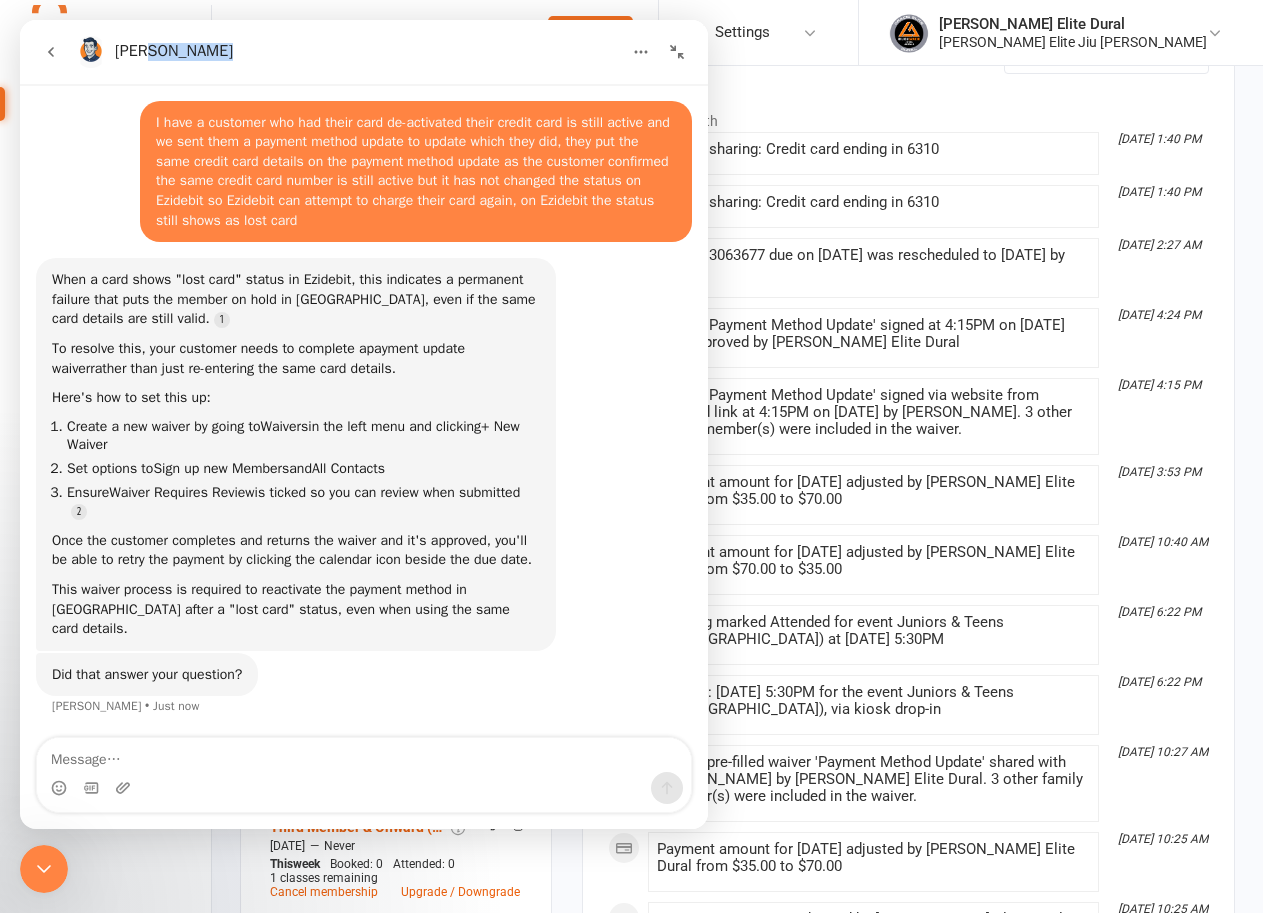 scroll, scrollTop: 52, scrollLeft: 0, axis: vertical 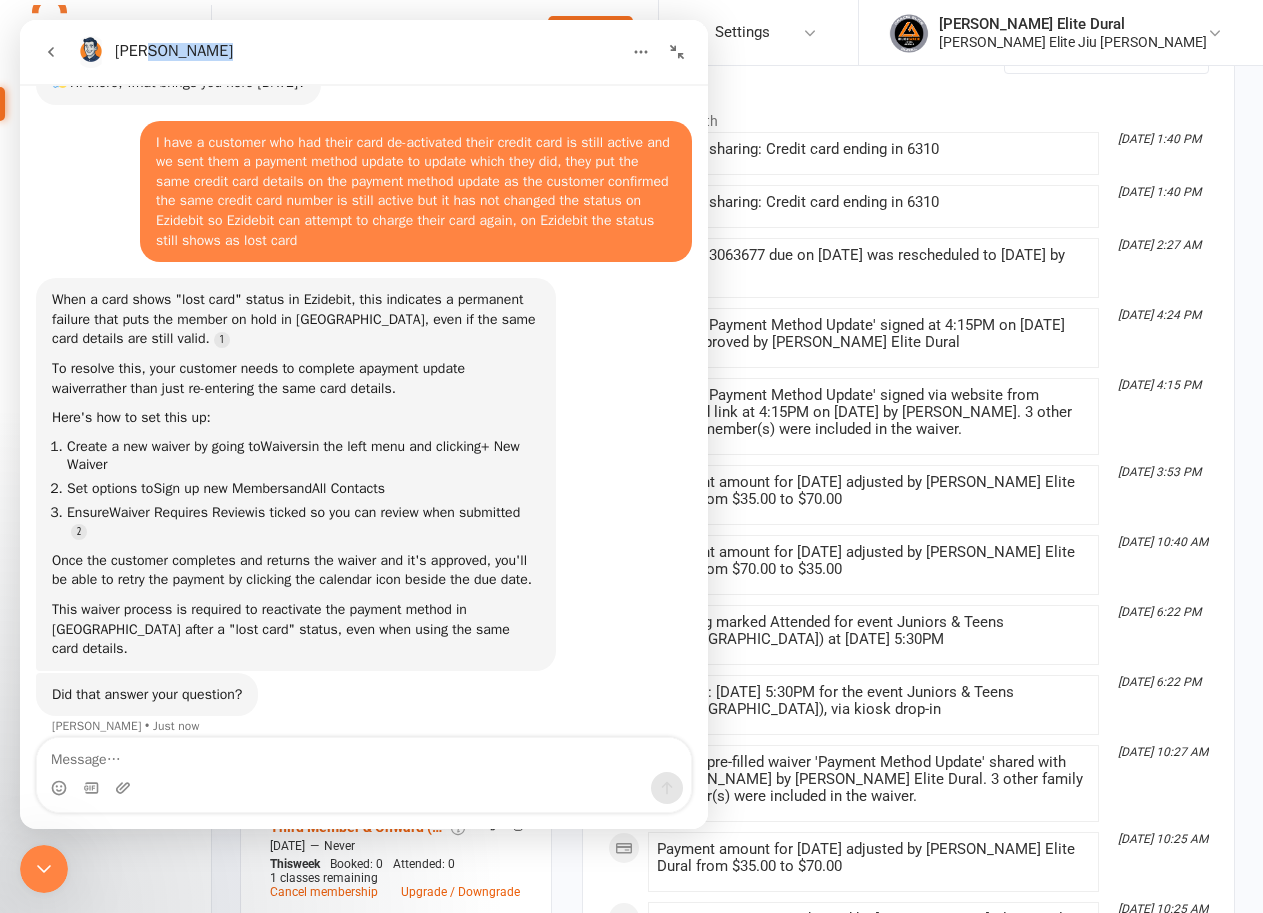 click 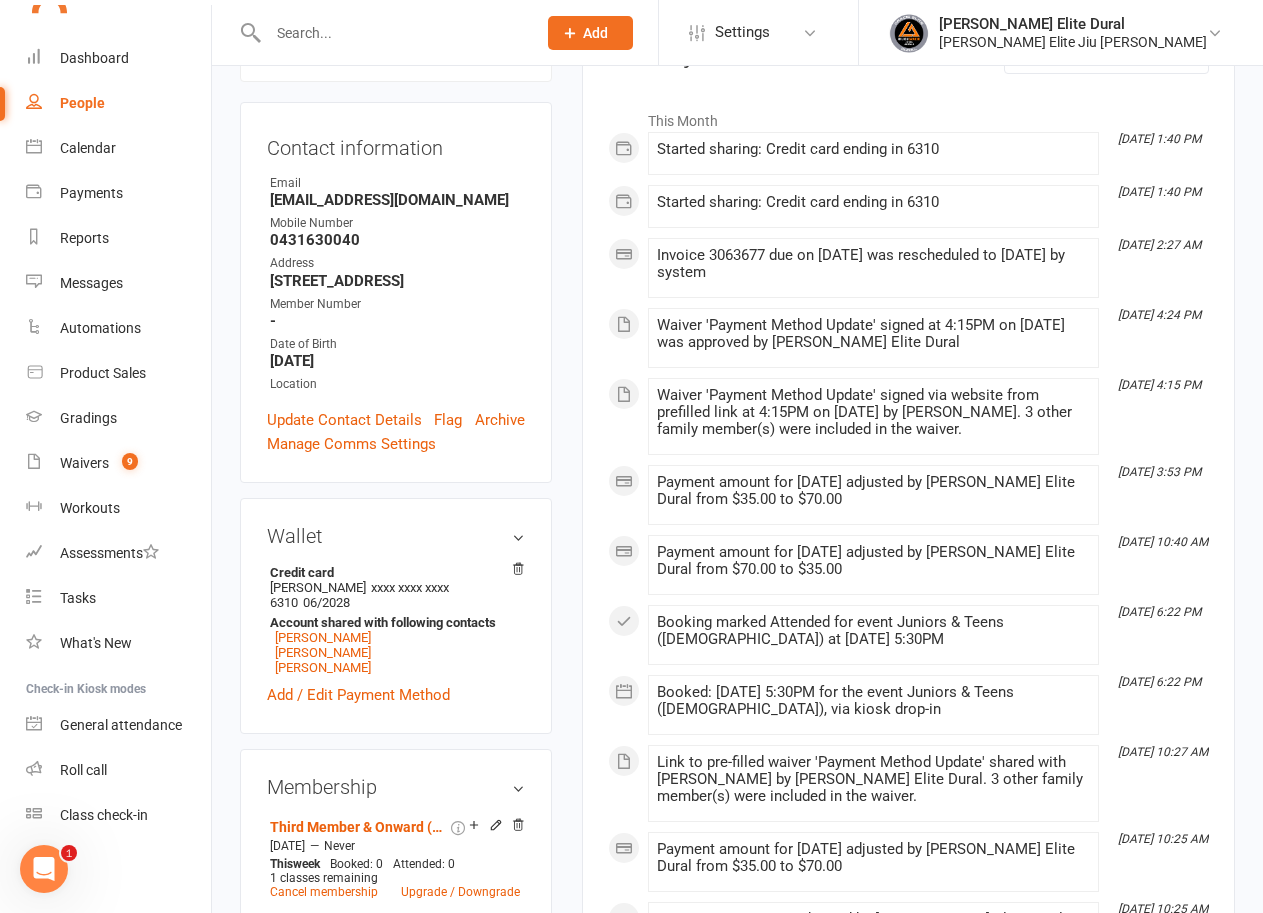 scroll, scrollTop: 0, scrollLeft: 0, axis: both 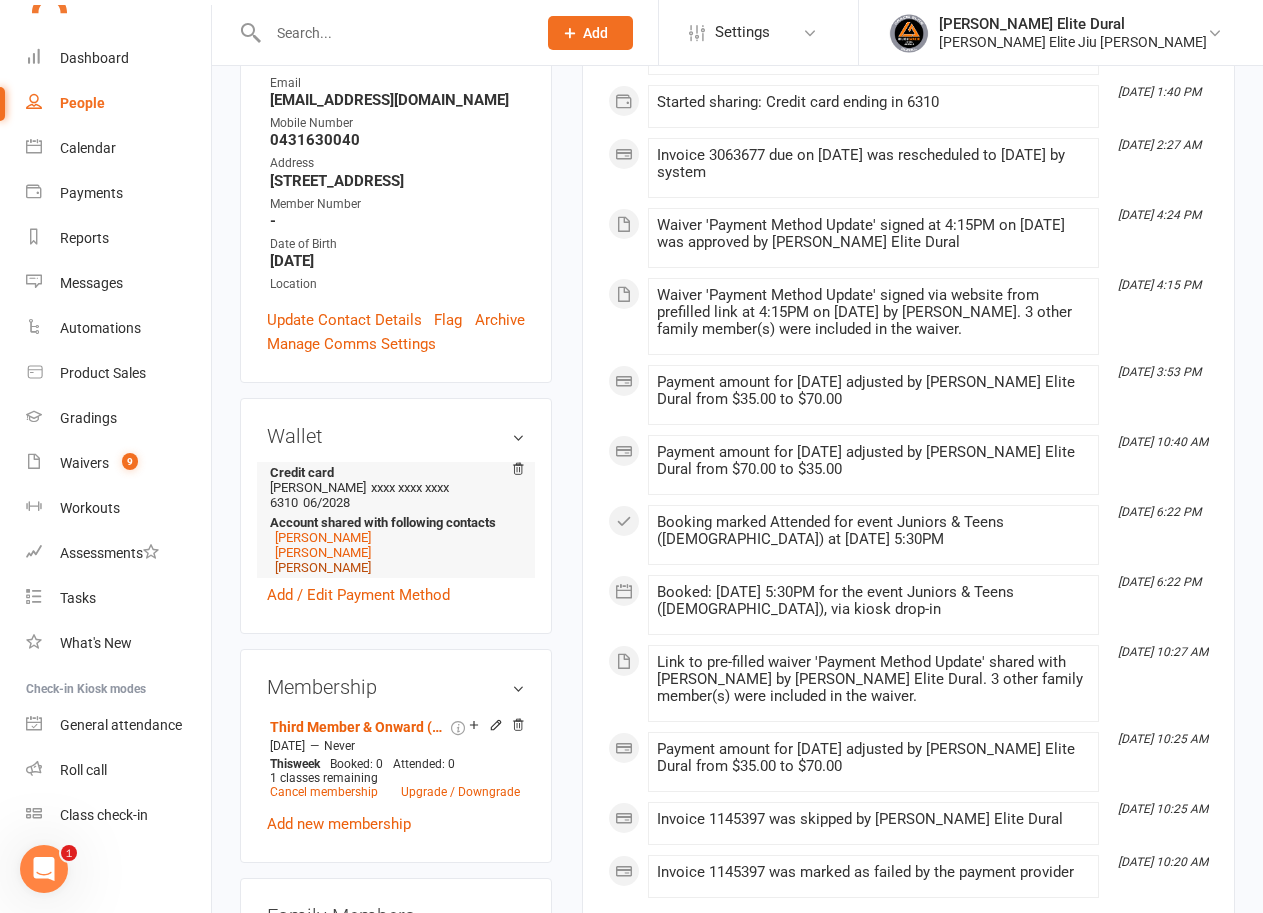 click on "Elaine Moussa" at bounding box center (323, 567) 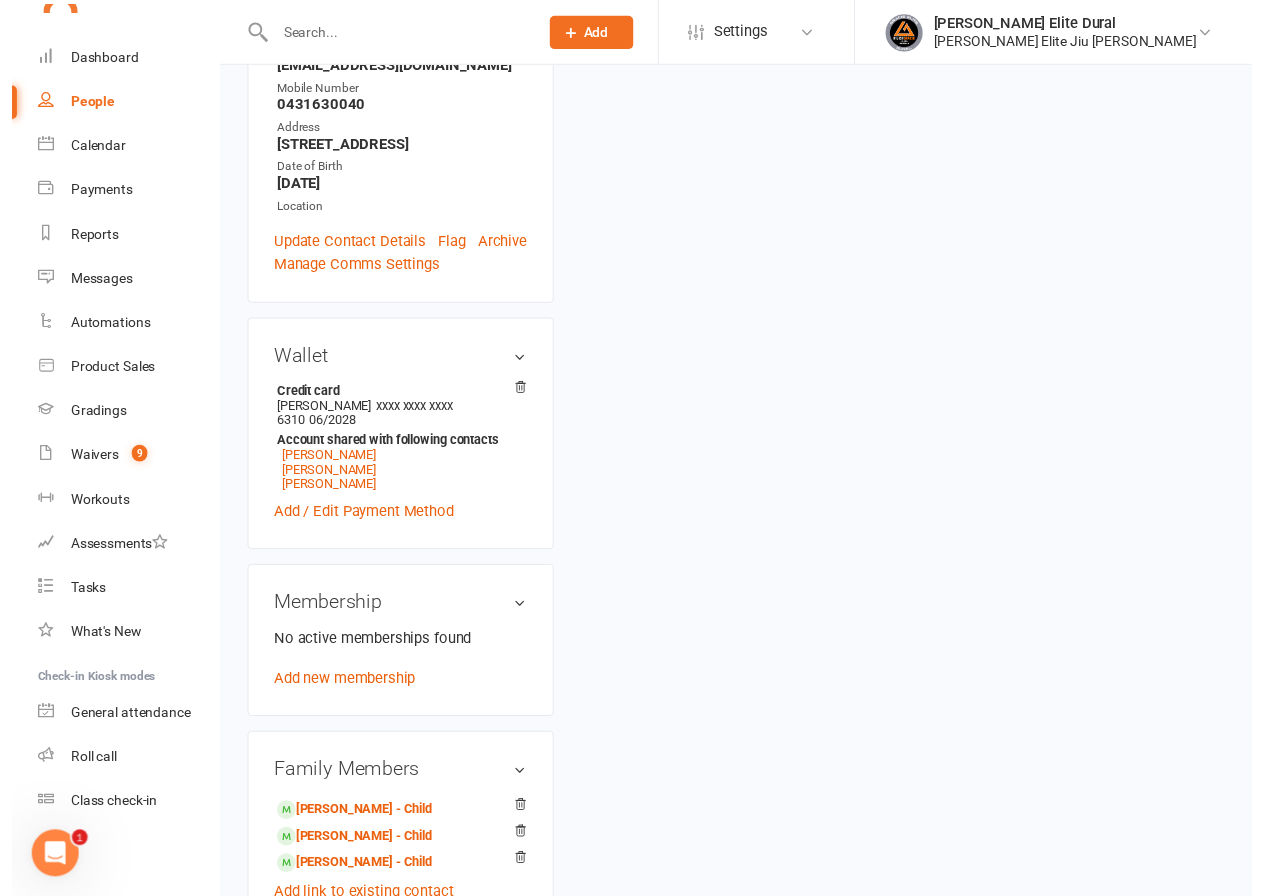 scroll, scrollTop: 0, scrollLeft: 0, axis: both 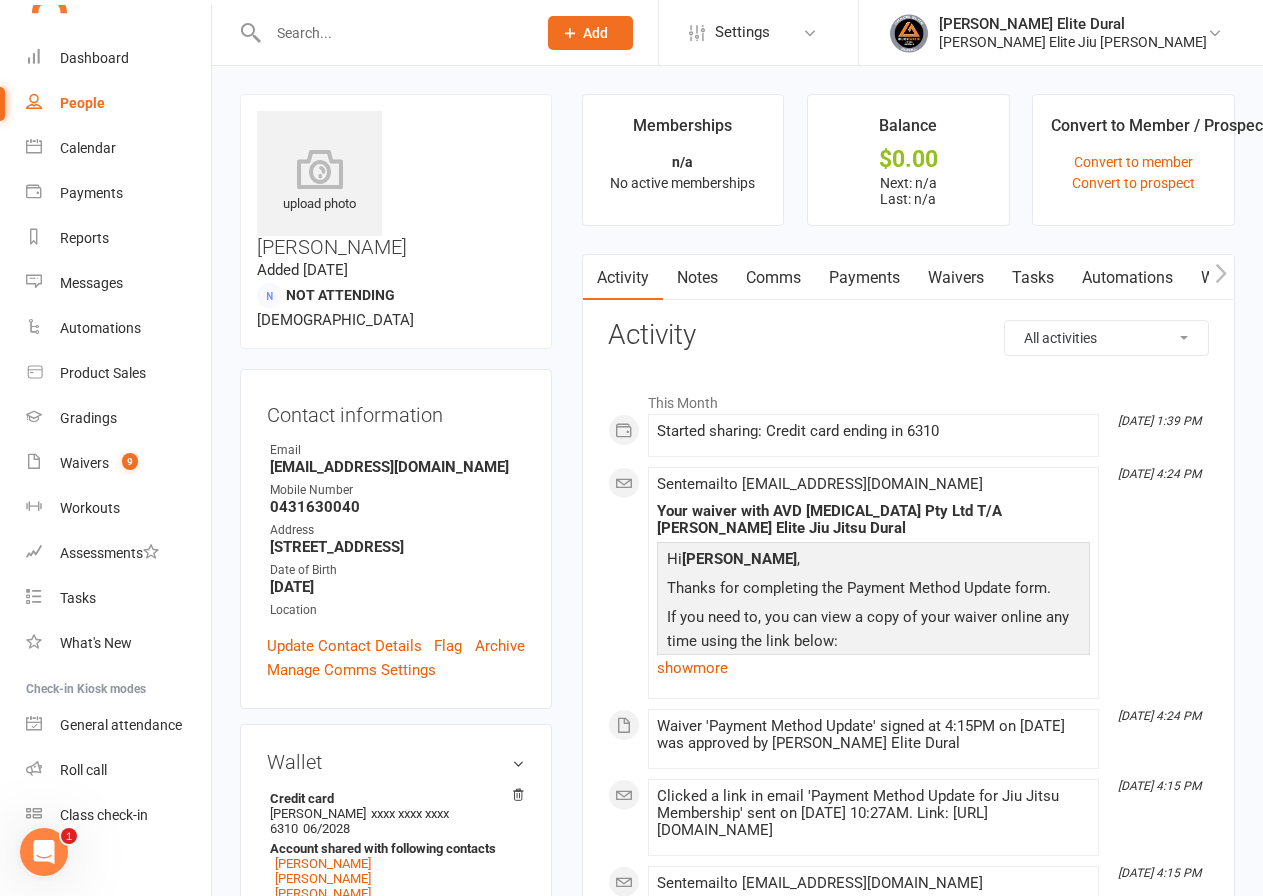 click on "Waivers" at bounding box center [956, 278] 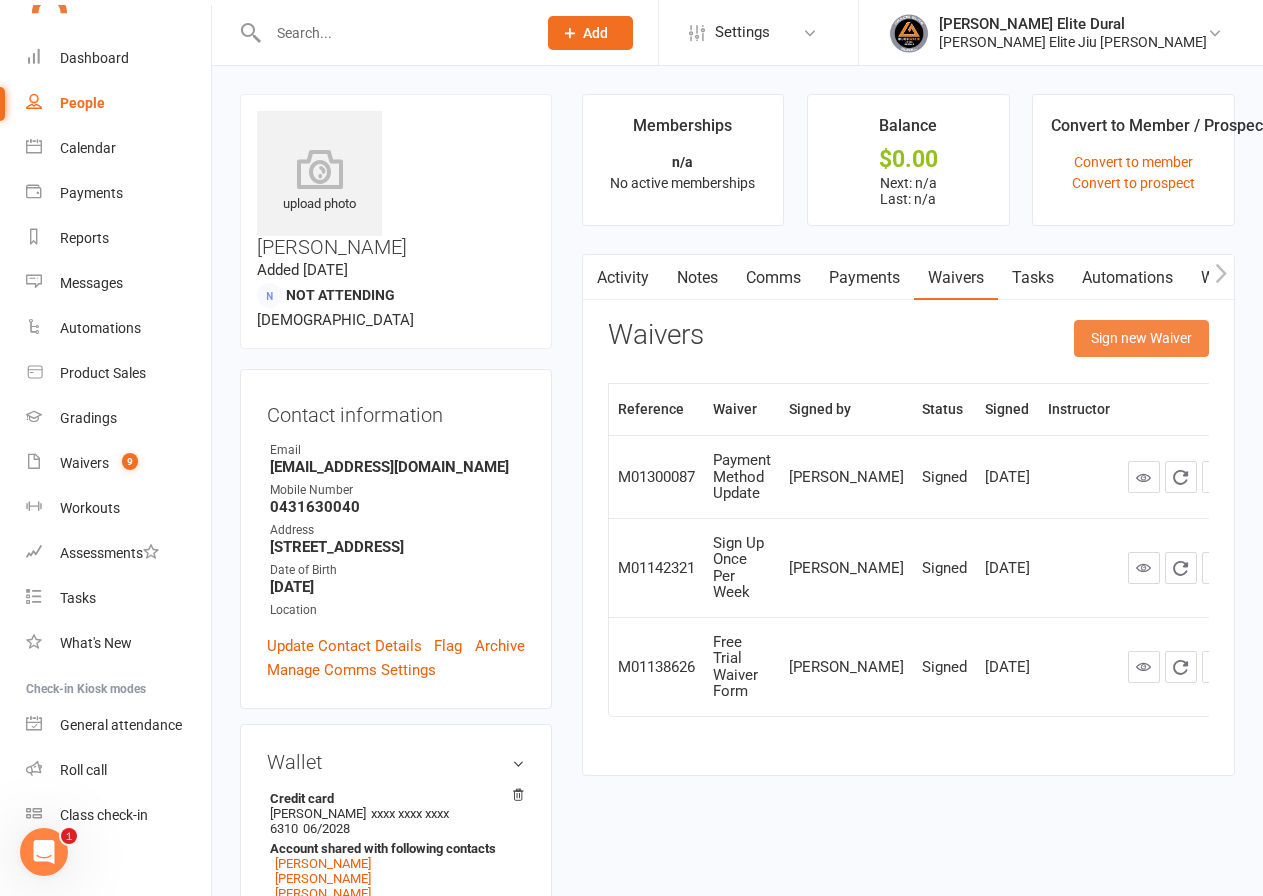 click on "Sign new Waiver" at bounding box center [1141, 338] 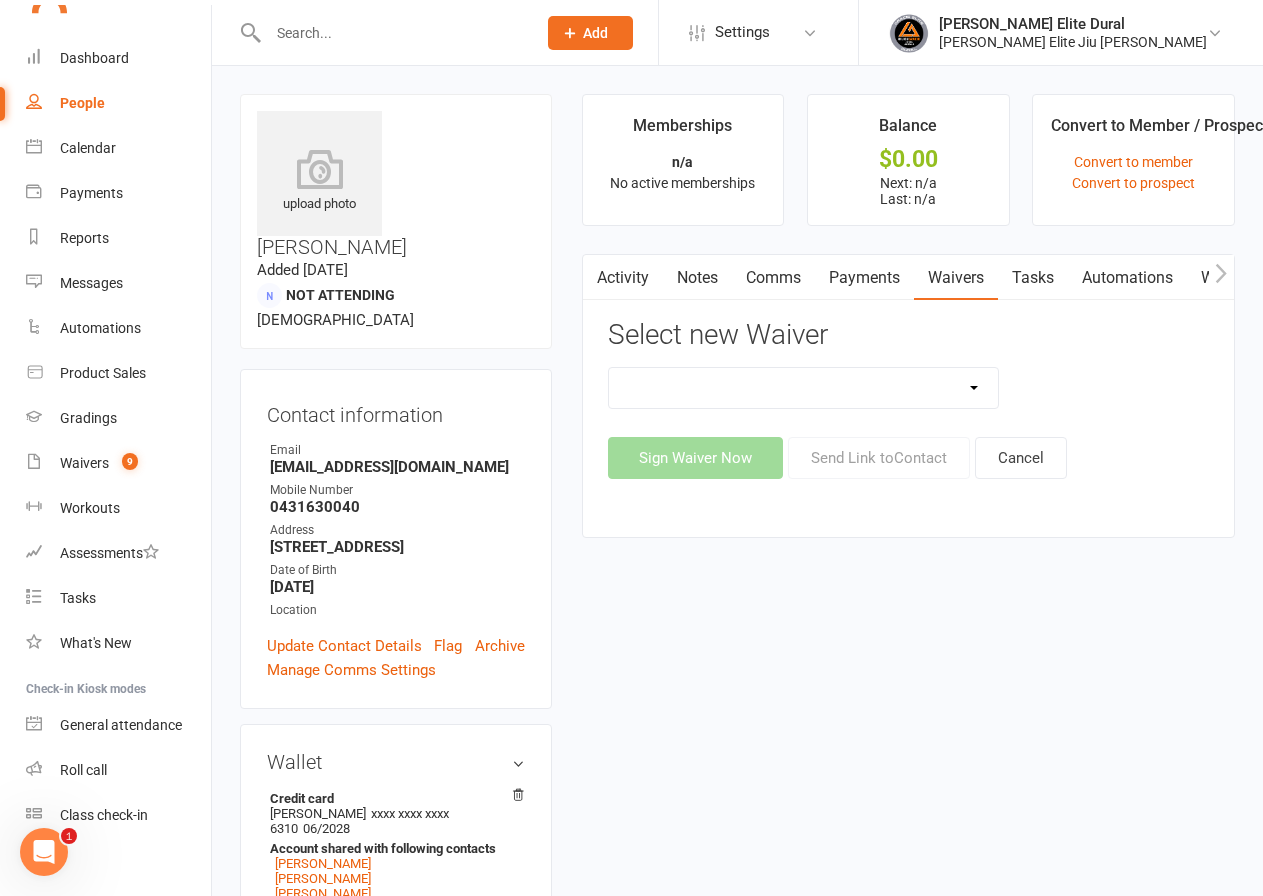 click 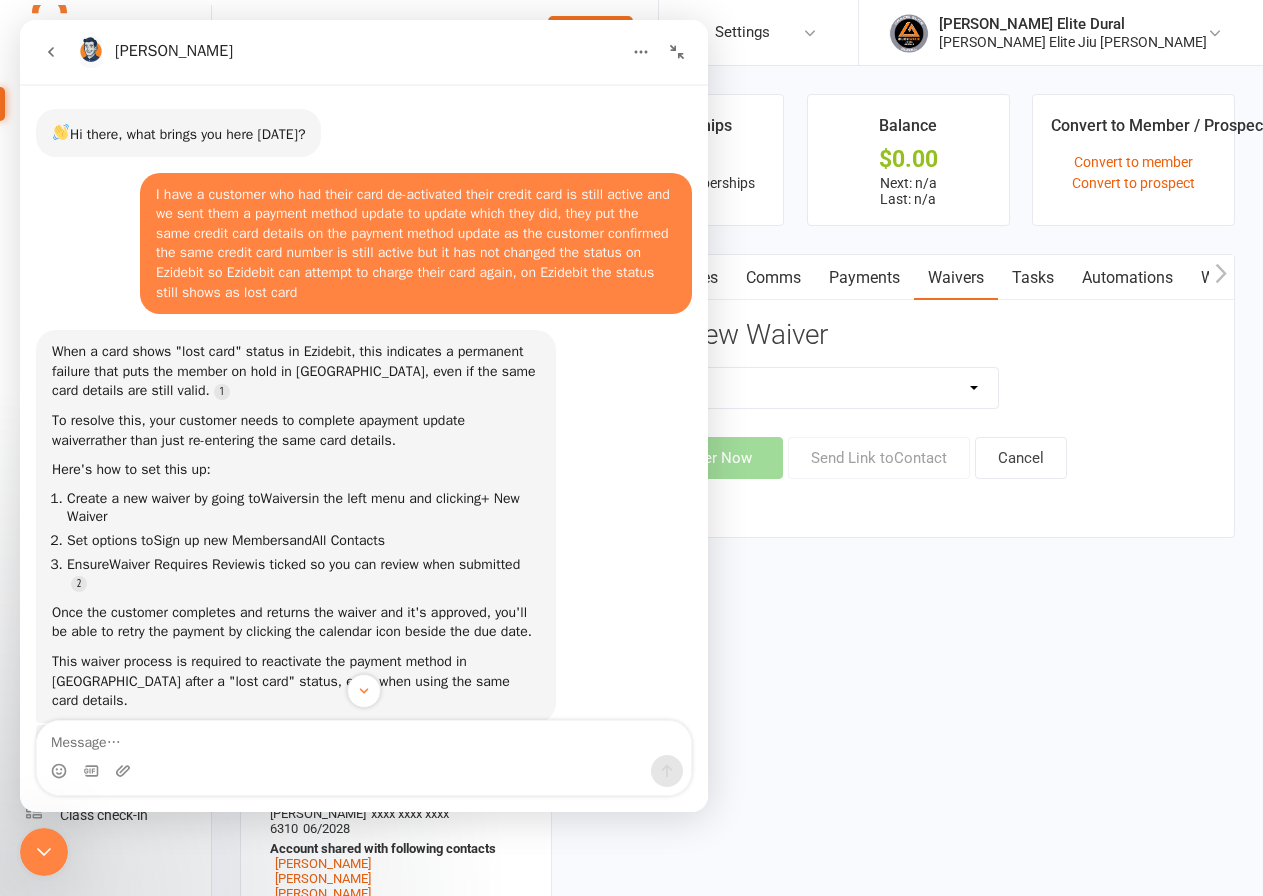scroll, scrollTop: 69, scrollLeft: 0, axis: vertical 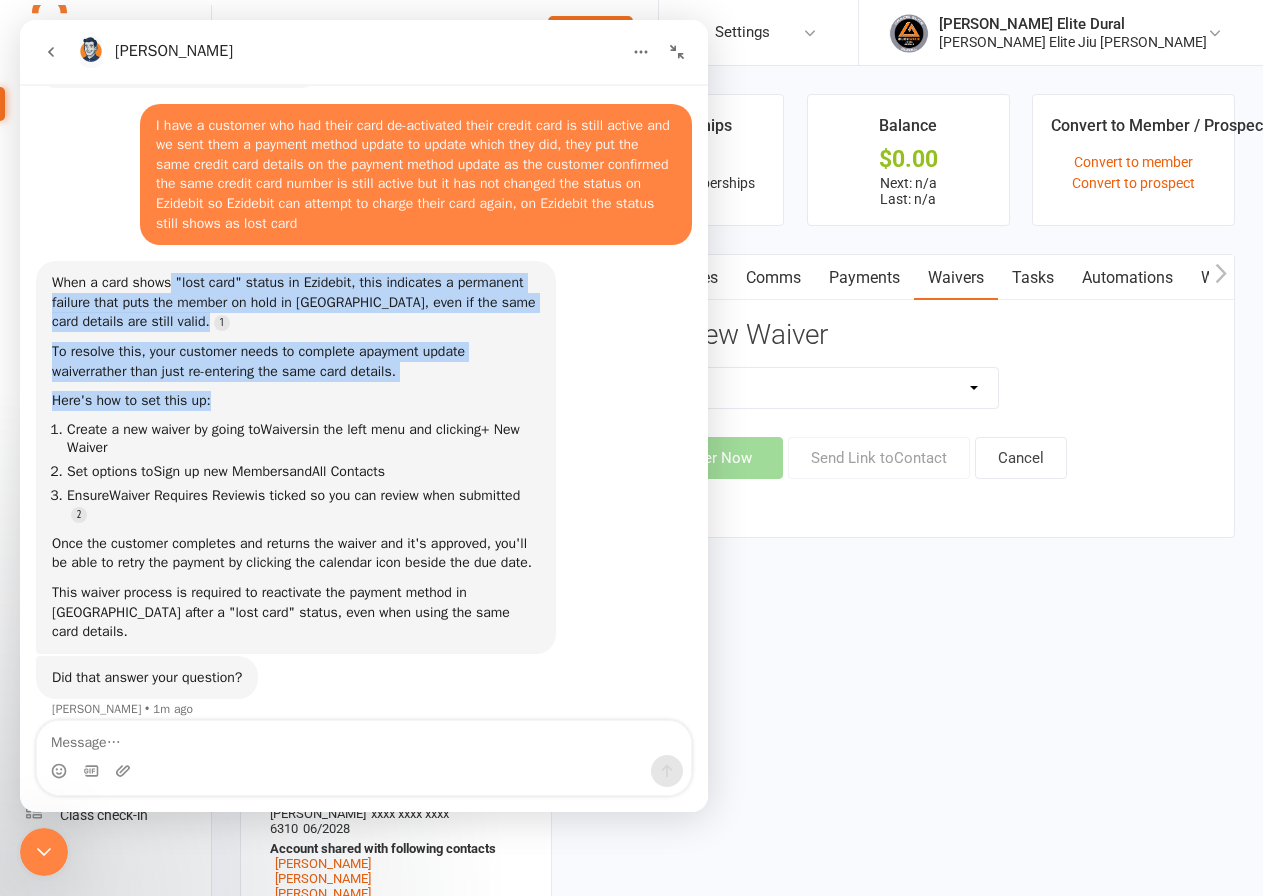 drag, startPoint x: 170, startPoint y: 289, endPoint x: 375, endPoint y: 384, distance: 225.94247 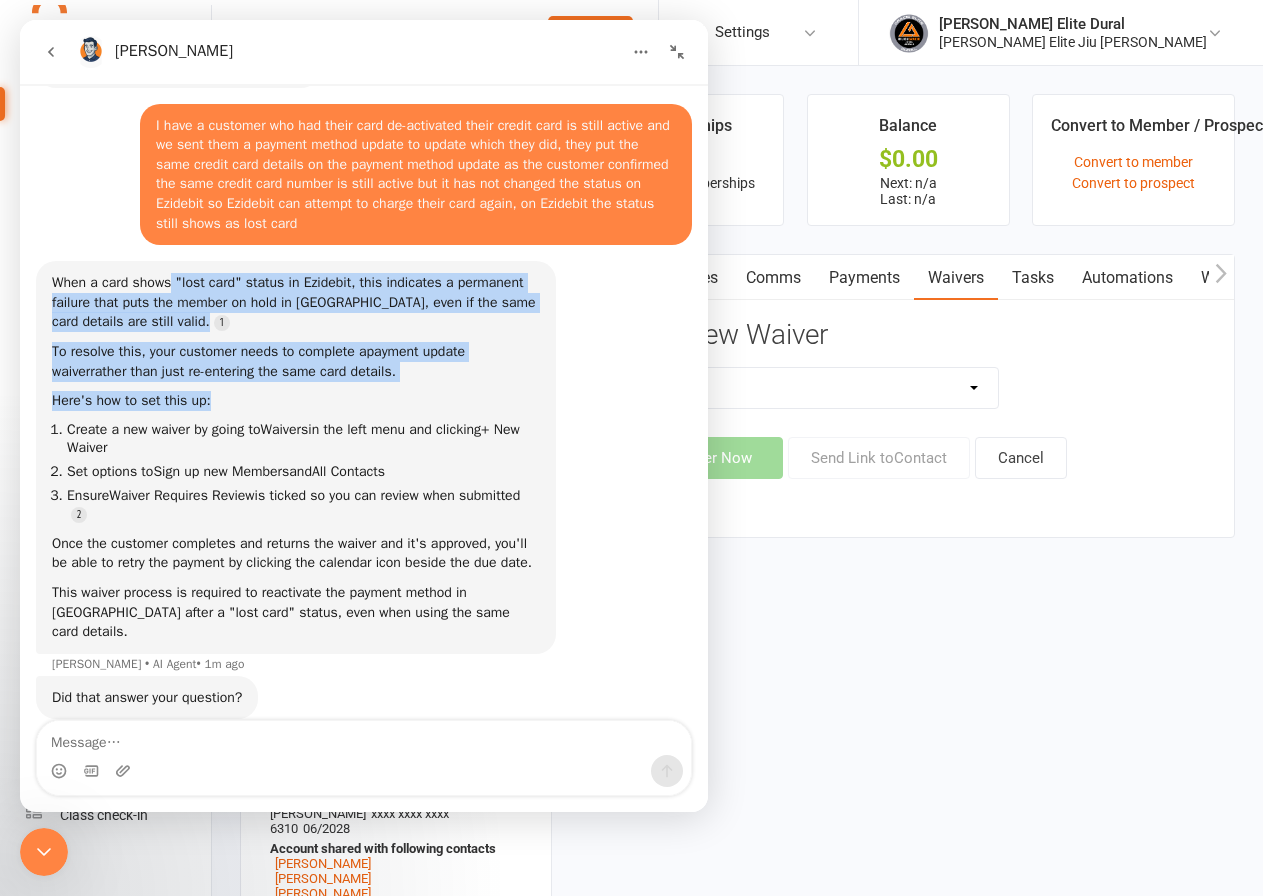 scroll, scrollTop: 89, scrollLeft: 0, axis: vertical 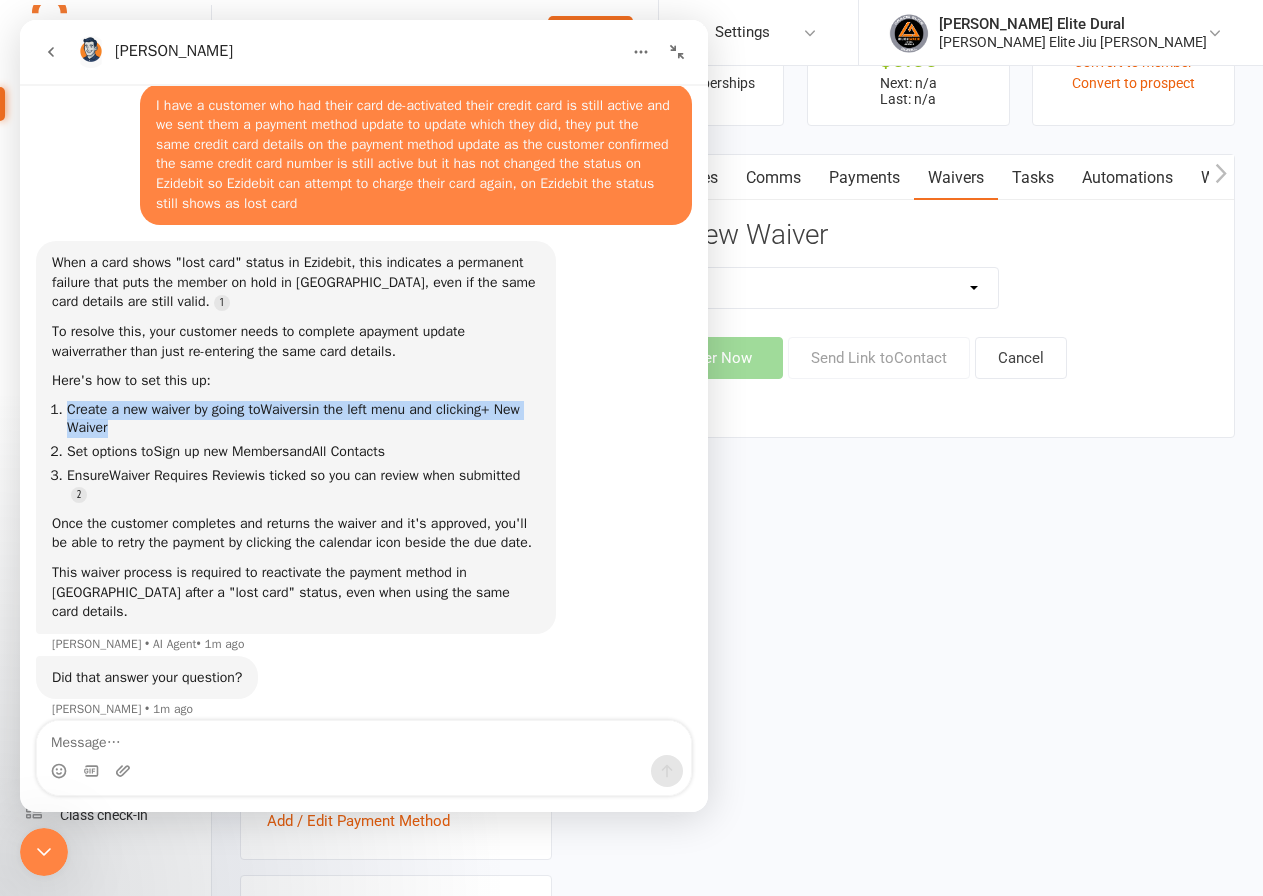 drag, startPoint x: 68, startPoint y: 410, endPoint x: 365, endPoint y: 432, distance: 297.8137 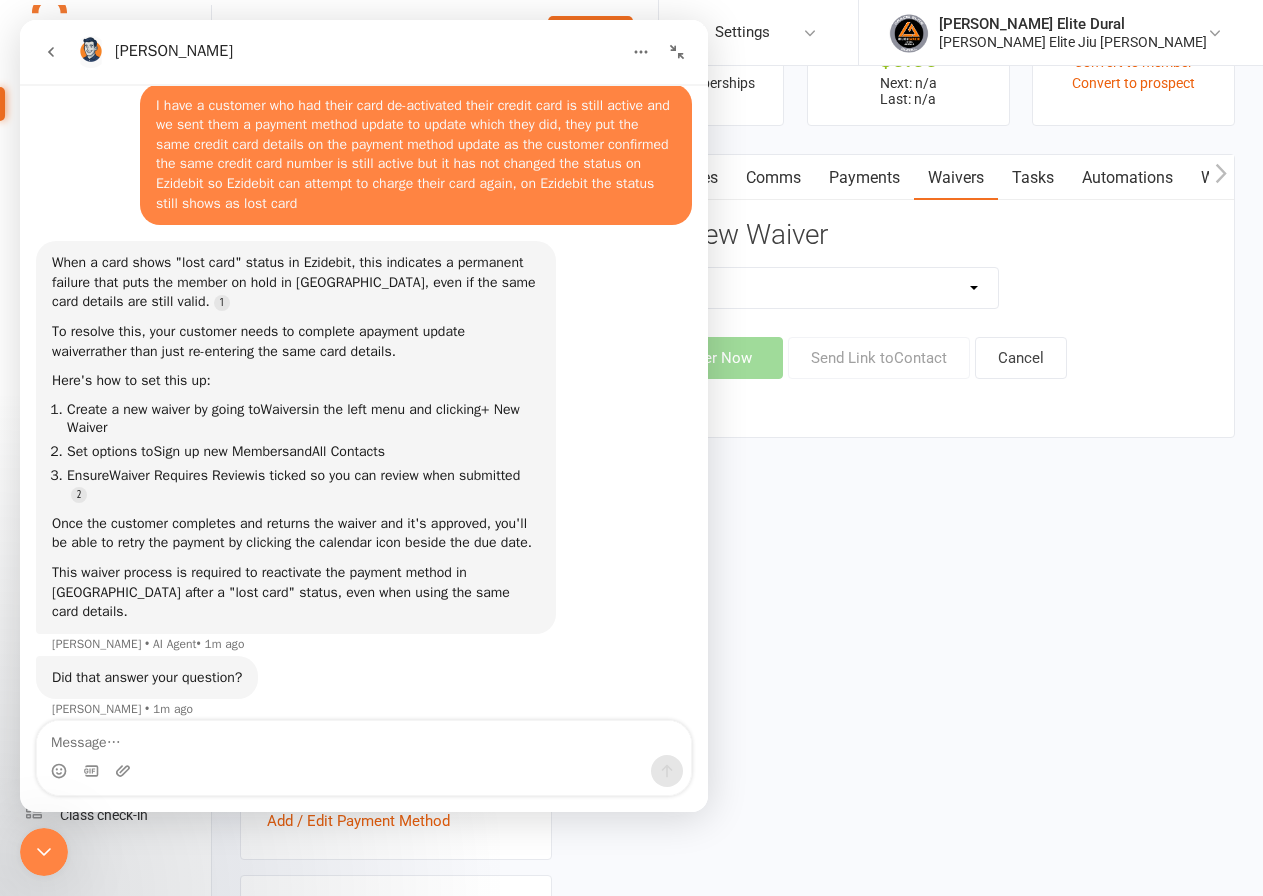 scroll, scrollTop: 89, scrollLeft: 0, axis: vertical 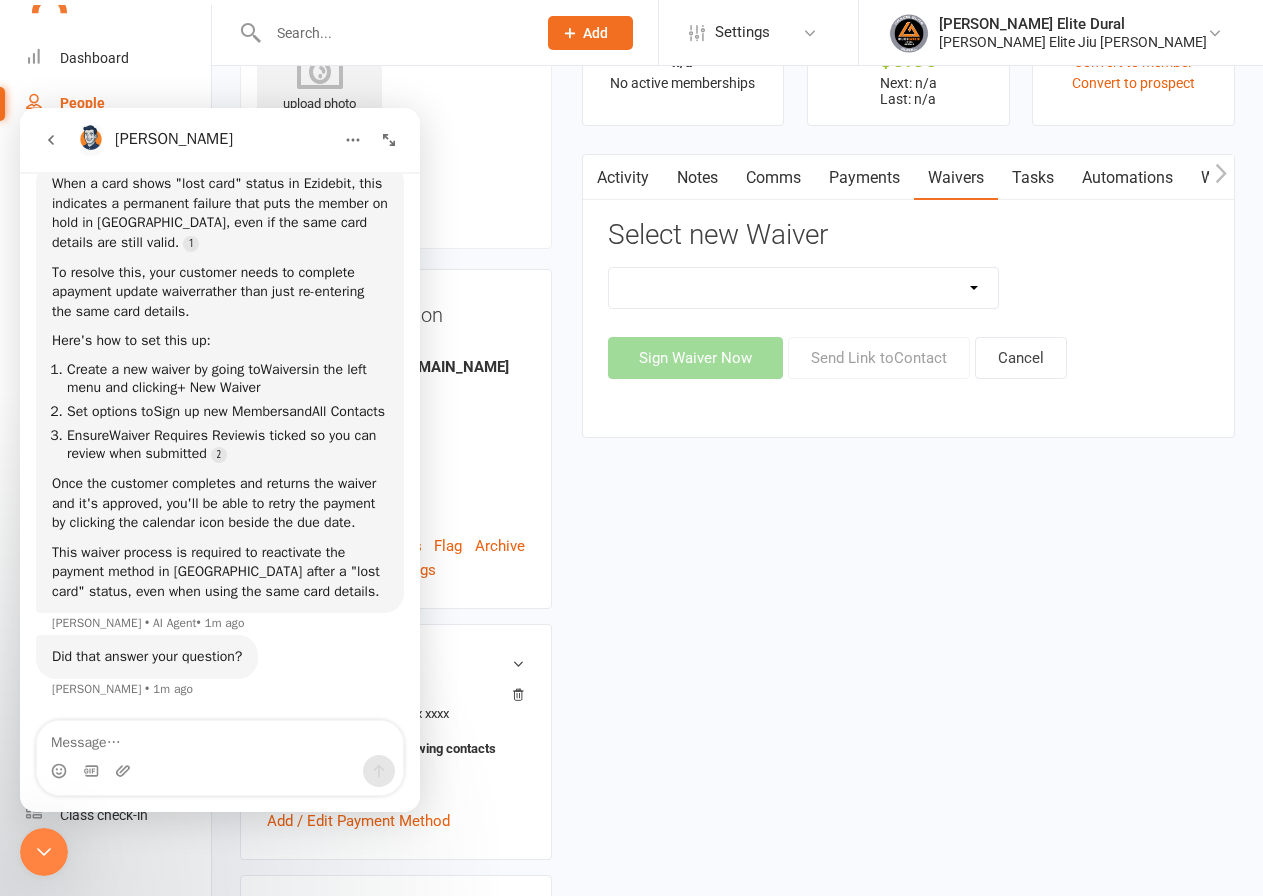click at bounding box center (44, 852) 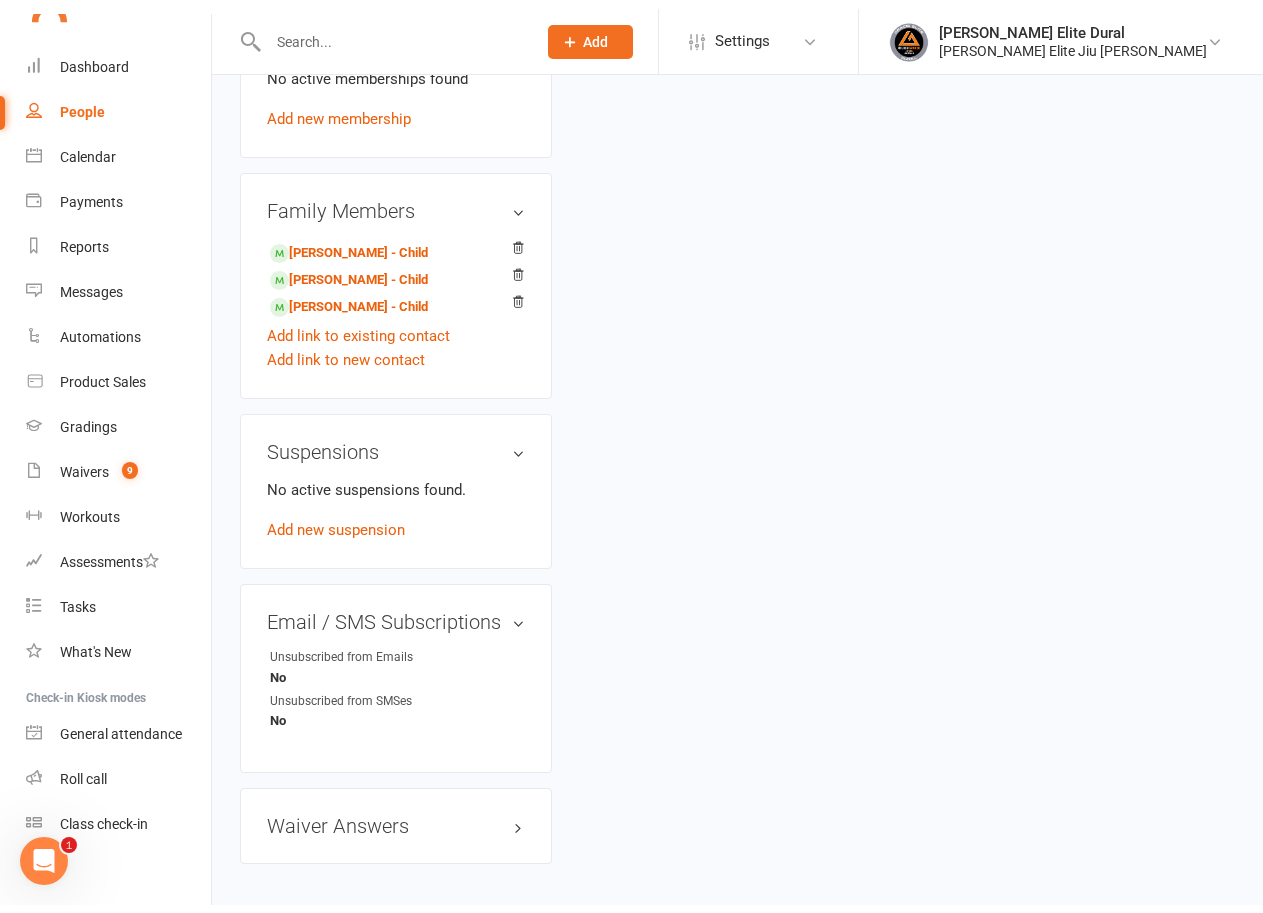 scroll, scrollTop: 0, scrollLeft: 0, axis: both 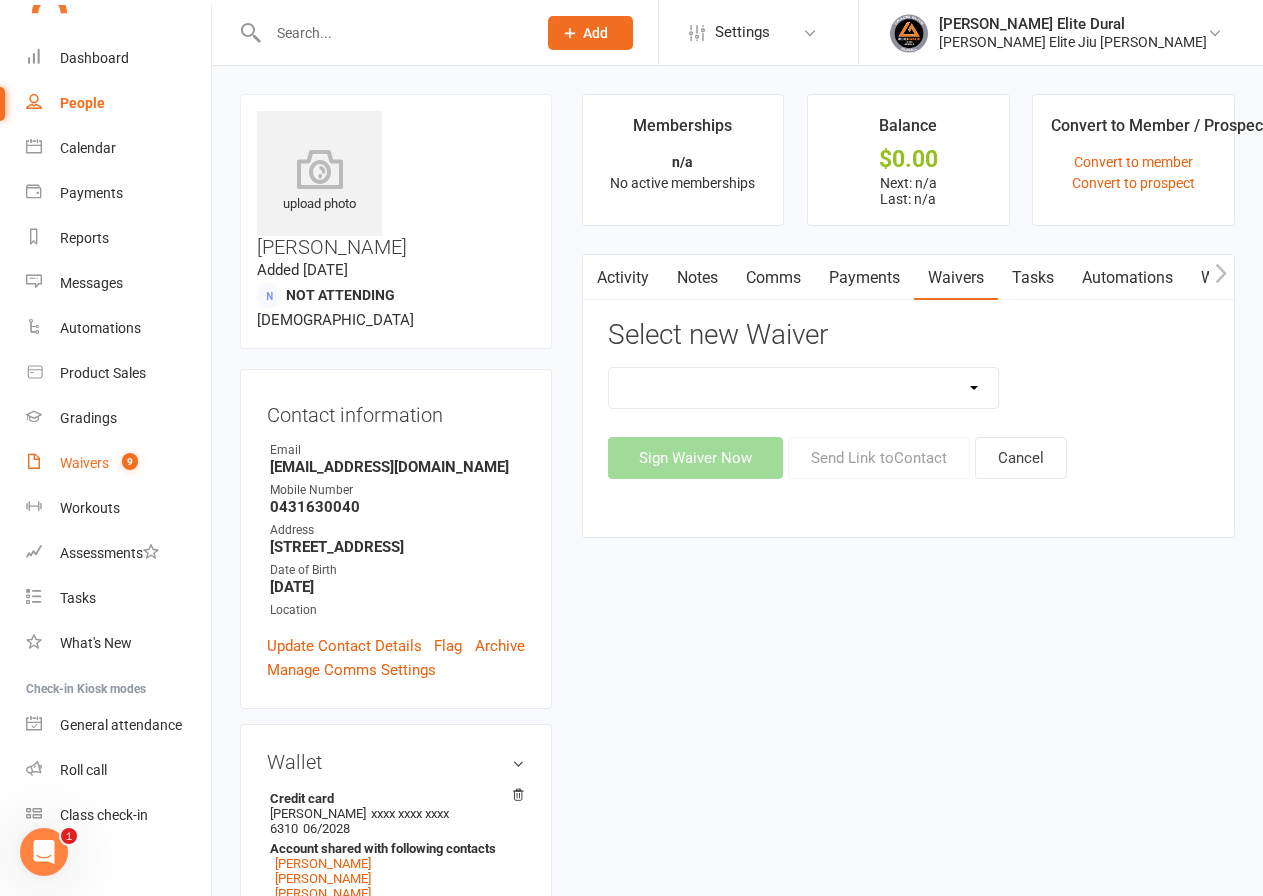 click on "Waivers" at bounding box center (84, 463) 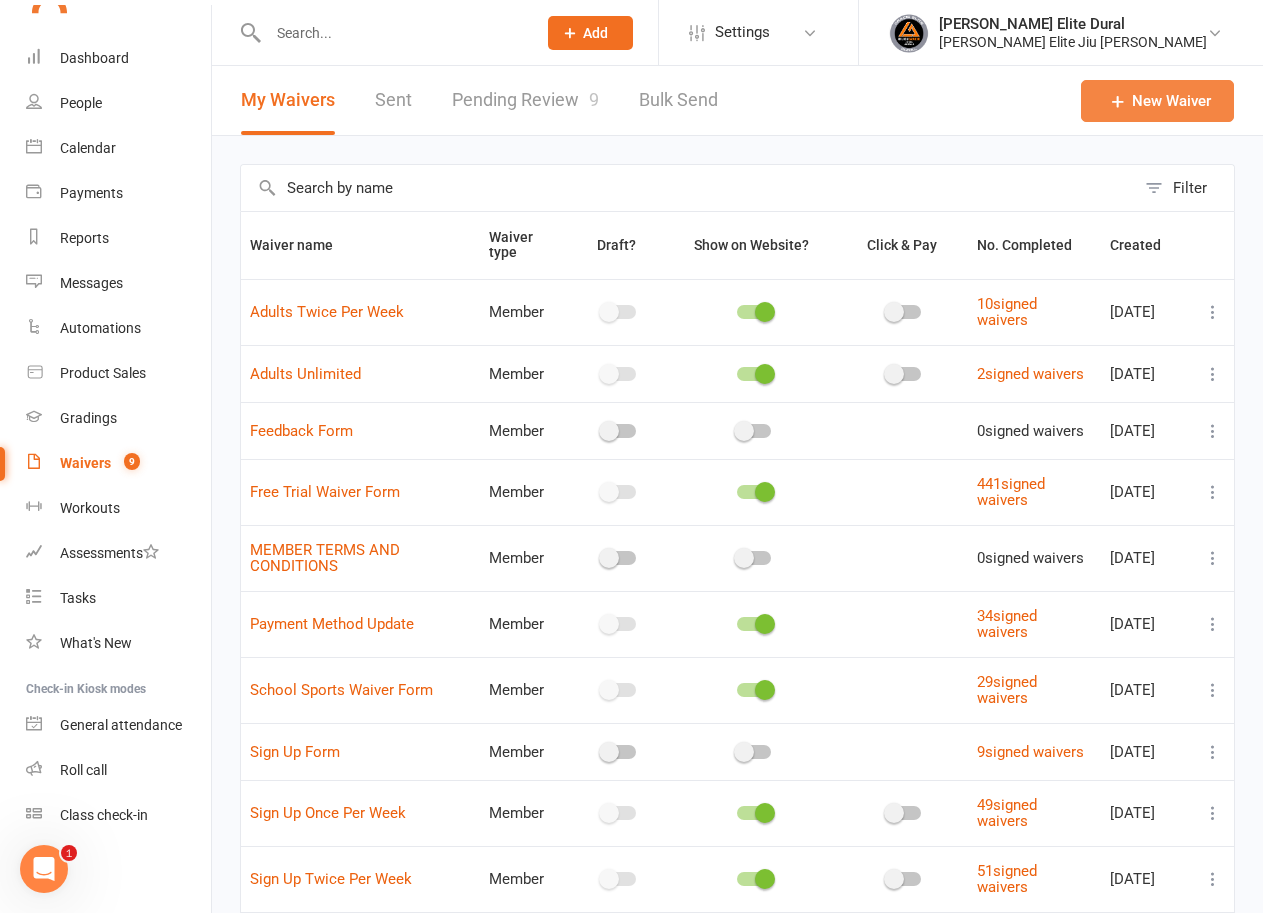 click at bounding box center (1118, 101) 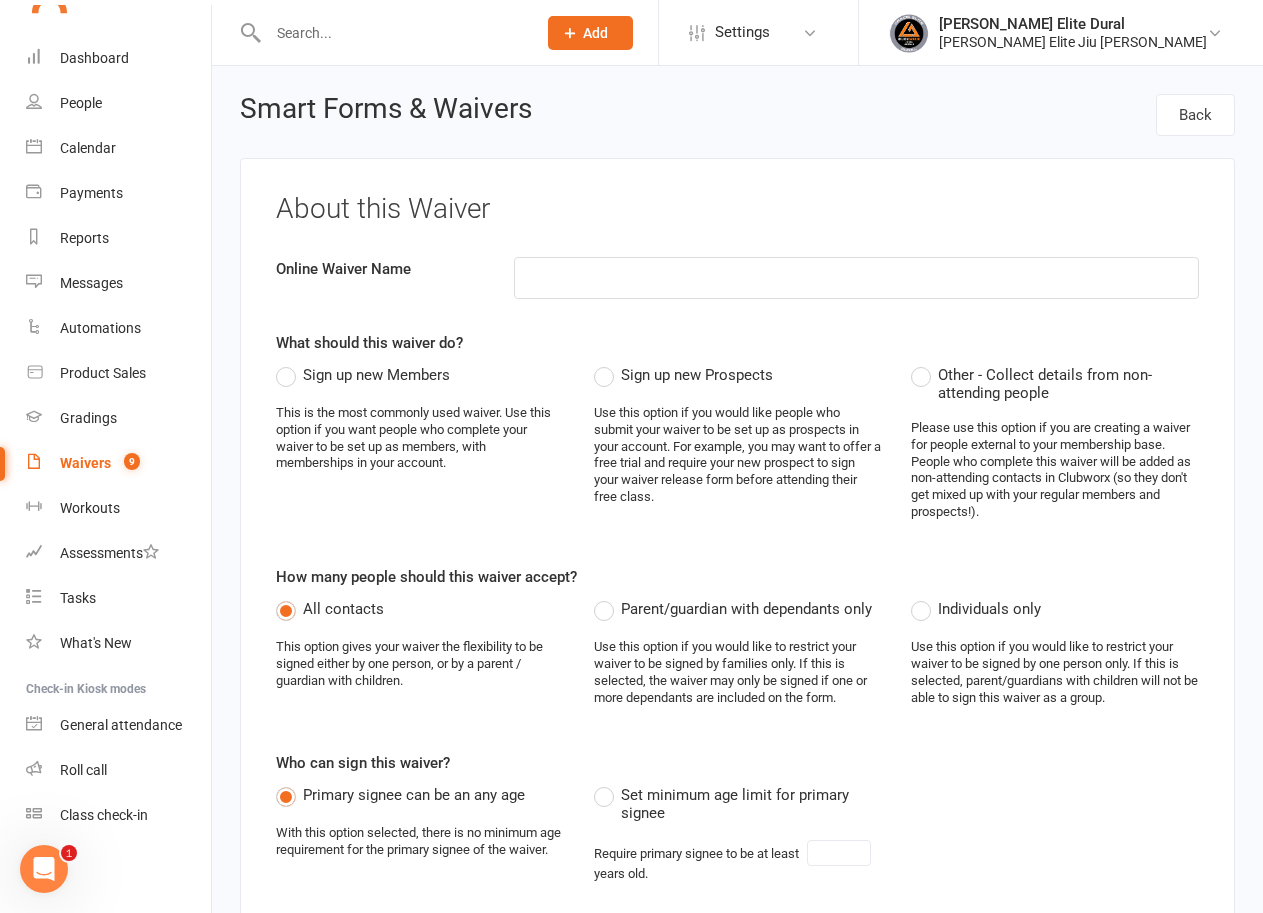 click 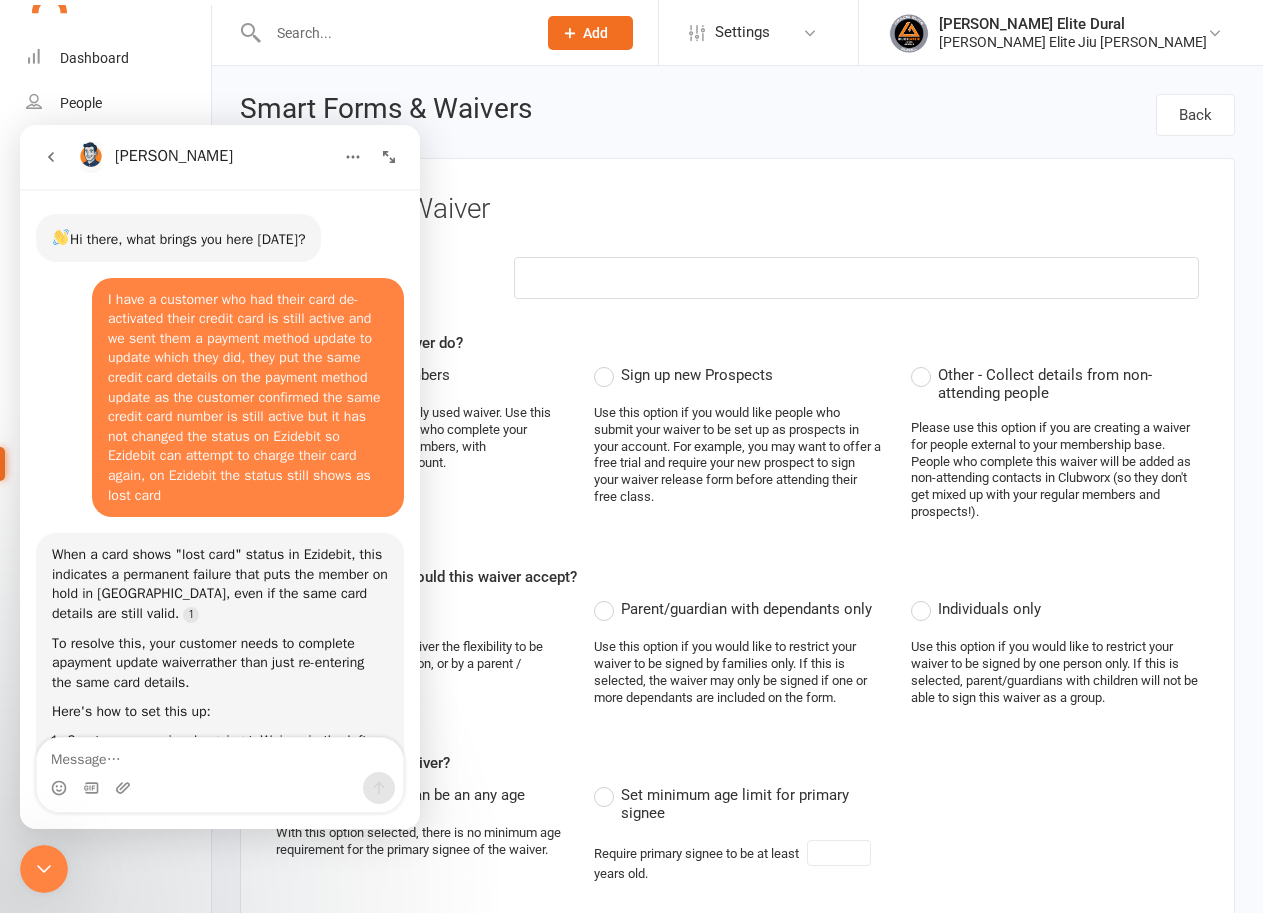 scroll, scrollTop: 352, scrollLeft: 0, axis: vertical 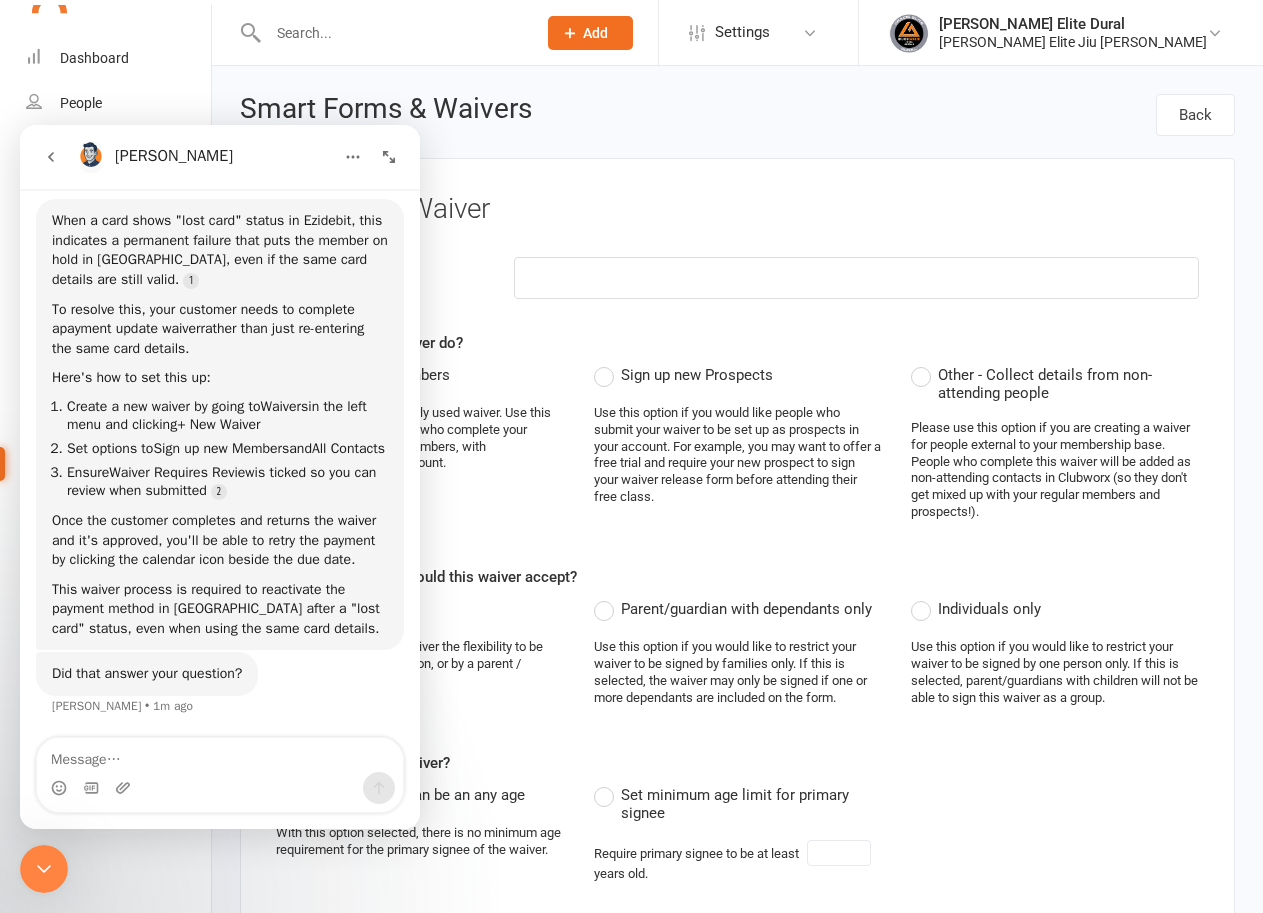 click 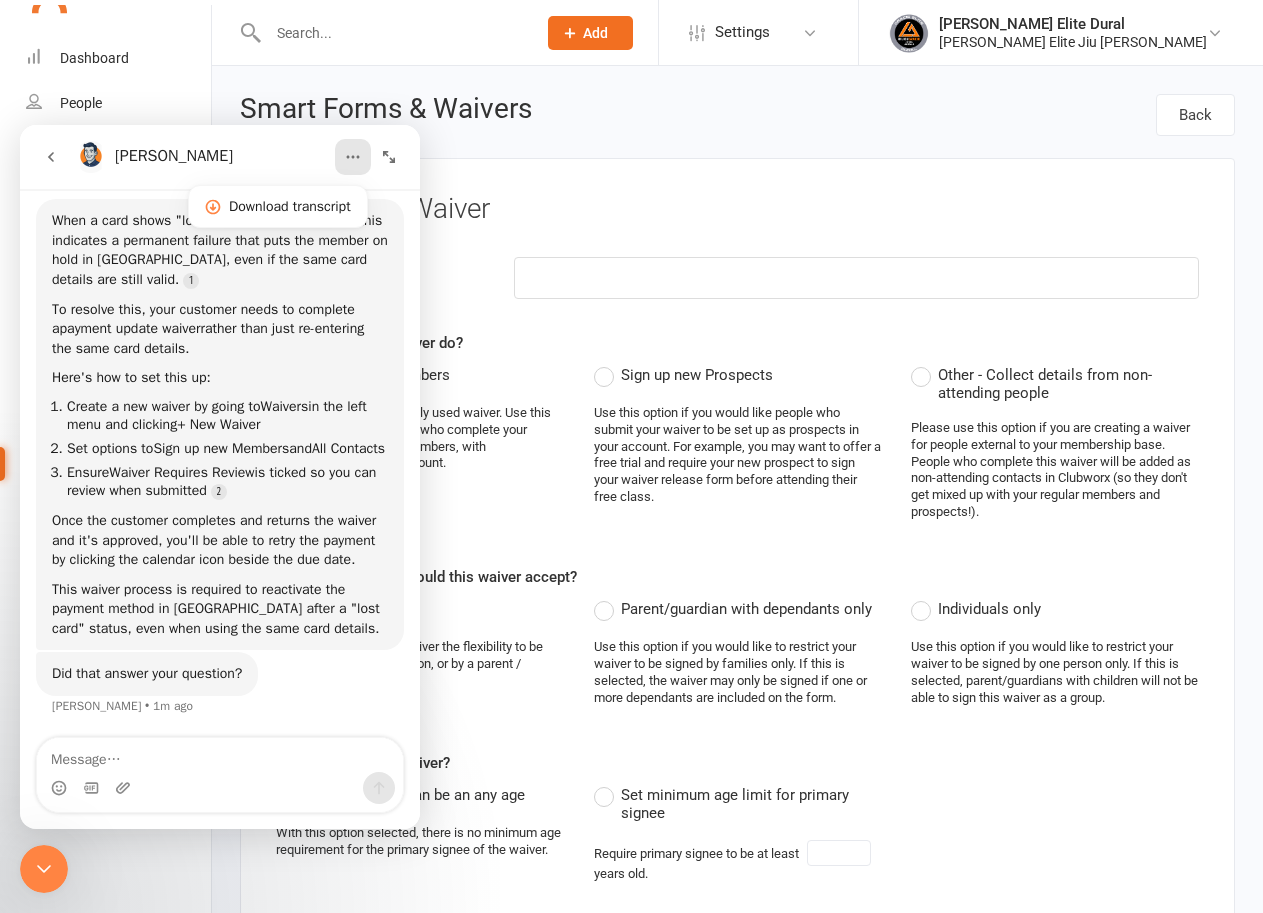 click at bounding box center [44, 869] 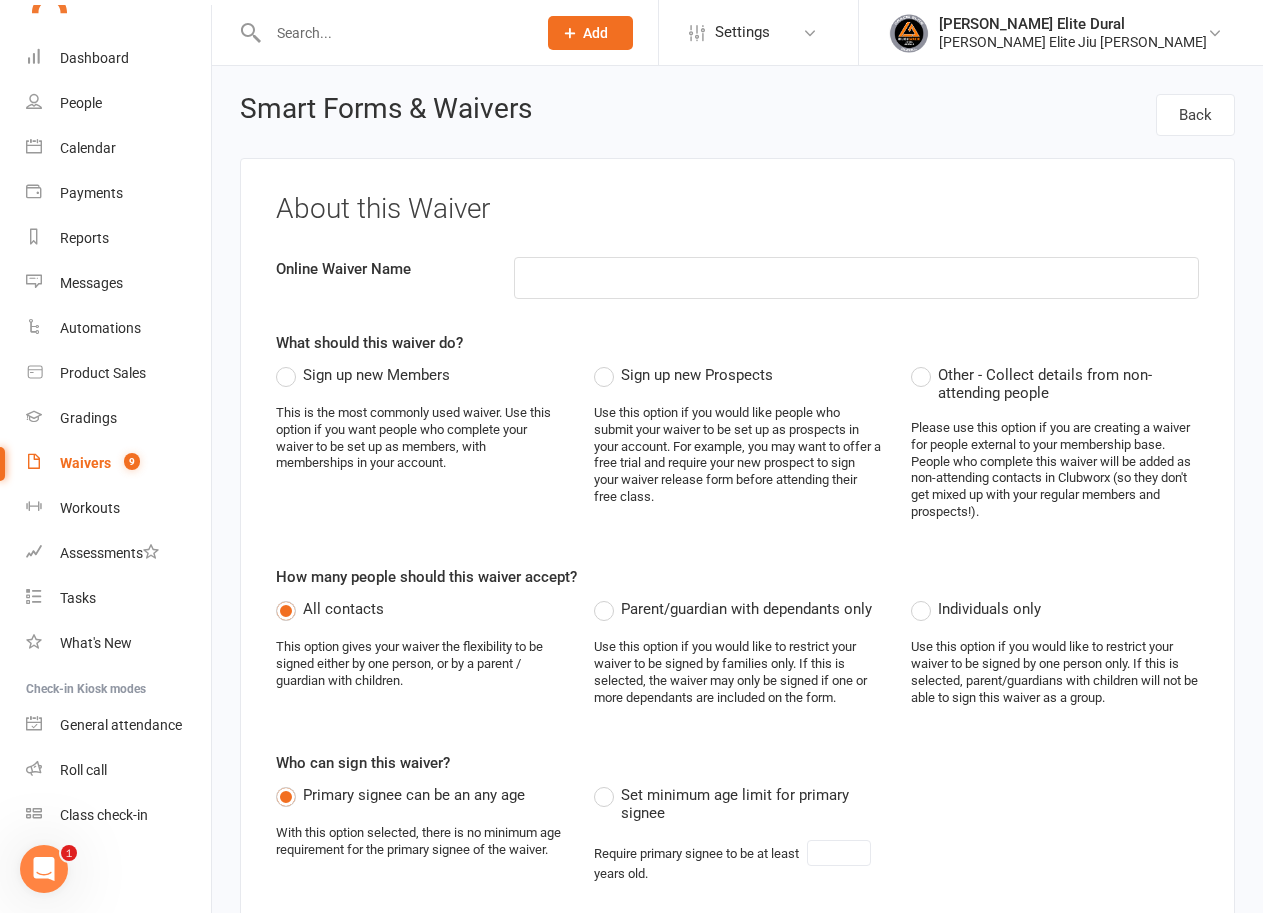 click on "Sign up new Members" at bounding box center (363, 375) 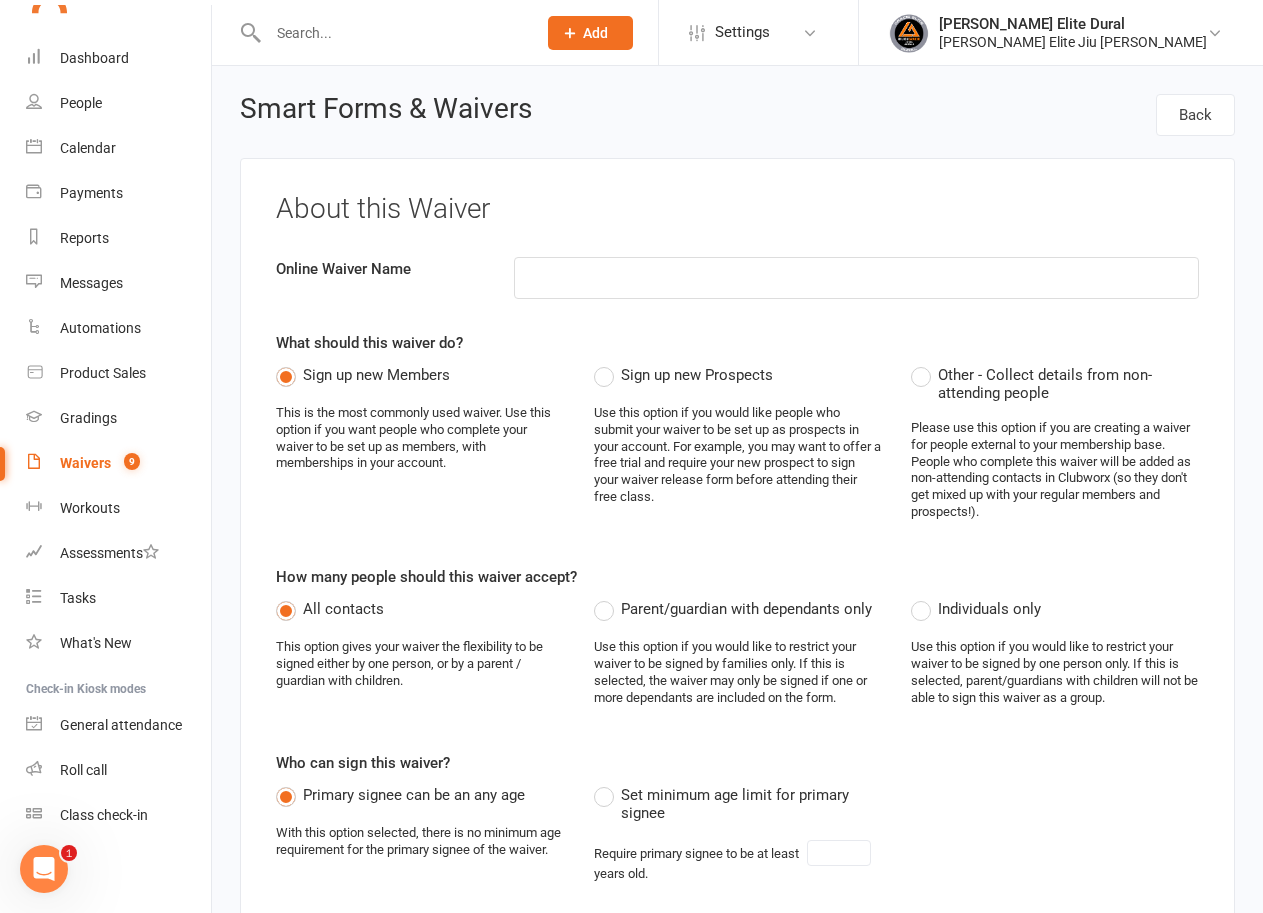 click 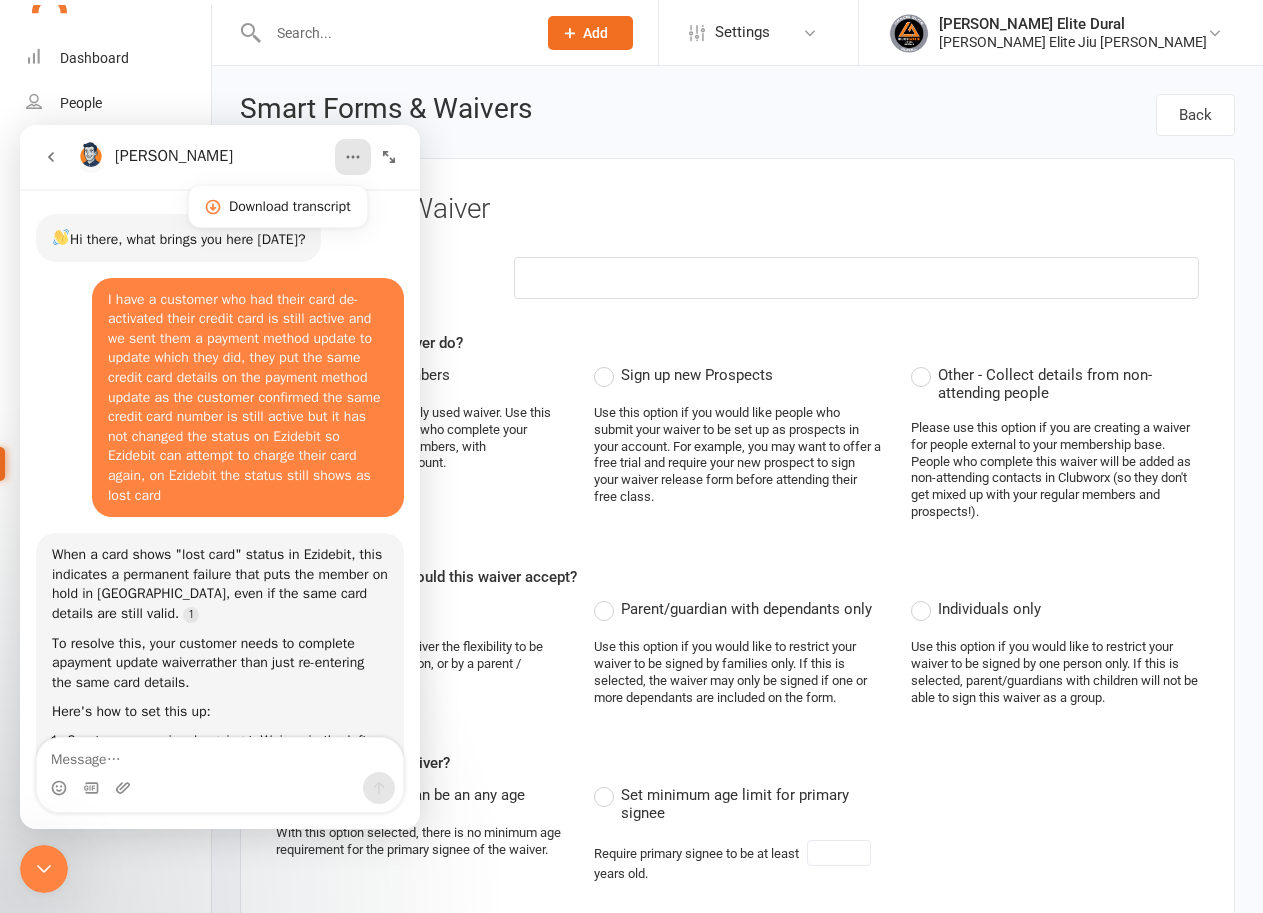 scroll, scrollTop: 352, scrollLeft: 0, axis: vertical 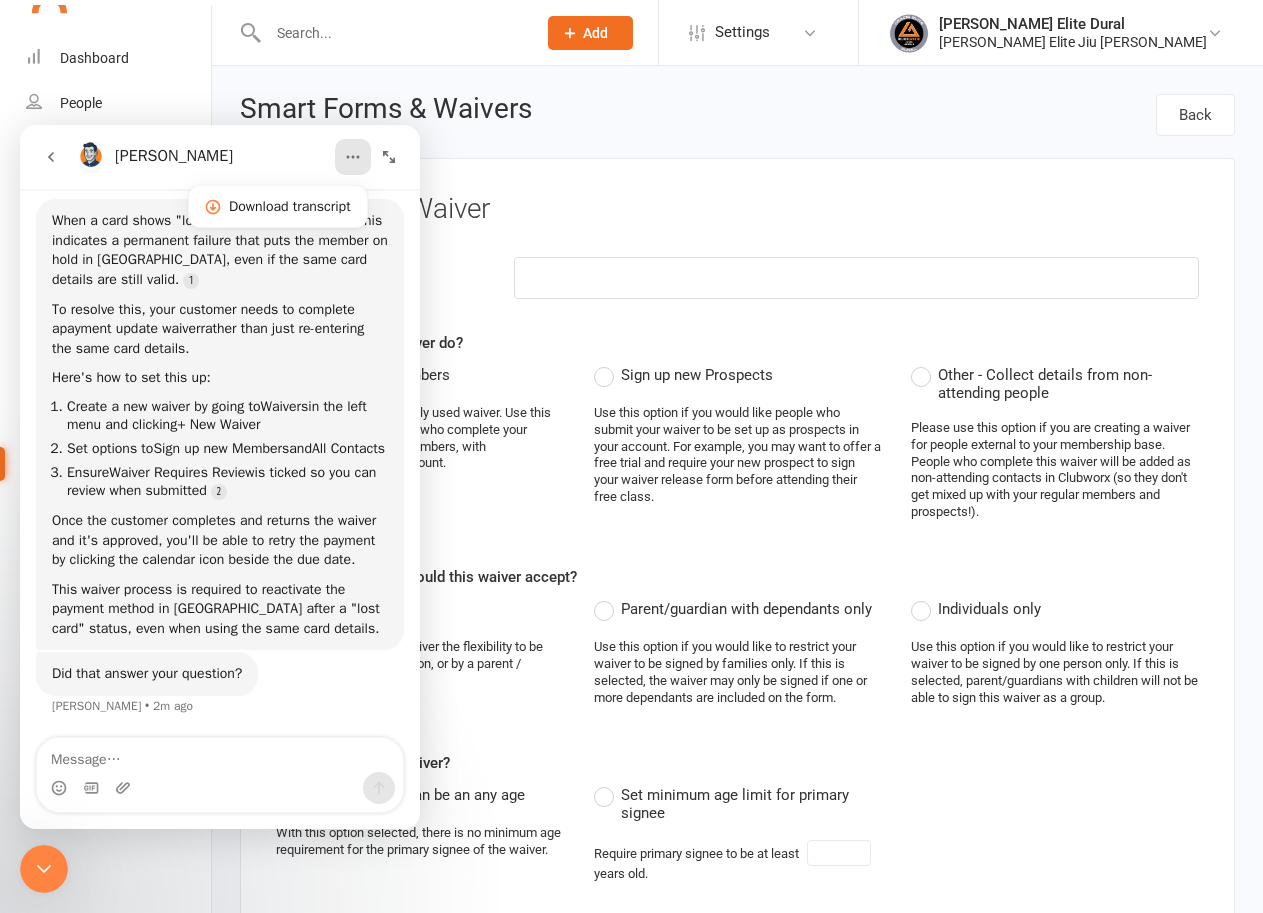 click 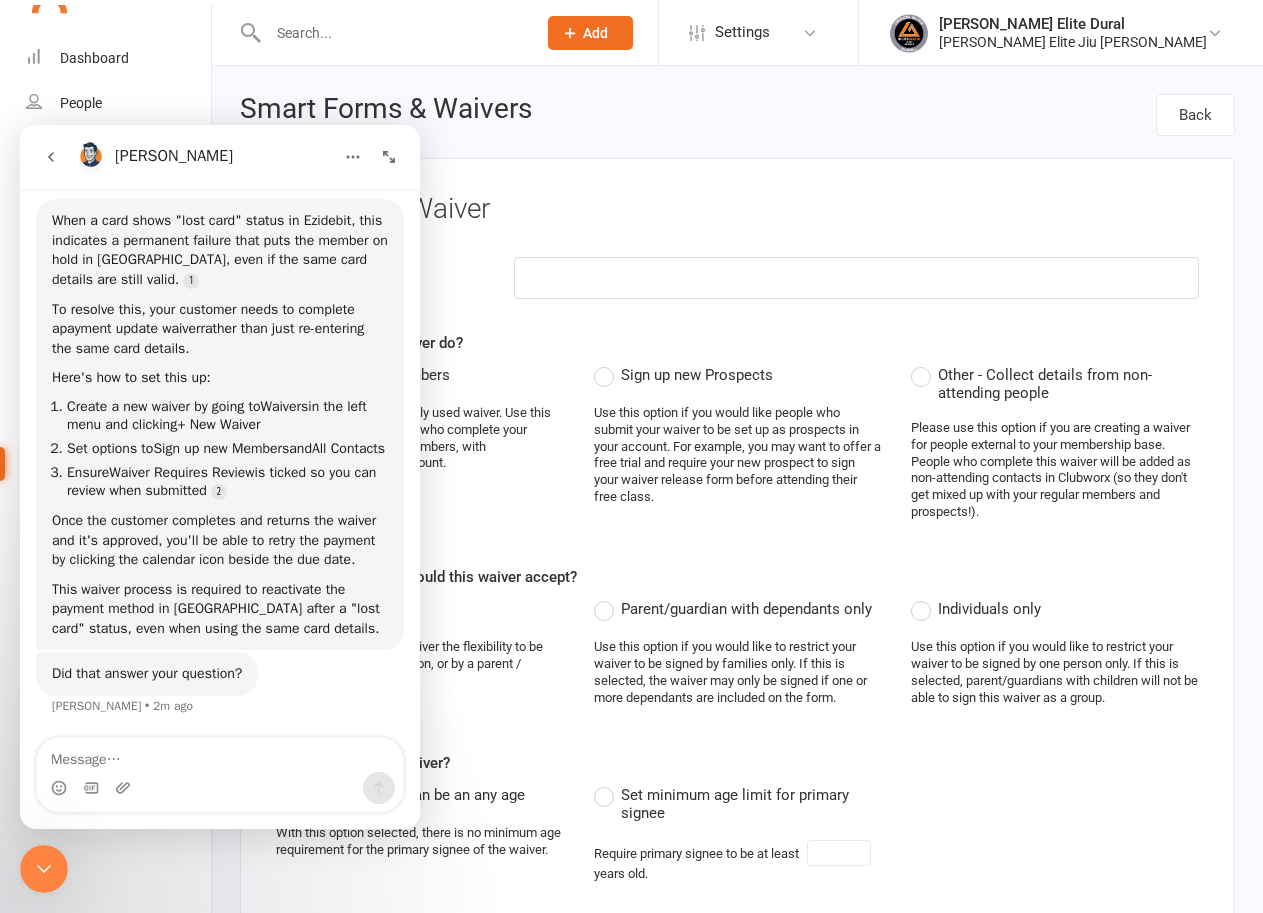 click at bounding box center (44, 869) 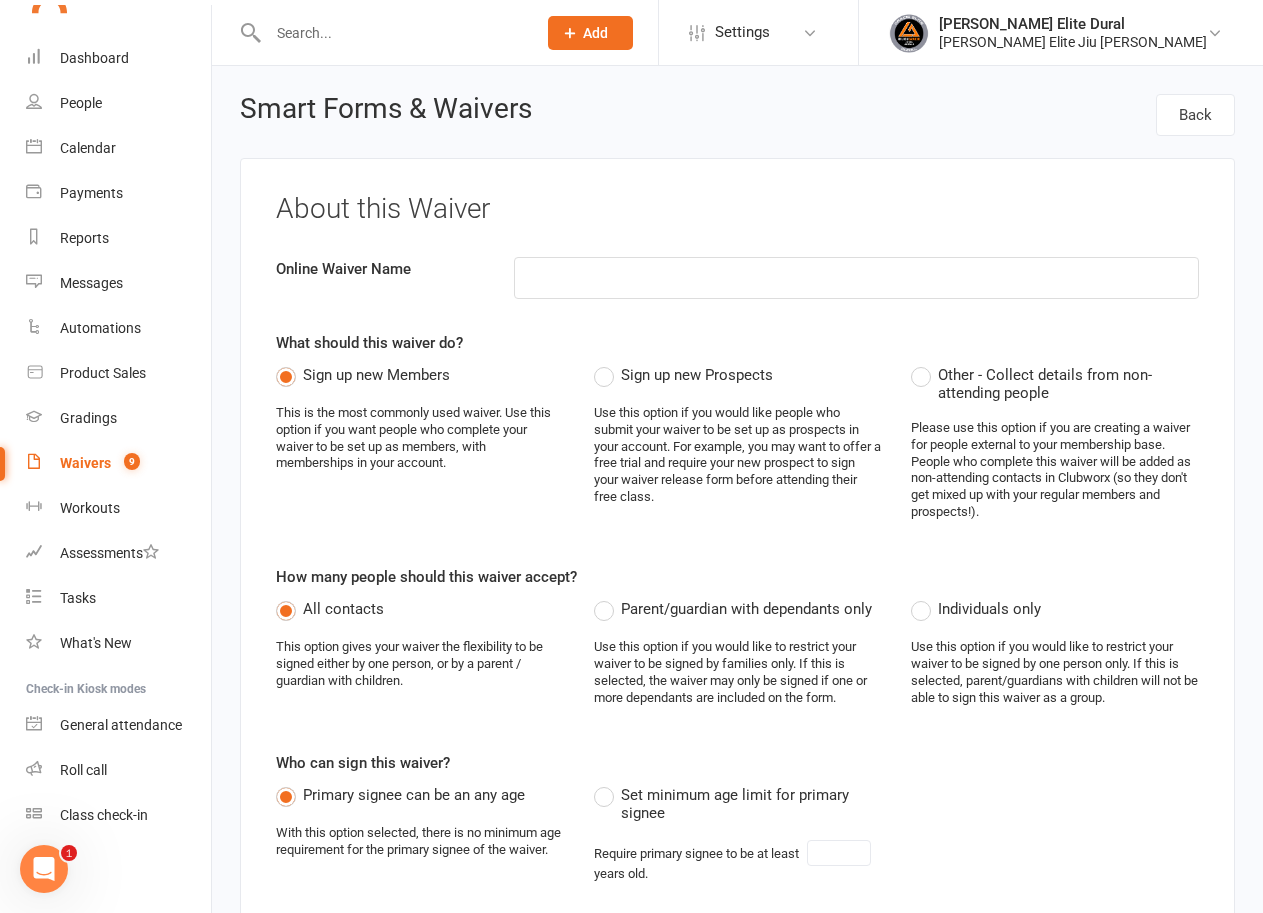 click 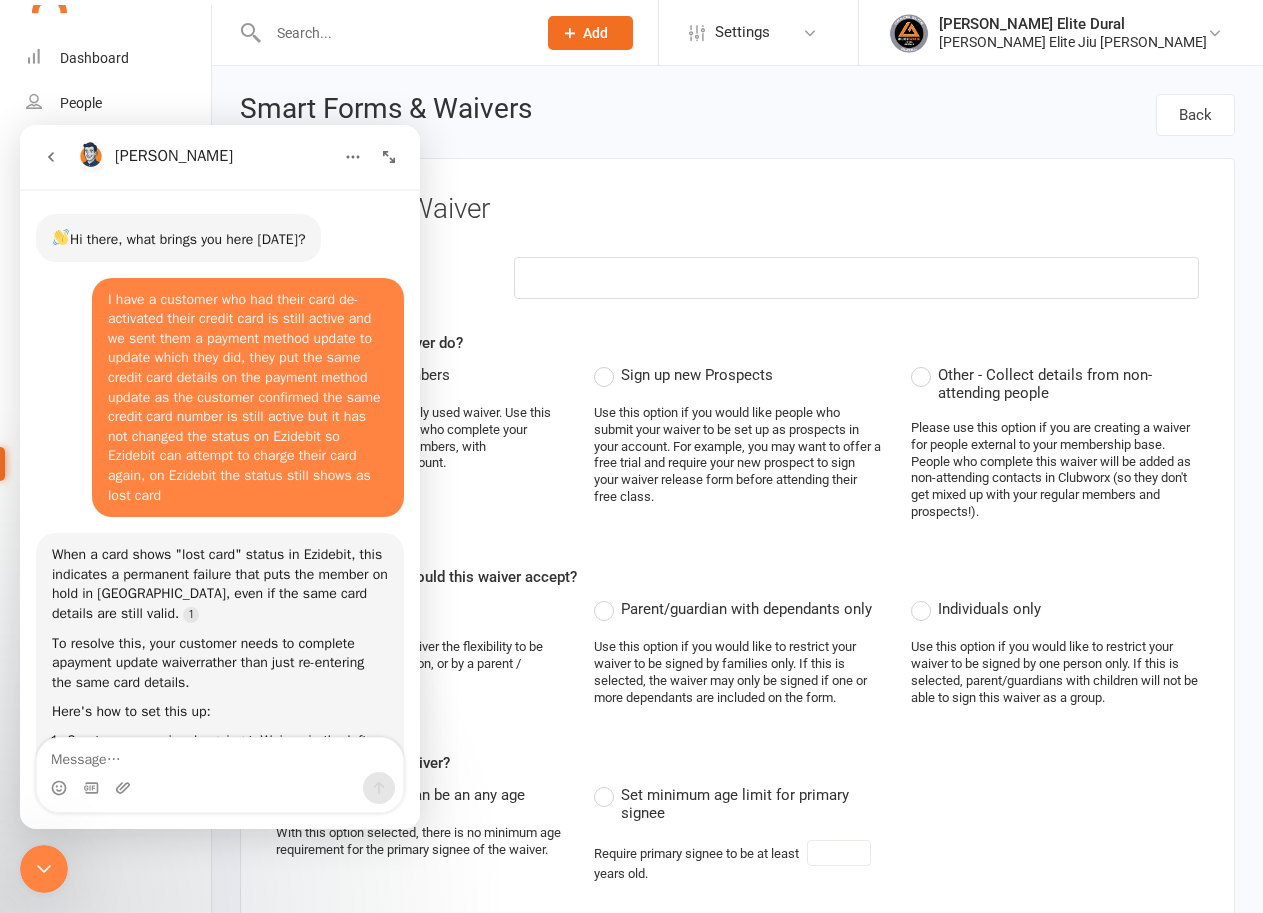 scroll, scrollTop: 352, scrollLeft: 0, axis: vertical 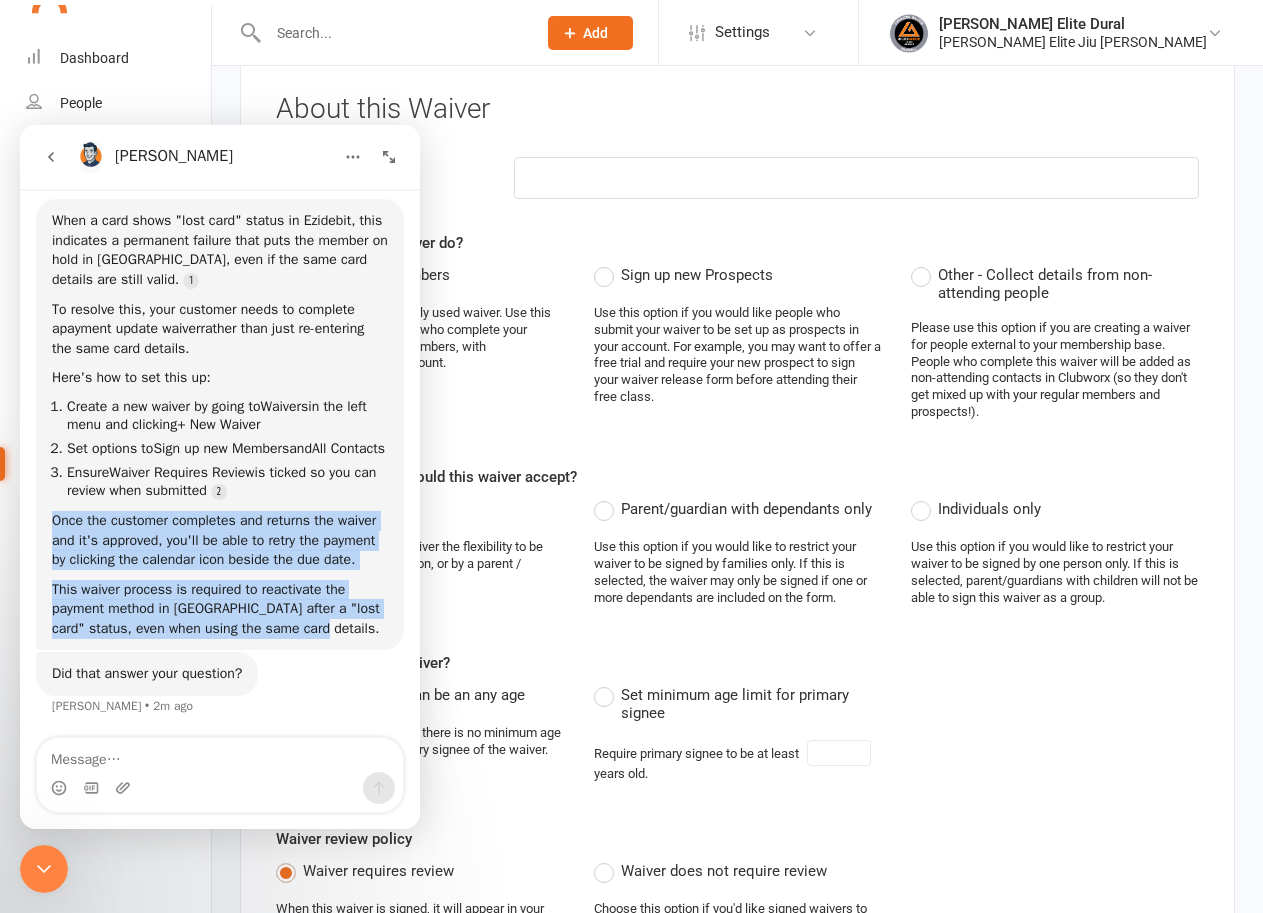drag, startPoint x: 55, startPoint y: 516, endPoint x: 334, endPoint y: 639, distance: 304.90982 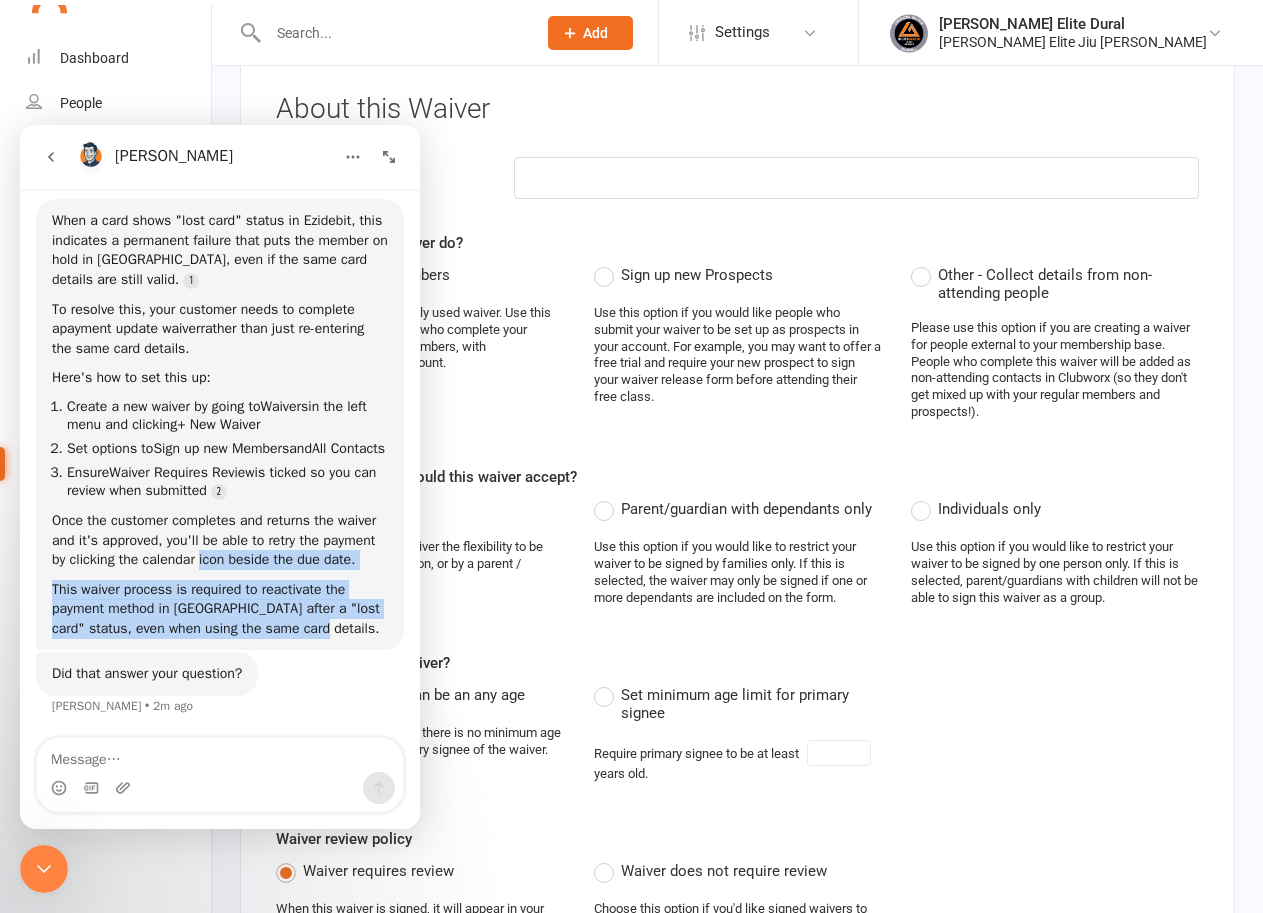 drag, startPoint x: 310, startPoint y: 636, endPoint x: 201, endPoint y: 560, distance: 132.87964 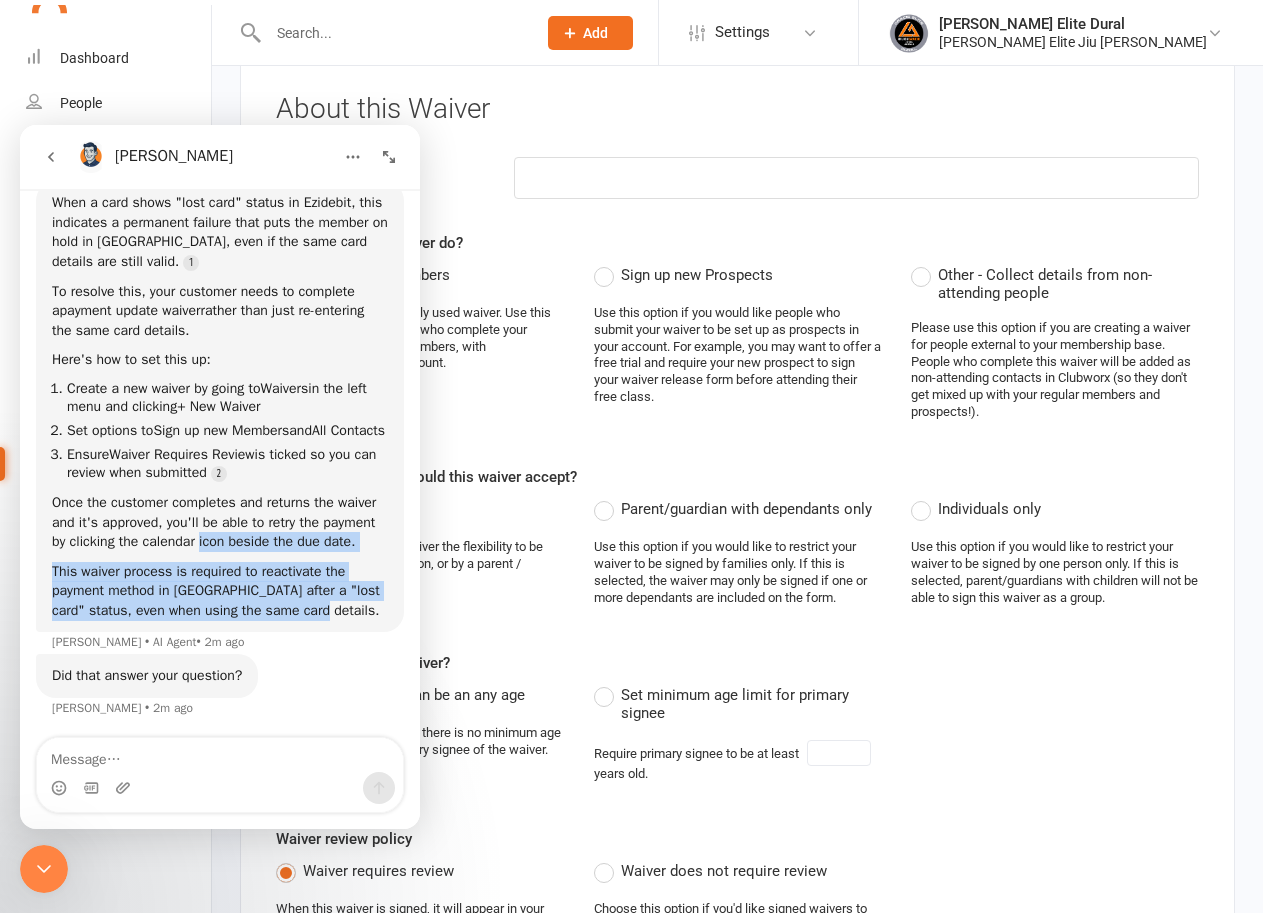 scroll, scrollTop: 372, scrollLeft: 0, axis: vertical 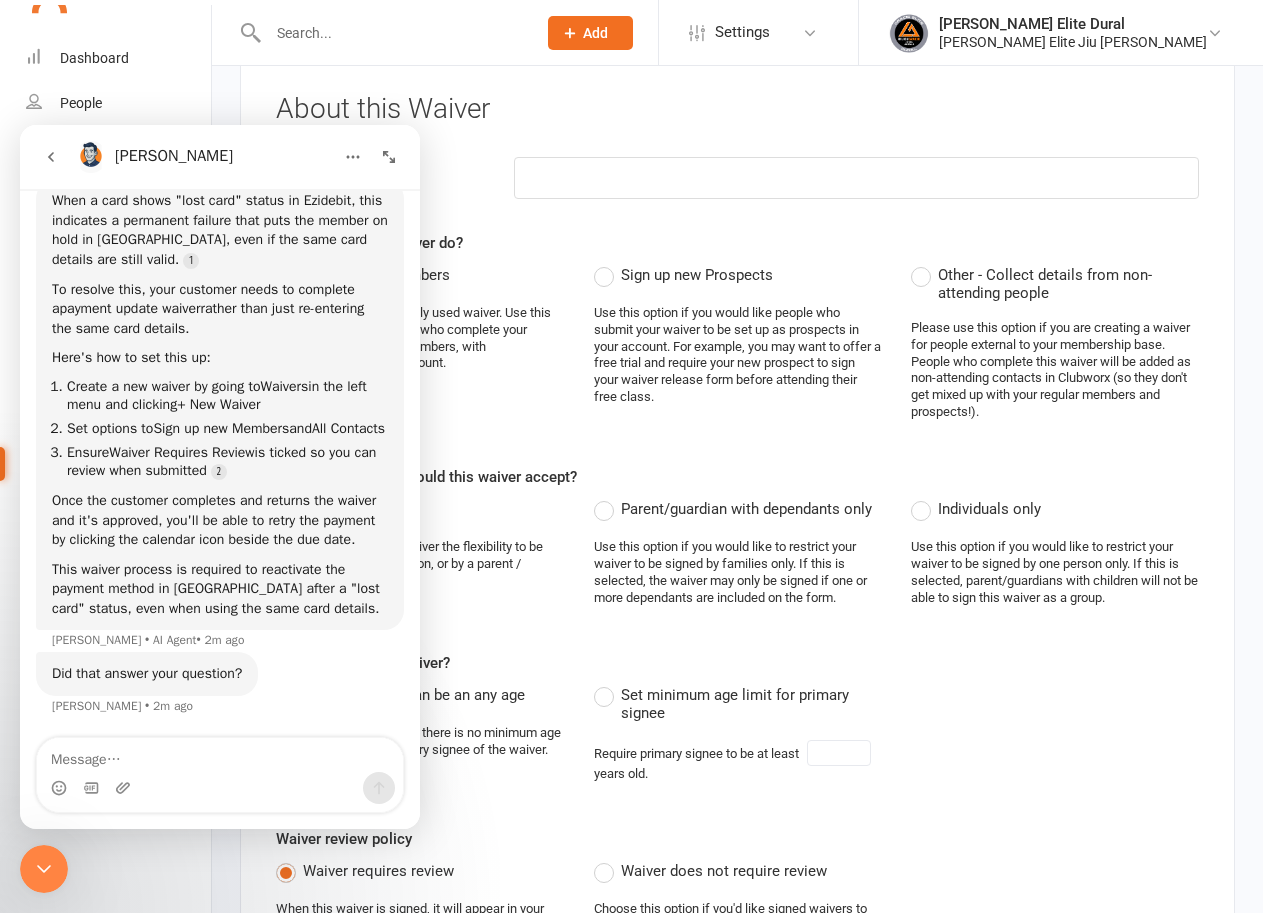 click at bounding box center (220, 788) 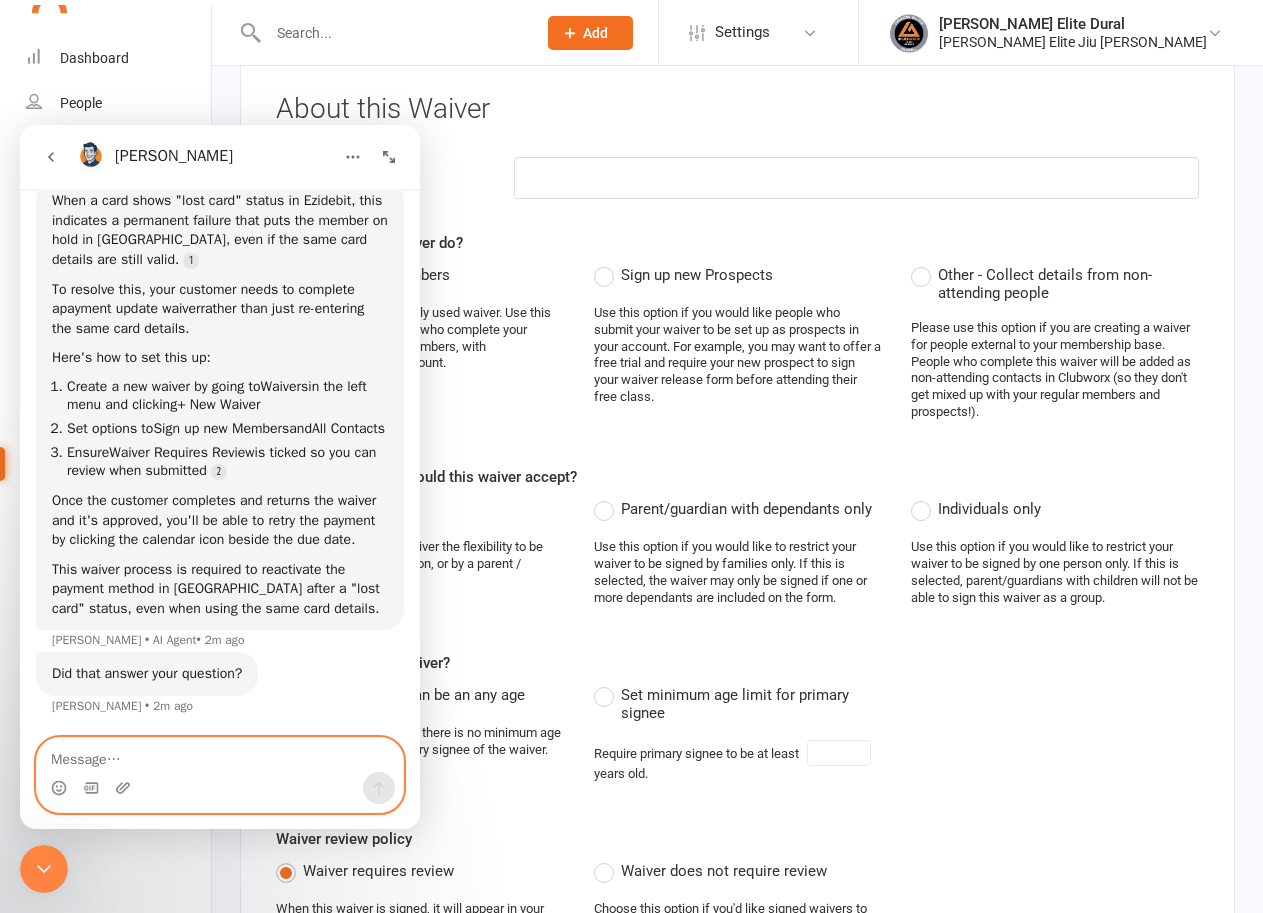 click at bounding box center (220, 755) 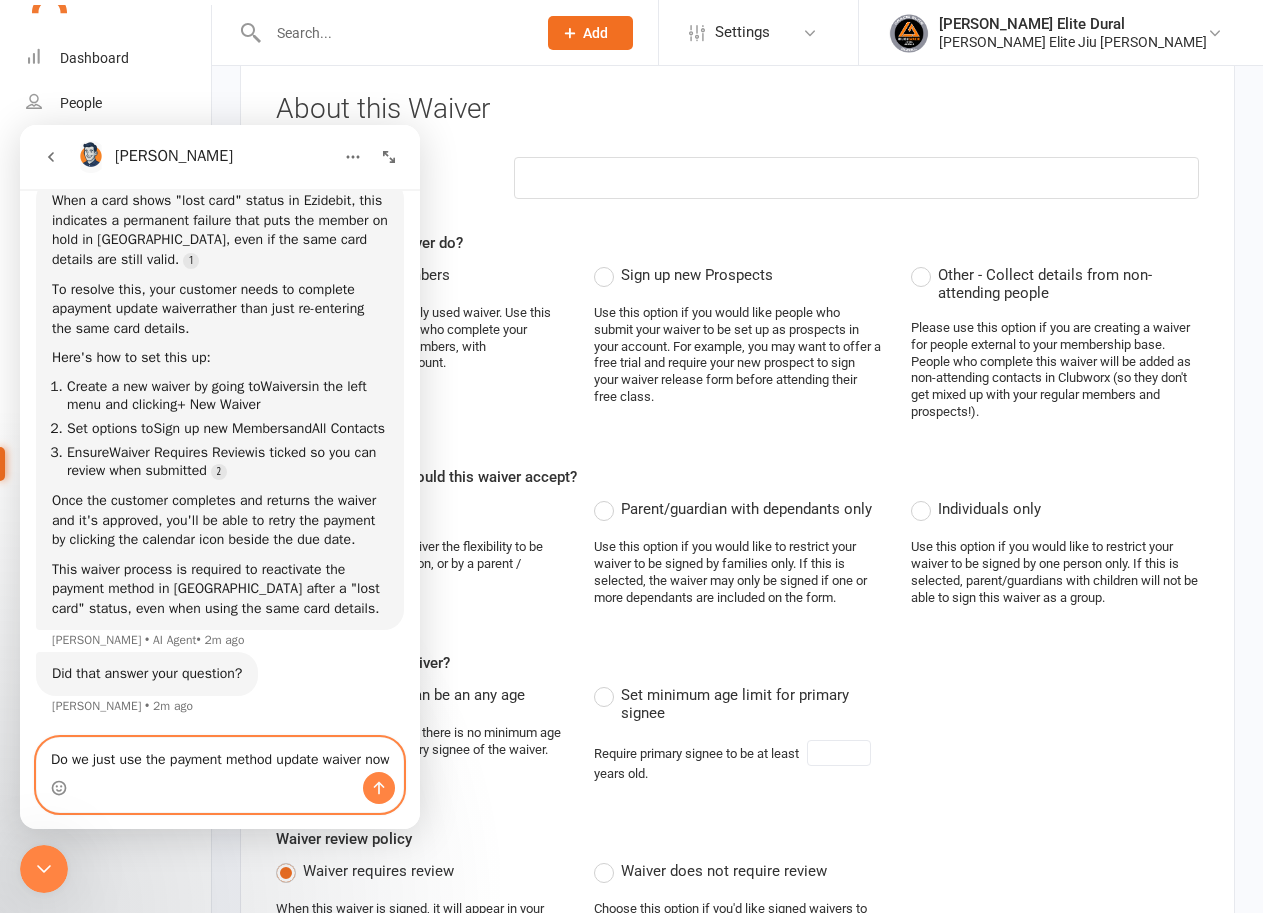 scroll, scrollTop: 392, scrollLeft: 0, axis: vertical 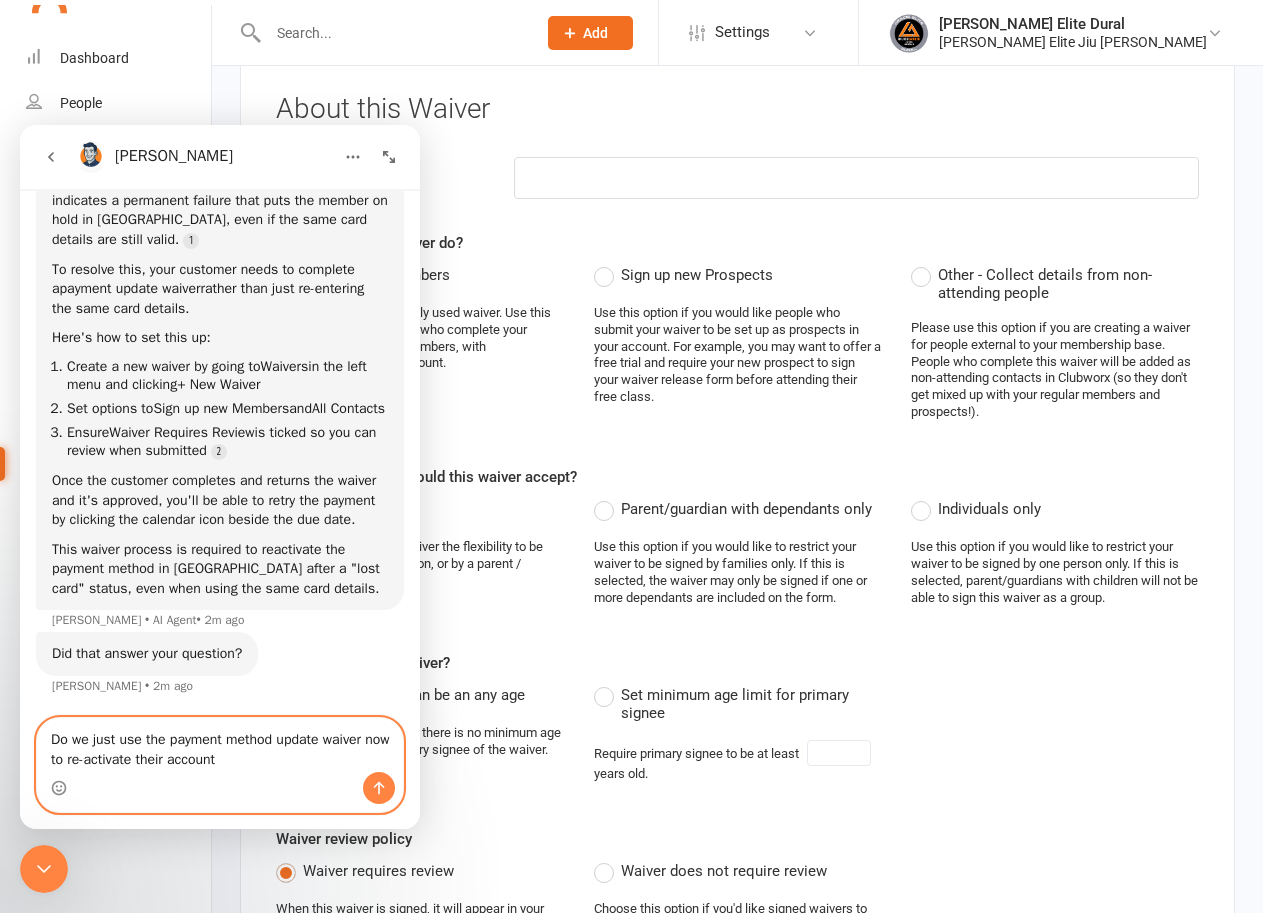 type on "Do we just use the payment method update waiver now to re-activate their account?" 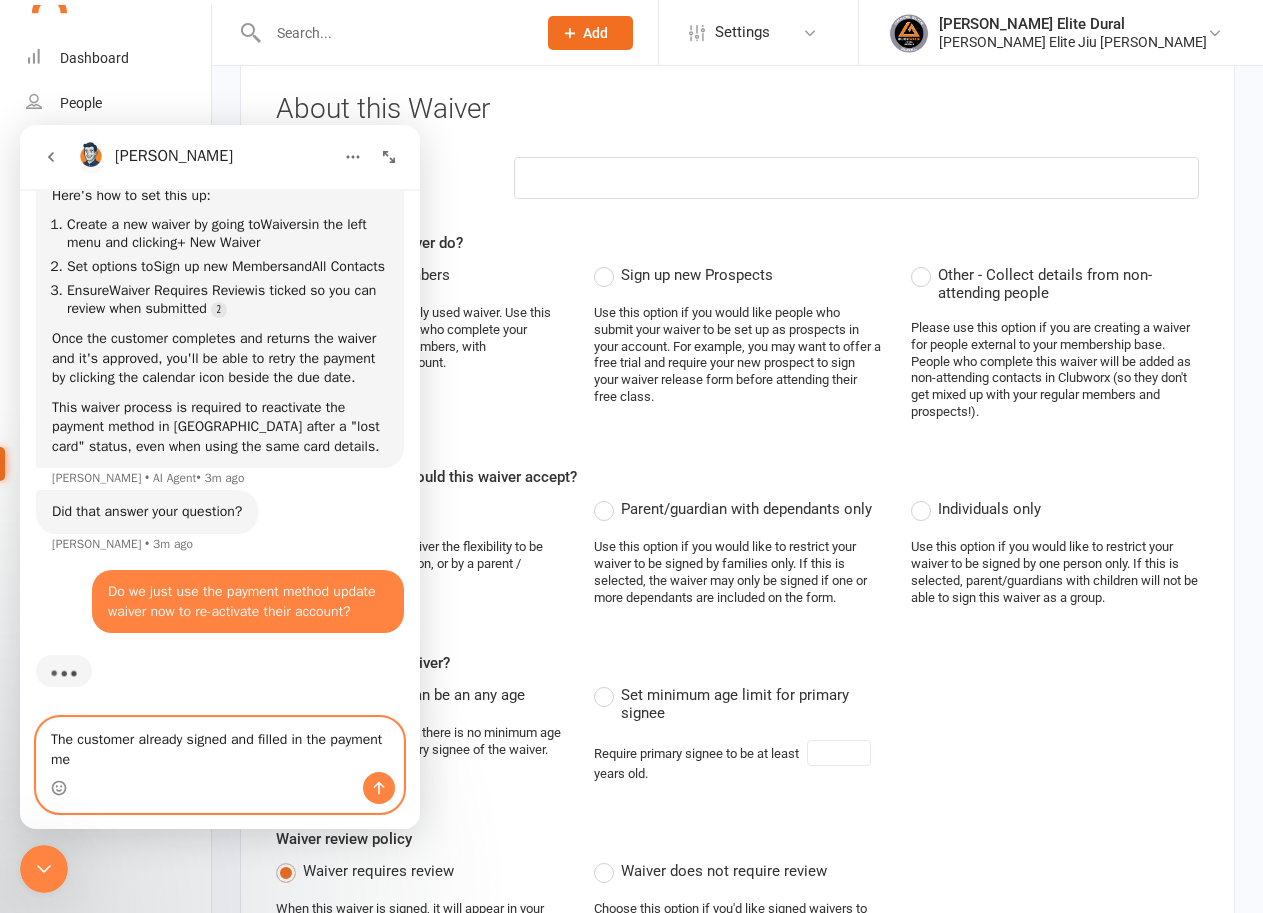 scroll, scrollTop: 536, scrollLeft: 0, axis: vertical 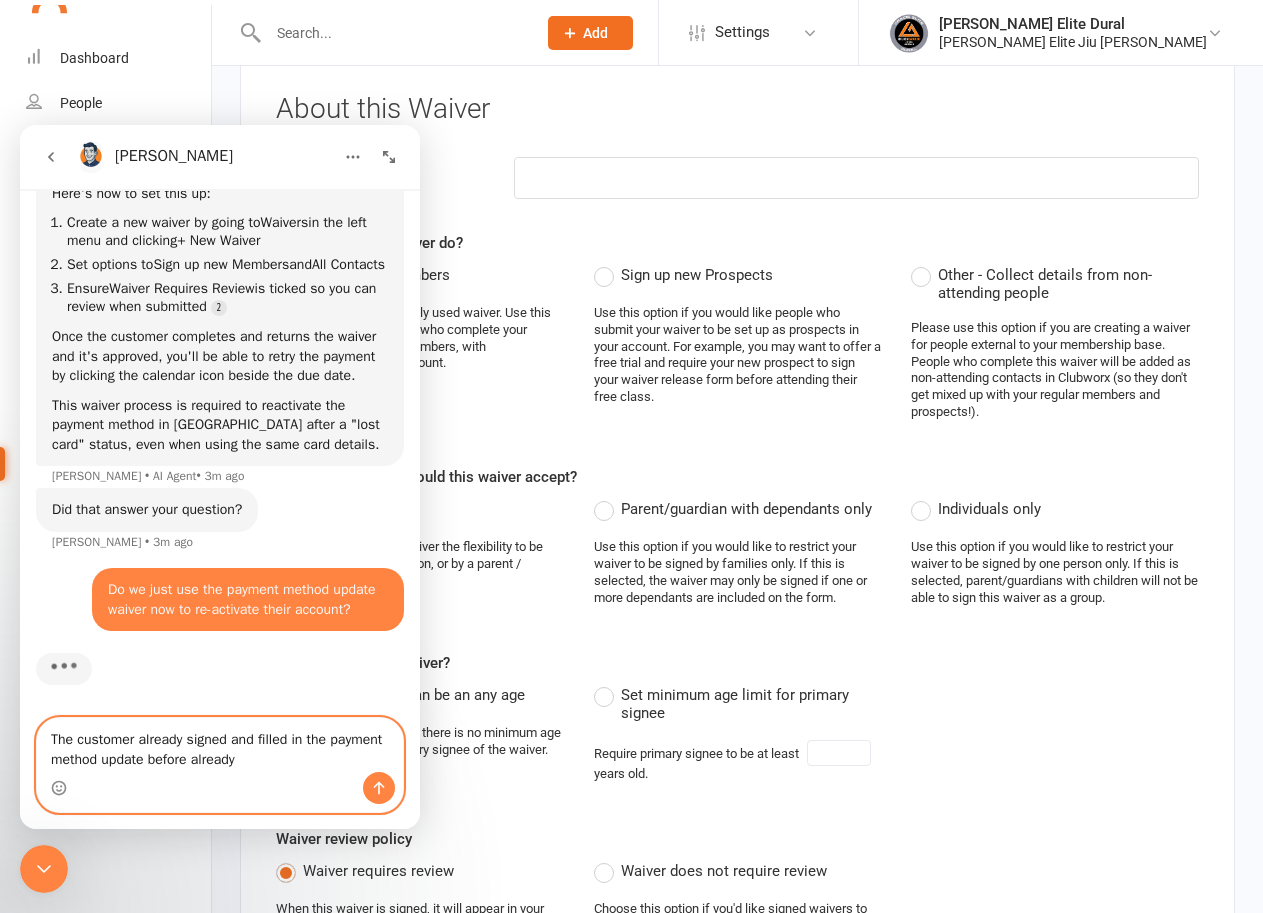 type on "The customer already signed and filled in the payment method update before already?" 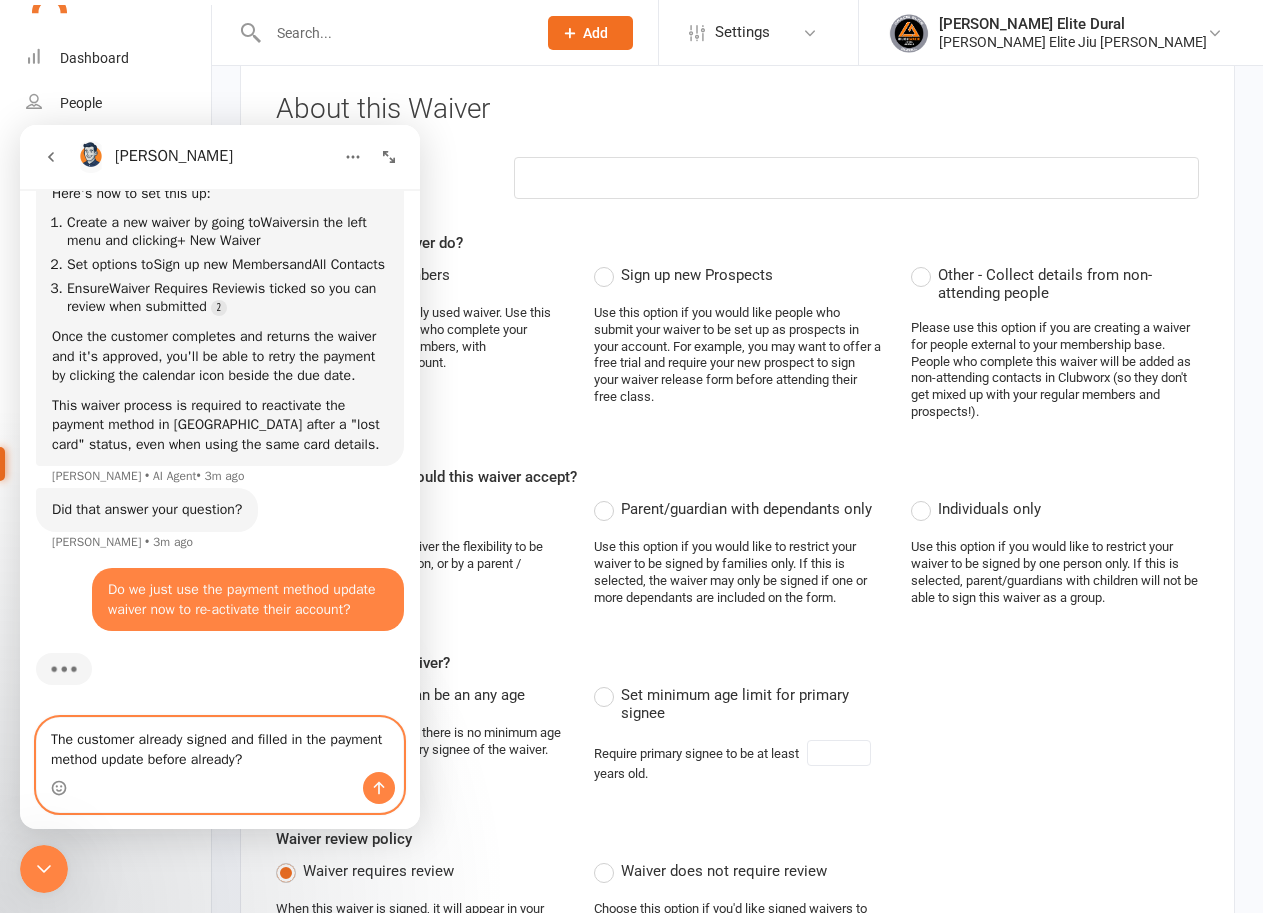 type 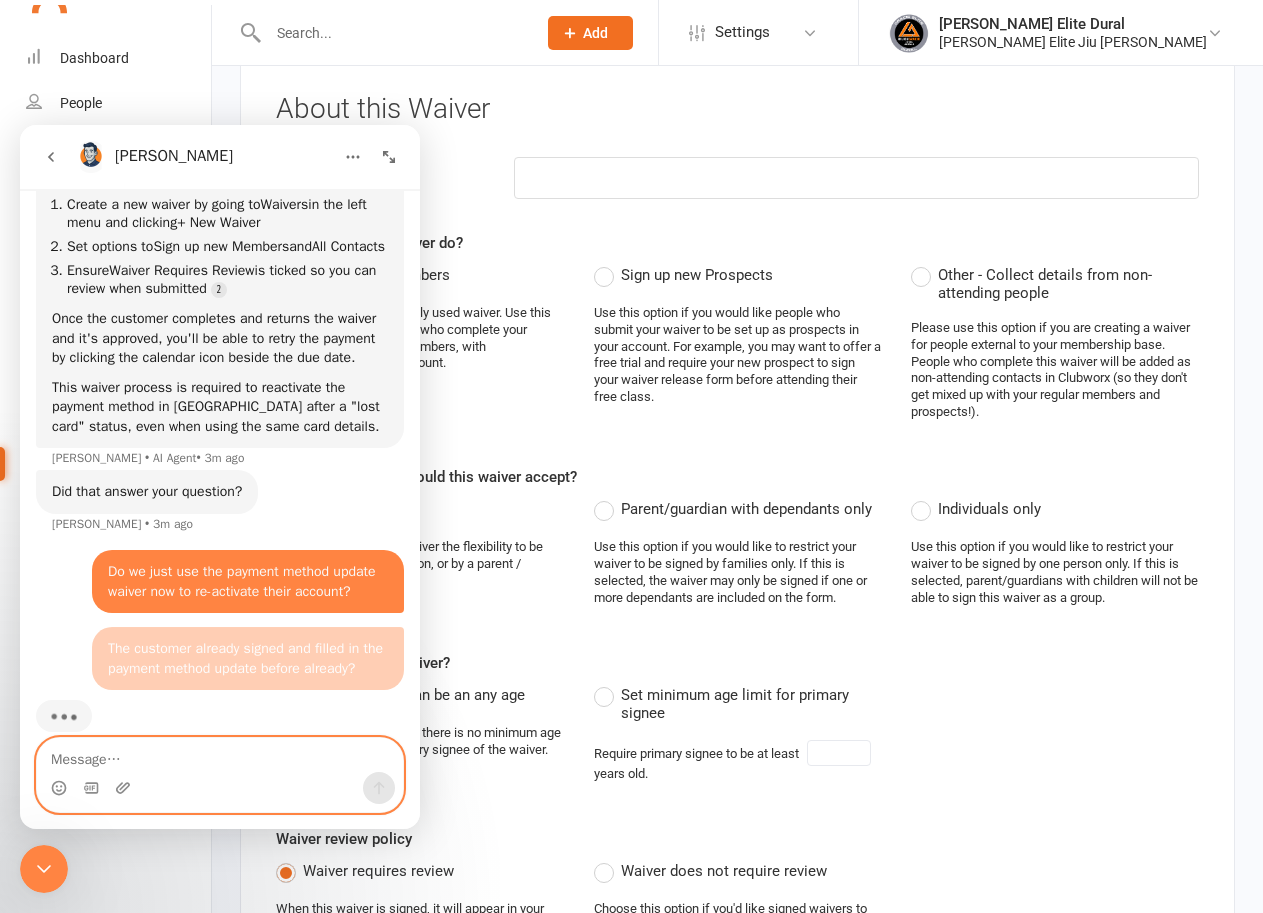 scroll, scrollTop: 581, scrollLeft: 0, axis: vertical 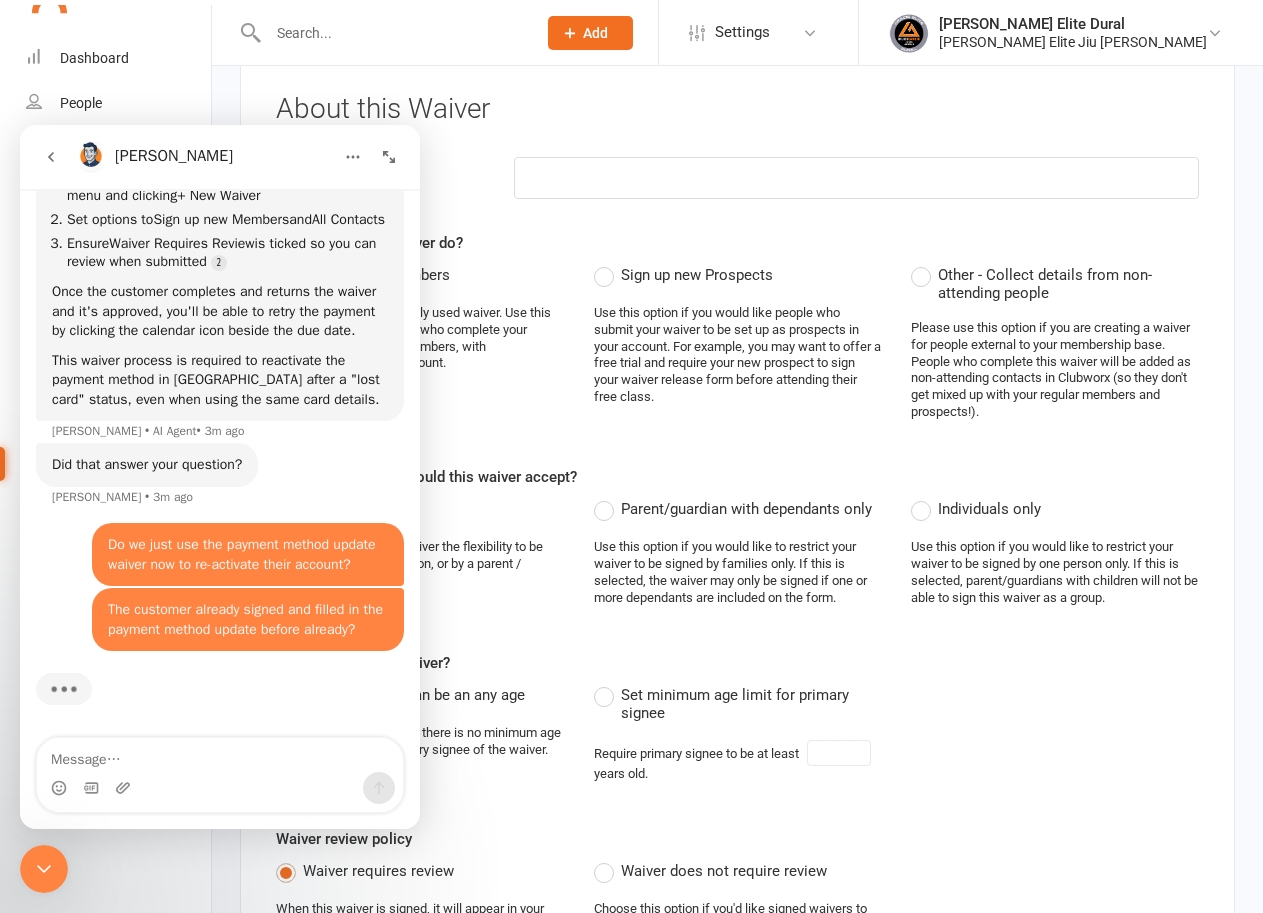 click 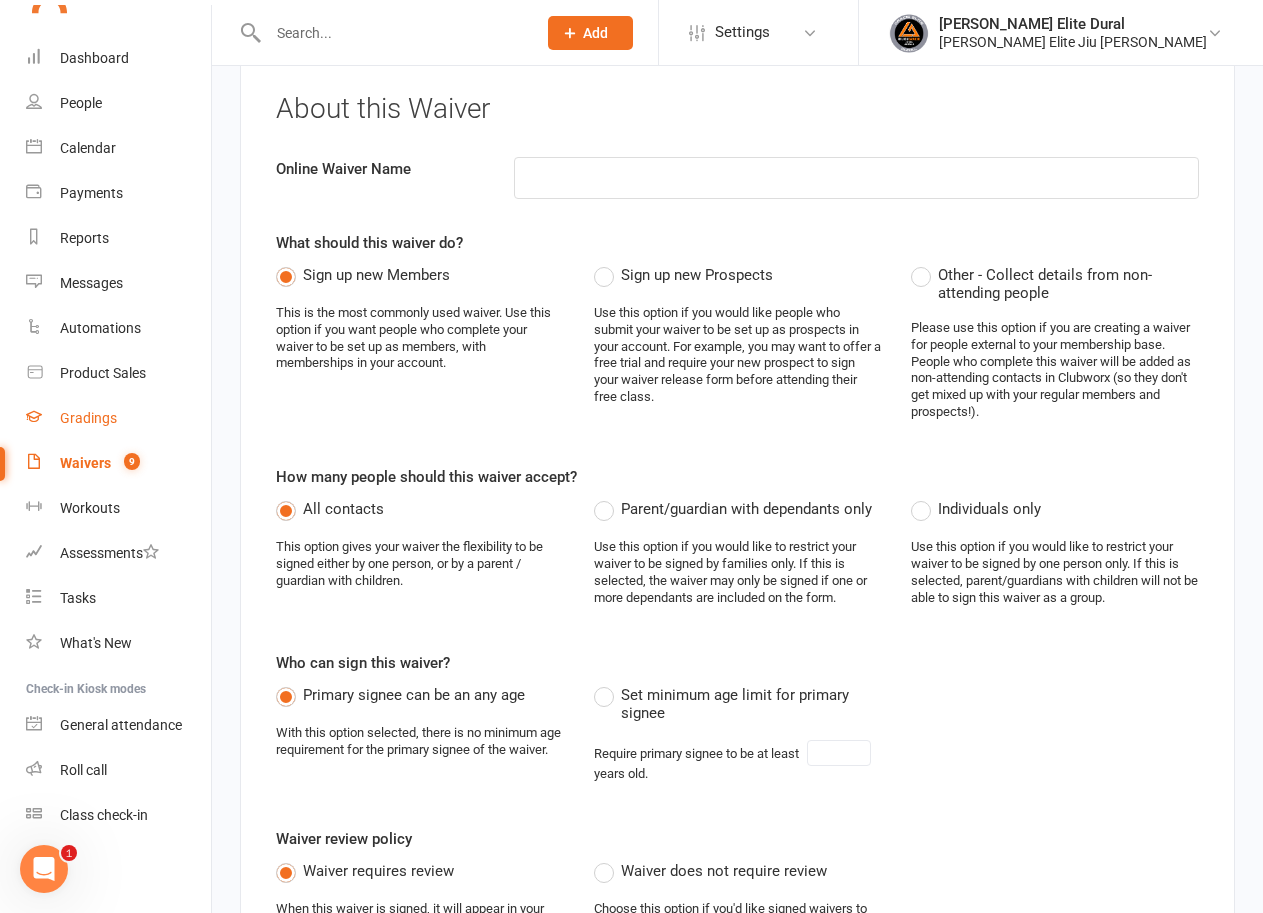 scroll, scrollTop: 964, scrollLeft: 0, axis: vertical 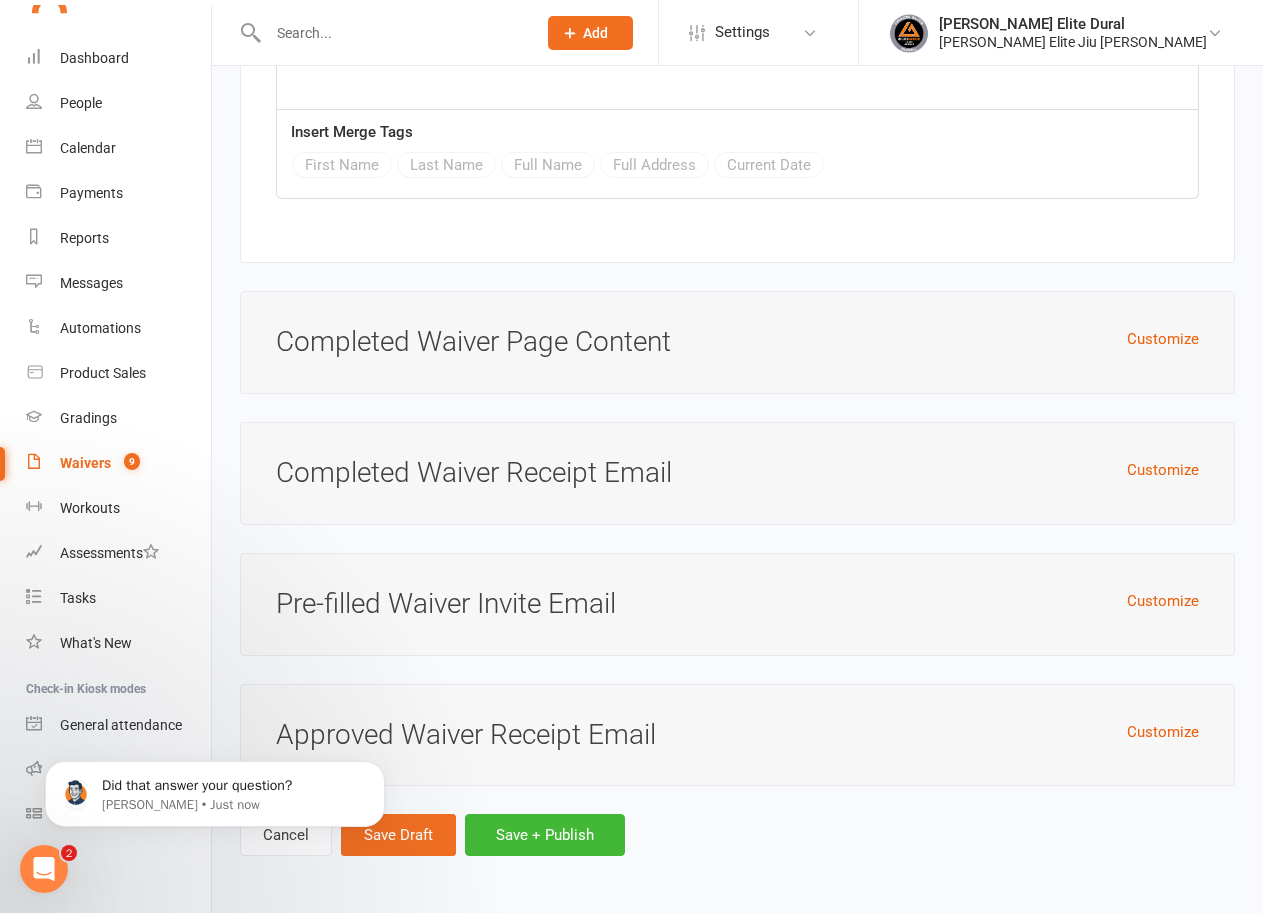 click 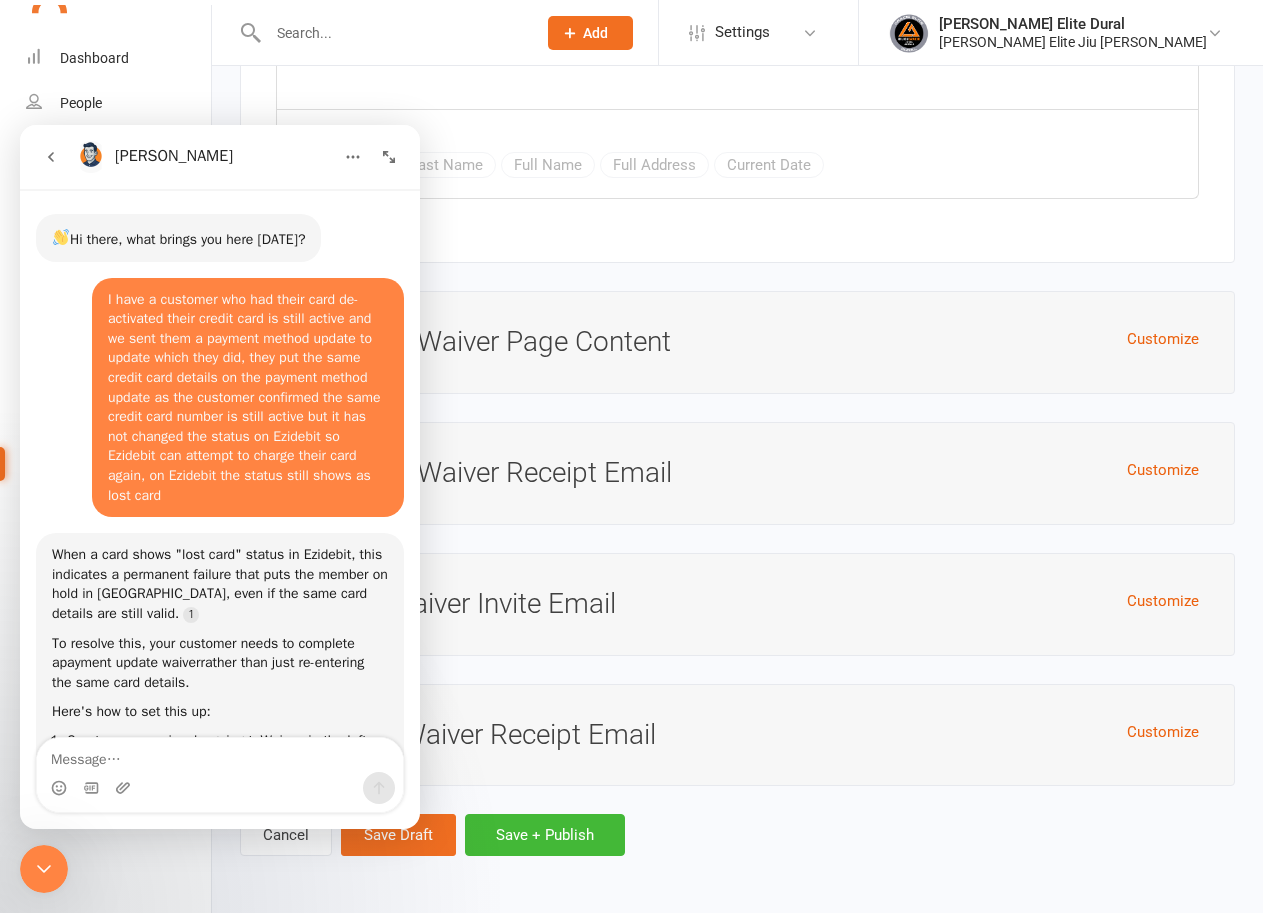 scroll, scrollTop: 3, scrollLeft: 0, axis: vertical 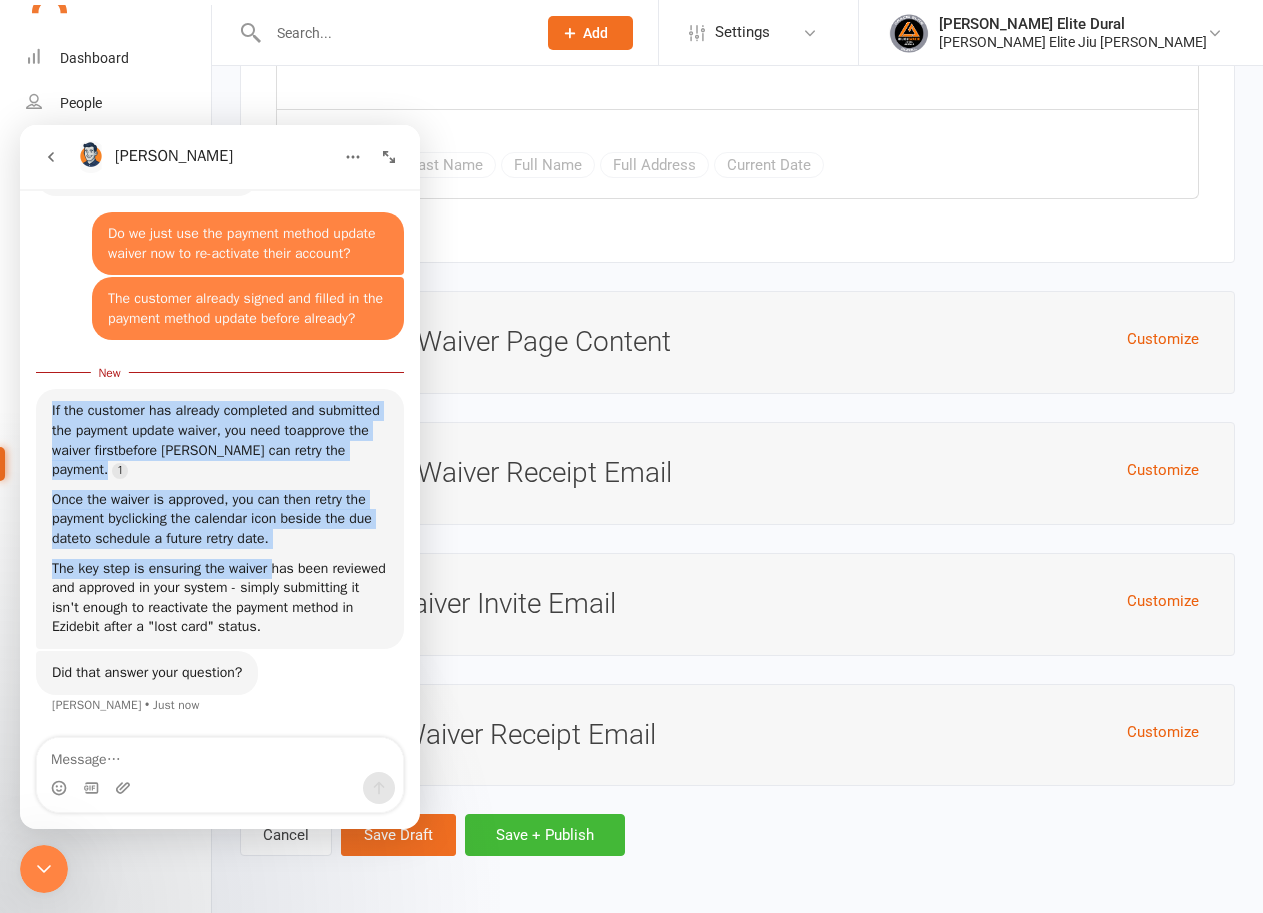 drag, startPoint x: 51, startPoint y: 429, endPoint x: 274, endPoint y: 574, distance: 265.99625 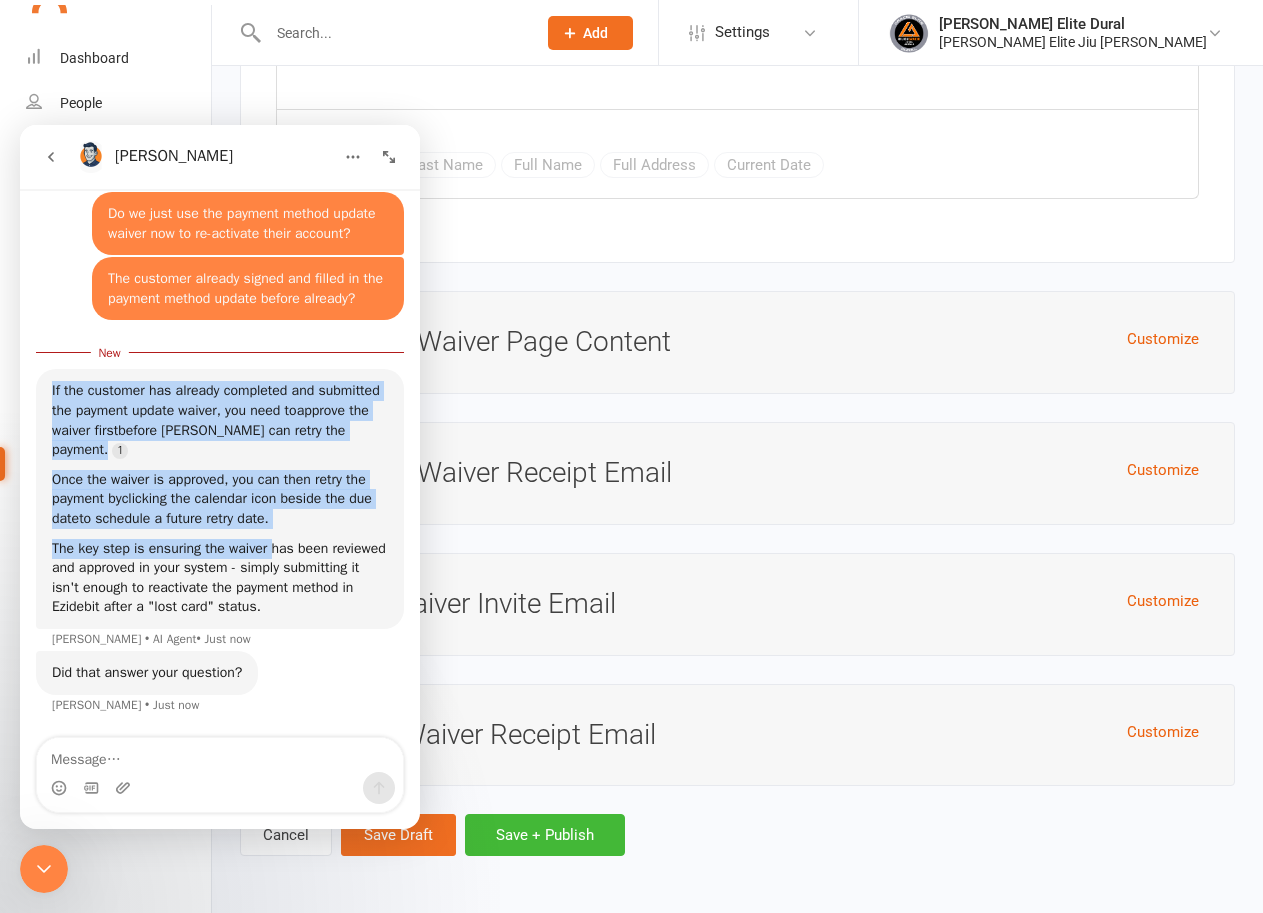 click on "clicking the calendar icon beside the due date" at bounding box center [212, 508] 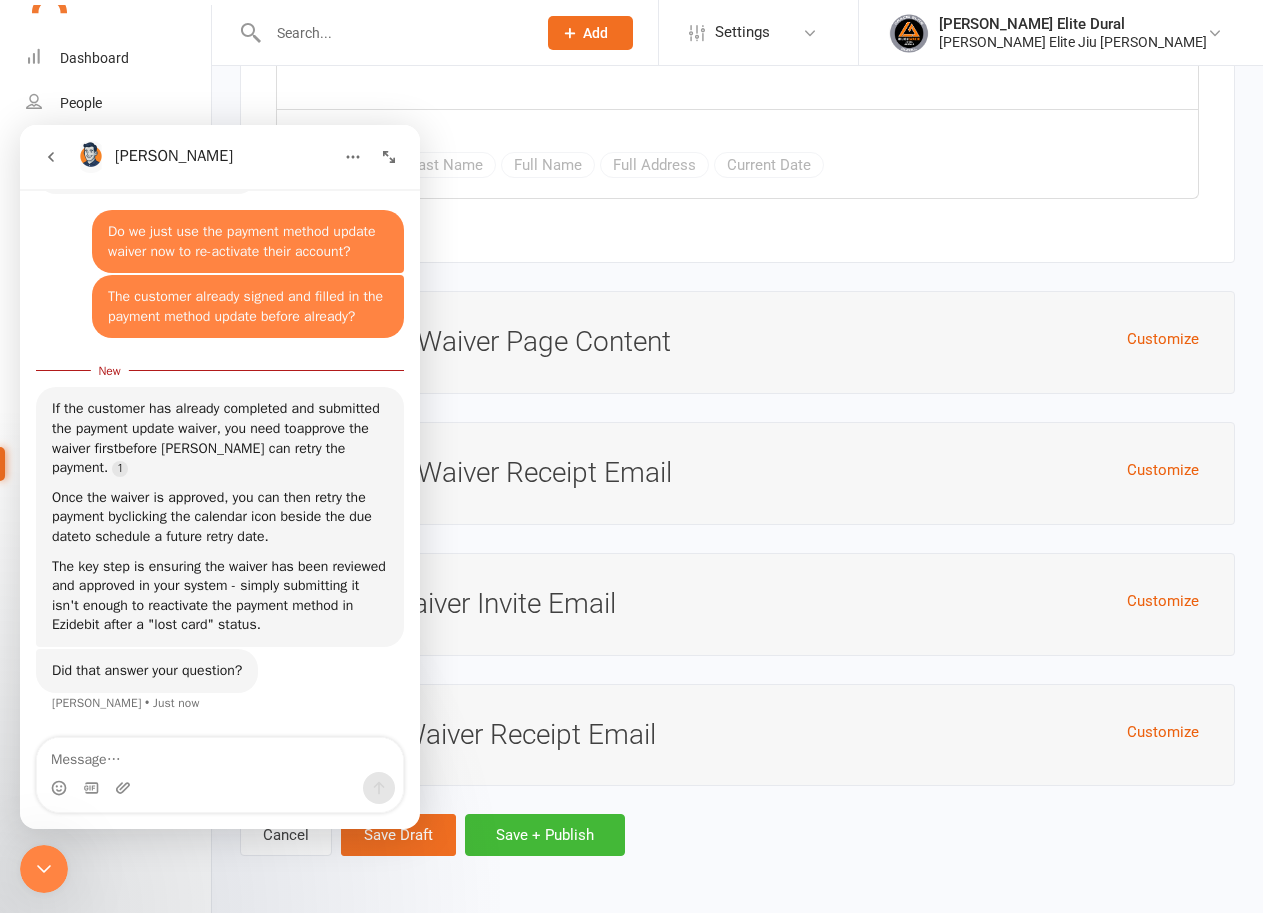 scroll, scrollTop: 831, scrollLeft: 0, axis: vertical 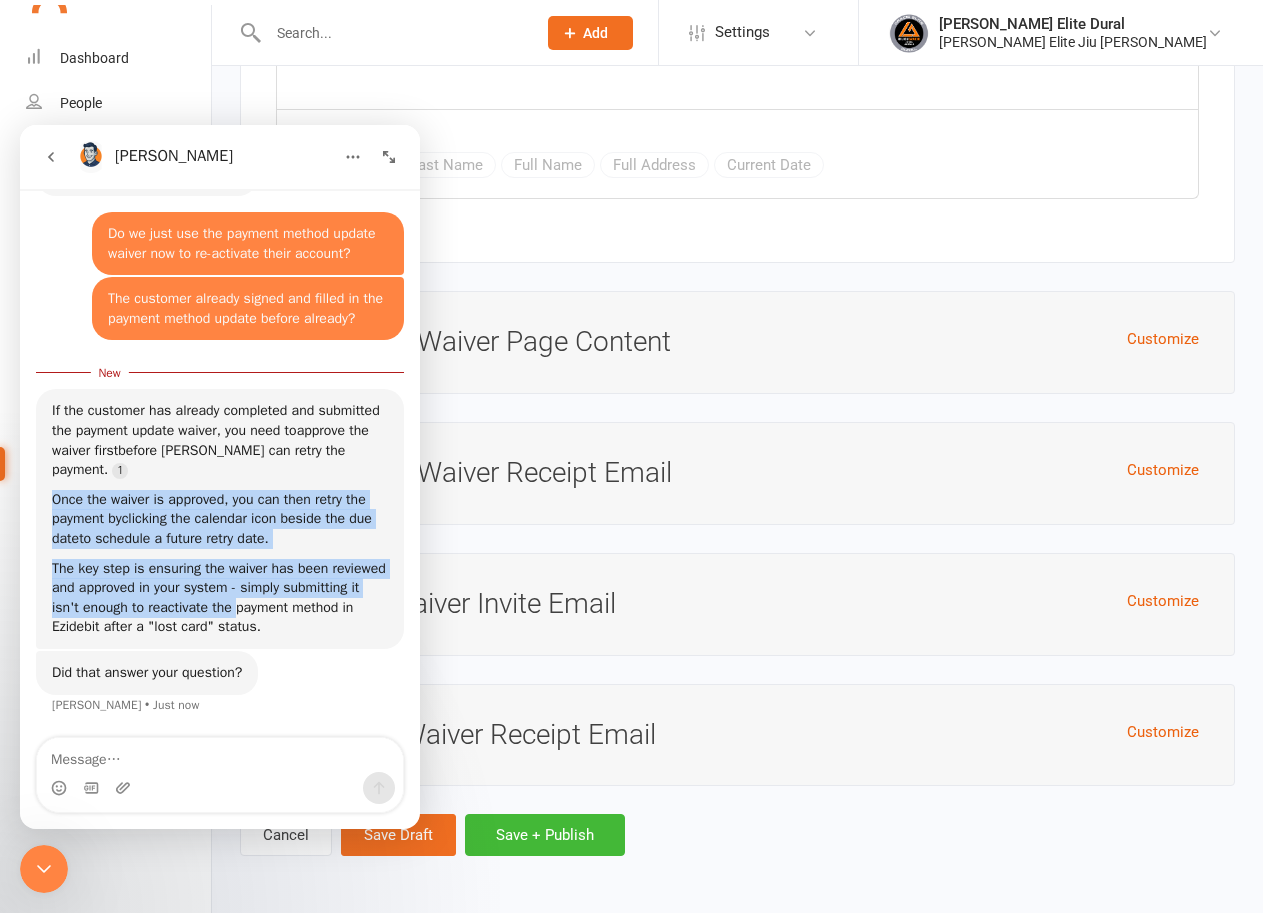 drag, startPoint x: 56, startPoint y: 498, endPoint x: 316, endPoint y: 596, distance: 277.85608 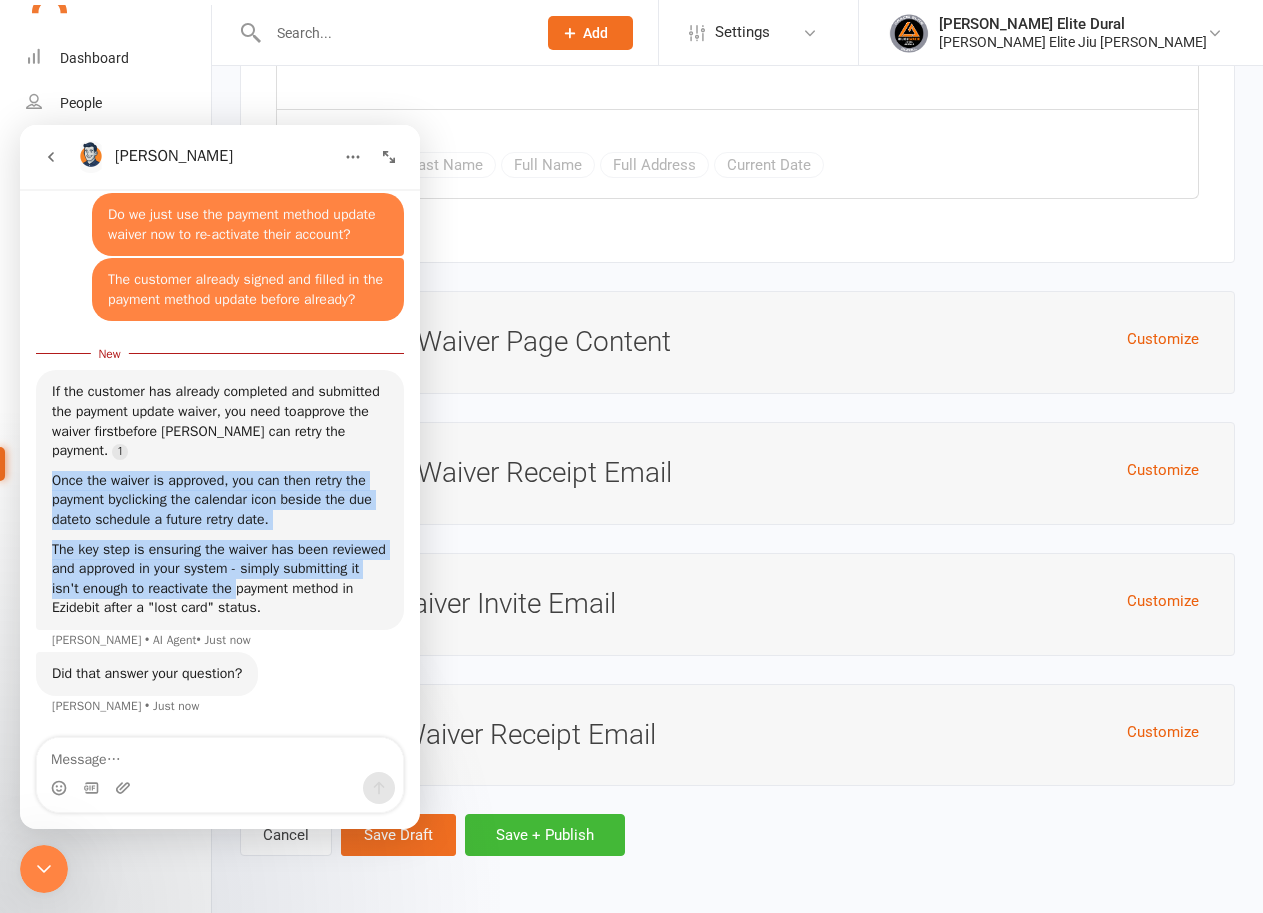 click on "The key step is ensuring the waiver has been reviewed and approved in your system - simply submitting it isn't enough to reactivate the payment method in Ezidebit after a "lost card" status." at bounding box center (220, 579) 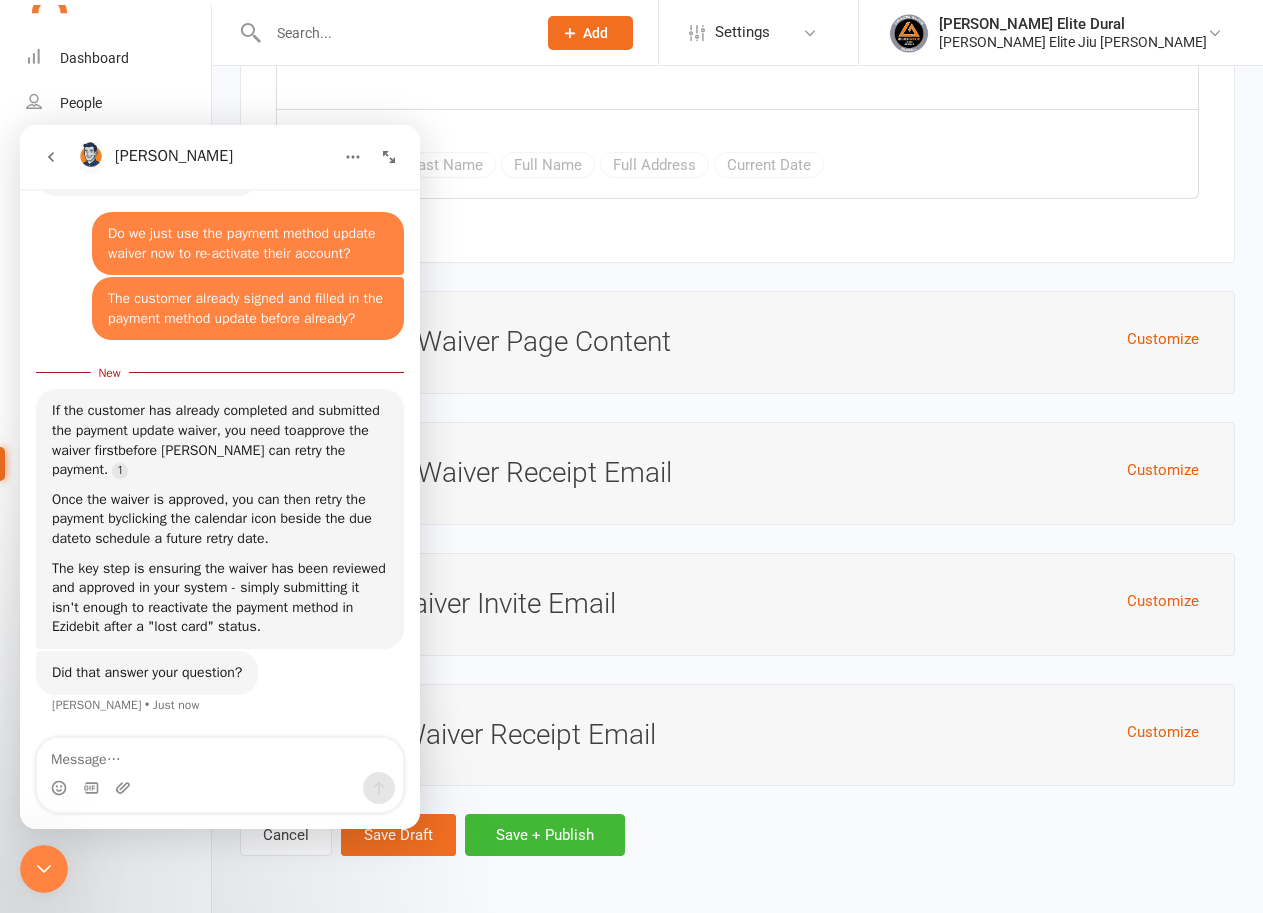 scroll, scrollTop: 831, scrollLeft: 0, axis: vertical 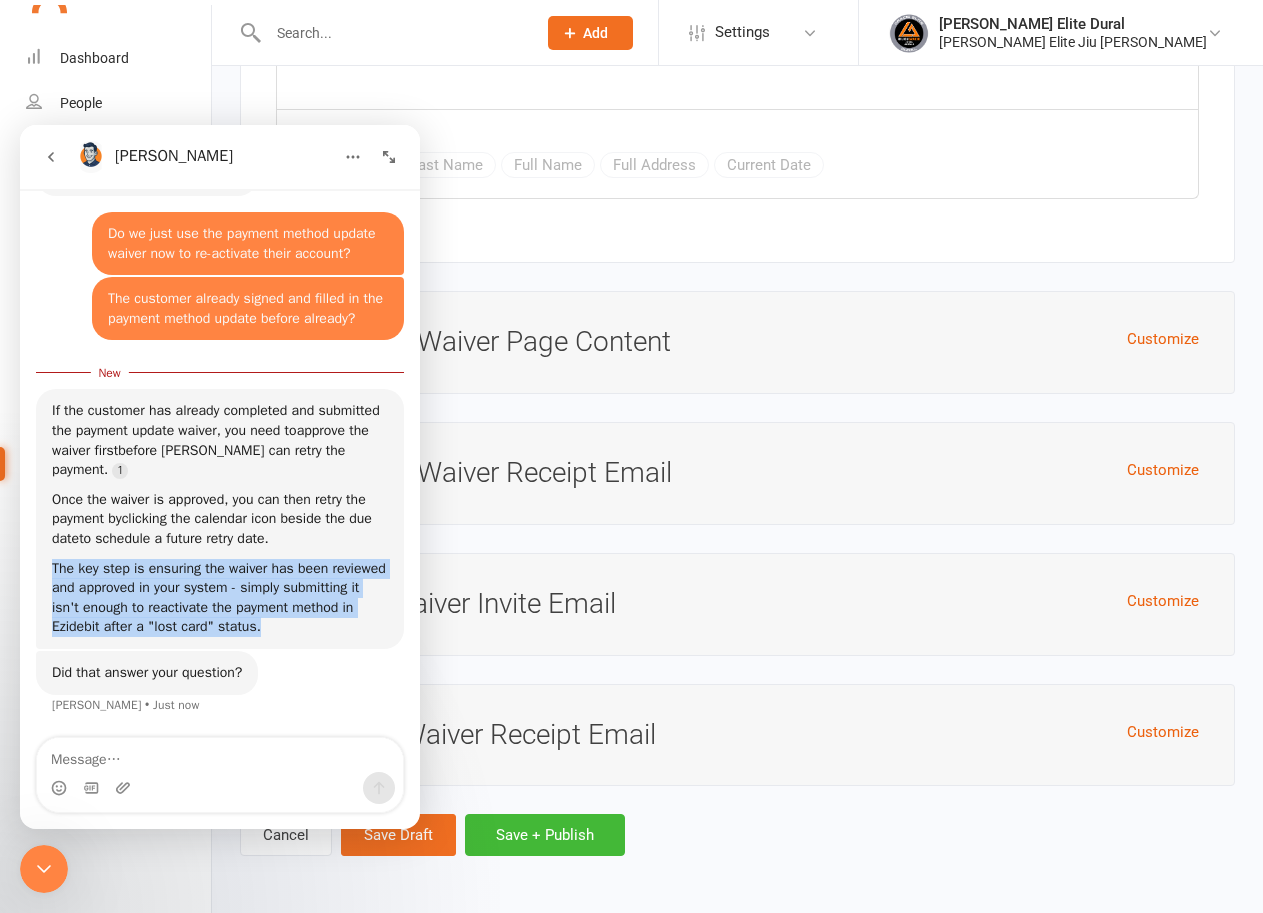drag, startPoint x: 54, startPoint y: 562, endPoint x: 341, endPoint y: 621, distance: 293.0017 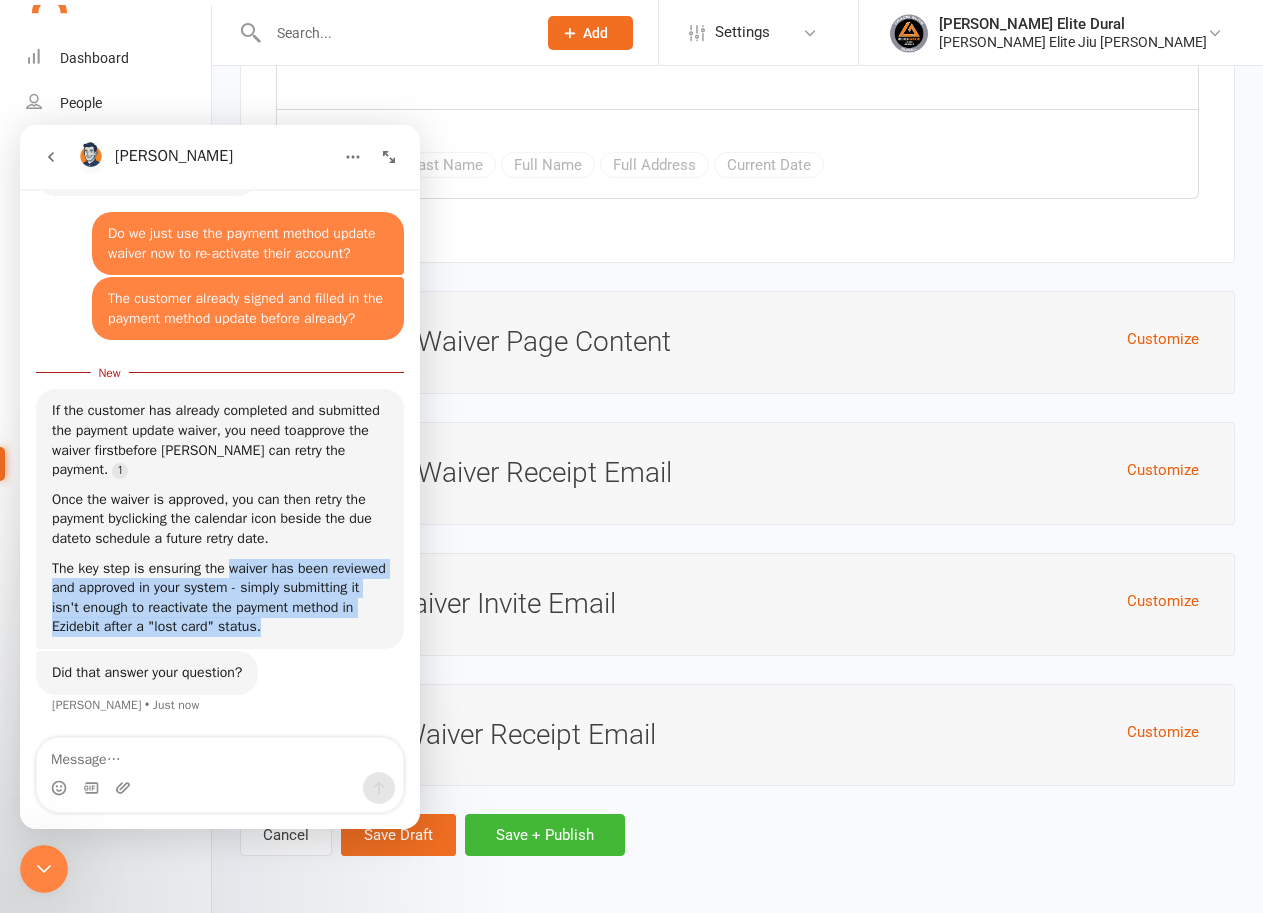 drag, startPoint x: 345, startPoint y: 627, endPoint x: 228, endPoint y: 573, distance: 128.86038 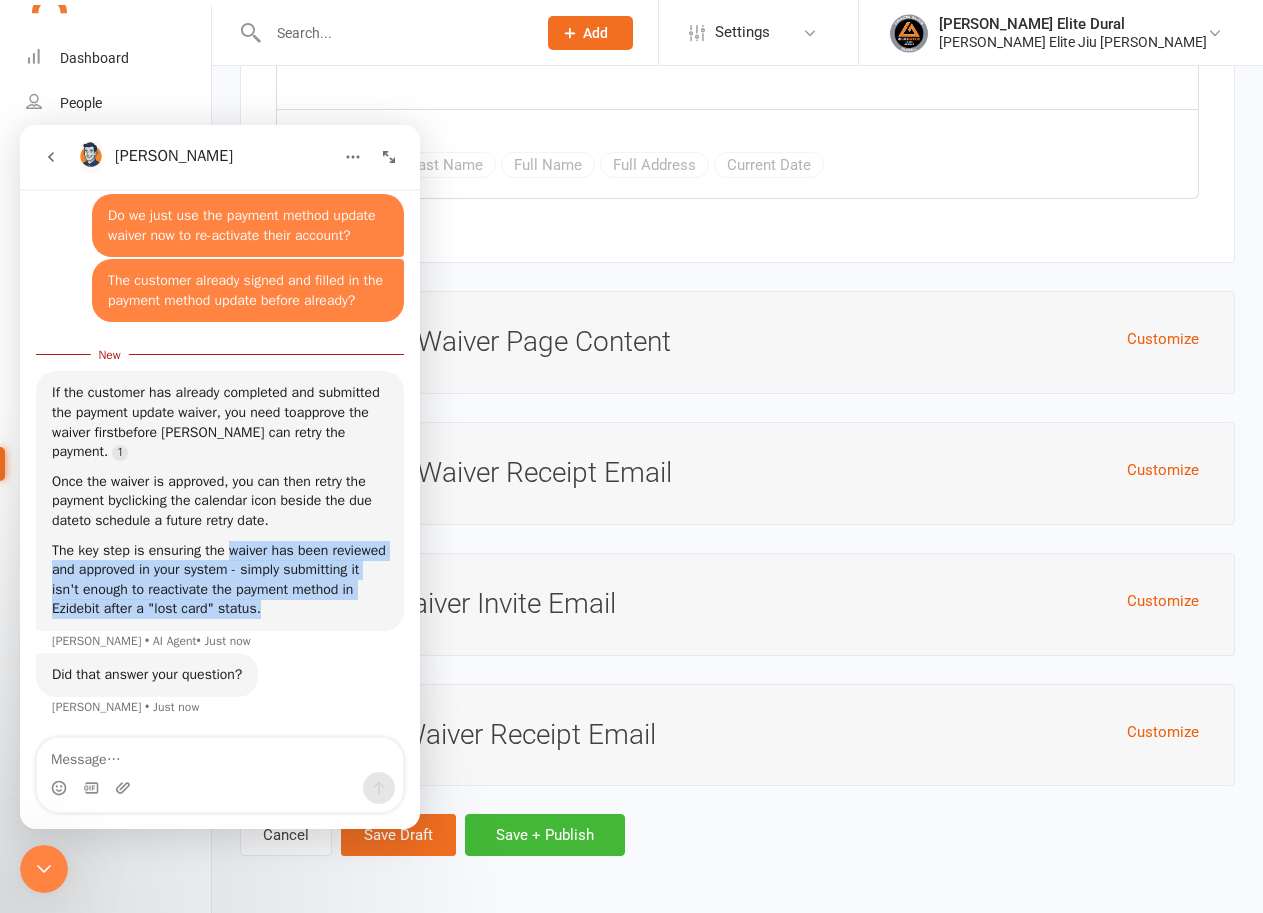 click on "The key step is ensuring the waiver has been reviewed and approved in your system - simply submitting it isn't enough to reactivate the payment method in Ezidebit after a "lost card" status." at bounding box center (220, 580) 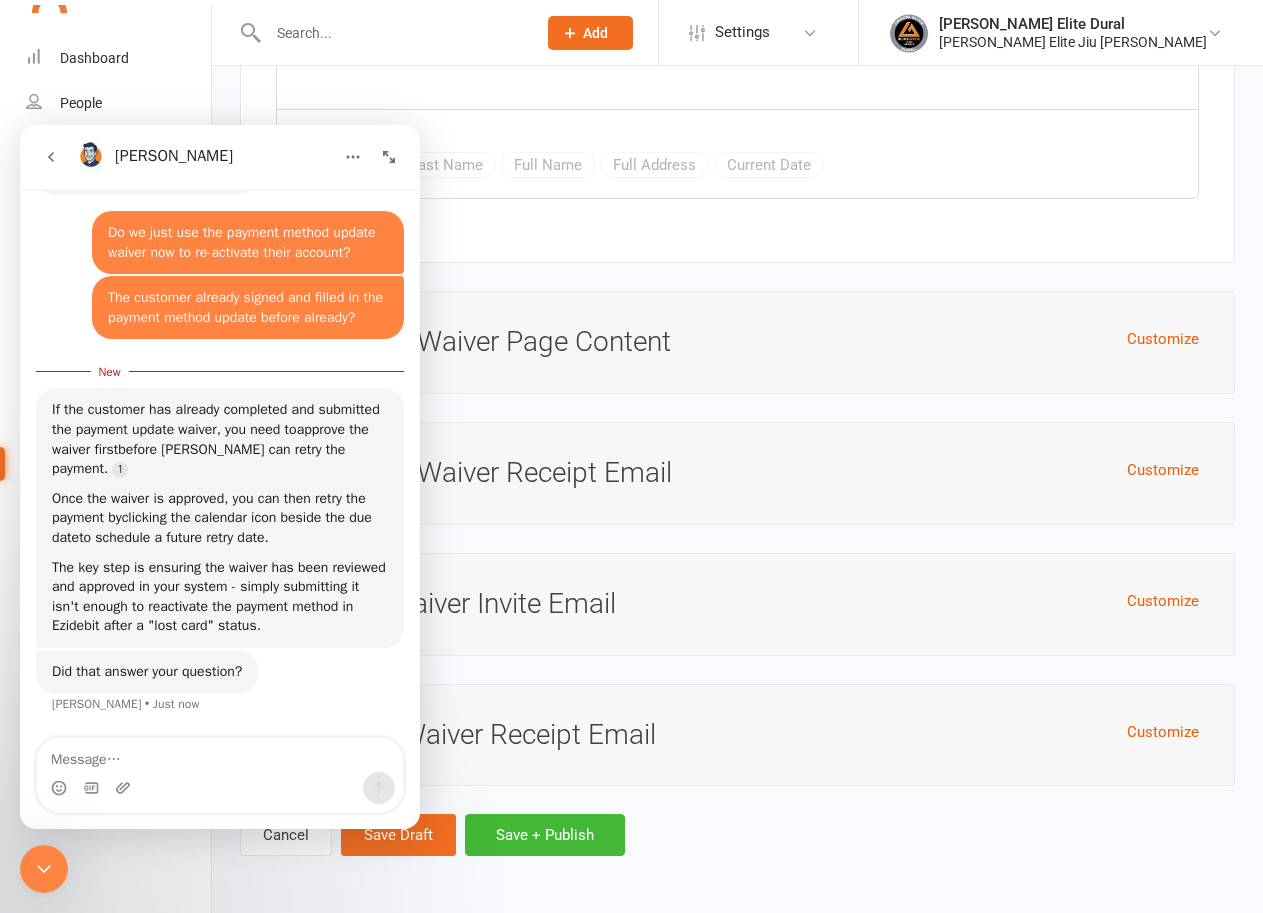 scroll, scrollTop: 831, scrollLeft: 0, axis: vertical 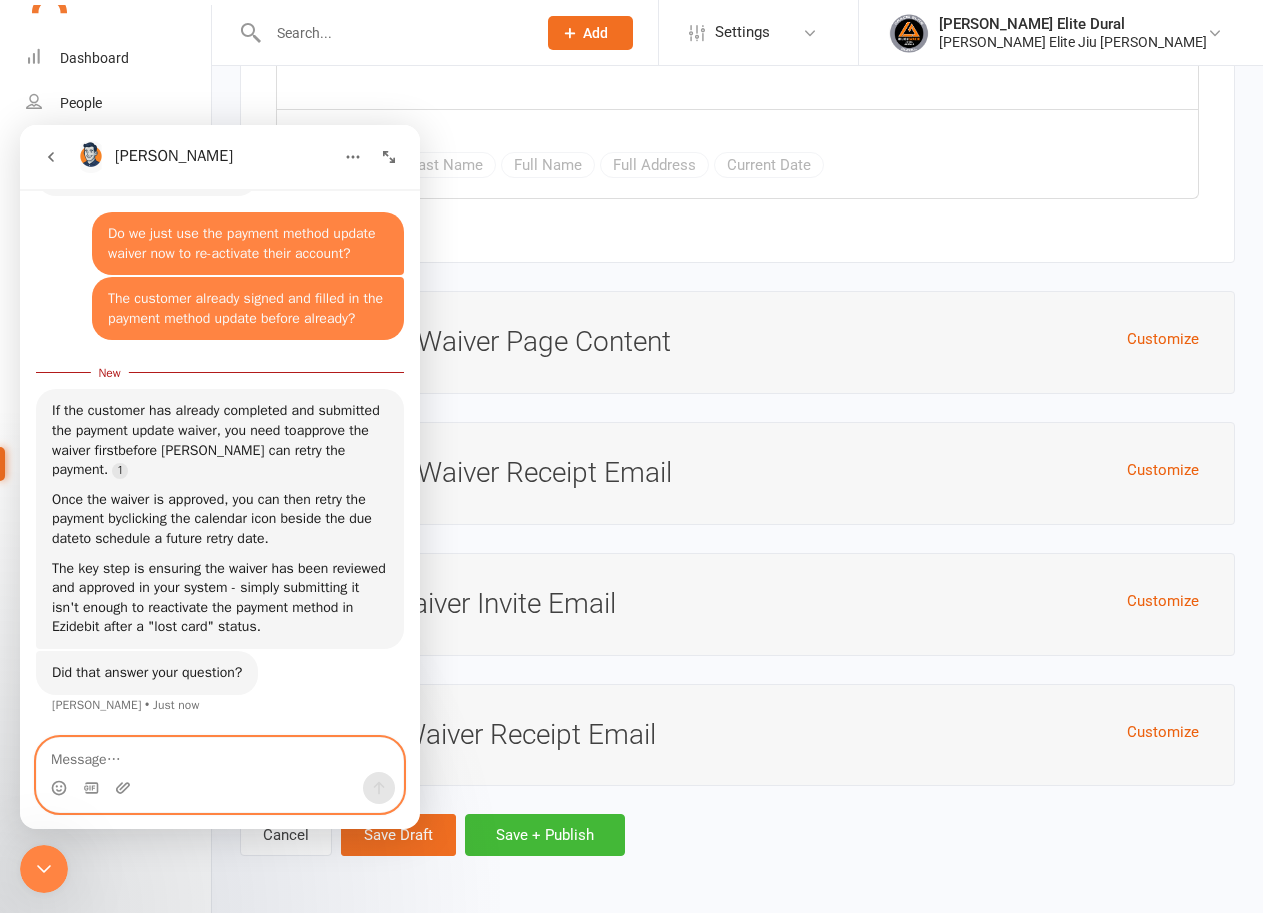click at bounding box center (220, 755) 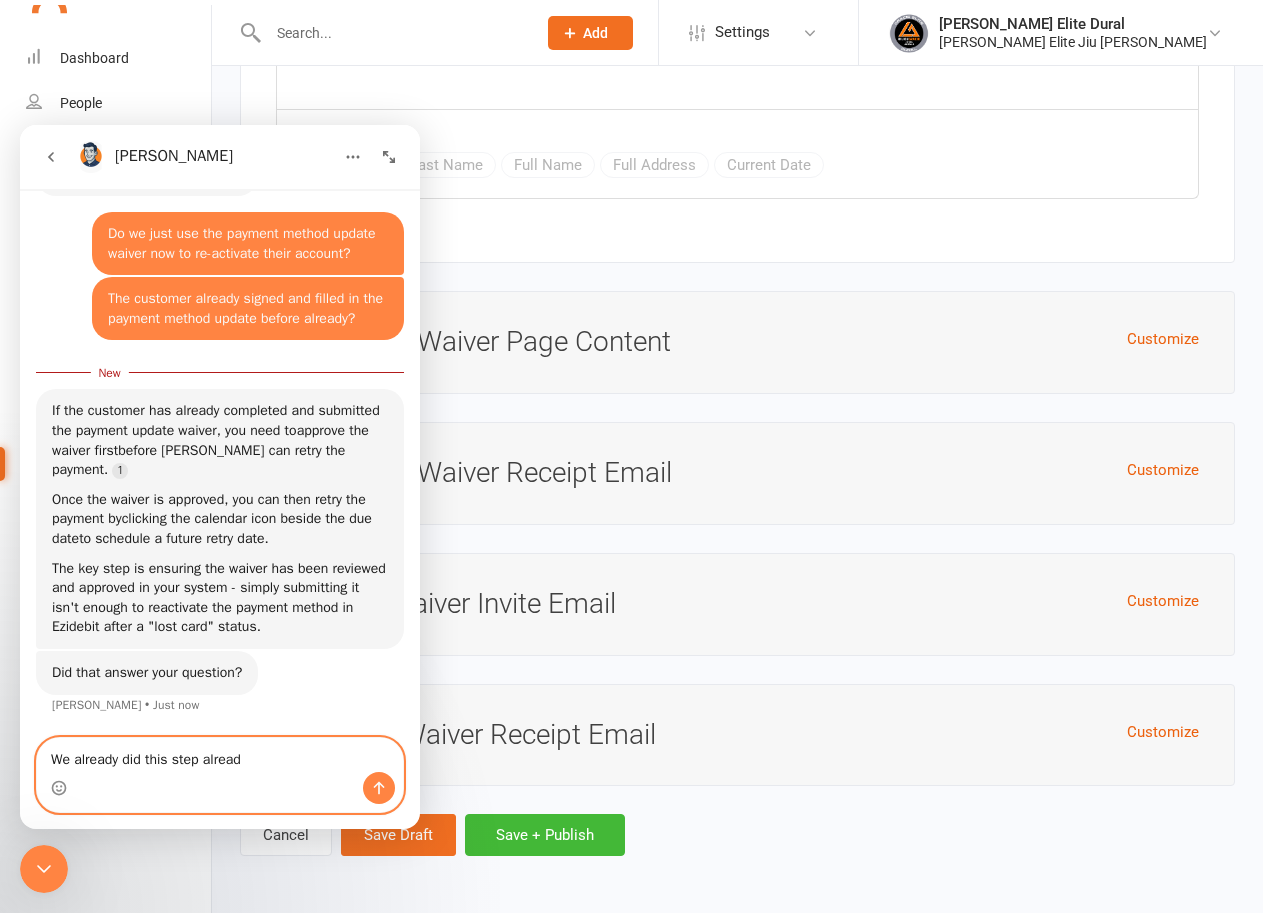 type on "We already did this step already" 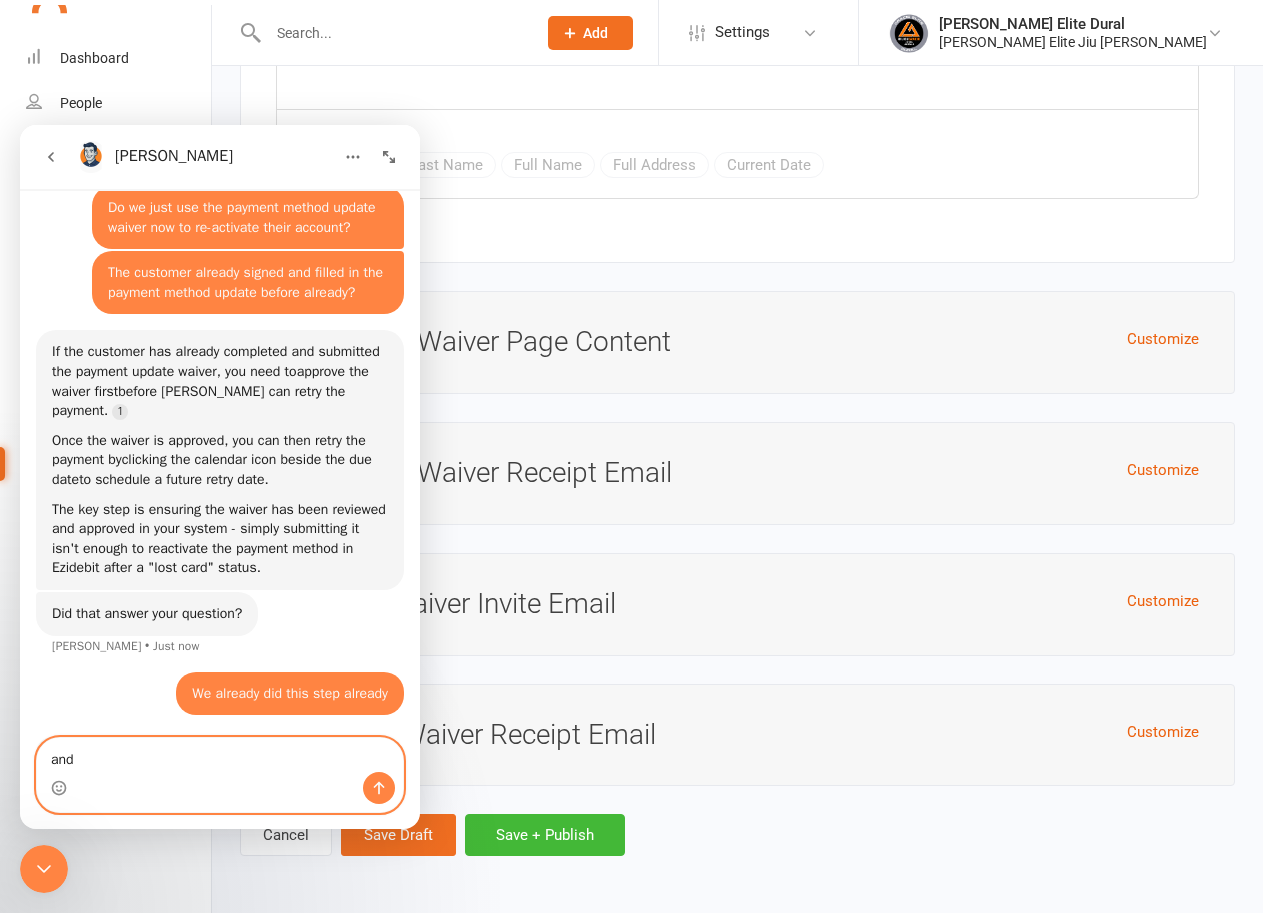 scroll, scrollTop: 922, scrollLeft: 0, axis: vertical 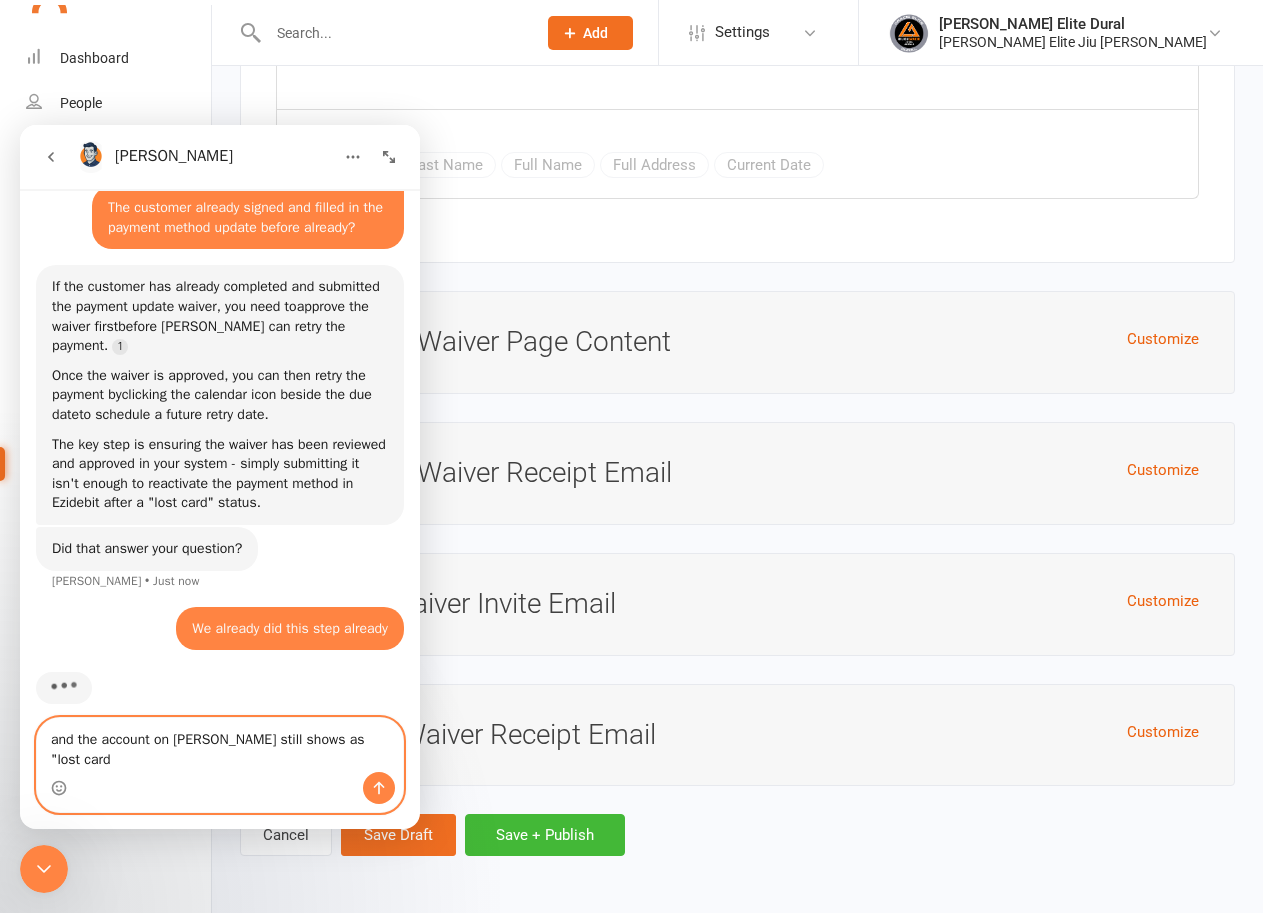 type on "and the account on ezidebit still shows as "lost card"" 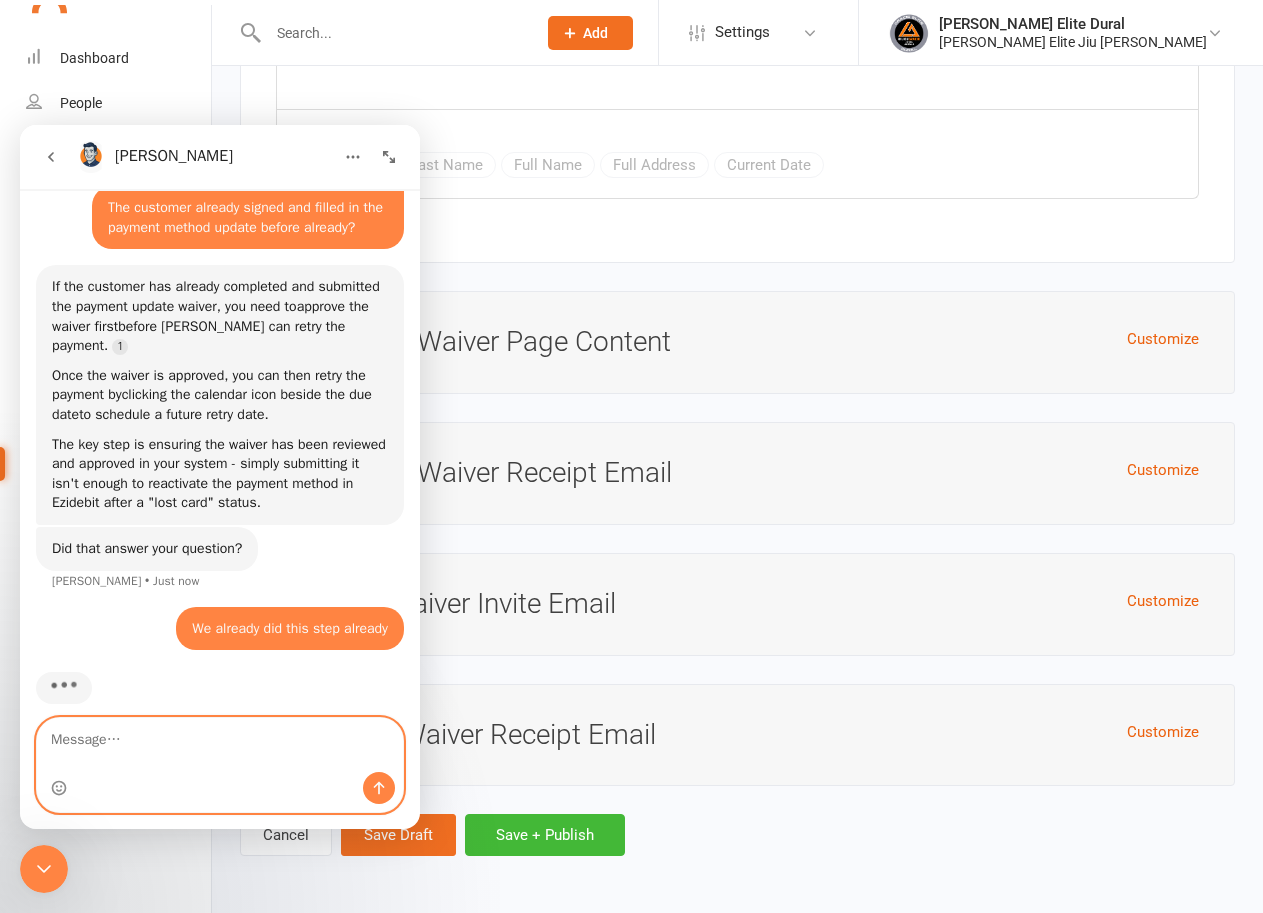 scroll, scrollTop: 987, scrollLeft: 0, axis: vertical 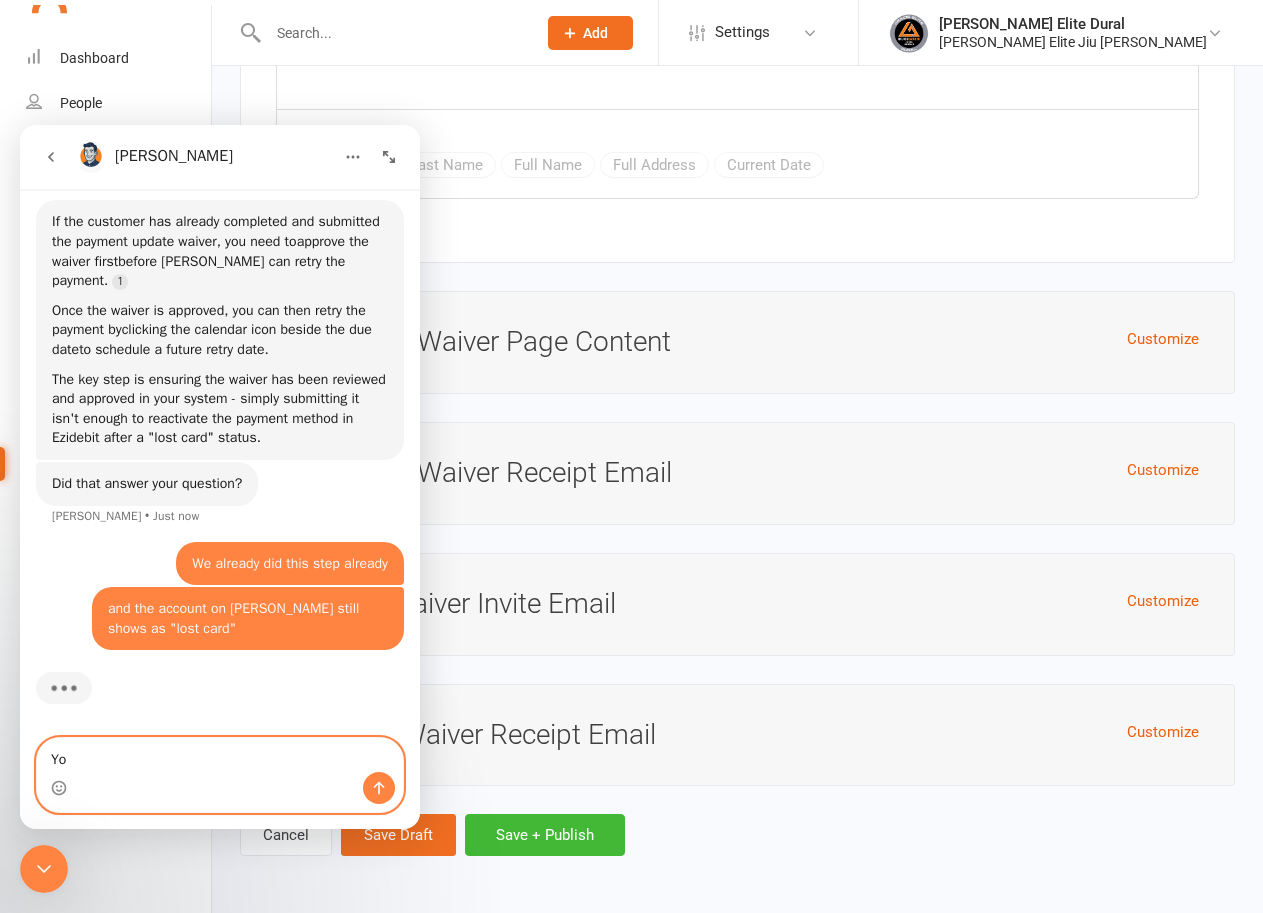 type on "Y" 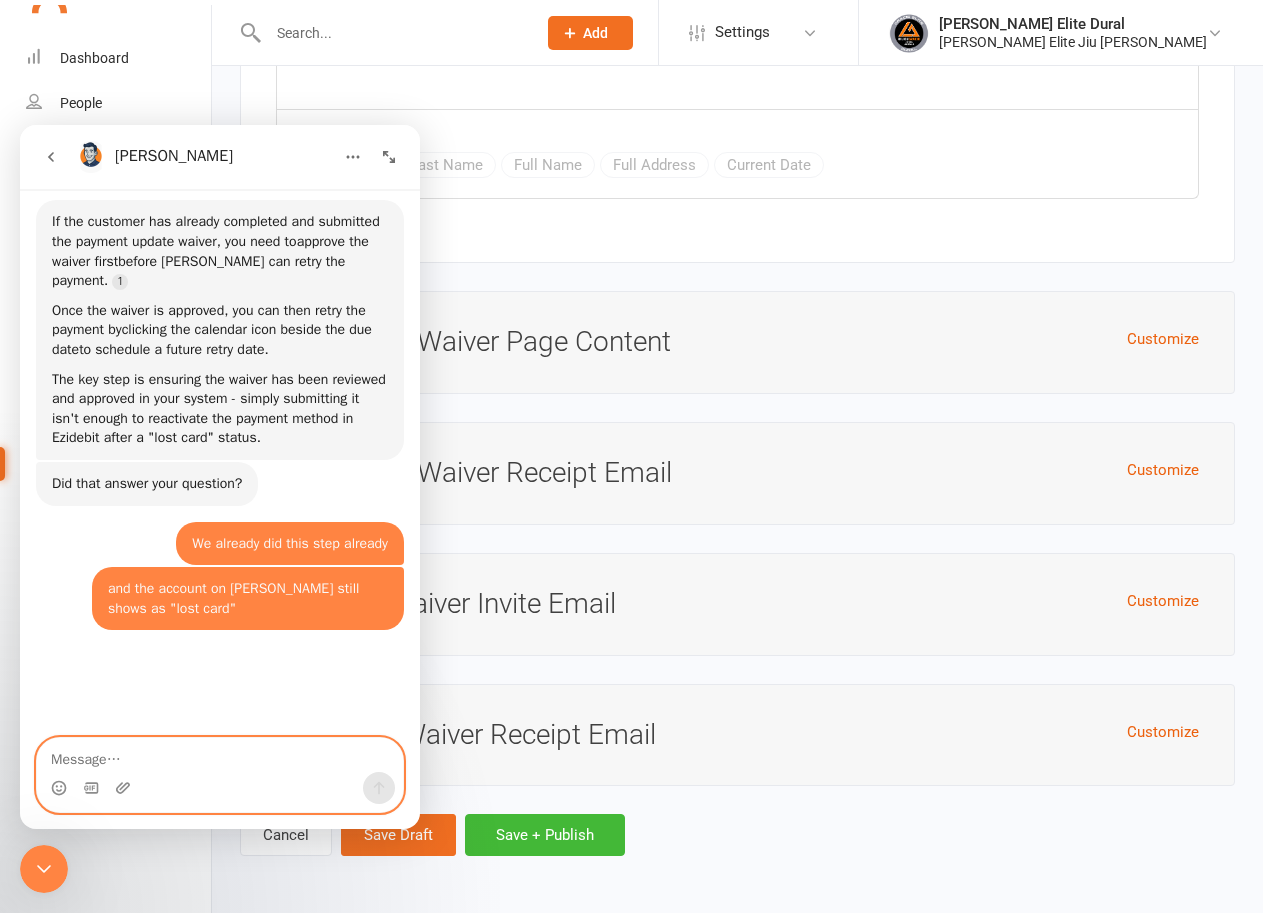 scroll, scrollTop: 3, scrollLeft: 0, axis: vertical 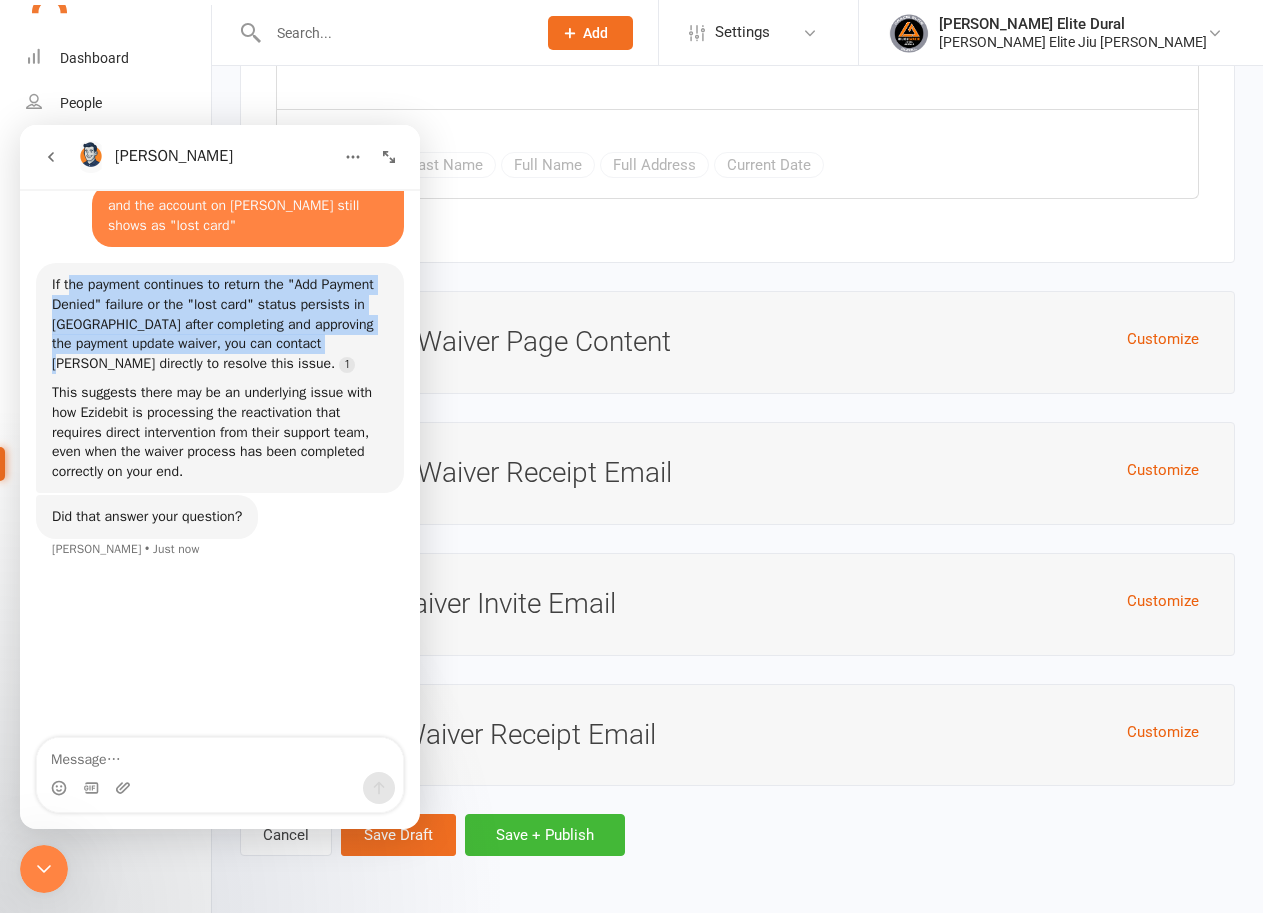 drag, startPoint x: 68, startPoint y: 278, endPoint x: 299, endPoint y: 337, distance: 238.4156 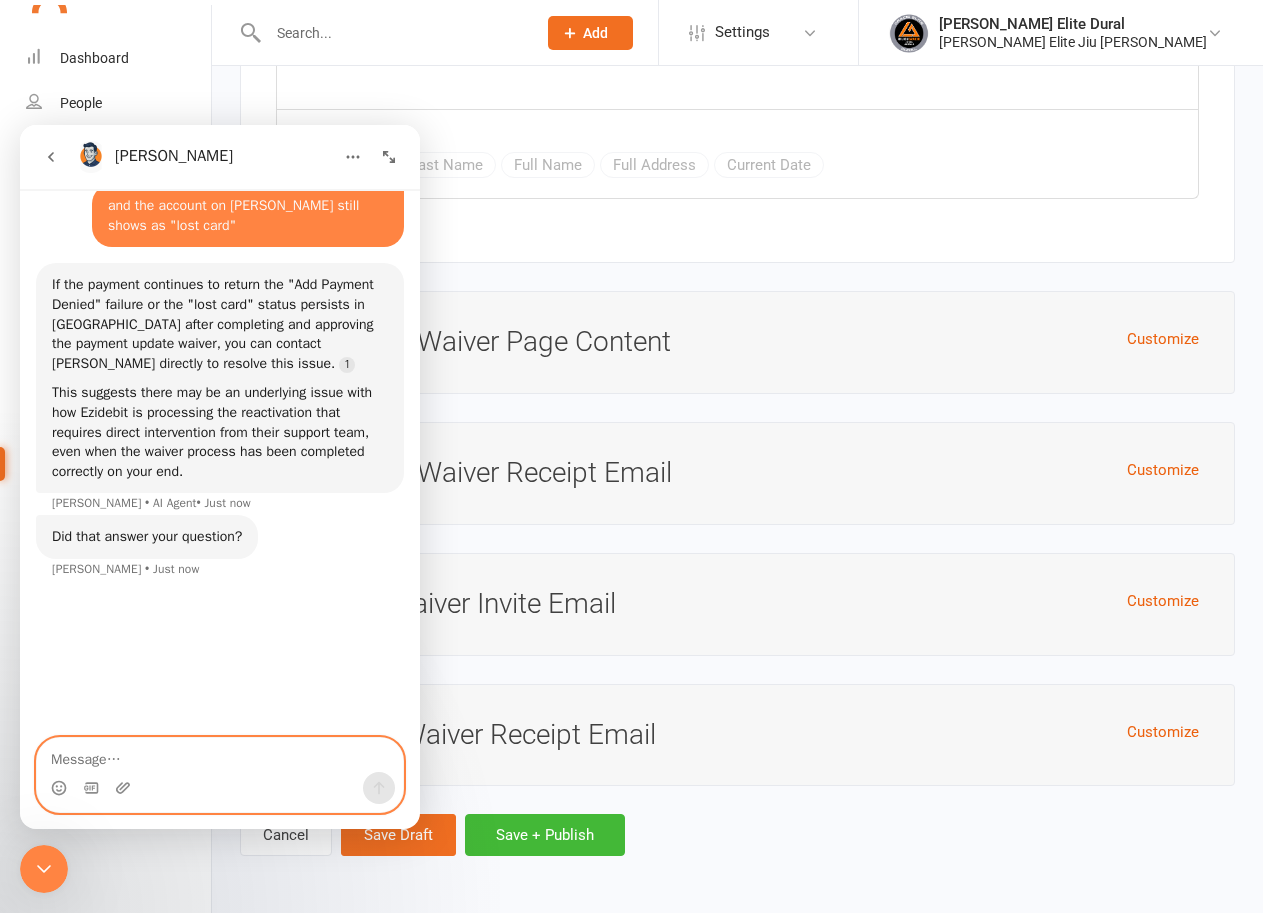 click at bounding box center (220, 755) 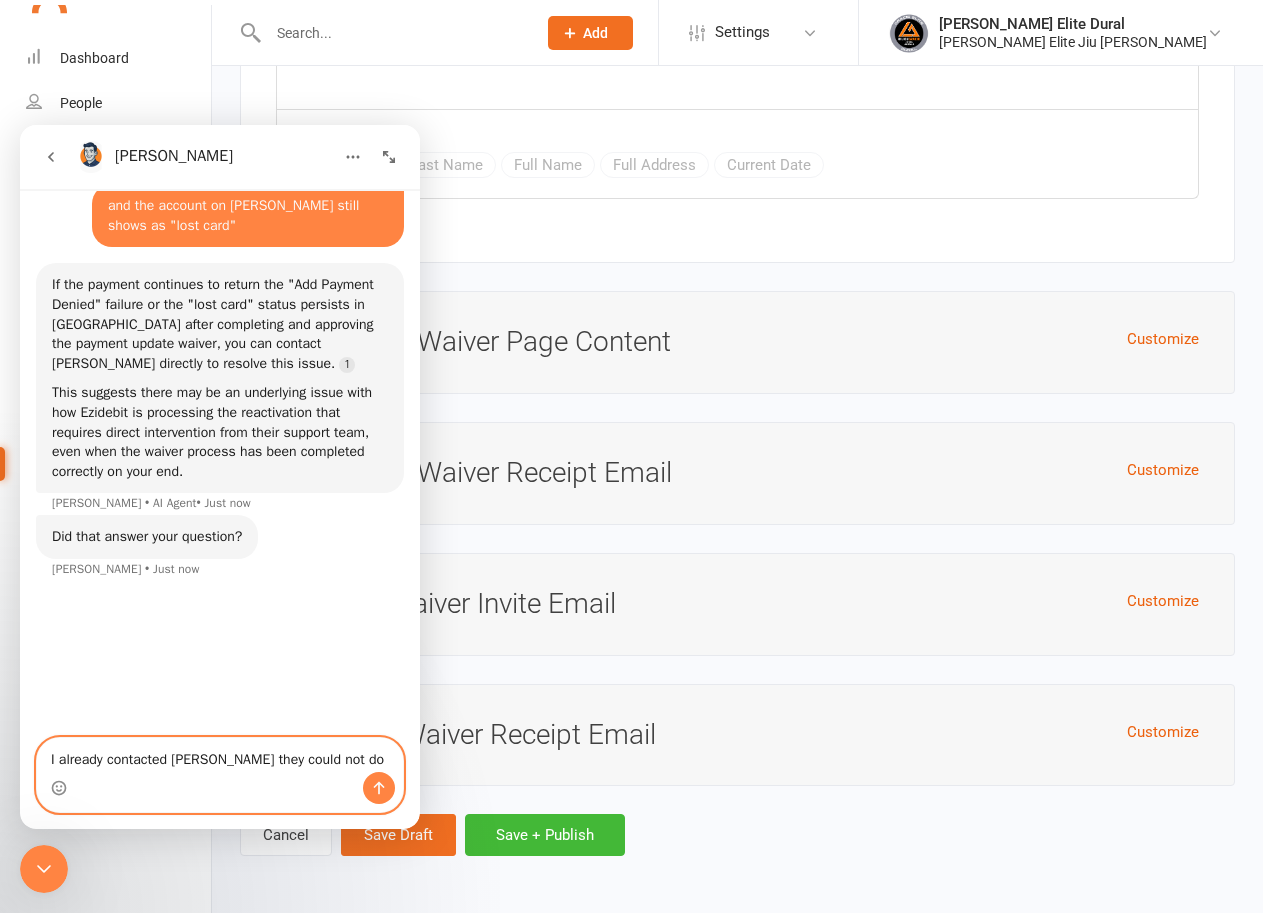type on "I already contacted Ezidebit they could not do anything" 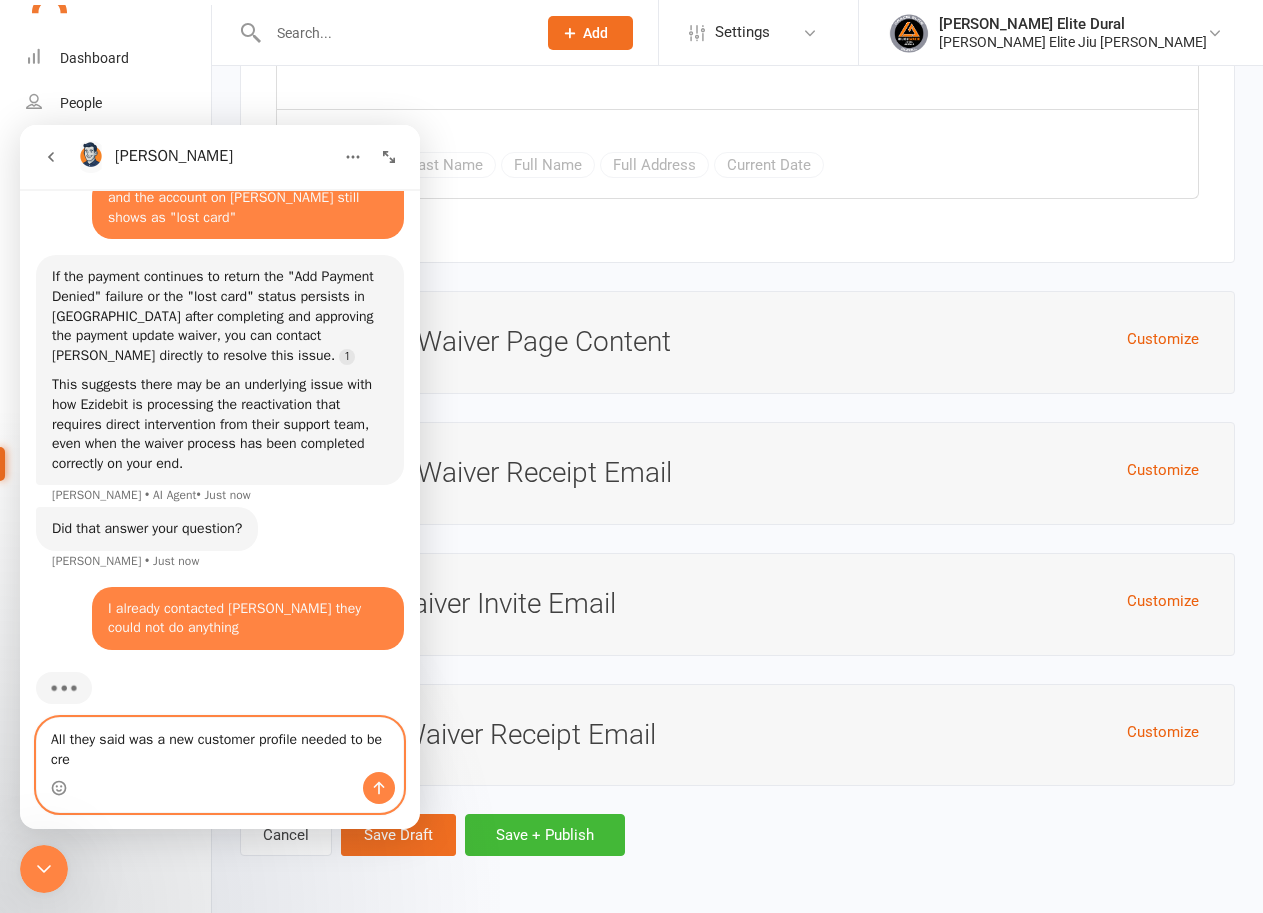 scroll, scrollTop: 1398, scrollLeft: 0, axis: vertical 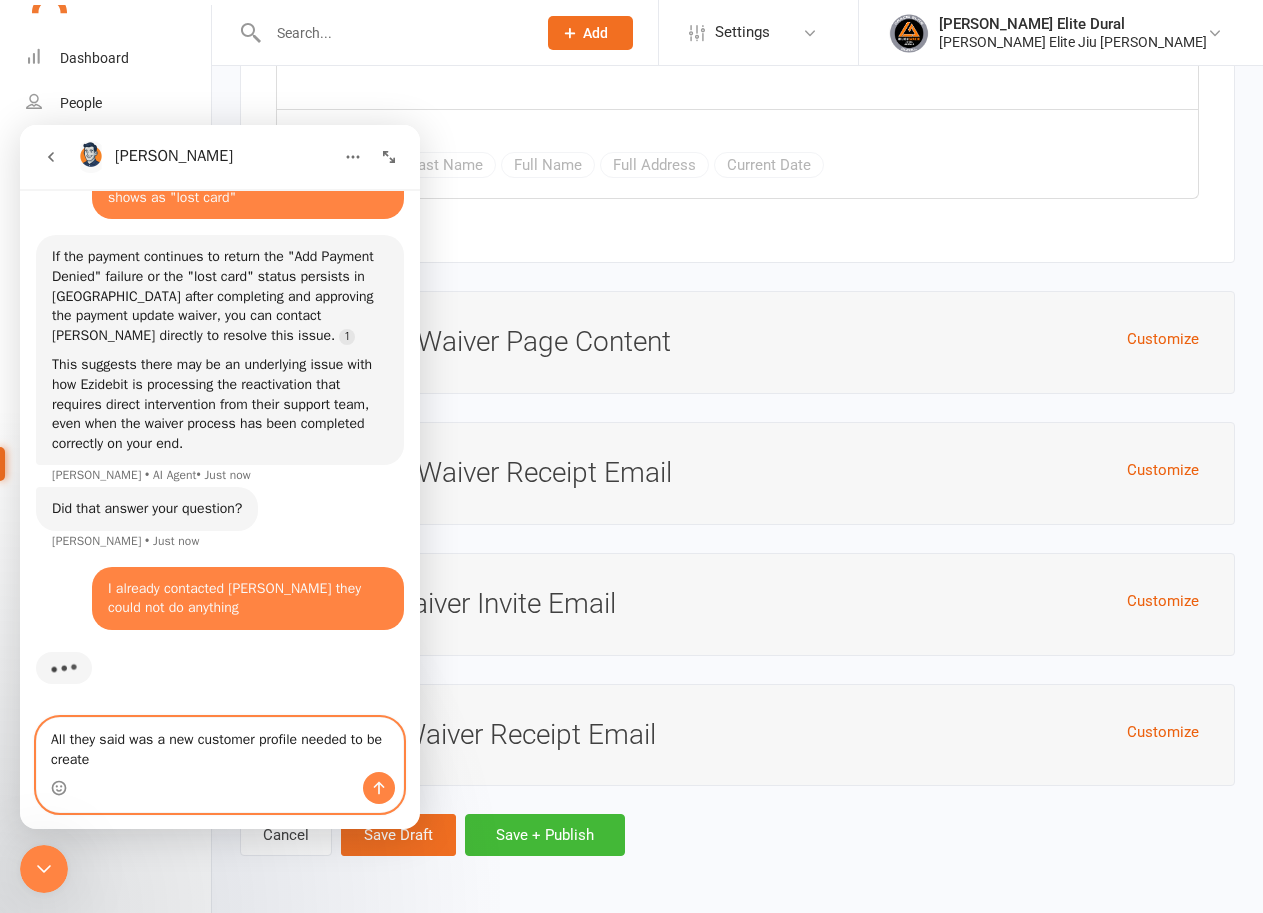 type on "All they said was a new customer profile needed to be created" 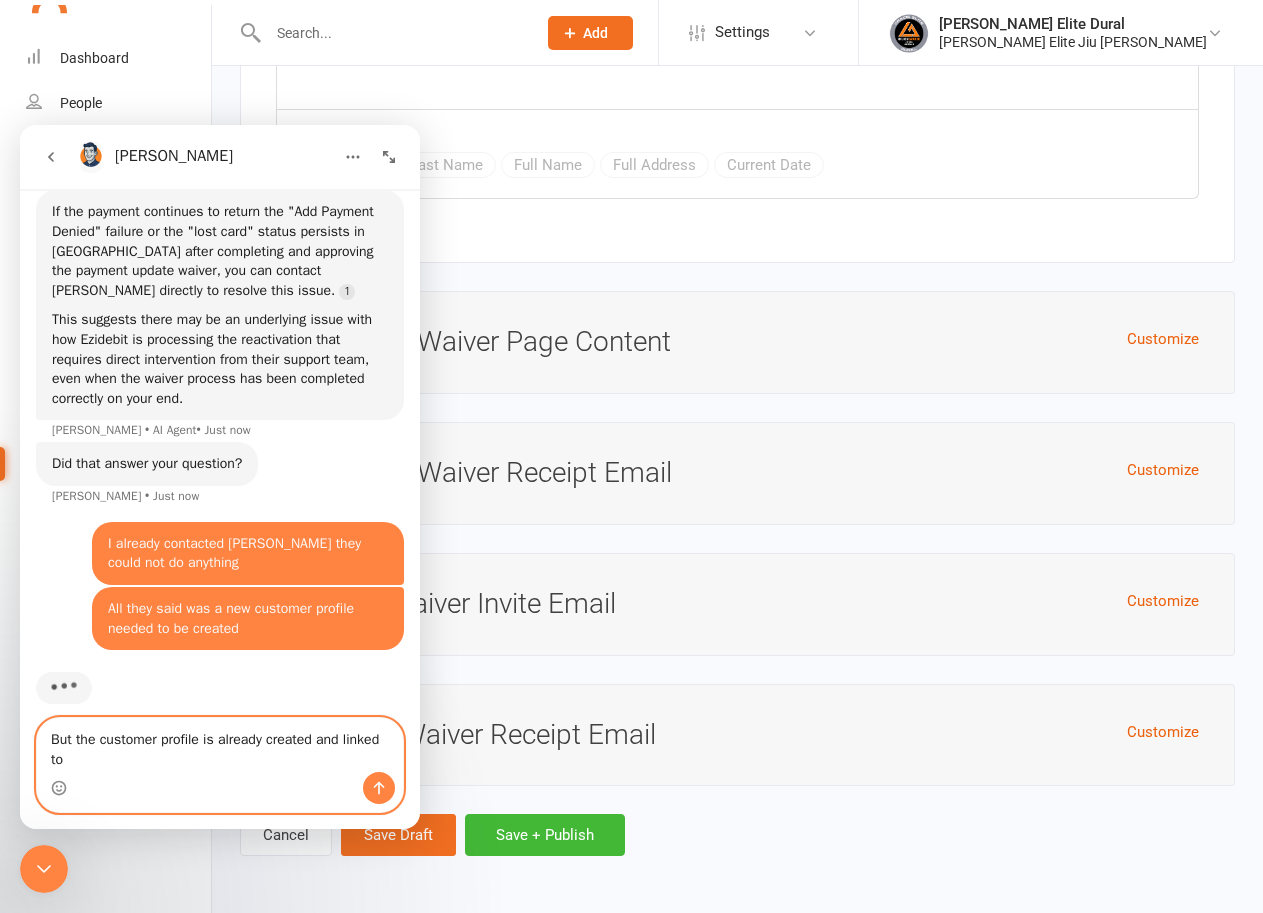 scroll, scrollTop: 1463, scrollLeft: 0, axis: vertical 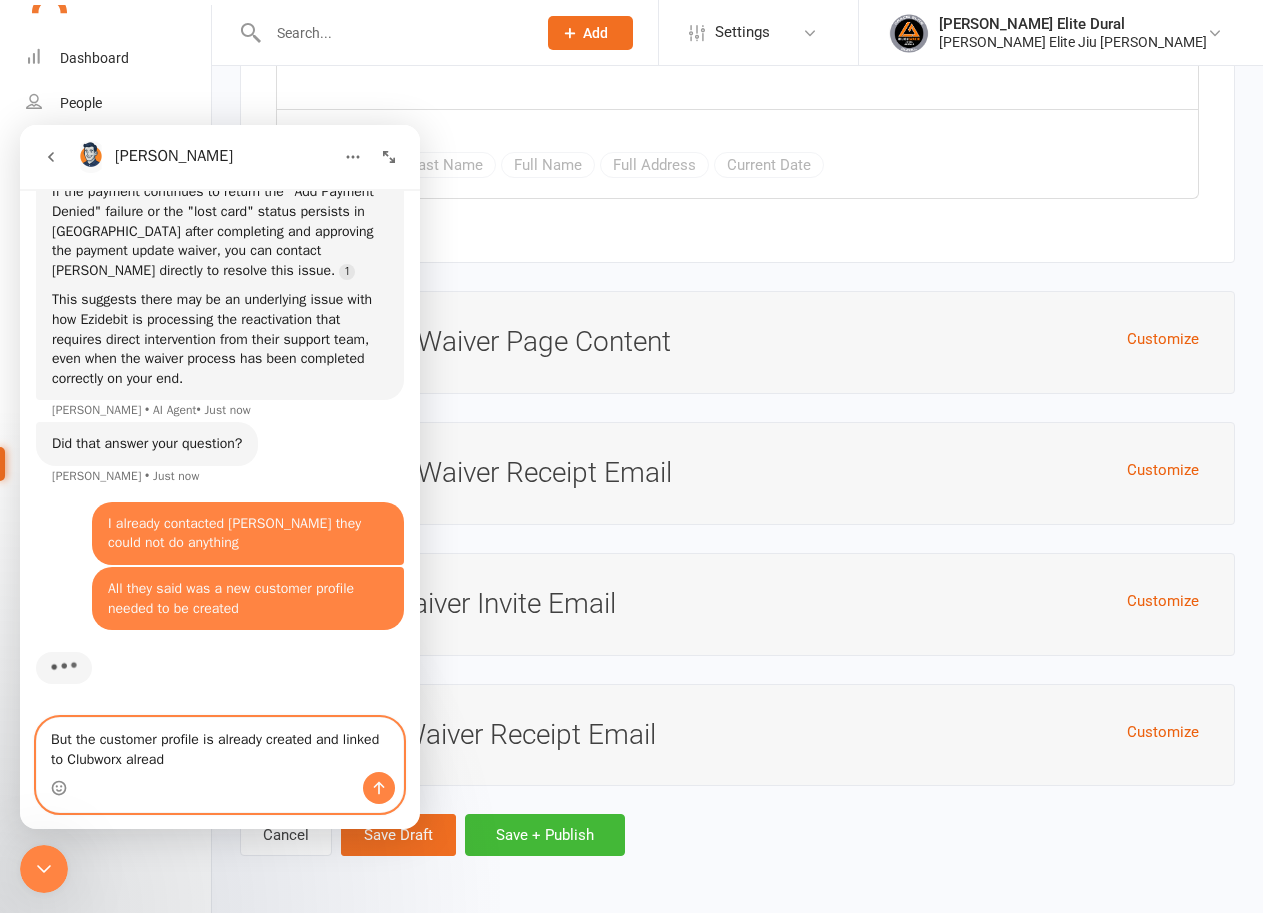 type on "But the customer profile is already created and linked to Clubworx already" 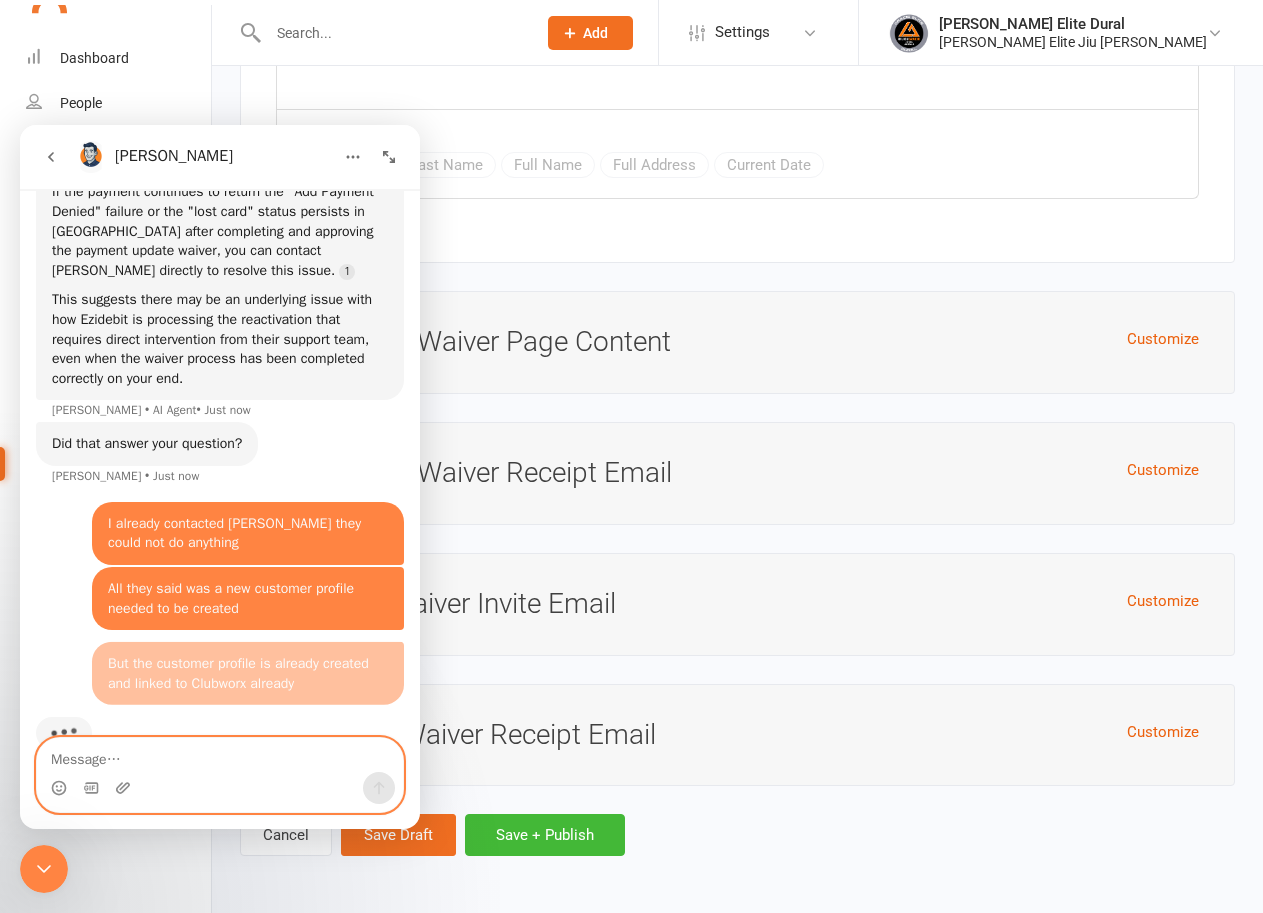 scroll, scrollTop: 1508, scrollLeft: 0, axis: vertical 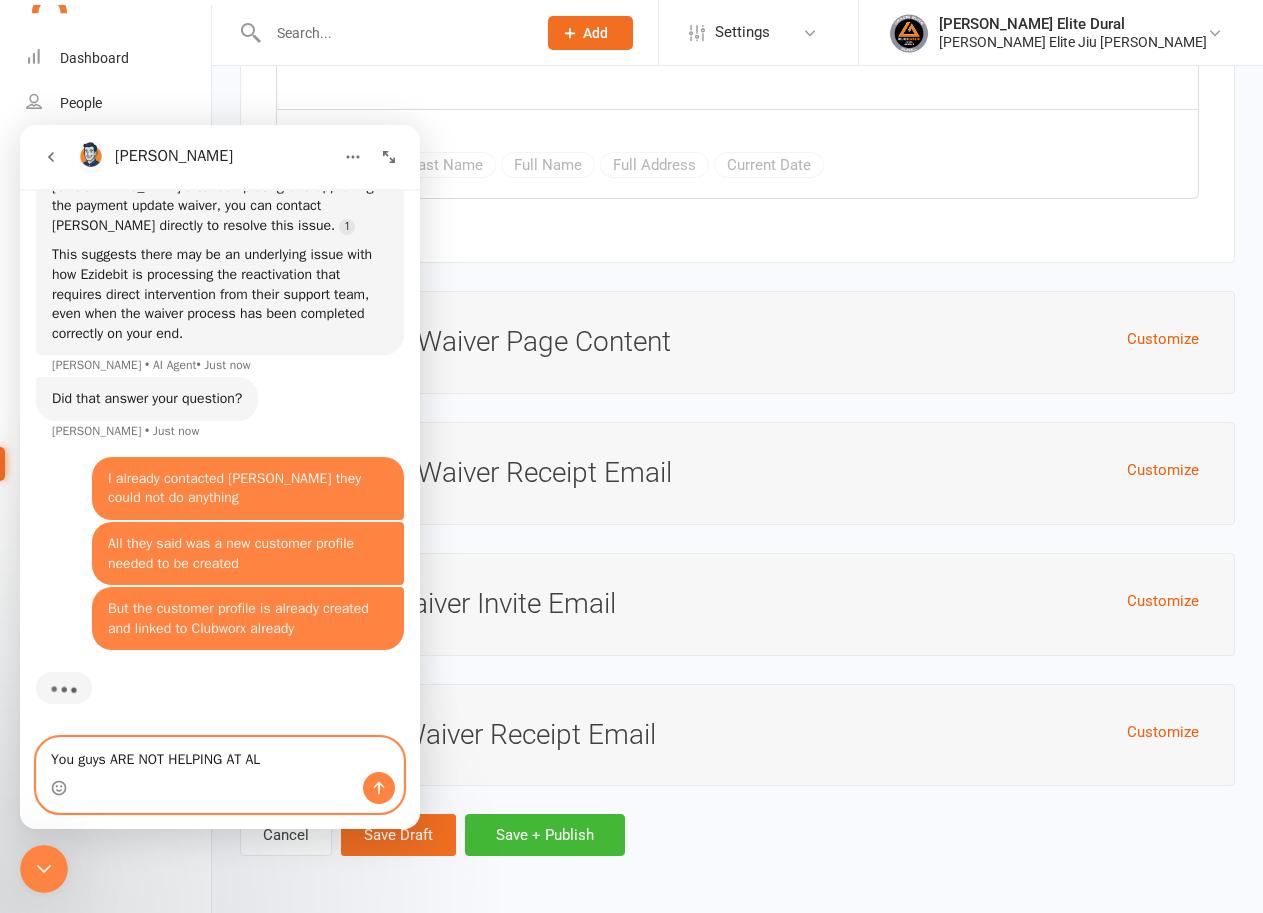 type on "You guys ARE NOT HELPING AT ALL" 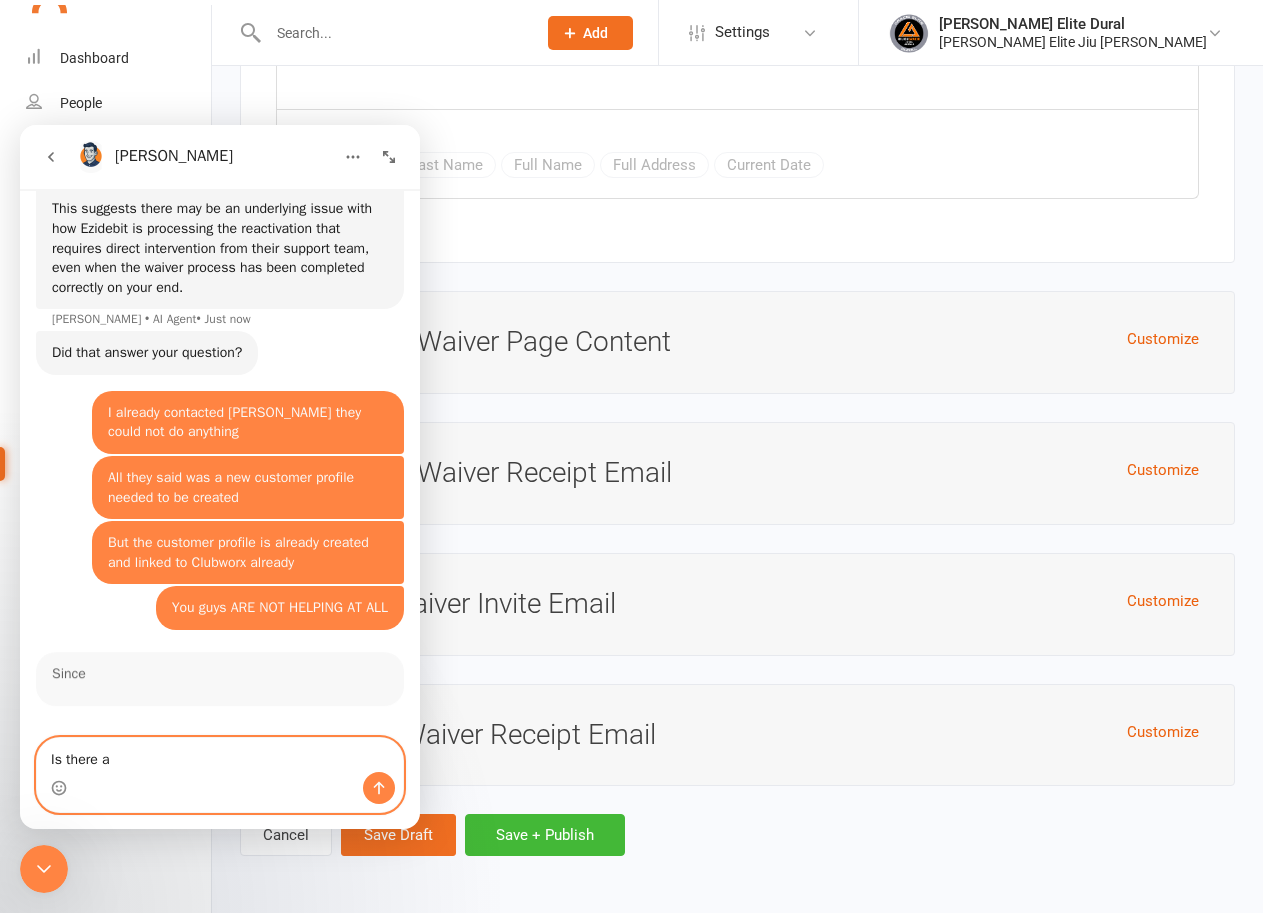 scroll, scrollTop: 1956, scrollLeft: 0, axis: vertical 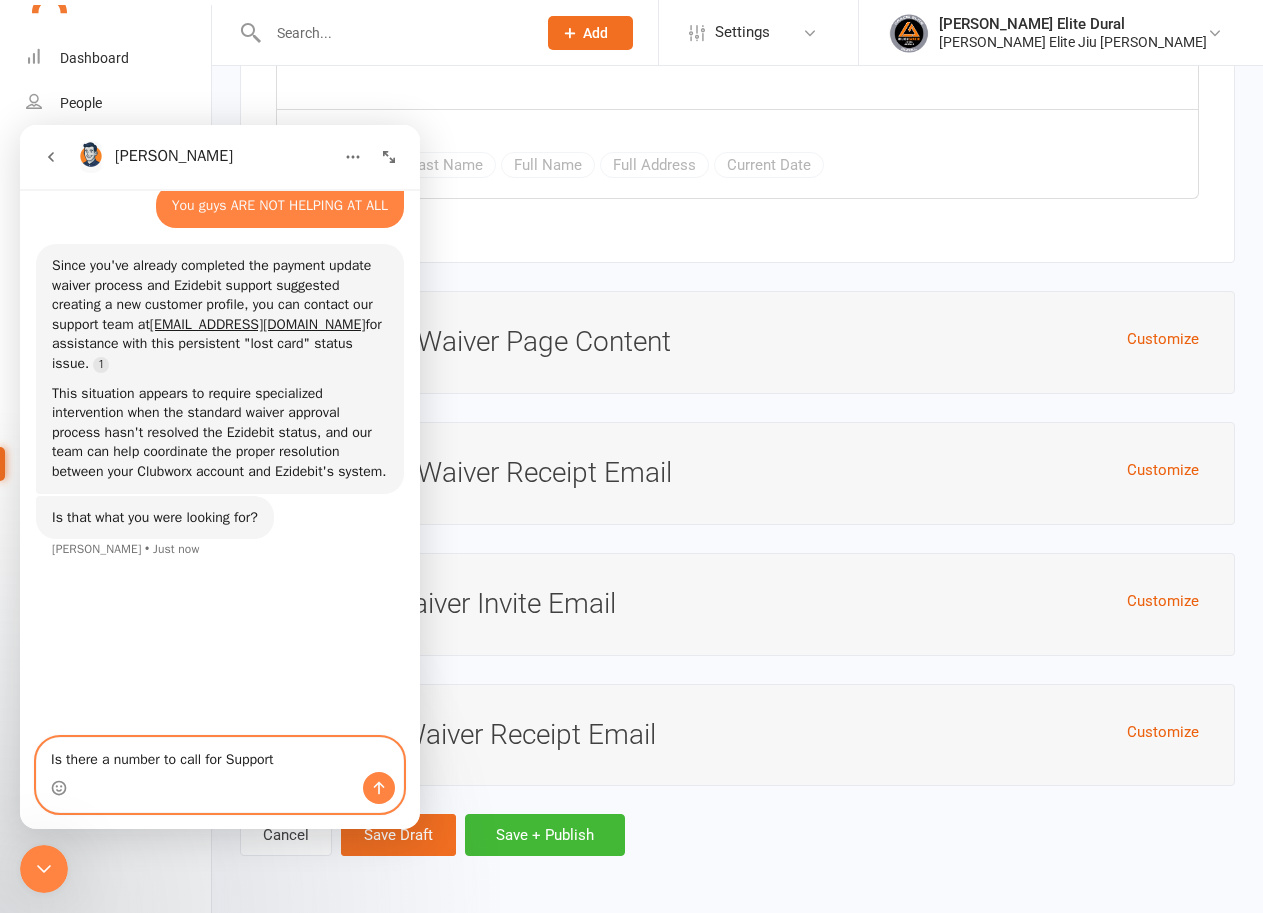 type on "Is there a number to call for Support?" 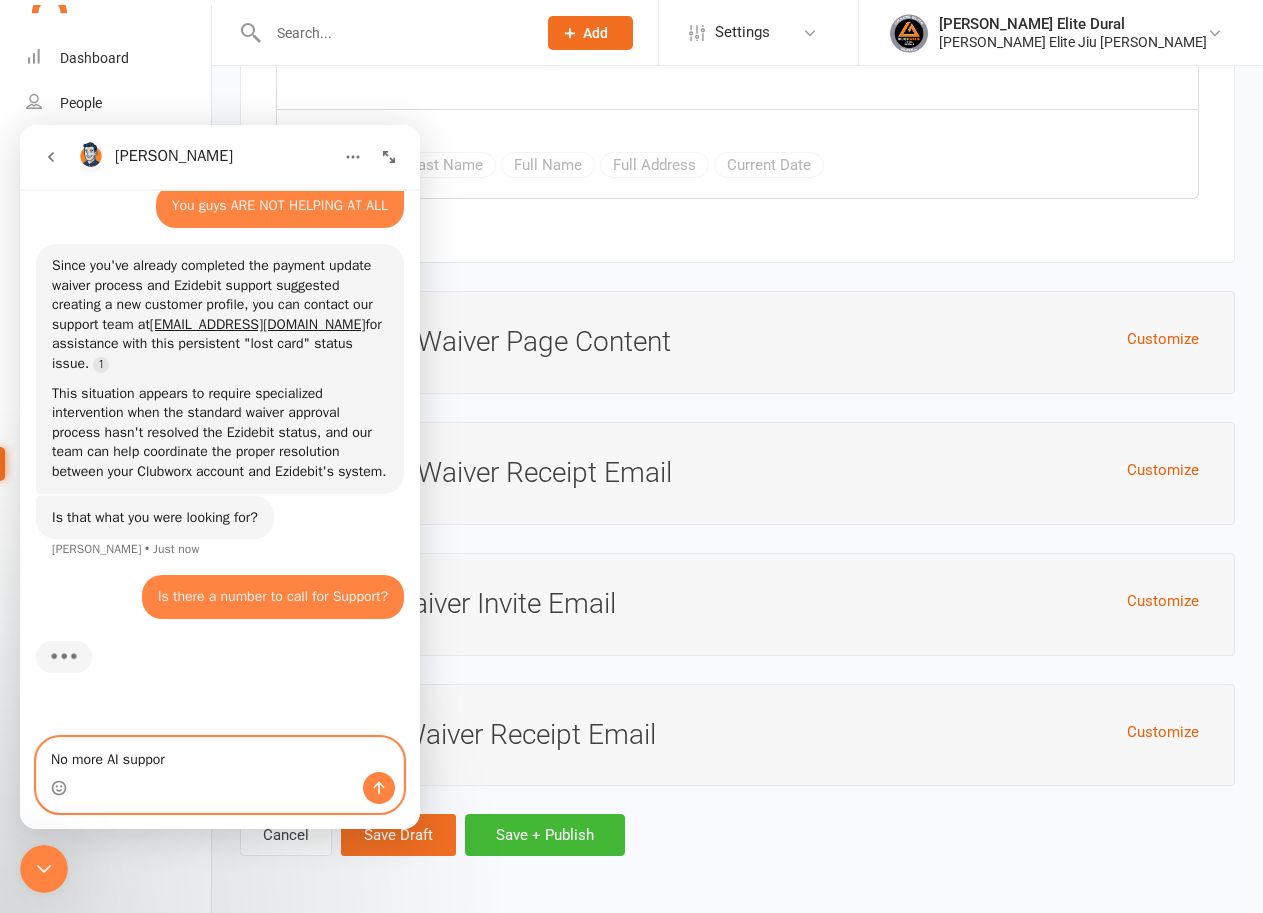 type on "No more AI support" 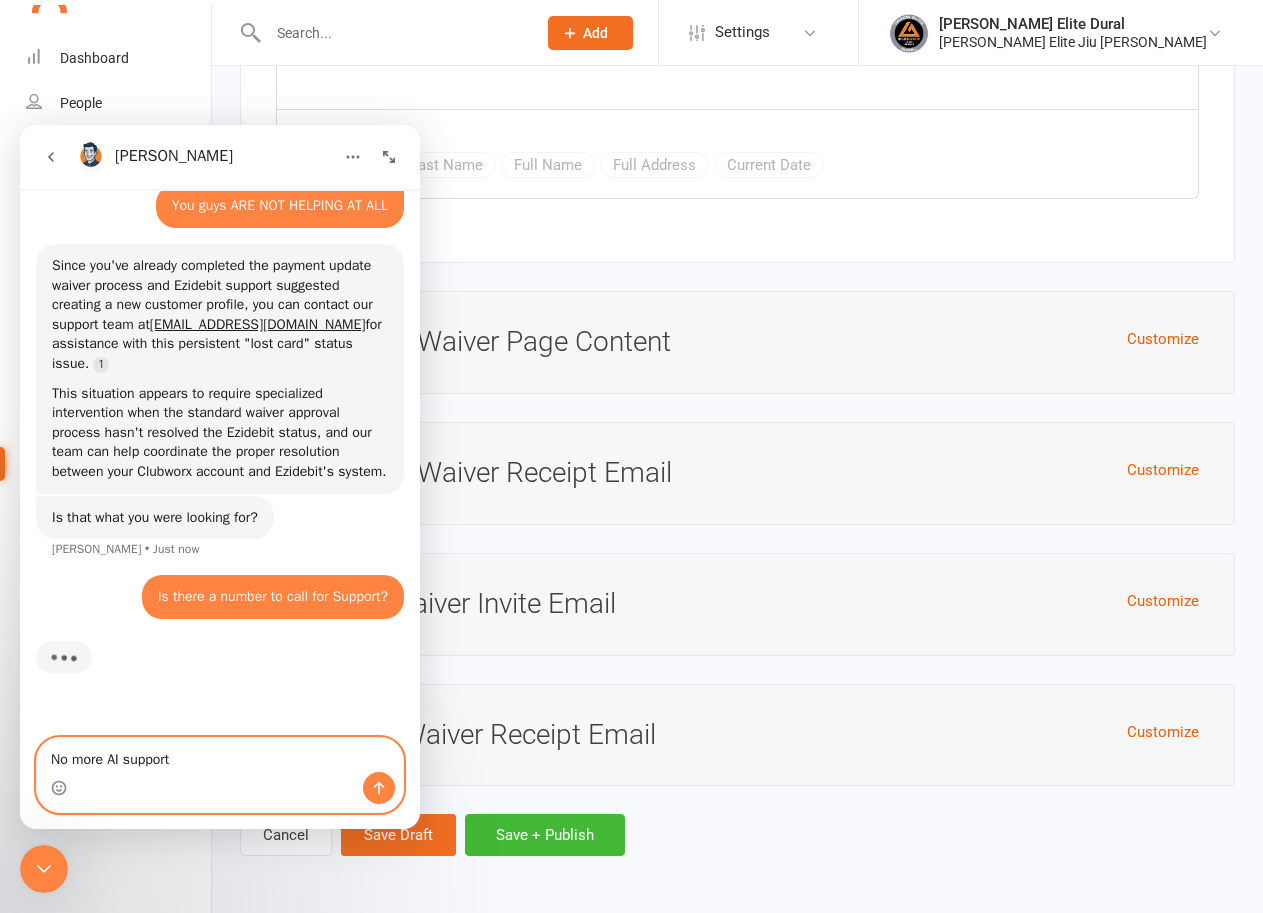 type 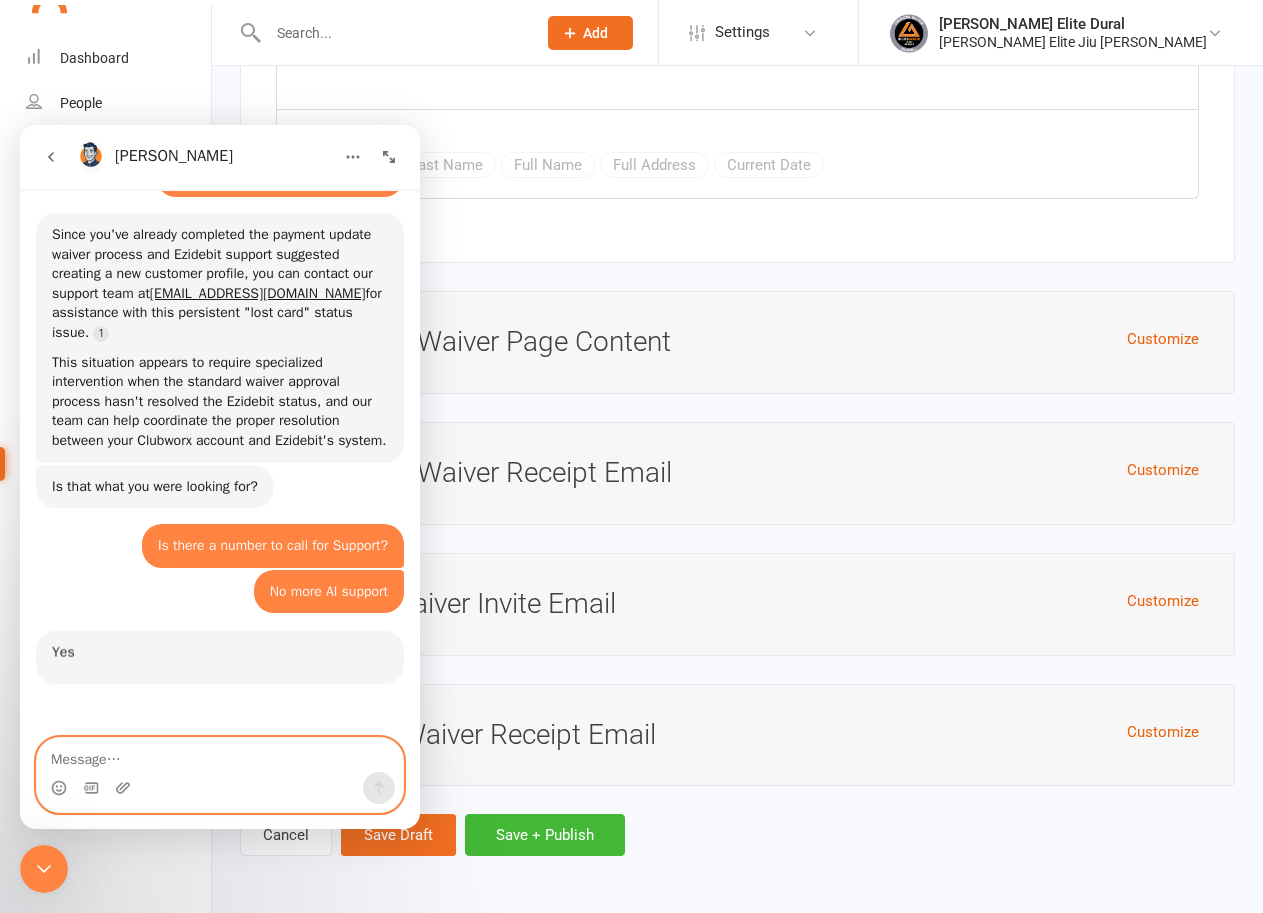 scroll, scrollTop: 2385, scrollLeft: 0, axis: vertical 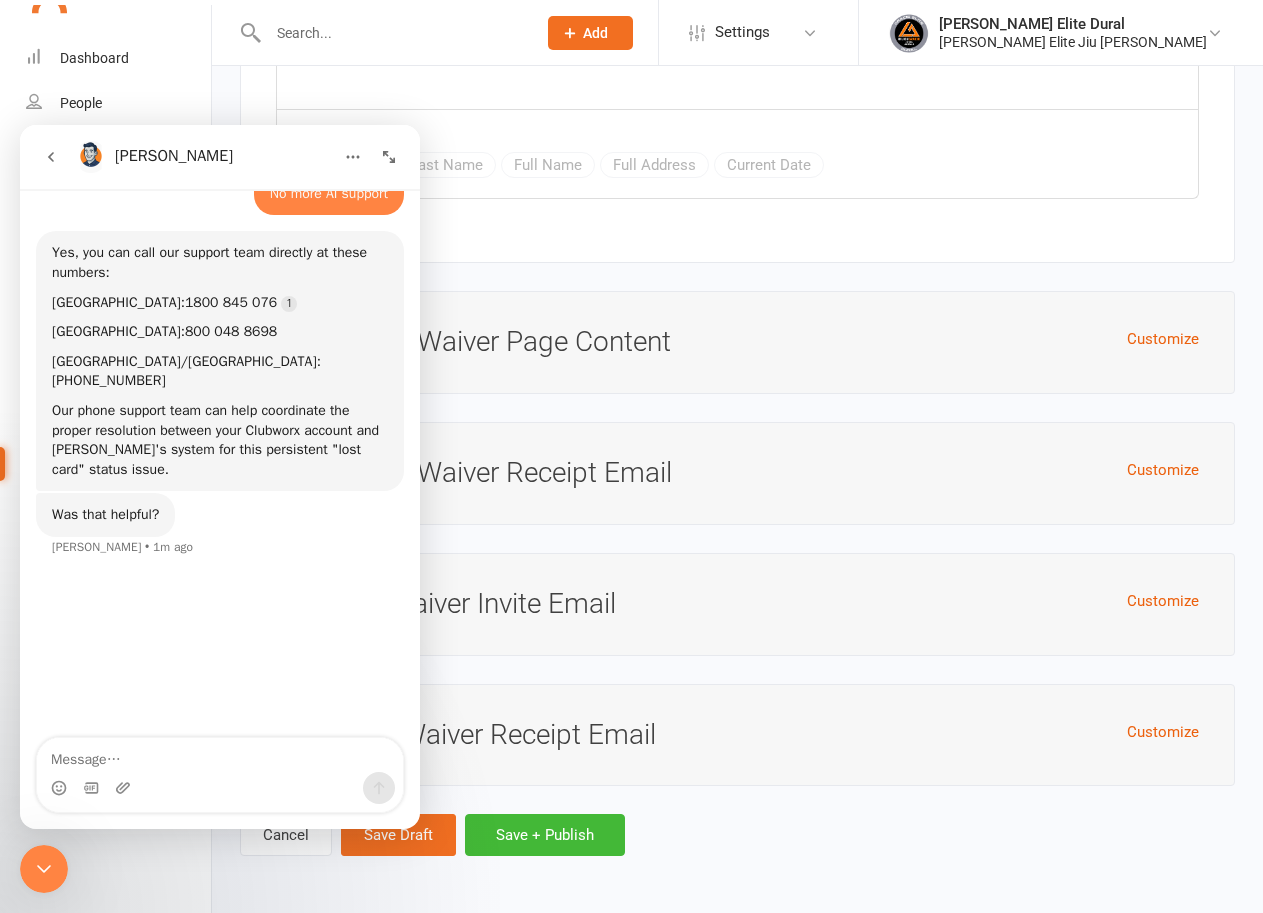 click 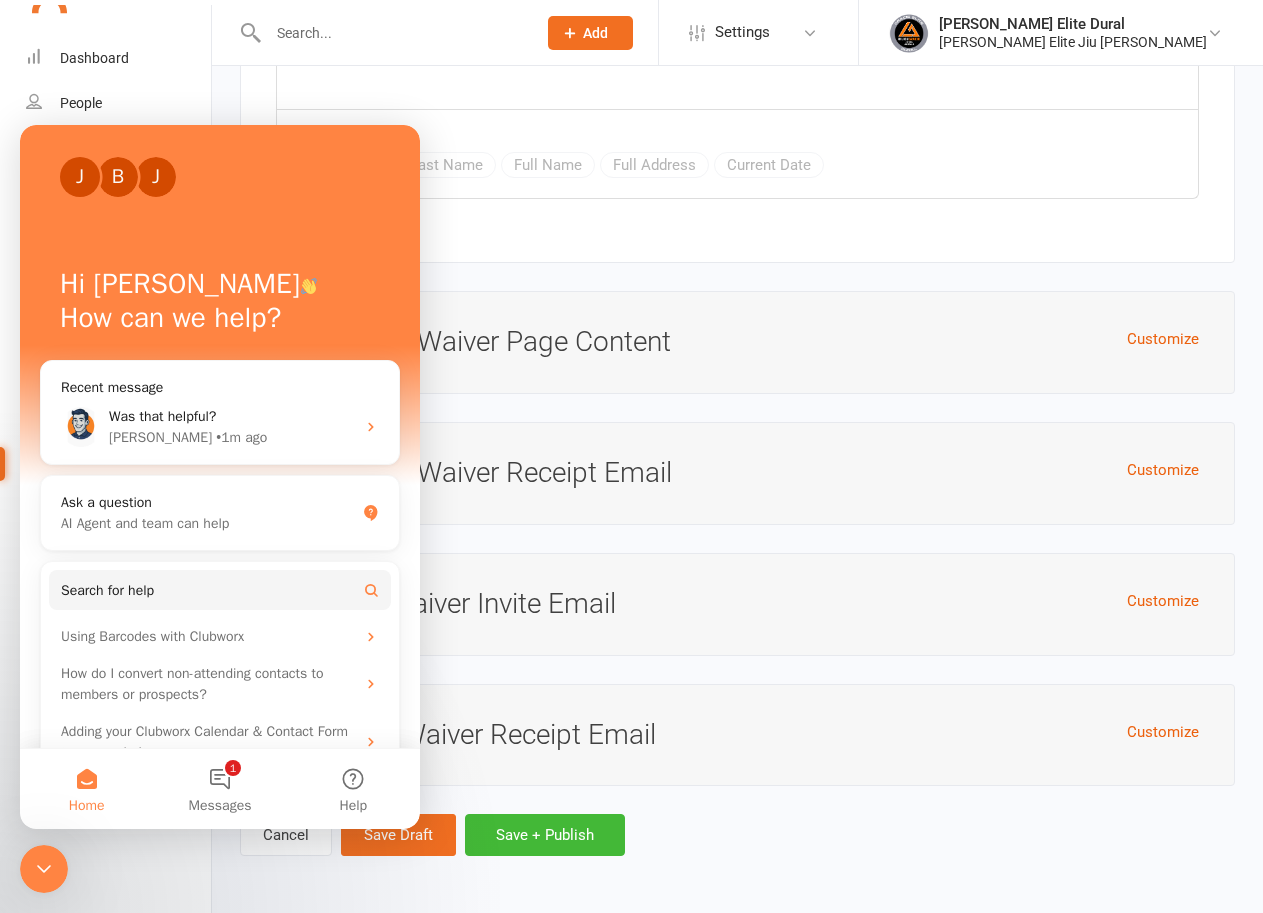 scroll, scrollTop: 0, scrollLeft: 0, axis: both 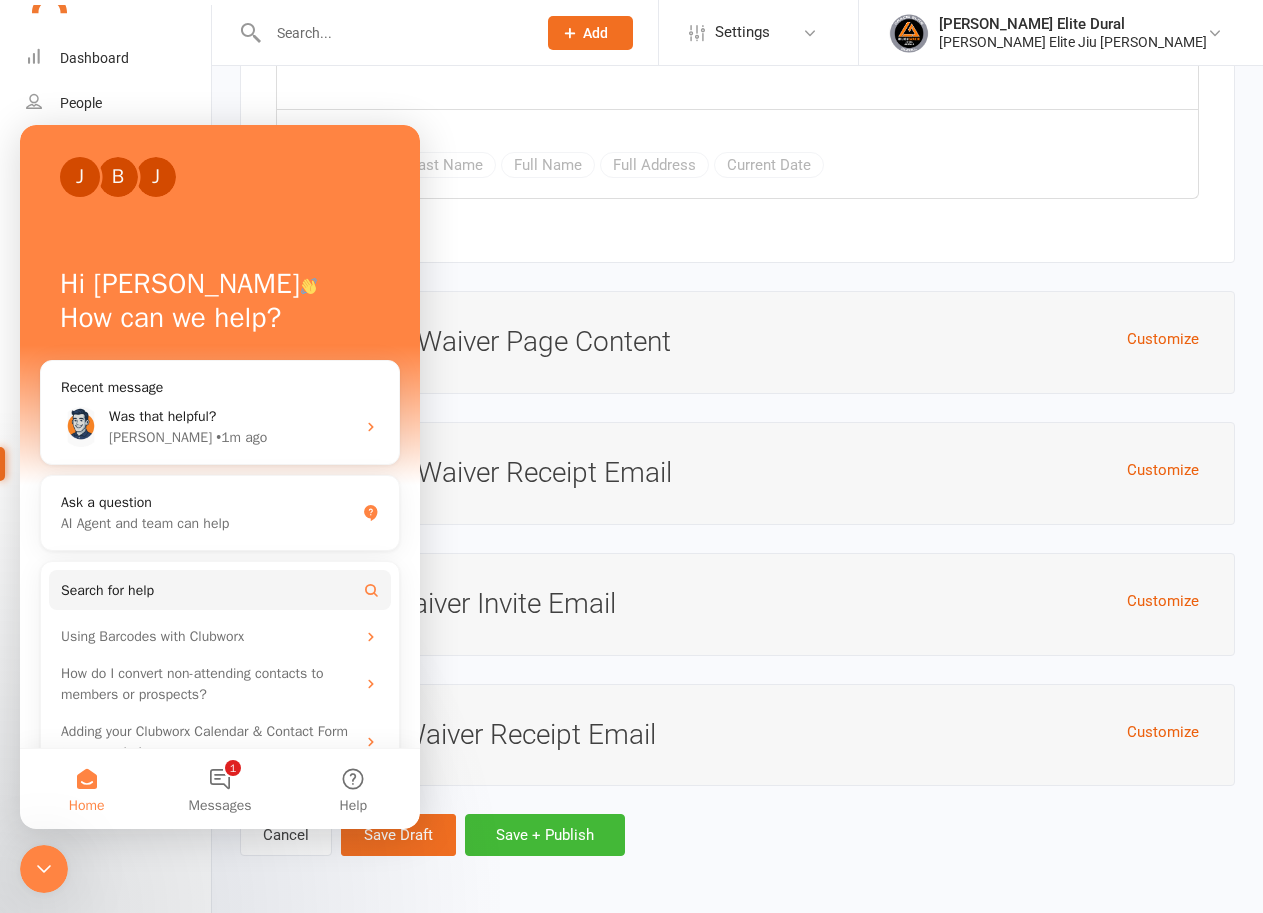 click at bounding box center (392, 33) 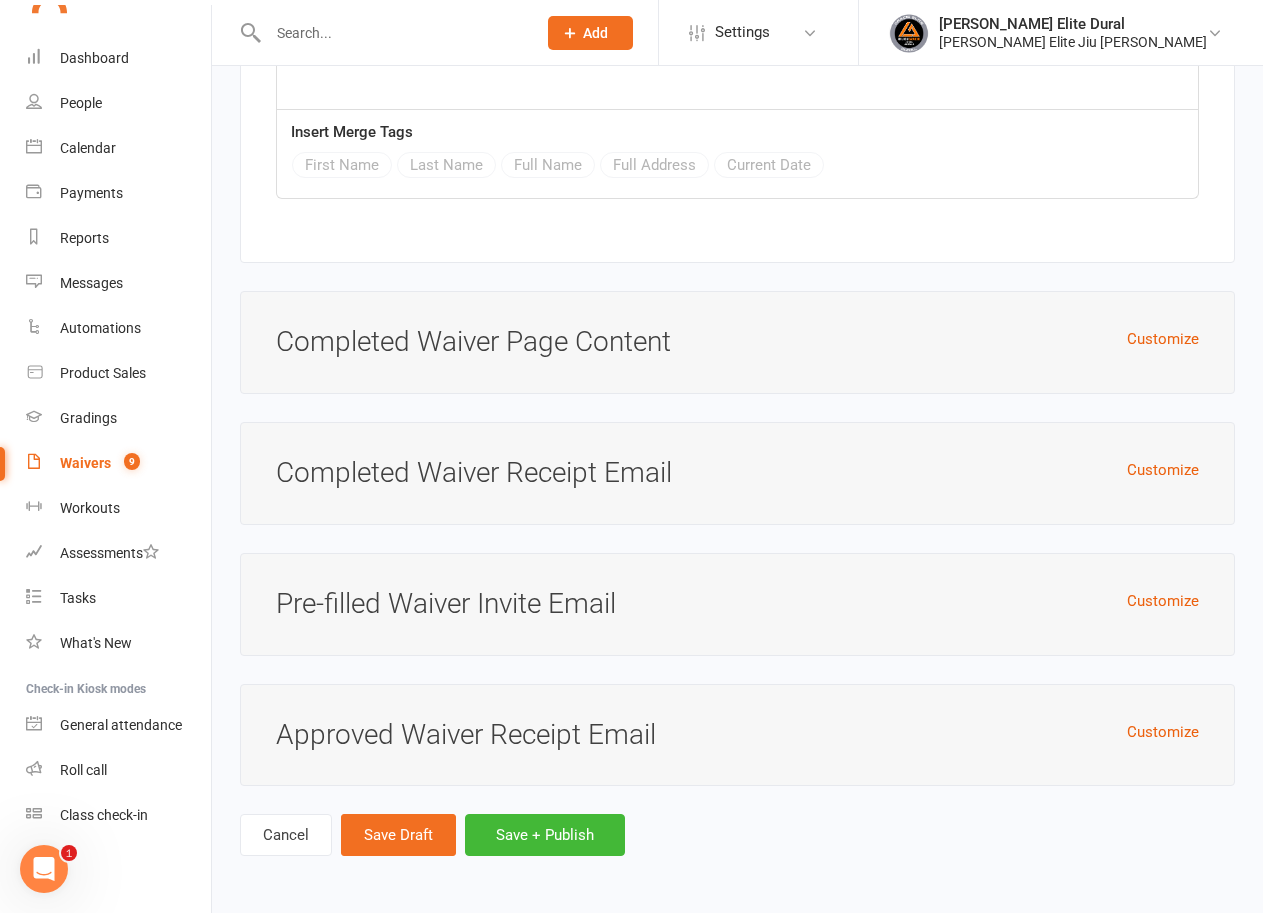 click at bounding box center [392, 33] 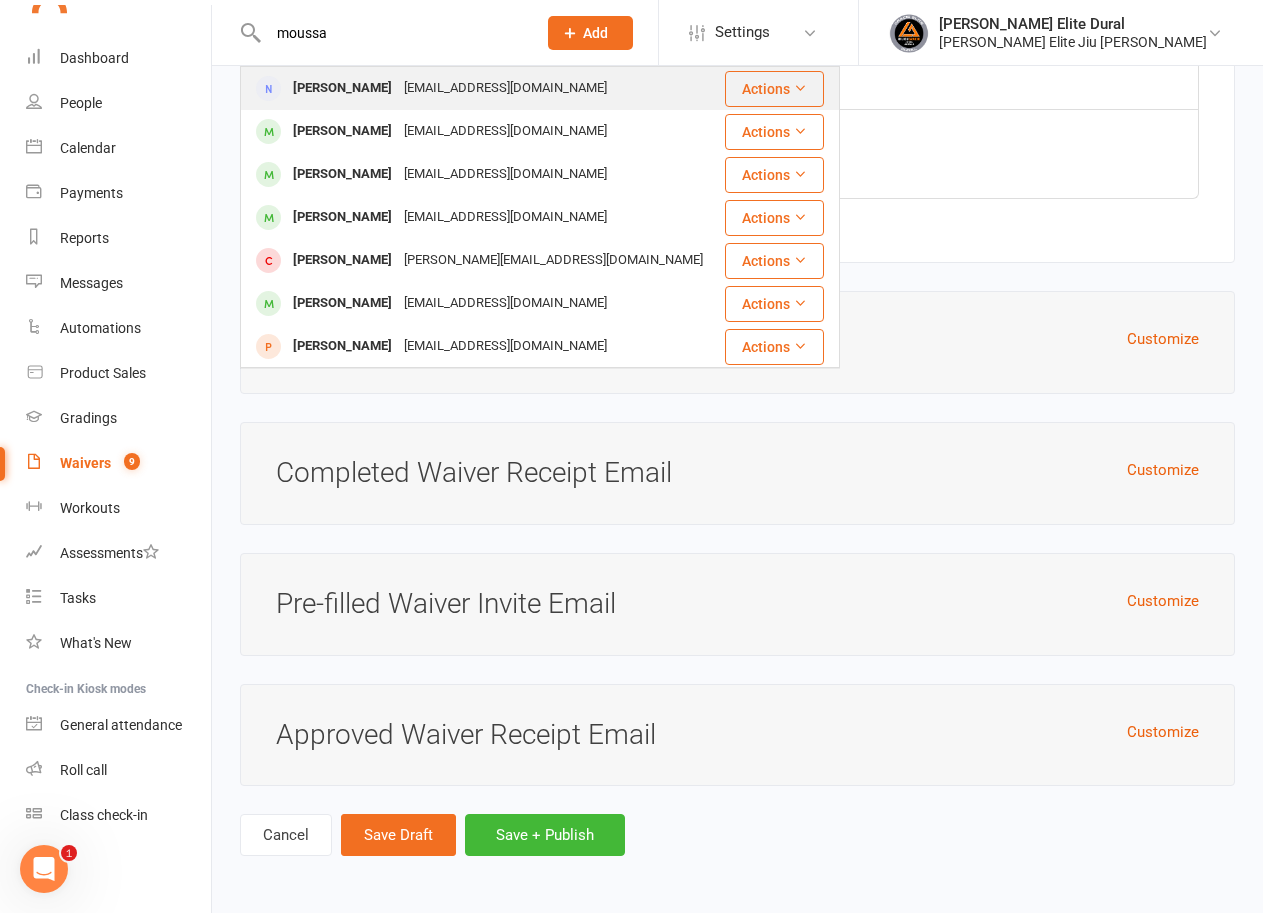 type on "moussa" 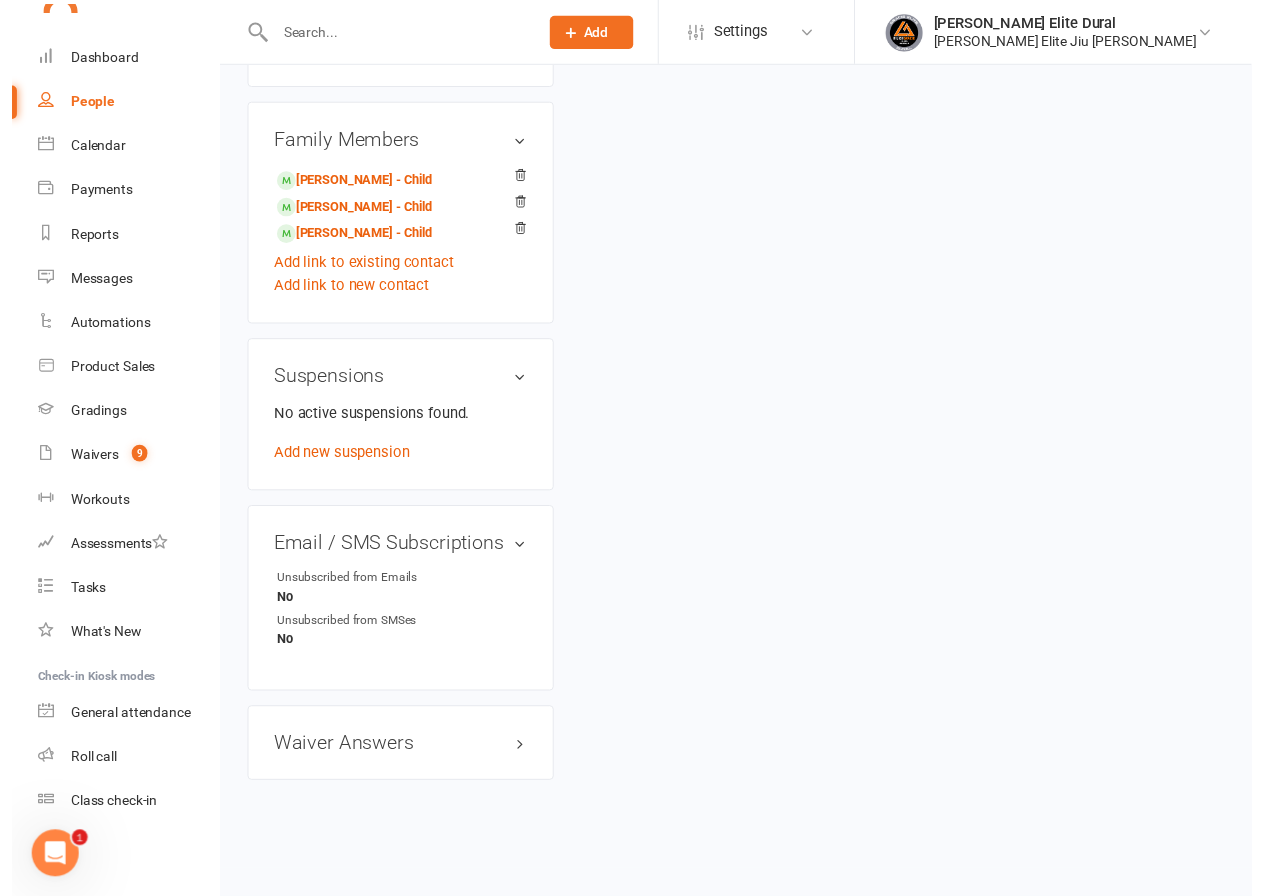 scroll, scrollTop: 0, scrollLeft: 0, axis: both 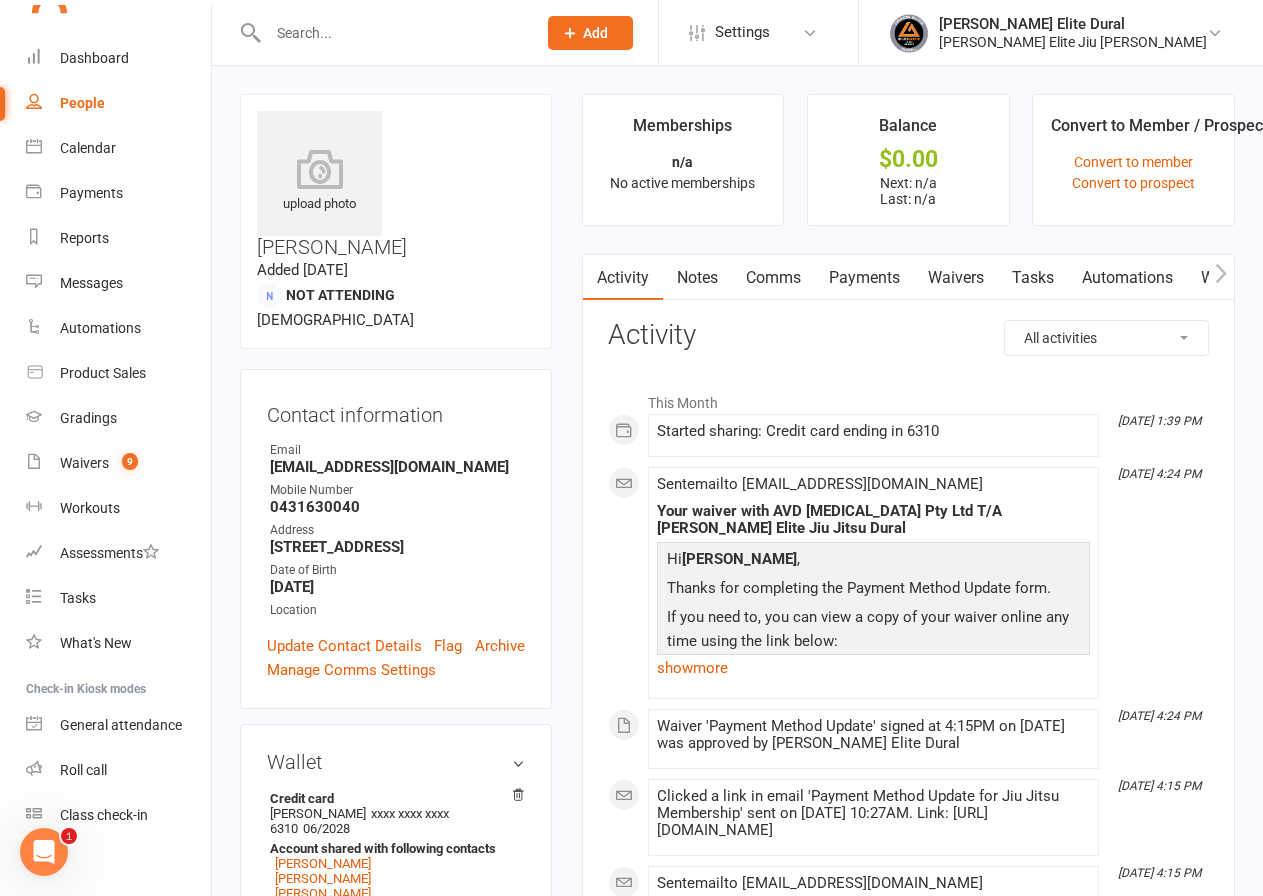 click on "Waivers" at bounding box center [956, 278] 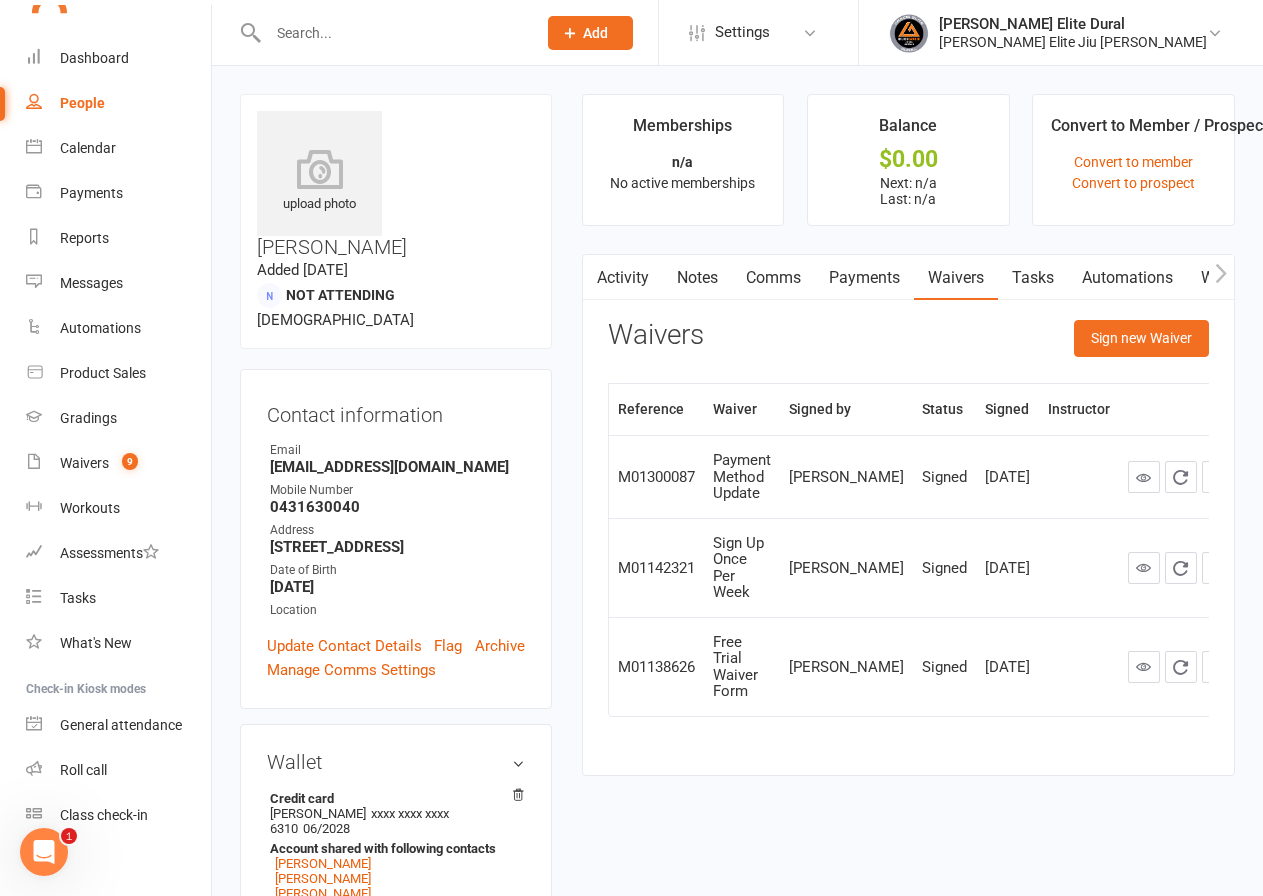 scroll, scrollTop: 500, scrollLeft: 0, axis: vertical 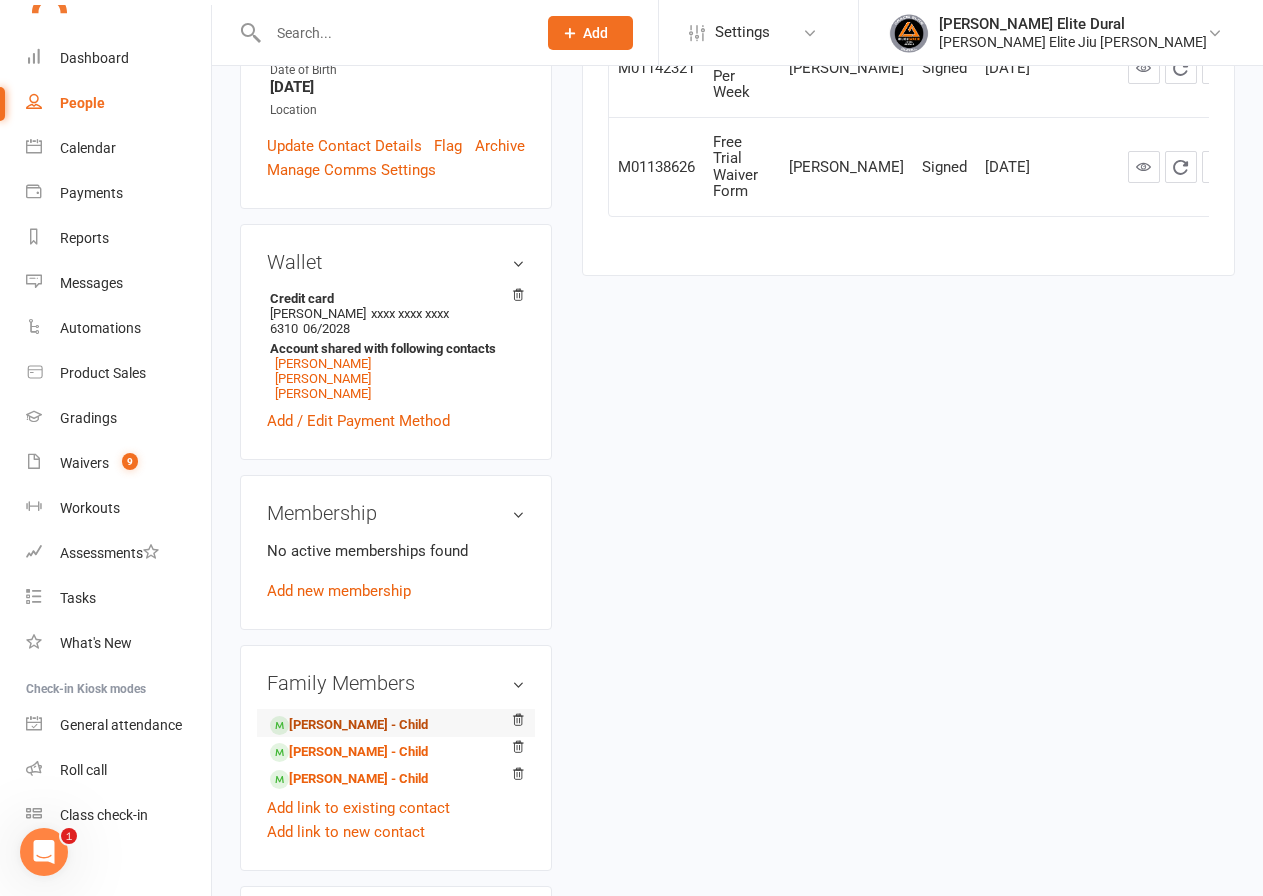 click on "Liam Moussa - Child" at bounding box center [349, 725] 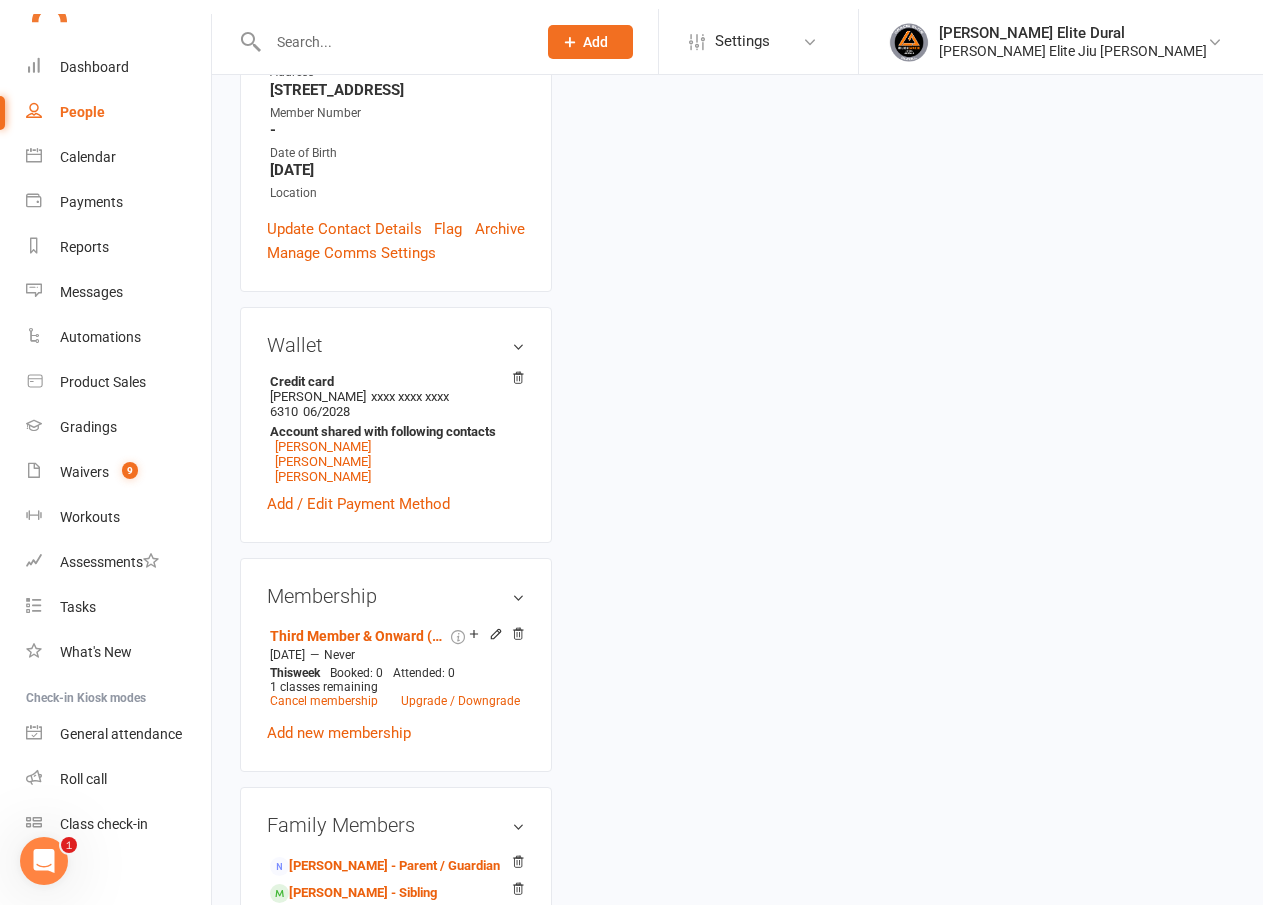 scroll, scrollTop: 0, scrollLeft: 0, axis: both 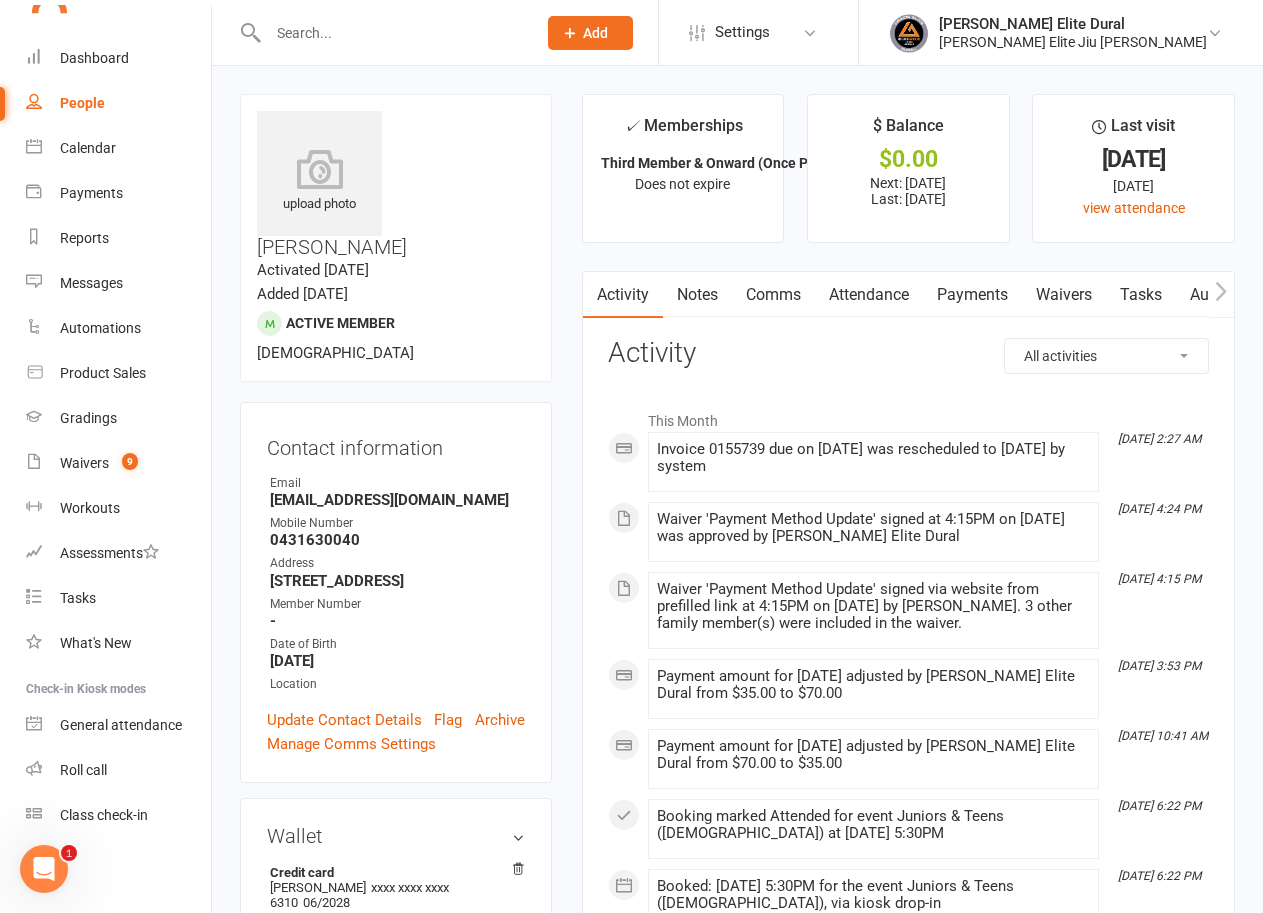 click on "Payments" at bounding box center (972, 295) 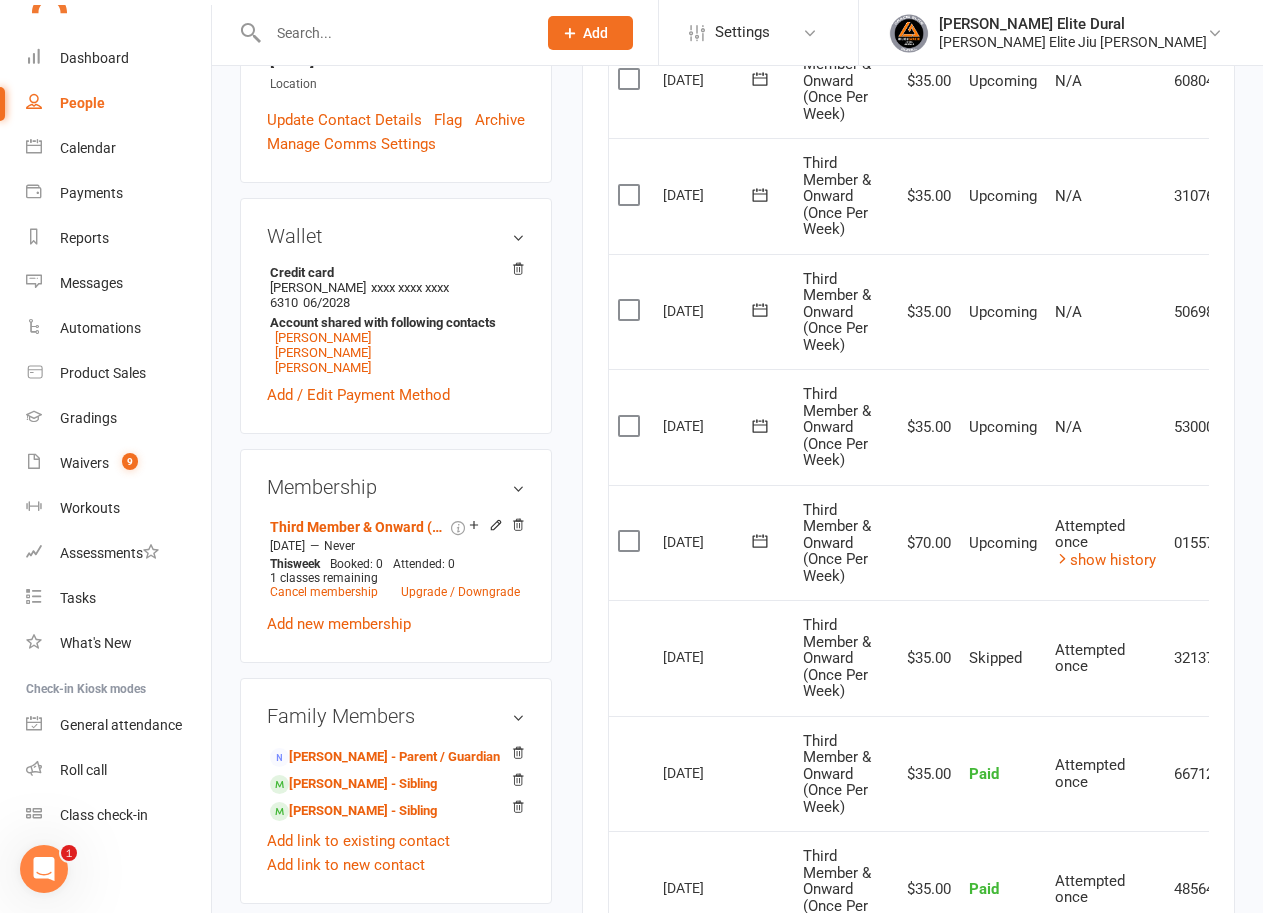 scroll, scrollTop: 700, scrollLeft: 0, axis: vertical 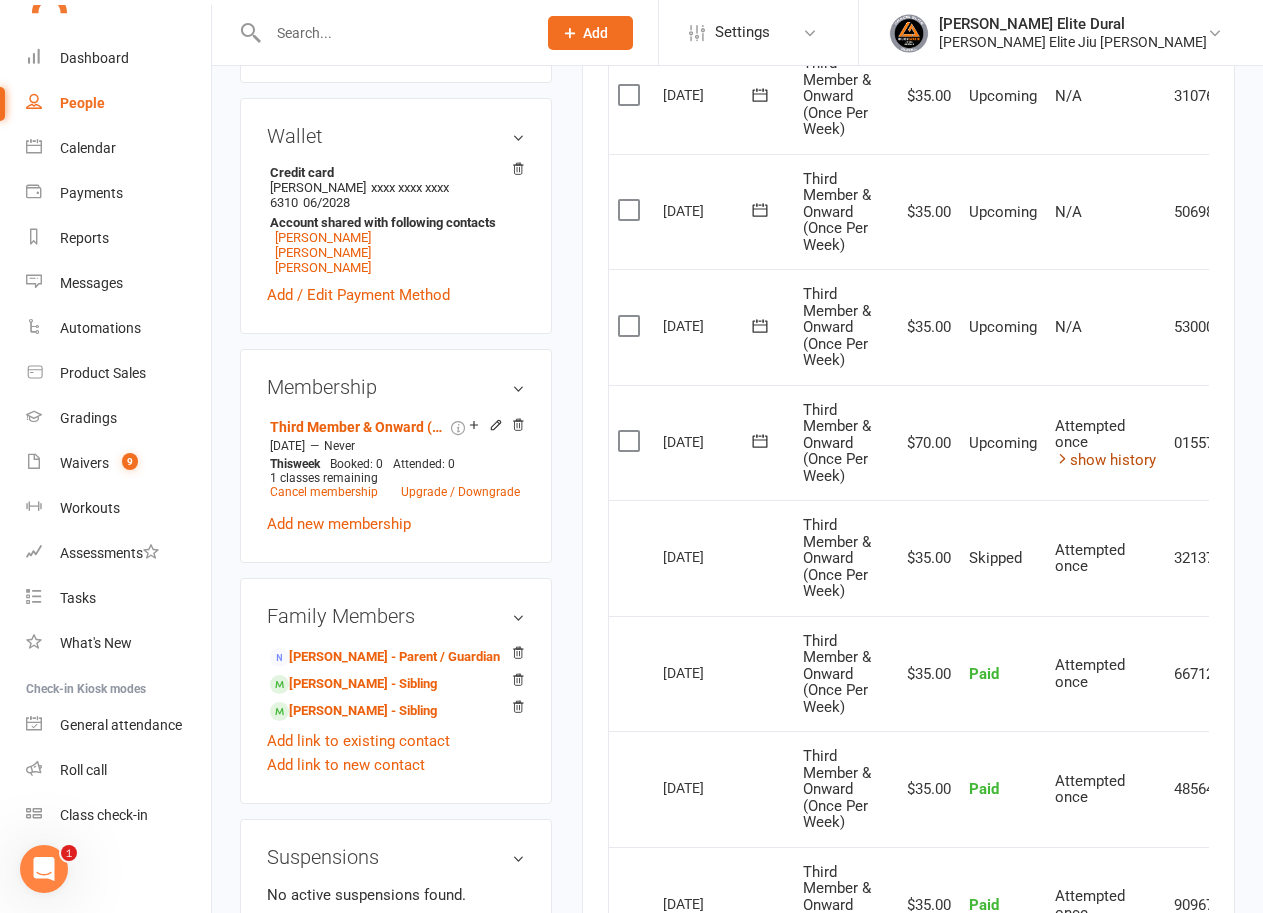 click on "show history" at bounding box center (1105, 460) 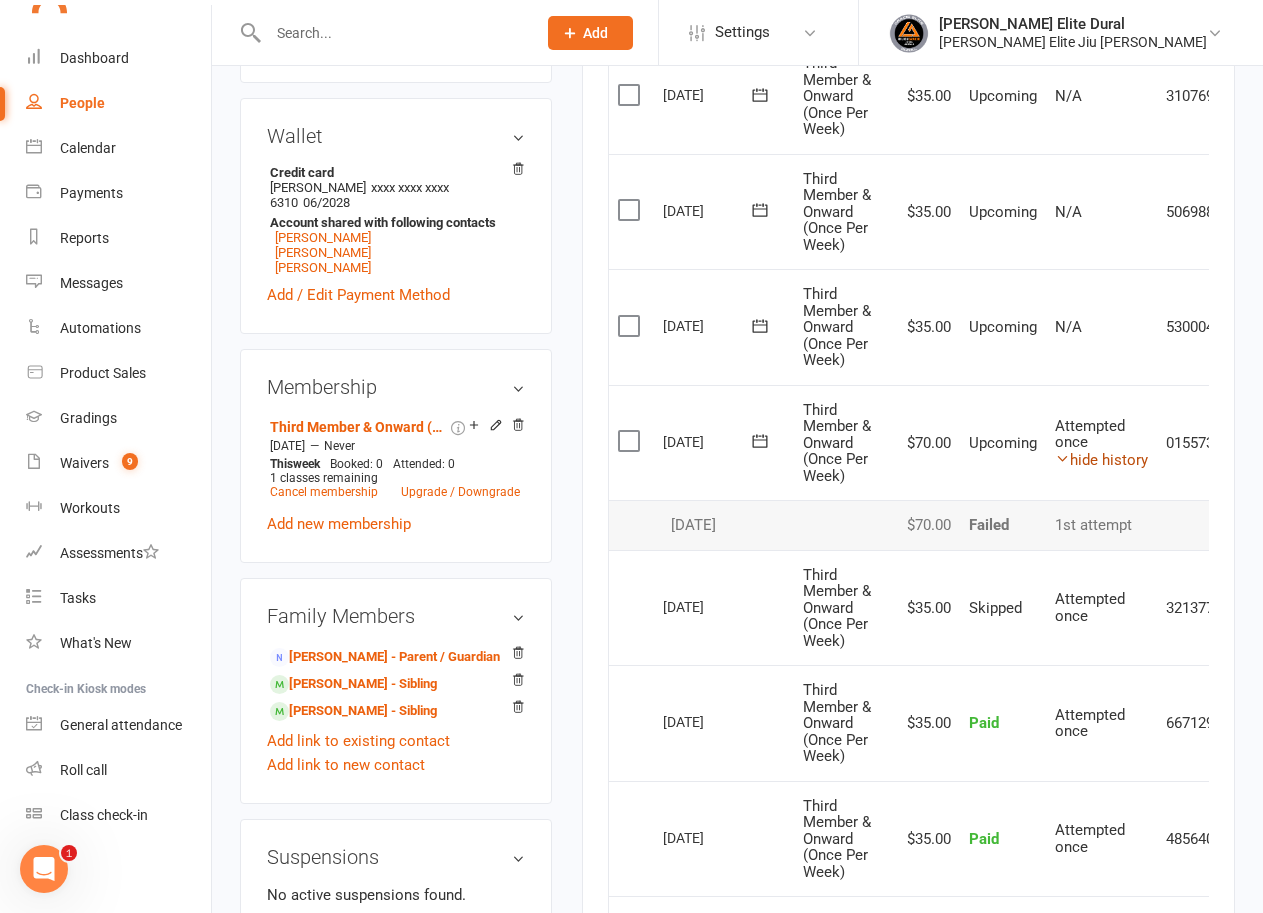 click on "hide history" at bounding box center [1101, 460] 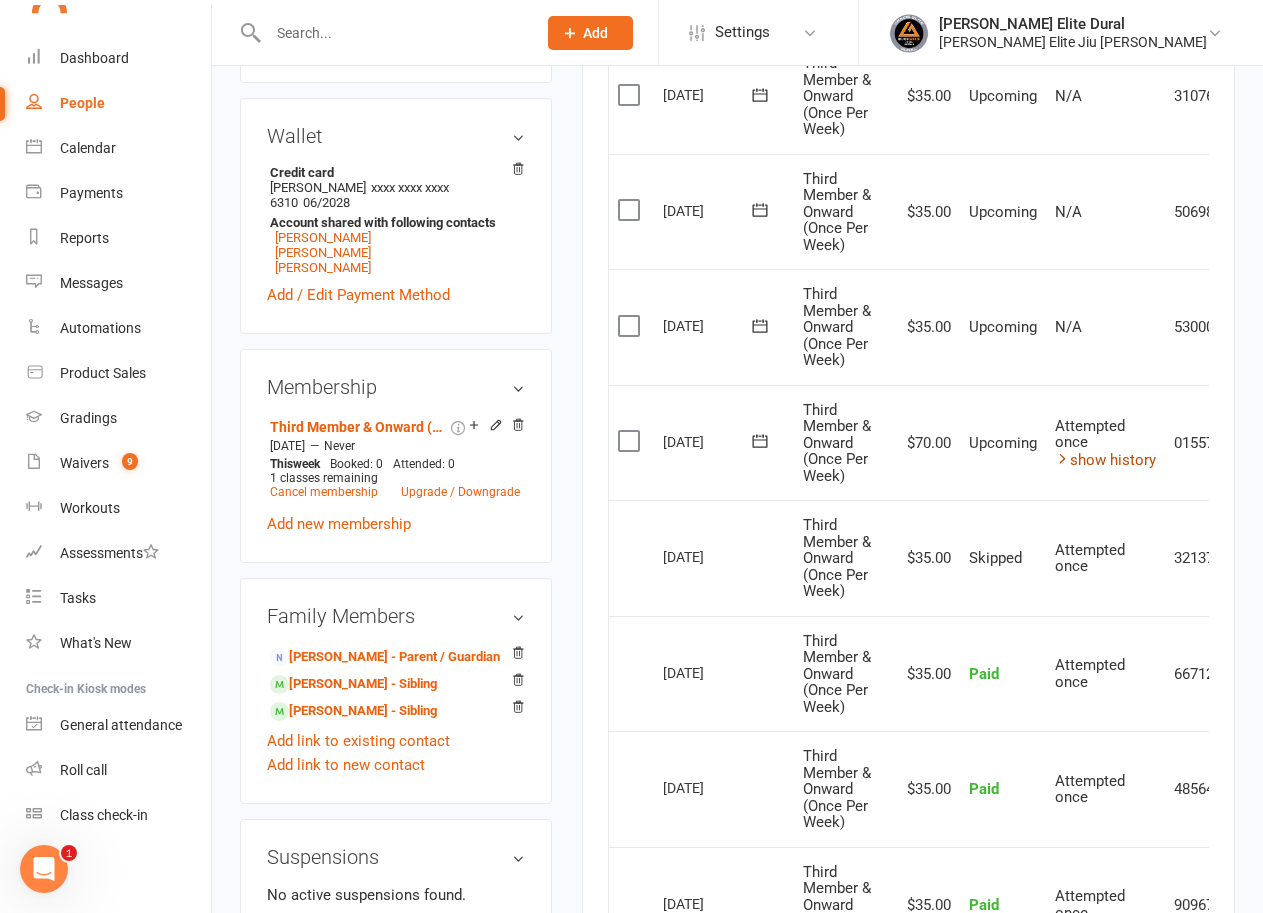 click on "show history" at bounding box center [1105, 460] 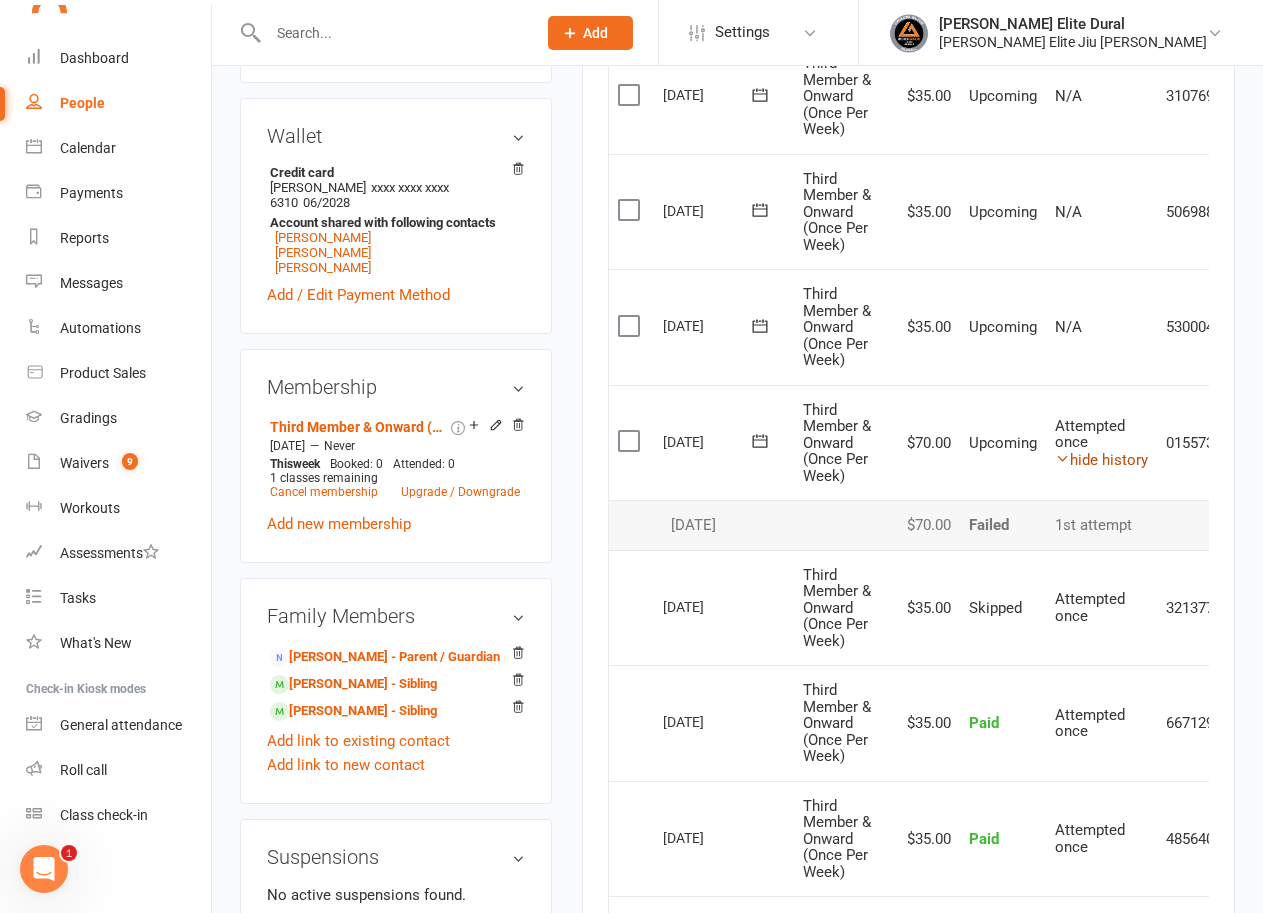 click on "hide history" at bounding box center (1101, 460) 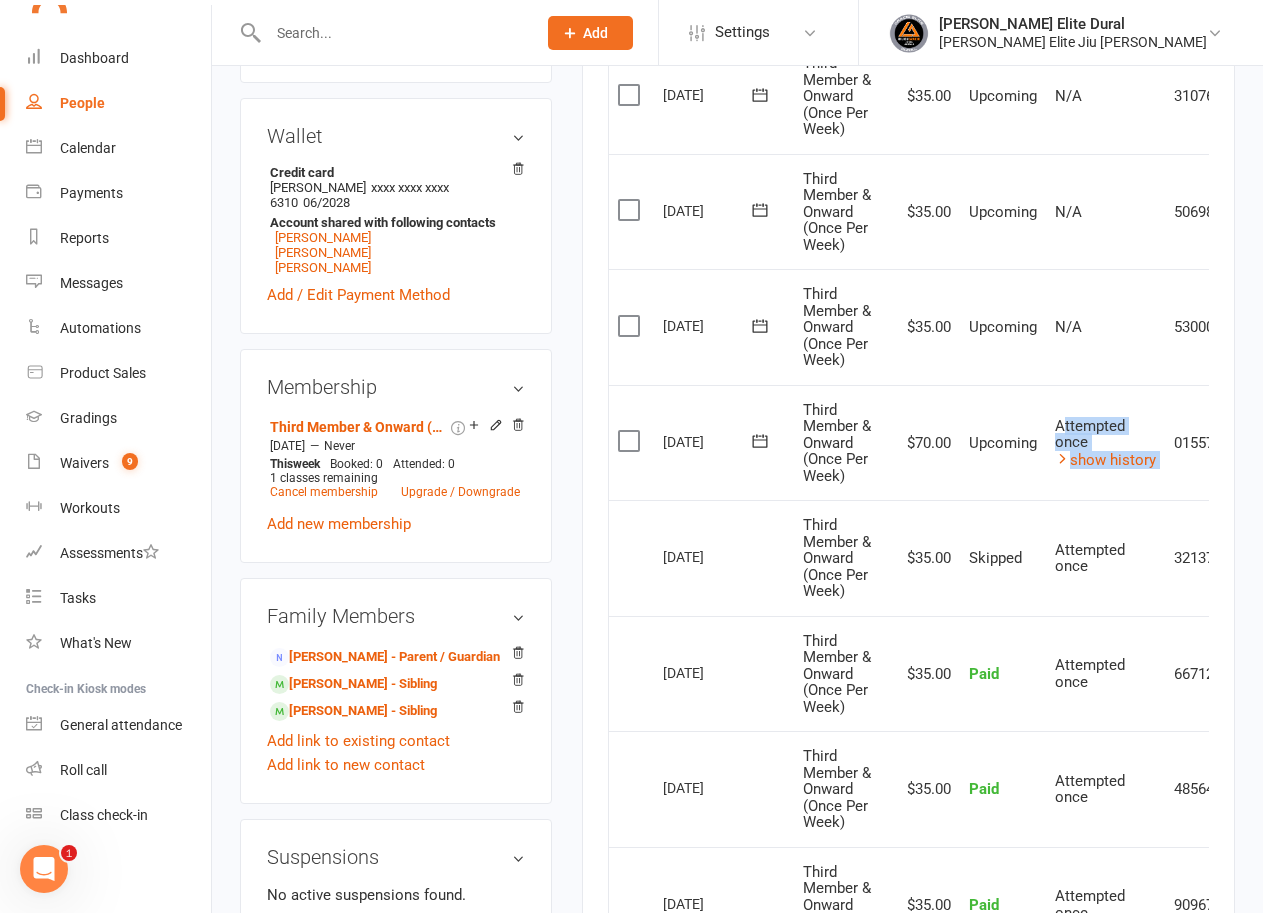 scroll, scrollTop: 0, scrollLeft: 78, axis: horizontal 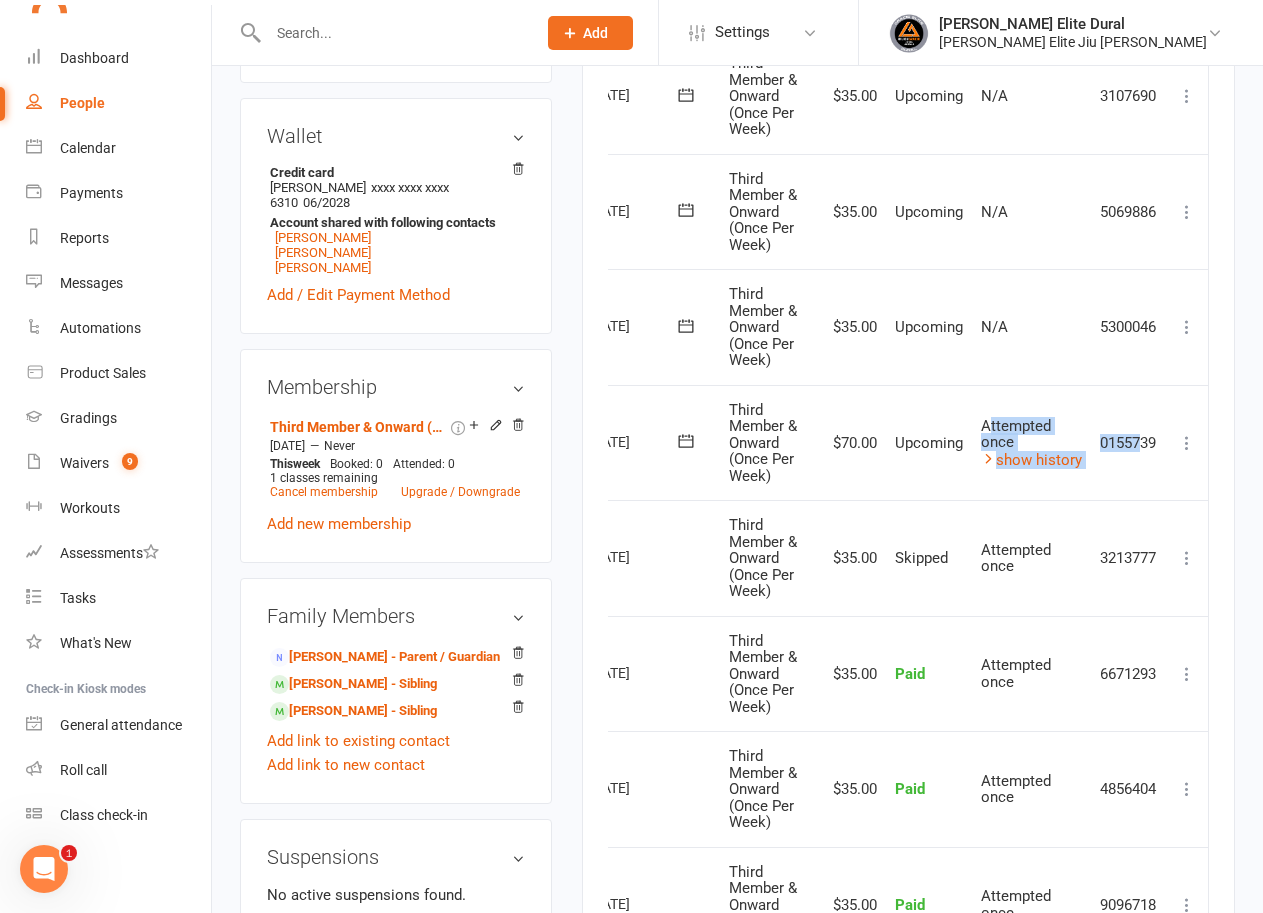 drag, startPoint x: 1060, startPoint y: 422, endPoint x: 1138, endPoint y: 435, distance: 79.07591 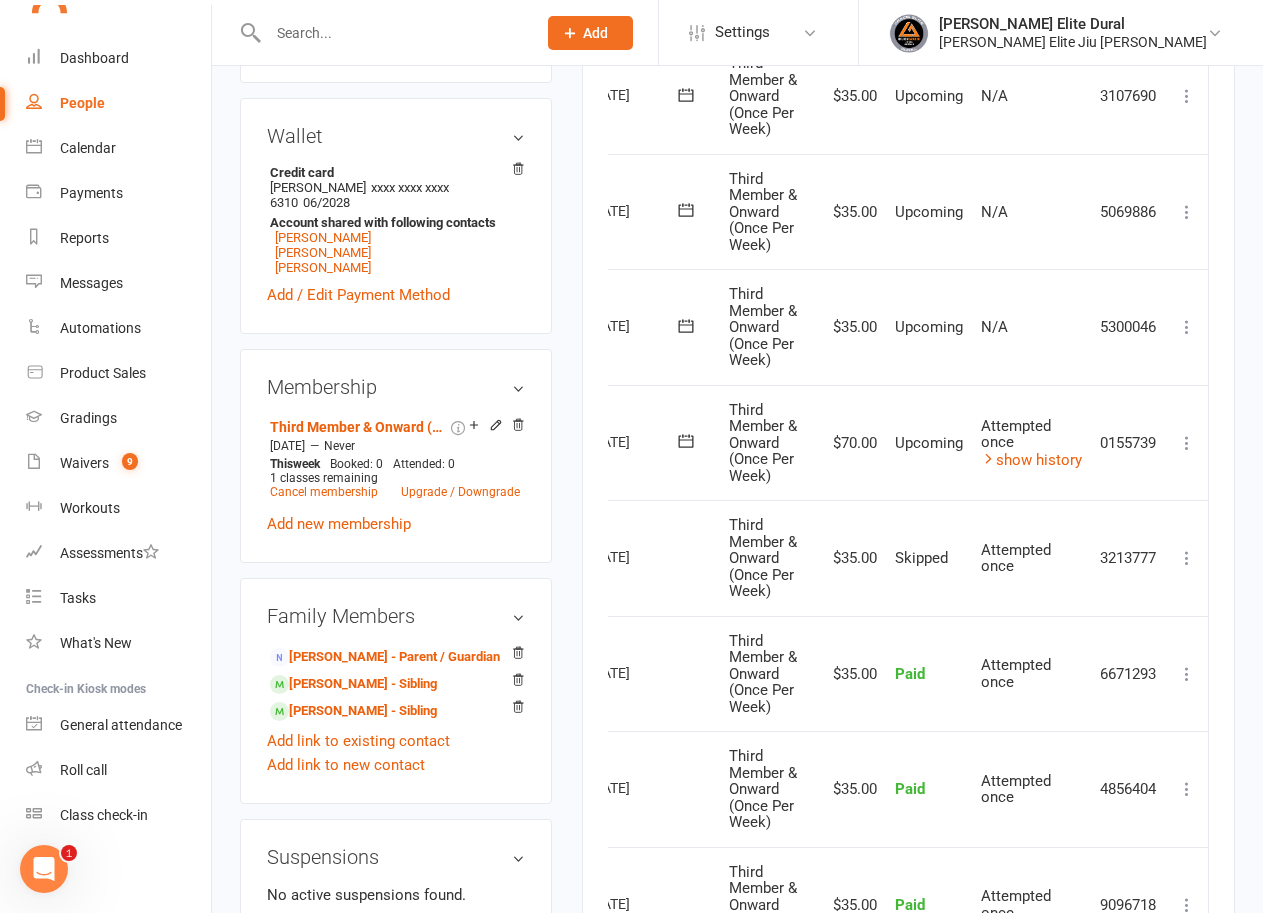 click at bounding box center (1187, 443) 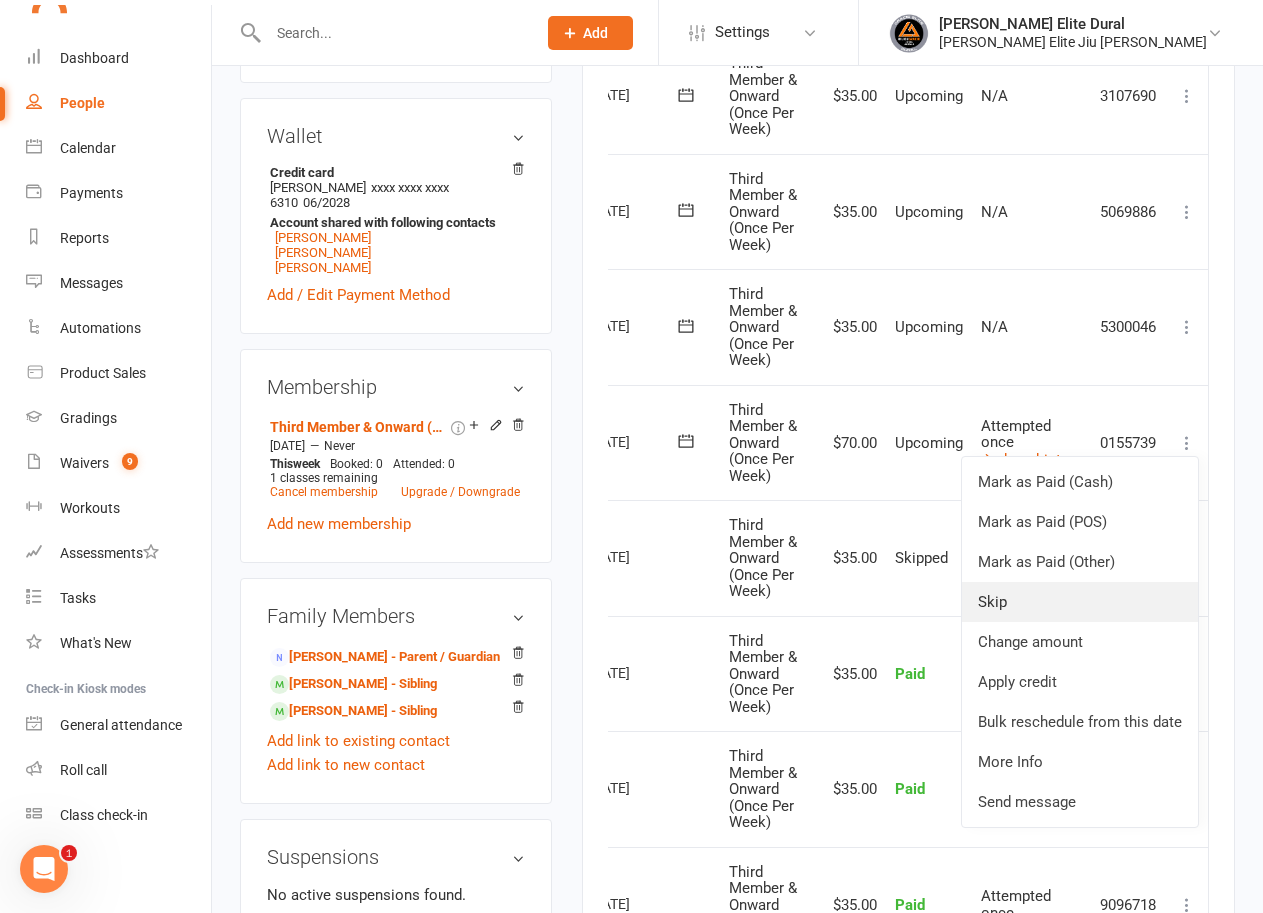 click on "Skip" at bounding box center [1080, 602] 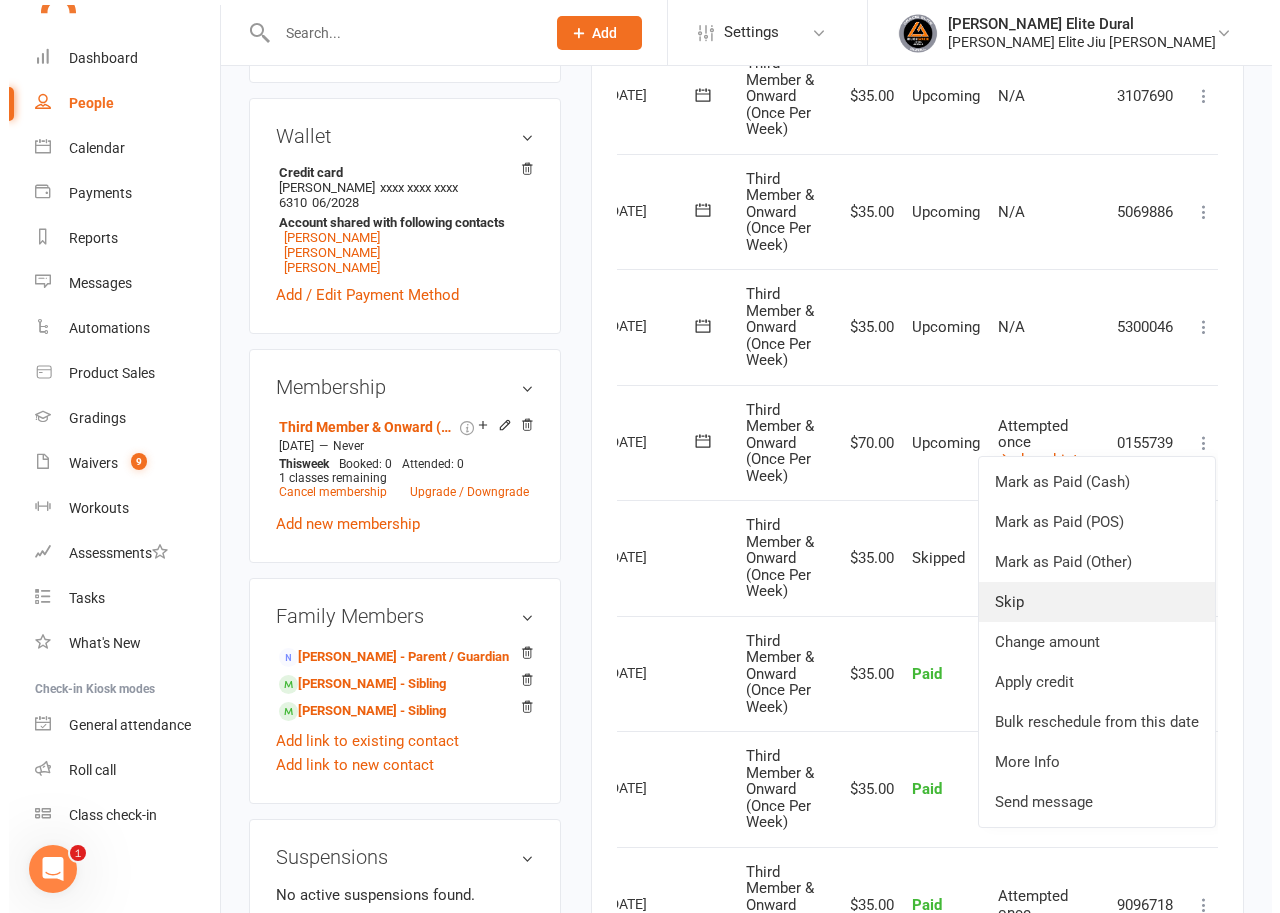 scroll, scrollTop: 676, scrollLeft: 0, axis: vertical 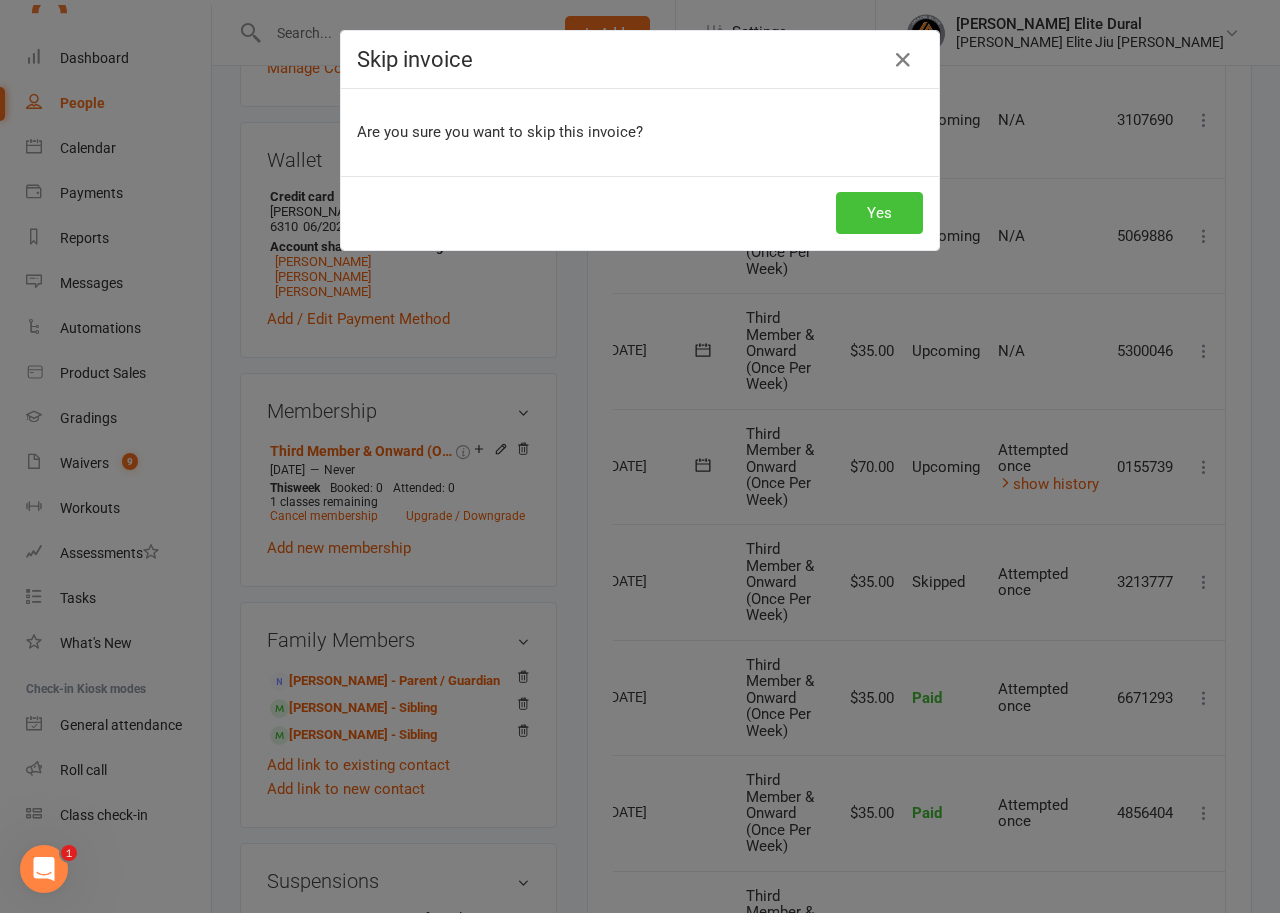 click on "Yes" at bounding box center [879, 213] 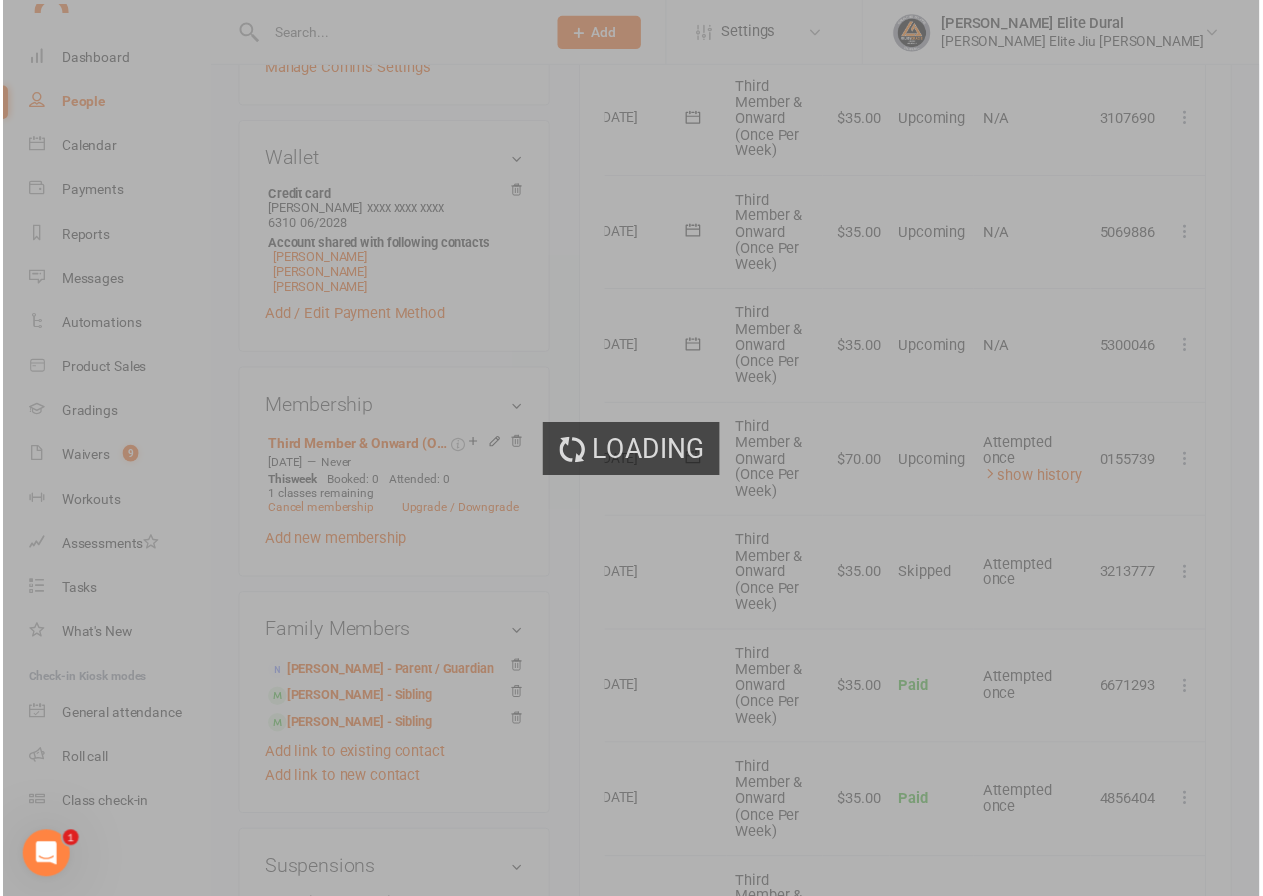 scroll, scrollTop: 700, scrollLeft: 0, axis: vertical 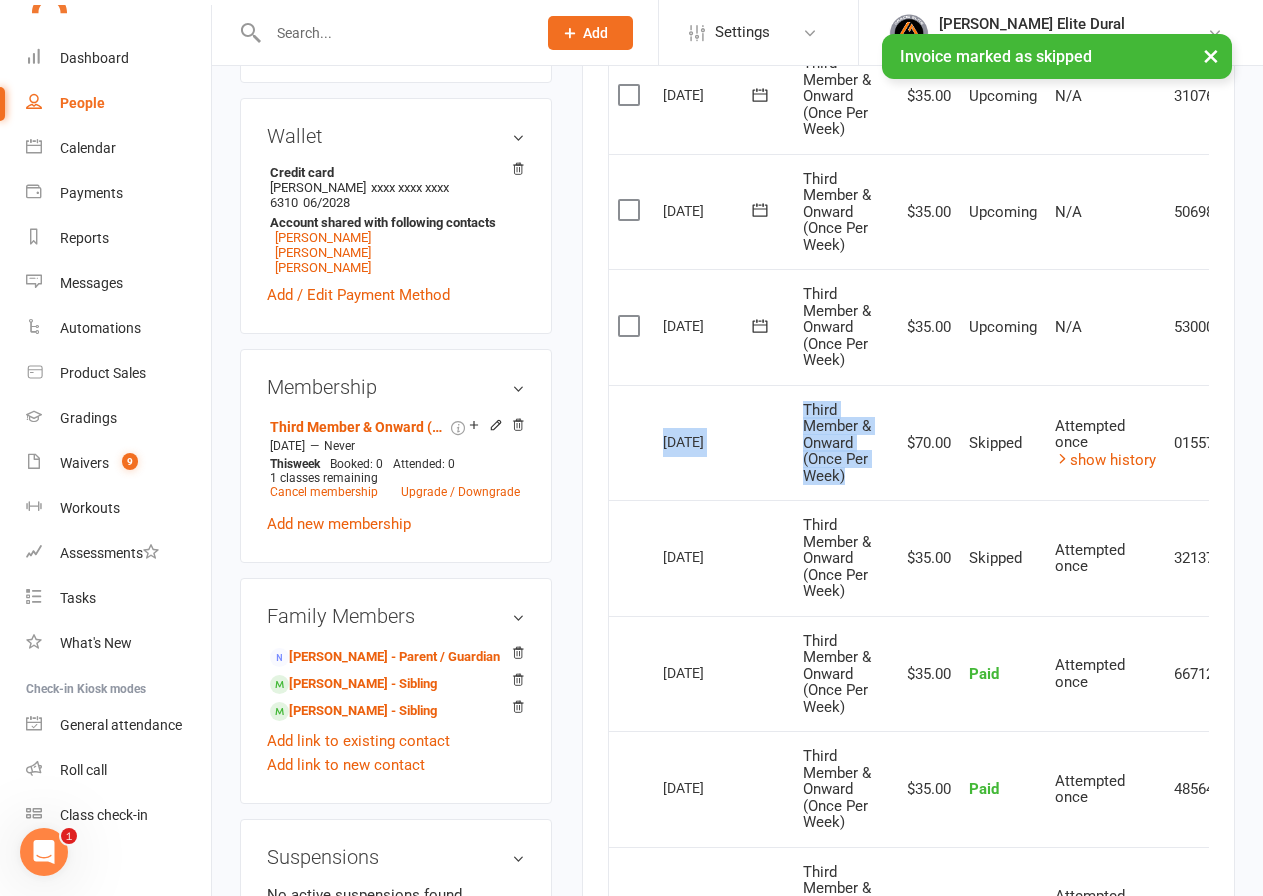 drag, startPoint x: 822, startPoint y: 478, endPoint x: 657, endPoint y: 436, distance: 170.26157 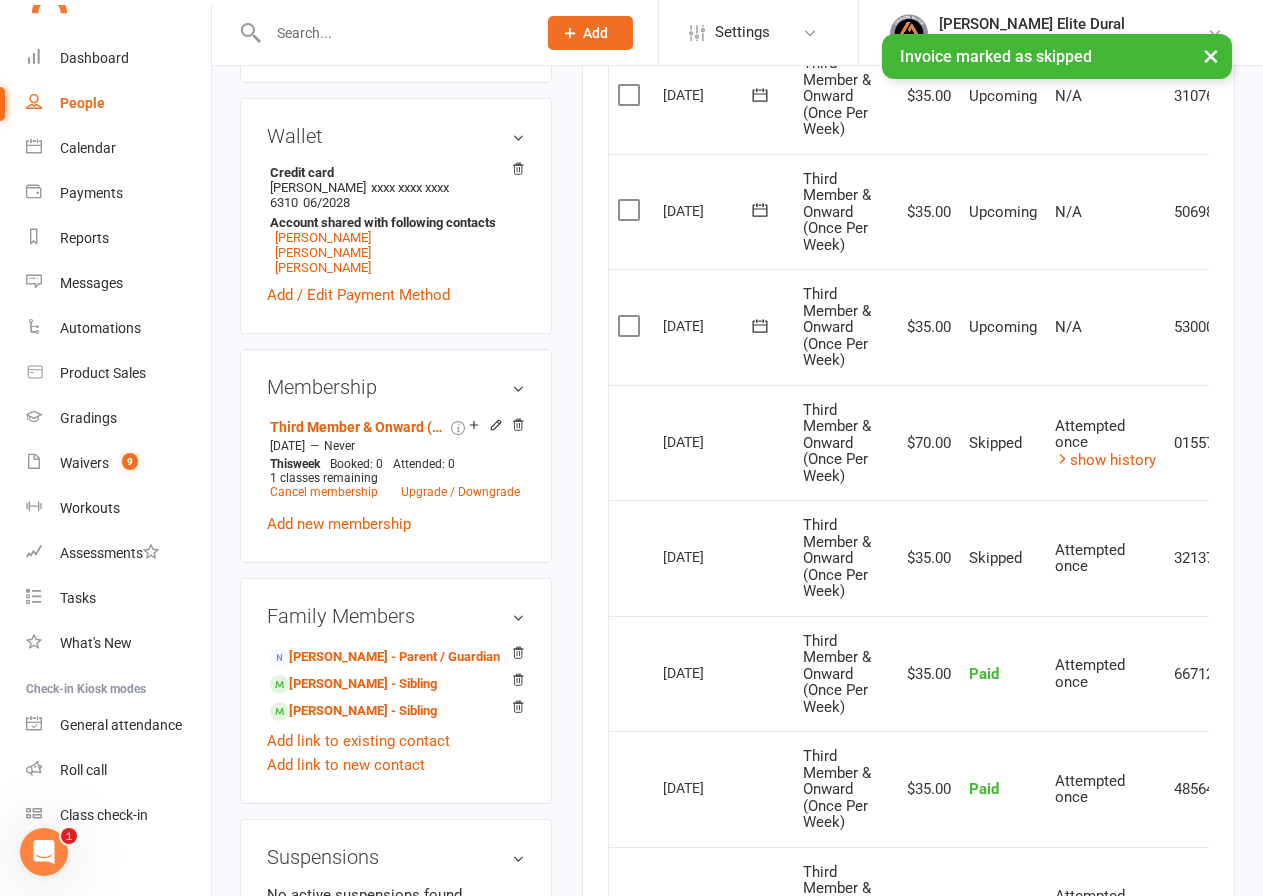 click on "12 Jul 2025" at bounding box center (724, 443) 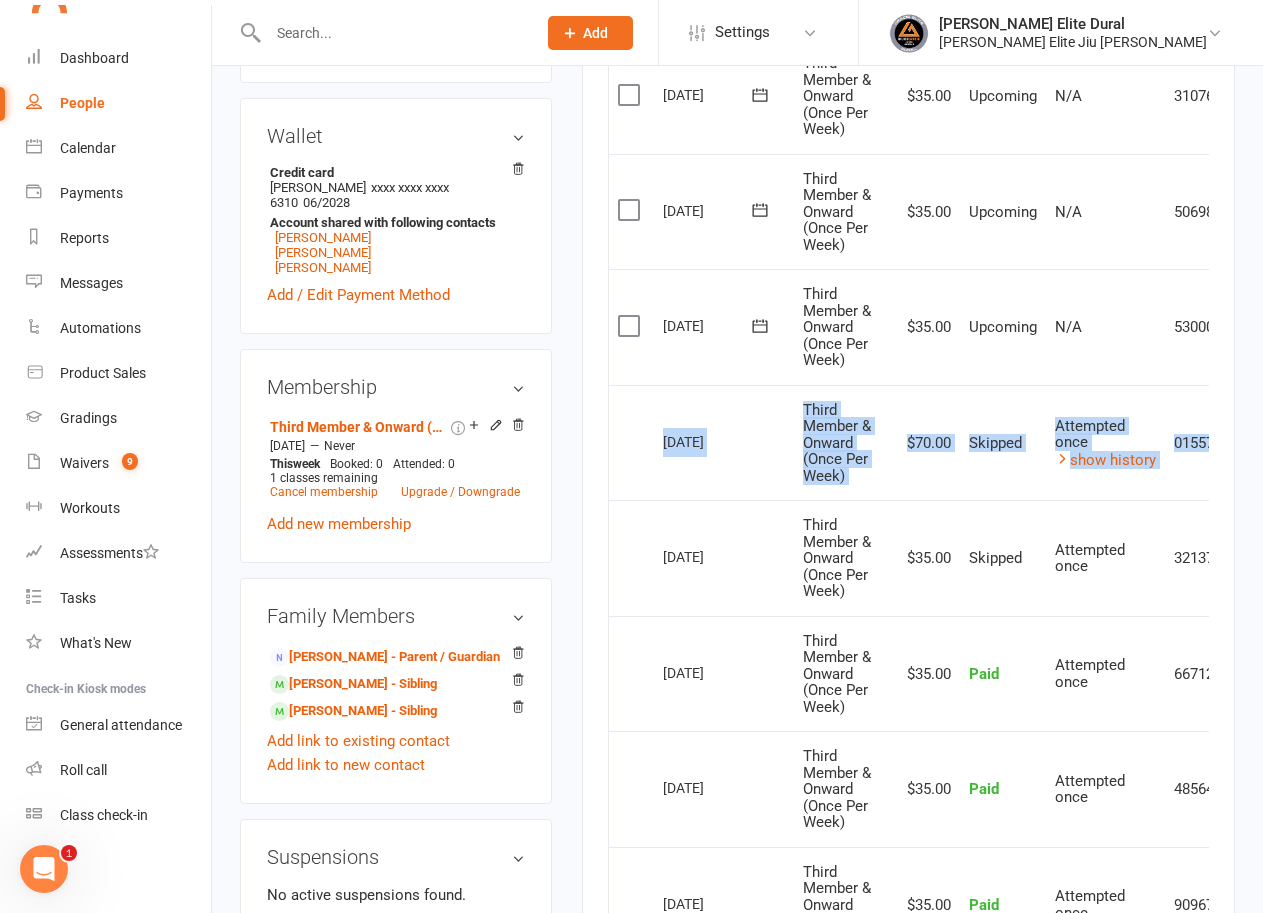 scroll, scrollTop: 0, scrollLeft: 78, axis: horizontal 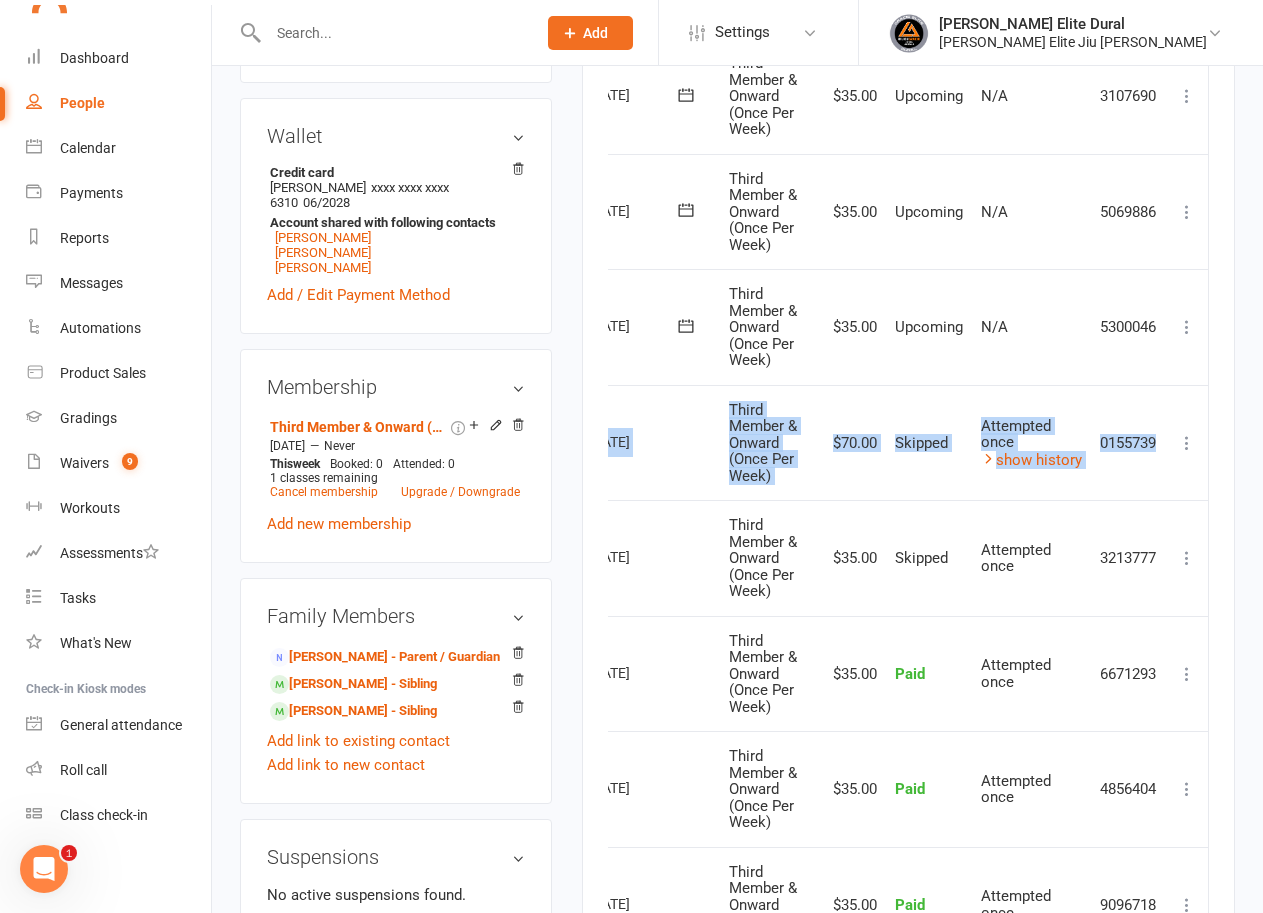 drag, startPoint x: 658, startPoint y: 430, endPoint x: 1186, endPoint y: 469, distance: 529.43835 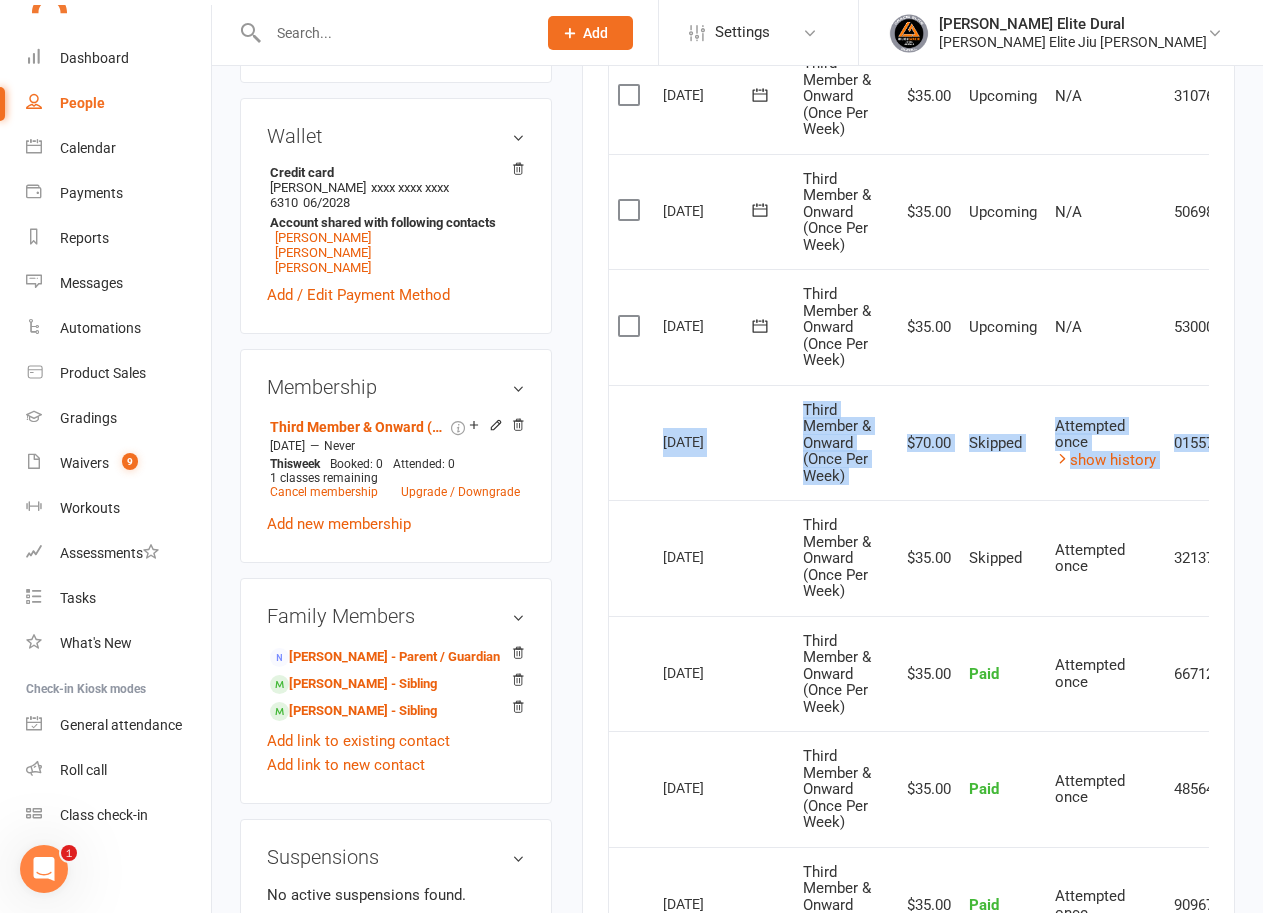 drag, startPoint x: 1142, startPoint y: 482, endPoint x: 659, endPoint y: 447, distance: 484.26645 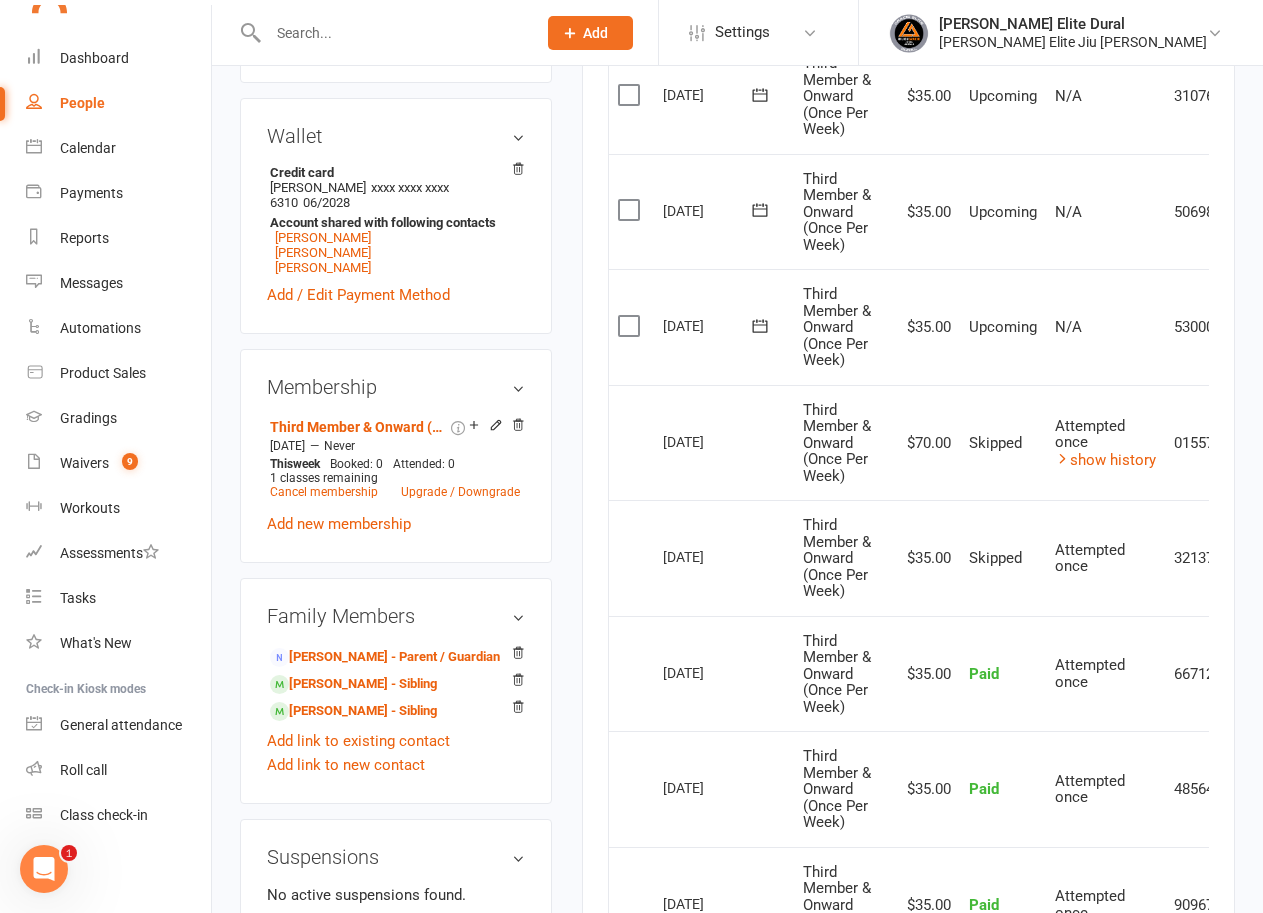 click on "upload photo Liam Moussa Activated 15 November, 2024 Added 7 November, 2024   Active member 13 years old  Contact information Owner   Email  q_elaine@hotmail.com
Mobile Number  0431630040
Address  14 muraban road Dural Nsw 2158
Member Number  -
Date of Birth  July 1, 2012
Location
Update Contact Details Flag Archive Manage Comms Settings
Wallet Credit card Elaine moussa  xxxx xxxx xxxx 6310  06/2028 Account shared with following contacts George Moussa Elaine Moussa Rhys Moussa
Add / Edit Payment Method
Membership      Third Member & Onward (Once Per Week) Nov 15 2024 — Never This  week Booked: 0 Attended: 0 1 classes remaining    Cancel membership Upgrade / Downgrade Add new membership
Family Members   Elaine Moussa - Parent / Guardian  Rhys Moussa - Sibling  George Moussa - Sibling Add link to existing contact  Add link to new contact
Suspensions  No active suspensions found. Add new suspension
Email / SMS Subscriptions  edit Unsubscribed from Emails No
Unsubscribed from SMSes No" at bounding box center [396, 499] 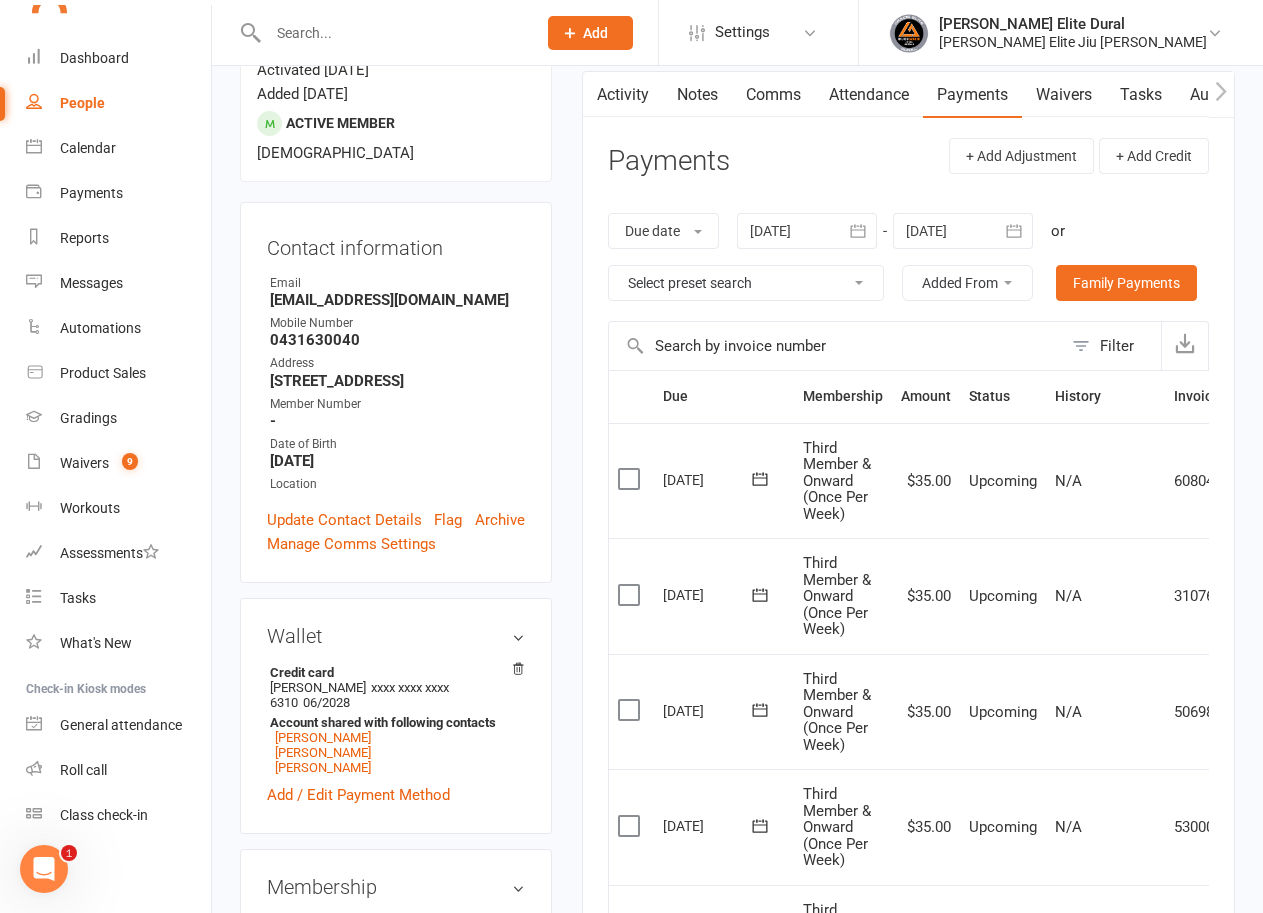 scroll, scrollTop: 500, scrollLeft: 0, axis: vertical 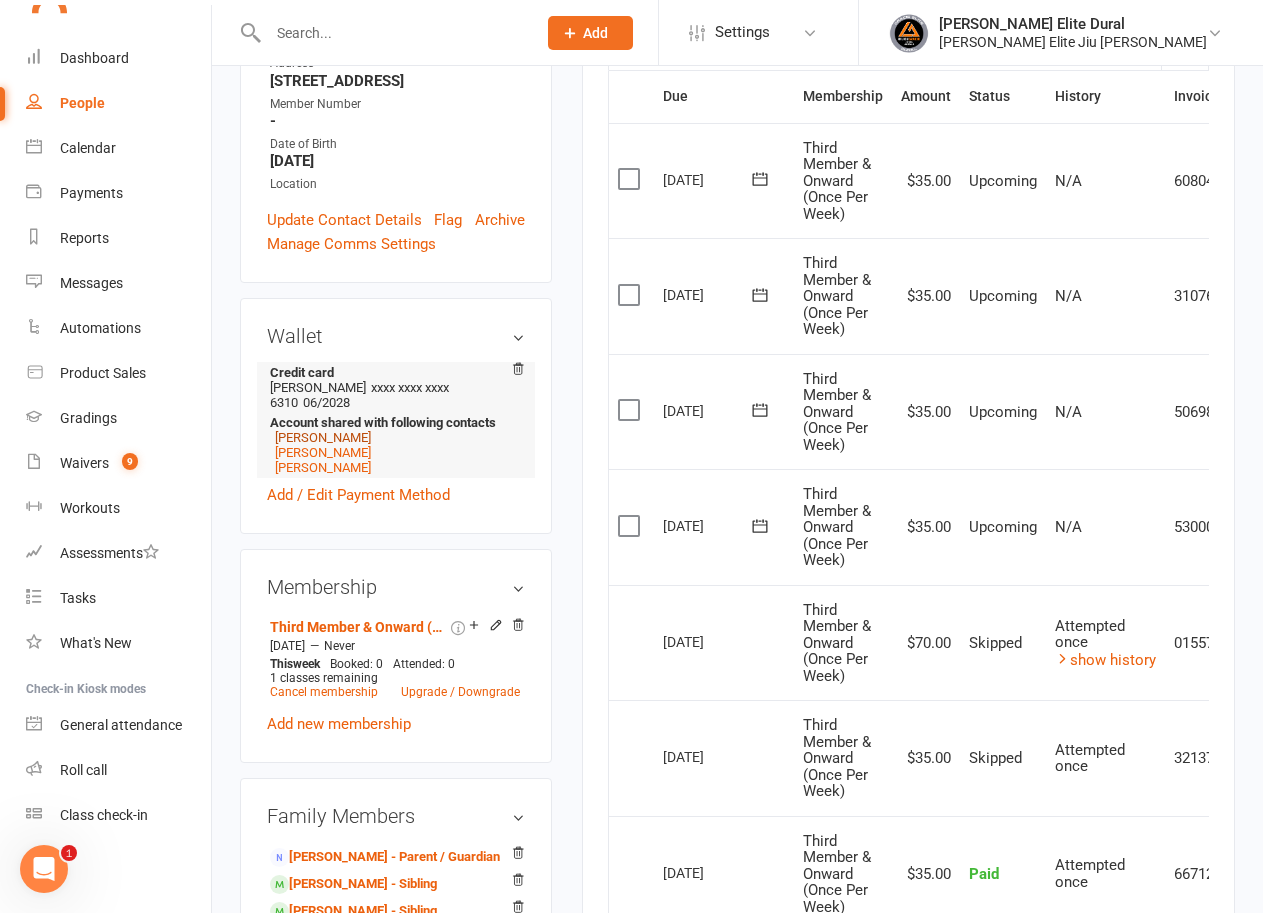 click on "[PERSON_NAME]" at bounding box center (323, 437) 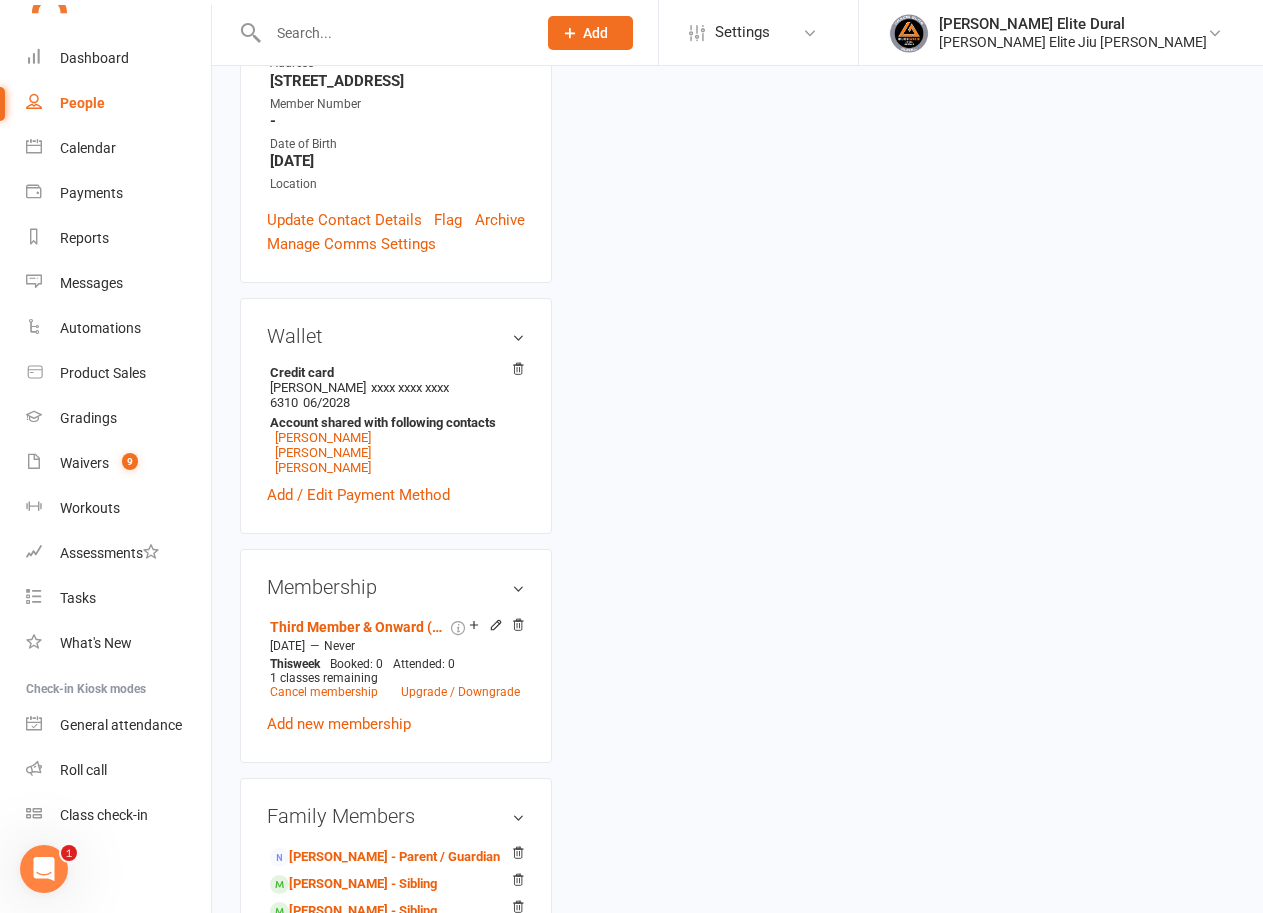 scroll, scrollTop: 0, scrollLeft: 0, axis: both 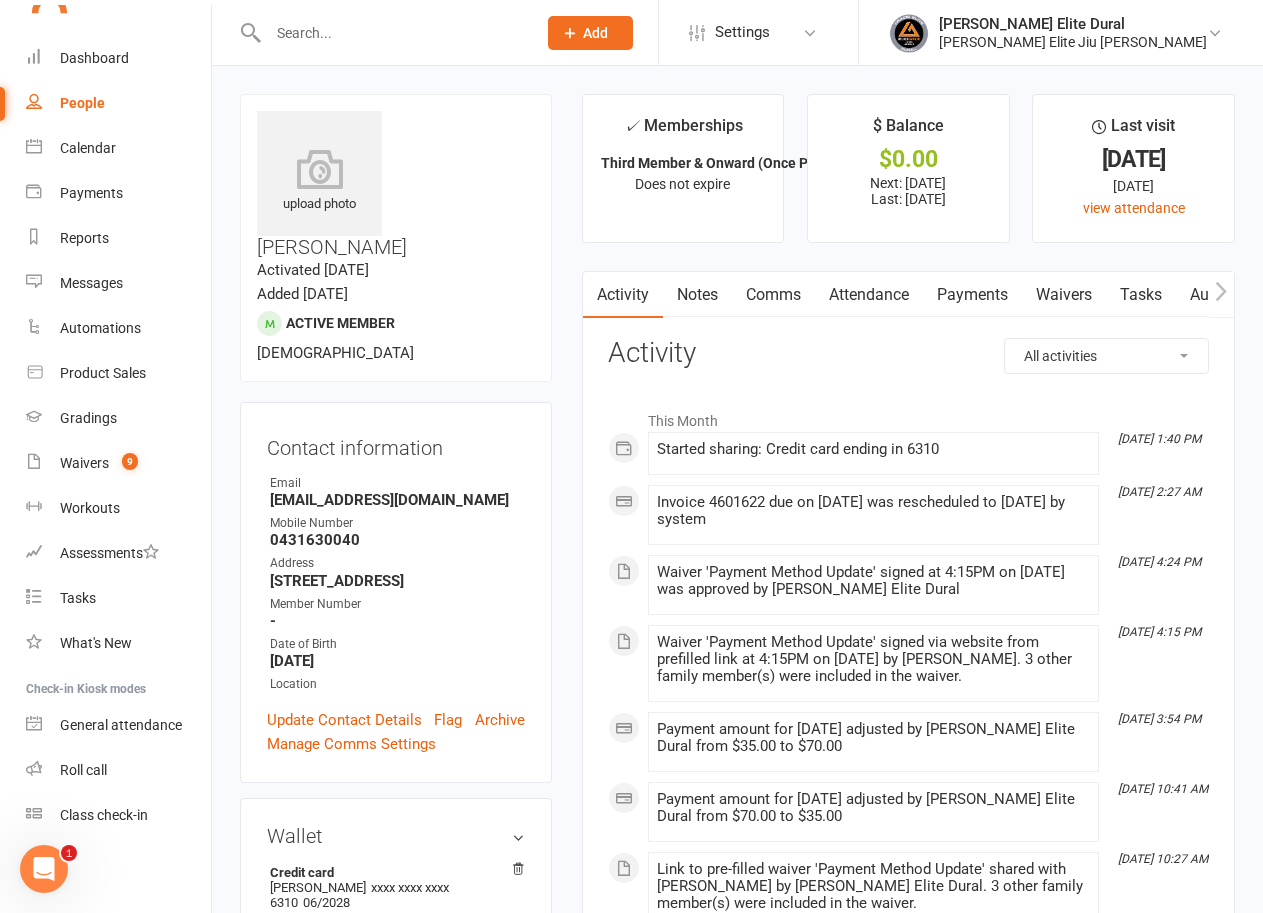 click on "Payments" at bounding box center (972, 295) 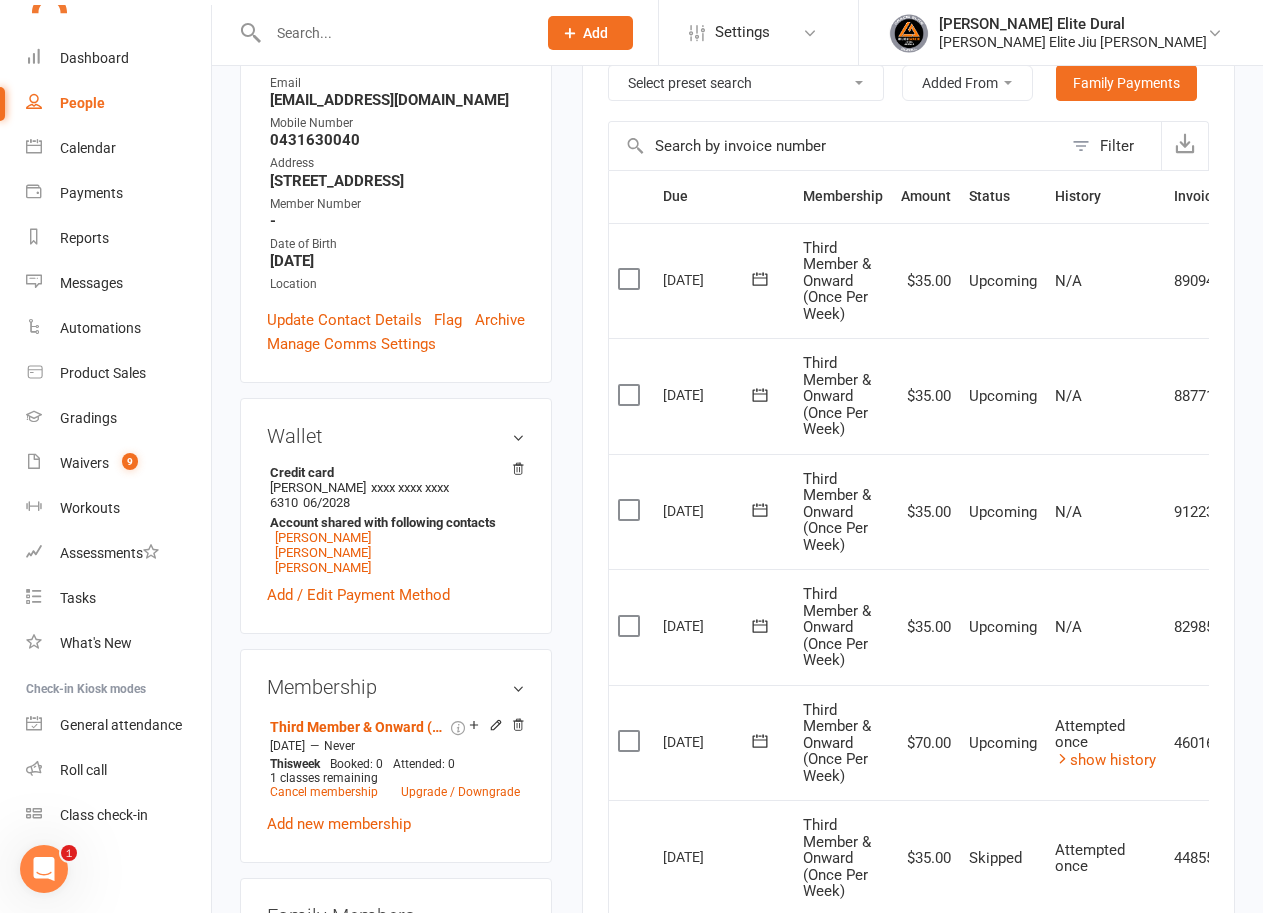 scroll, scrollTop: 700, scrollLeft: 0, axis: vertical 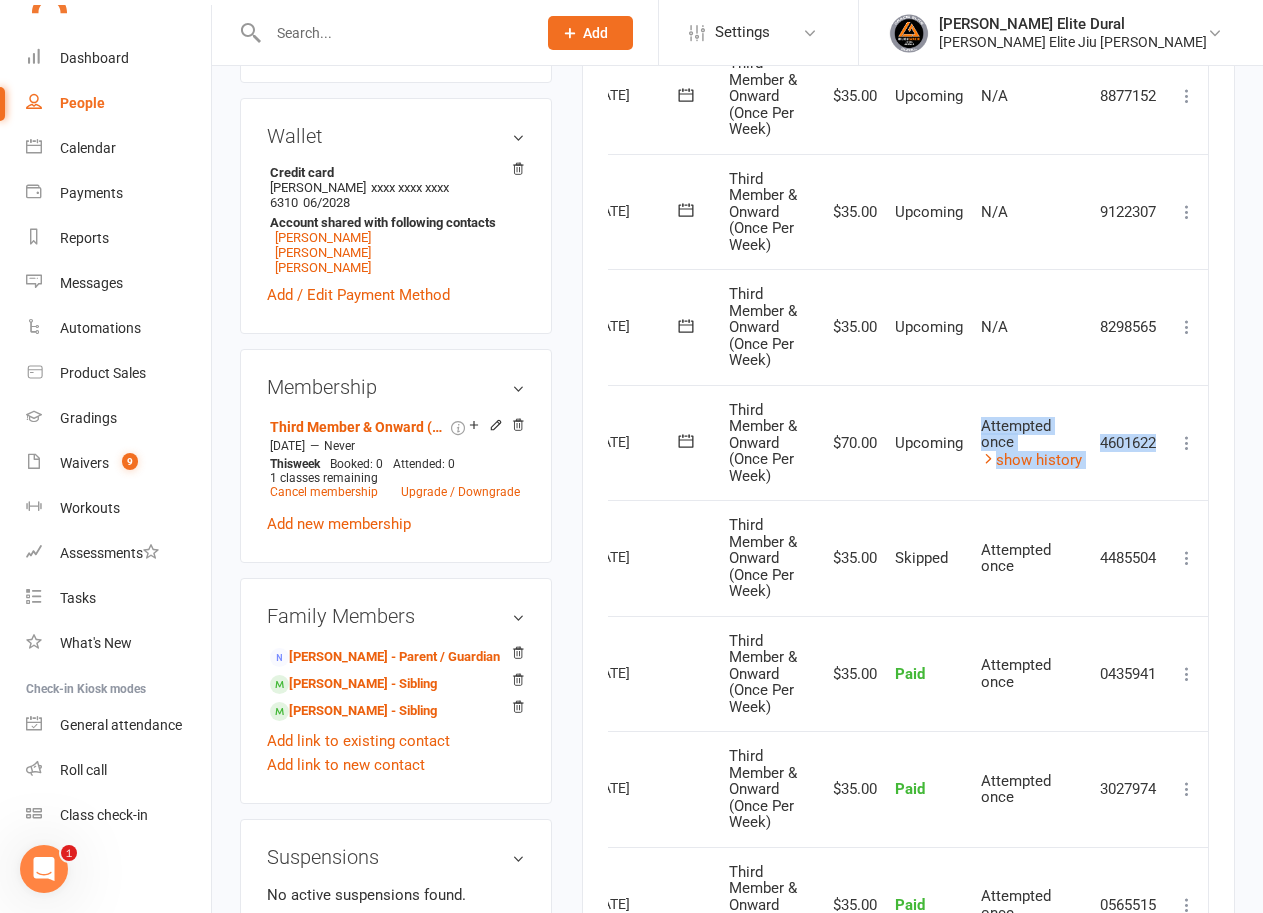 drag, startPoint x: 1048, startPoint y: 407, endPoint x: 1171, endPoint y: 450, distance: 130.29965 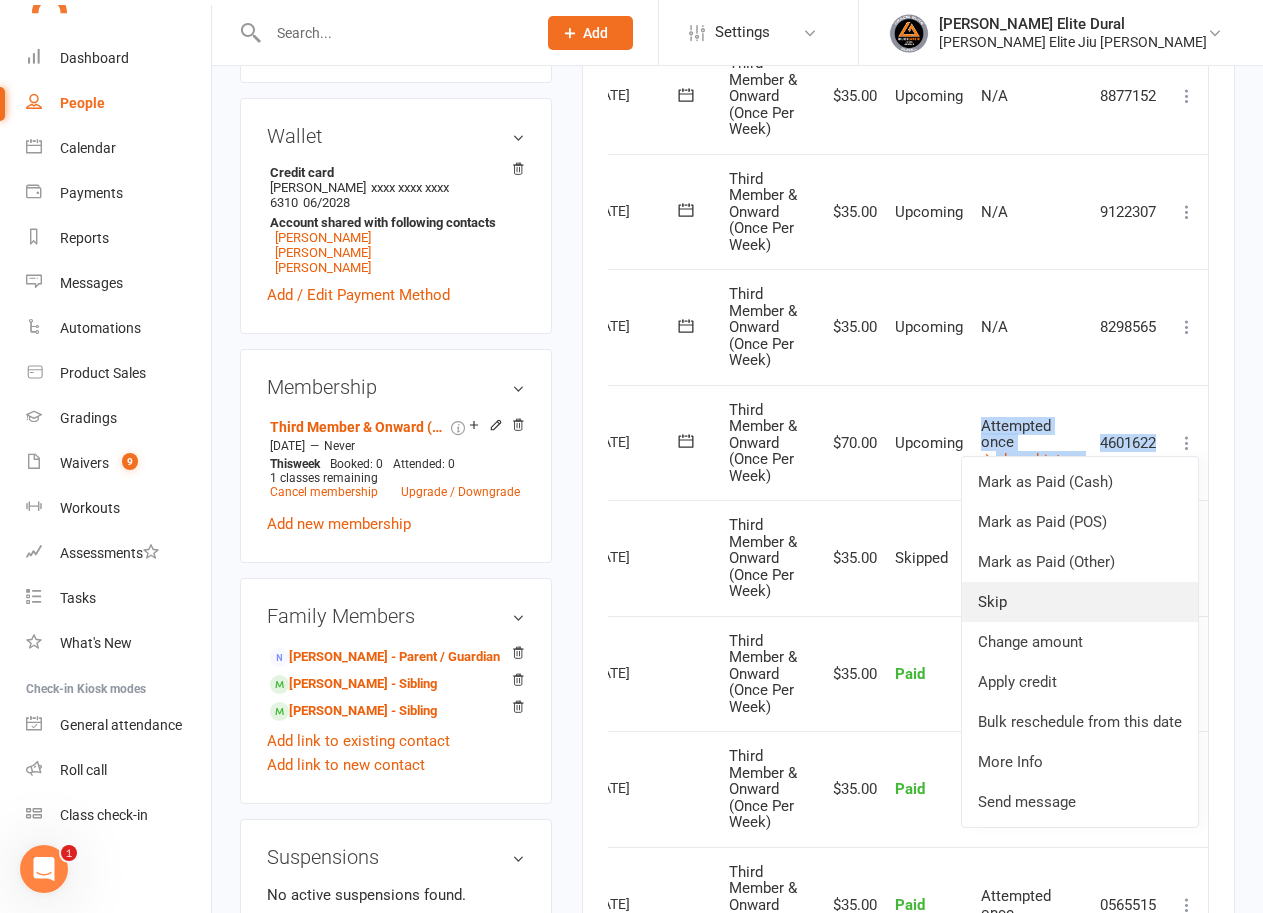 click on "Skip" at bounding box center [1080, 602] 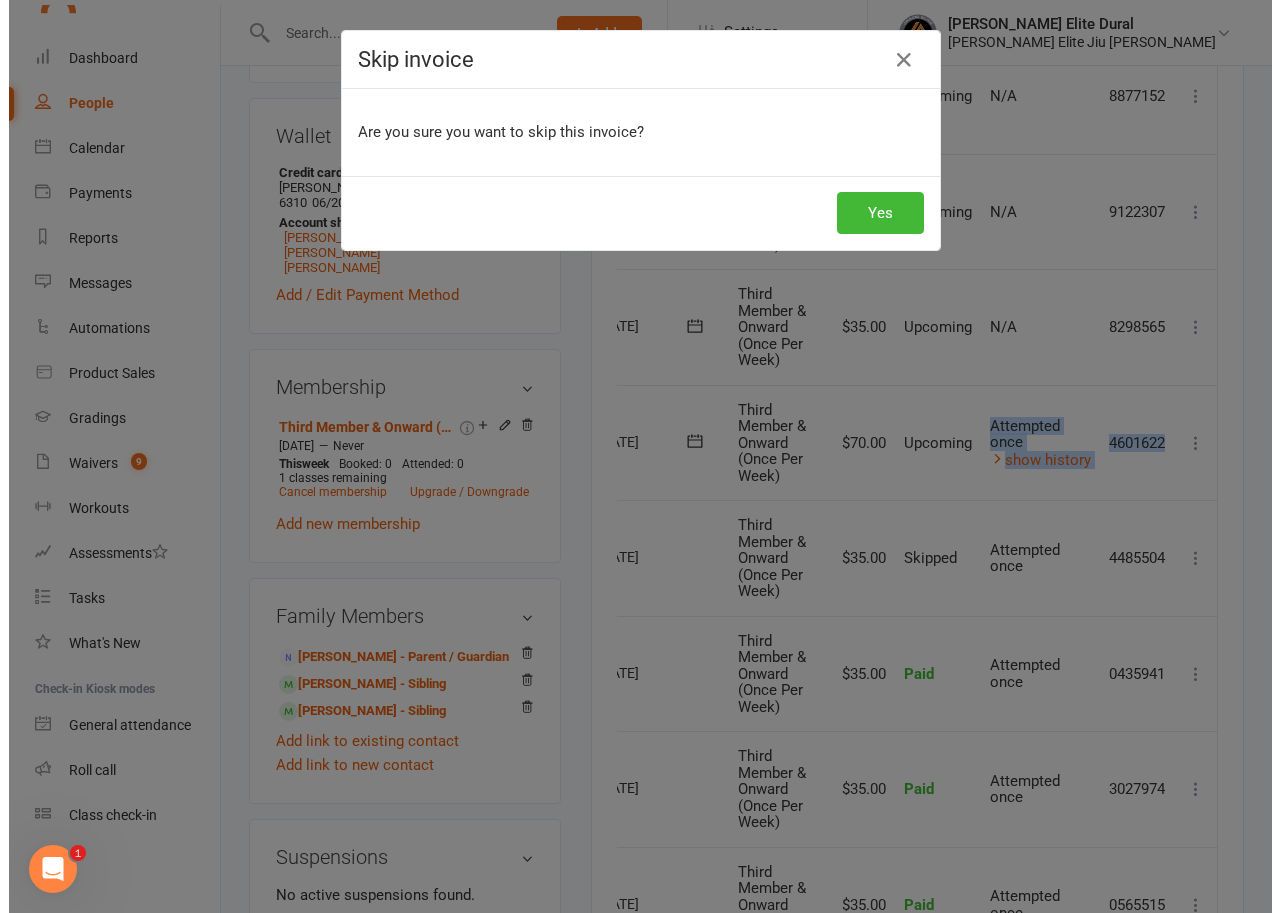 scroll, scrollTop: 678, scrollLeft: 0, axis: vertical 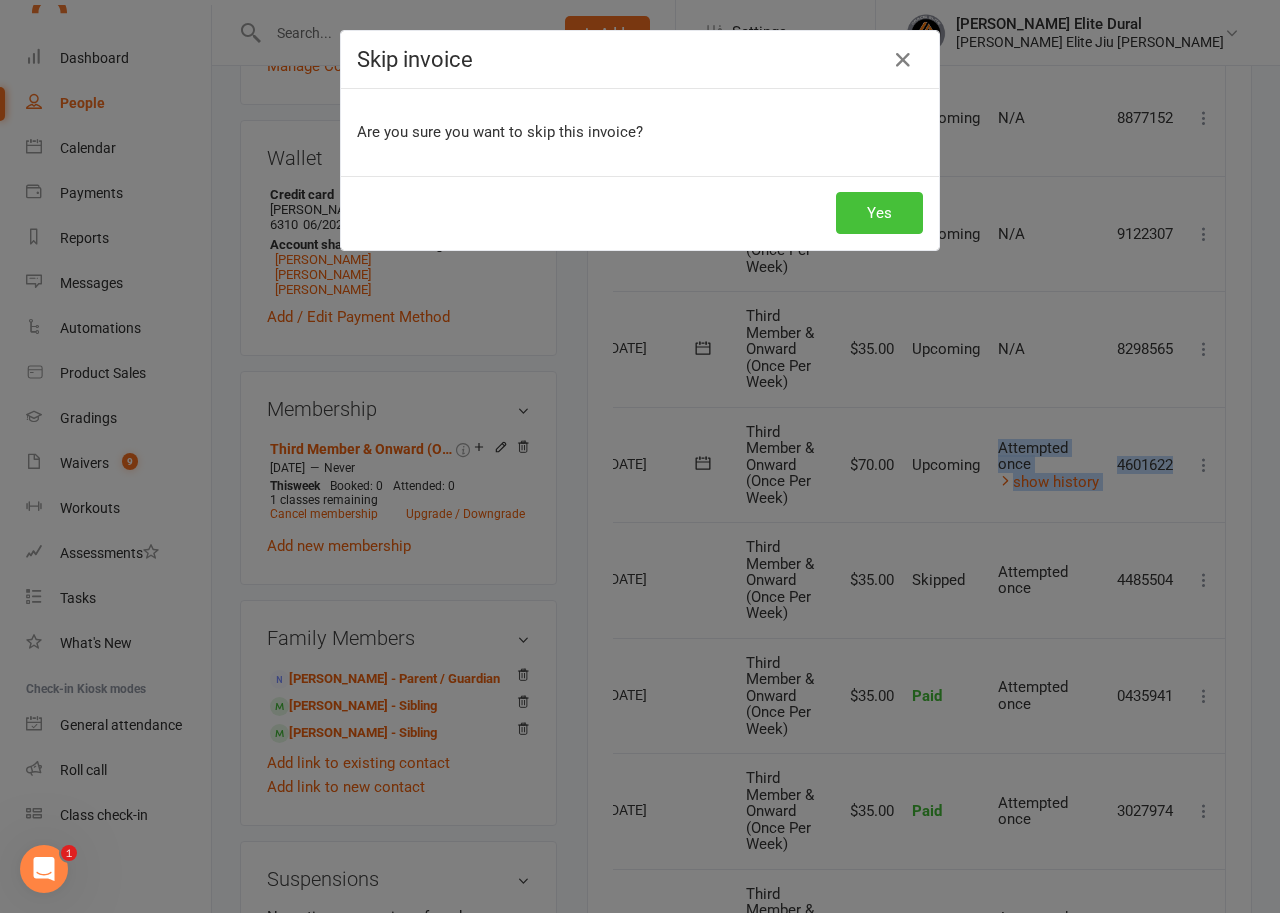 click on "Yes" at bounding box center (879, 213) 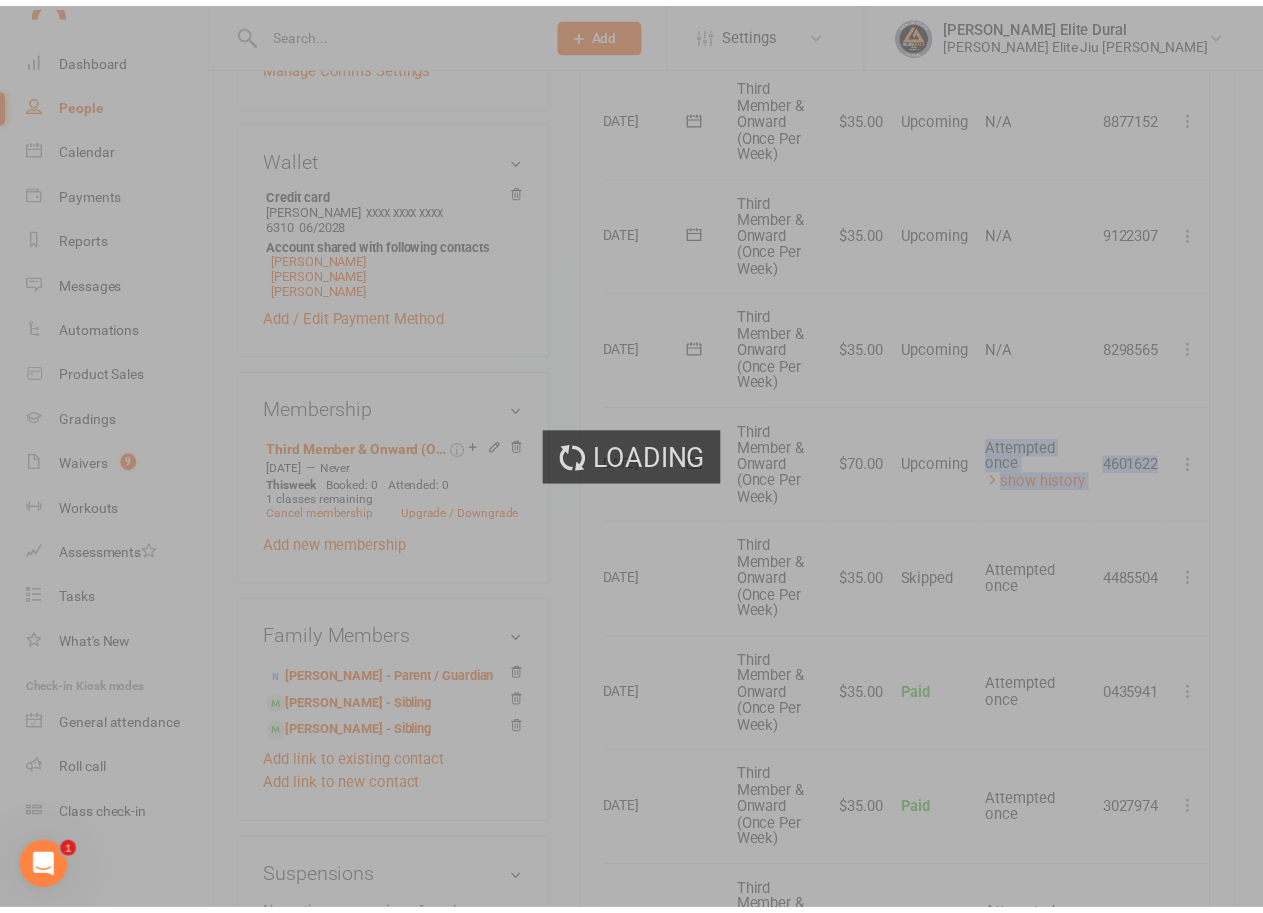 scroll, scrollTop: 700, scrollLeft: 0, axis: vertical 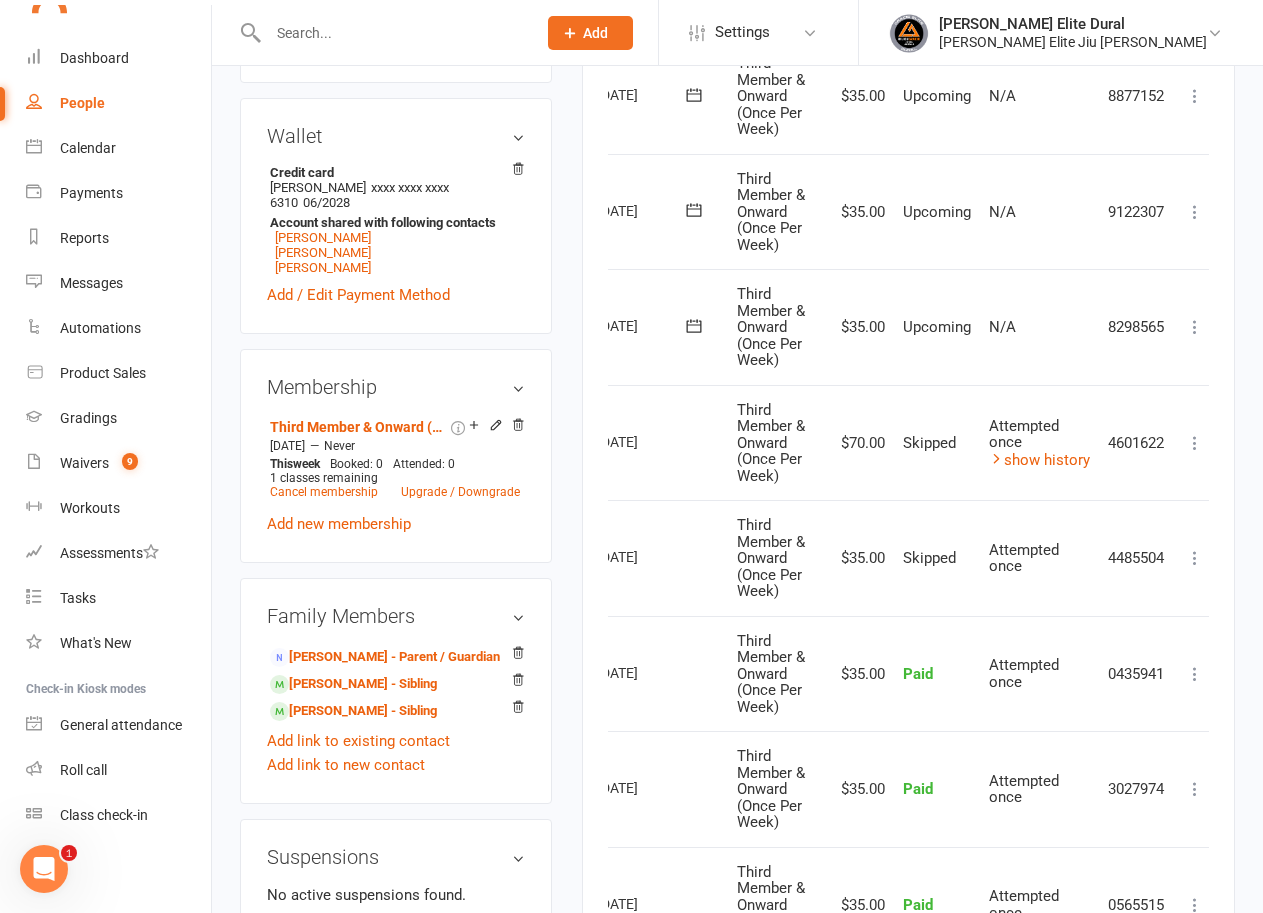 click on "Membership      Third Member & Onward (Once Per Week) Nov 15 2024 — Never This  week Booked: 0 Attended: 0 1 classes remaining    Cancel membership Upgrade / Downgrade Add new membership" at bounding box center (396, 456) 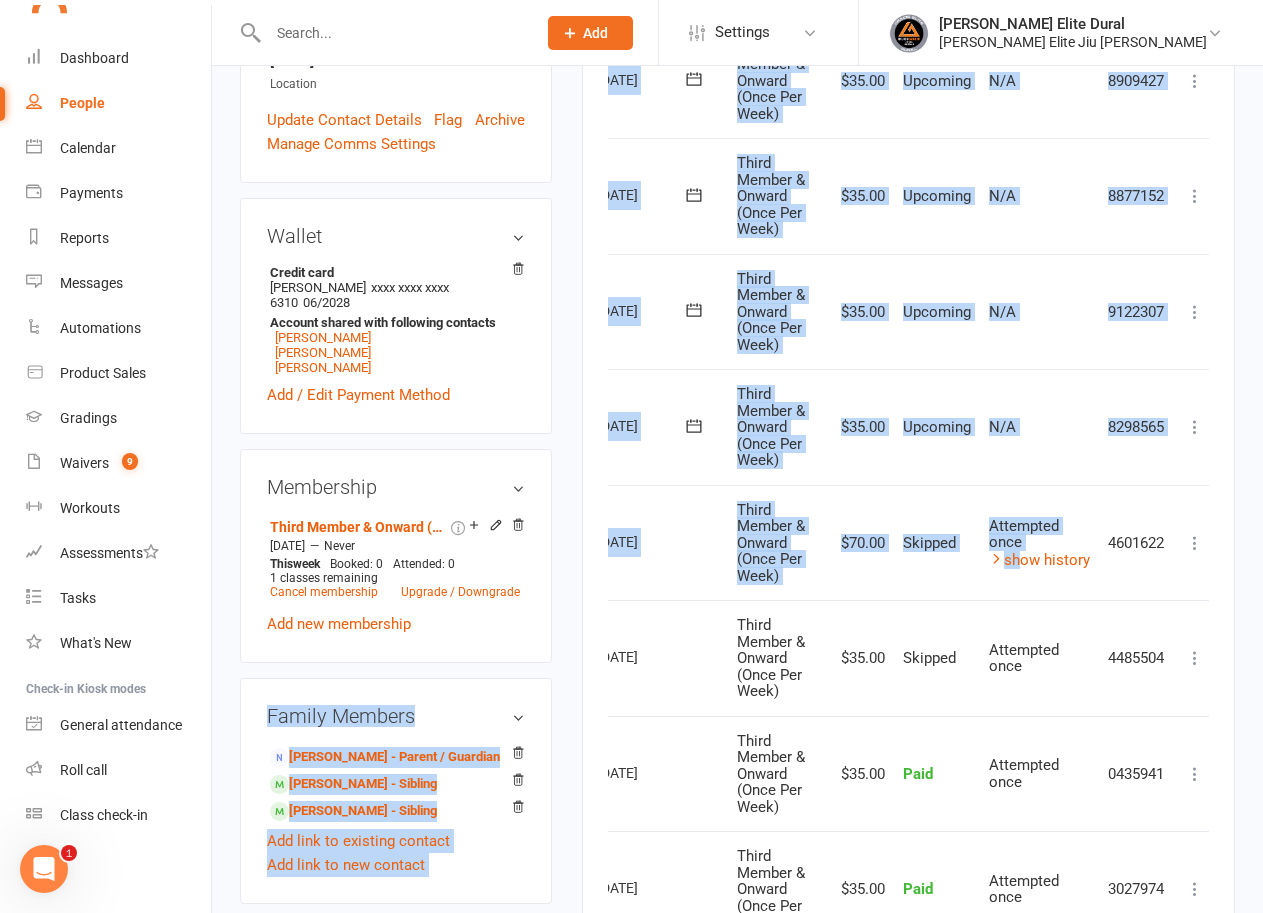 scroll, scrollTop: 0, scrollLeft: 0, axis: both 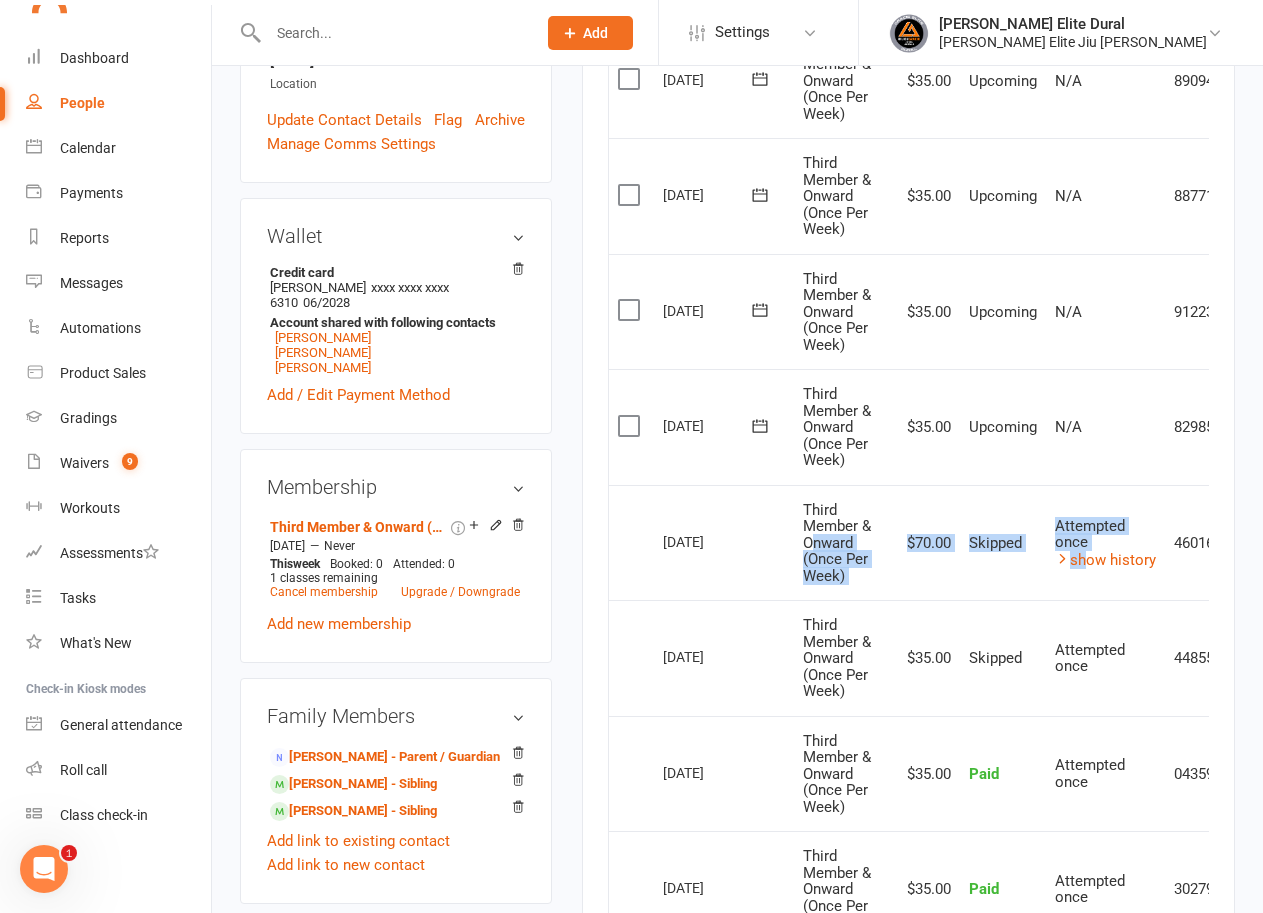 drag, startPoint x: 1015, startPoint y: 568, endPoint x: 811, endPoint y: 543, distance: 205.52615 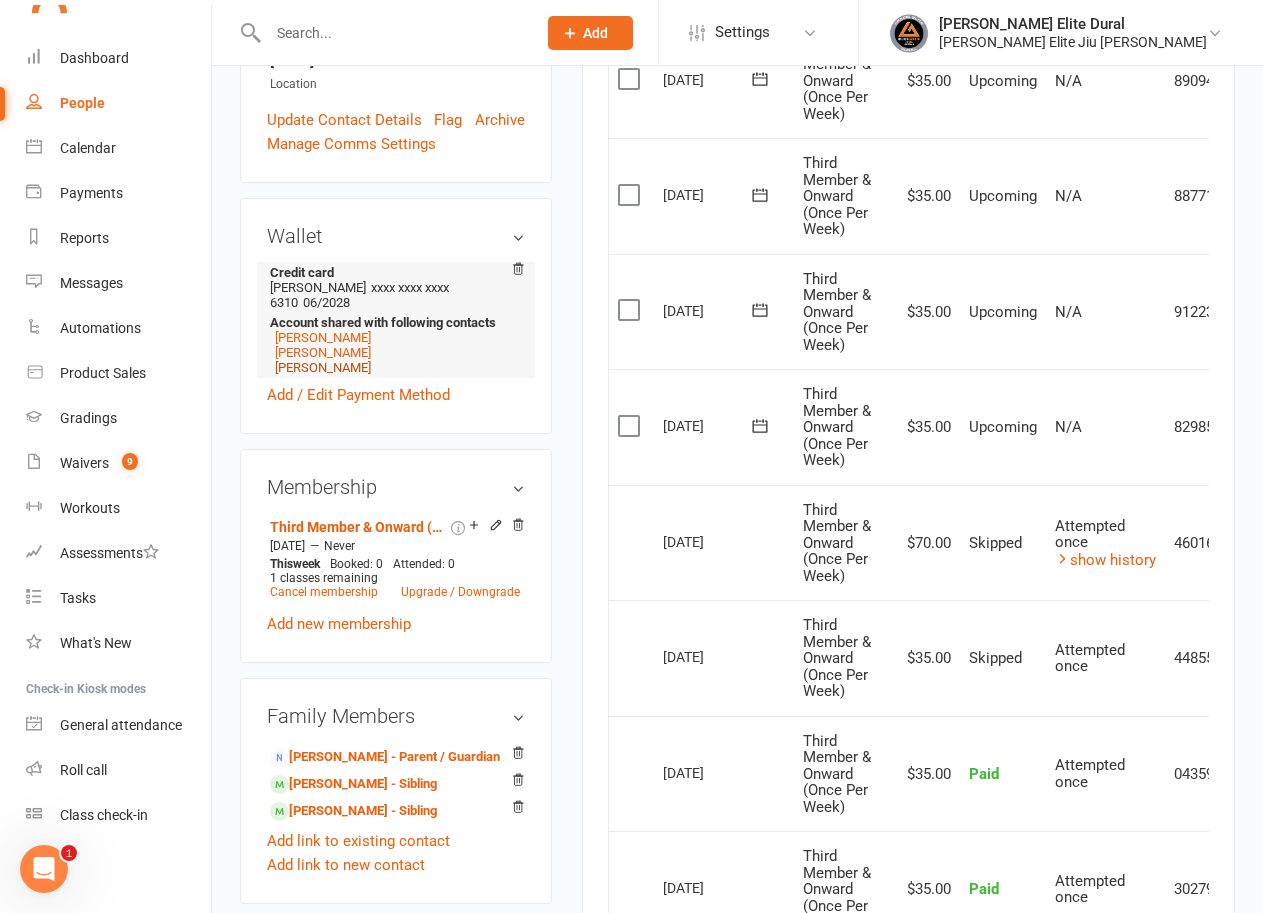 click on "[PERSON_NAME]" at bounding box center [323, 367] 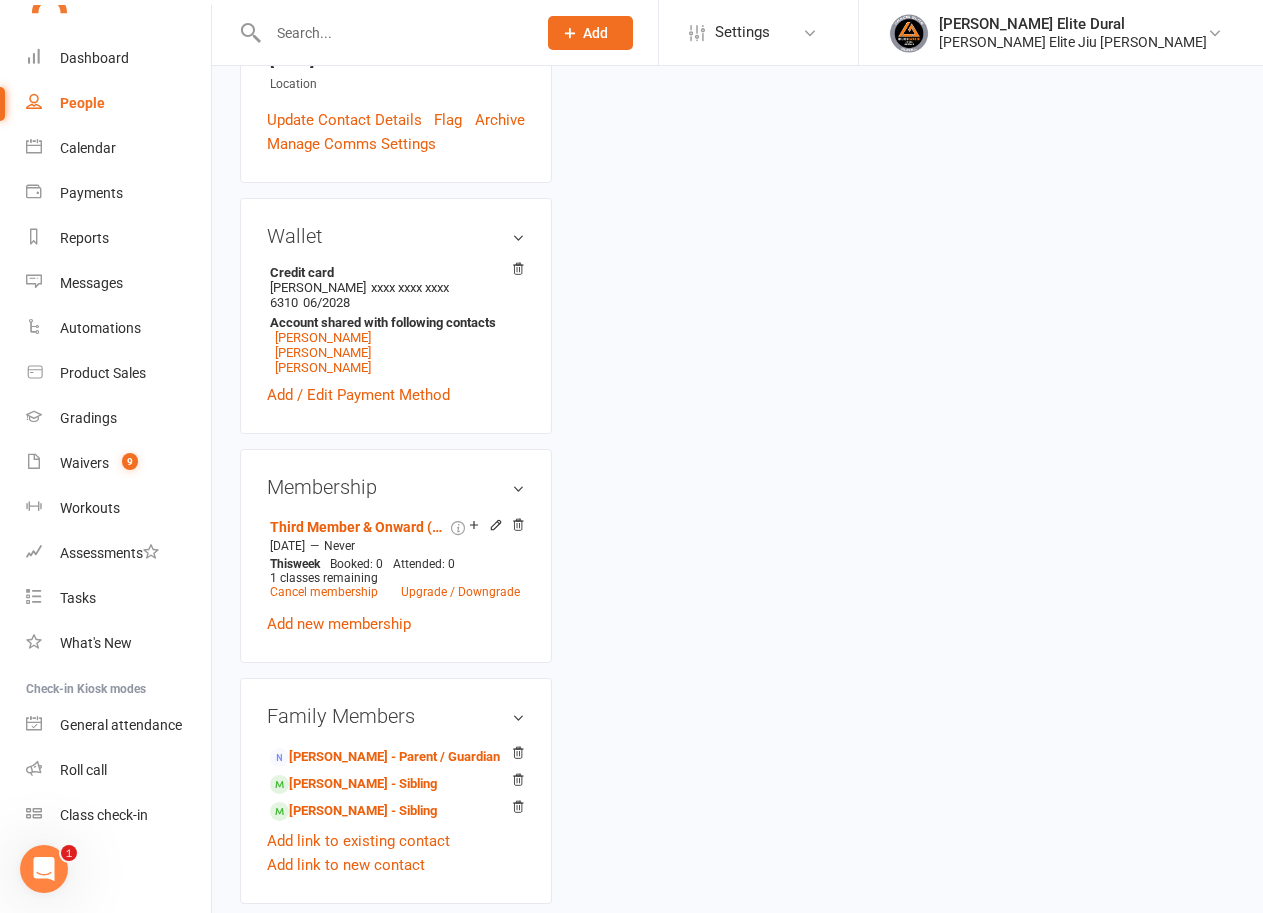 scroll, scrollTop: 0, scrollLeft: 0, axis: both 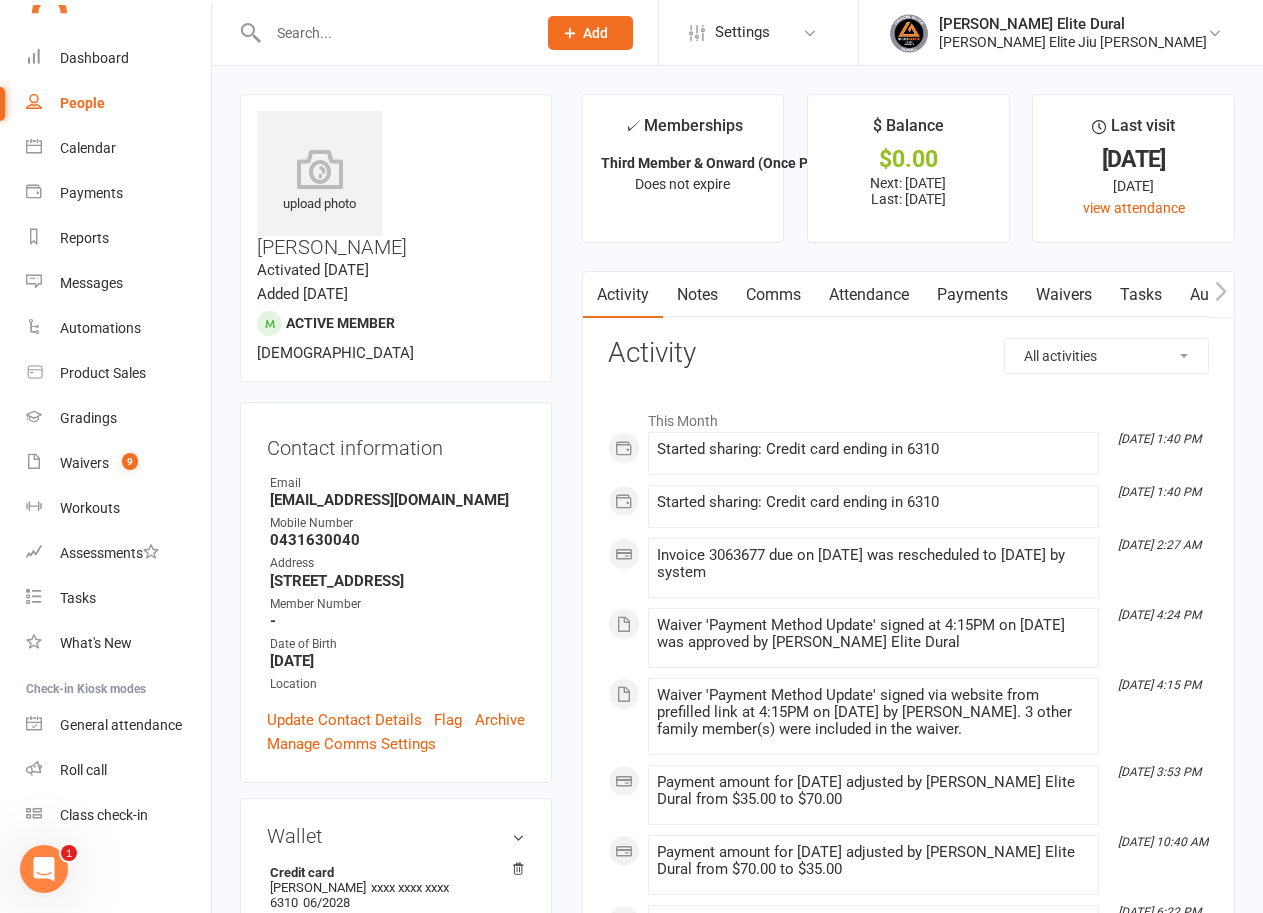 click on "Payments" at bounding box center (972, 295) 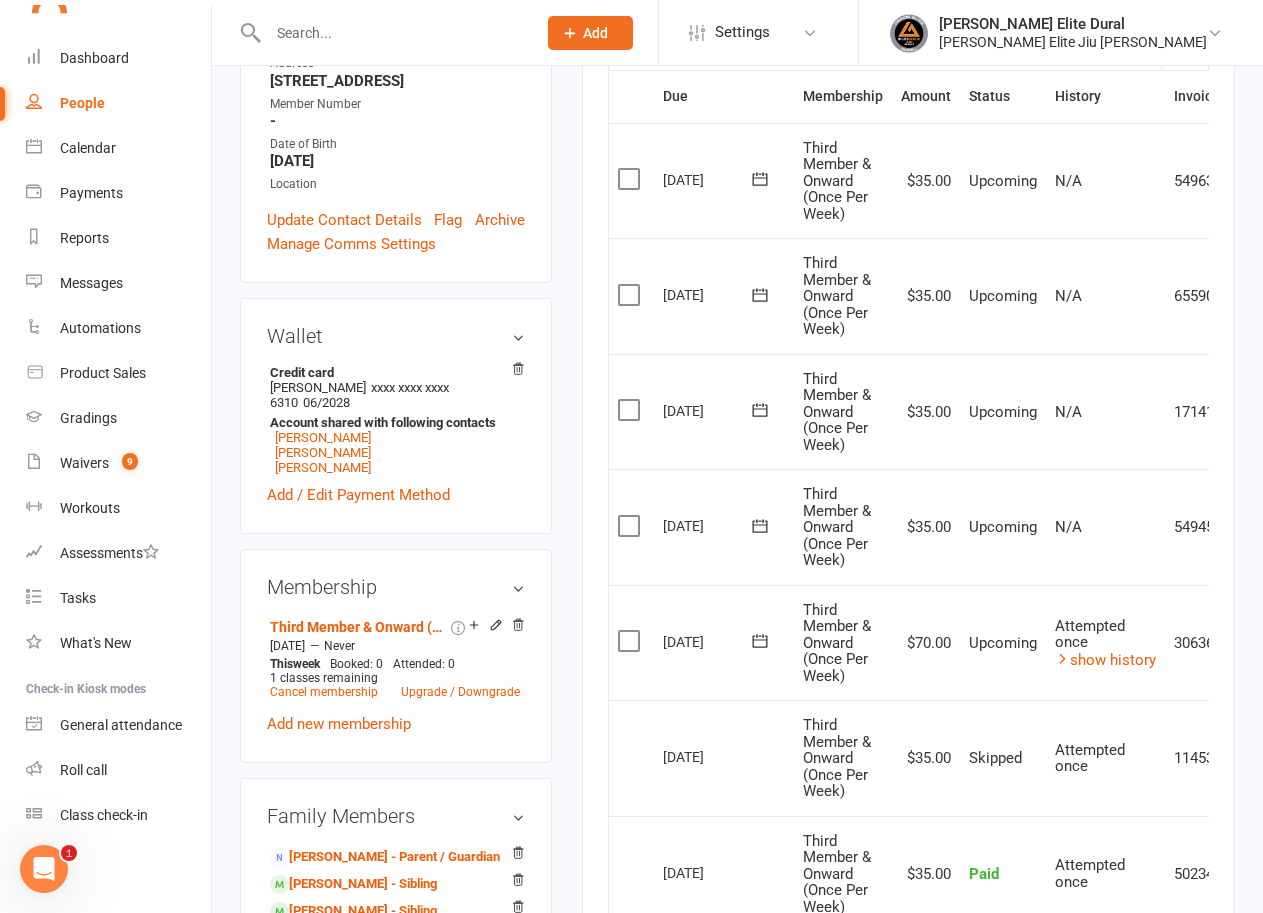 scroll, scrollTop: 700, scrollLeft: 0, axis: vertical 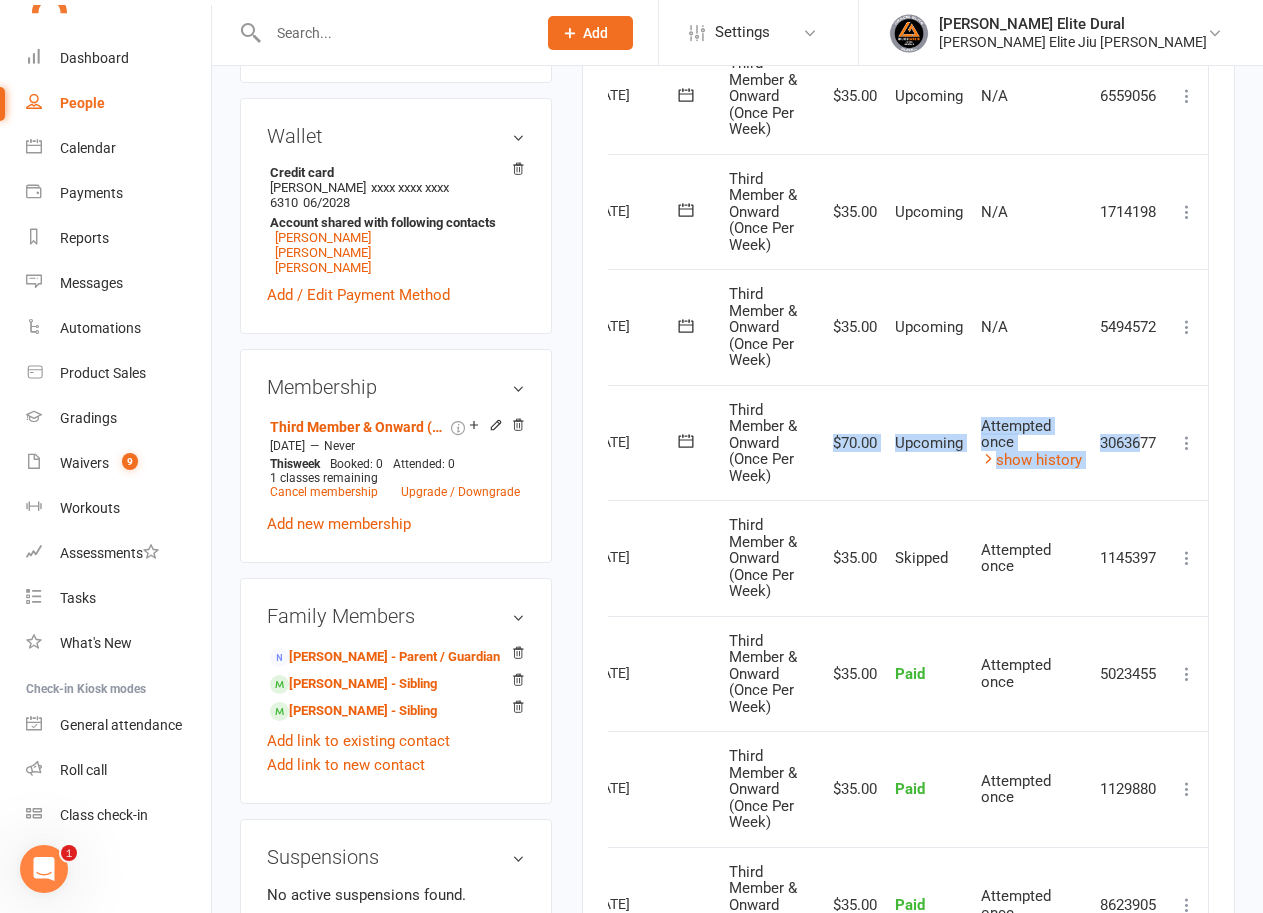 drag, startPoint x: 907, startPoint y: 437, endPoint x: 1143, endPoint y: 442, distance: 236.05296 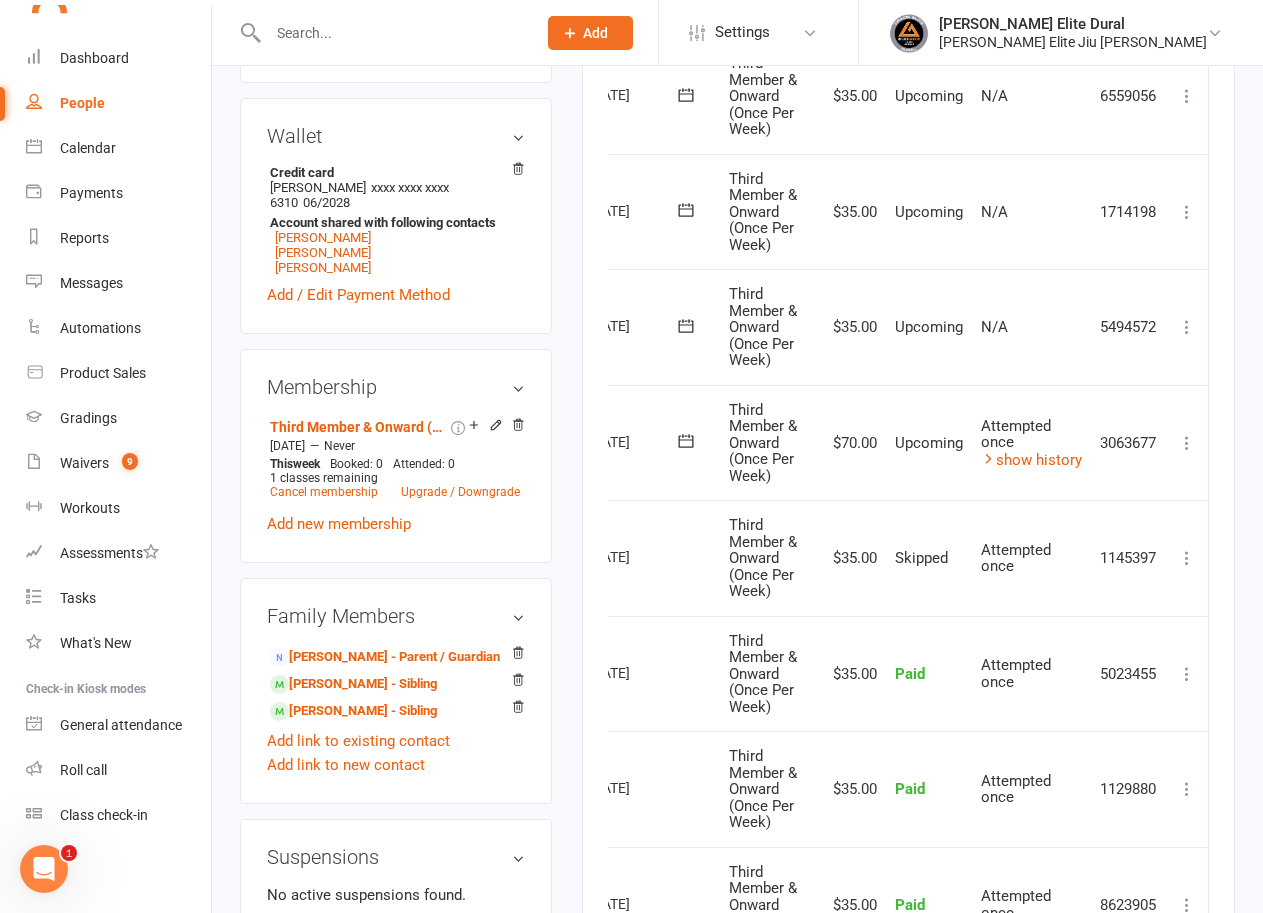 click at bounding box center (1187, 443) 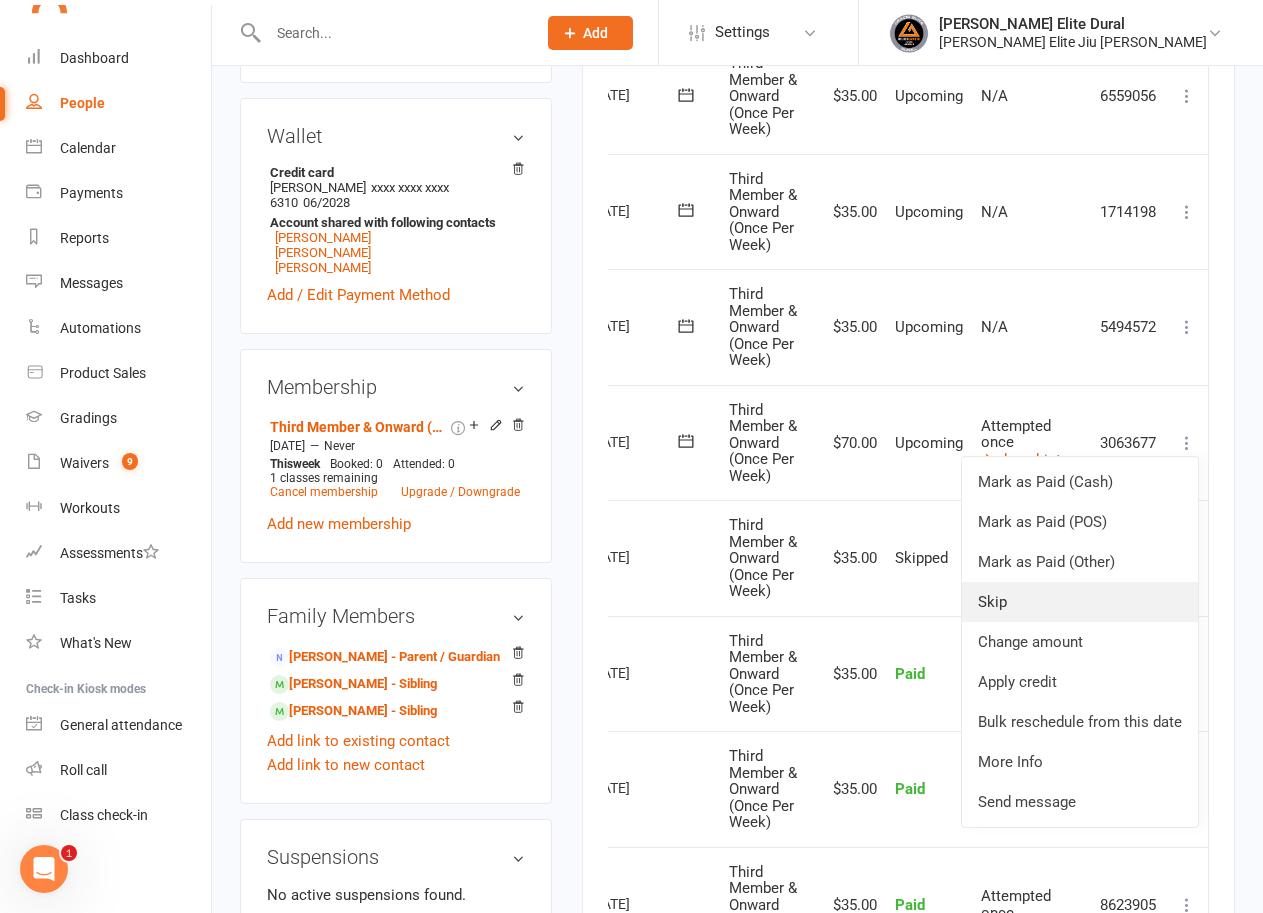 click on "Skip" at bounding box center (1080, 602) 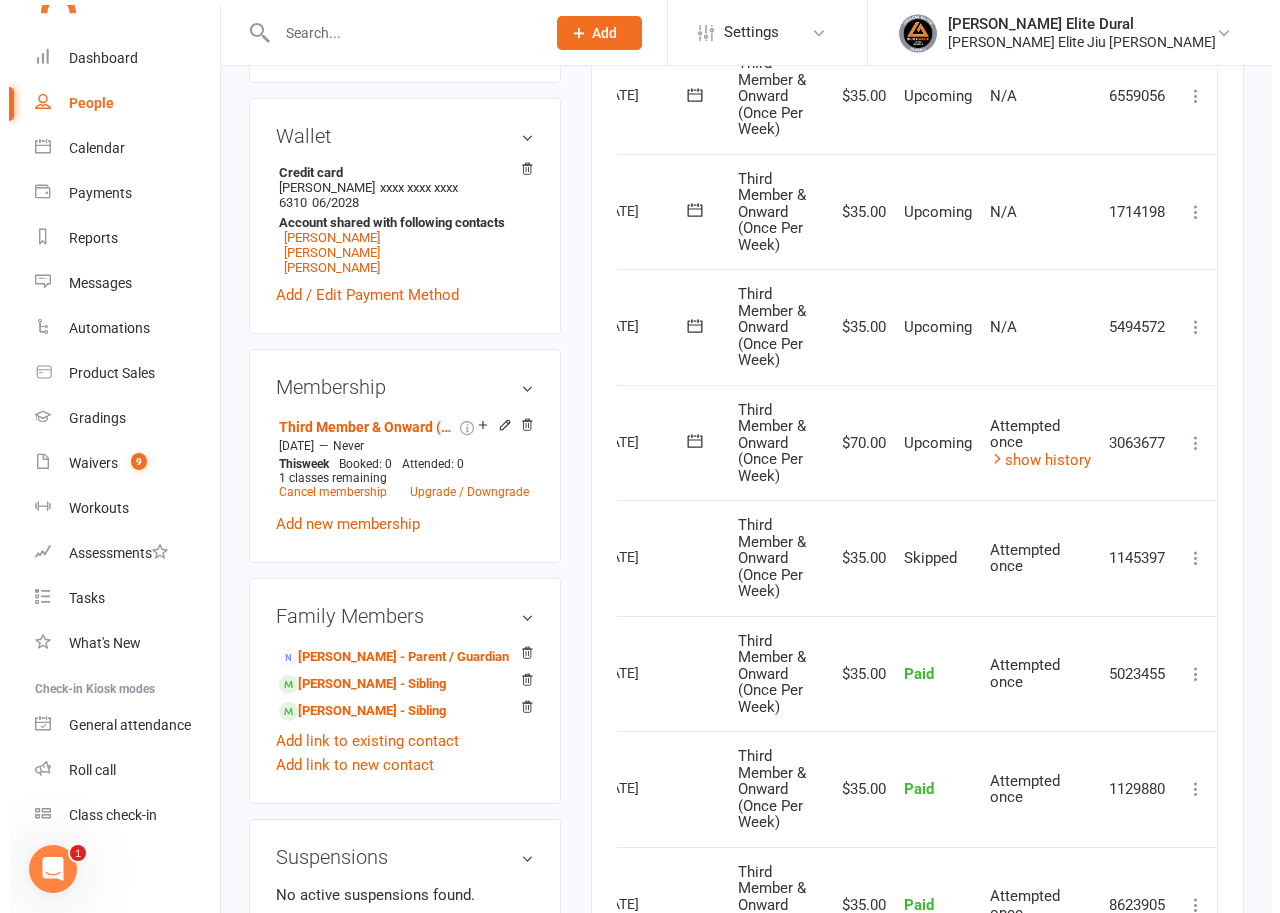 scroll, scrollTop: 676, scrollLeft: 0, axis: vertical 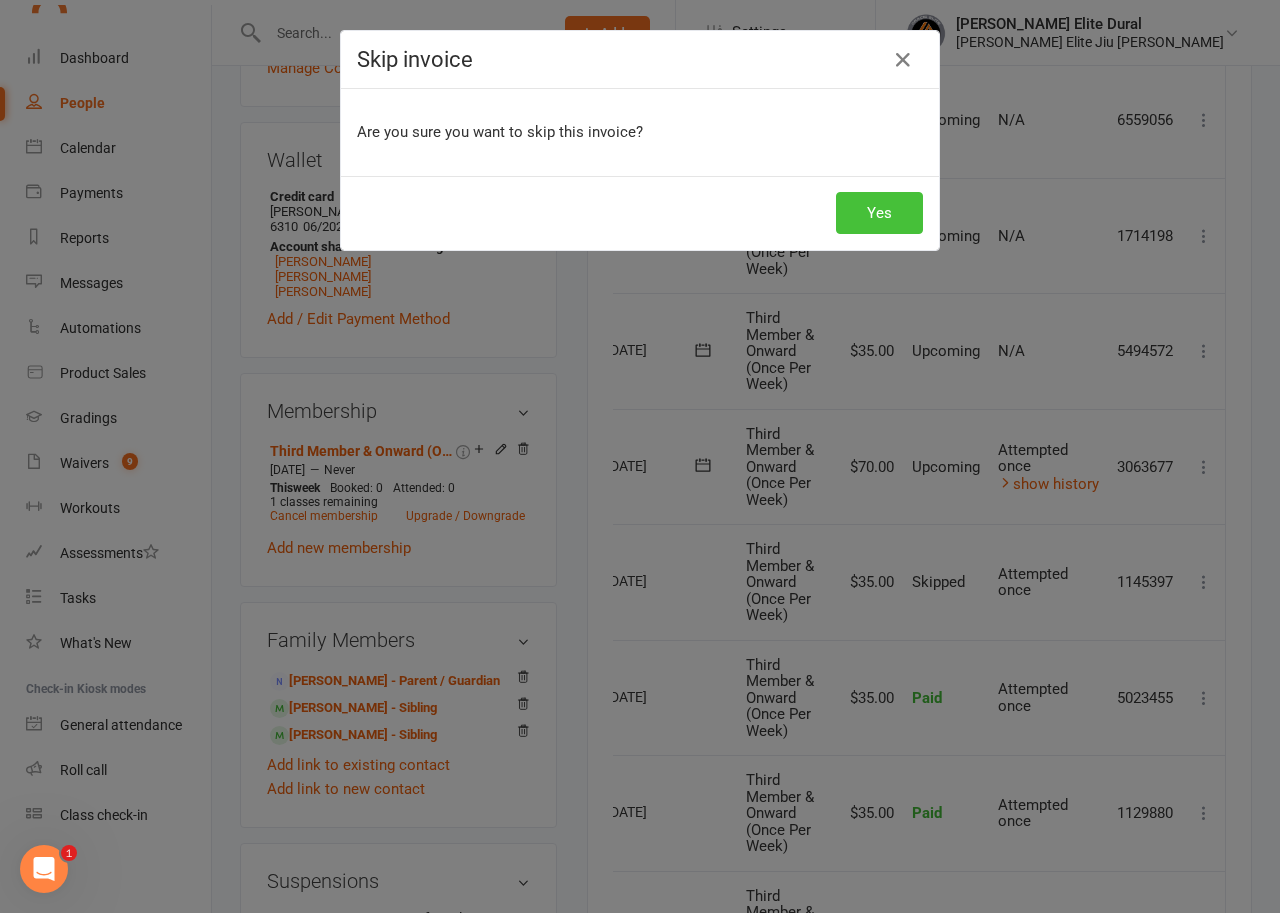 click on "Yes" at bounding box center [879, 213] 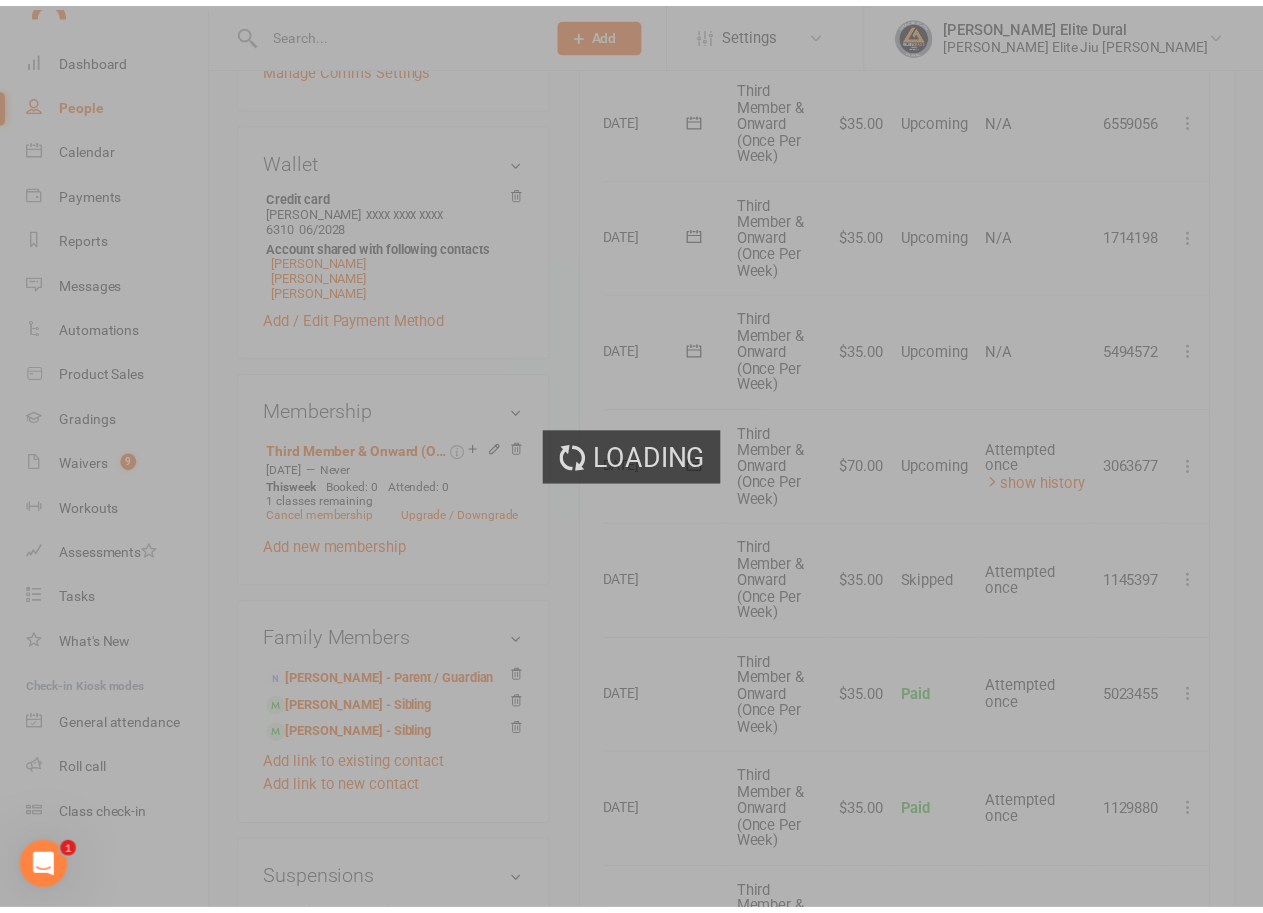 scroll, scrollTop: 700, scrollLeft: 0, axis: vertical 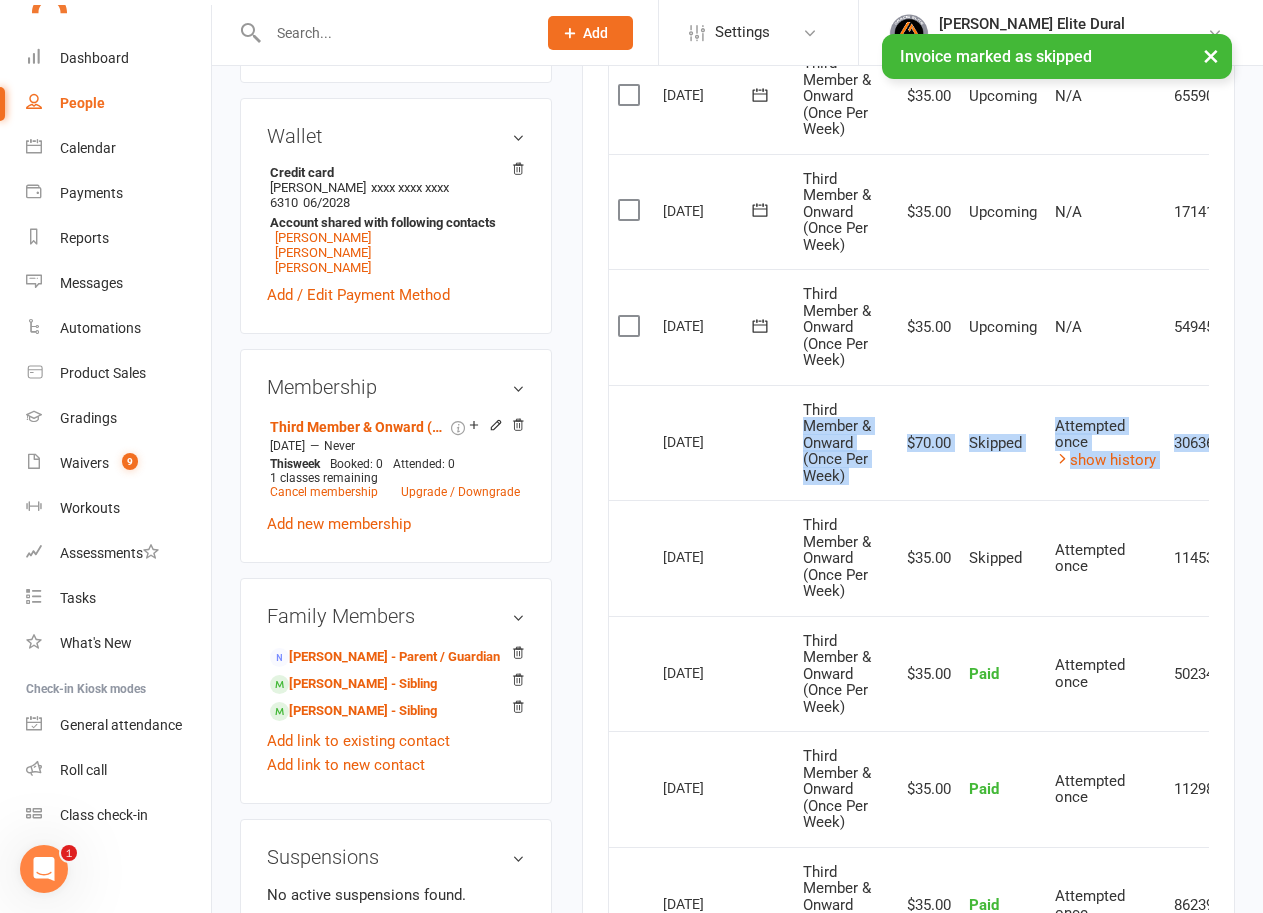 drag, startPoint x: 1151, startPoint y: 478, endPoint x: 804, endPoint y: 426, distance: 350.87463 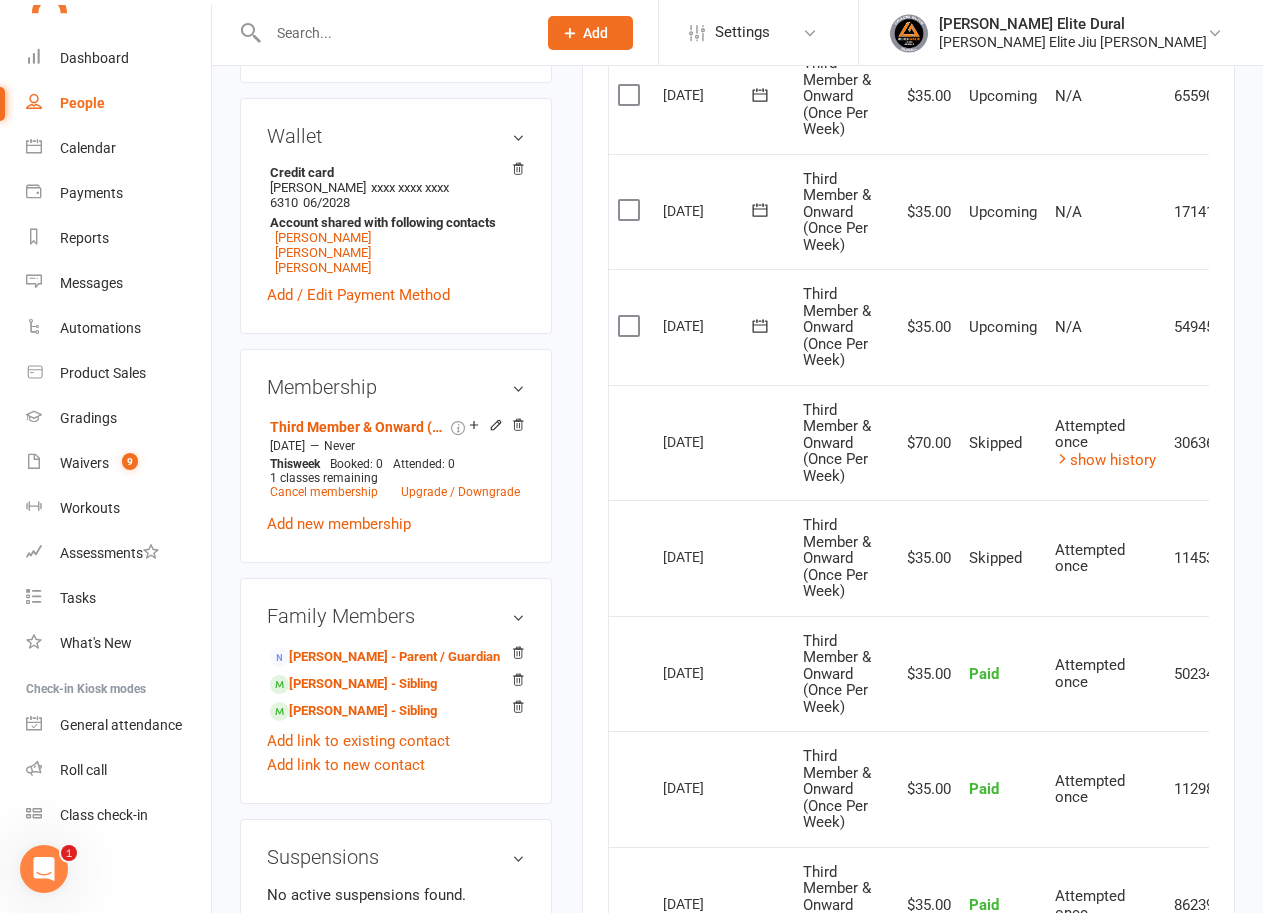 scroll, scrollTop: 100, scrollLeft: 0, axis: vertical 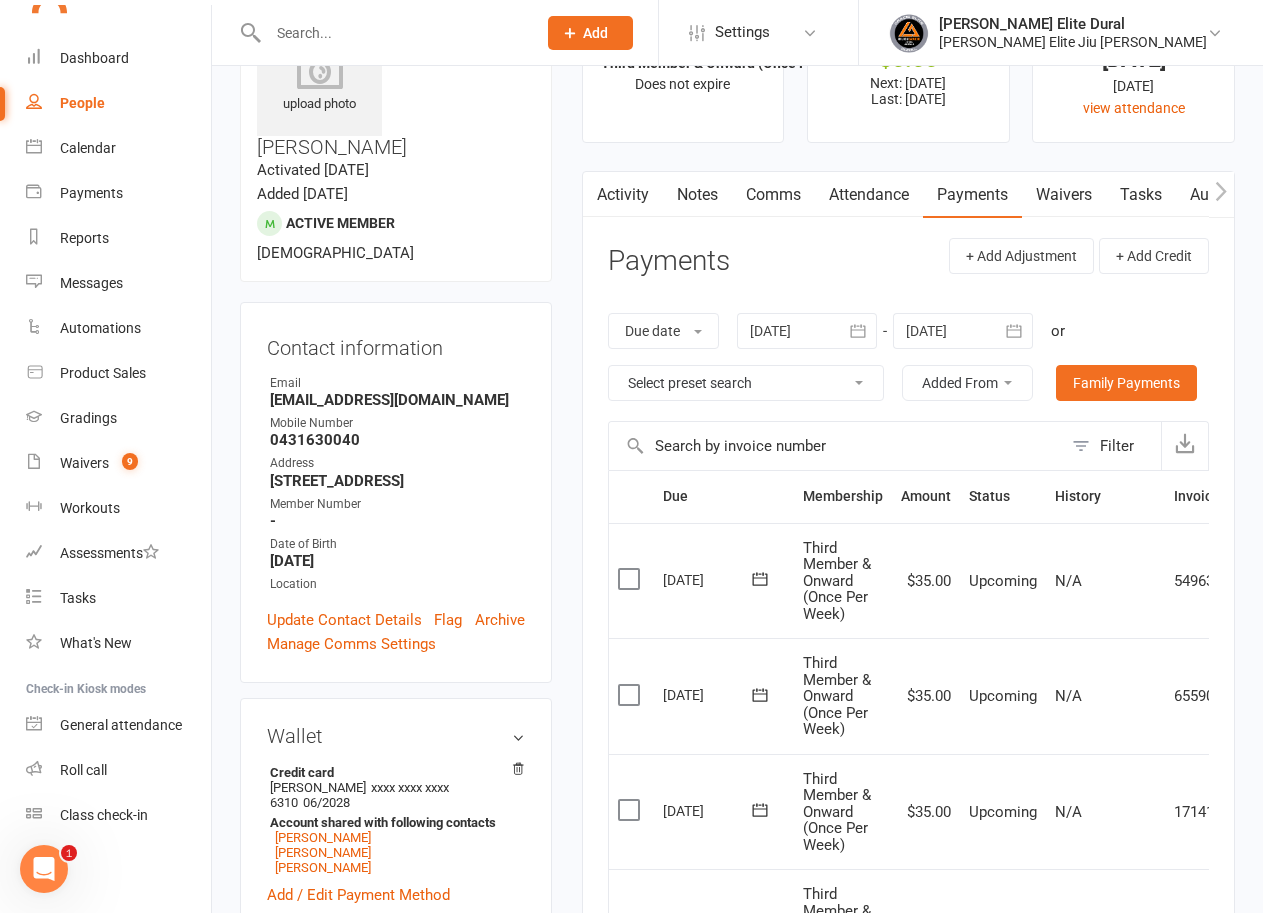 click on "✓ Memberships Third Member & Onward (Once Per Week) Does not expire $ Balance $0.00 Next: 12 Jul 2025 Last: 26 Jun 2025 Last visit 3 Jul 2025 7 days ago view attendance
Activity Notes Comms Attendance Payments Waivers Tasks Automations Workouts Gradings / Promotions Access Control Credit balance
Payments + Add Adjustment + Add Credit Due date  Due date Date paid Date failed Date settled 09 Jun 2025
June 2025
Sun Mon Tue Wed Thu Fri Sat
23
01
02
03
04
05
06
07
24
08
09
10
11
12
13
14
25
15
16
17
18
19
20" at bounding box center [908, 963] 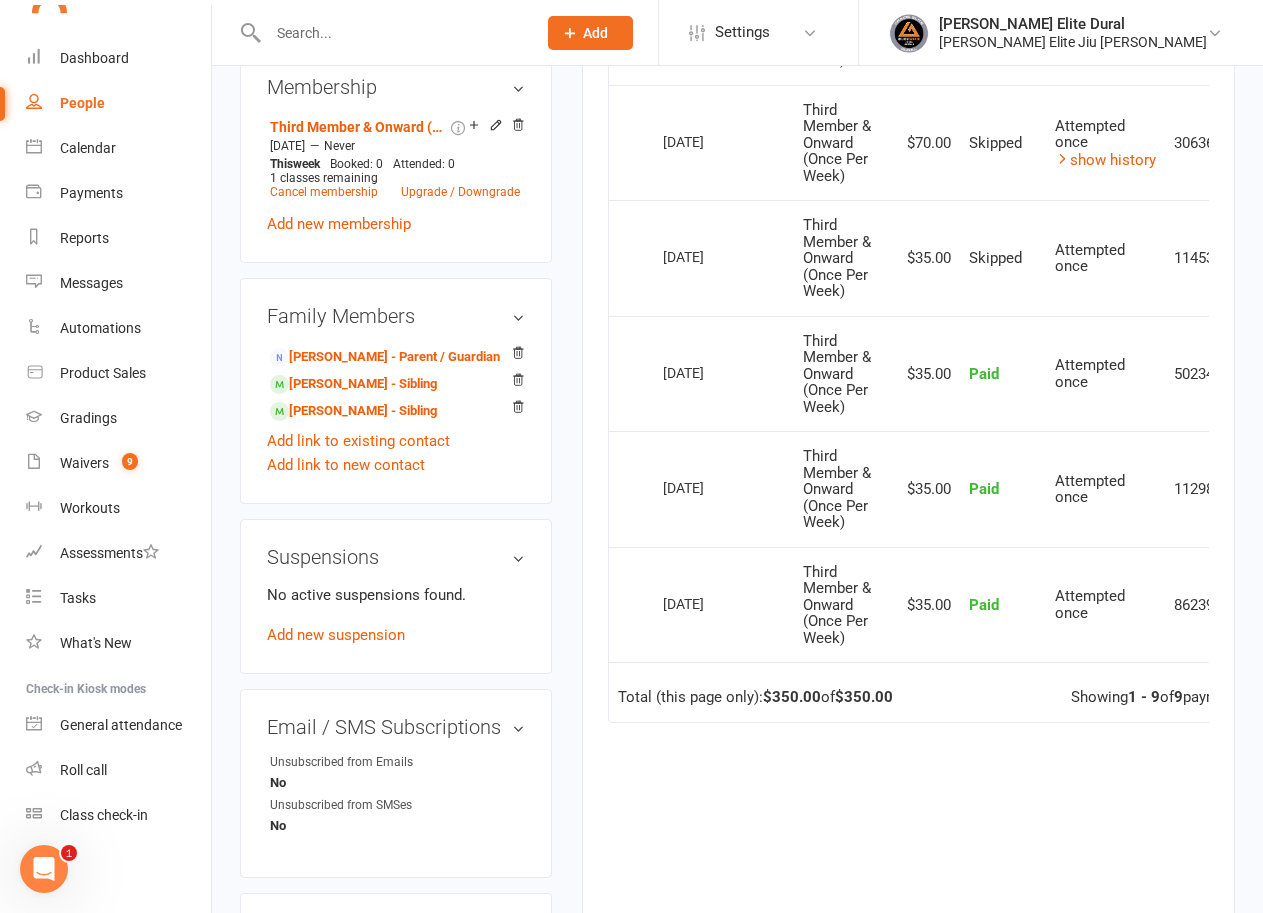 scroll, scrollTop: 500, scrollLeft: 0, axis: vertical 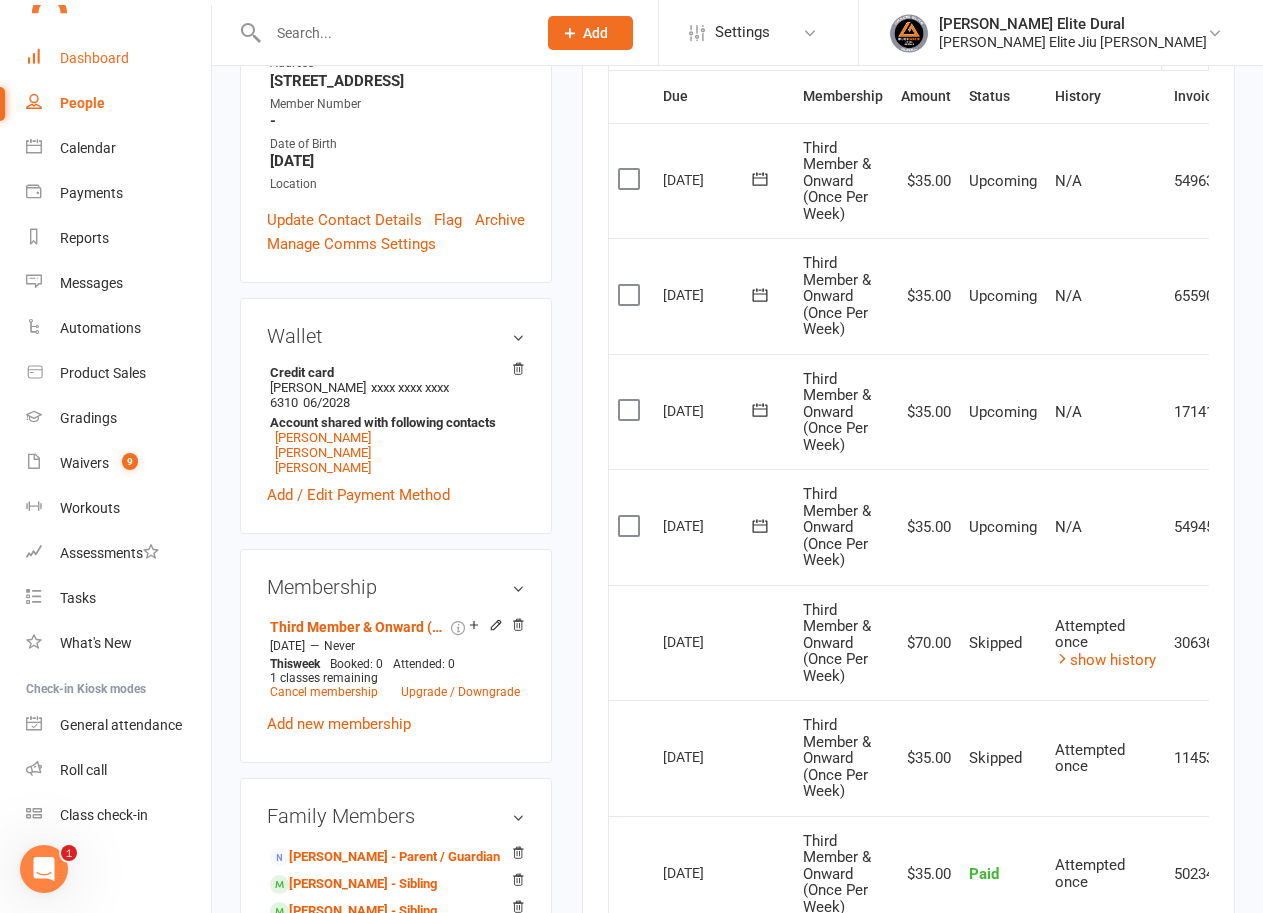 click on "Dashboard" at bounding box center (94, 58) 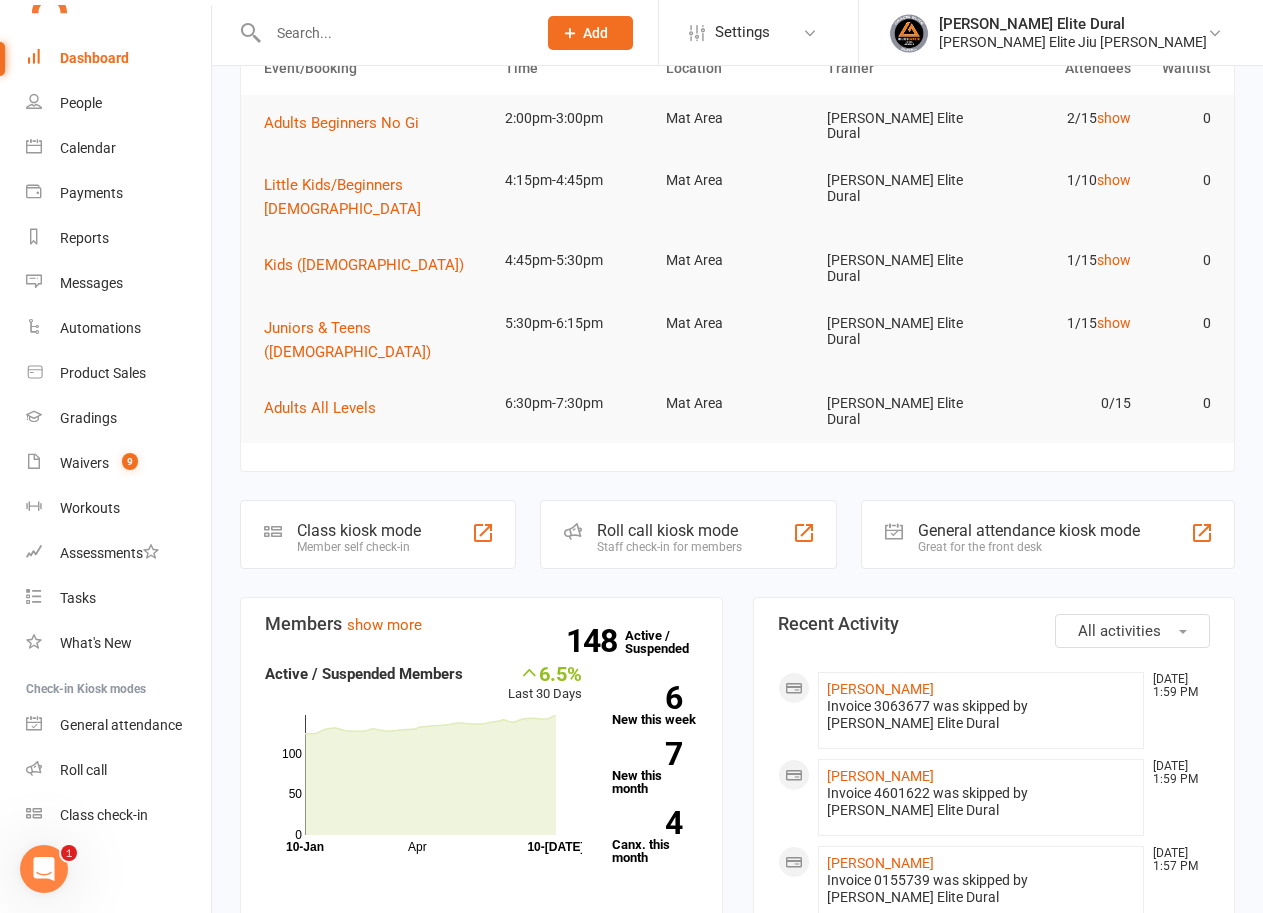 scroll, scrollTop: 0, scrollLeft: 0, axis: both 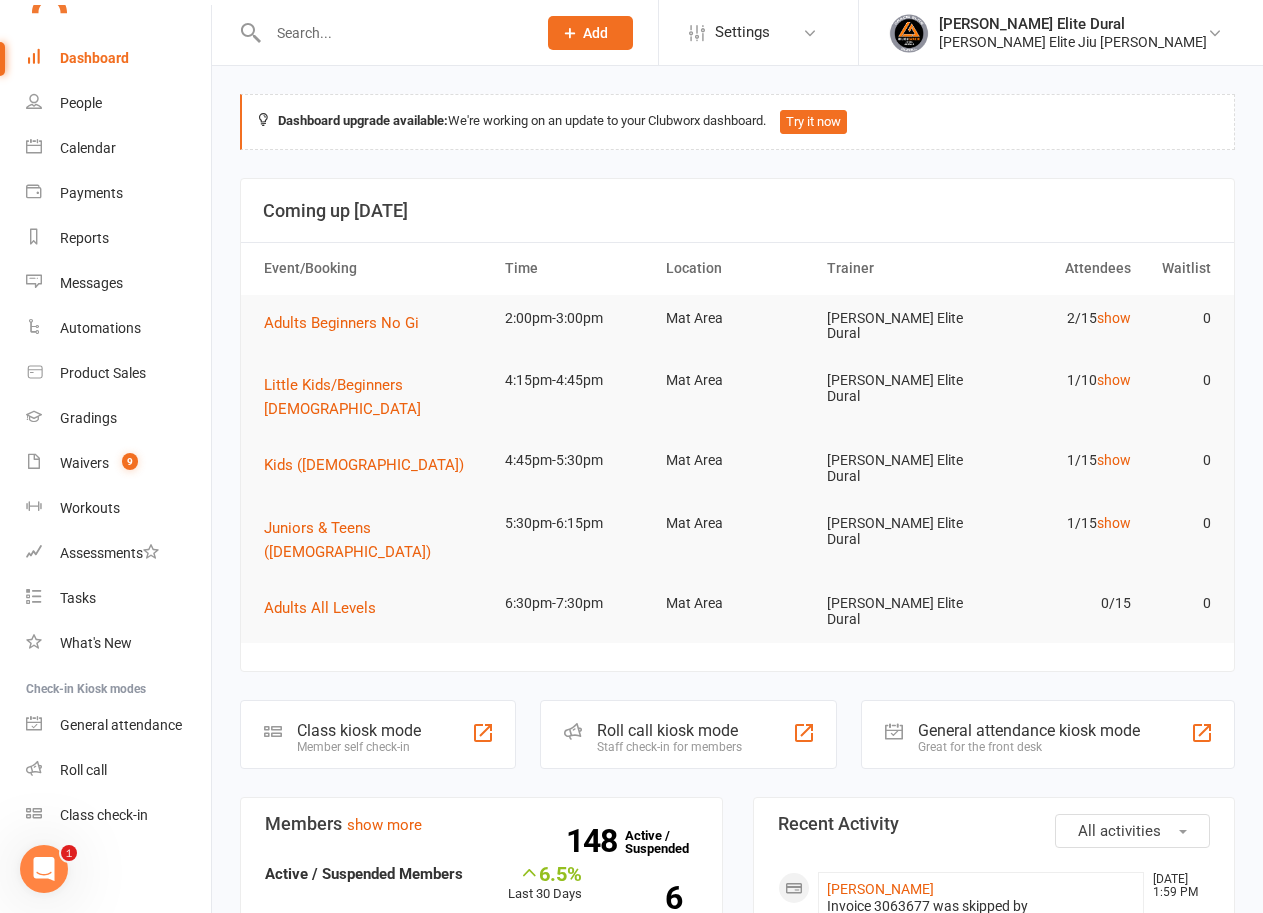 click on "Member self check-in" 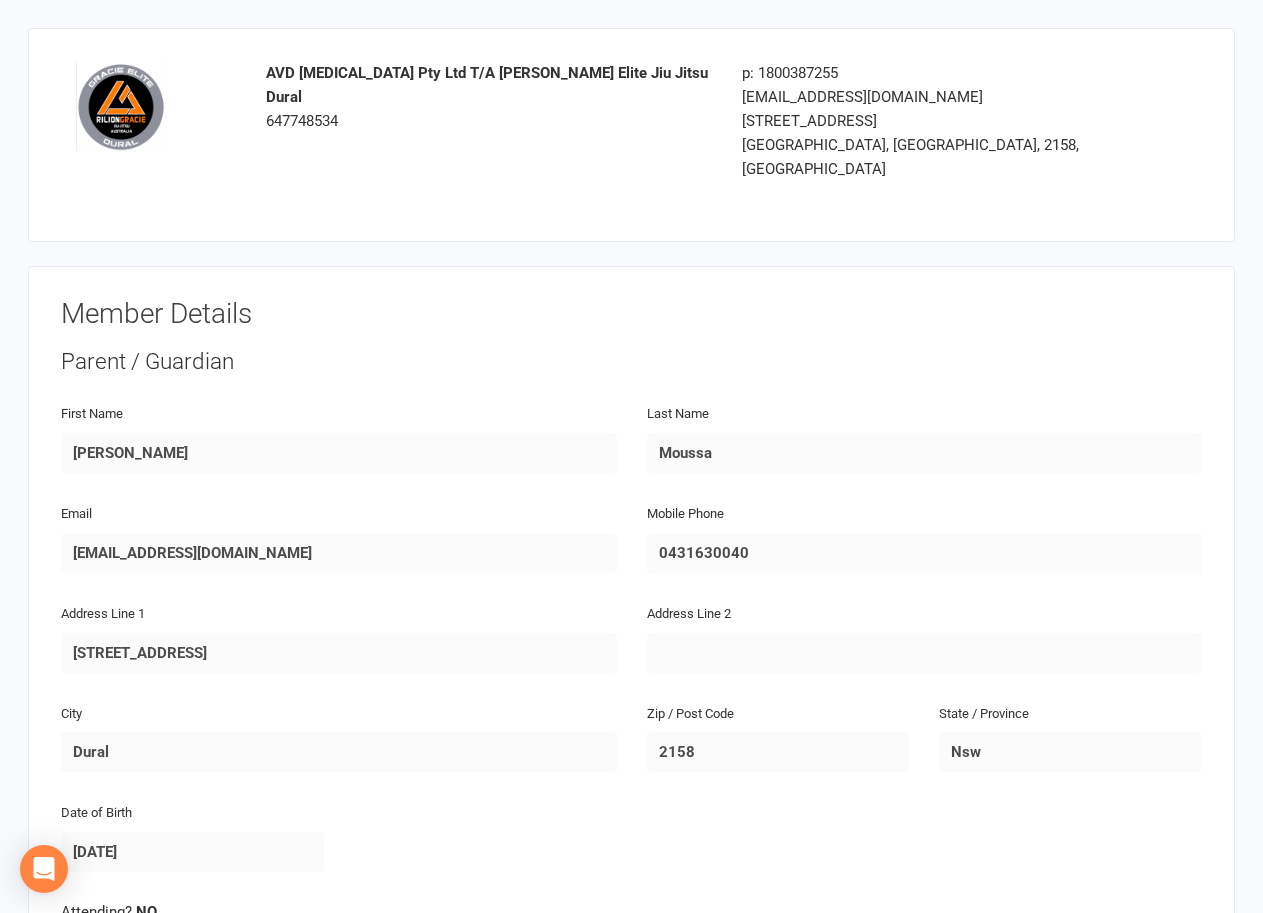 scroll, scrollTop: 0, scrollLeft: 0, axis: both 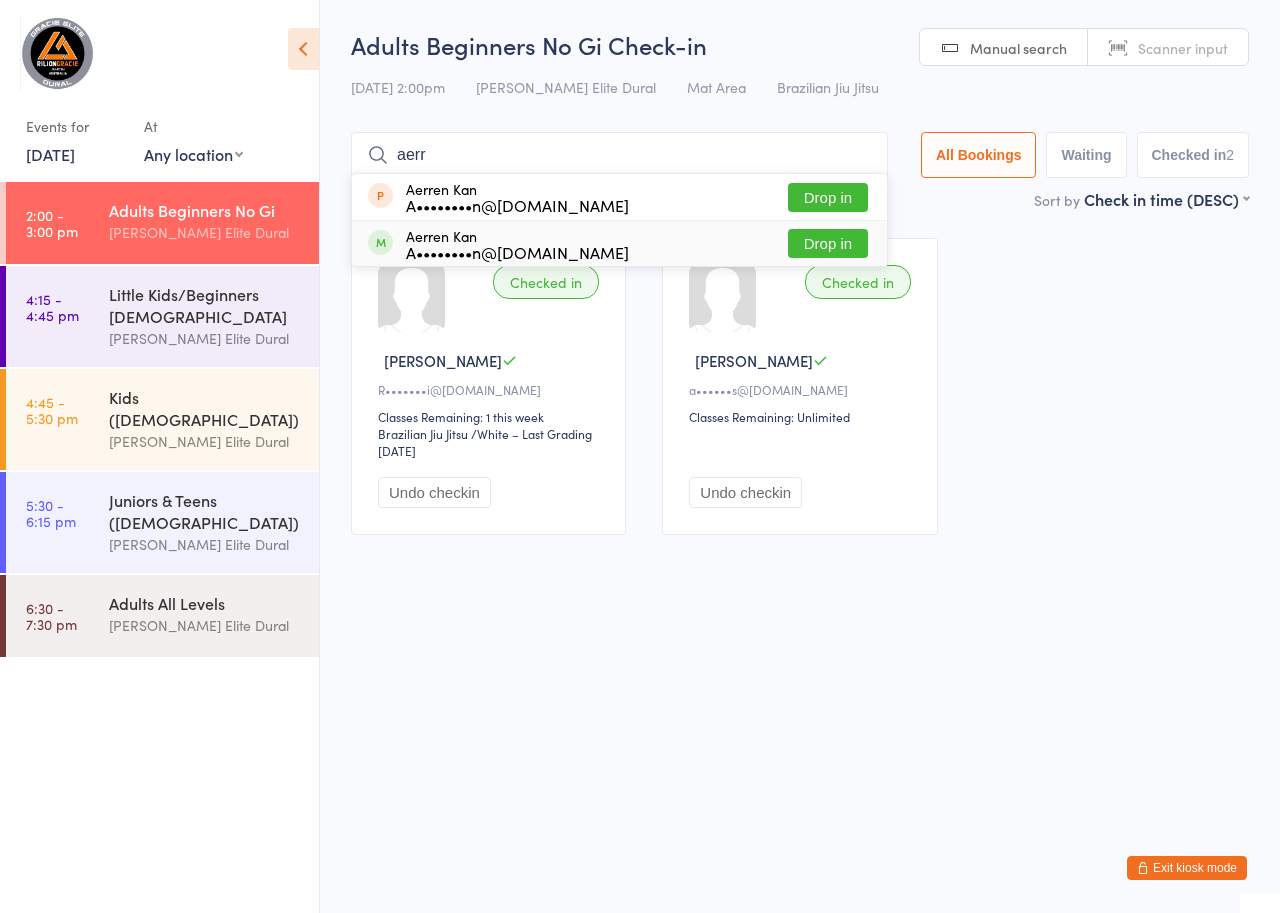 type on "aerr" 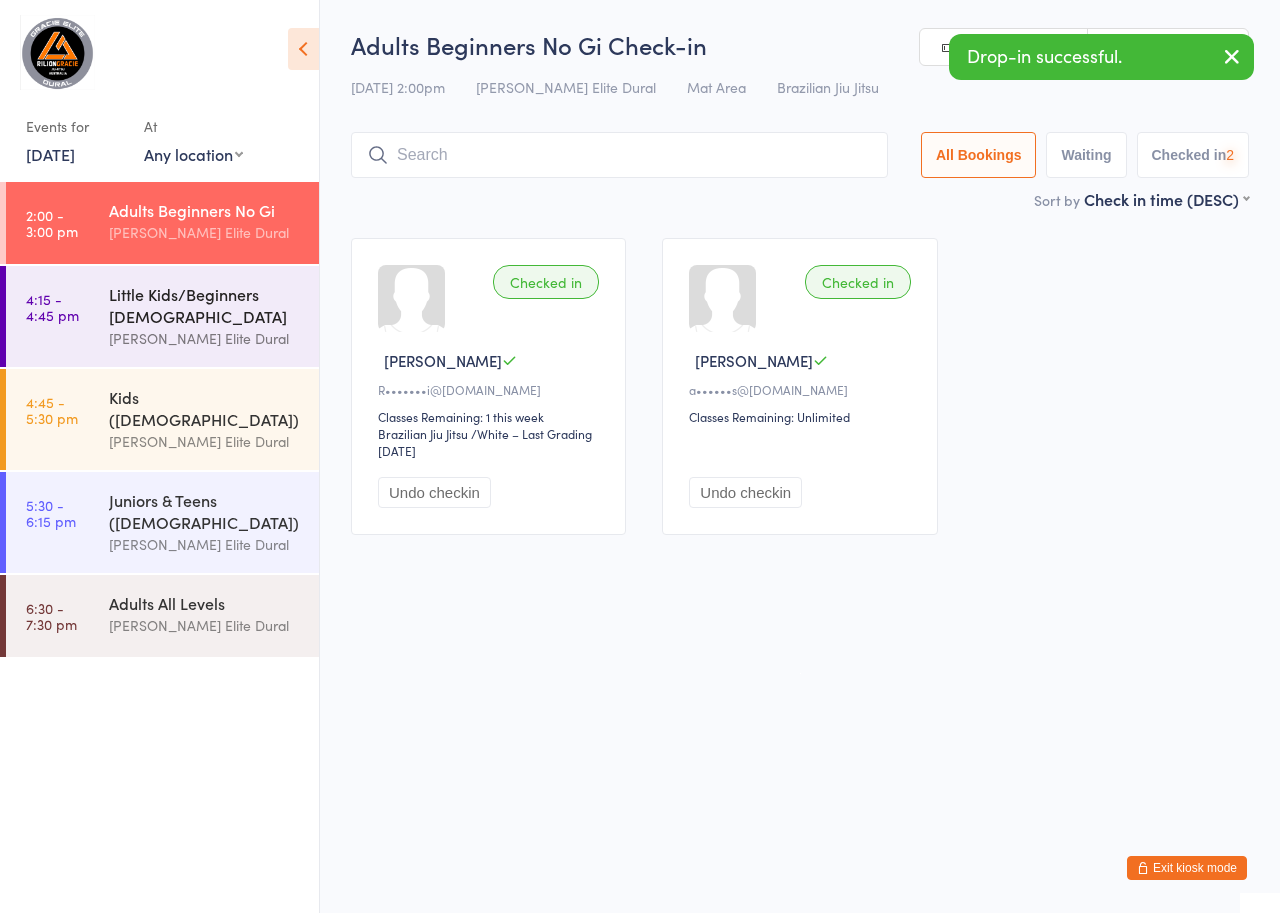 click on "4:15 - 4:45 pm" at bounding box center [52, 307] 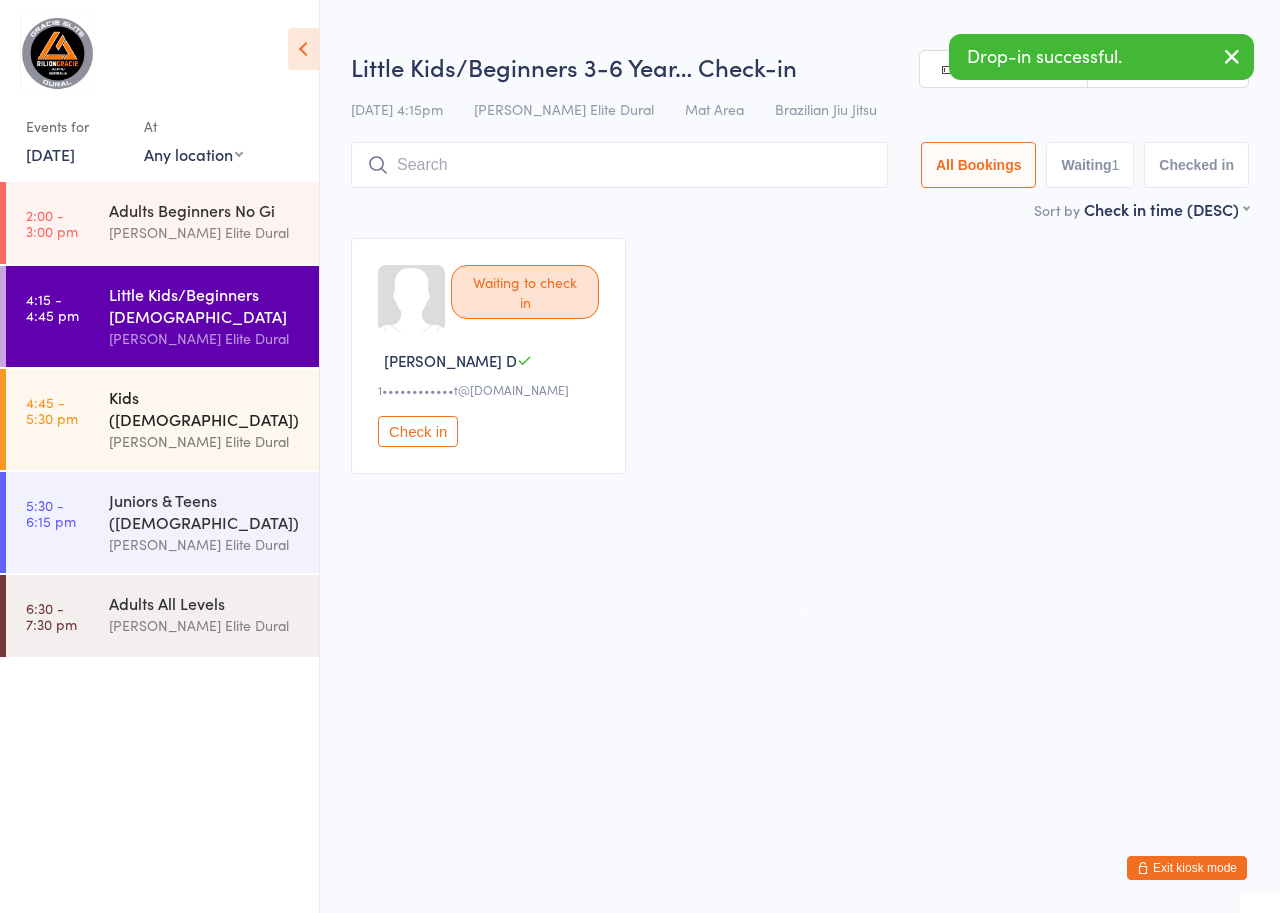 click on "[PERSON_NAME] Elite Dural" at bounding box center [205, 441] 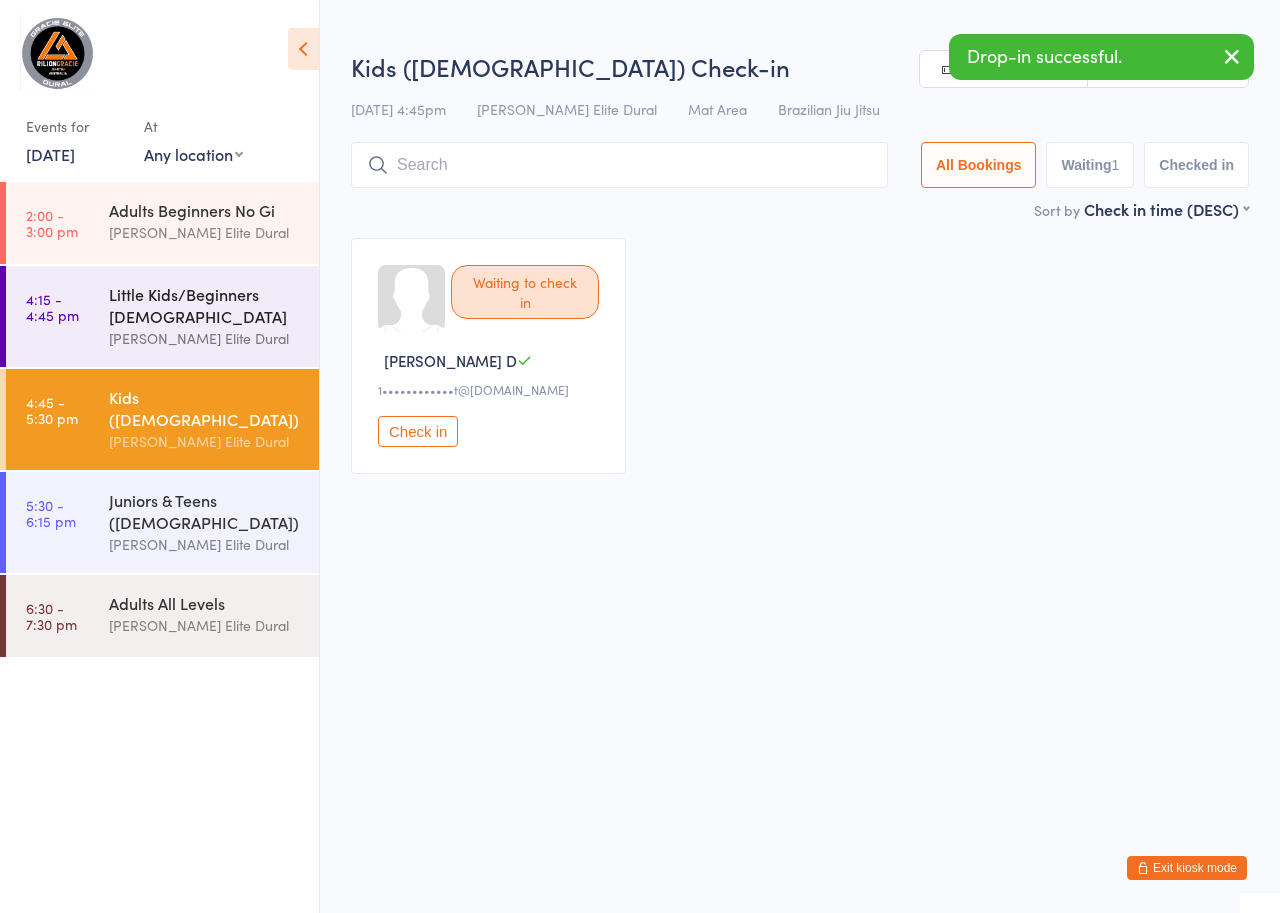 click on "Little Kids/Beginners [DEMOGRAPHIC_DATA]" at bounding box center [205, 305] 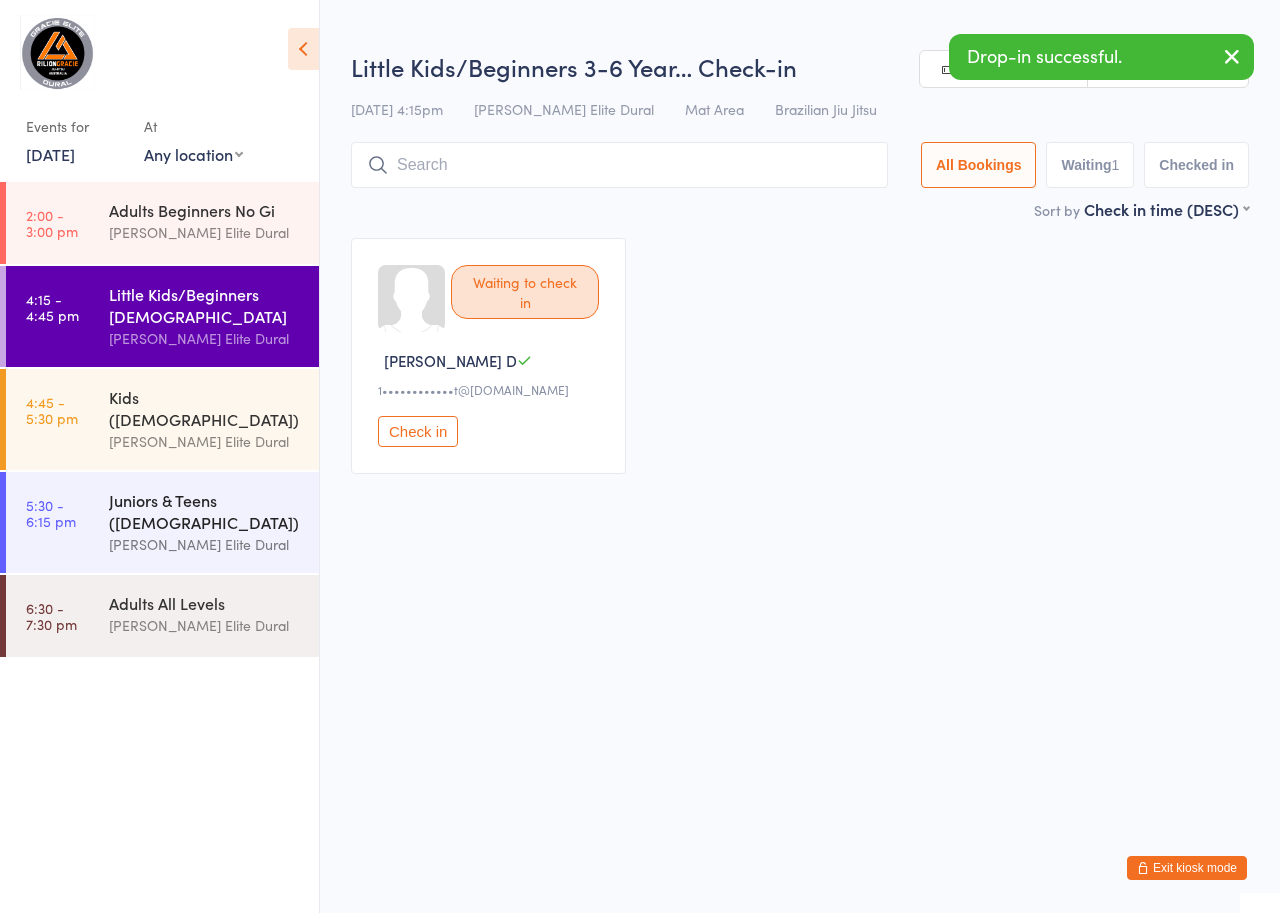 click on "Juniors & Teens ([DEMOGRAPHIC_DATA])" at bounding box center [205, 511] 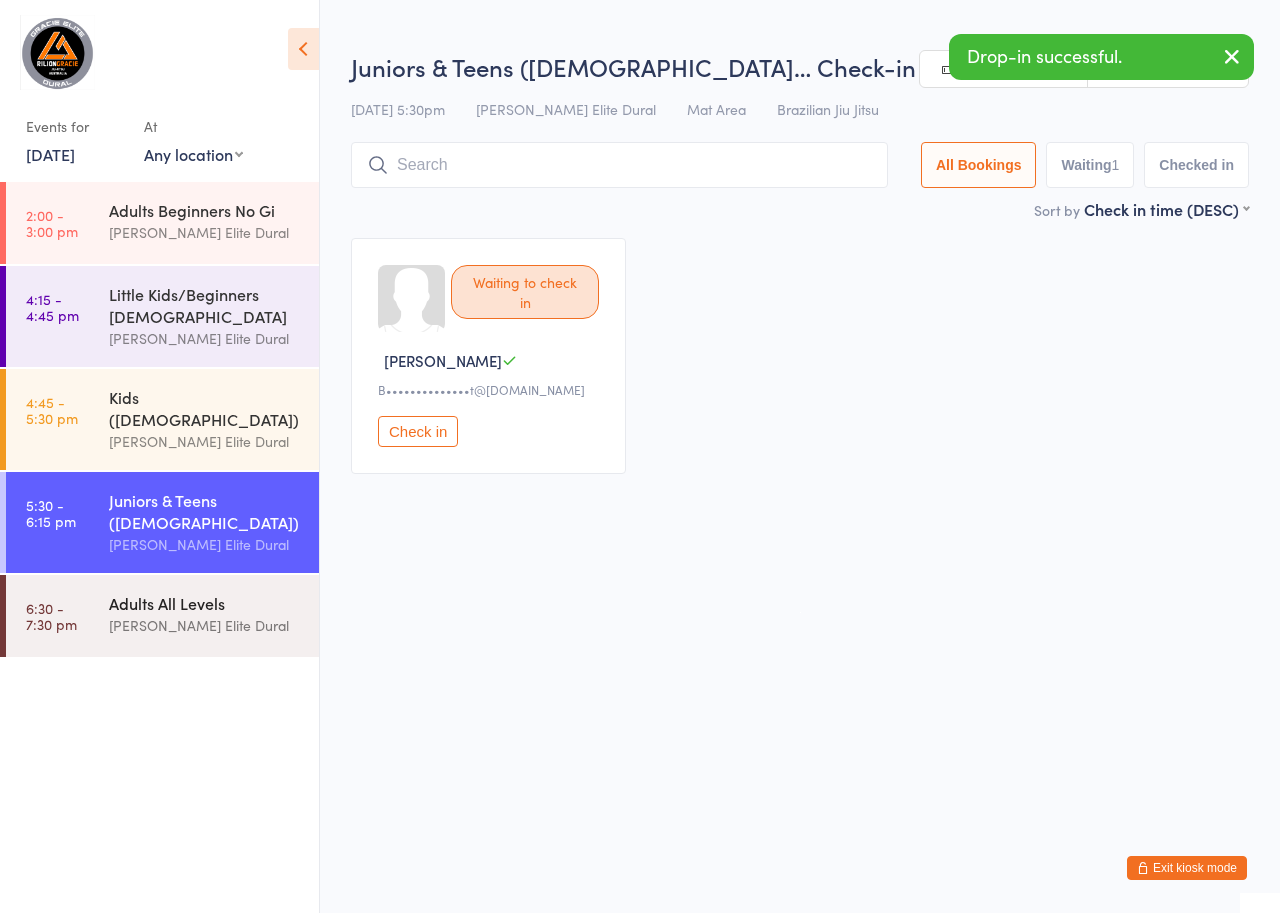 click on "[PERSON_NAME] Elite Dural" at bounding box center (205, 625) 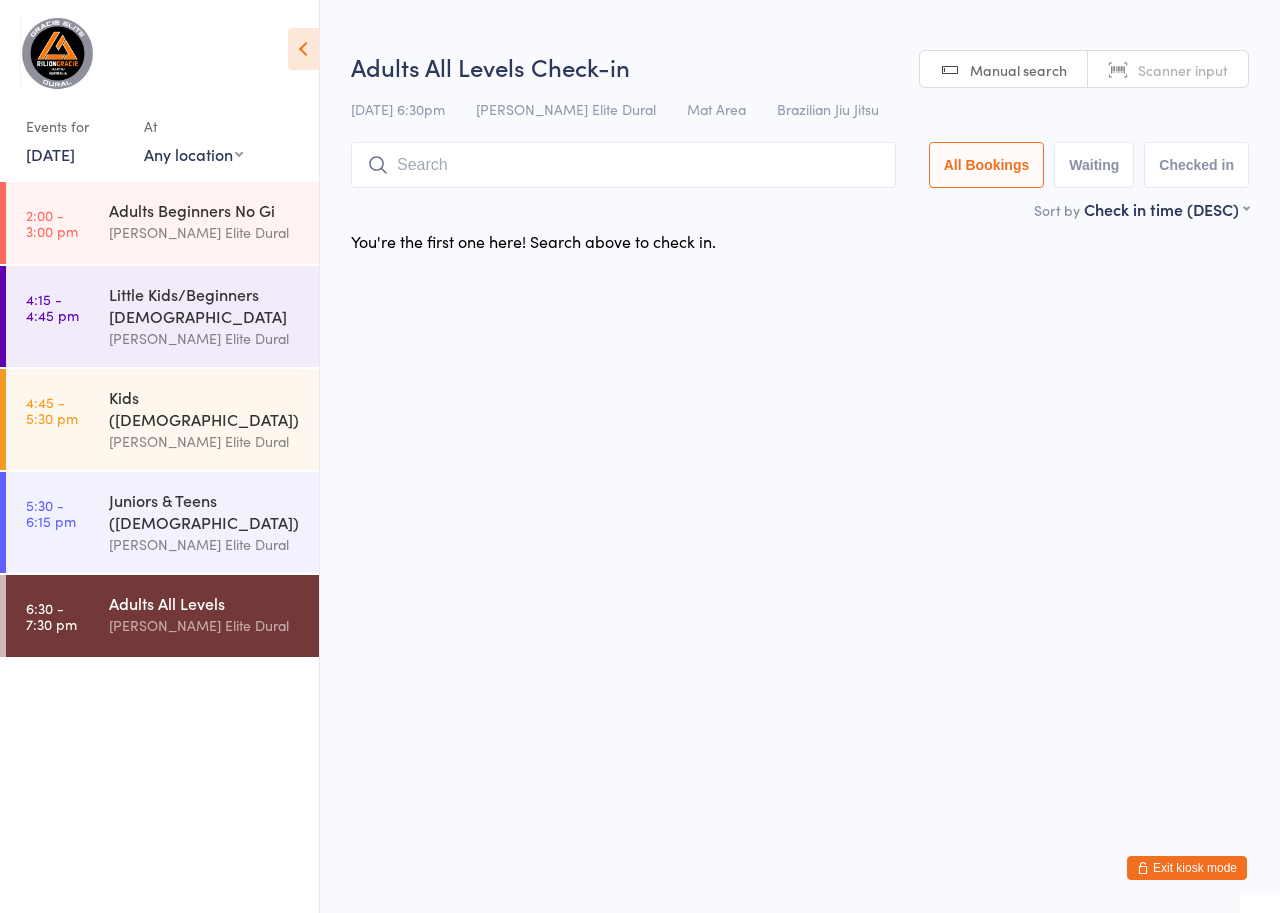 click on "Exit kiosk mode" at bounding box center (1187, 868) 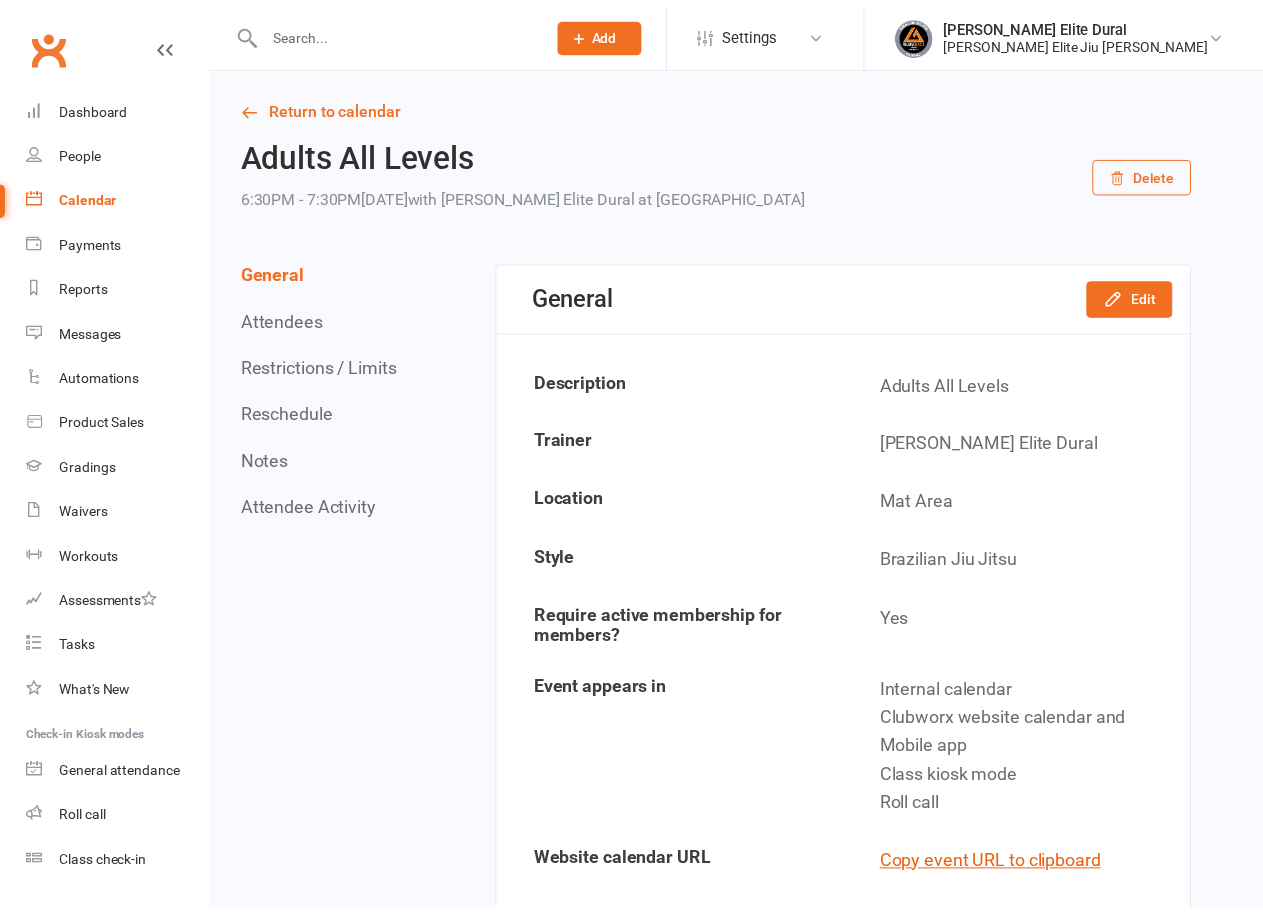 scroll, scrollTop: 0, scrollLeft: 0, axis: both 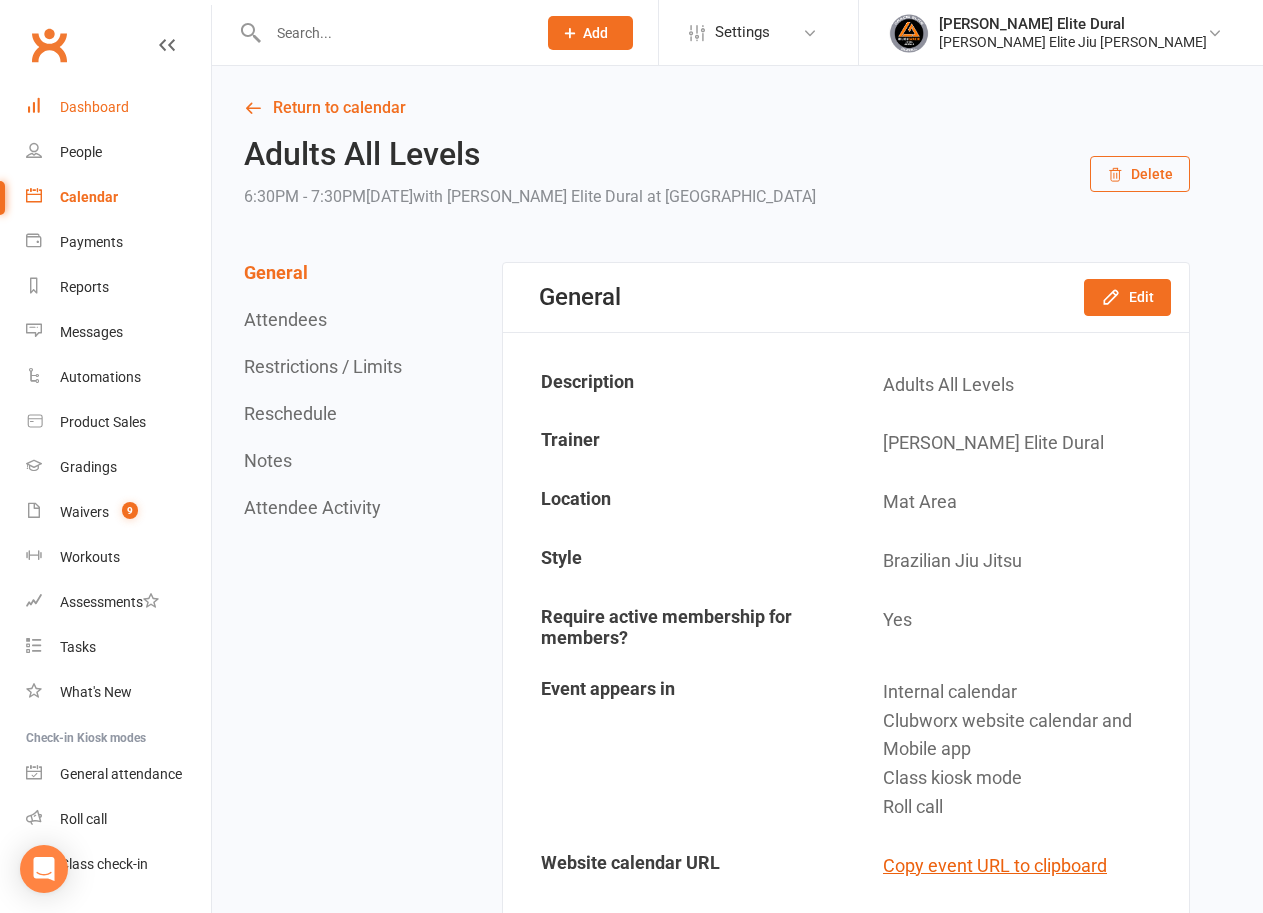 drag, startPoint x: 107, startPoint y: 101, endPoint x: 328, endPoint y: 547, distance: 497.75195 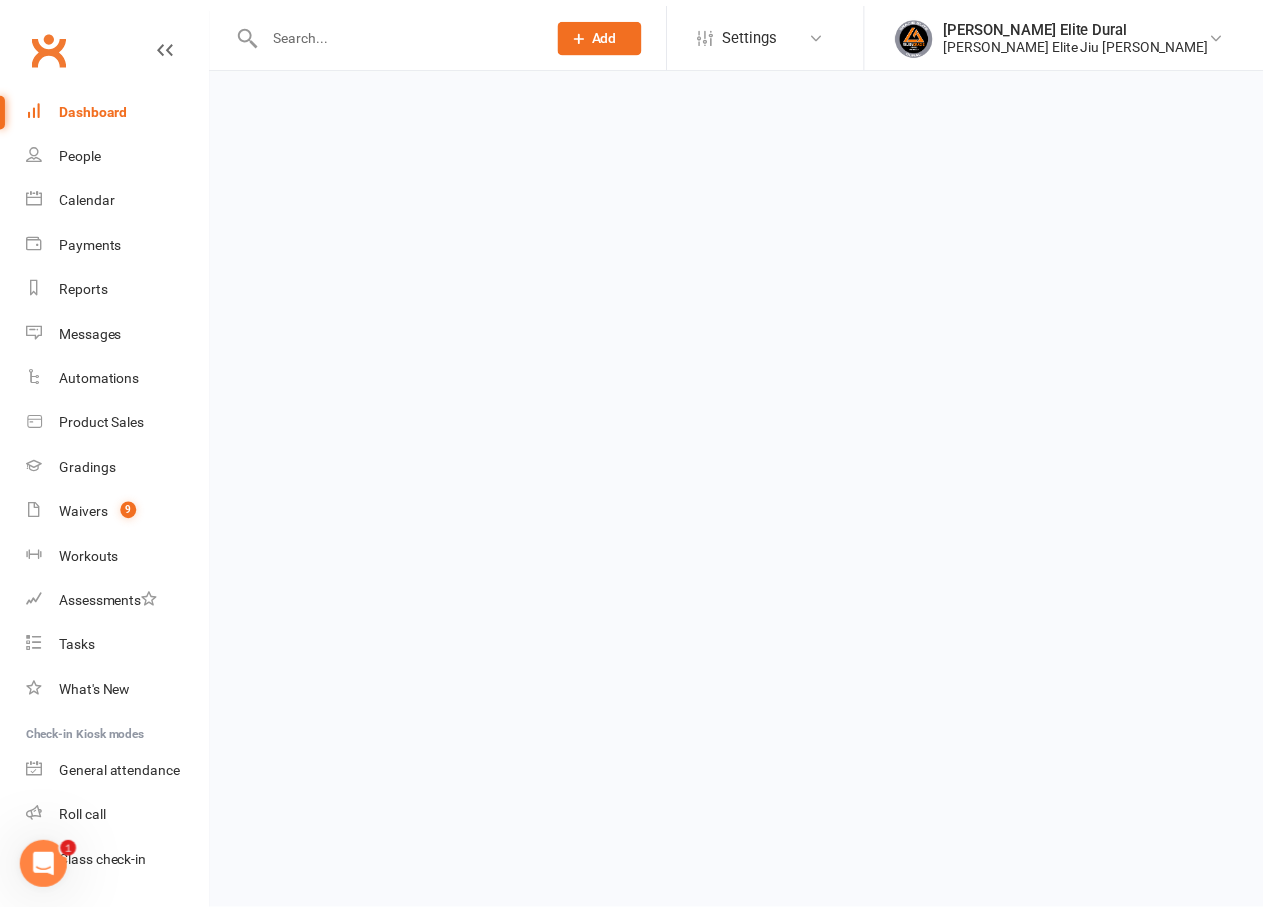 scroll, scrollTop: 0, scrollLeft: 0, axis: both 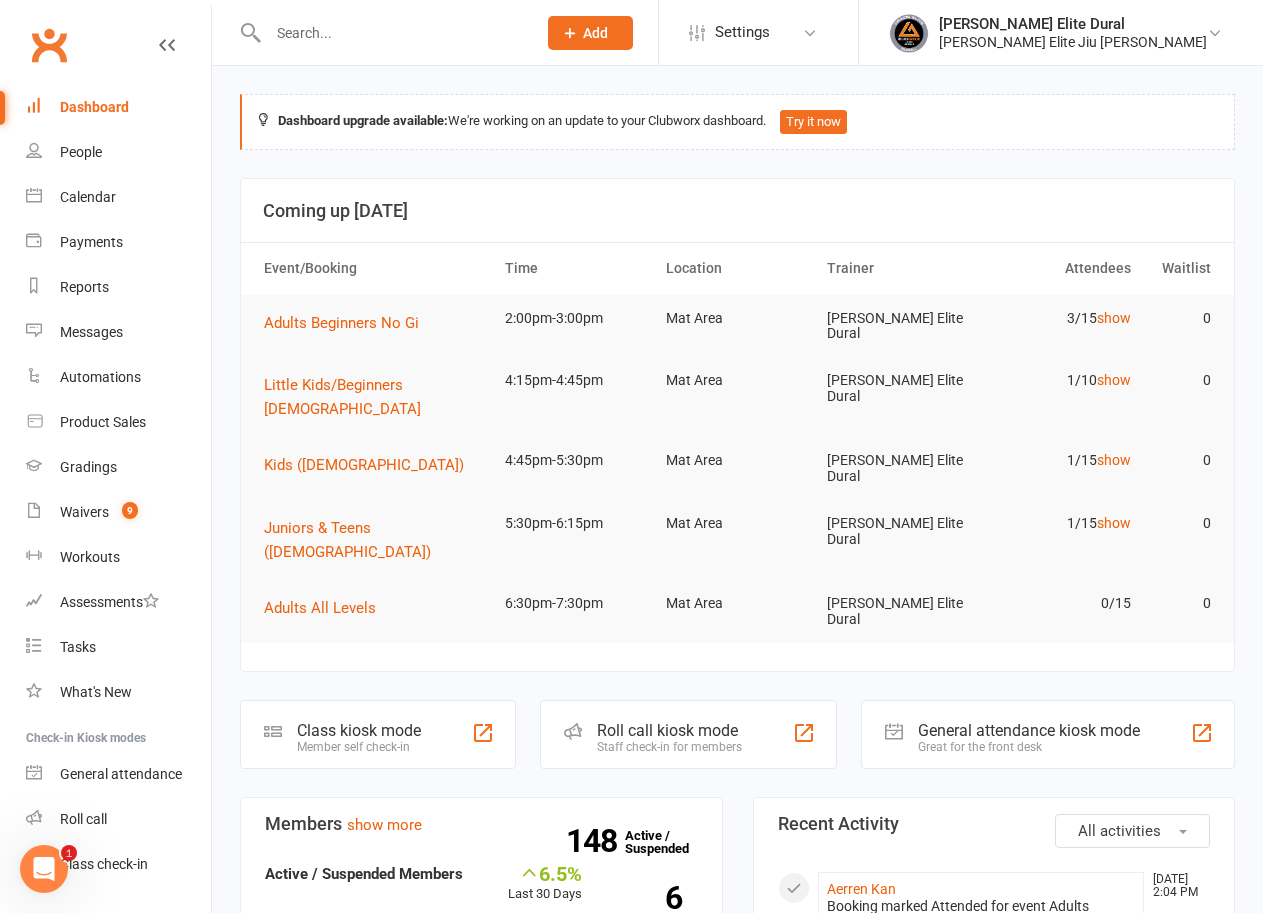 click at bounding box center (381, 32) 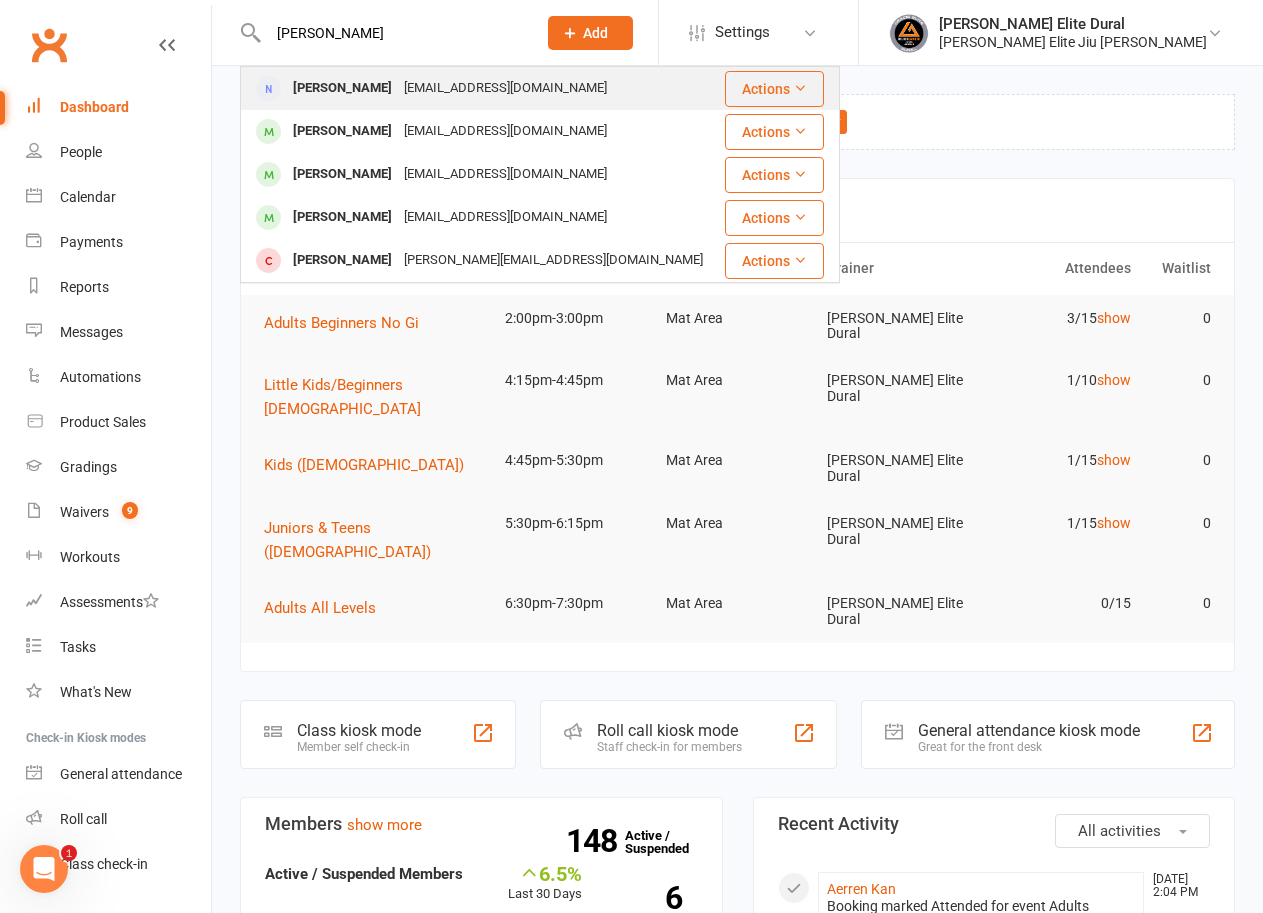 type on "[PERSON_NAME]" 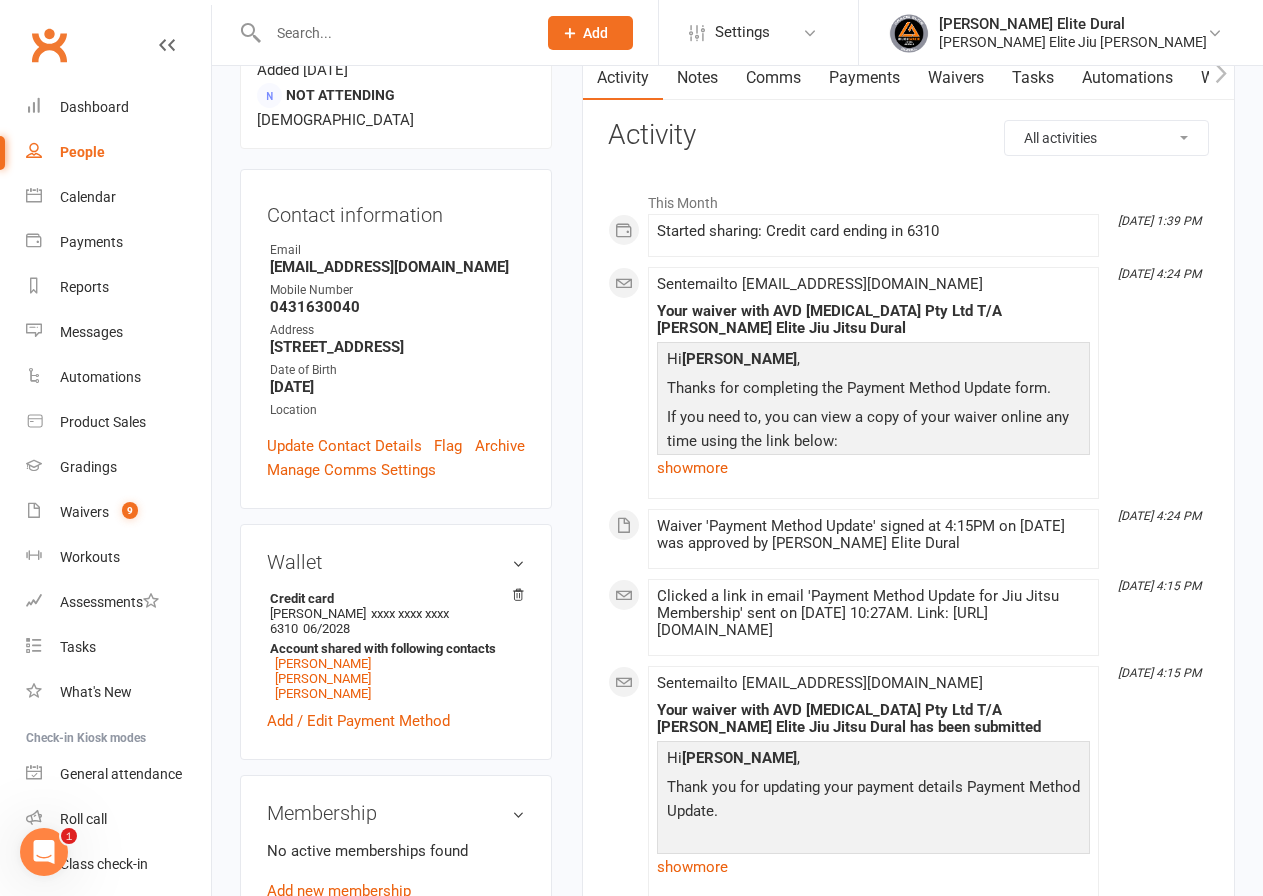 scroll, scrollTop: 100, scrollLeft: 0, axis: vertical 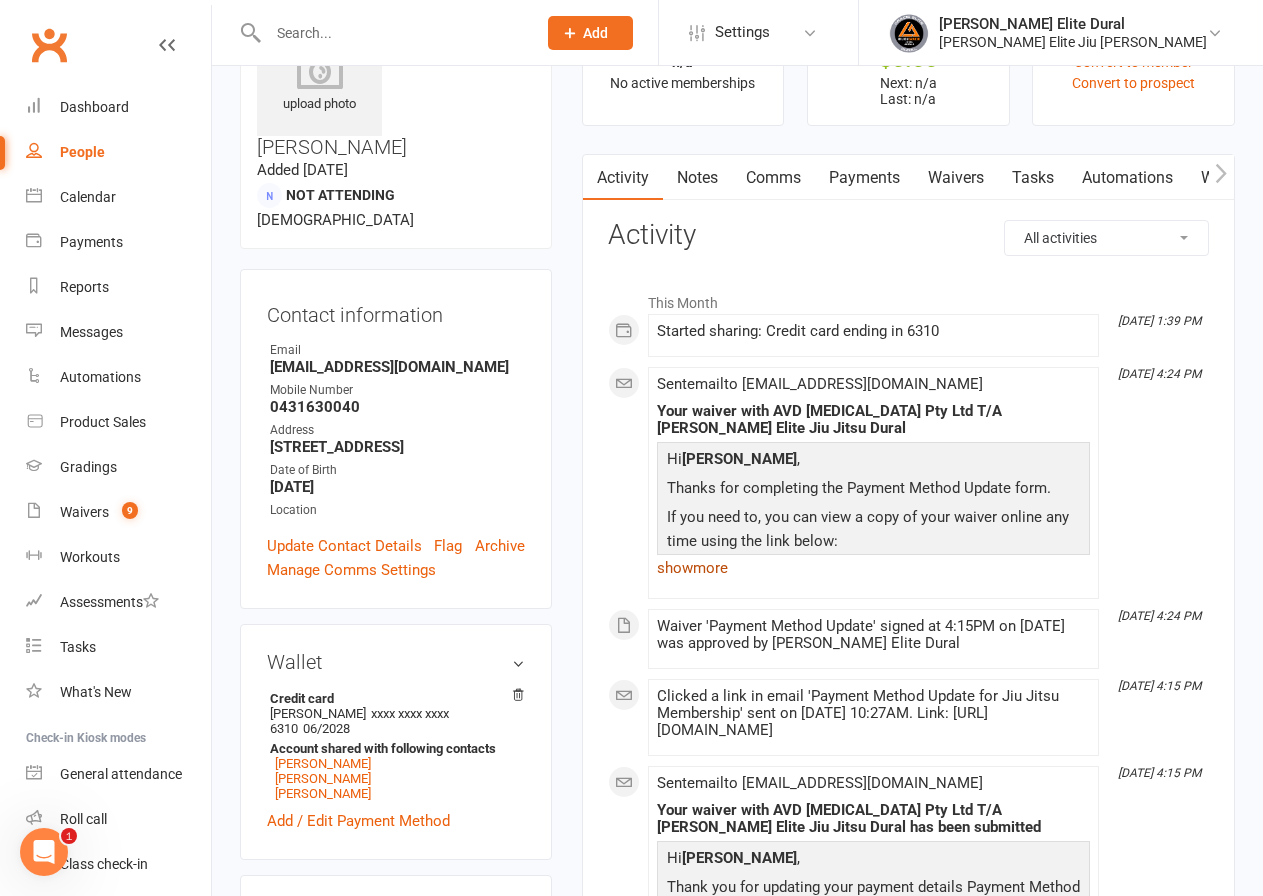 click on "show  more" at bounding box center [873, 568] 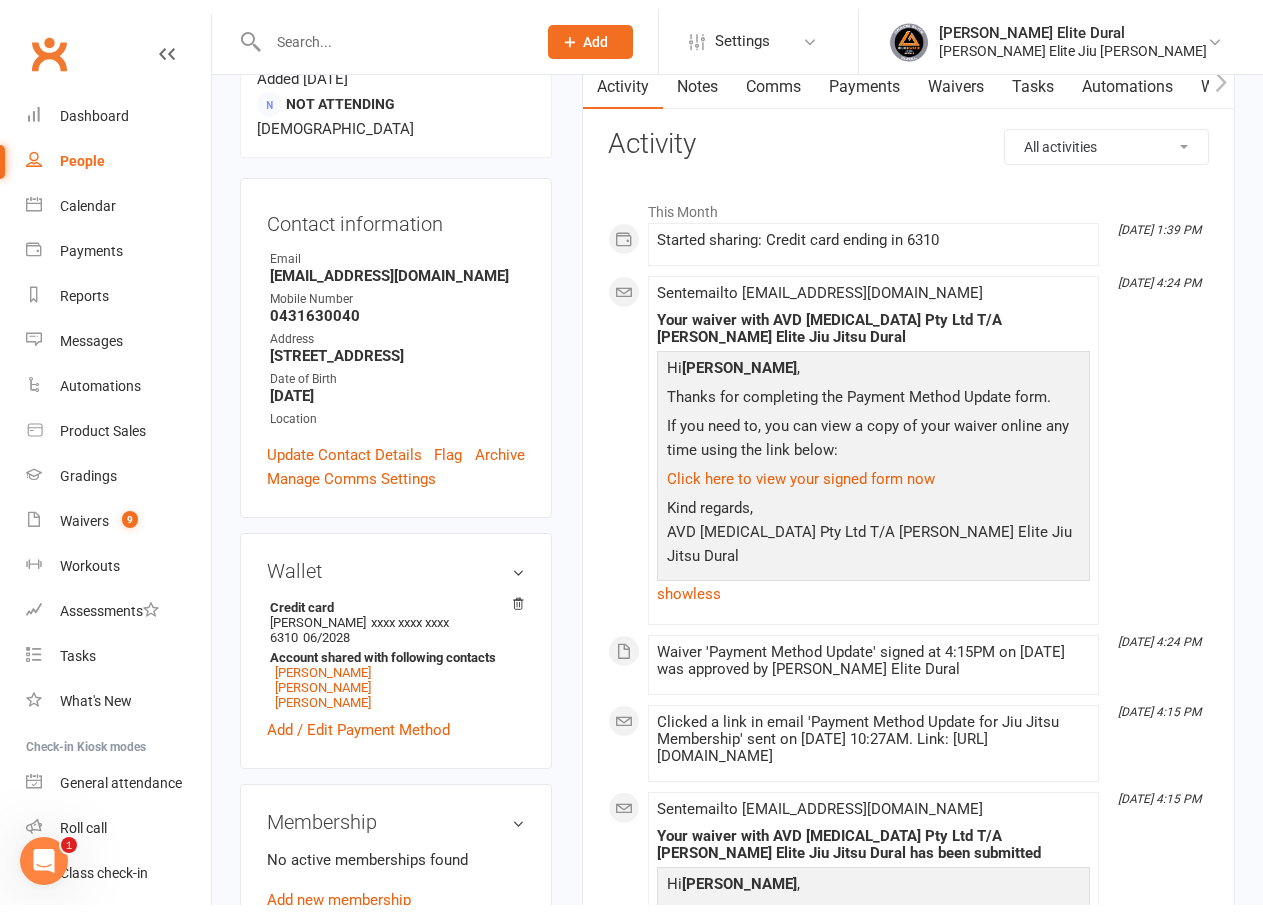 scroll, scrollTop: 0, scrollLeft: 0, axis: both 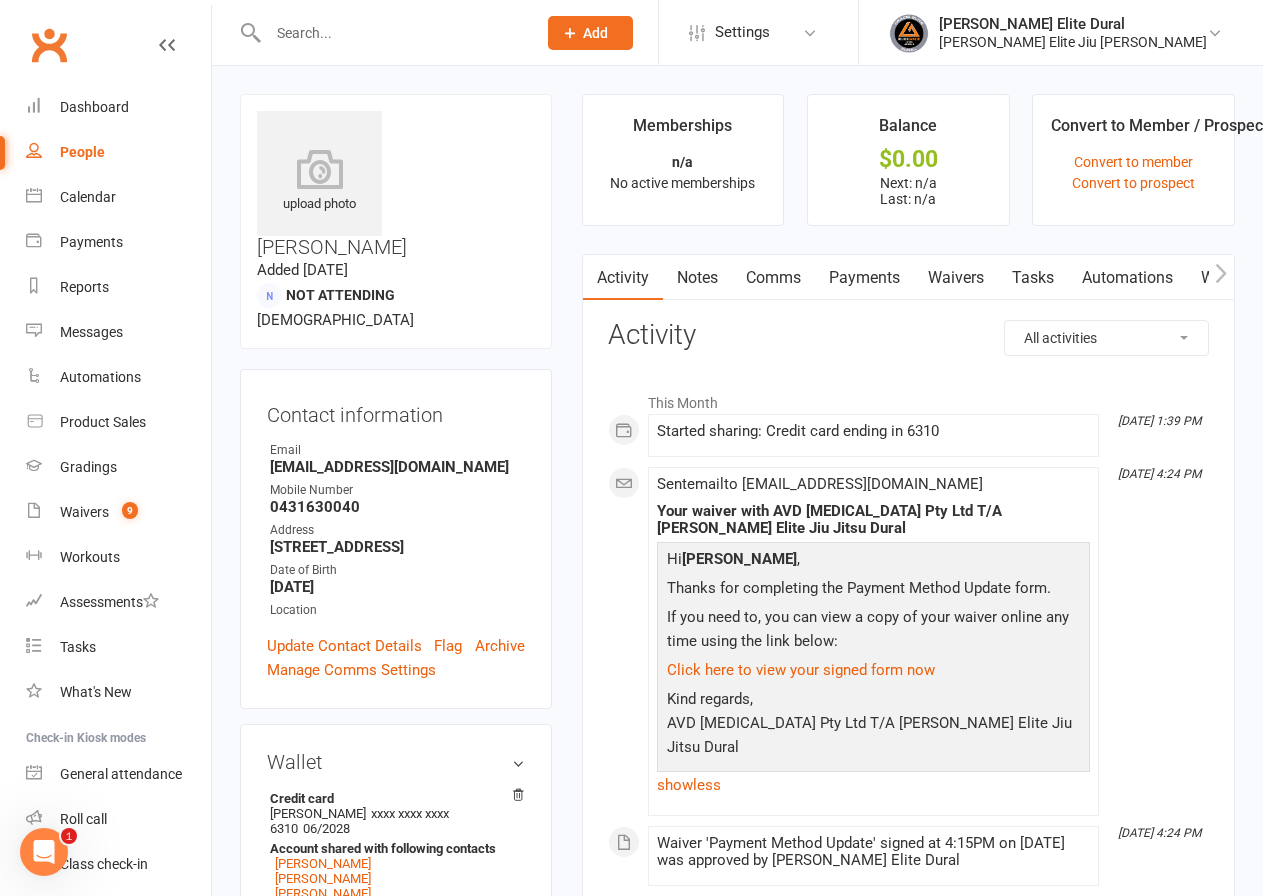 click on "Waivers" at bounding box center (956, 278) 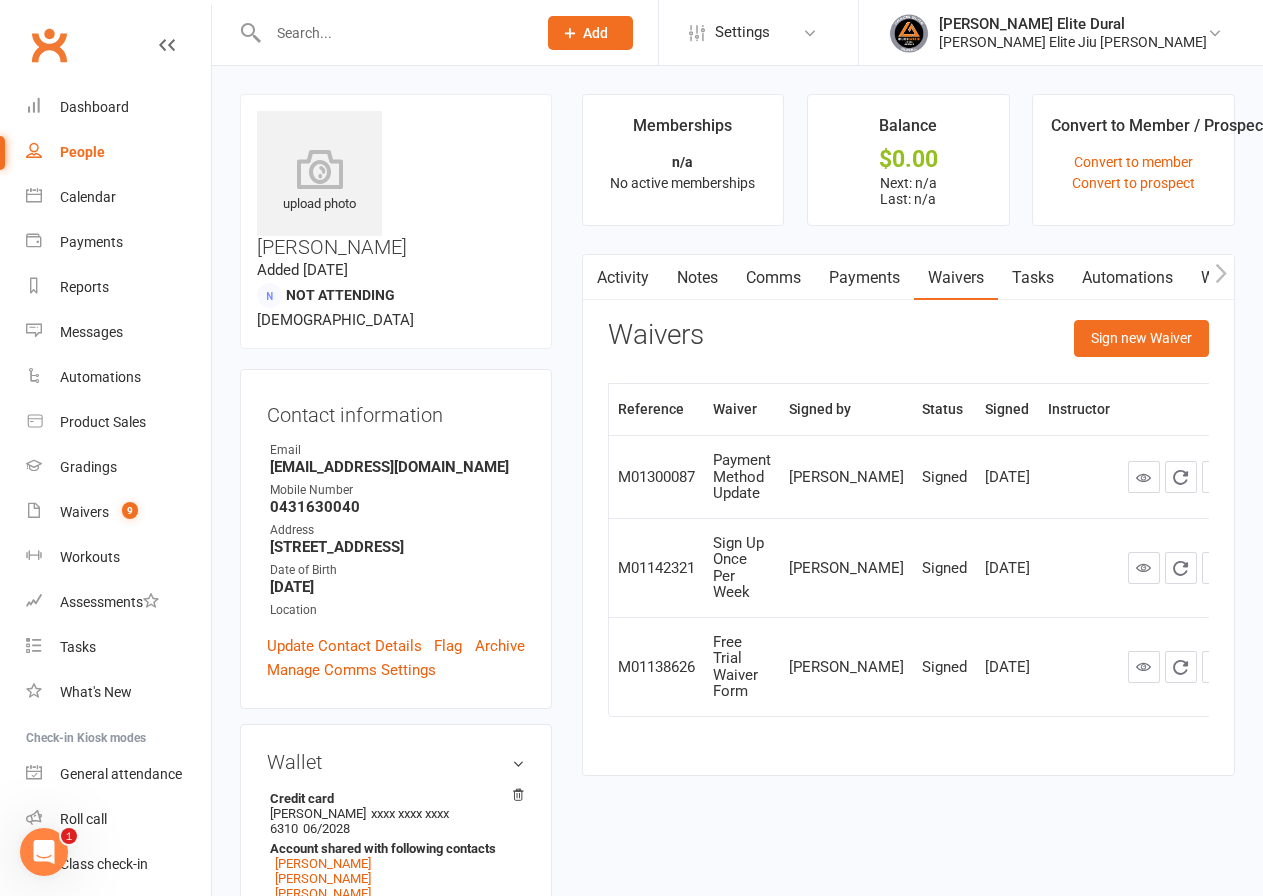 click on "Memberships n/a No active memberships Balance $0.00 Next: n/a Last: n/a Convert to Member / Prospect Convert to member Convert to prospect
Activity Notes Comms Payments Waivers Tasks Automations Workouts Access Control Credit balance
Waivers Sign new Waiver Reference Waiver Signed by Status Signed Instructor M01300087 Payment Method Update [PERSON_NAME] Signed [DATE] M01142321 Sign Up Once Per Week [PERSON_NAME] Signed [DATE] M01138626 Free Trial Waiver Form [PERSON_NAME] Signed [DATE]" at bounding box center (908, 445) 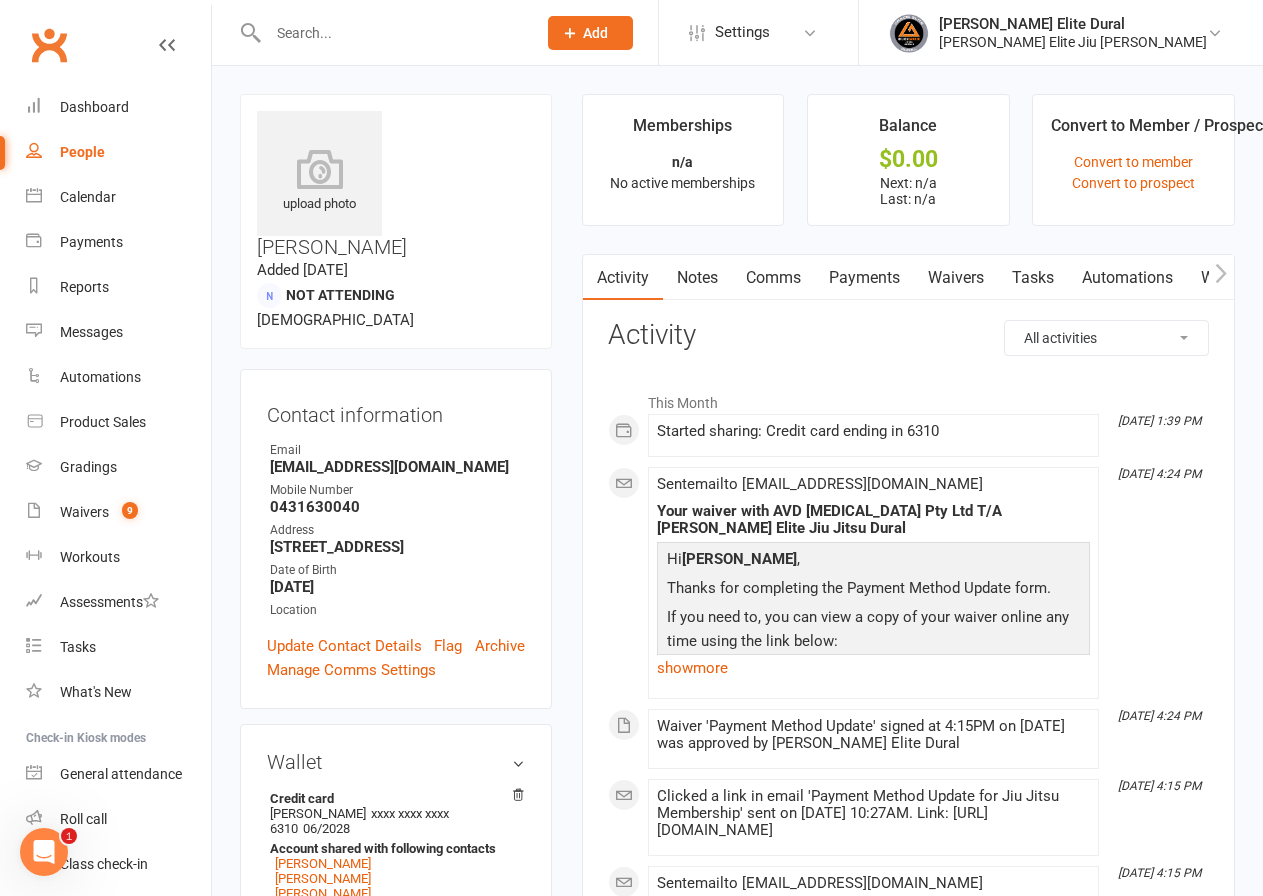 click on "Memberships n/a No active memberships Balance $0.00 Next: n/a Last: n/a Convert to Member / Prospect Convert to member Convert to prospect
Activity Notes Comms Payments Waivers Tasks Automations Workouts Access Control Credit balance
All activities Bookings / Attendances Communications Notes Failed SMSes Gradings Members Memberships POS Sales Payments Credit Vouchers Prospects Reports Automations Tasks Waivers Workouts Kiosk Mode Consent Assessments Contact Flags Family Relationships Activity This Month Jul 10, 1:39 PM Started sharing: Credit card ending in 6310   Jul 7, 4:24 PM   Sent  email  to   q_elaine@hotmail.com   Your waiver with AVD Martial Arts Pty Ltd T/A Gracie Elite Jiu Jitsu Dural  Hi  Elaine Moussa ,     Thanks for completing the Payment Method Update  form.     If you need to, you can view a copy of your waiver online any time using the link below:      Click here to view your signed form now      Kind regards,   AVD Martial Arts Pty Ltd T/A Gracie Elite Jiu Jitsu Dural  show  more" at bounding box center (908, 1562) 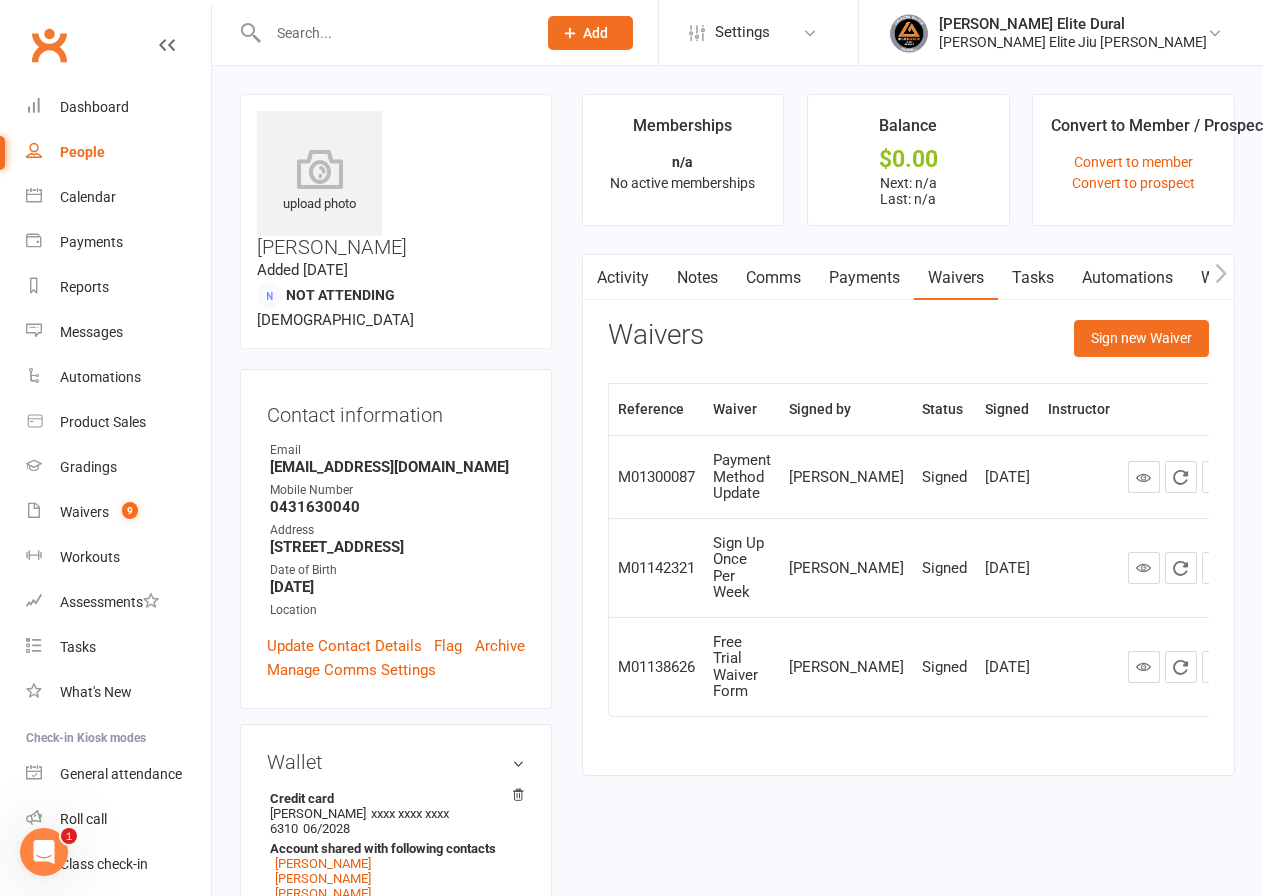 click on "Payments" at bounding box center [864, 278] 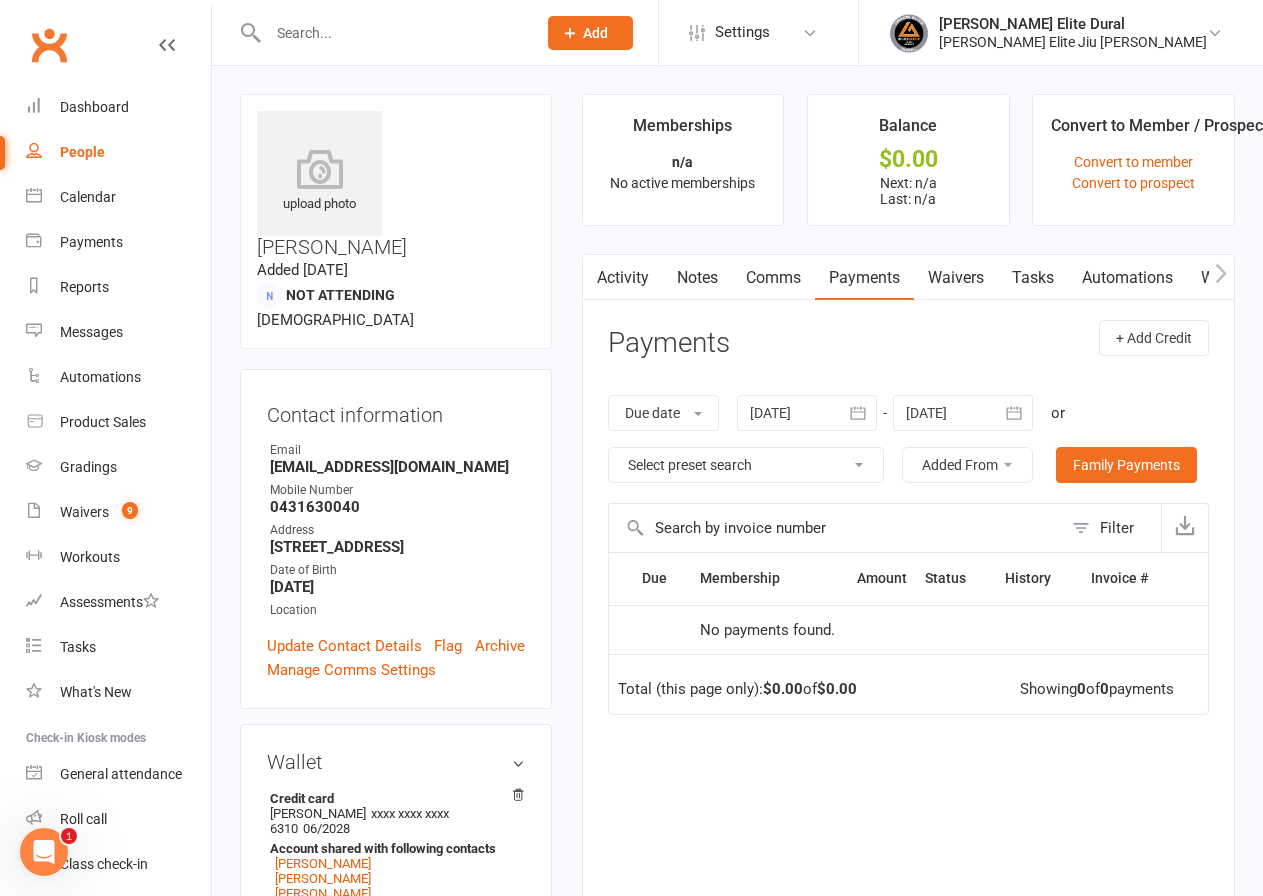 click on "Activity" at bounding box center (623, 278) 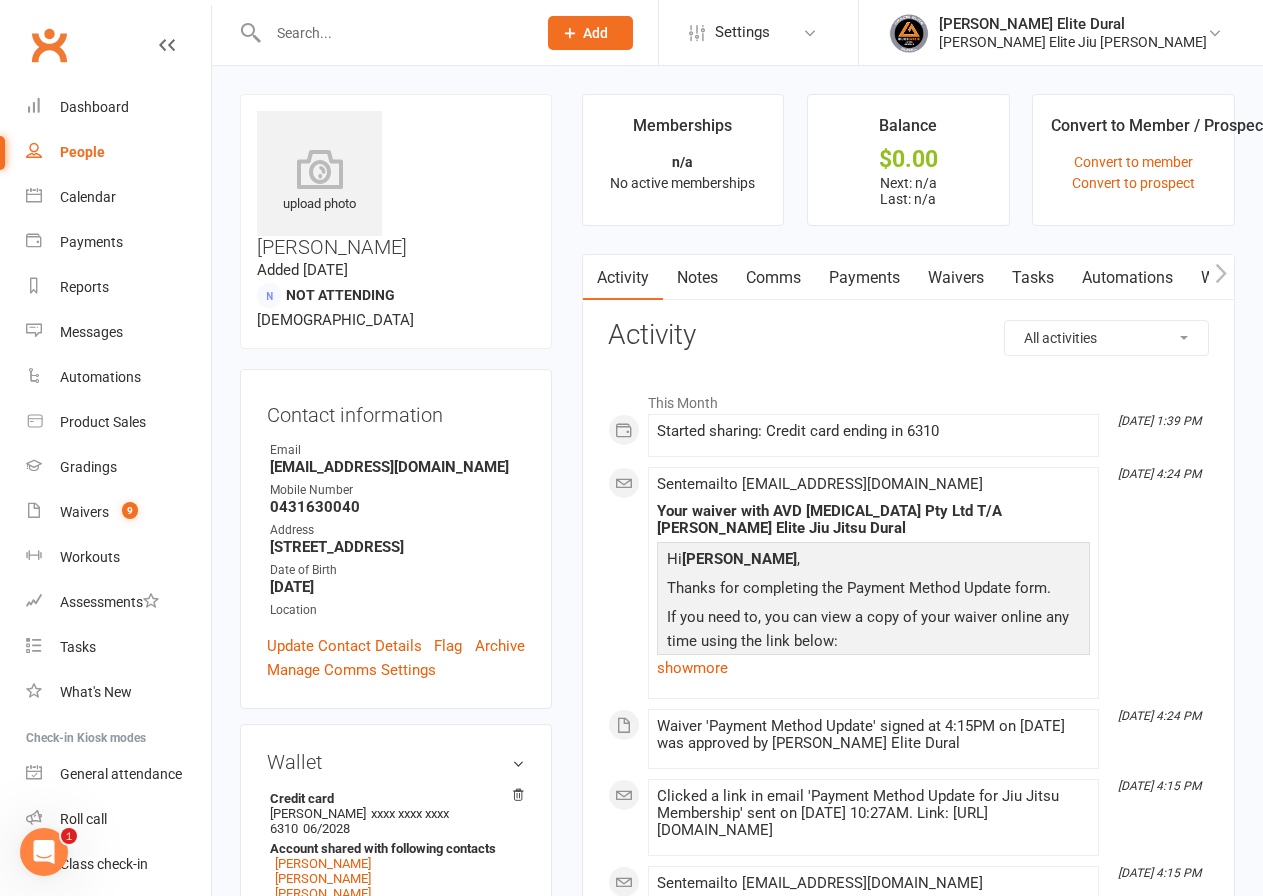 click on "Payments" at bounding box center (864, 278) 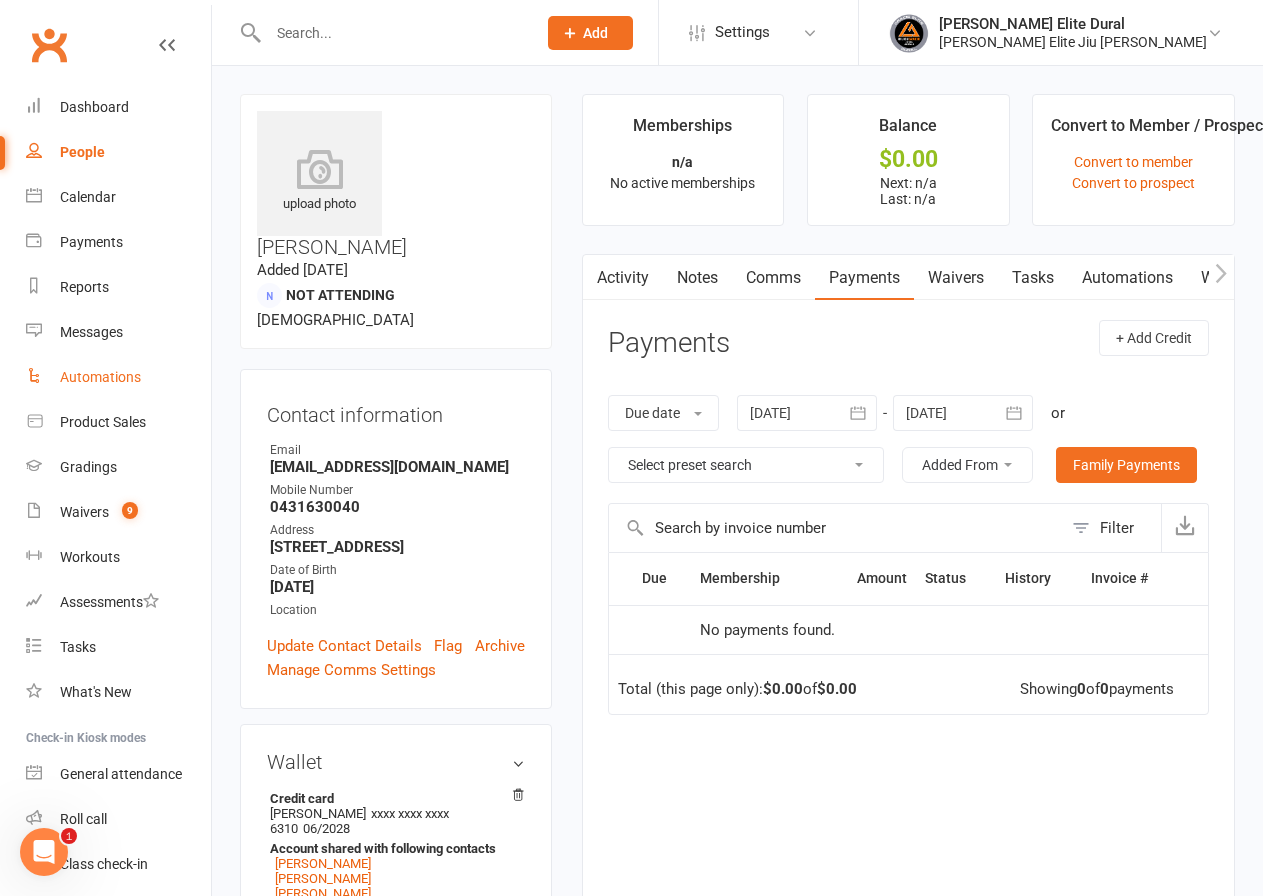 click on "Automations" at bounding box center (100, 377) 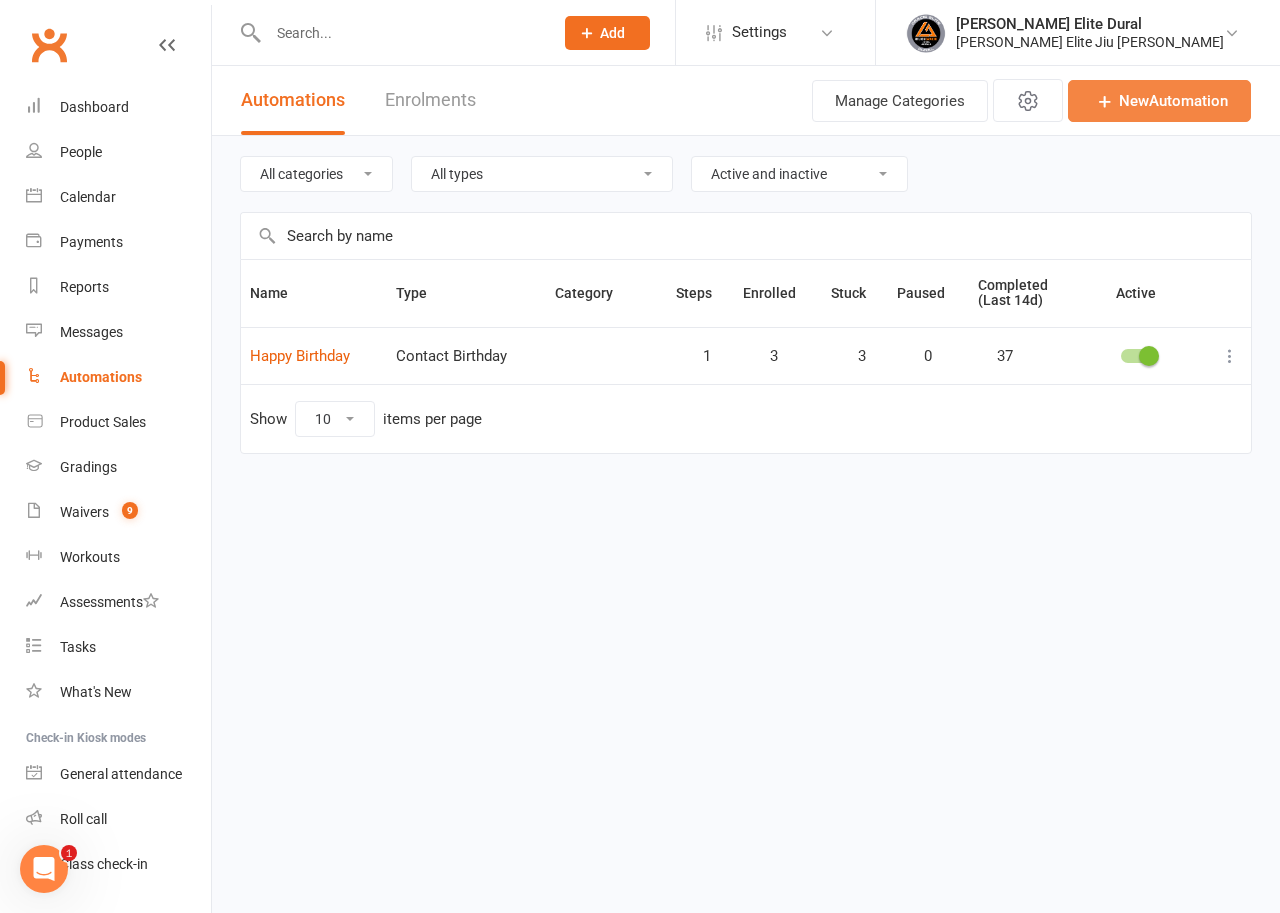 click at bounding box center [1105, 101] 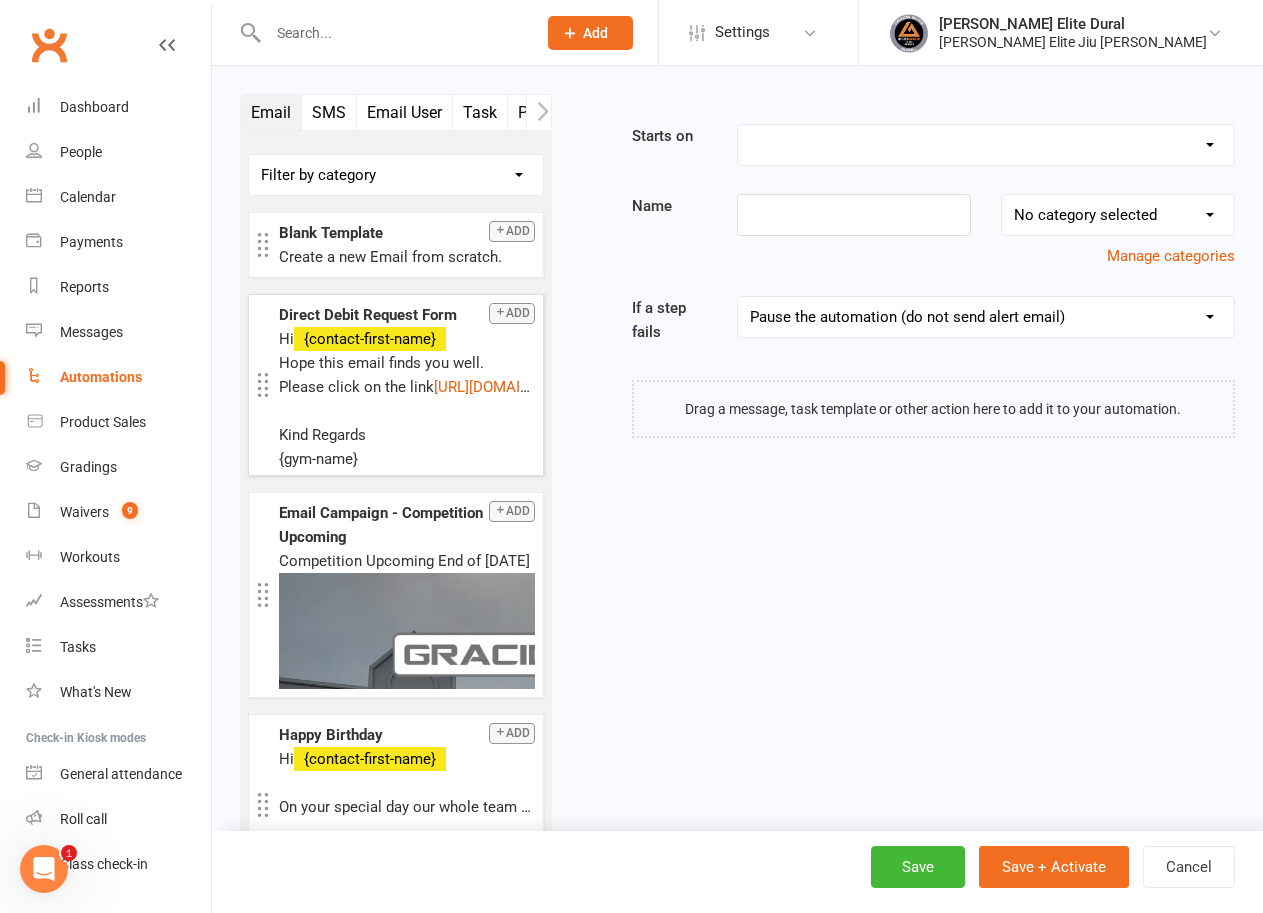 scroll, scrollTop: 102, scrollLeft: 0, axis: vertical 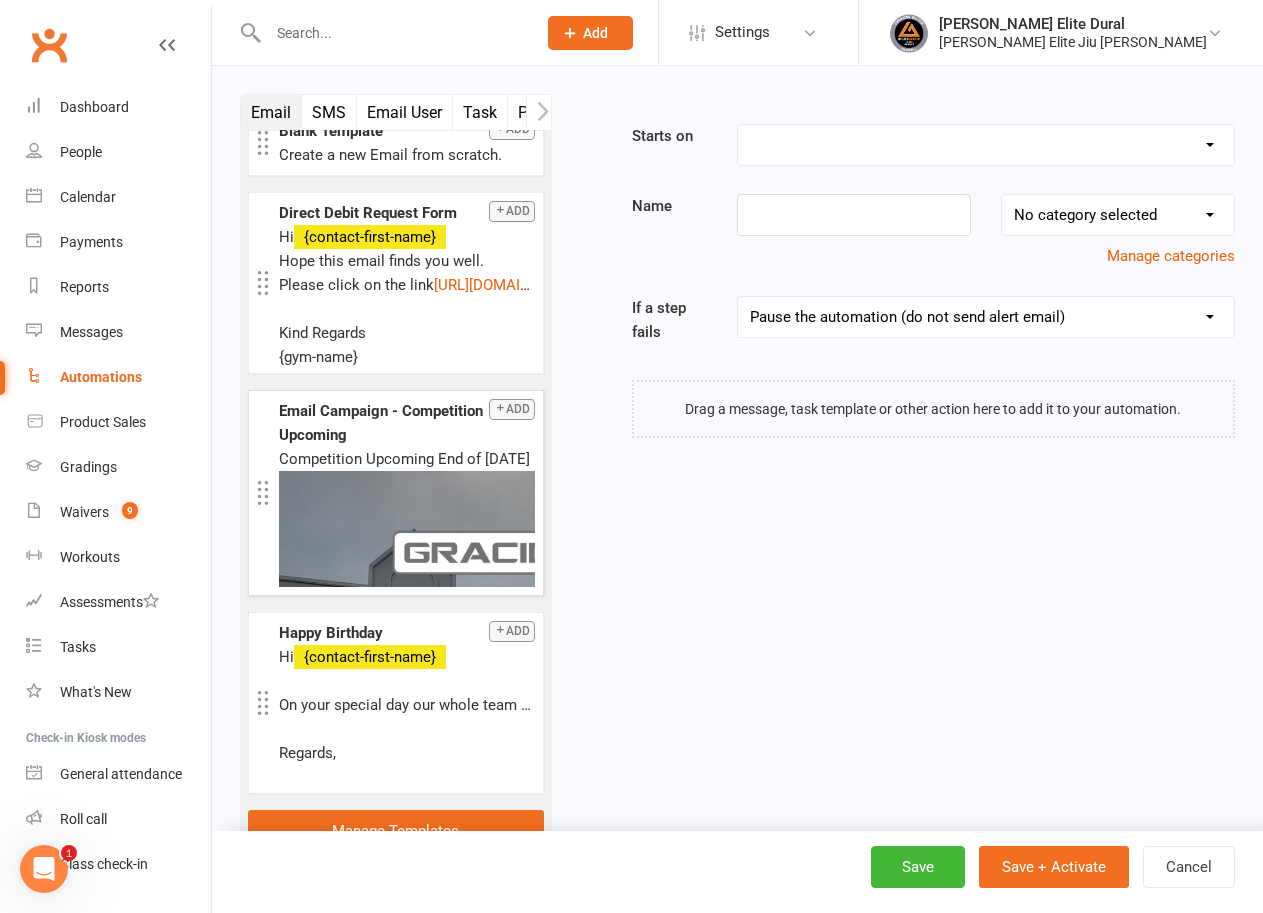 click on "Add" at bounding box center [512, 409] 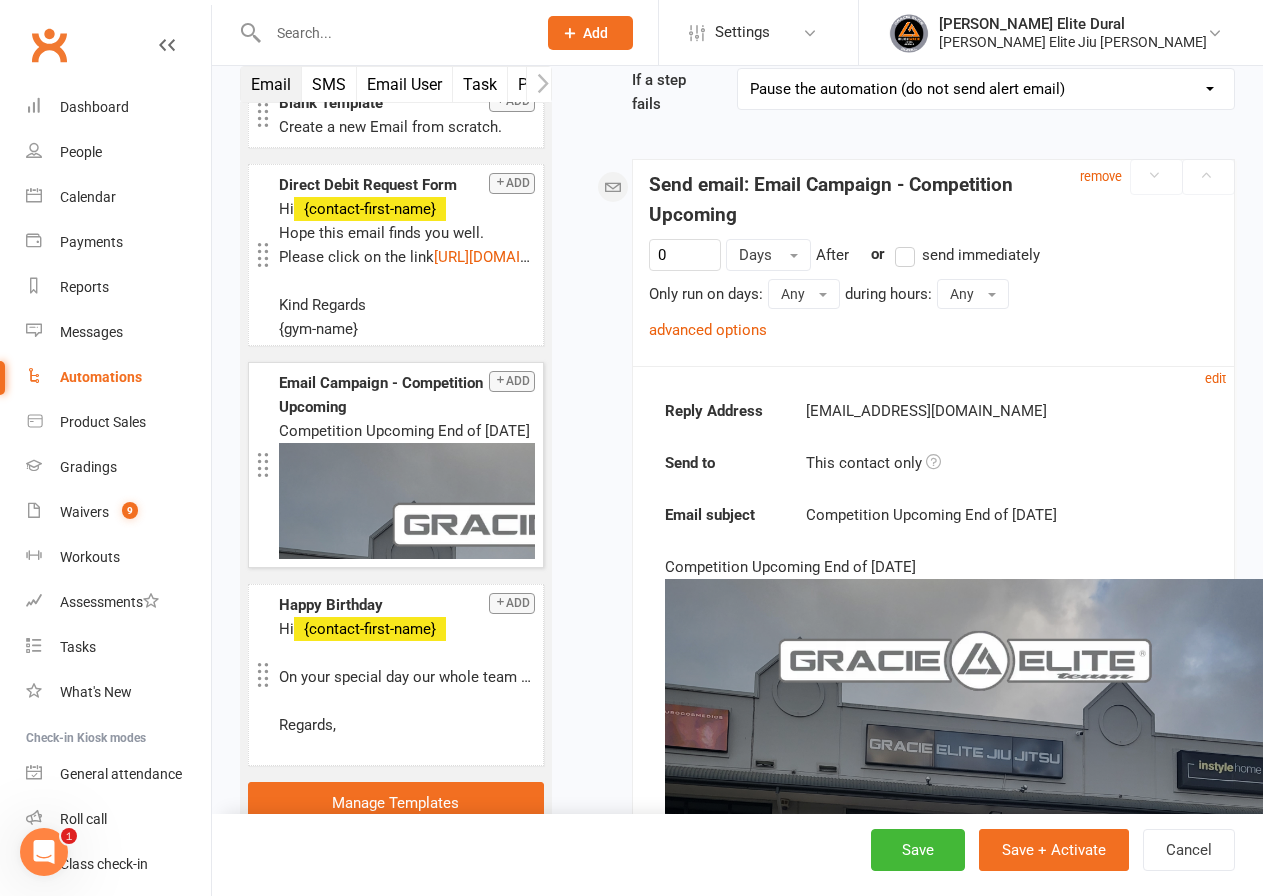 scroll, scrollTop: 287, scrollLeft: 0, axis: vertical 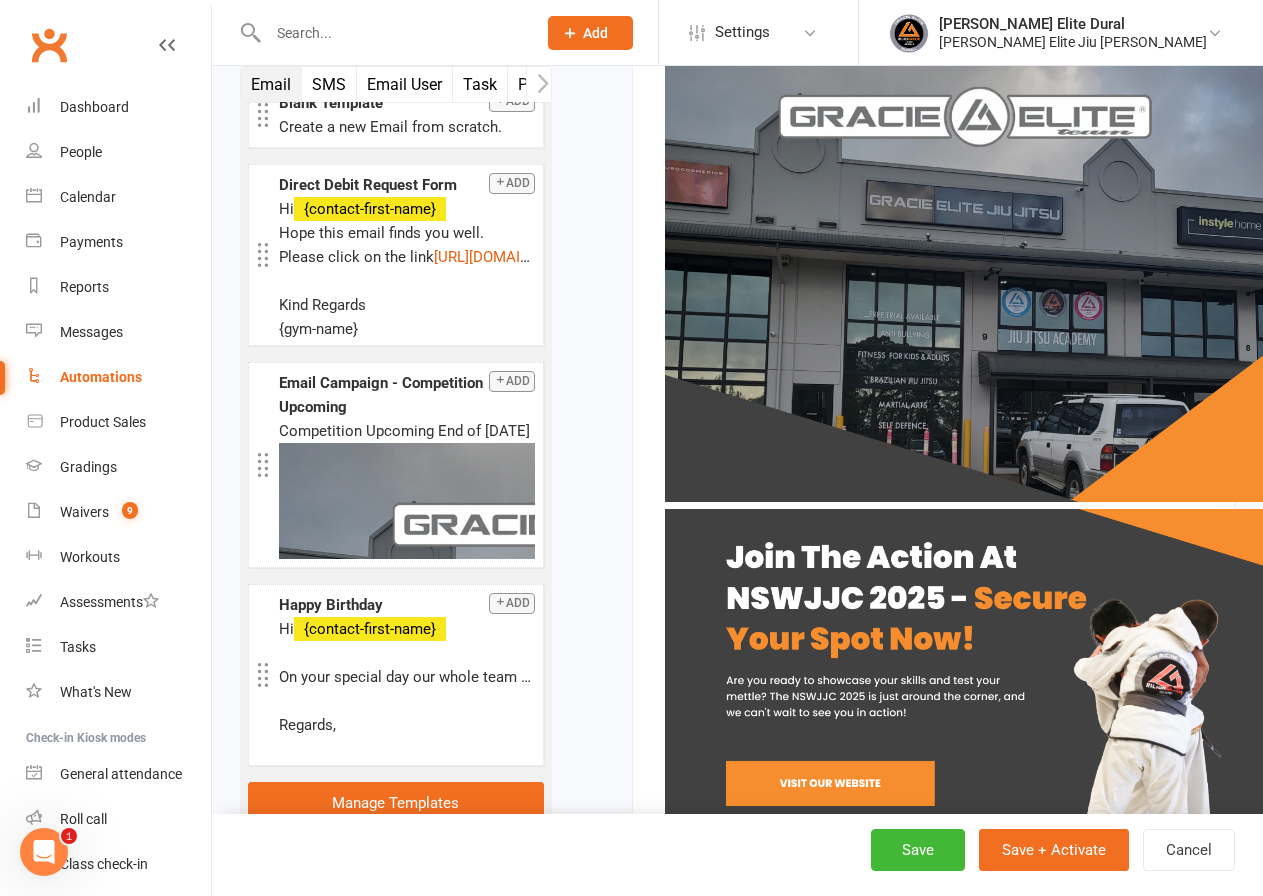 click on "Starts on Booking Cancelled Booking Due Booking Late-Cancelled Booking Marked Absent Booking Marked Attended Contact Added to Event Waitlist Contact Birthday Converted to Member Credit Card Expiry Days Since Last Attendance End of Suspension Enrolled in Martial Arts Style First Class Attended First Class Due General Attendance Marked Manual Enrolment Member Added Member First Activated Member Promoted / Graded Membership Added Membership Cancelled Membership Due to Start Membership Expiry Non-attending Contact Added Payment Due Payment Failure Payment Paid Prospect Added Prospect Status Changed Signed Waiver Approved Single Booking Created Start of Suspension Suspension Added Workout Performed Name No category selected Happy Birthday Manage categories If a step fails Pause the automation (do not send alert email) Pause the automation and send an alert email Stop the automation (do not send alert email) Stop the automation and send an alert email Skip to next step (do not send alert email) remove 0
Days" at bounding box center (908, 1254) 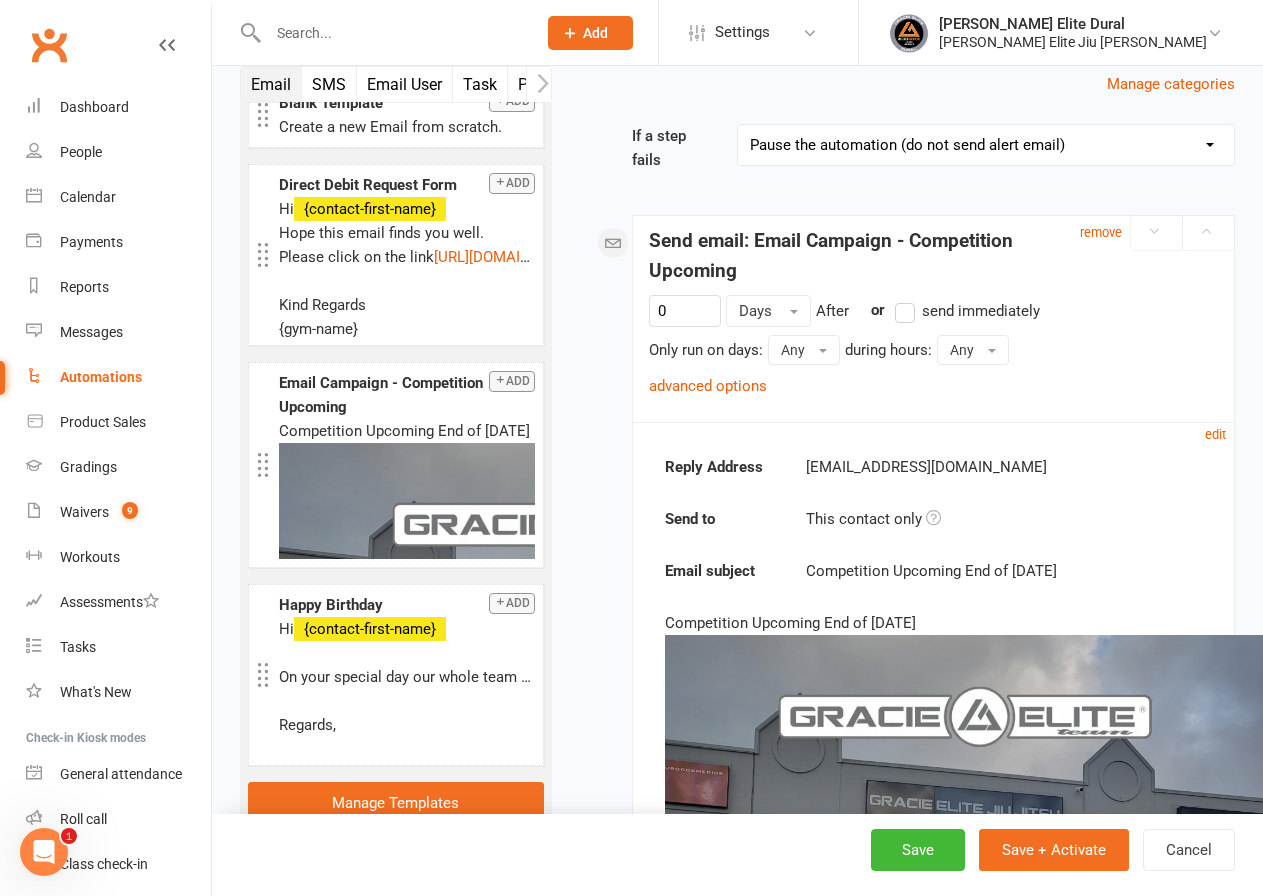 scroll, scrollTop: 0, scrollLeft: 0, axis: both 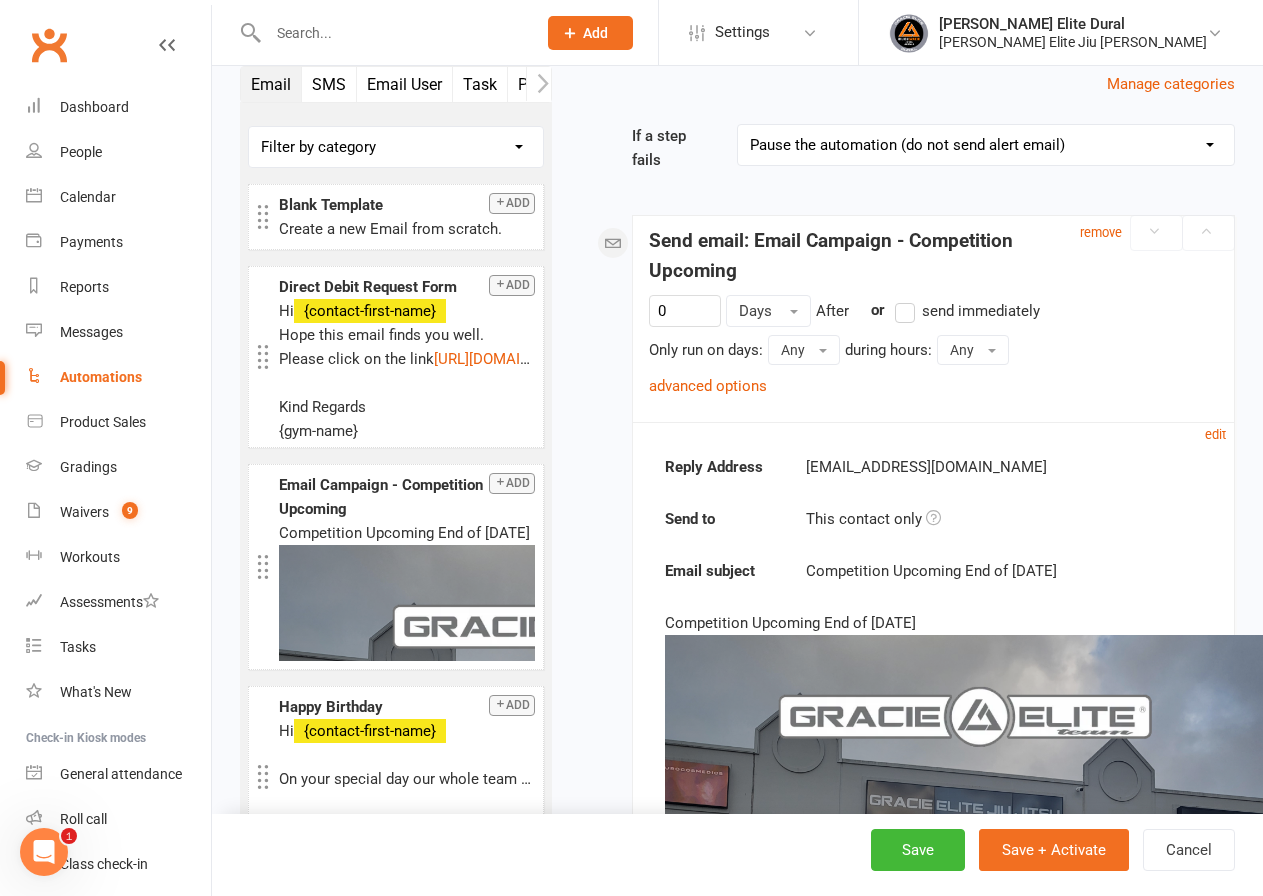 click on "Starts on Booking Cancelled Booking Due Booking Late-Cancelled Booking Marked Absent Booking Marked Attended Contact Added to Event Waitlist Contact Birthday Converted to Member Credit Card Expiry Days Since Last Attendance End of Suspension Enrolled in Martial Arts Style First Class Attended First Class Due General Attendance Marked Manual Enrolment Member Added Member First Activated Member Promoted / Graded Membership Added Membership Cancelled Membership Due to Start Membership Expiry Non-attending Contact Added Payment Due Payment Failure Payment Paid Prospect Added Prospect Status Changed Signed Waiver Approved Single Booking Created Start of Suspension Suspension Added Workout Performed Name No category selected Happy Birthday Manage categories If a step fails Pause the automation (do not send alert email) Pause the automation and send an alert email Stop the automation (do not send alert email) Stop the automation and send an alert email Skip to next step (do not send alert email) remove 0
Days" at bounding box center [908, 1854] 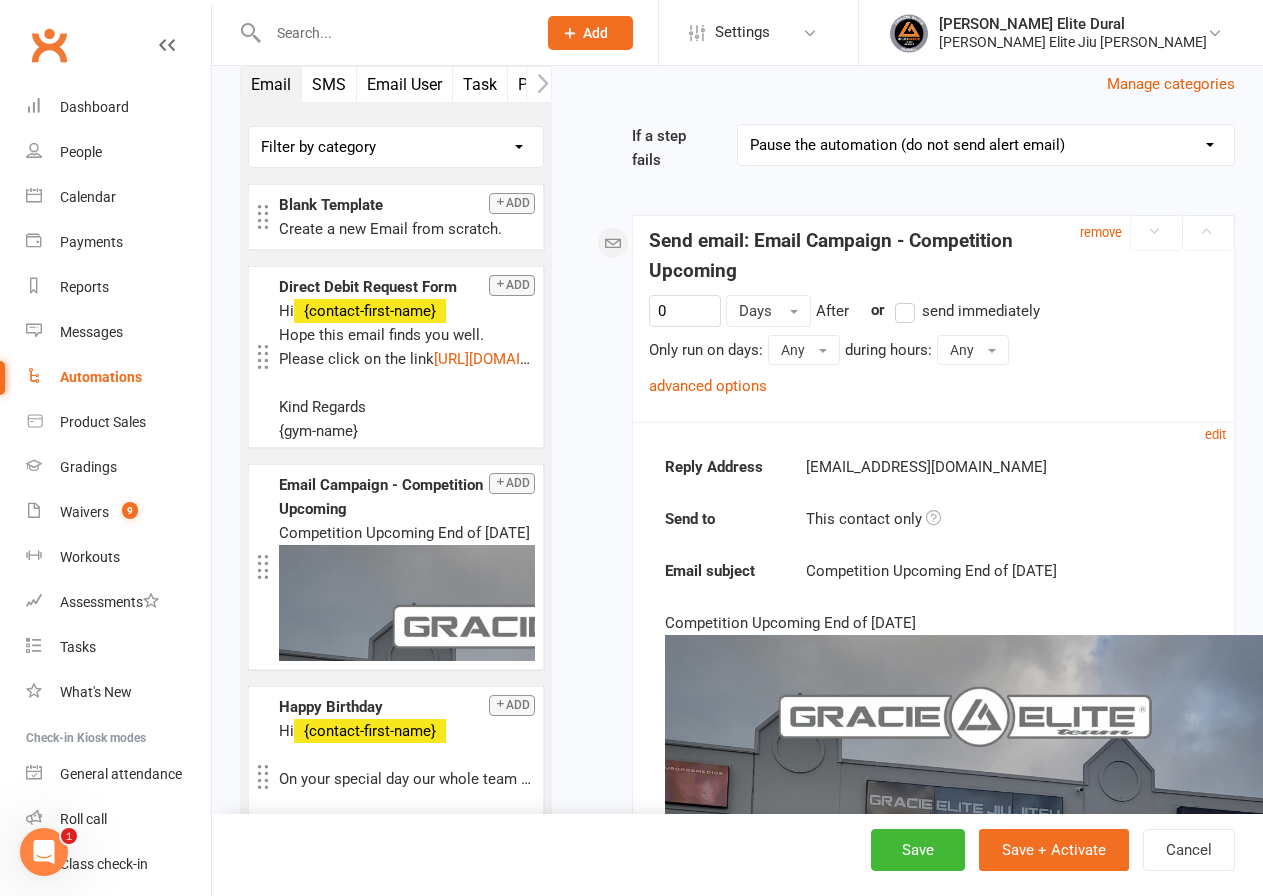 click at bounding box center [392, 33] 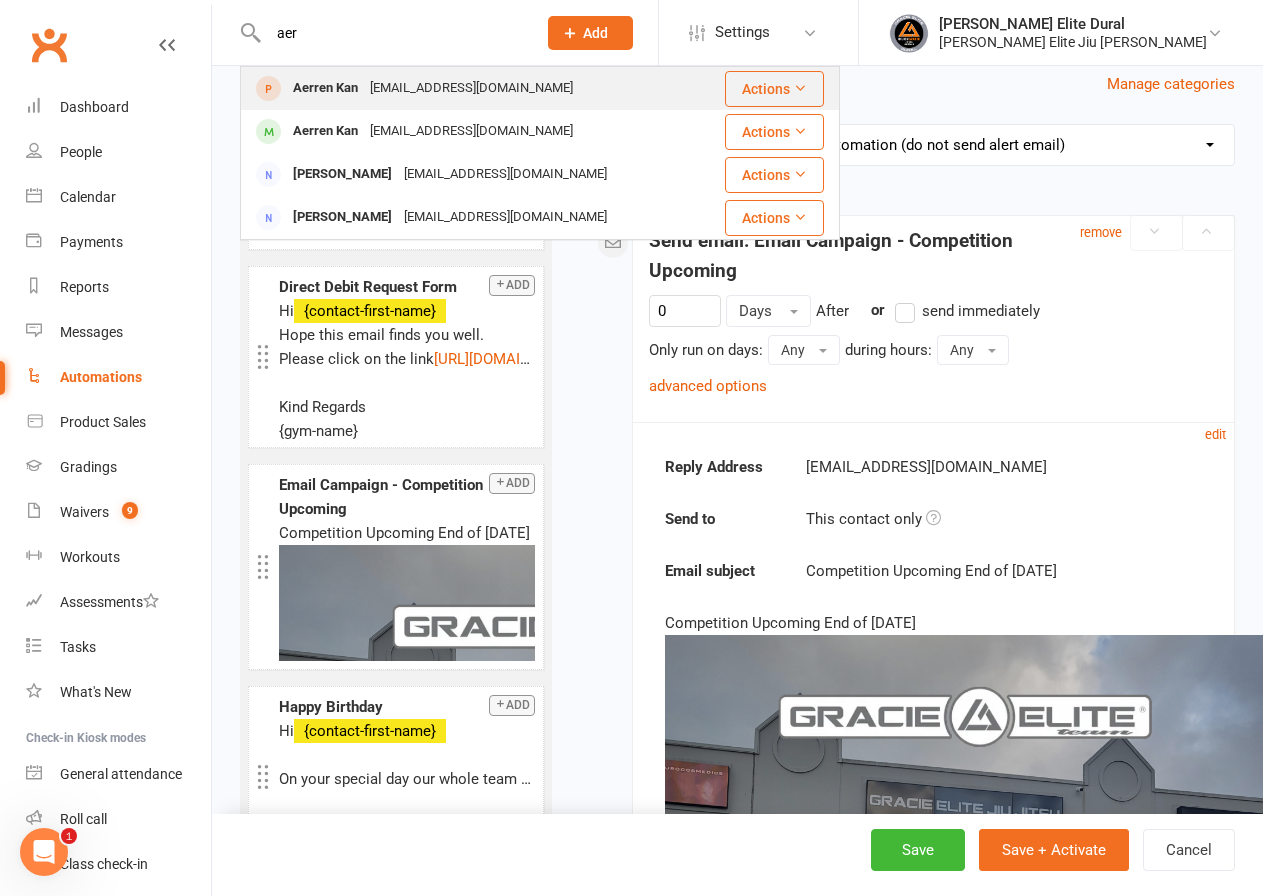 type on "aer" 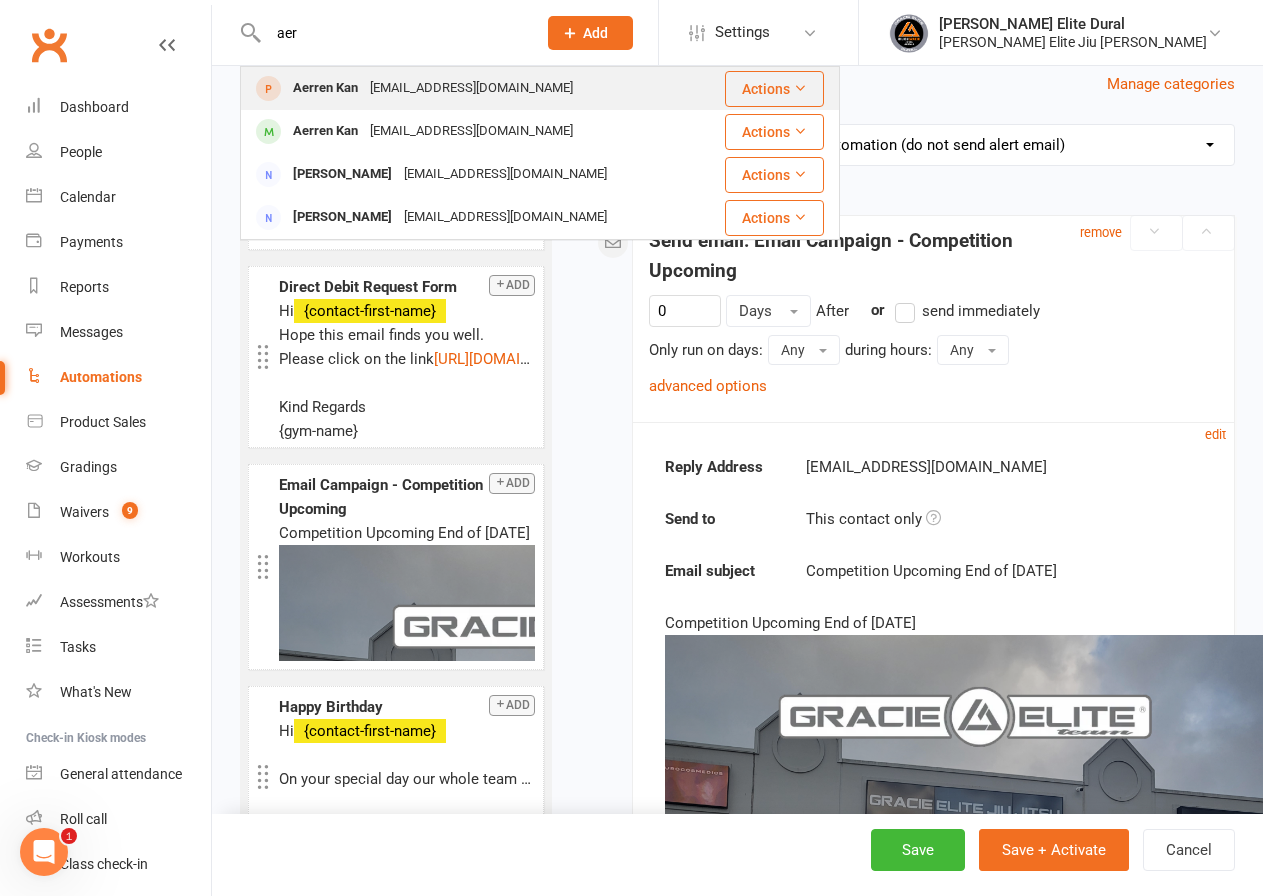 click on "Aerren.kan@gmail.com" at bounding box center (471, 88) 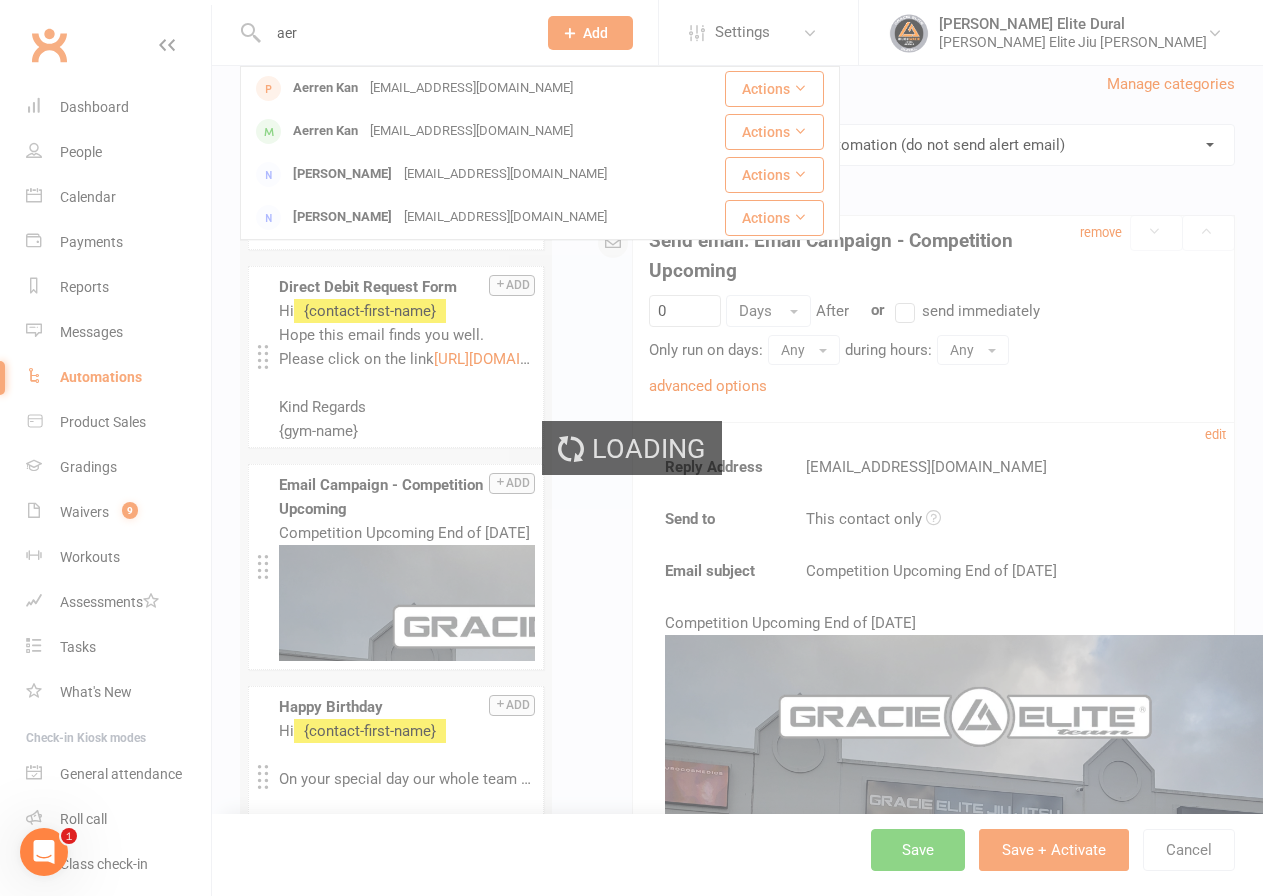 type 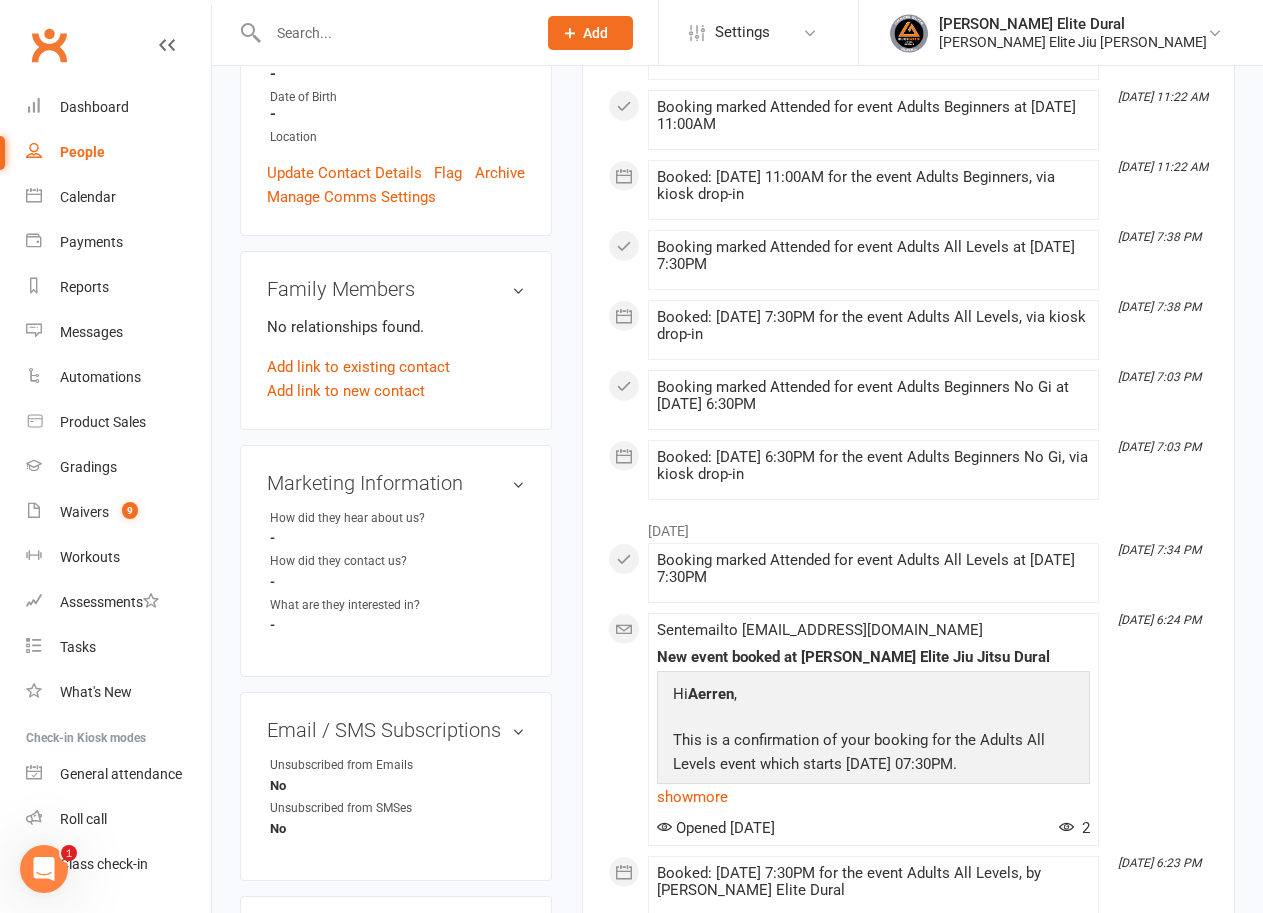 scroll, scrollTop: 0, scrollLeft: 0, axis: both 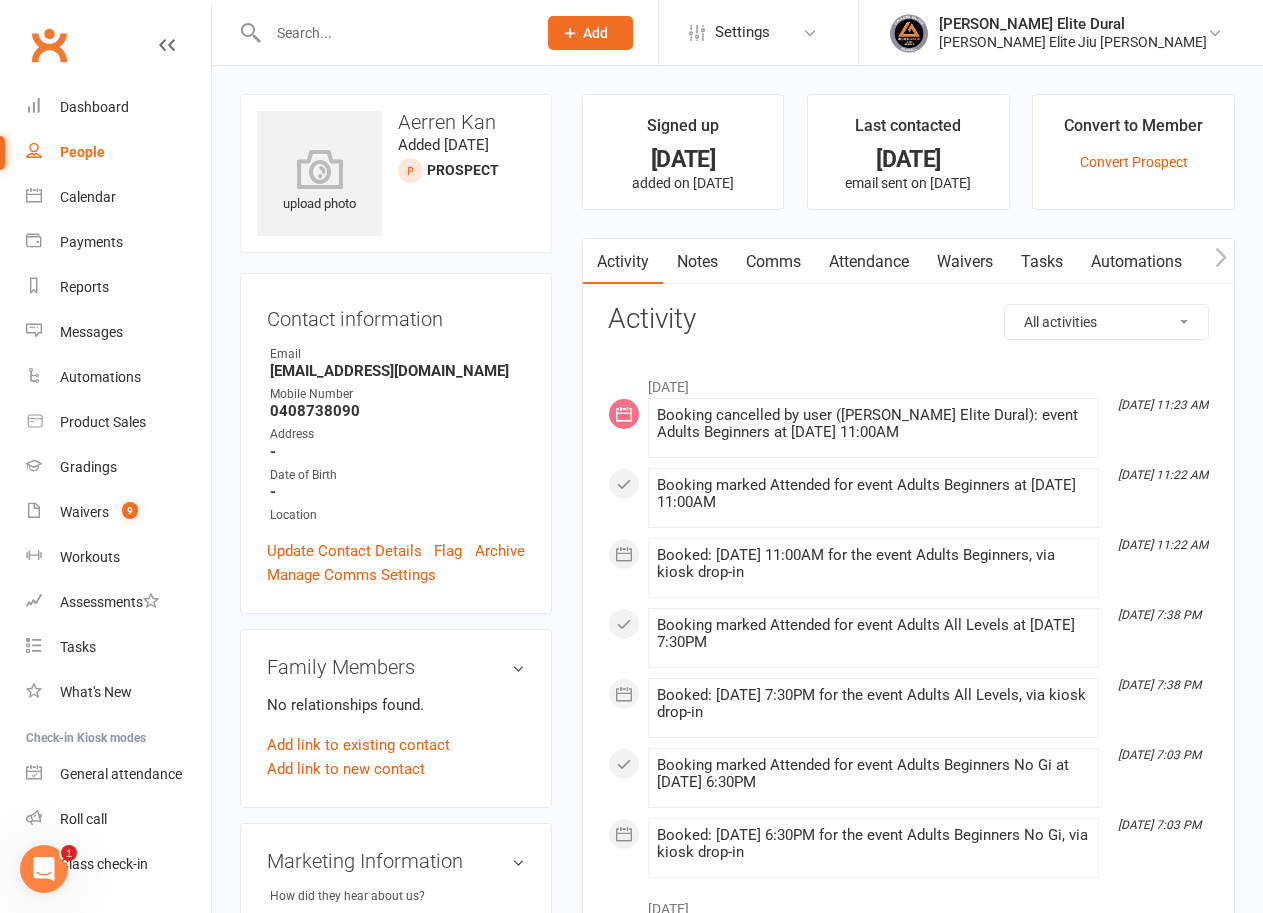 click 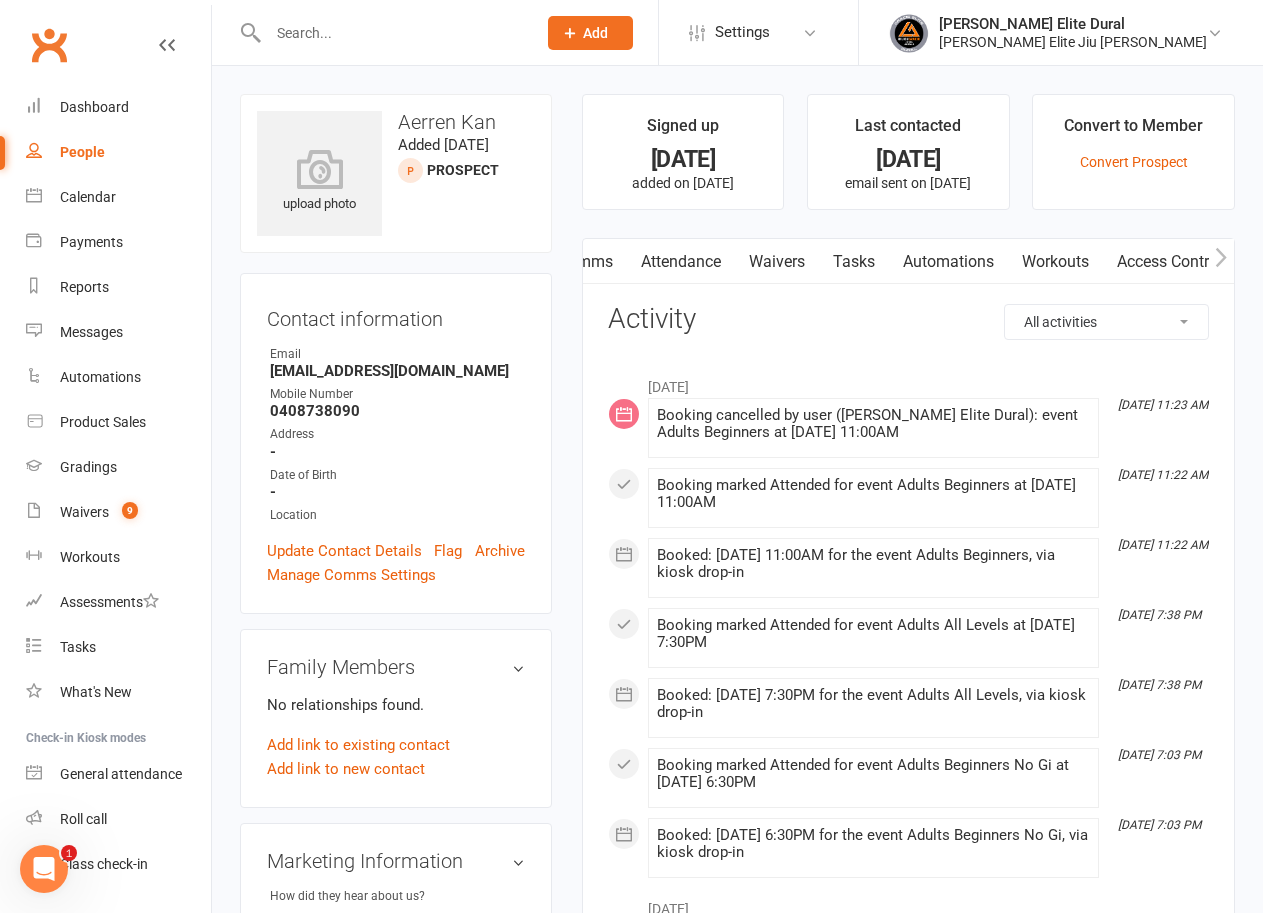 scroll, scrollTop: 0, scrollLeft: 188, axis: horizontal 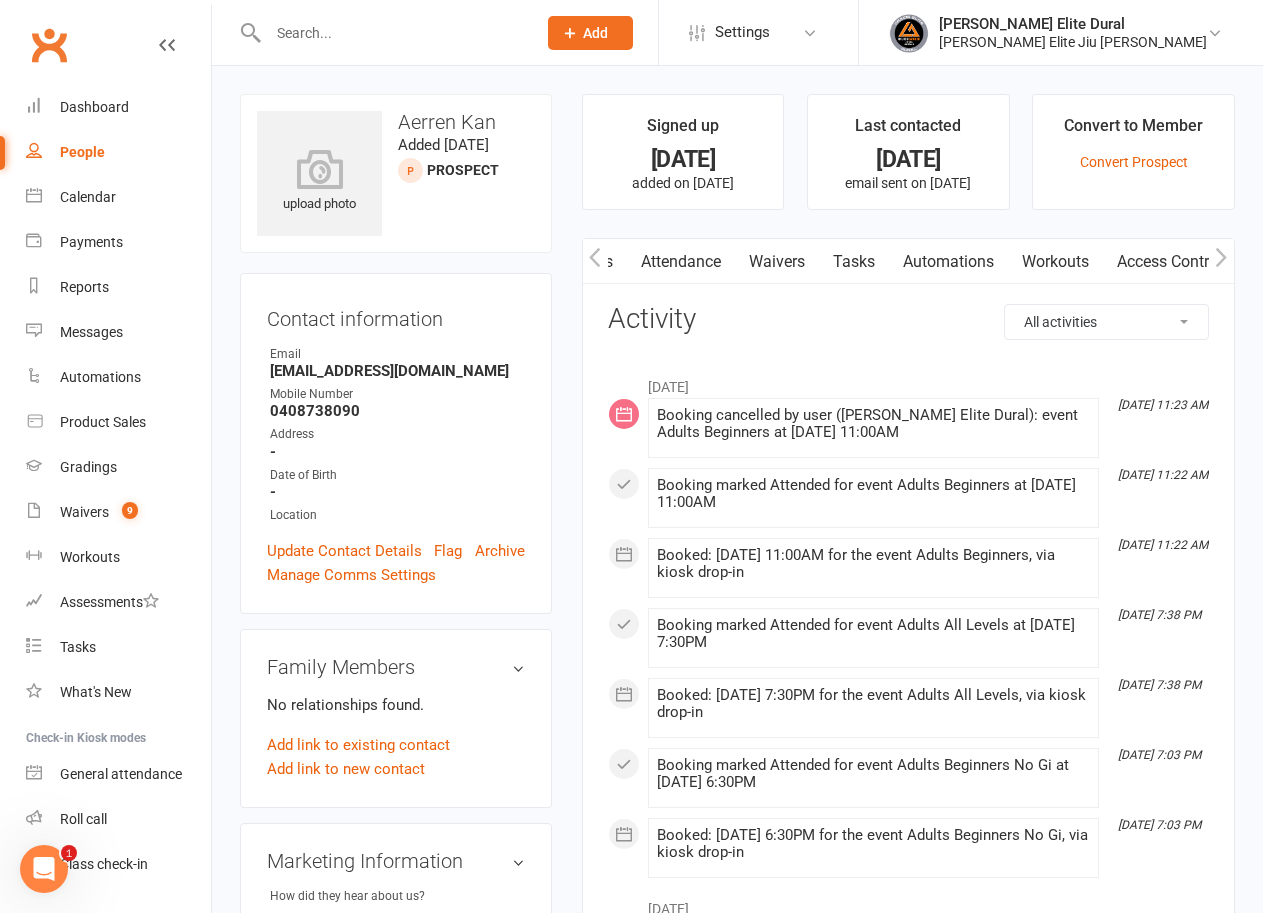 click 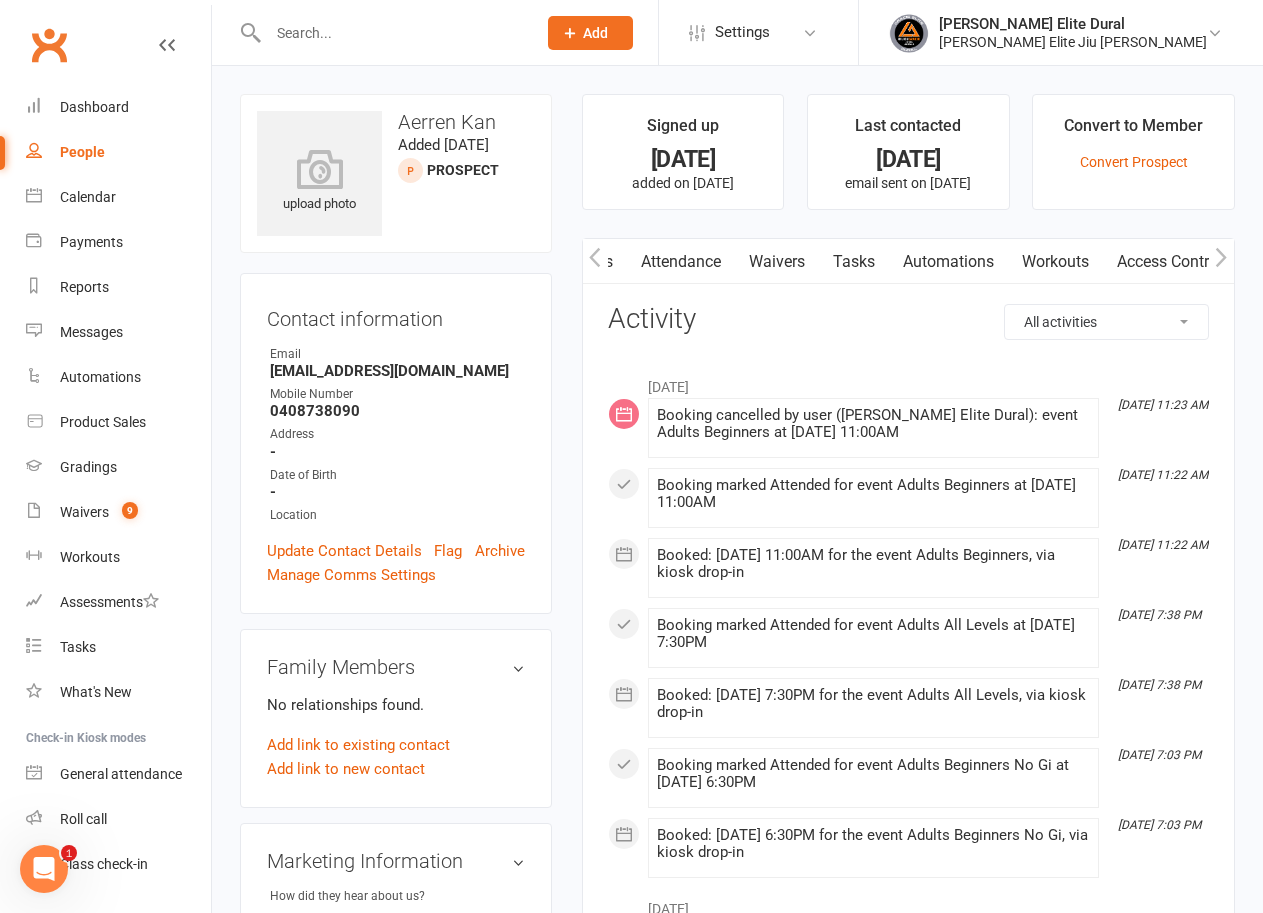 click at bounding box center [1221, 261] 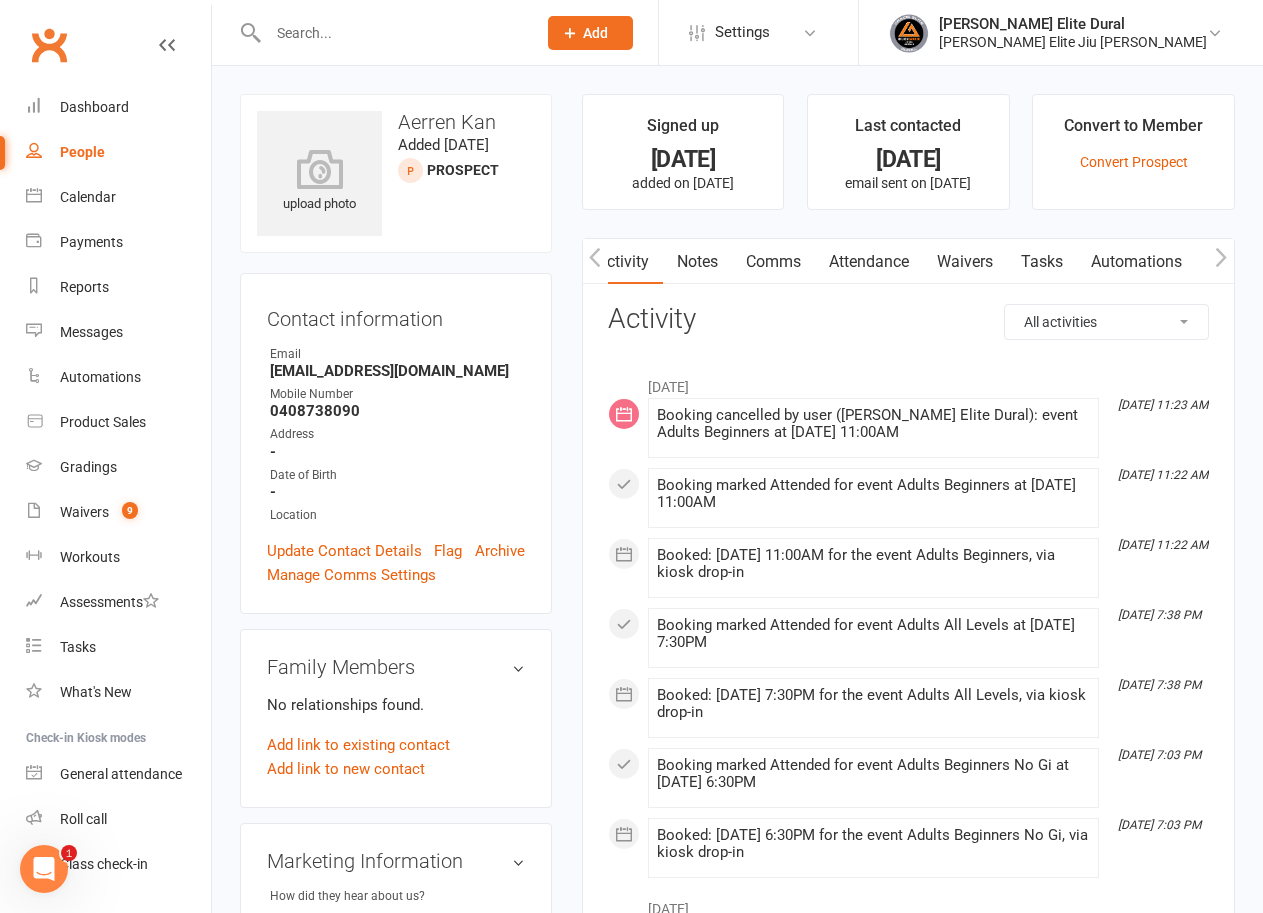 scroll, scrollTop: 0, scrollLeft: 0, axis: both 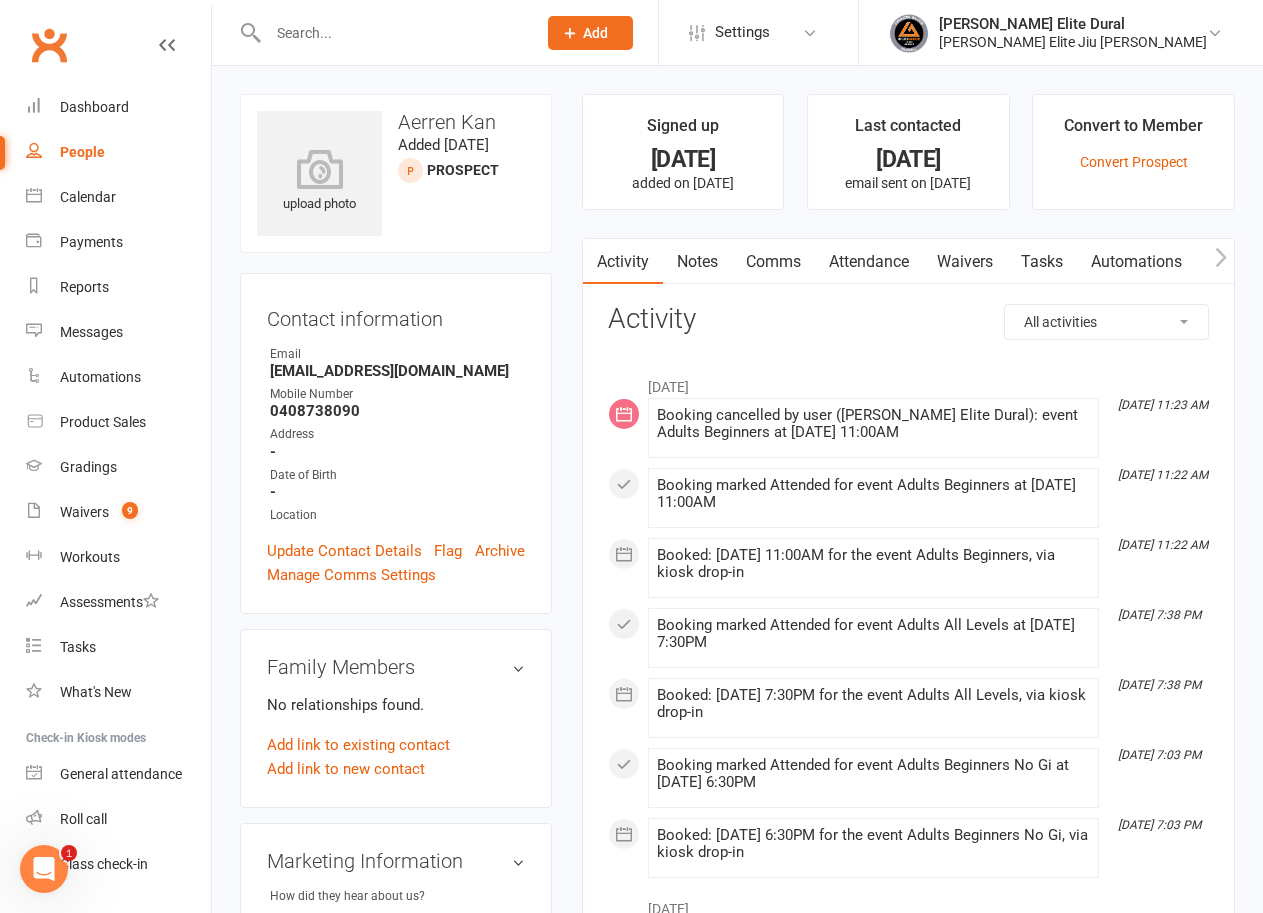 click 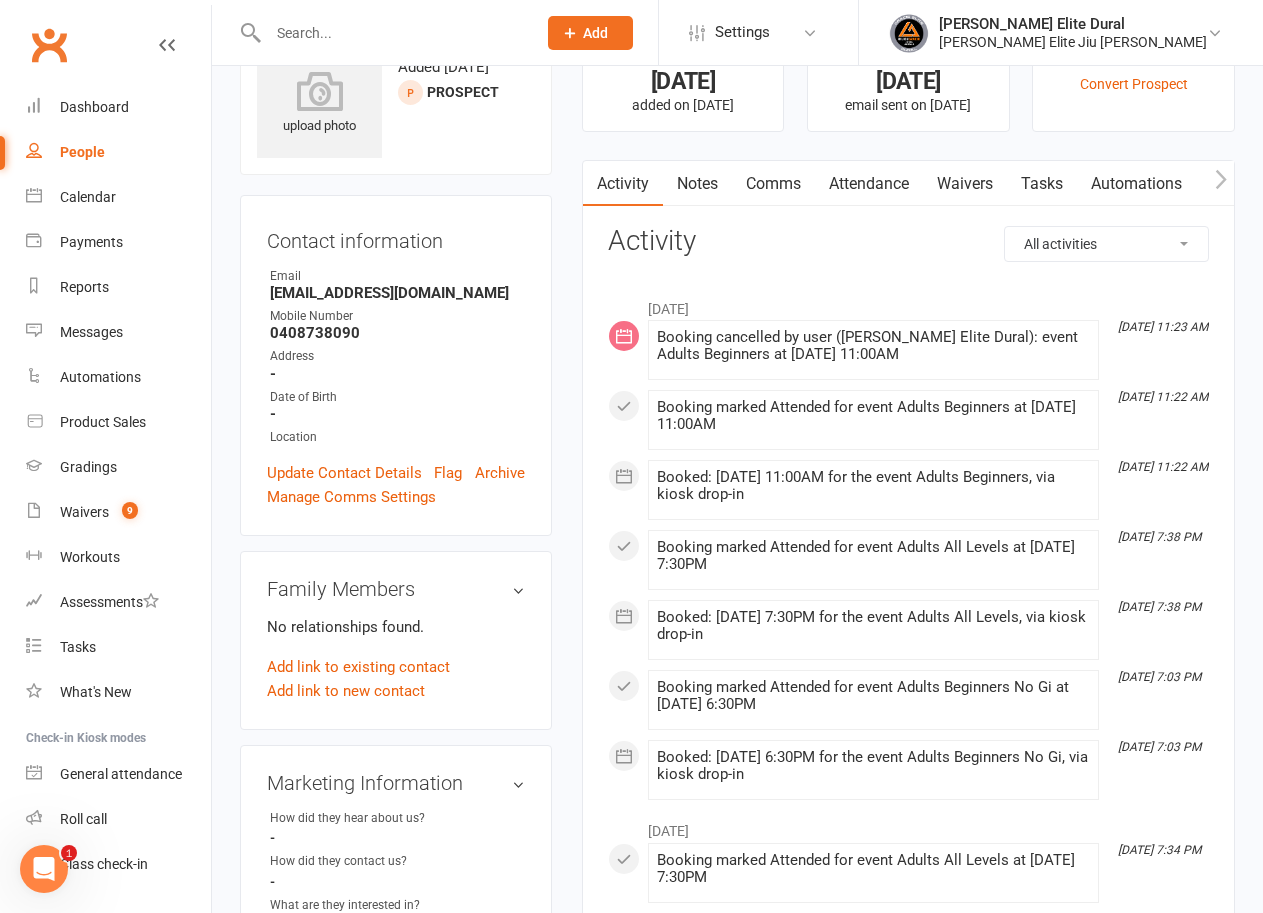 scroll, scrollTop: 0, scrollLeft: 0, axis: both 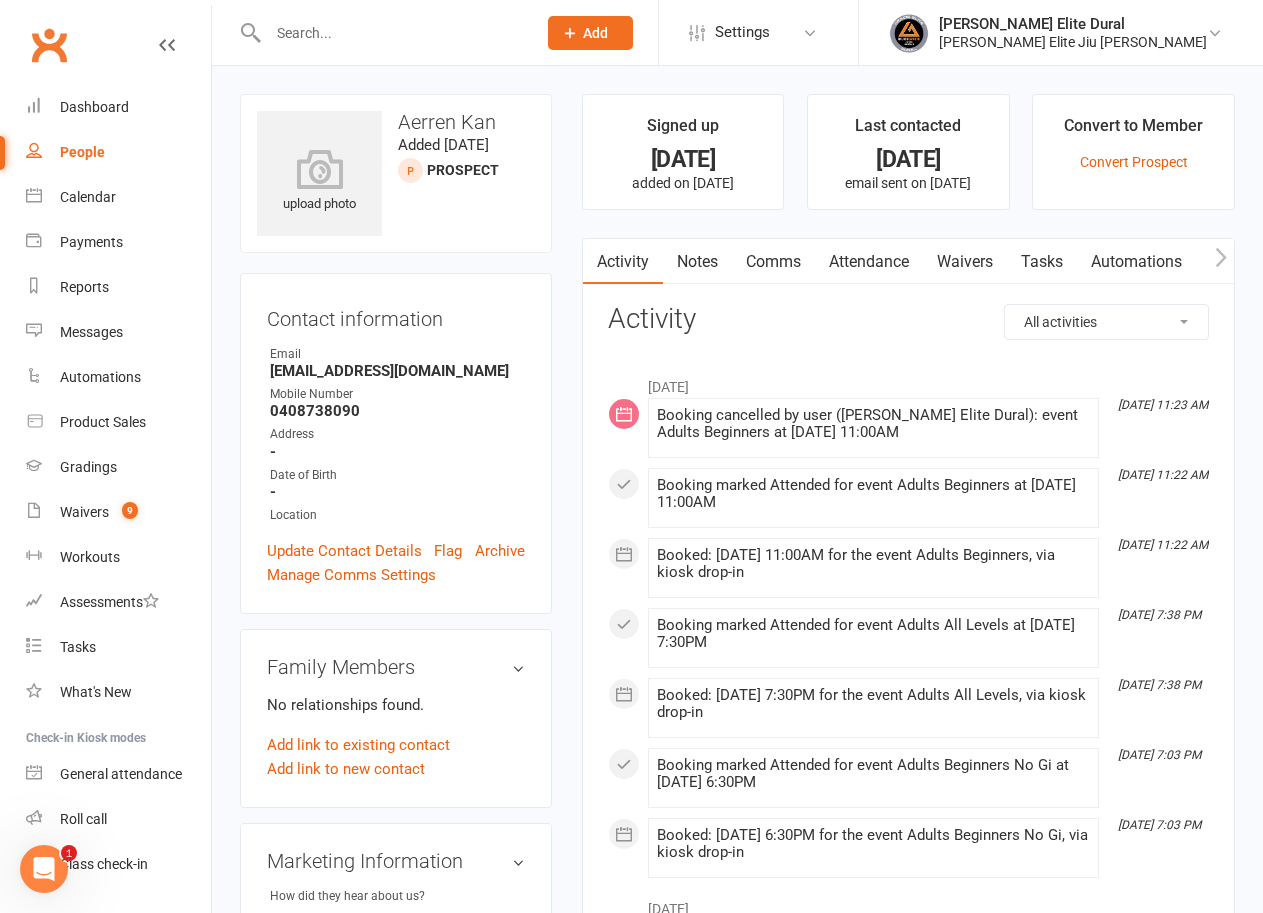 type 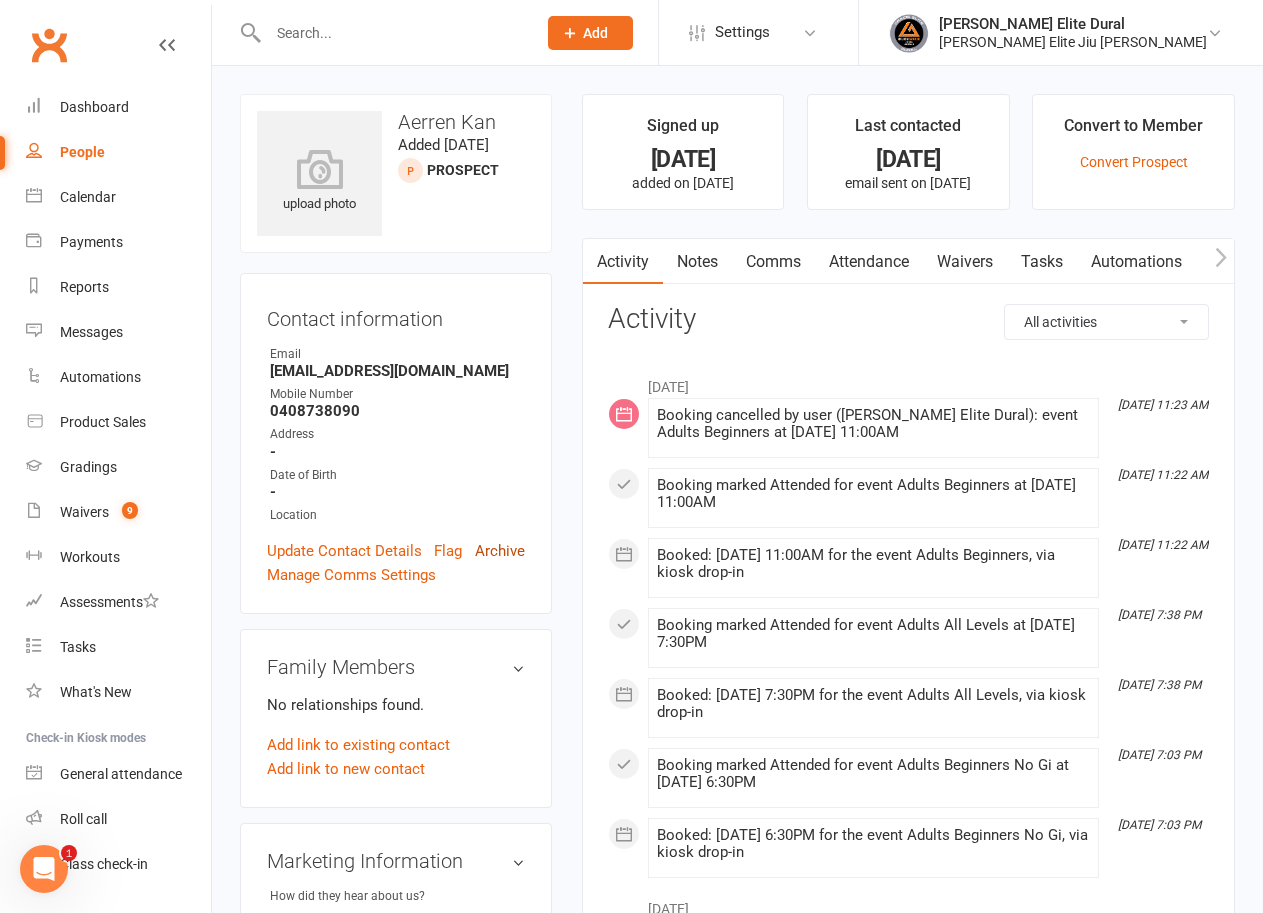 click on "Archive" at bounding box center (500, 551) 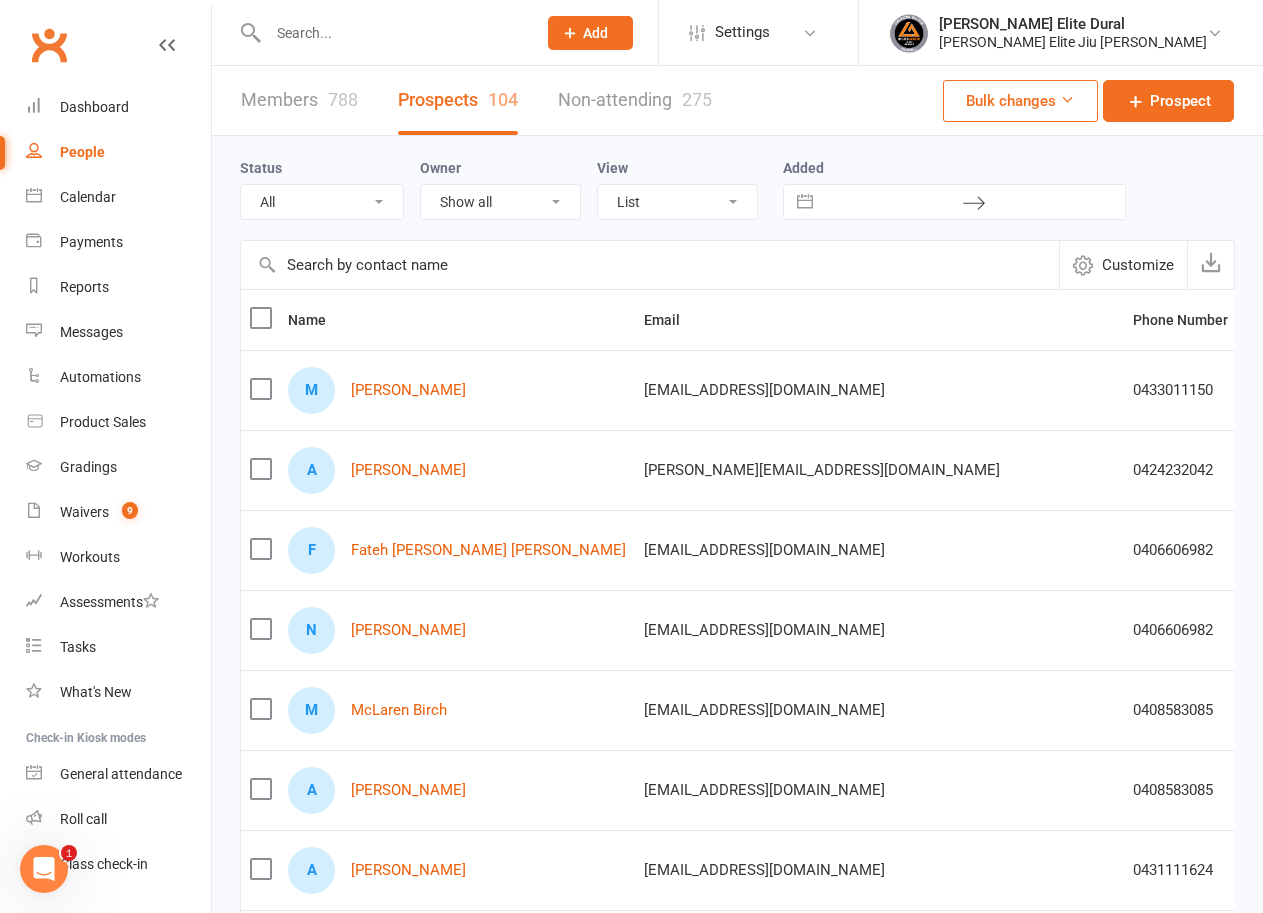click at bounding box center (392, 33) 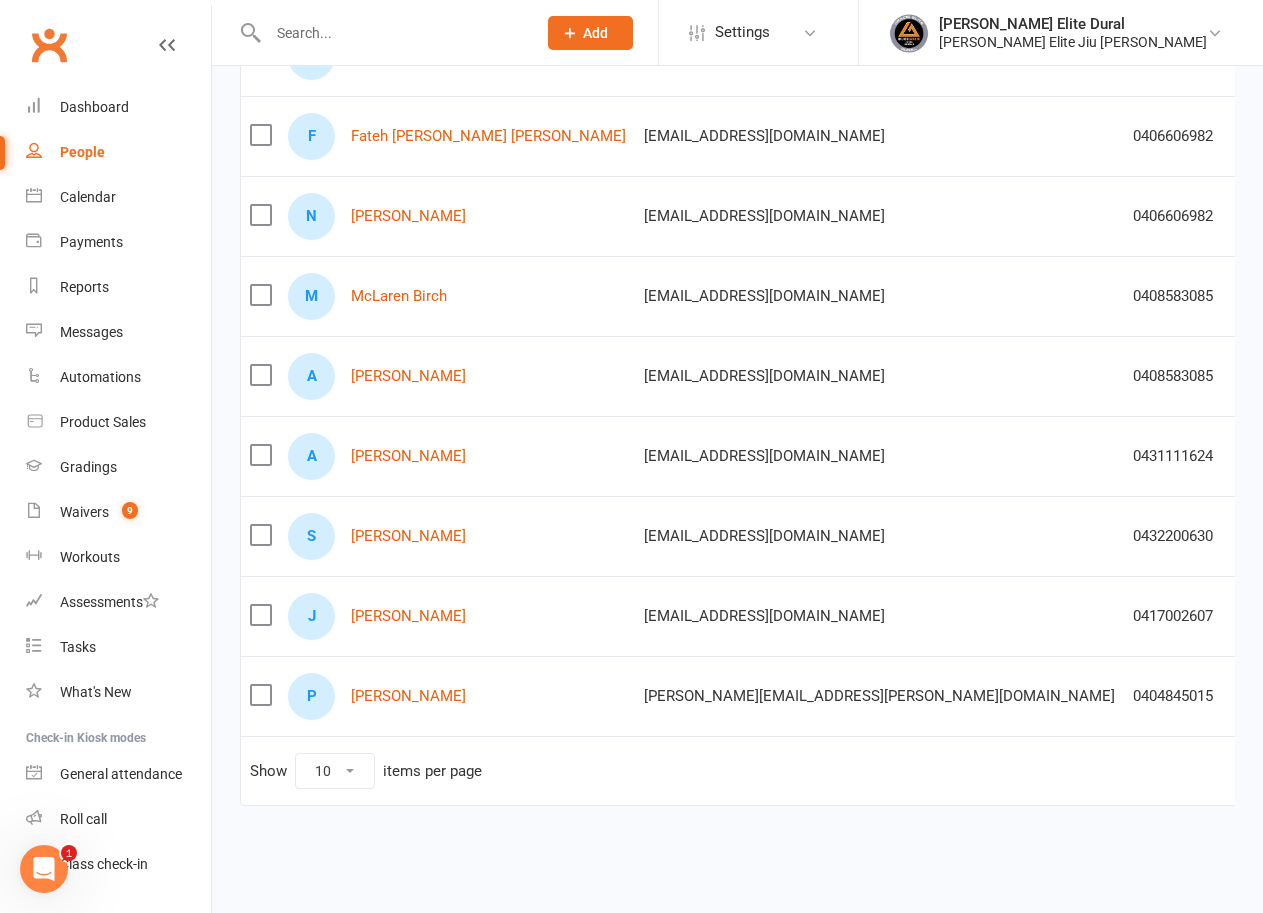 scroll, scrollTop: 0, scrollLeft: 0, axis: both 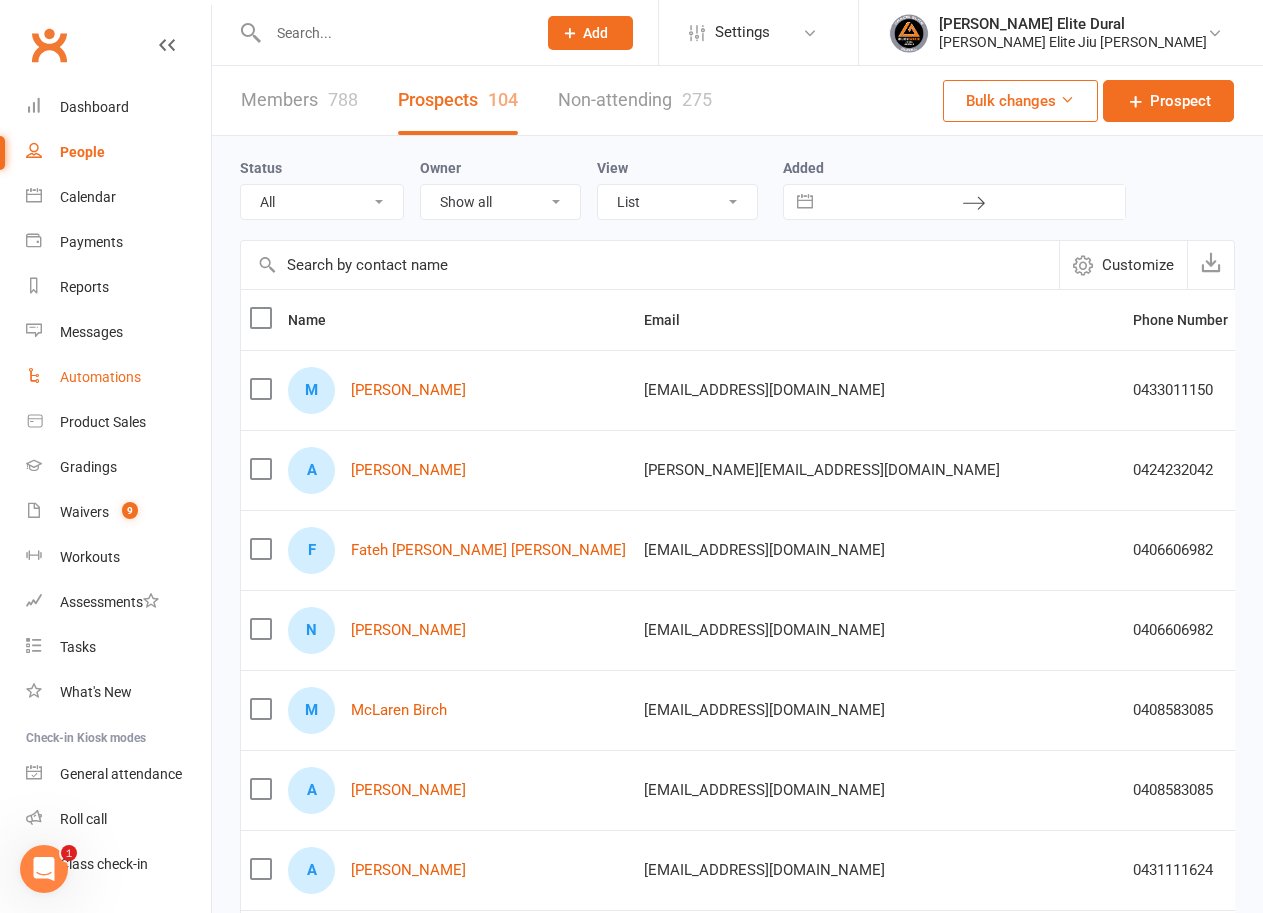click on "Automations" at bounding box center [100, 377] 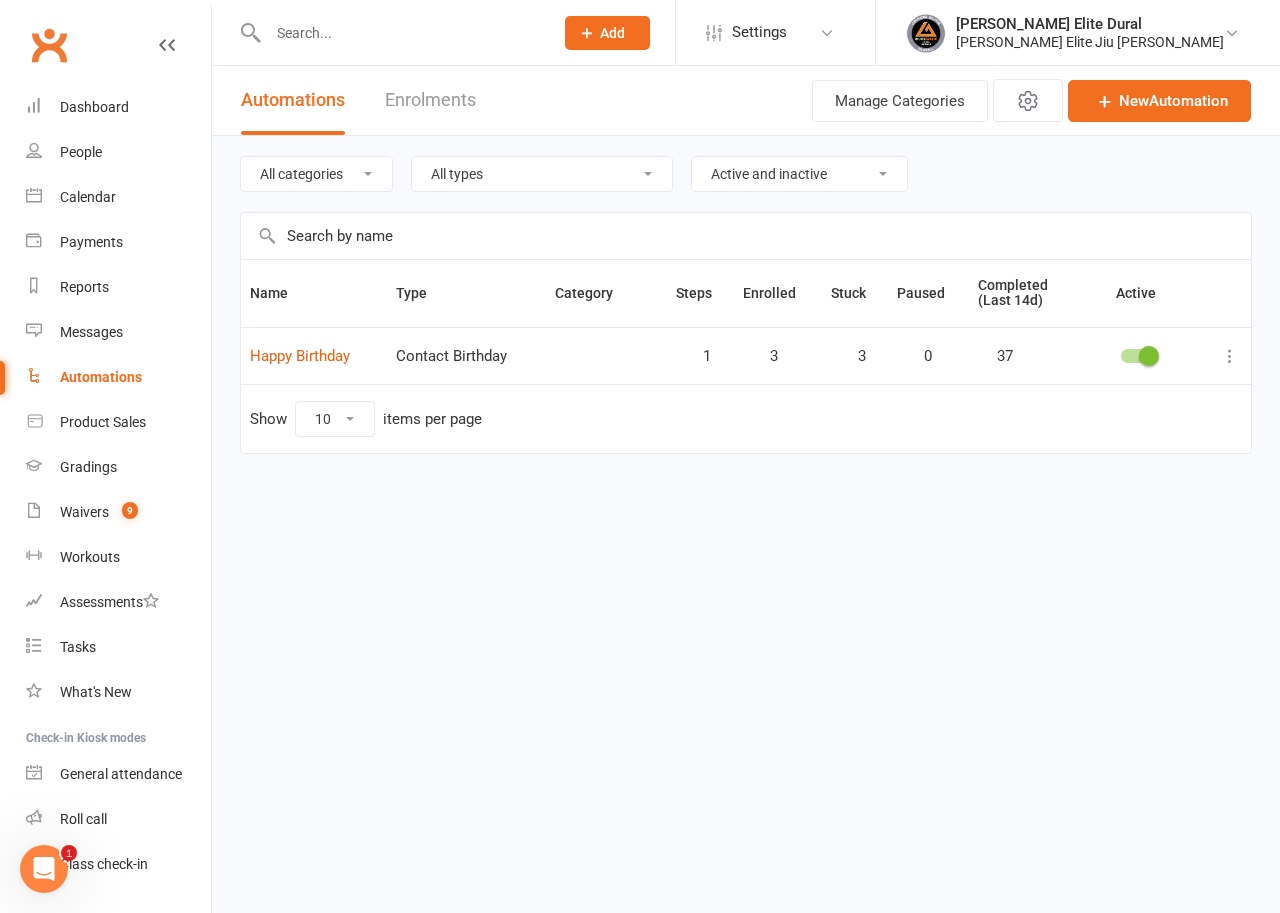 click on "Automations" at bounding box center (101, 377) 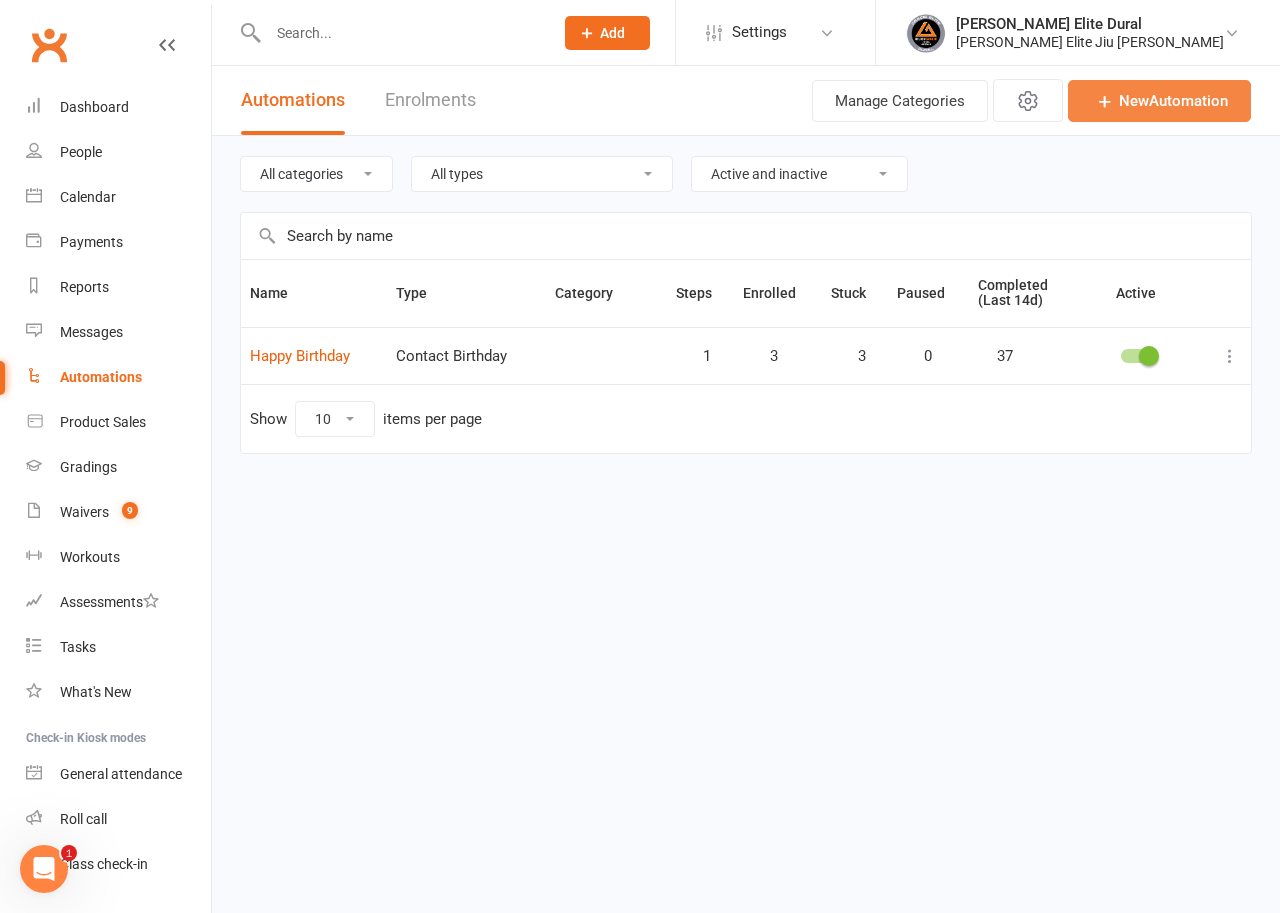 click at bounding box center [1105, 101] 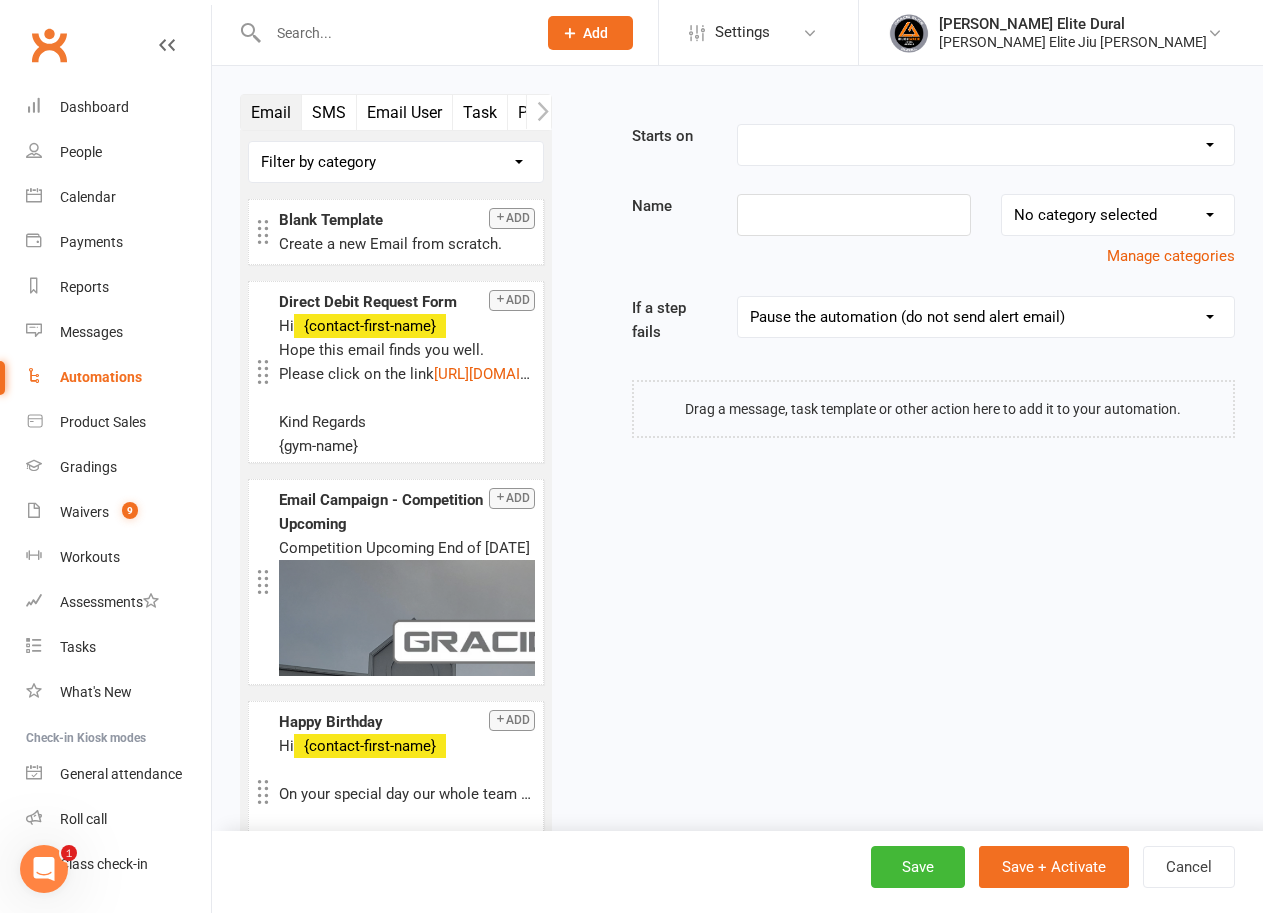 scroll, scrollTop: 0, scrollLeft: 0, axis: both 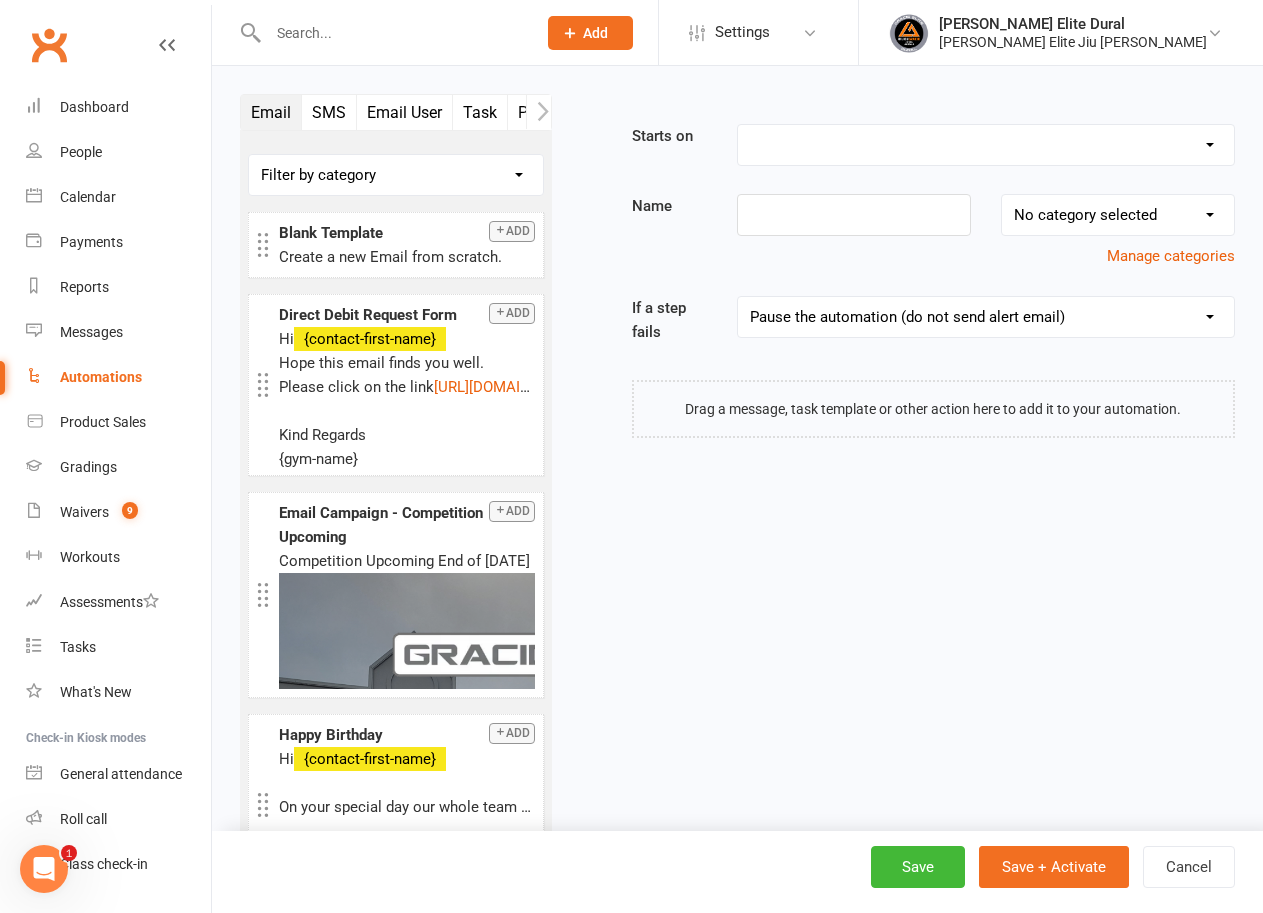 click on "Starts on Booking Cancelled Booking Due Booking Late-Cancelled Booking Marked Absent Booking Marked Attended Contact Added to Event Waitlist Contact Birthday Converted to Member Credit Card Expiry Days Since Last Attendance End of Suspension Enrolled in Martial Arts Style First Class Attended First Class Due General Attendance Marked Manual Enrolment Member Added Member First Activated Member Promoted / Graded Membership Added Membership Cancelled Membership Due to Start Membership Expiry Non-attending Contact Added Payment Due Payment Failure Payment Paid Prospect Added Prospect Status Changed Signed Waiver Approved Single Booking Created Start of Suspension Suspension Added Workout Performed Name No category selected Happy Birthday Manage categories If a step fails Pause the automation (do not send alert email) Pause the automation and send an alert email Stop the automation (do not send alert email) Stop the automation and send an alert email Skip to next step (do not send alert email)" at bounding box center (908, 274) 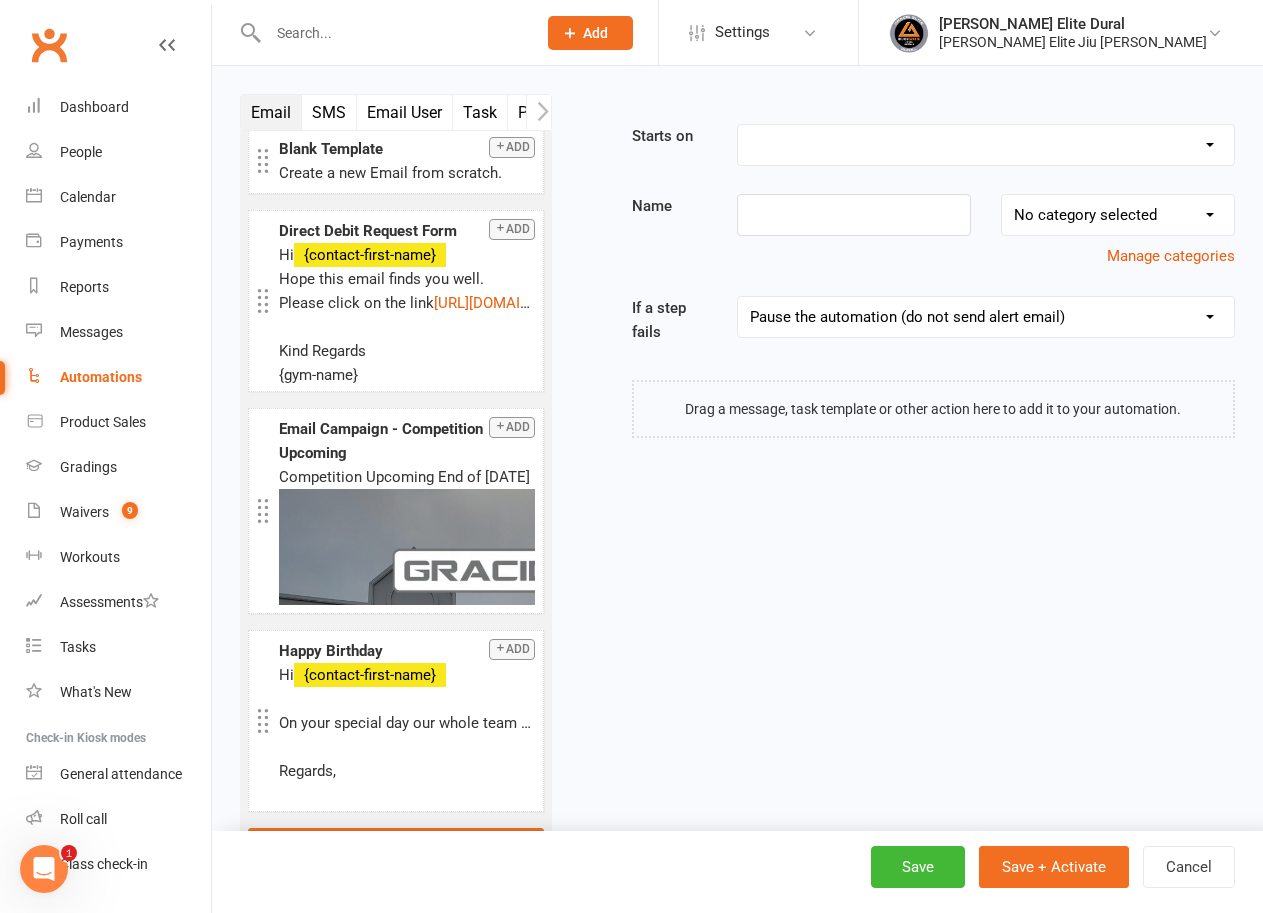 scroll, scrollTop: 0, scrollLeft: 0, axis: both 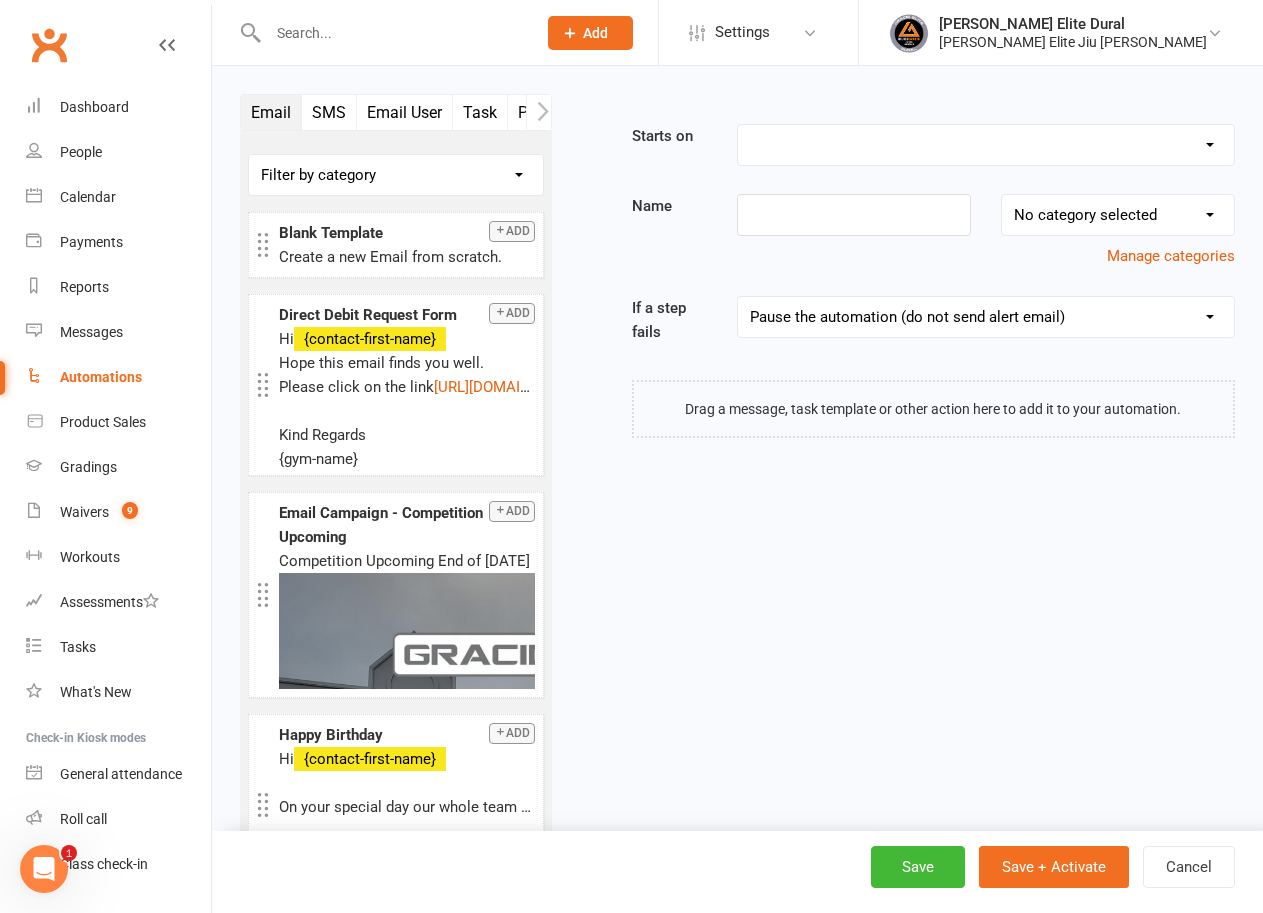 click on "Pause the automation (do not send alert email) Pause the automation and send an alert email Stop the automation (do not send alert email) Stop the automation and send an alert email Skip to next step (do not send alert email) Skip to next step and send an alert email" at bounding box center [986, 317] 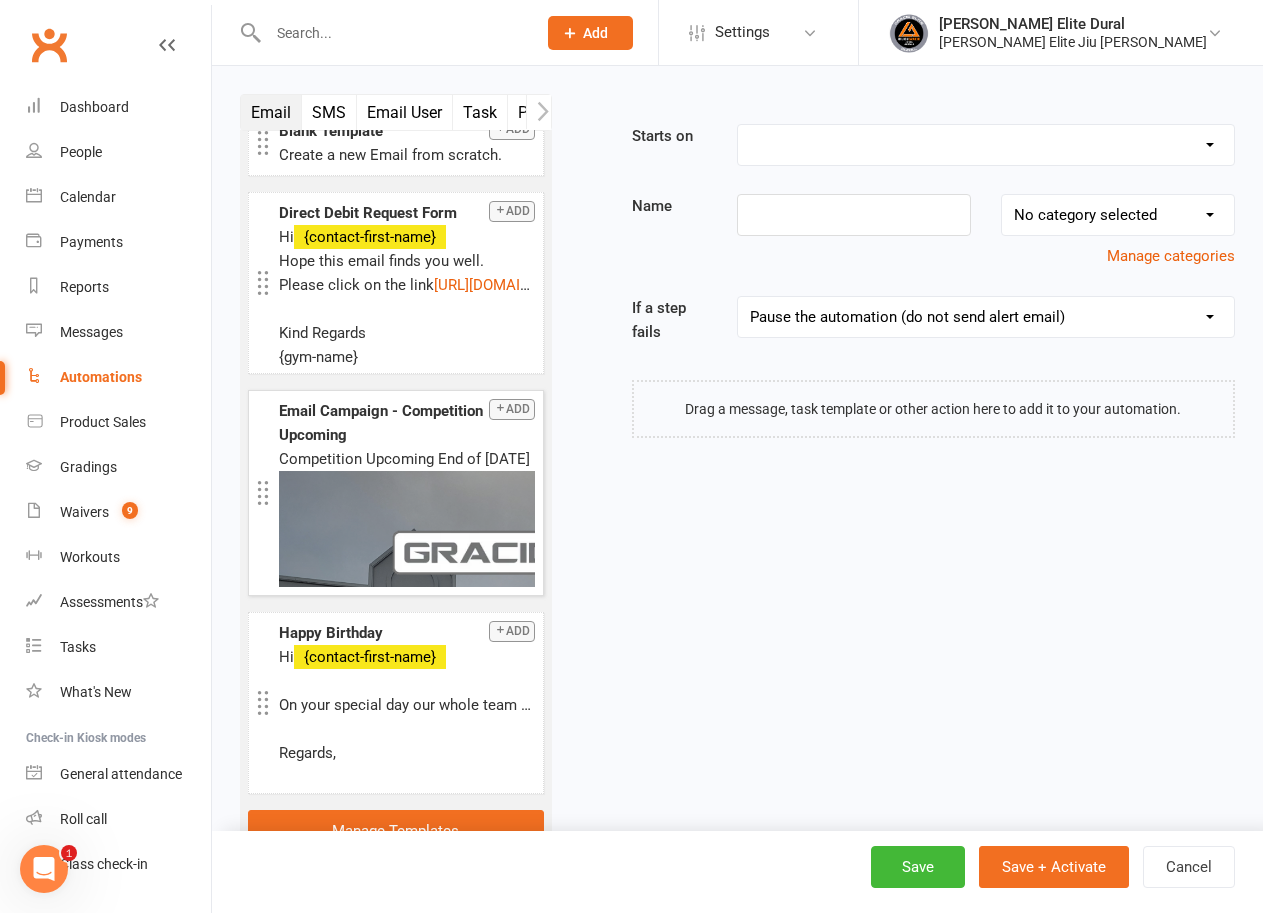scroll, scrollTop: 0, scrollLeft: 0, axis: both 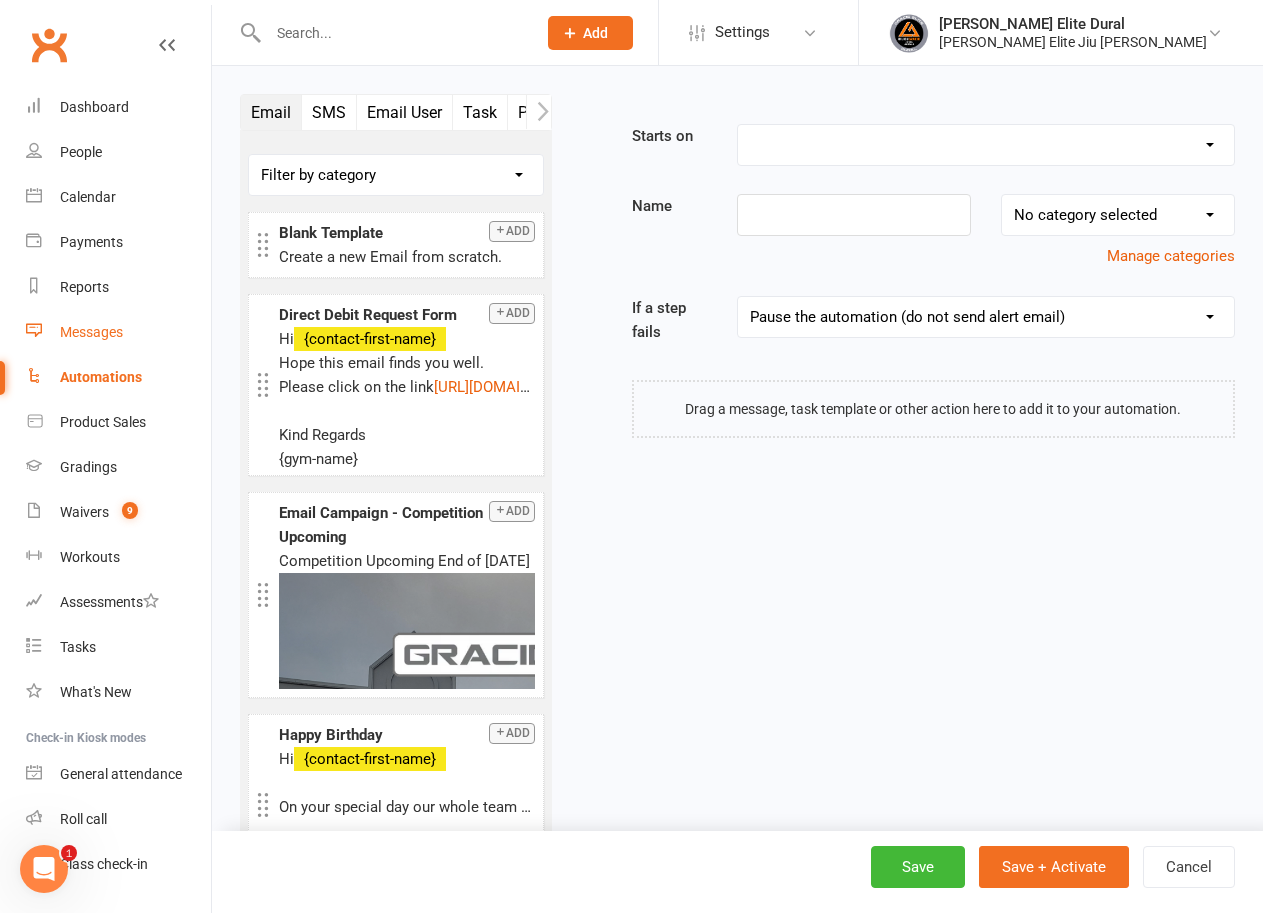 click on "Messages" at bounding box center [118, 332] 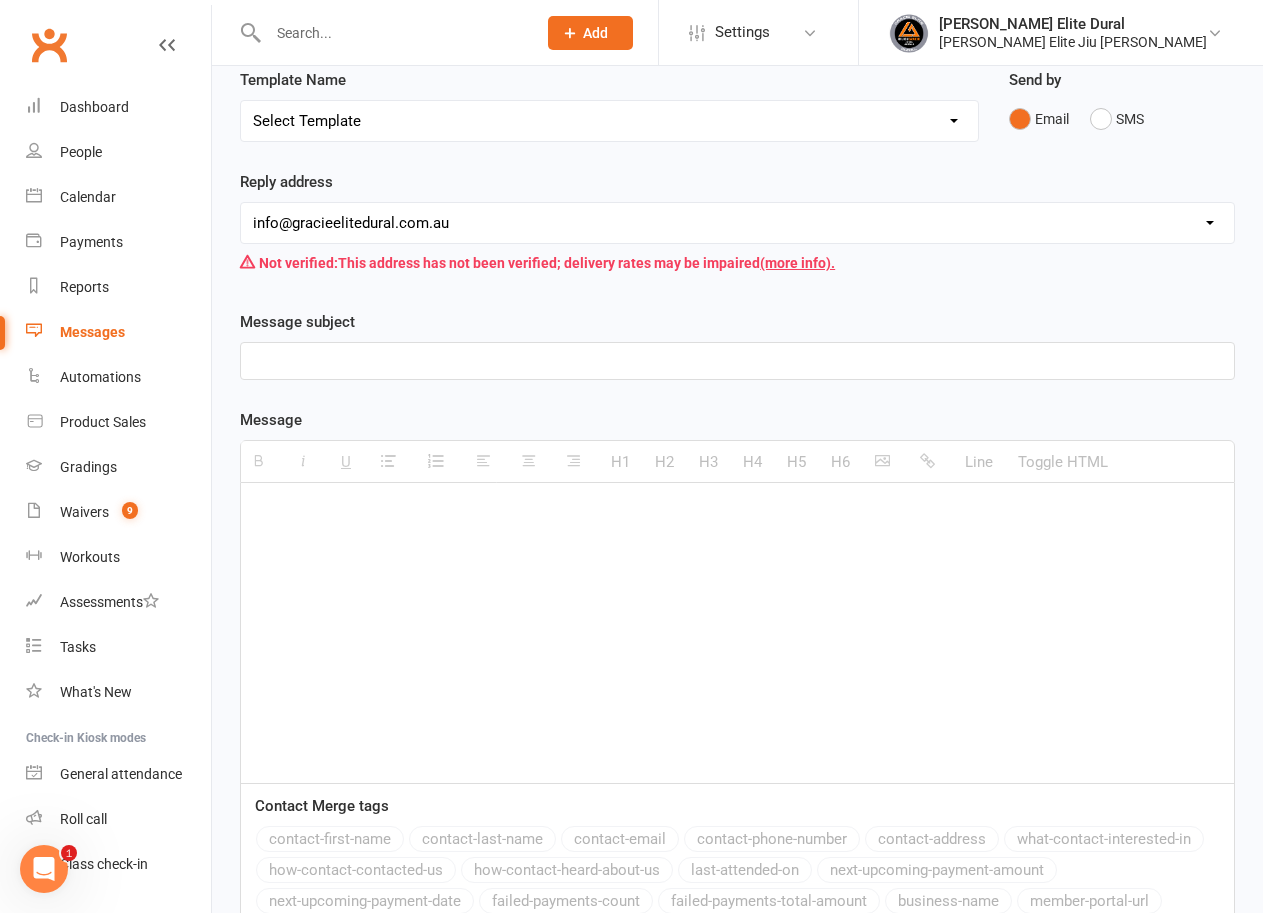 scroll, scrollTop: 300, scrollLeft: 0, axis: vertical 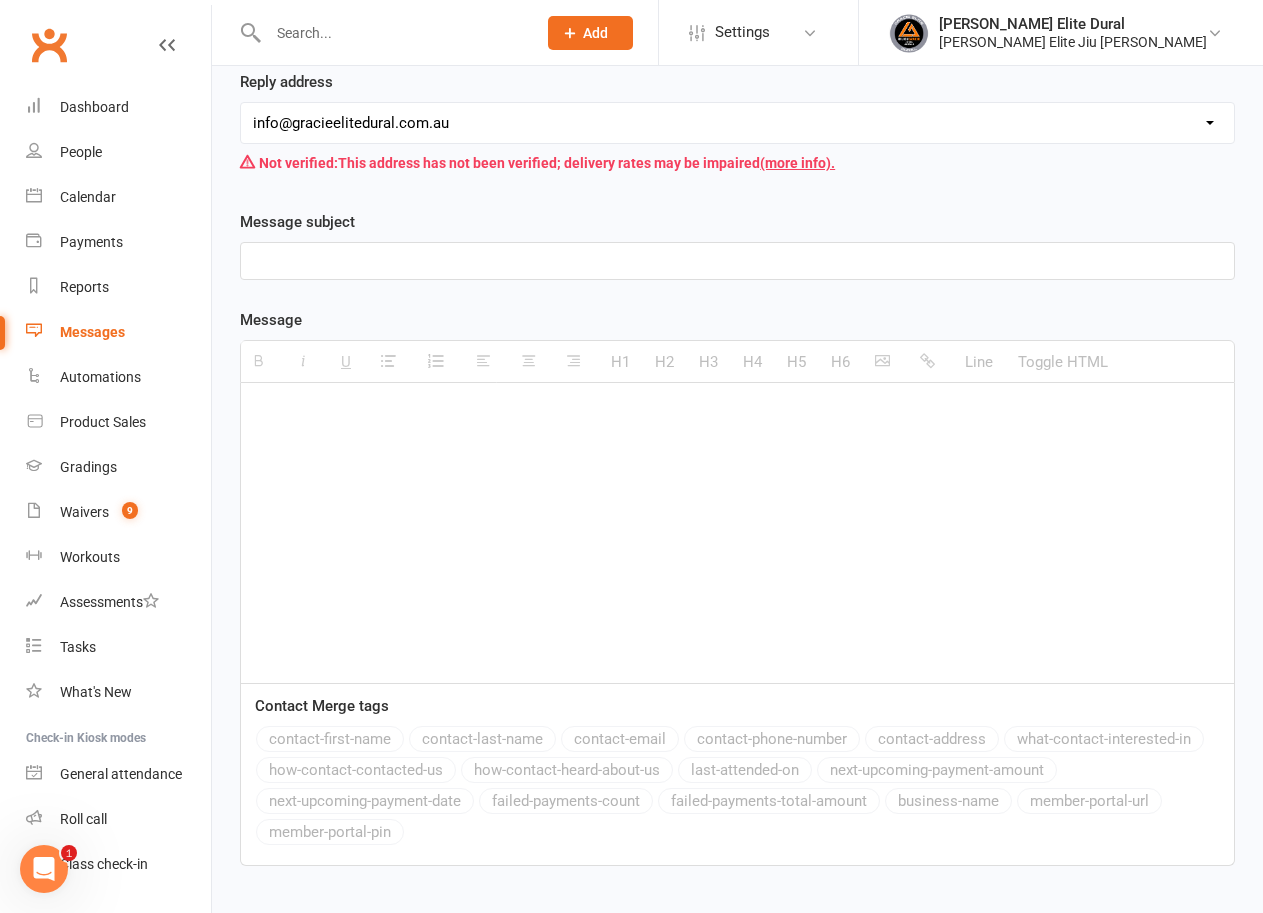 click at bounding box center (737, 533) 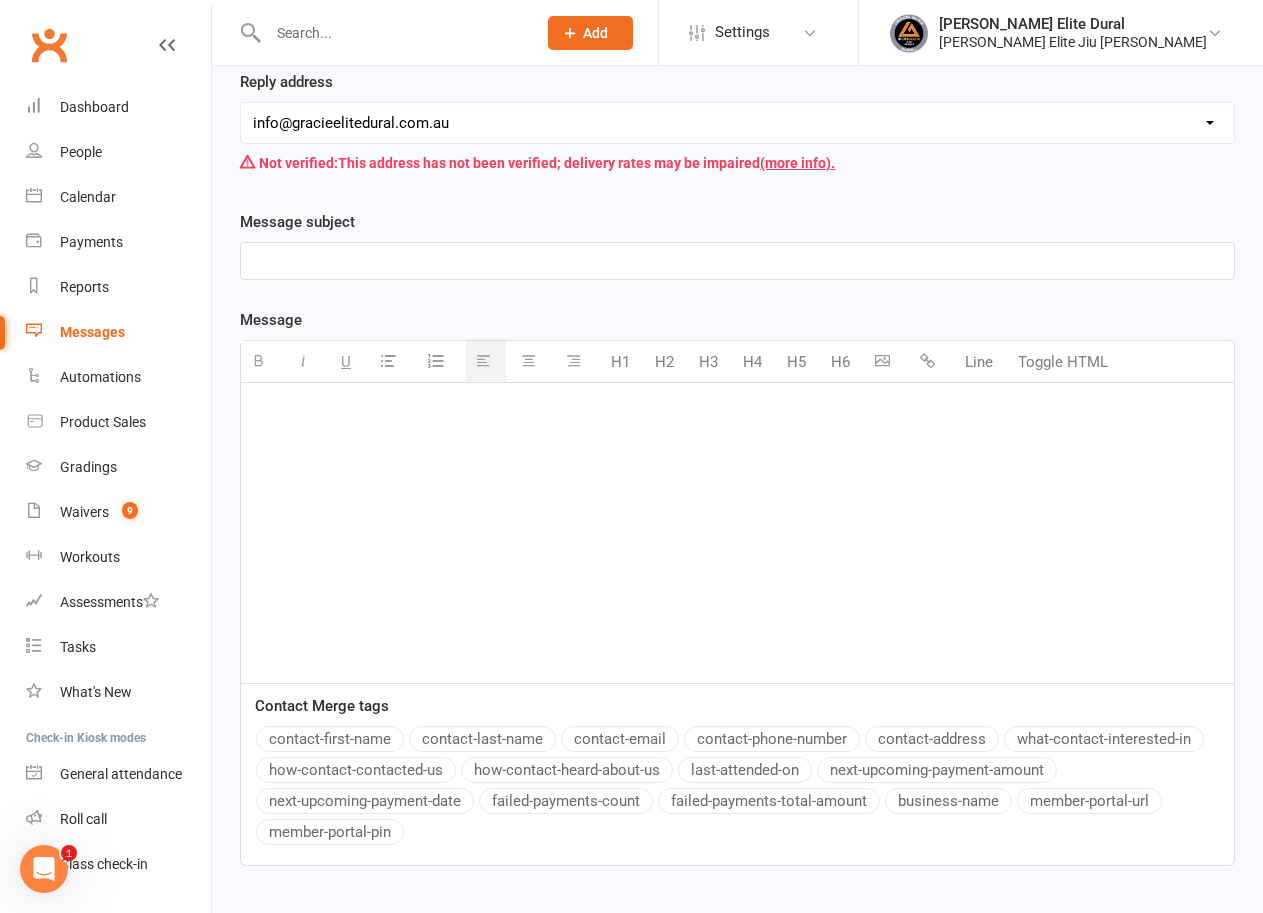 scroll, scrollTop: 400, scrollLeft: 0, axis: vertical 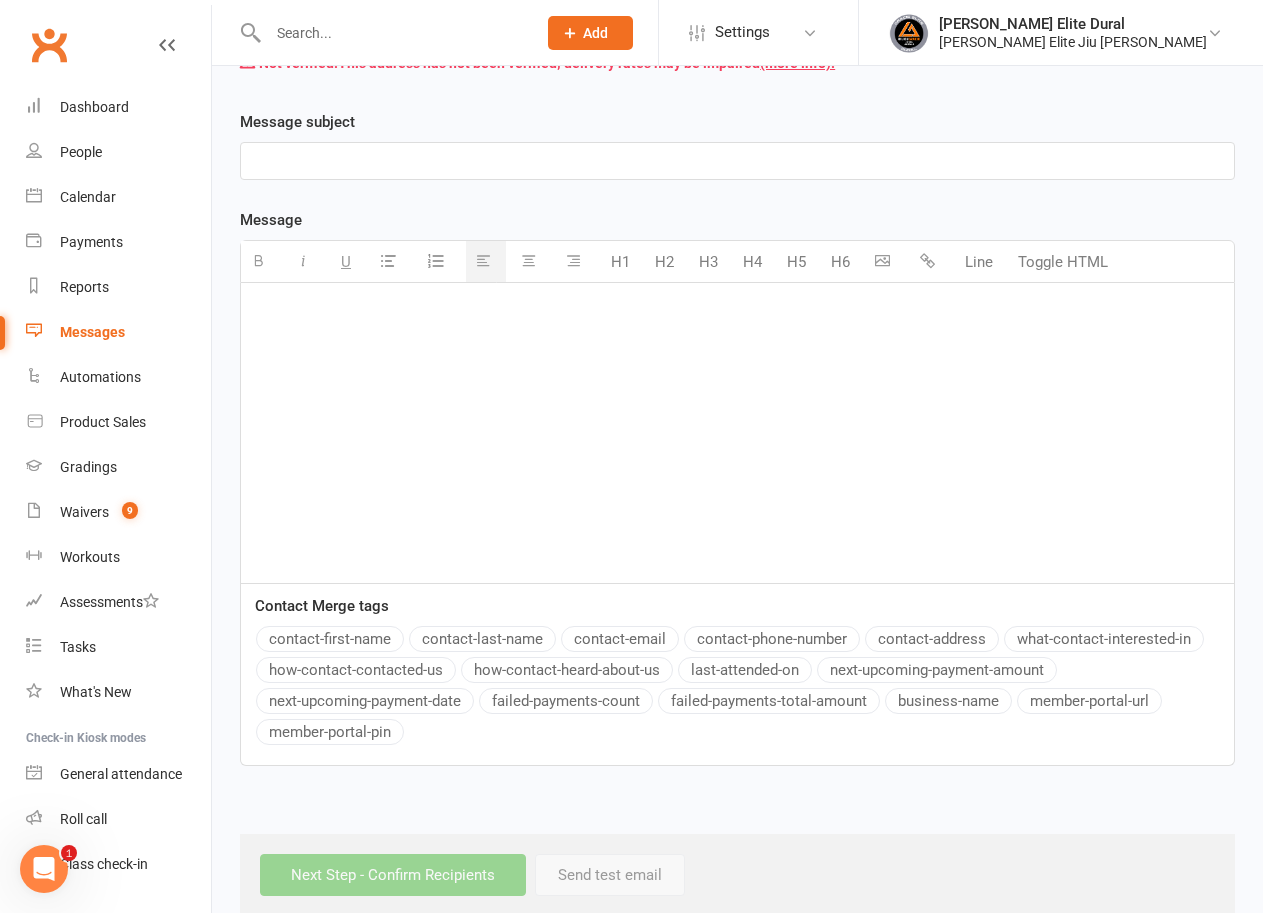 click at bounding box center (882, 260) 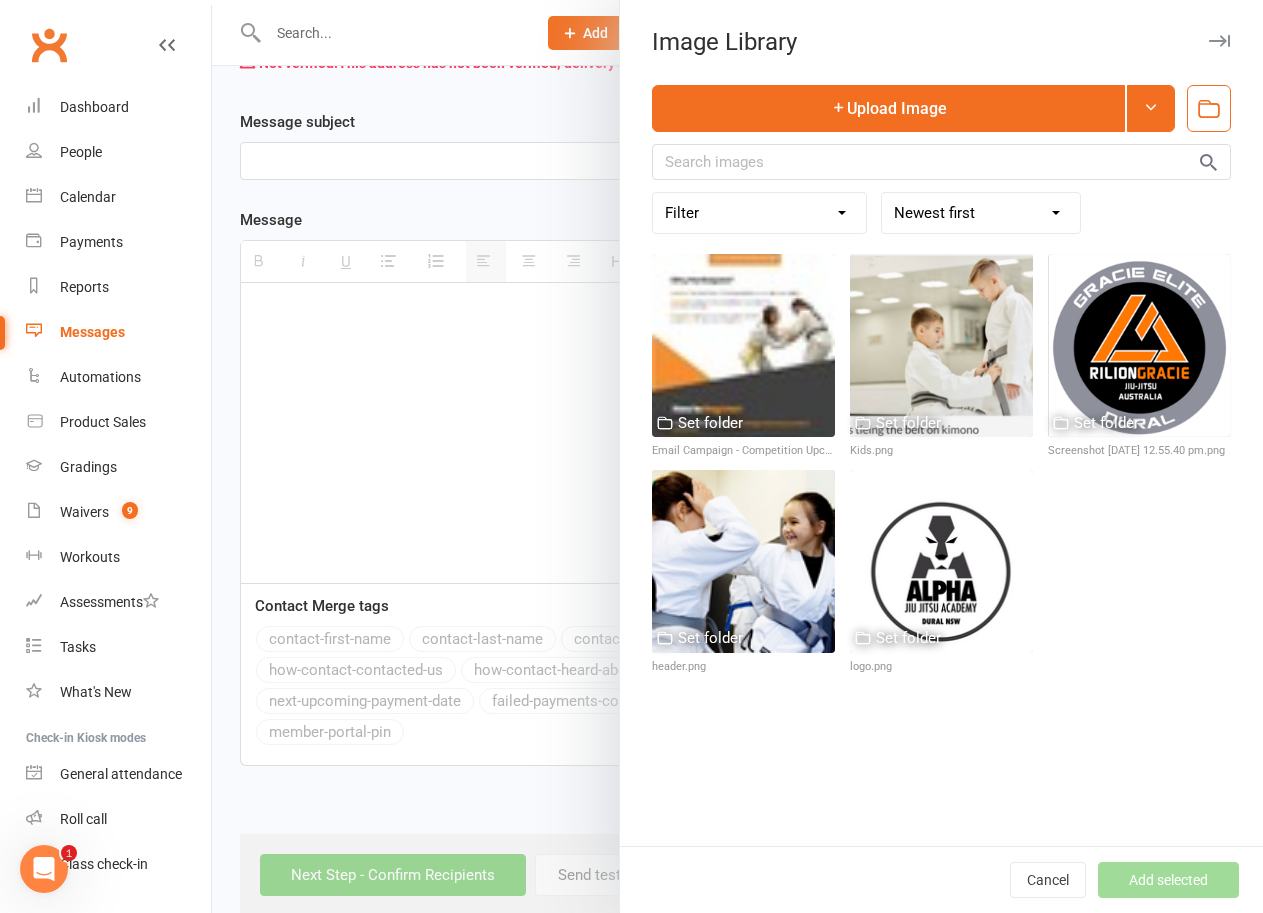 click at bounding box center [737, 456] 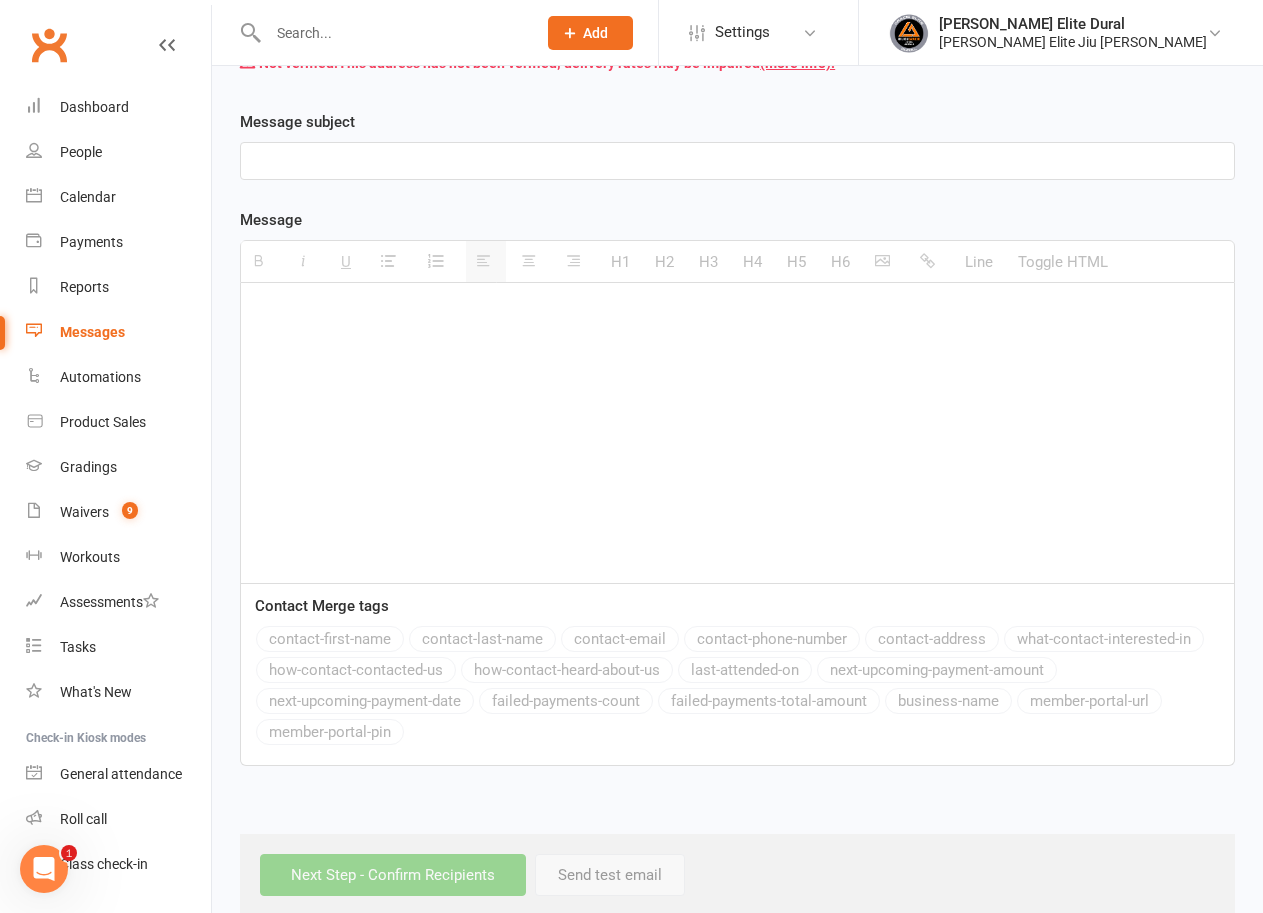 click on "﻿" at bounding box center [737, 433] 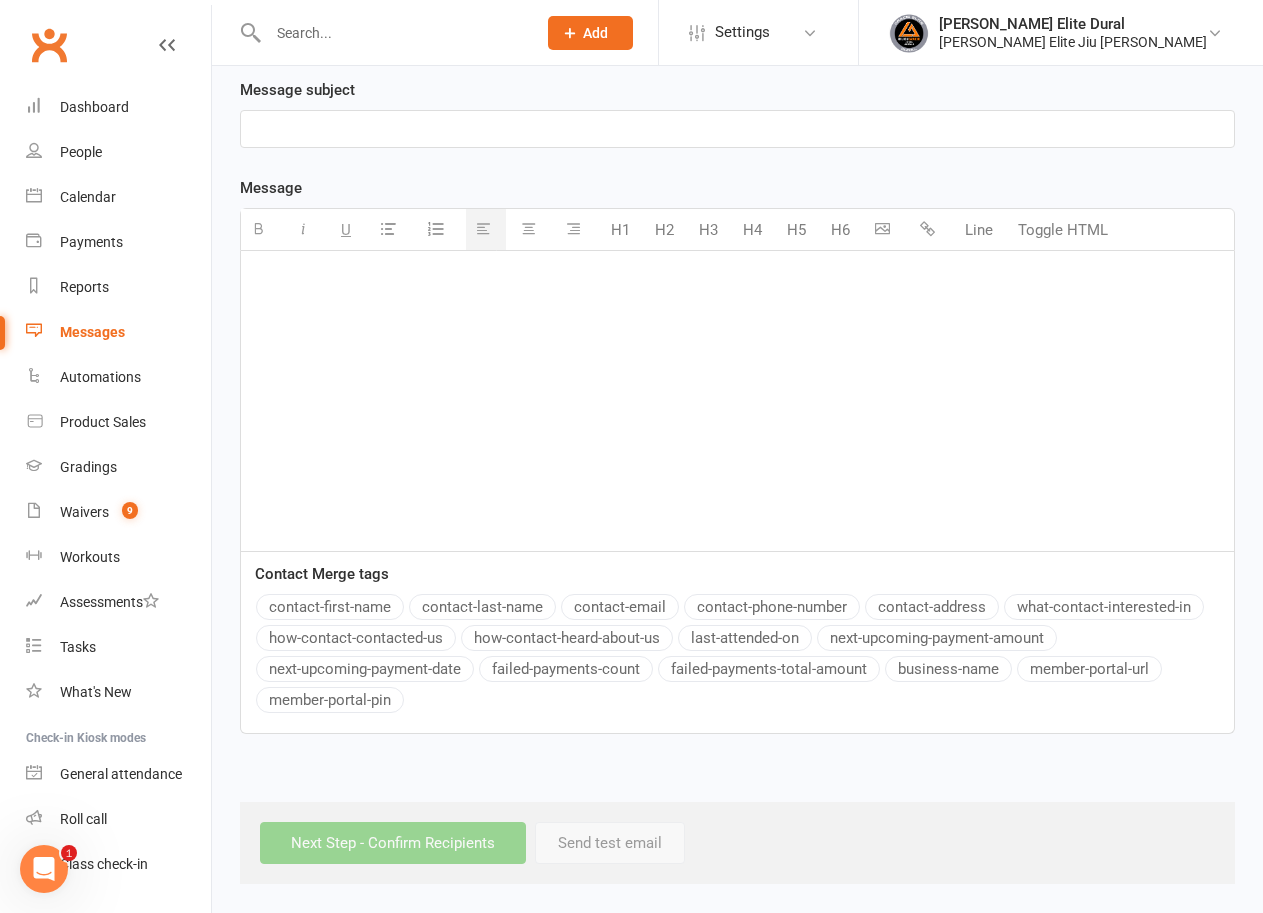scroll, scrollTop: 0, scrollLeft: 0, axis: both 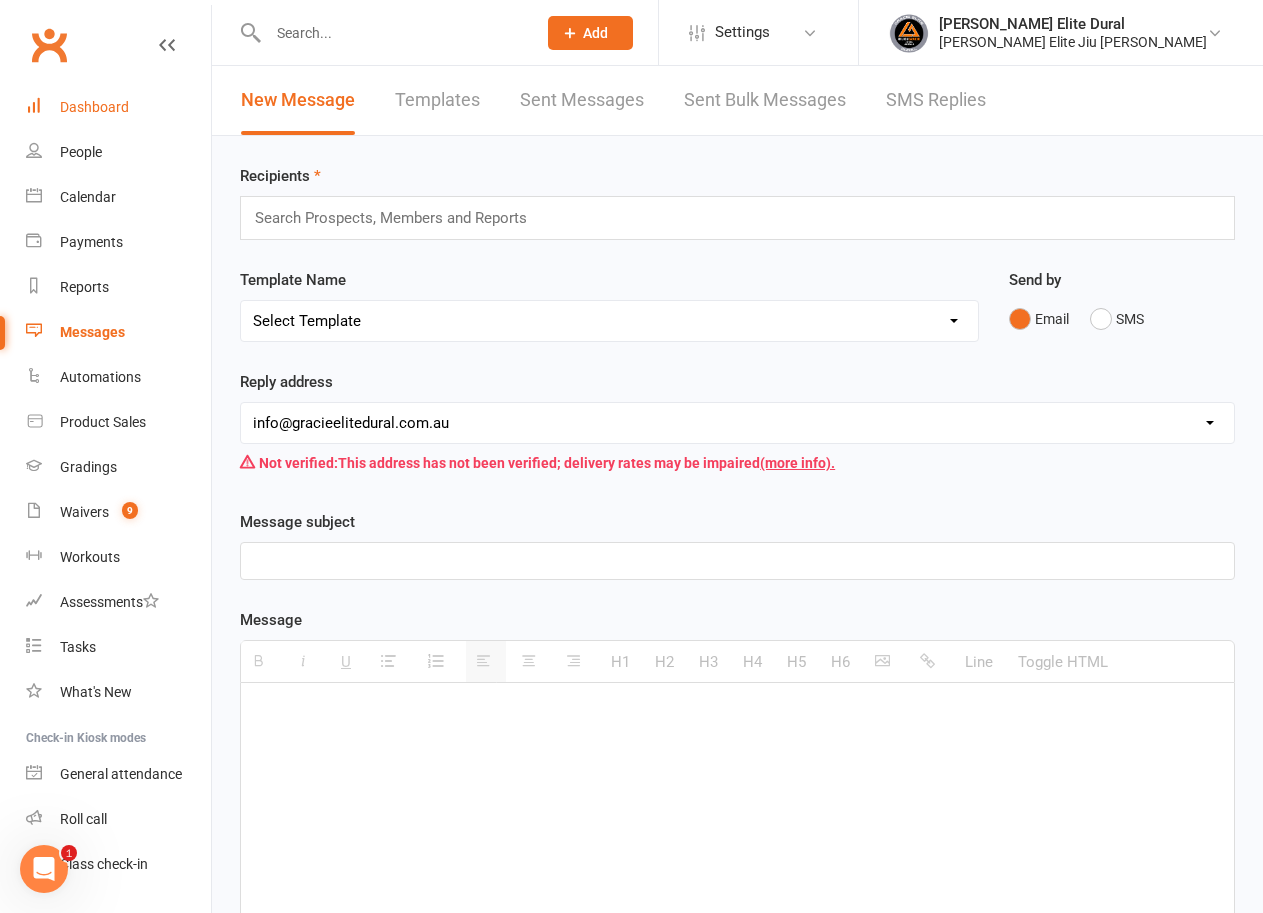 click on "Dashboard" at bounding box center [94, 107] 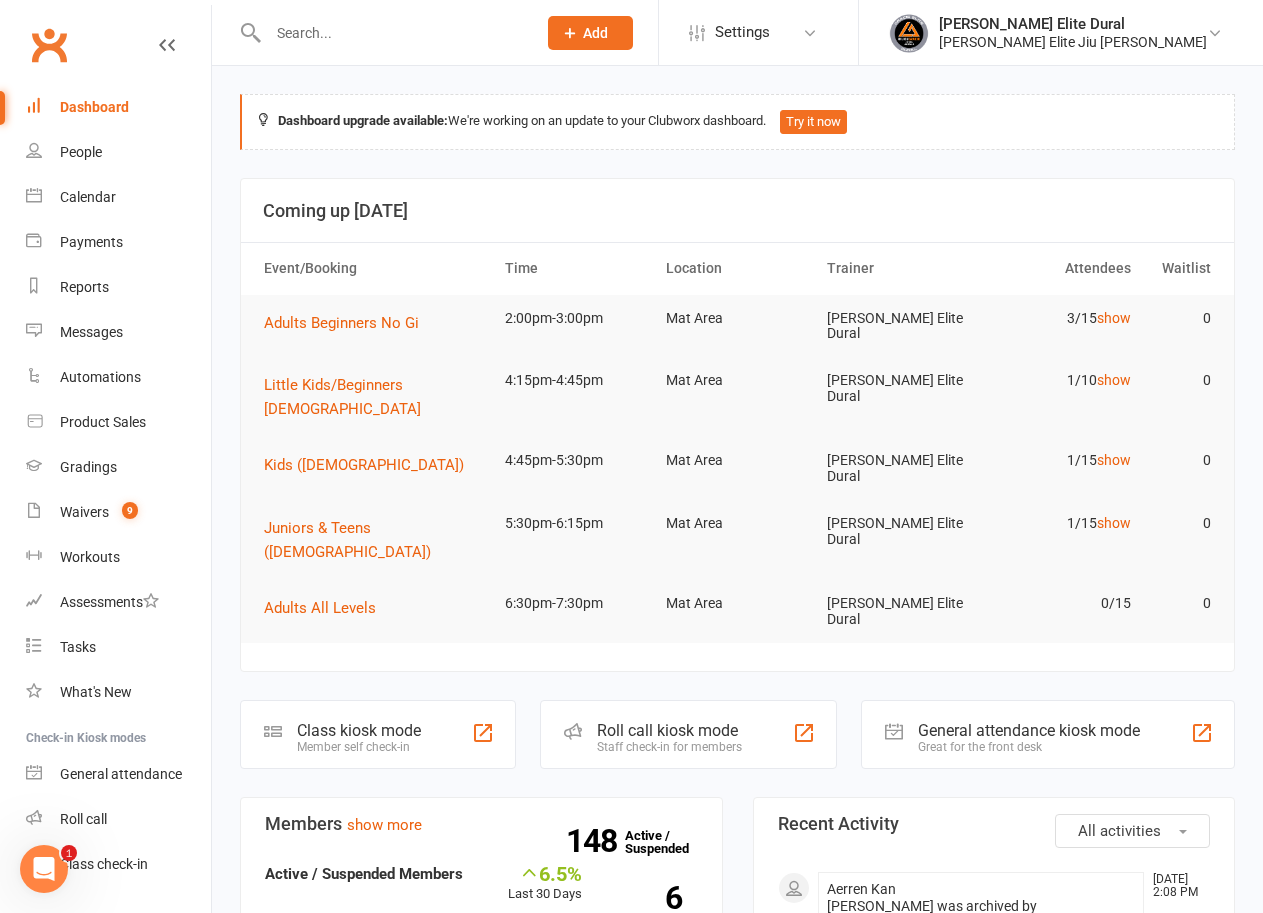 click on "Class kiosk mode" 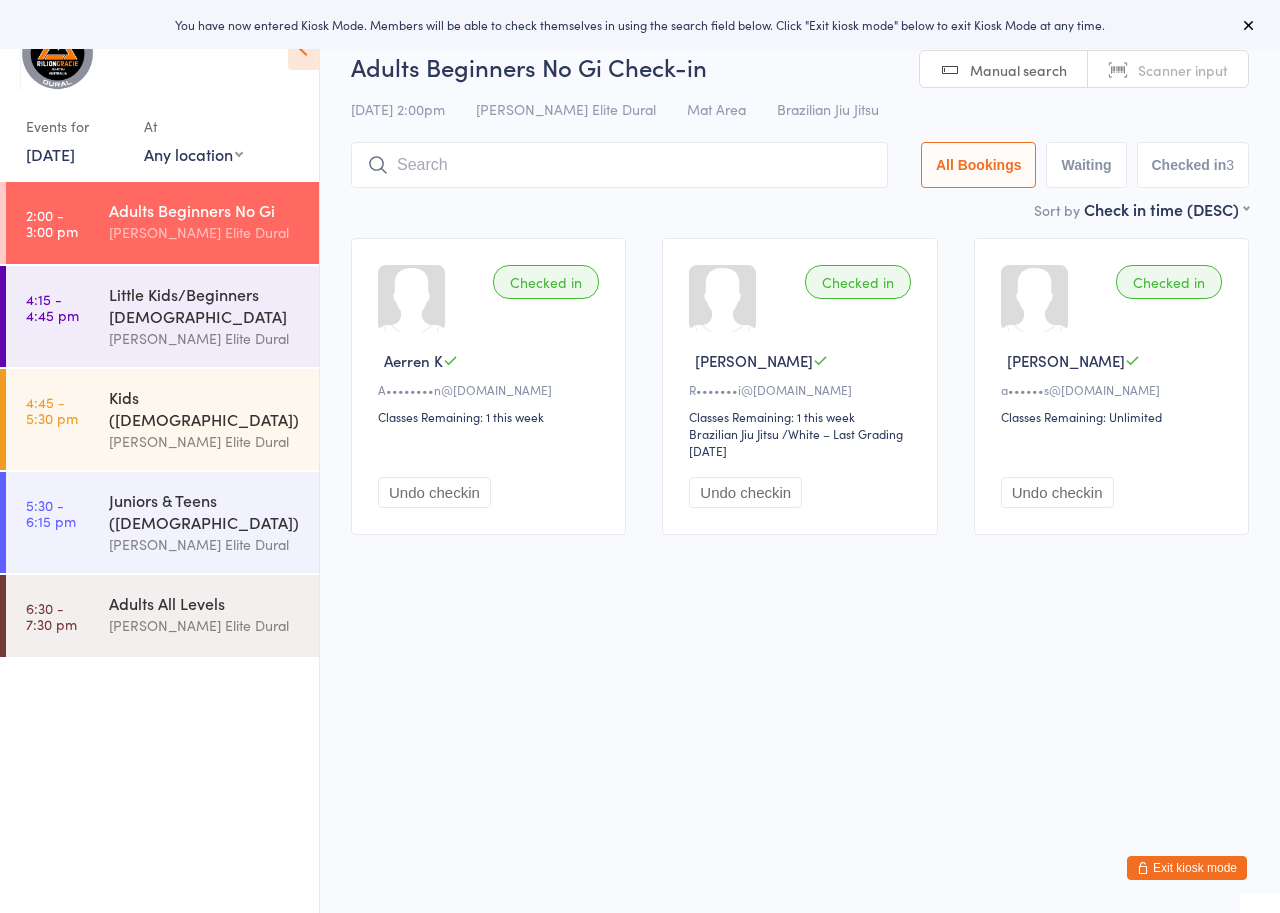 scroll, scrollTop: 0, scrollLeft: 0, axis: both 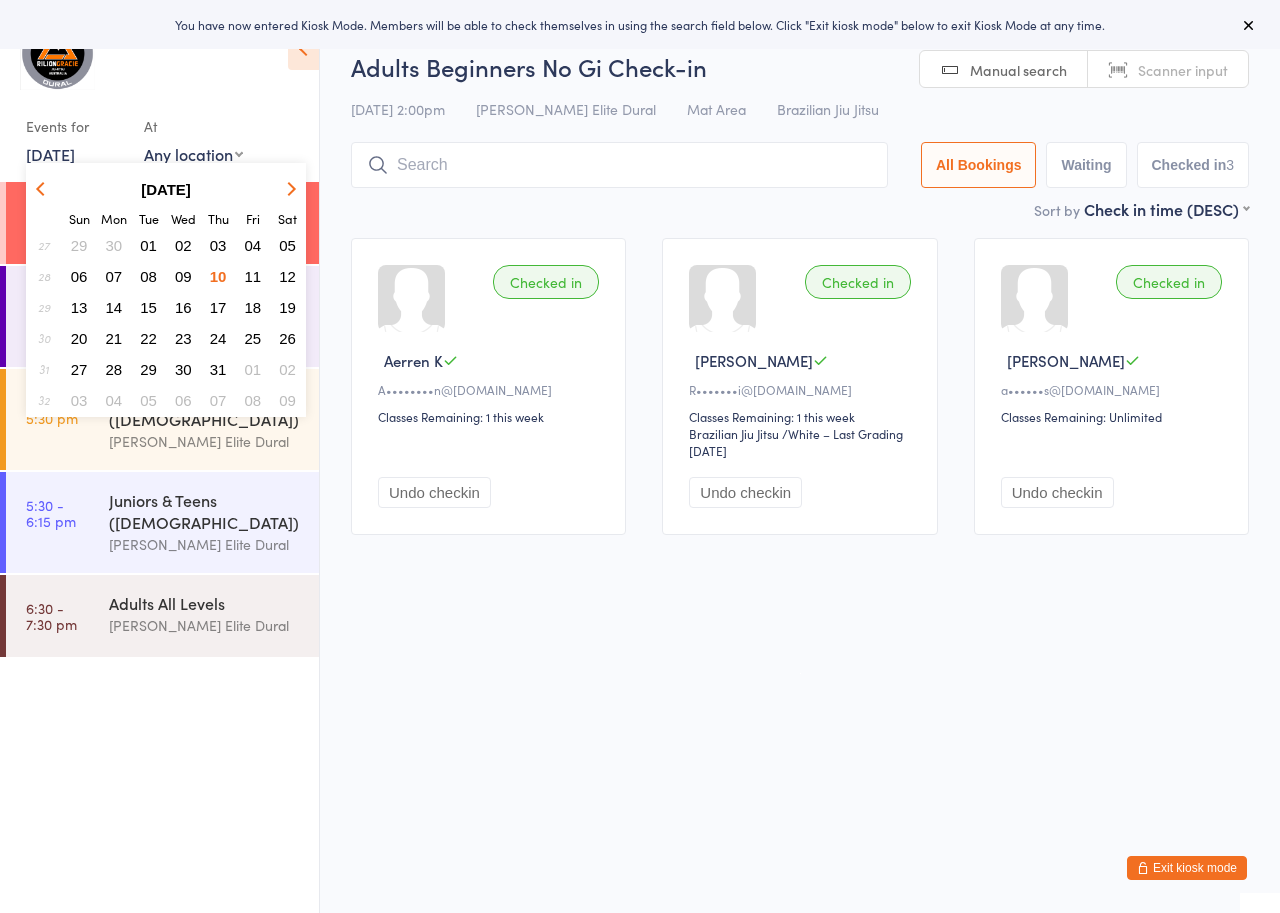 click on "11" at bounding box center (253, 276) 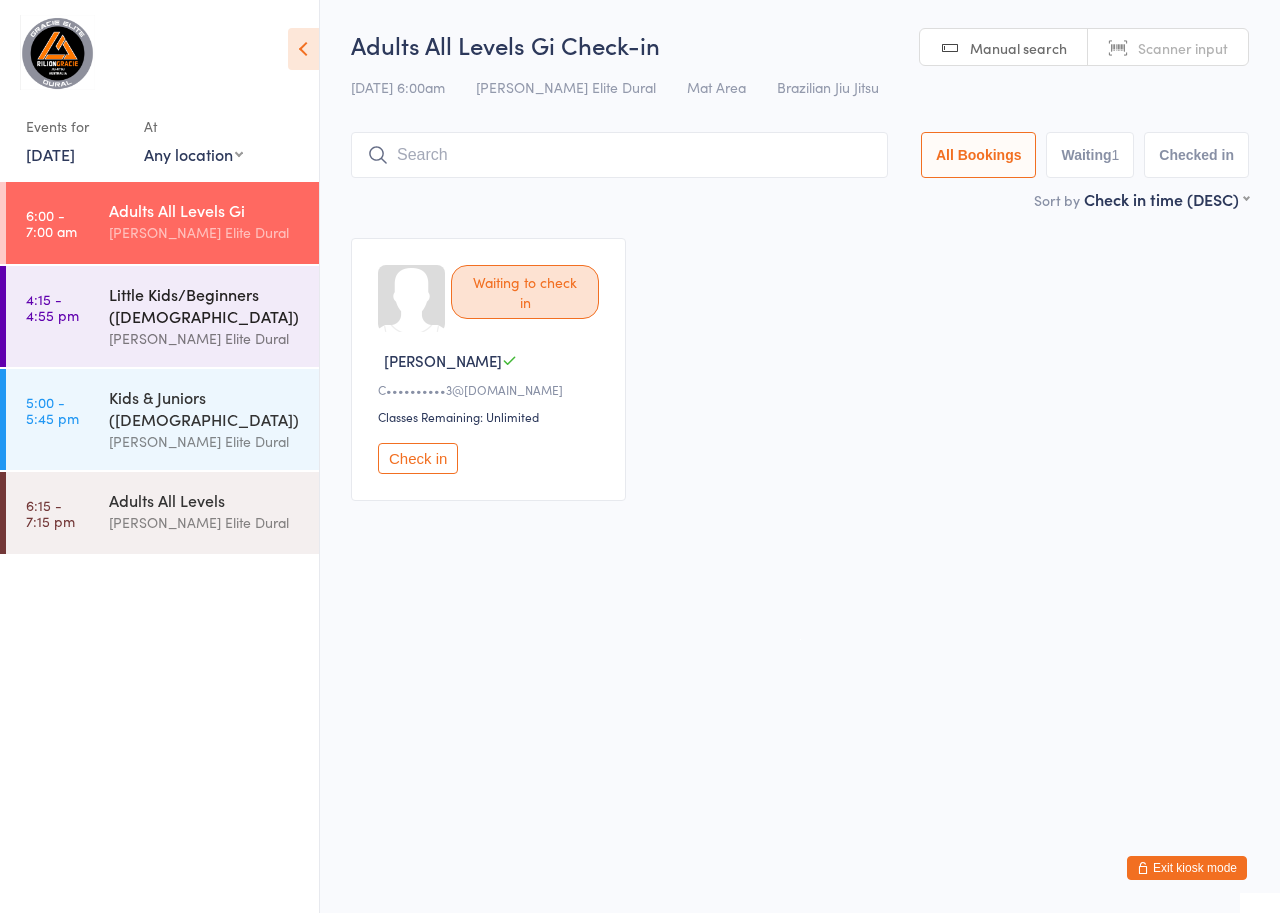 click on "Little Kids/Beginners (3-6 Years Old)" at bounding box center (205, 305) 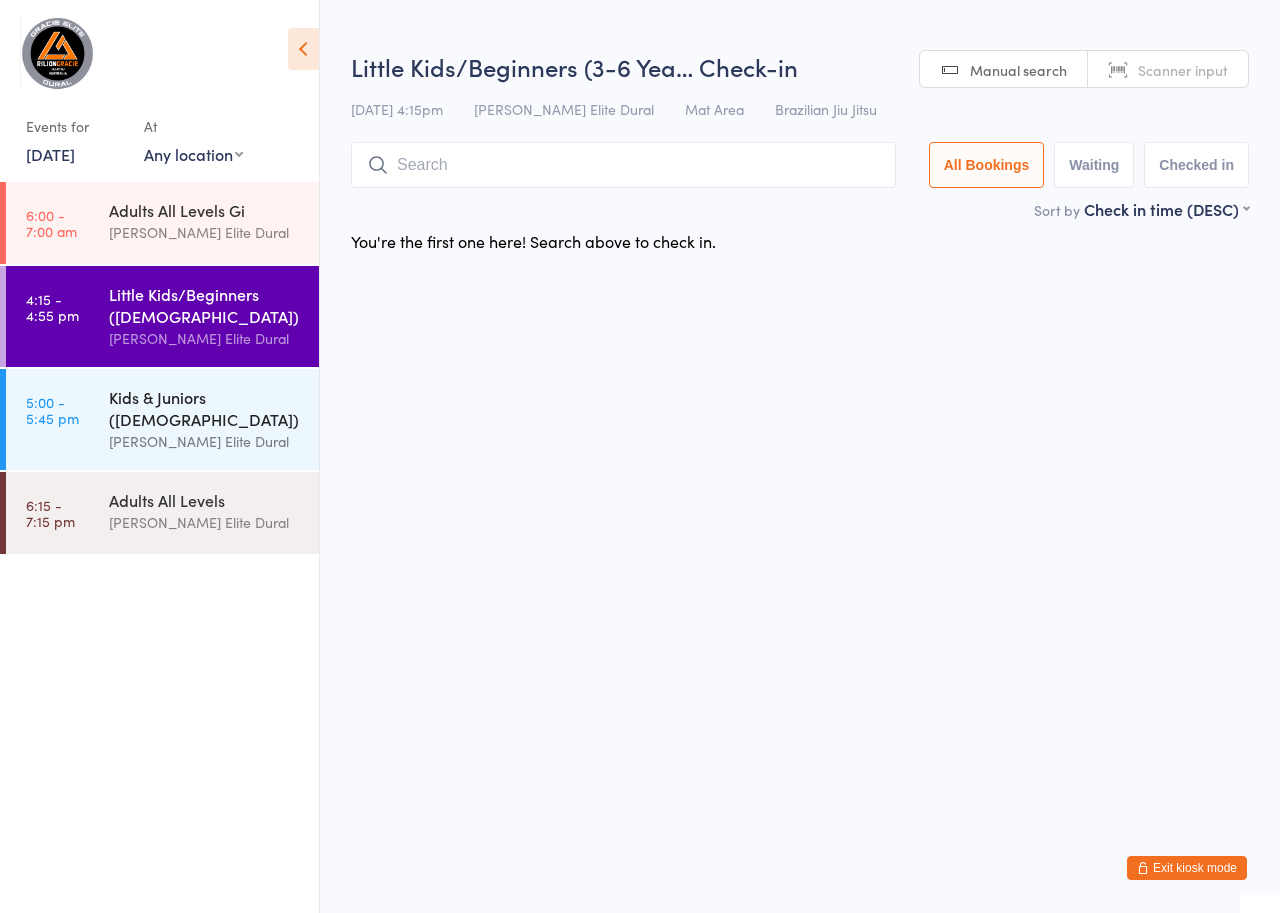 click on "Kids & Juniors (7-12 years Old)" at bounding box center [205, 408] 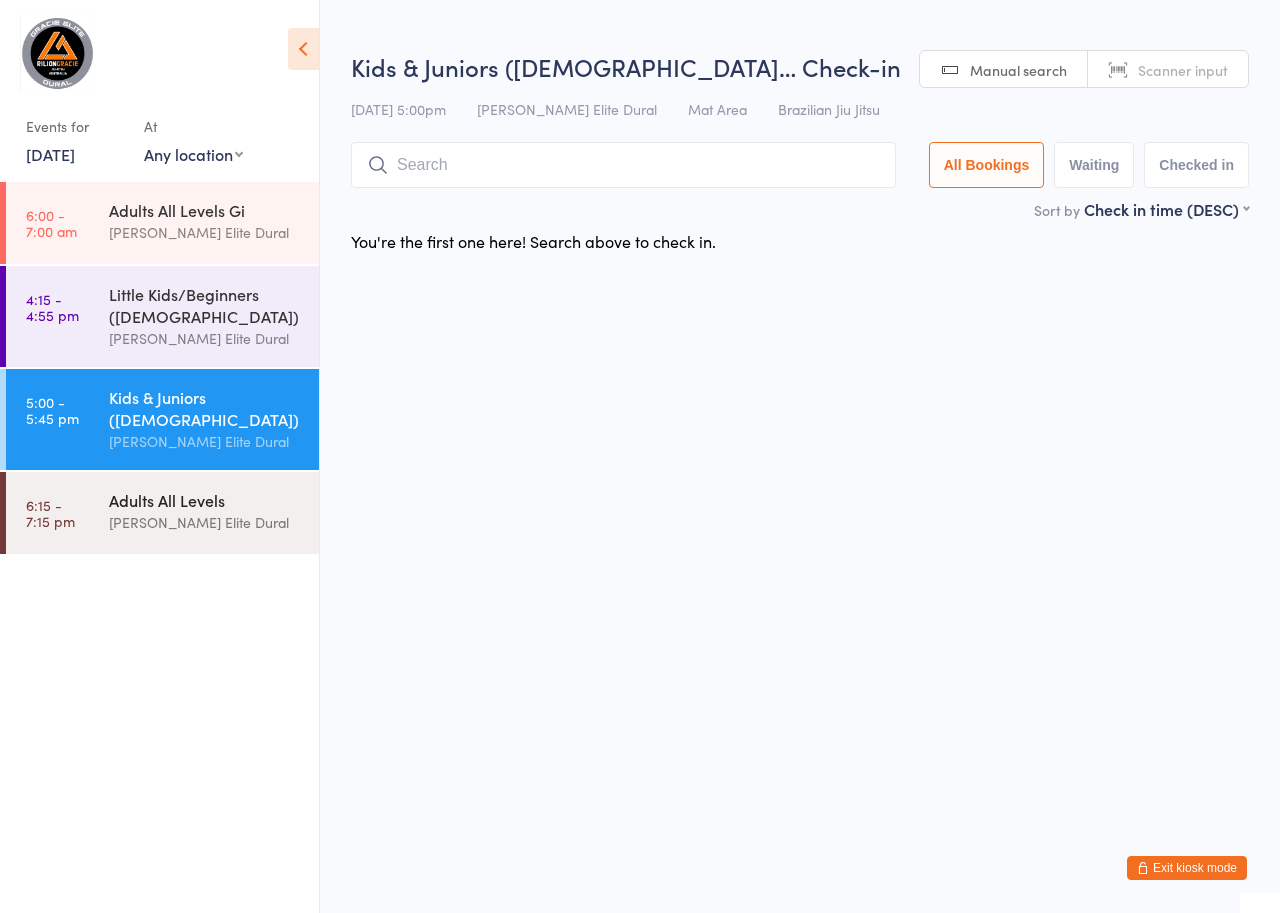 click on "Adults All Levels" at bounding box center (205, 500) 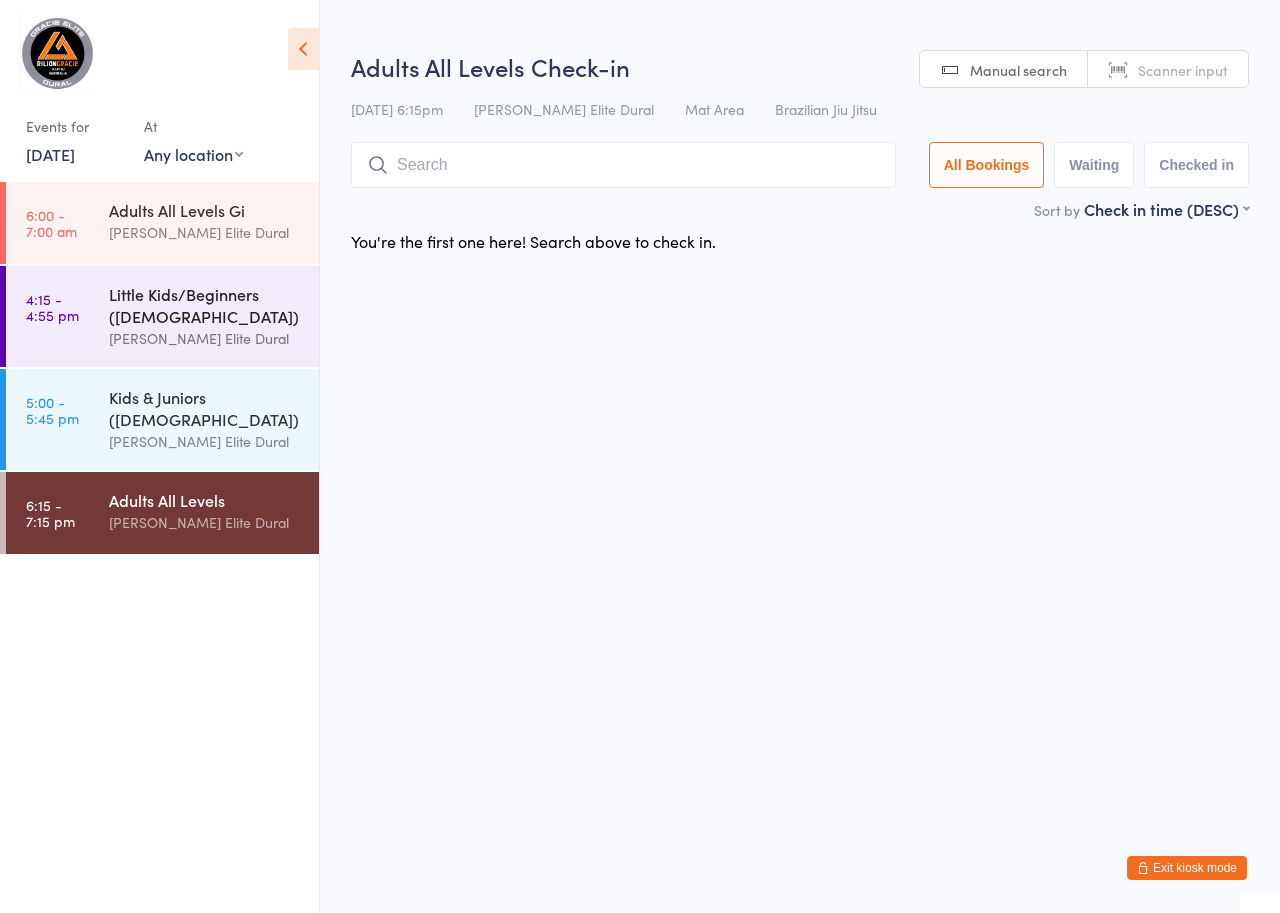 click on "Little Kids/Beginners (3-6 Years Old)" at bounding box center [205, 305] 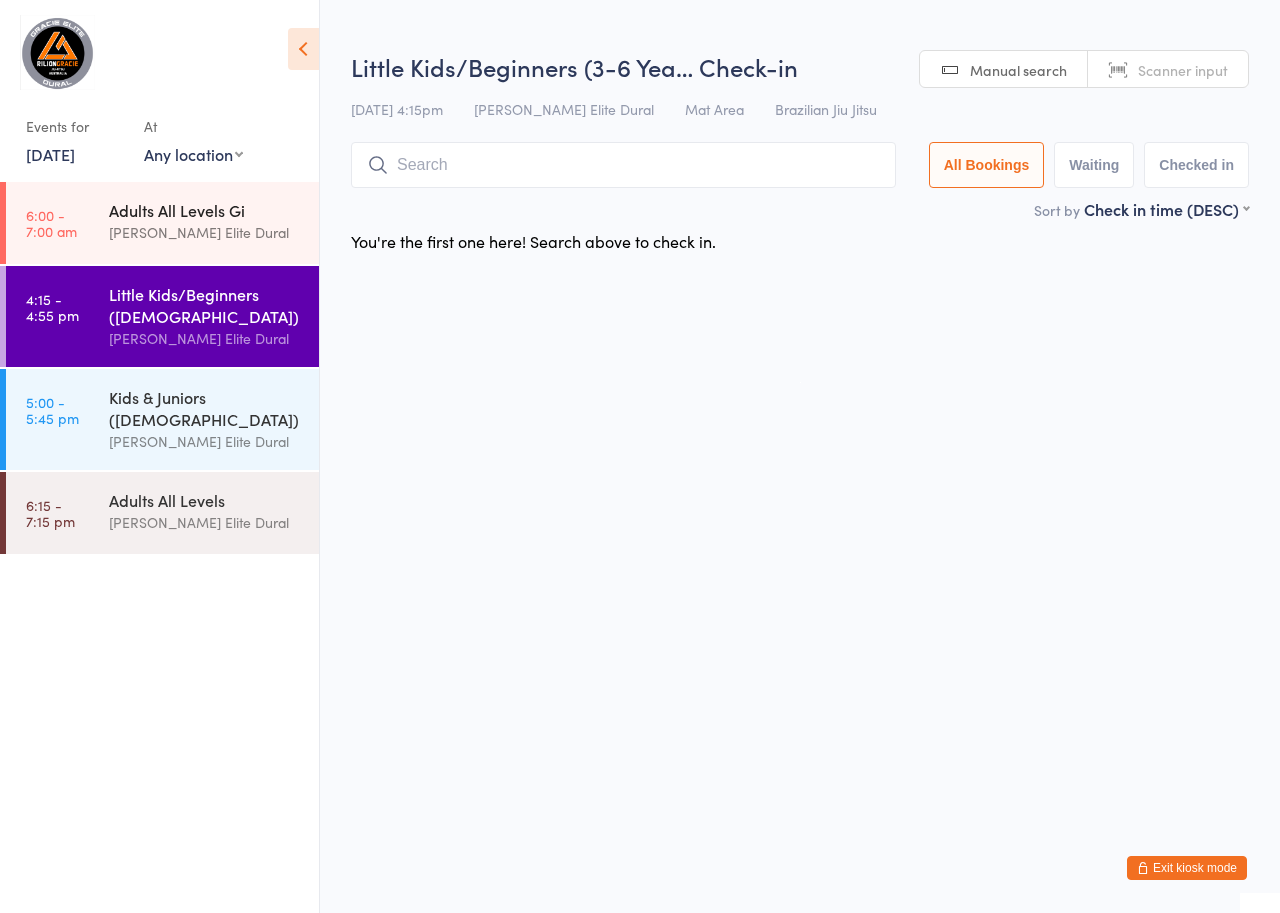 click on "Adults All Levels Gi" at bounding box center [205, 210] 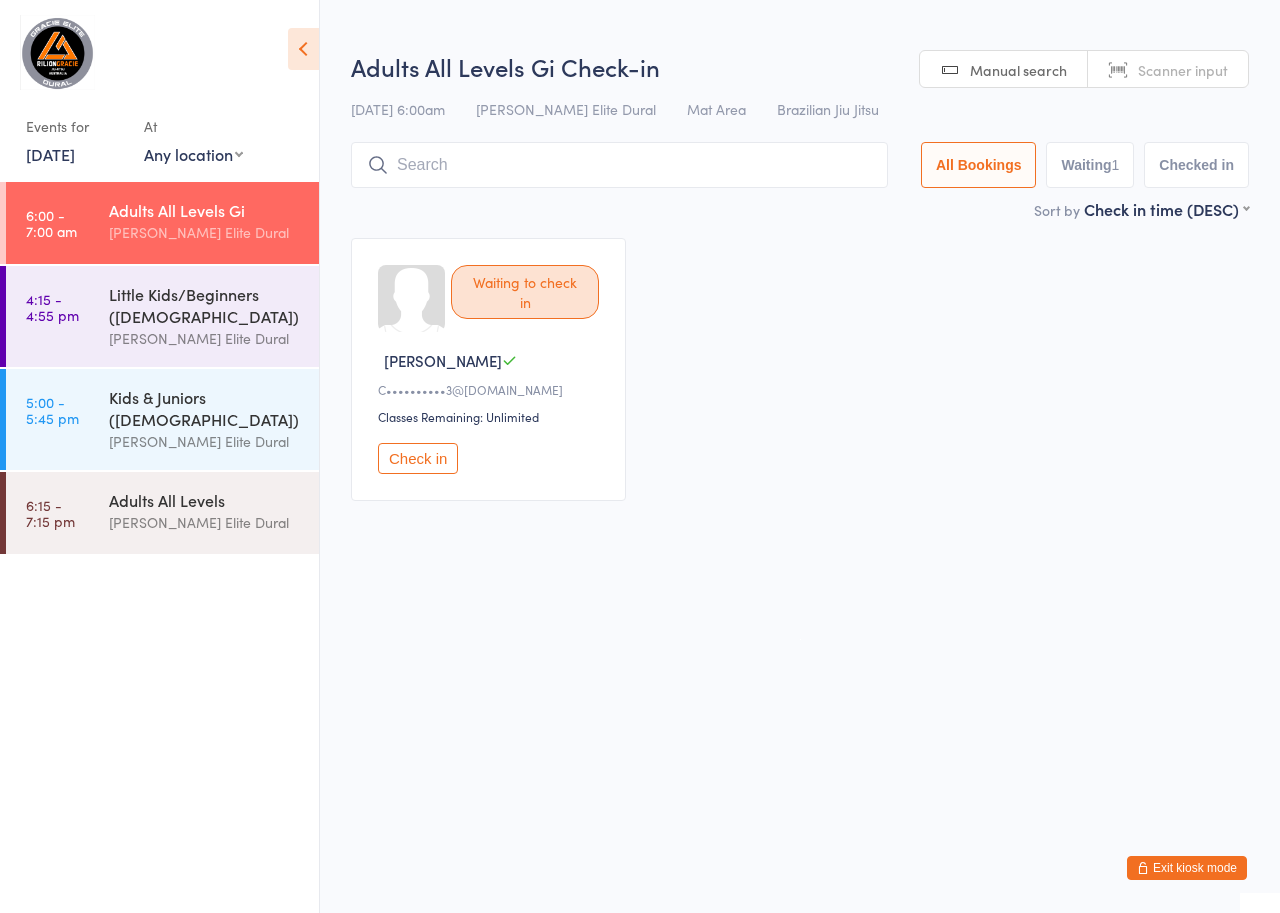 click on "11 Jul, 2025" at bounding box center [50, 154] 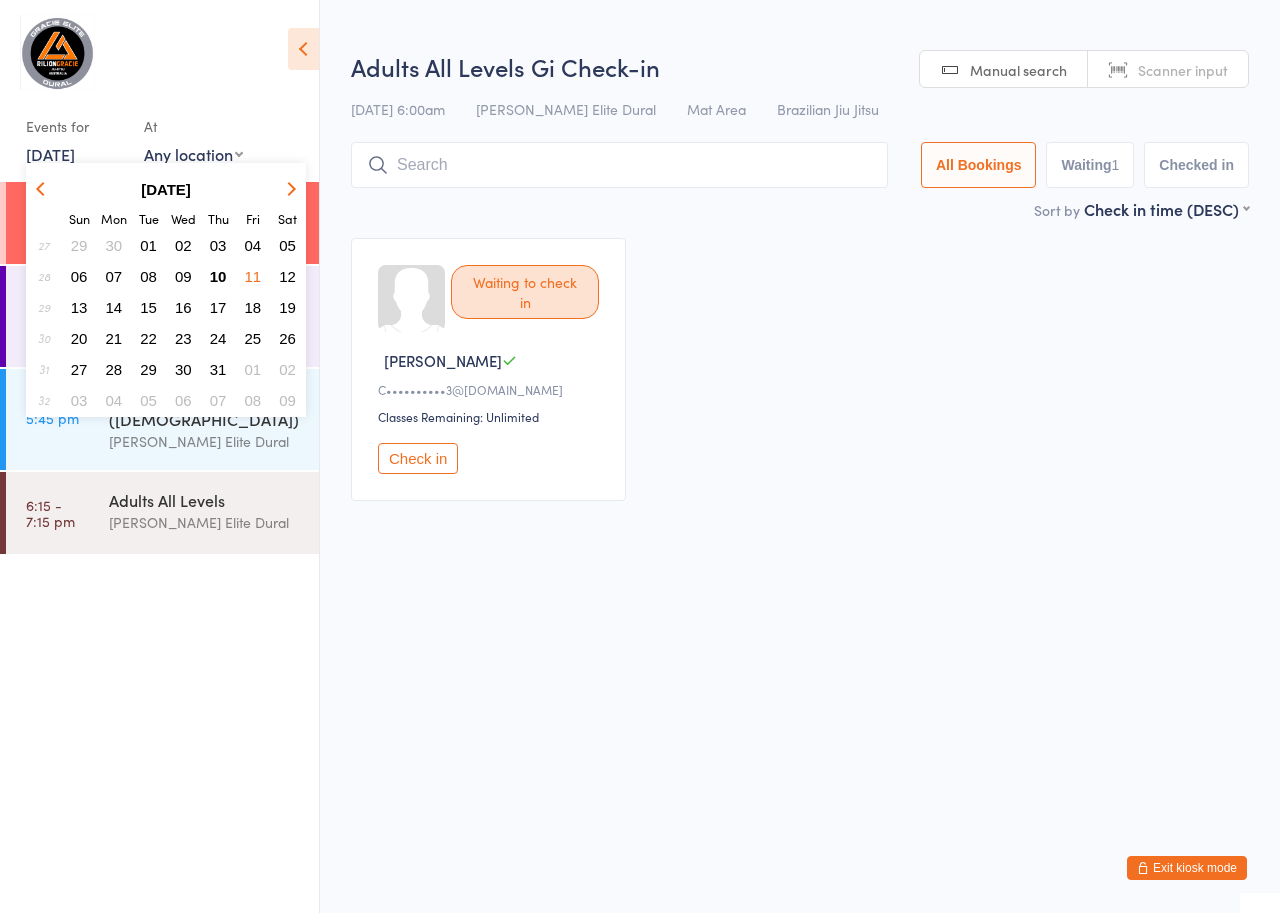 click on "10" at bounding box center [218, 276] 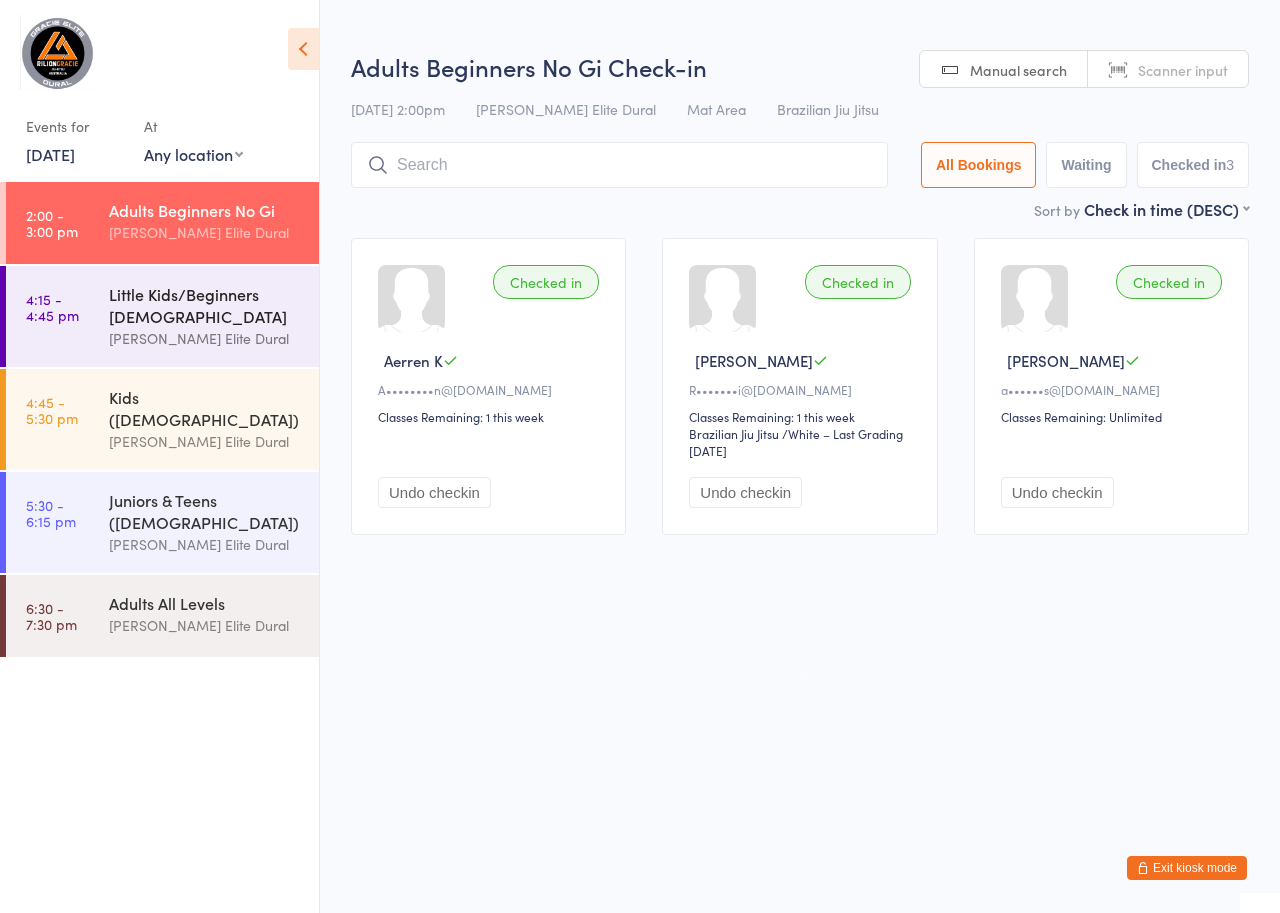 click on "Little Kids/Beginners [DEMOGRAPHIC_DATA]" at bounding box center [205, 305] 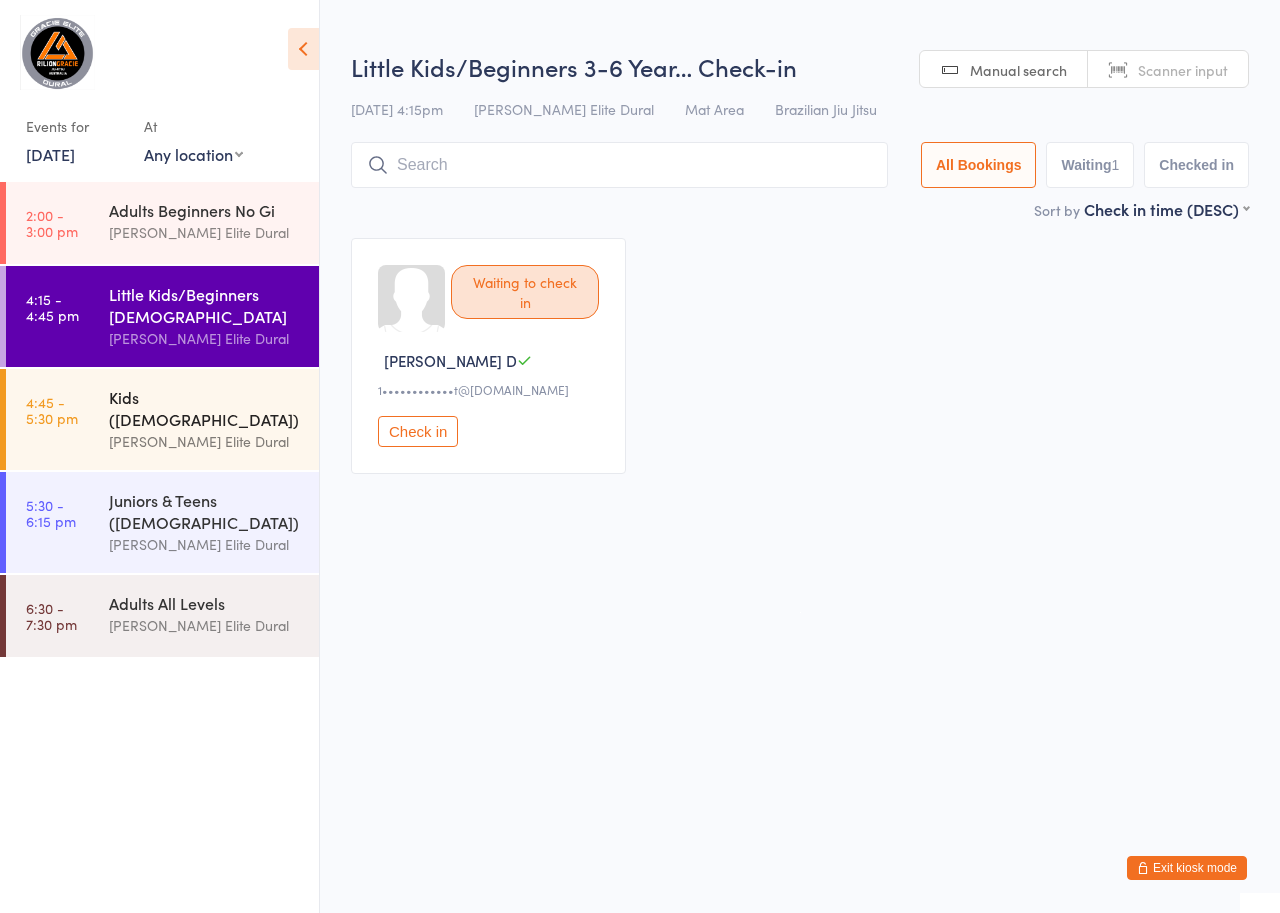 click on "[PERSON_NAME] Elite Dural" at bounding box center [205, 441] 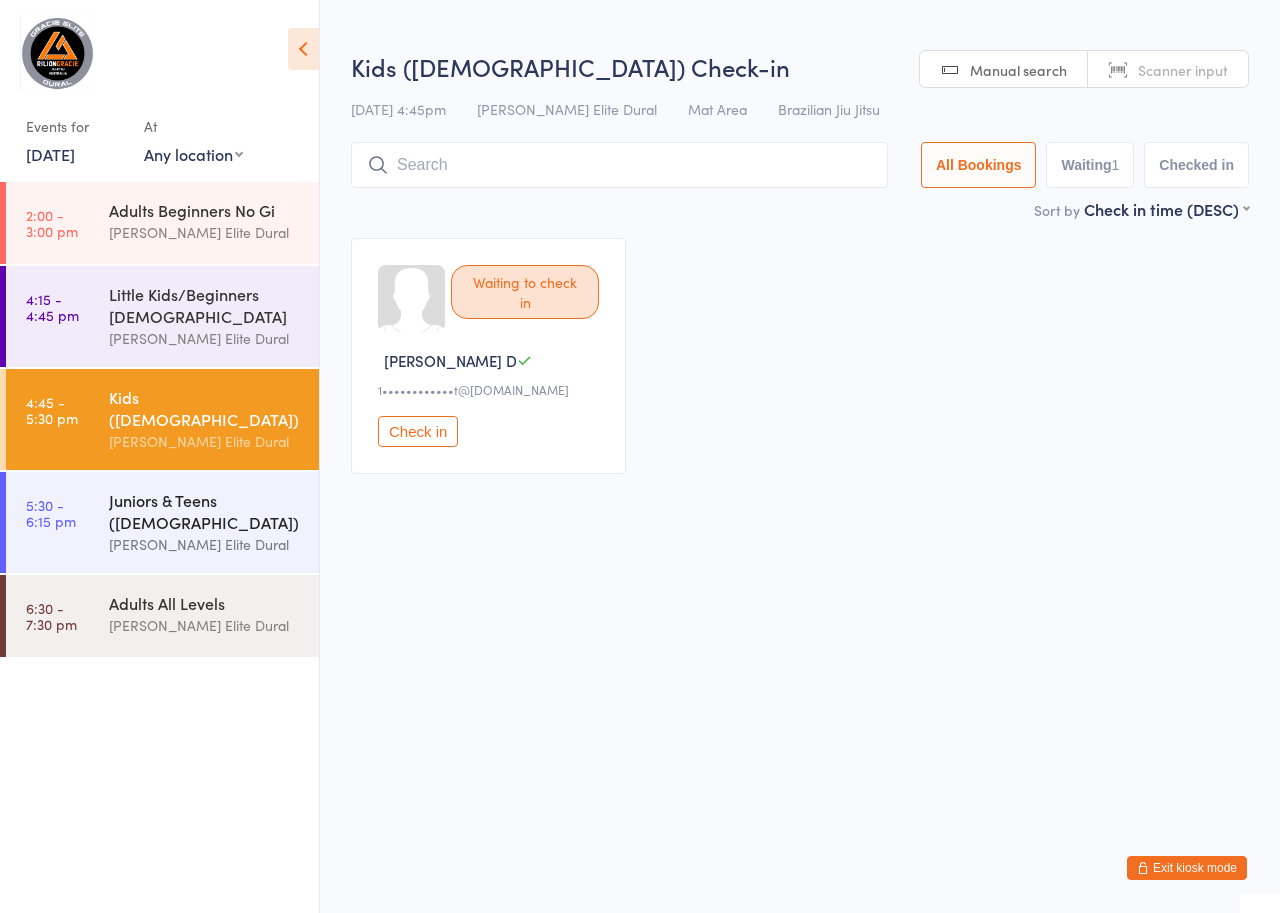 click on "Juniors & Teens ([DEMOGRAPHIC_DATA])" at bounding box center (205, 511) 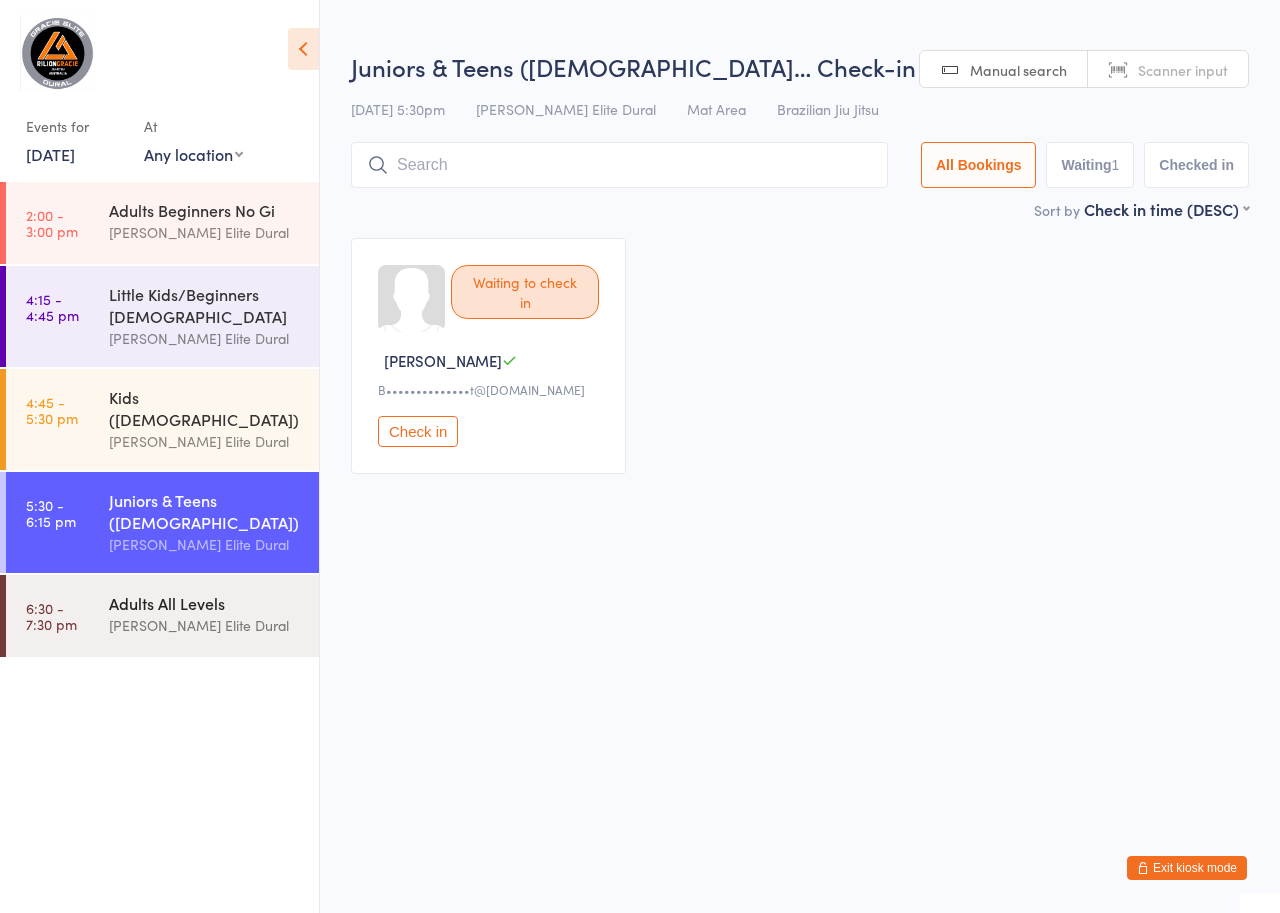 click on "Adults All Levels" at bounding box center (205, 603) 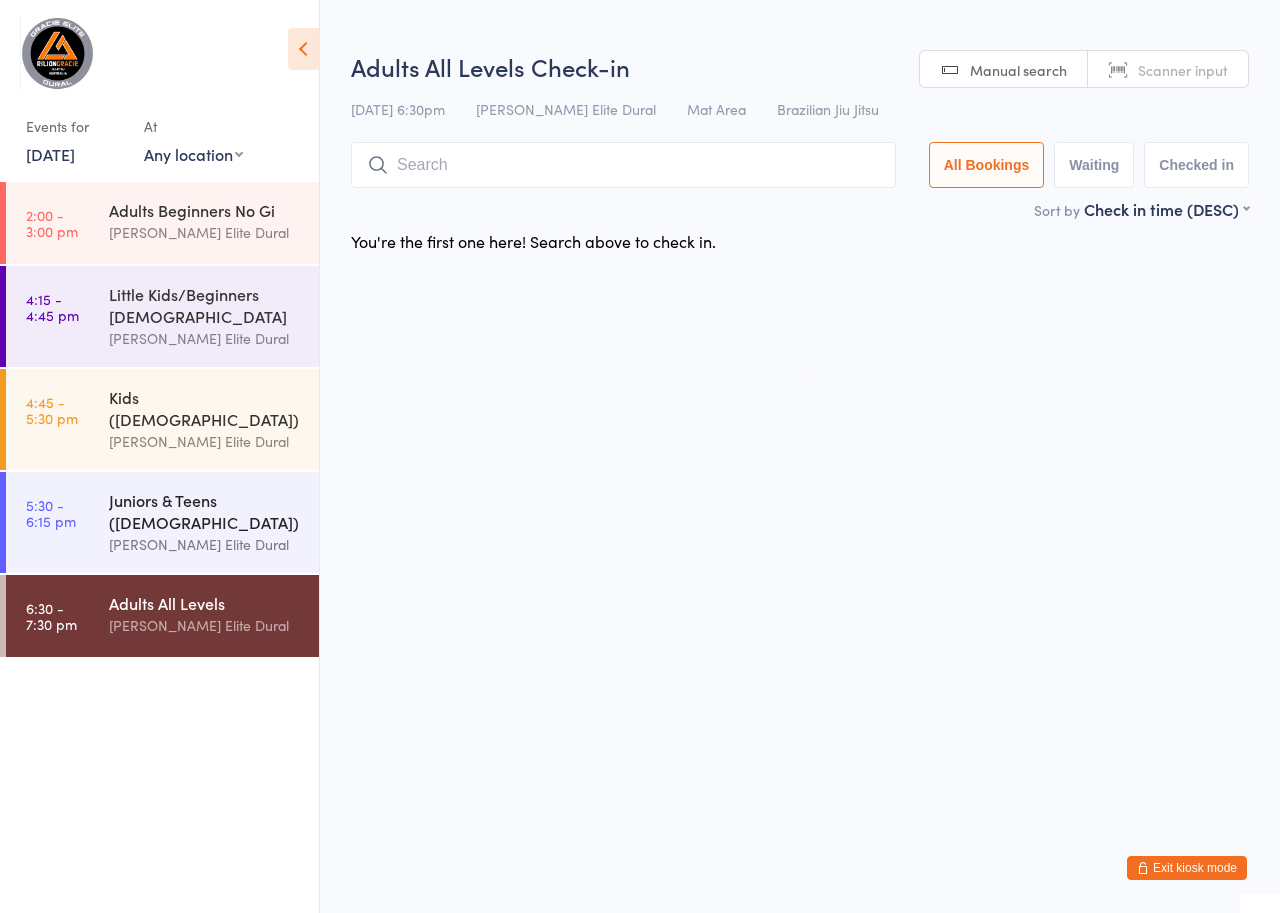 click on "Juniors & Teens ([DEMOGRAPHIC_DATA])" at bounding box center [205, 511] 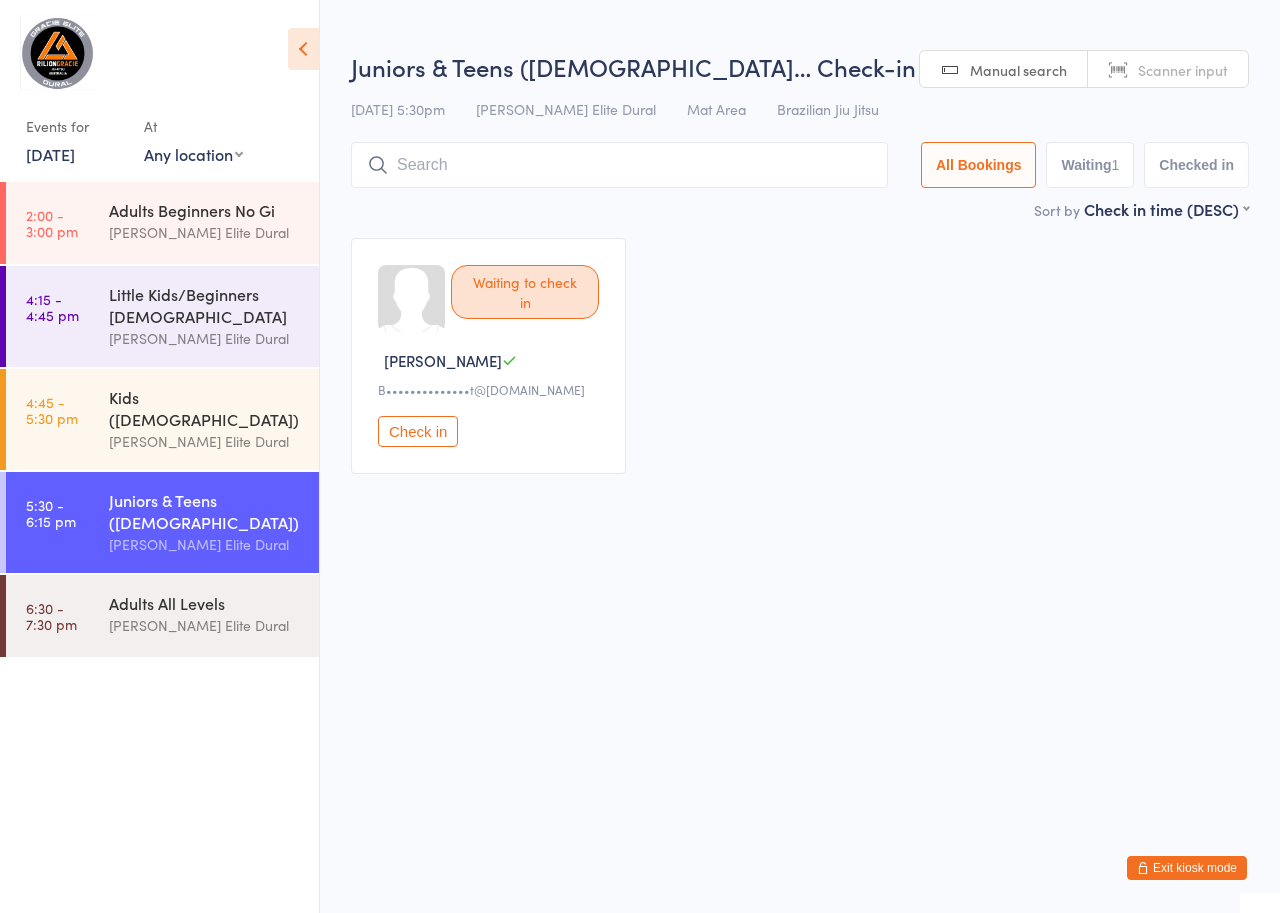 click on "10 Jul, 2025" at bounding box center [50, 154] 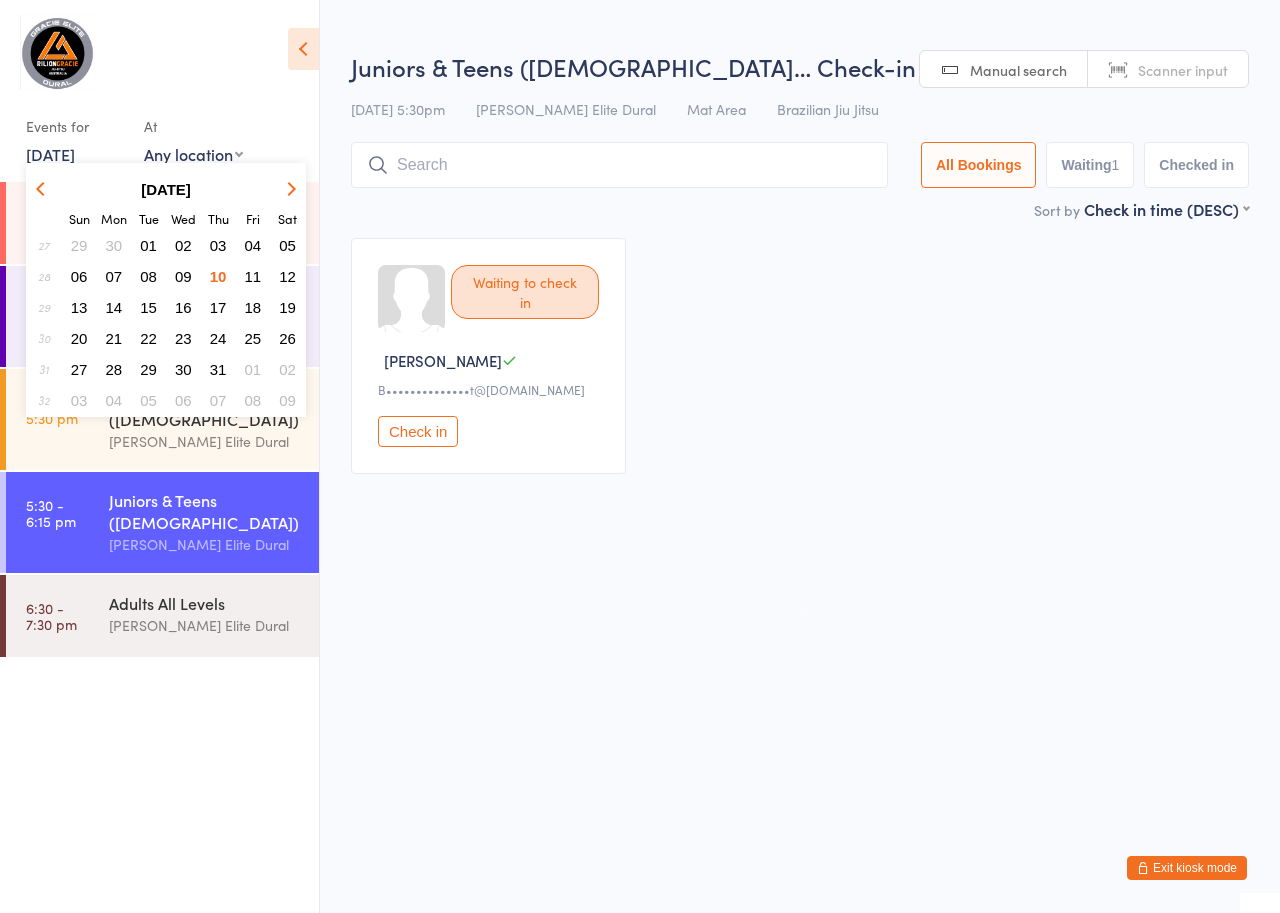 click on "11" at bounding box center [253, 276] 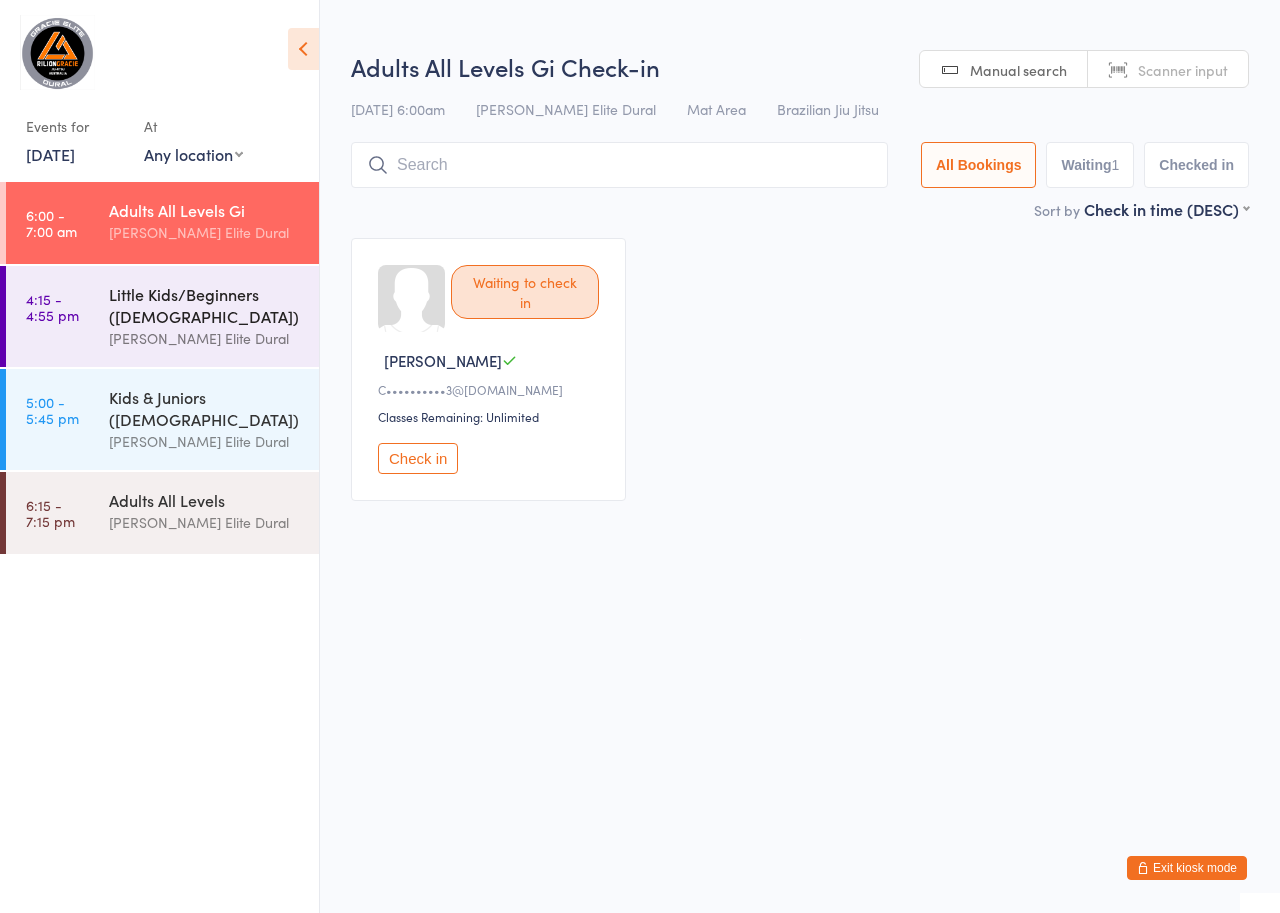 click on "Little Kids/Beginners (3-6 Years Old)" at bounding box center [205, 305] 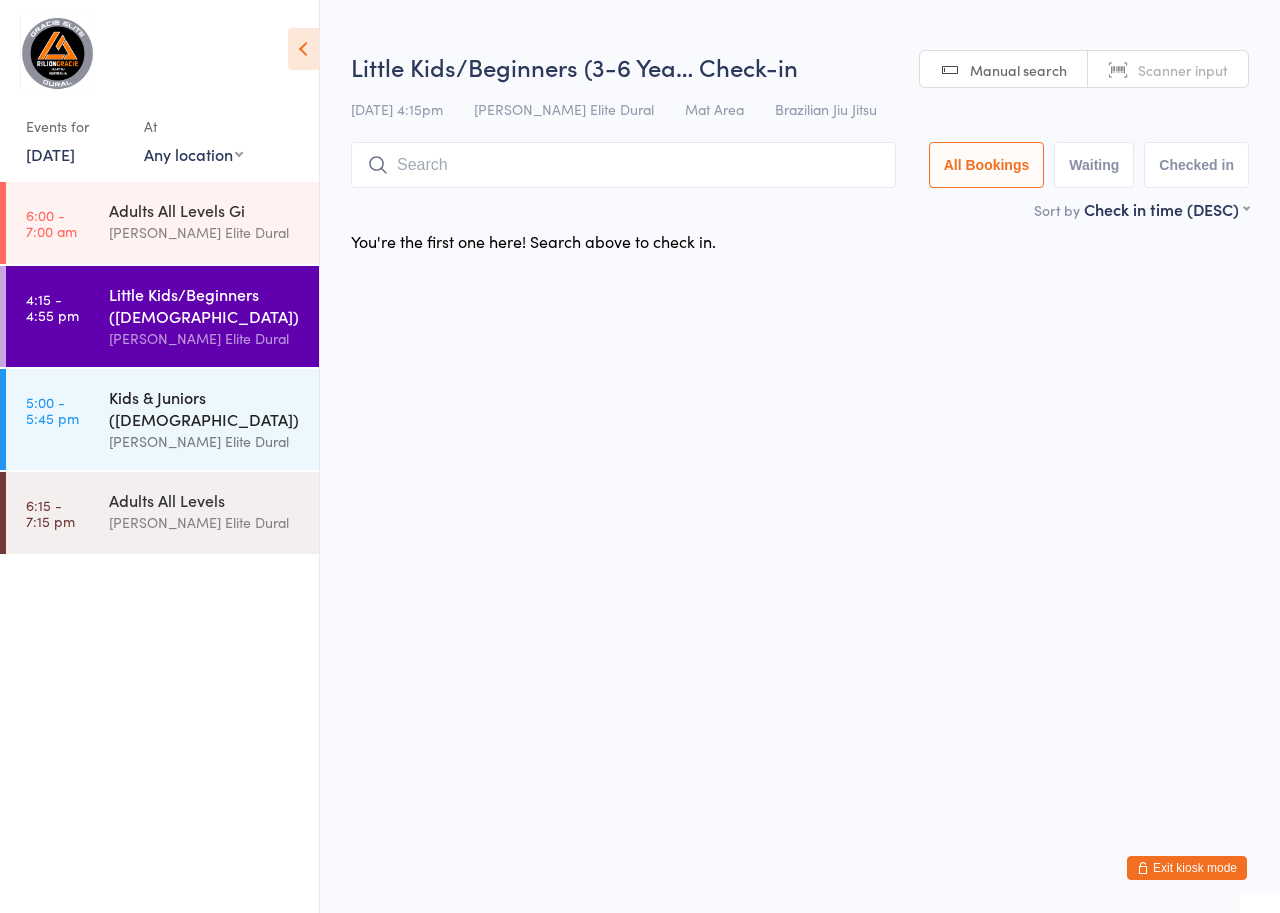 click on "Kids & Juniors (7-12 years Old)" at bounding box center (205, 408) 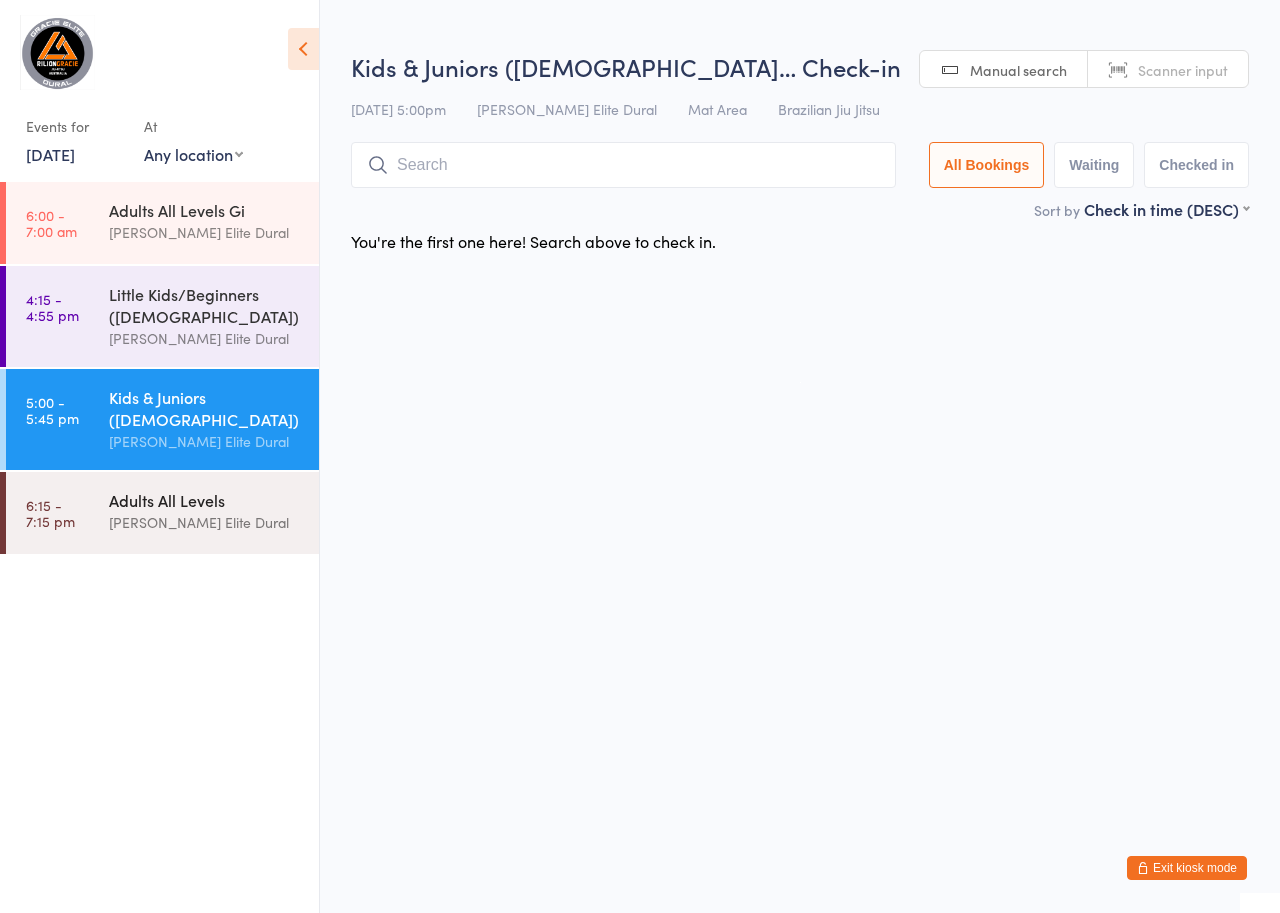 click on "Adults All Levels" at bounding box center [205, 500] 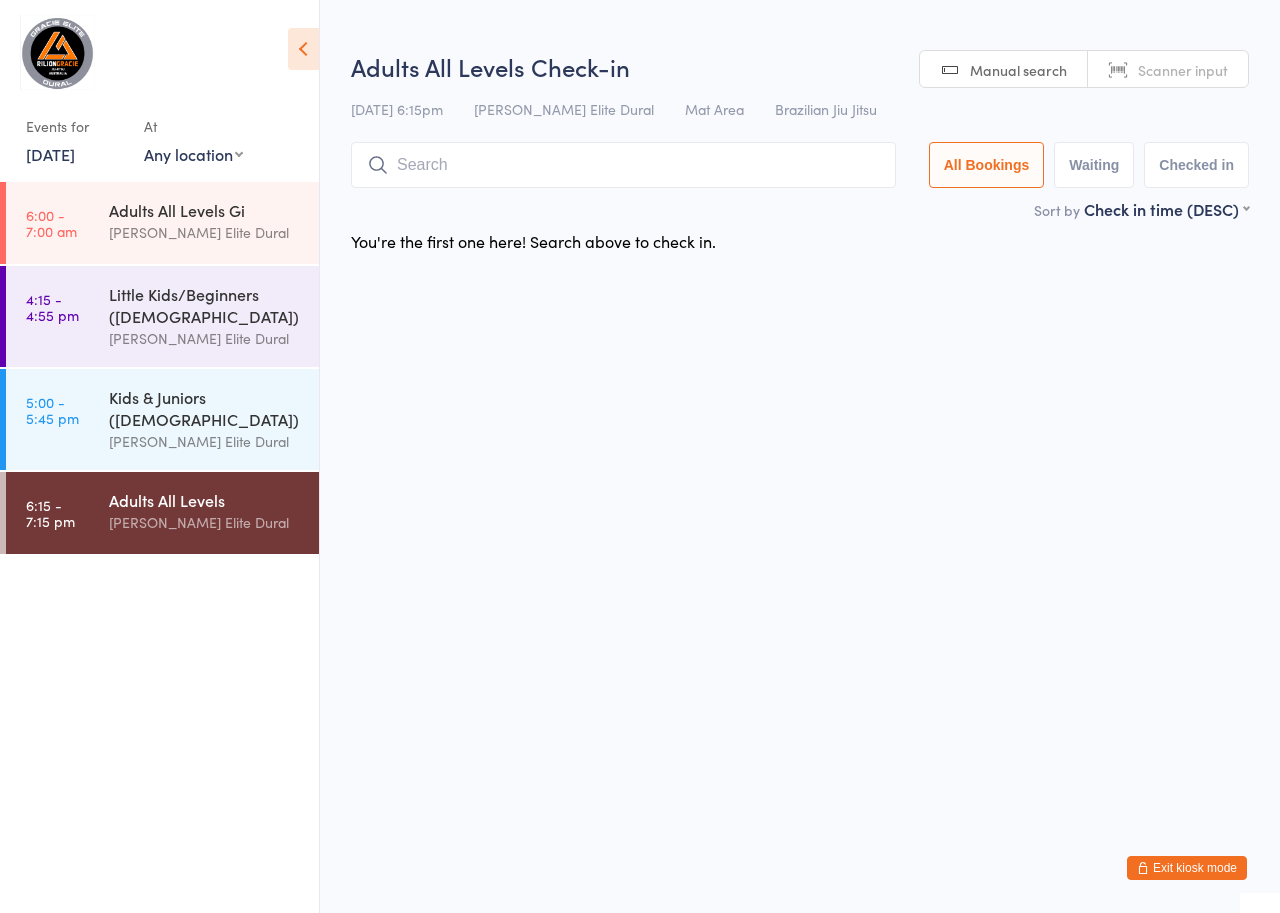 click on "11 Jul, 2025" at bounding box center [50, 154] 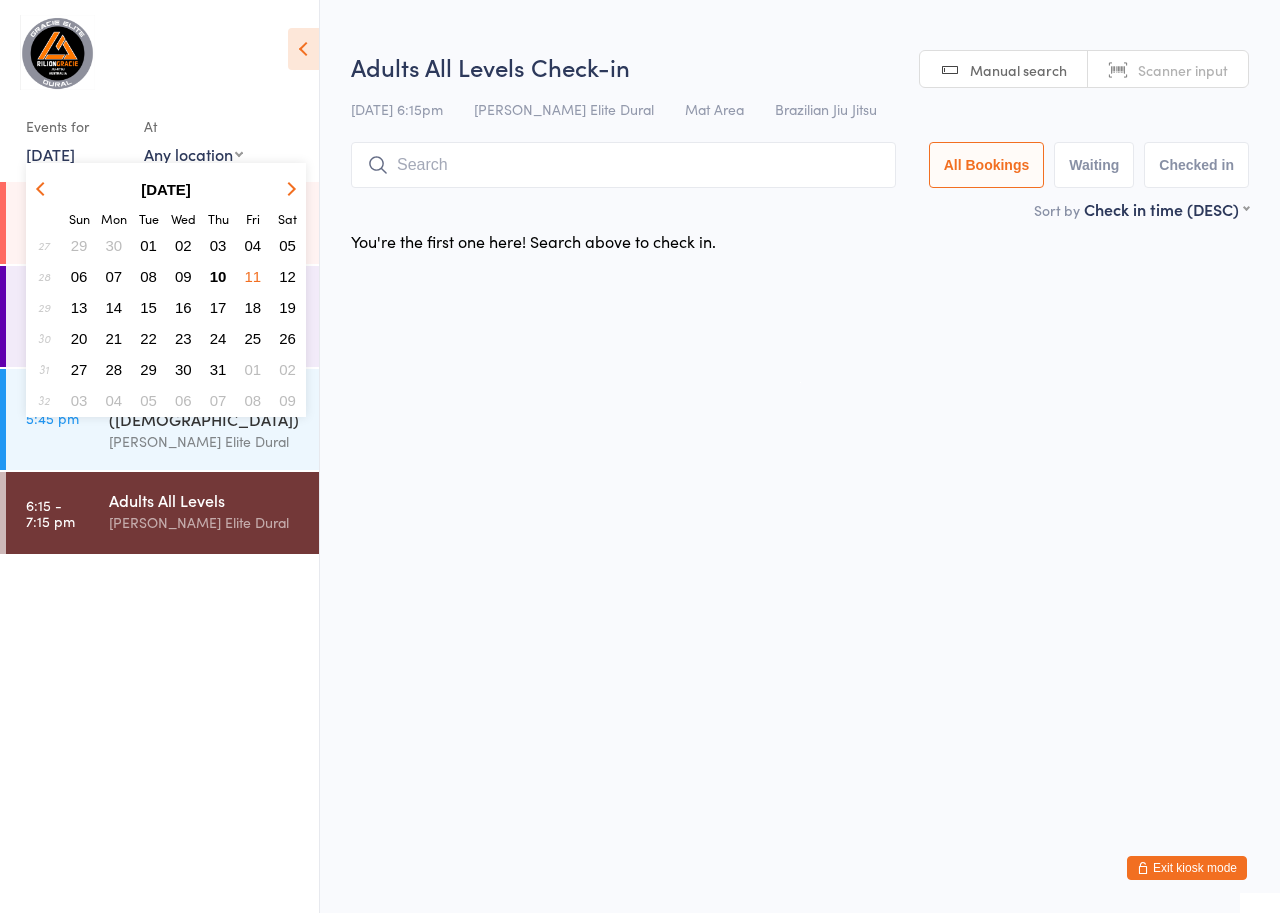 click on "12" at bounding box center [287, 276] 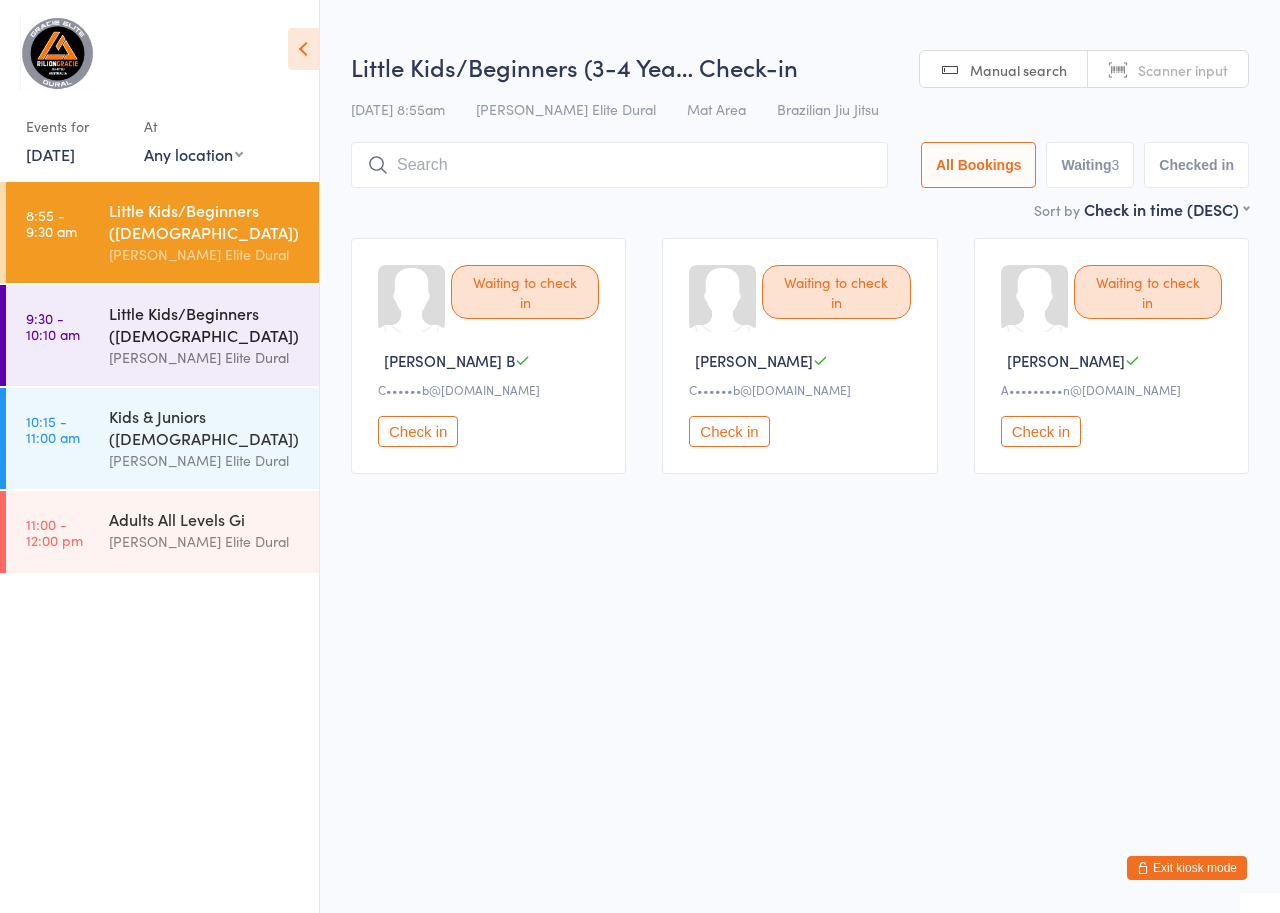 click on "Little Kids/Beginners (5-6 Years Old)" at bounding box center [205, 324] 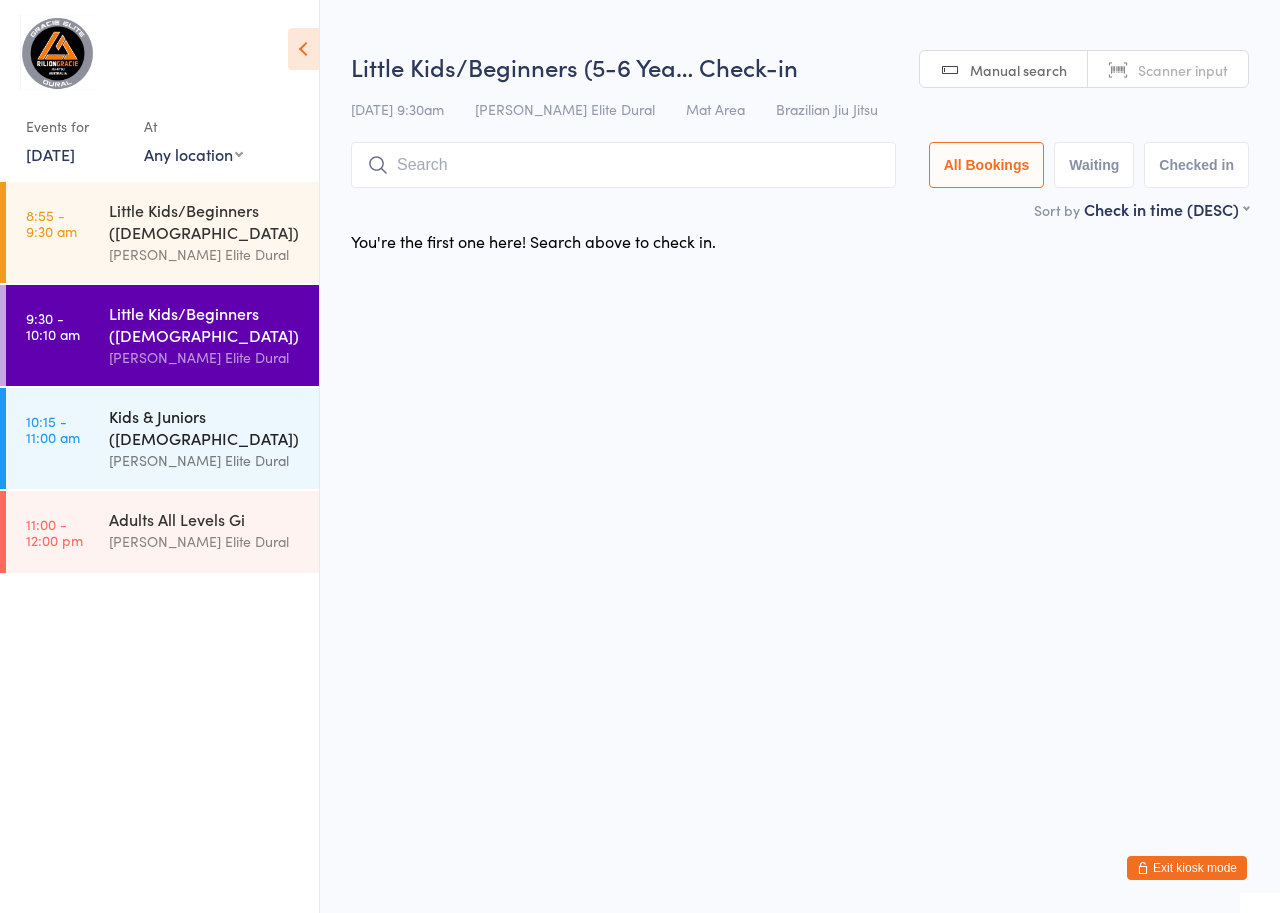 click on "Kids & Juniors (7-12 years Old)" at bounding box center [205, 427] 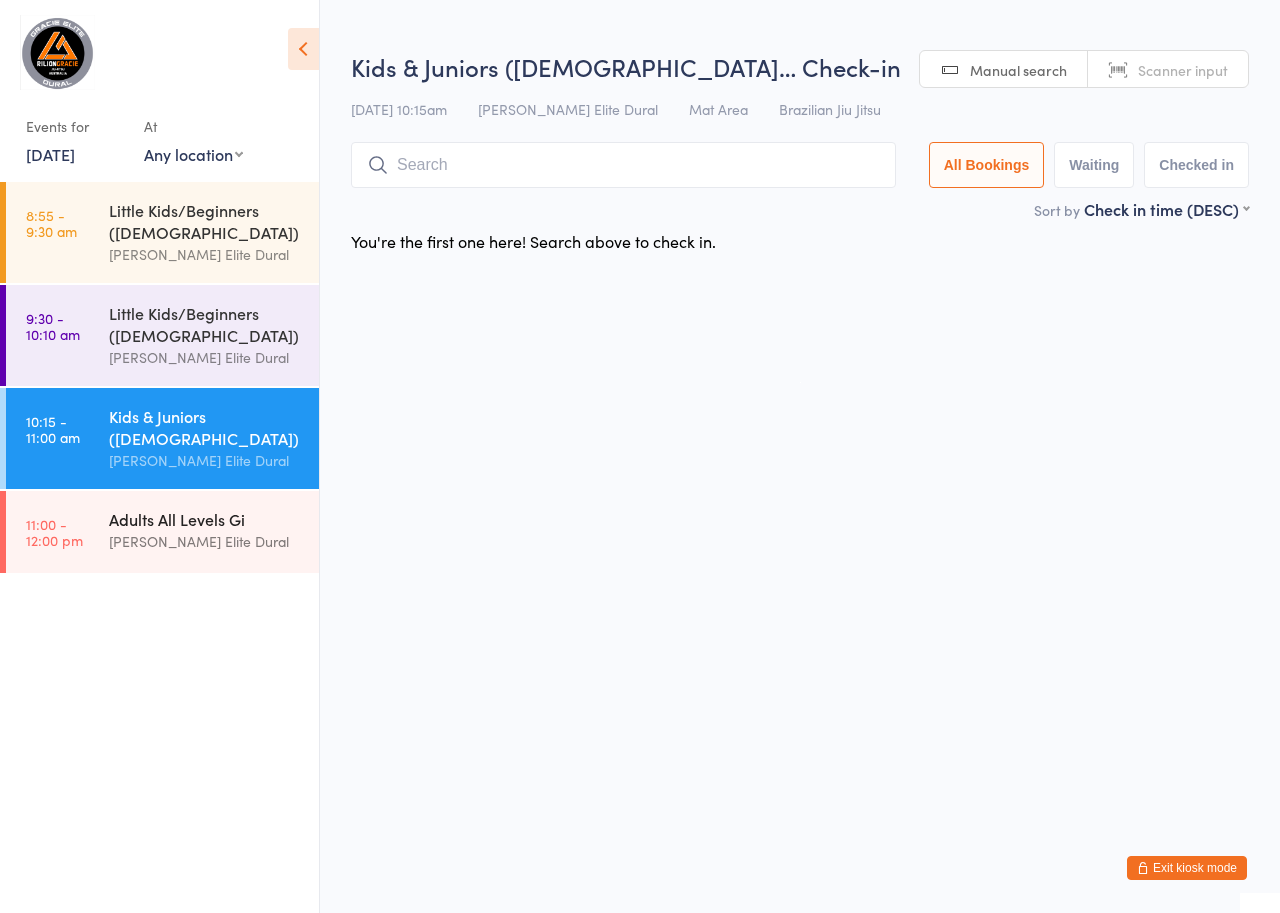 click on "[PERSON_NAME] Elite Dural" at bounding box center (205, 541) 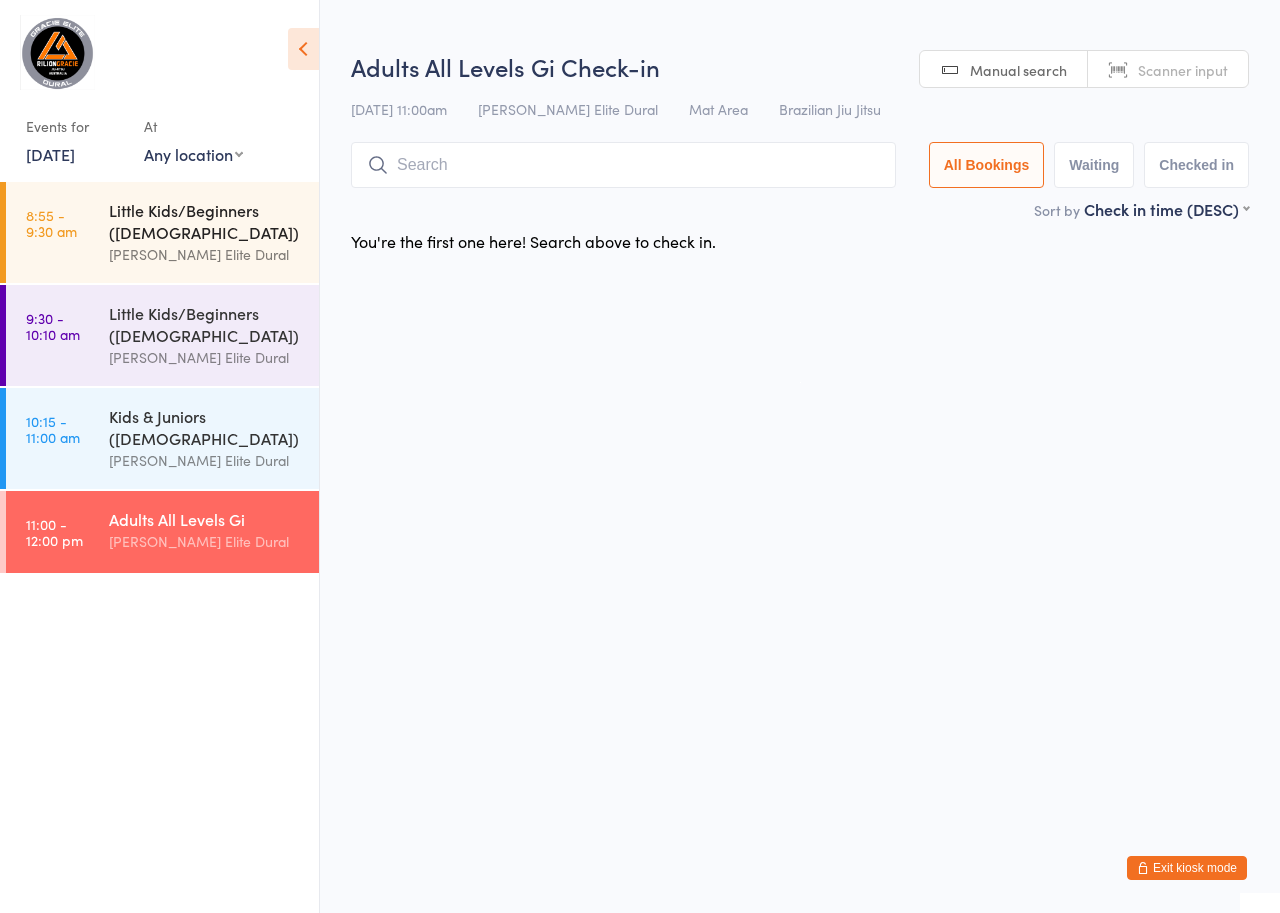 click on "Little Kids/Beginners (3-4 Years Old)" at bounding box center (205, 221) 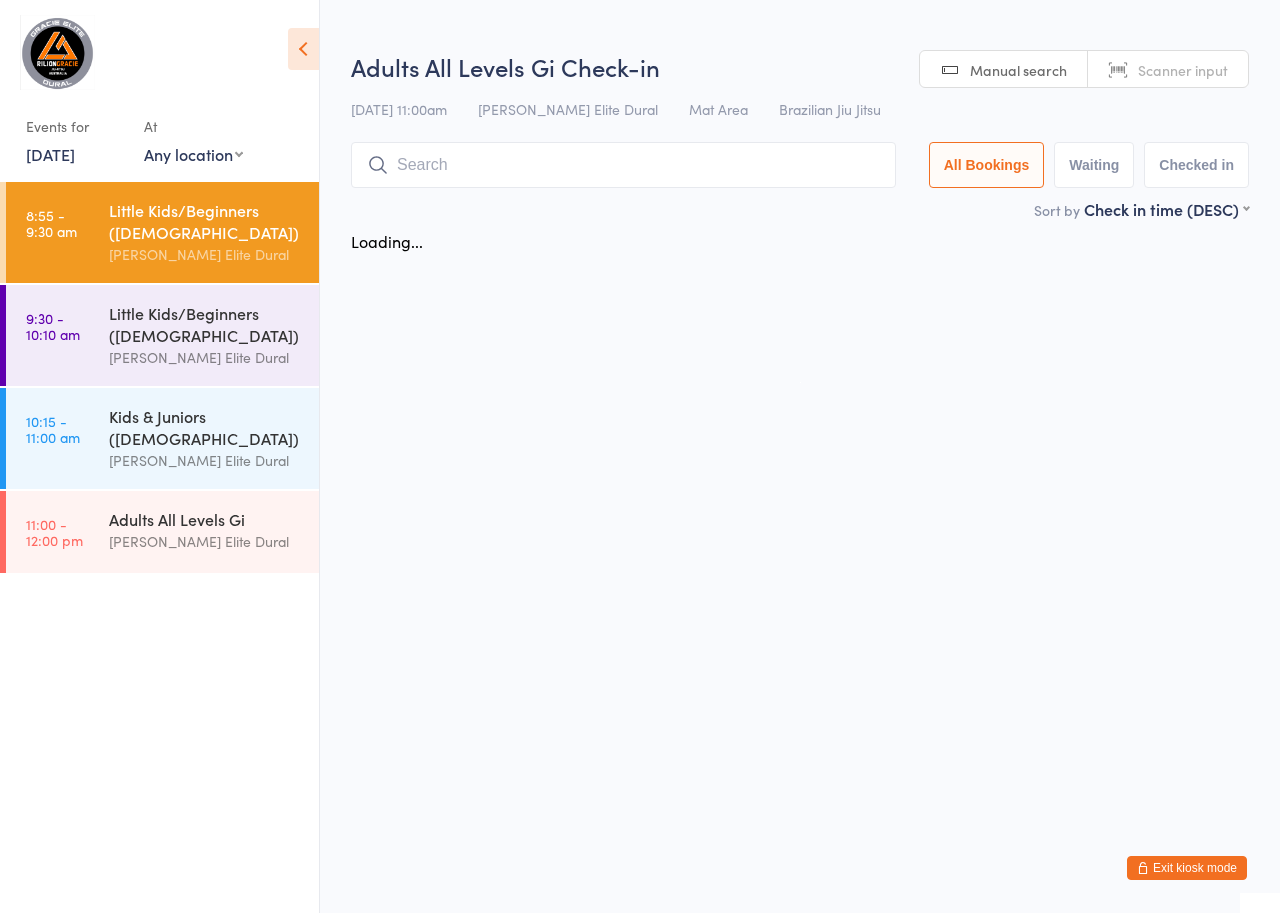 click on "12 Jul, 2025" at bounding box center (50, 154) 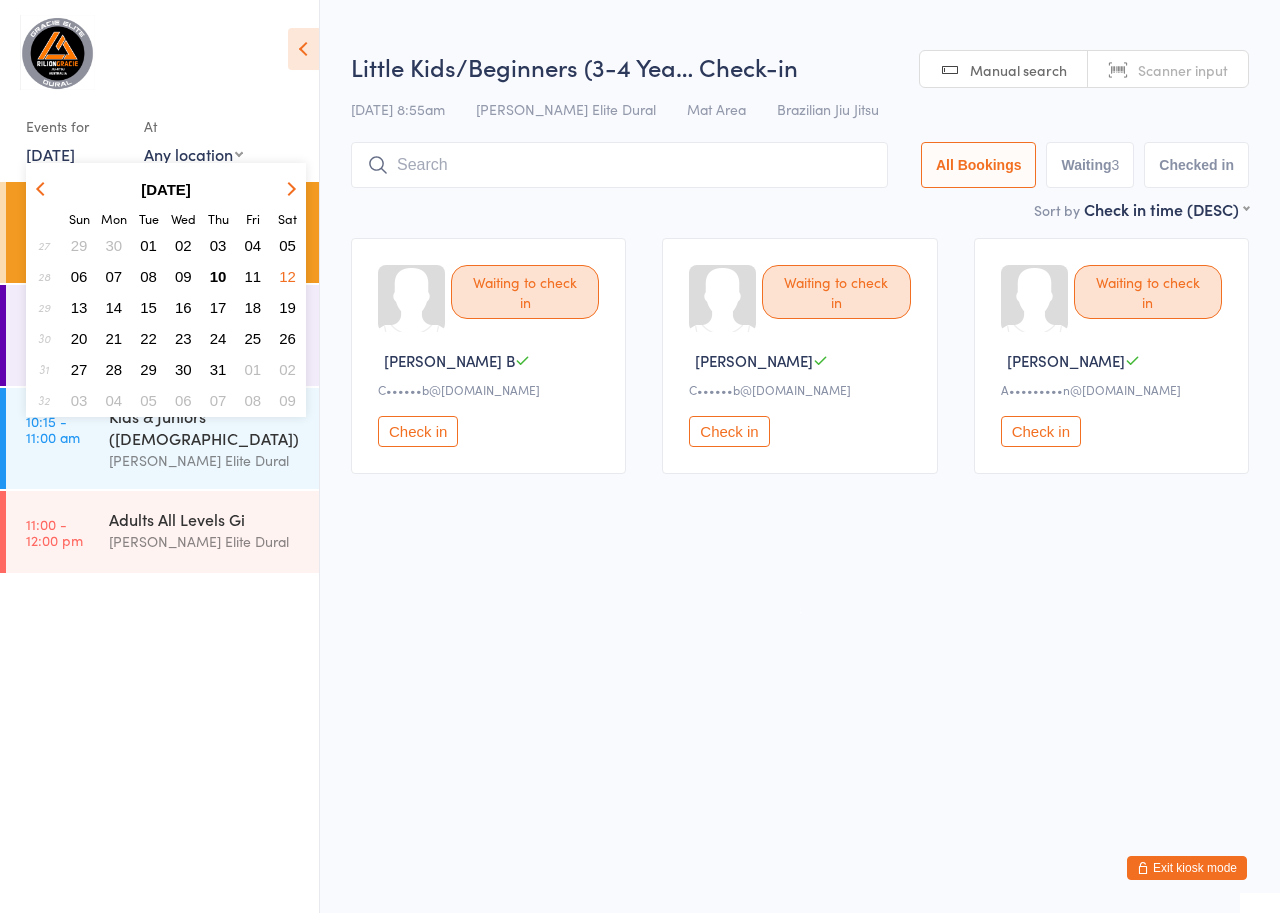 click on "14" at bounding box center [114, 307] 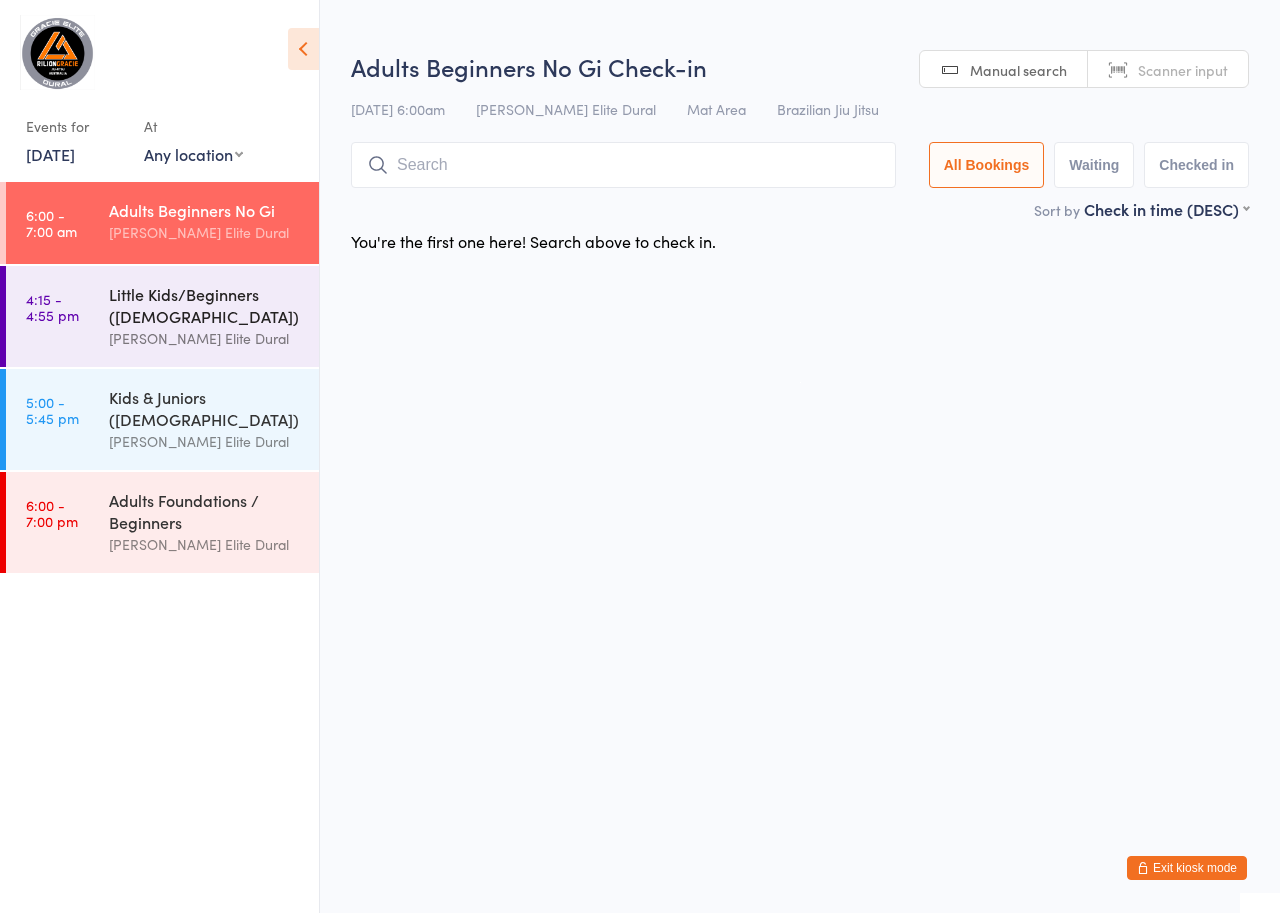 click on "Little Kids/Beginners (3-6 Years Old)" at bounding box center [205, 305] 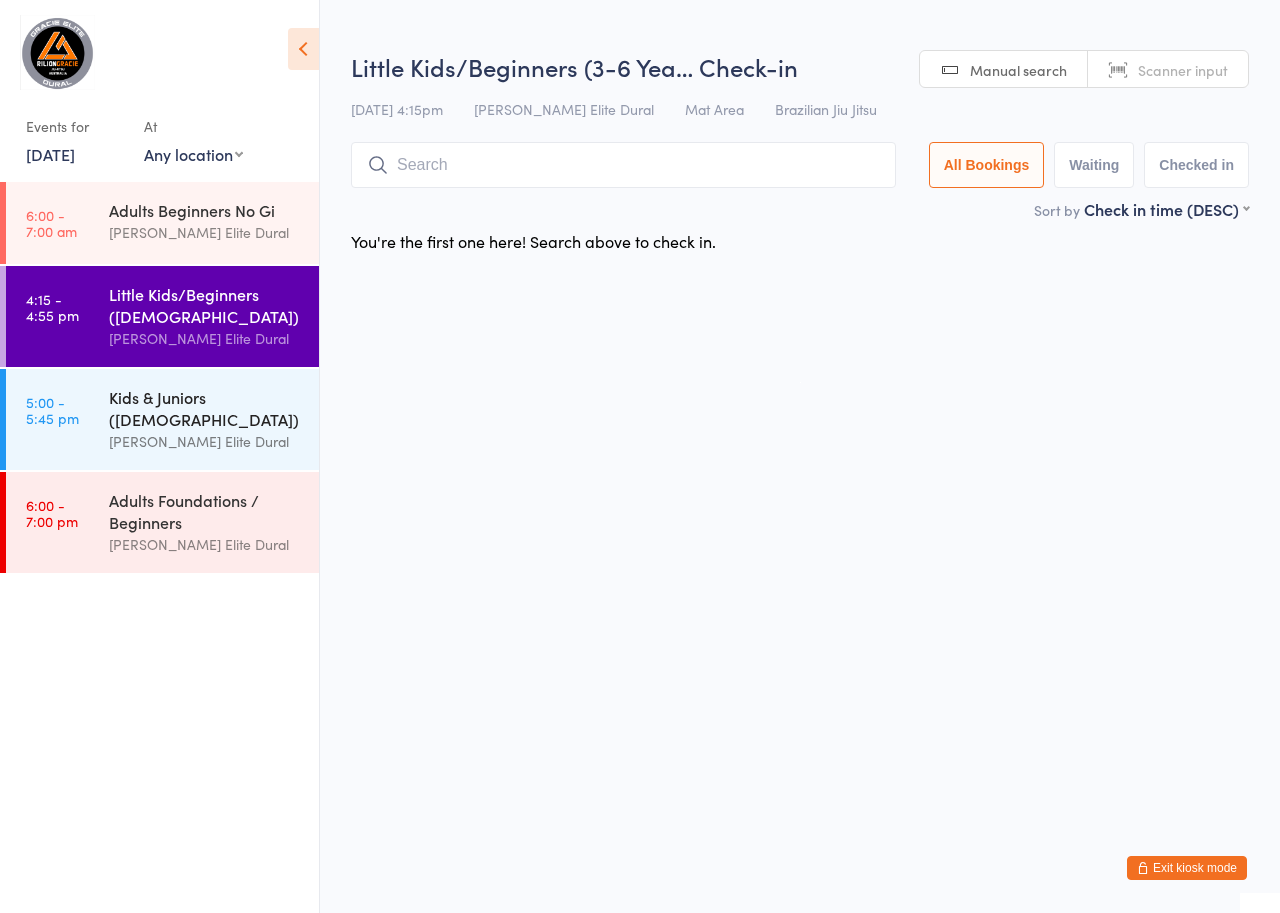 click on "Kids & Juniors (7-12 years Old) Gracie Elite Dural" at bounding box center [214, 419] 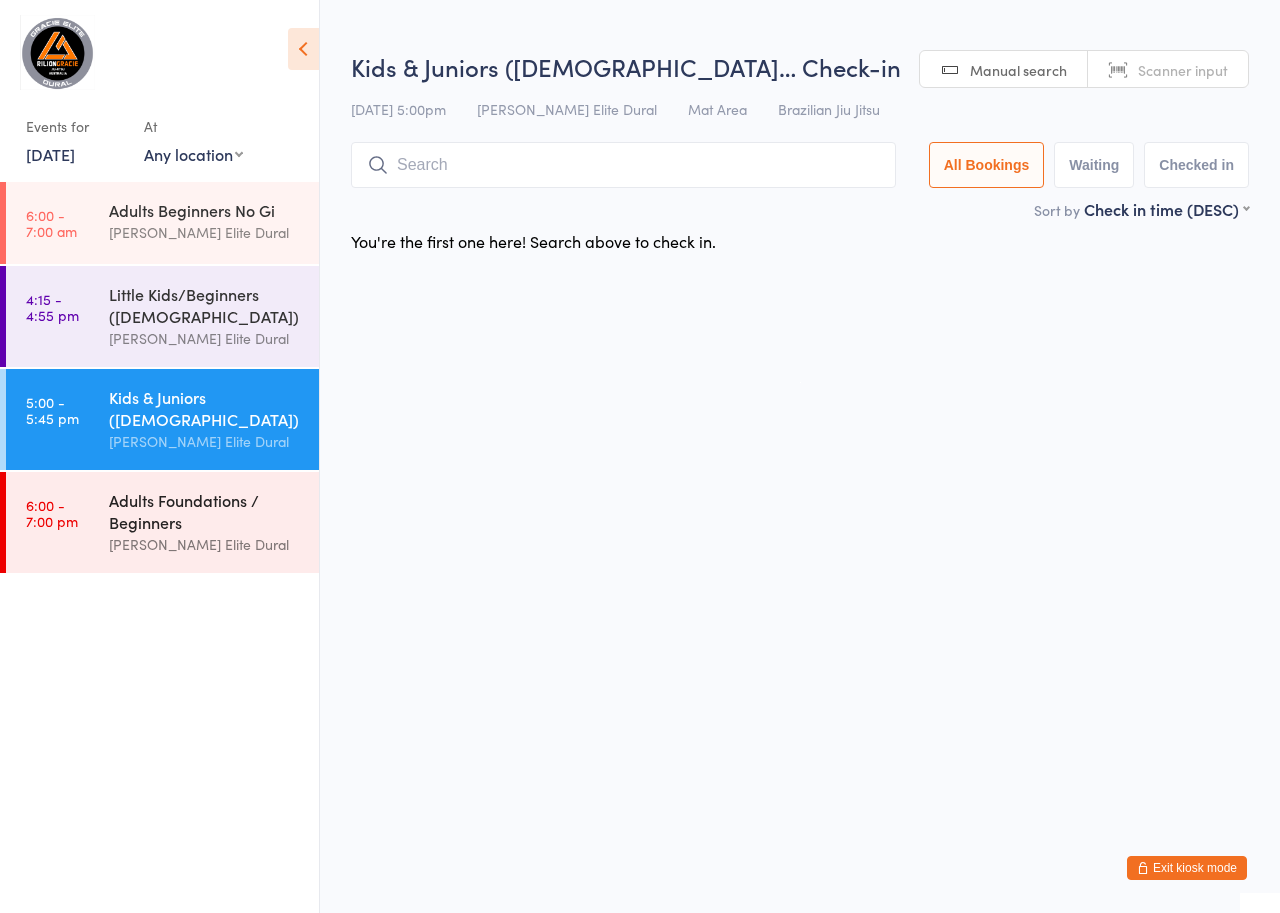 click on "Adults Foundations / Beginners Gracie Elite Dural" at bounding box center (214, 522) 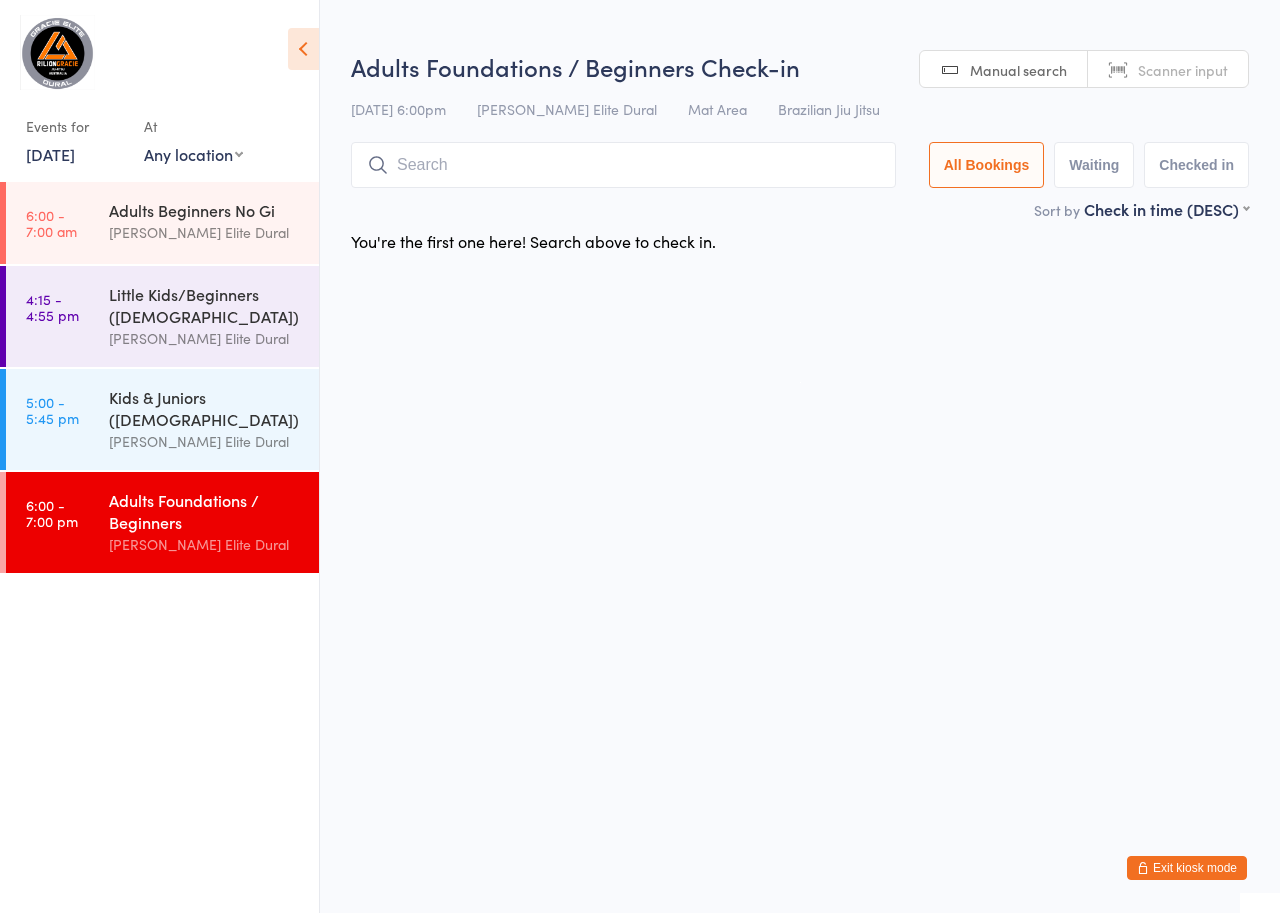 click on "14 Jul, 2025" at bounding box center (50, 154) 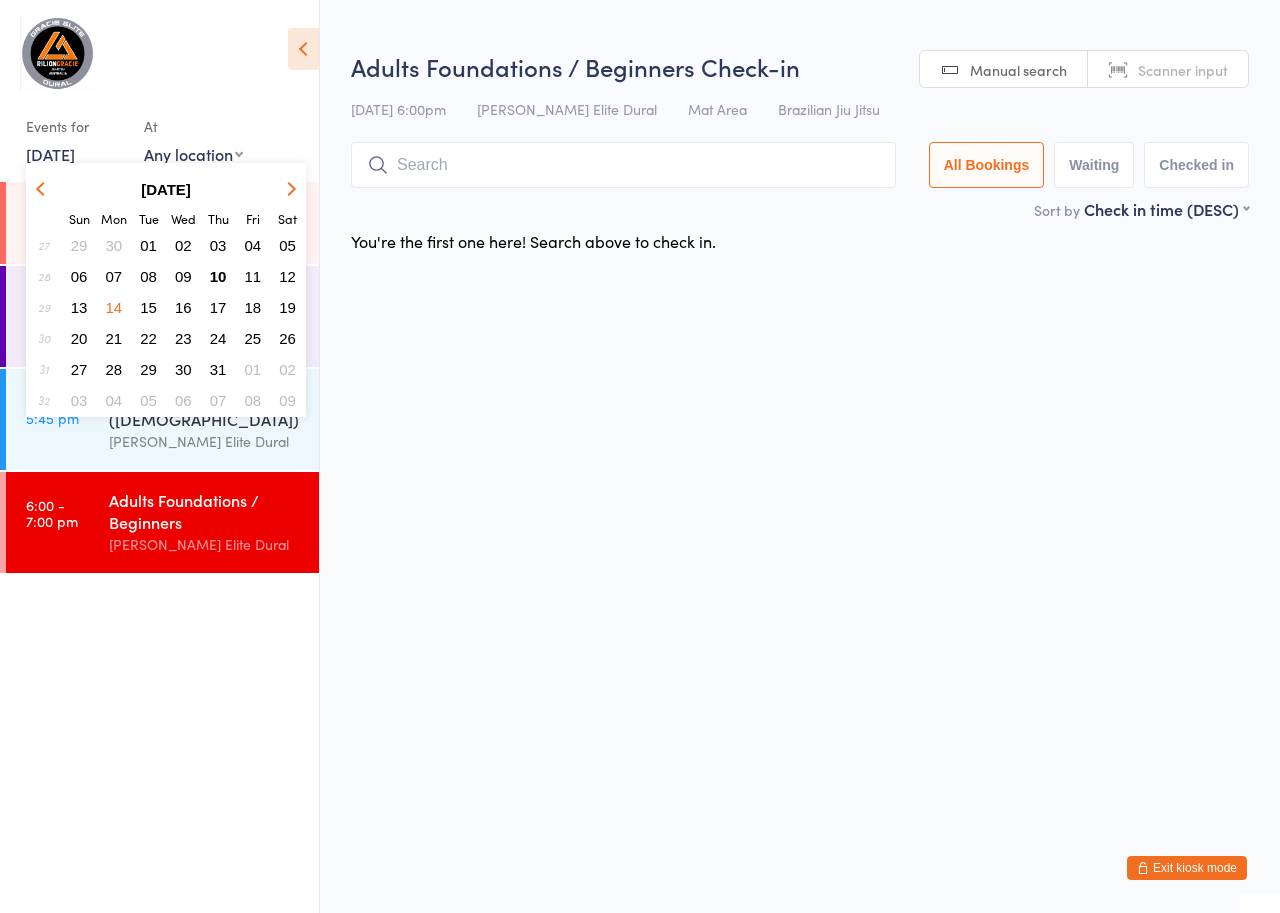 click on "15" at bounding box center [148, 307] 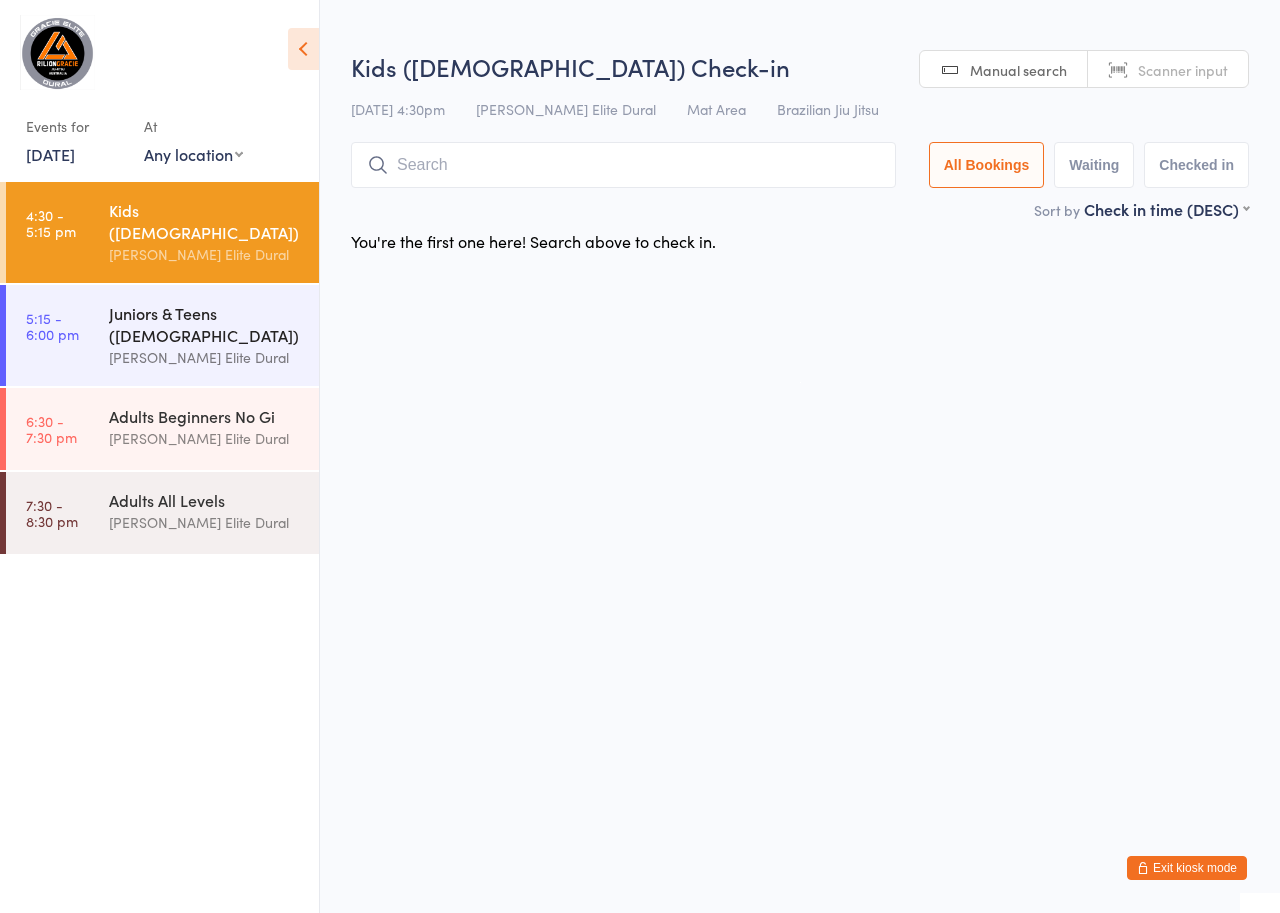 click on "Juniors & Teens ([DEMOGRAPHIC_DATA])" at bounding box center (205, 324) 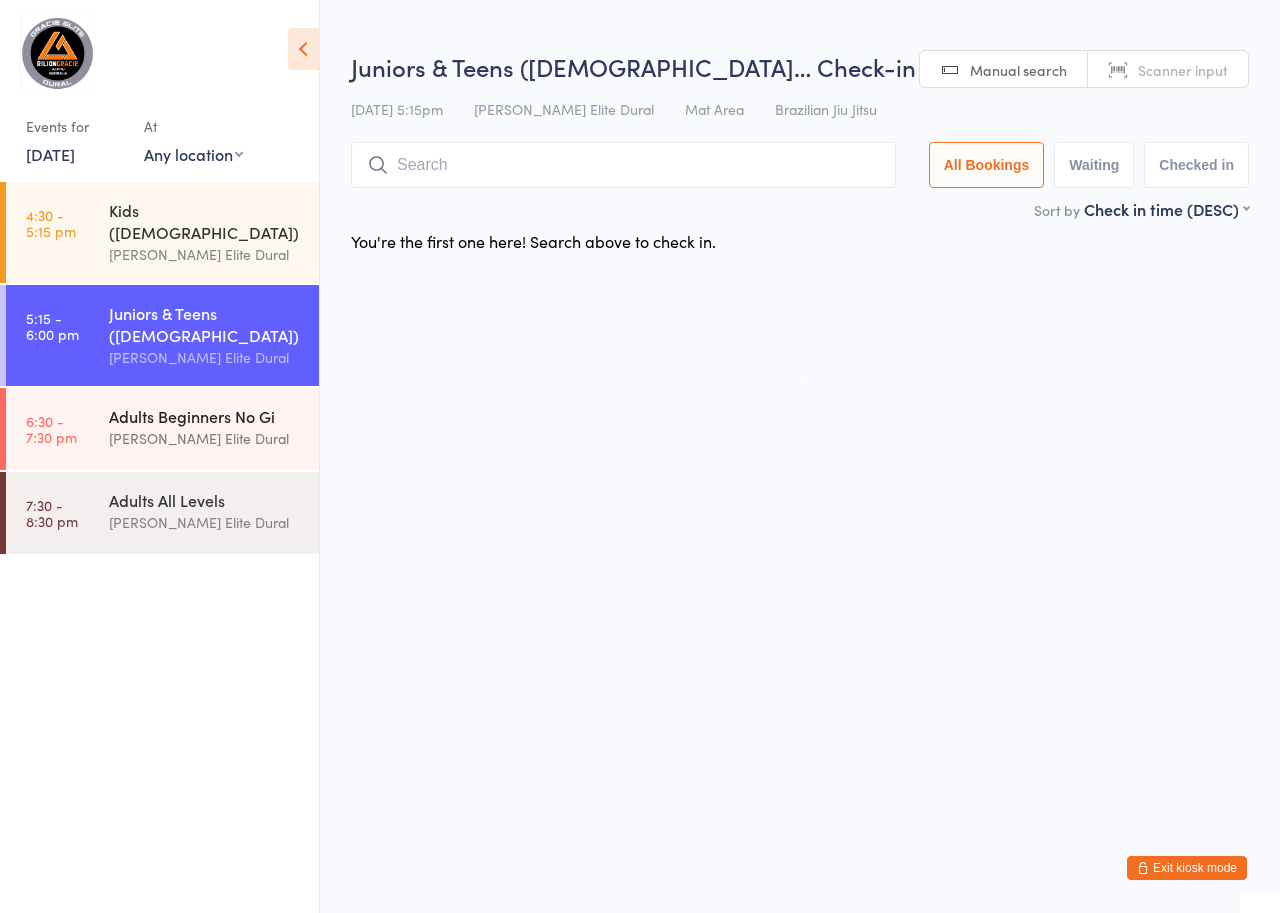 click on "Adults Beginners No Gi" at bounding box center (205, 416) 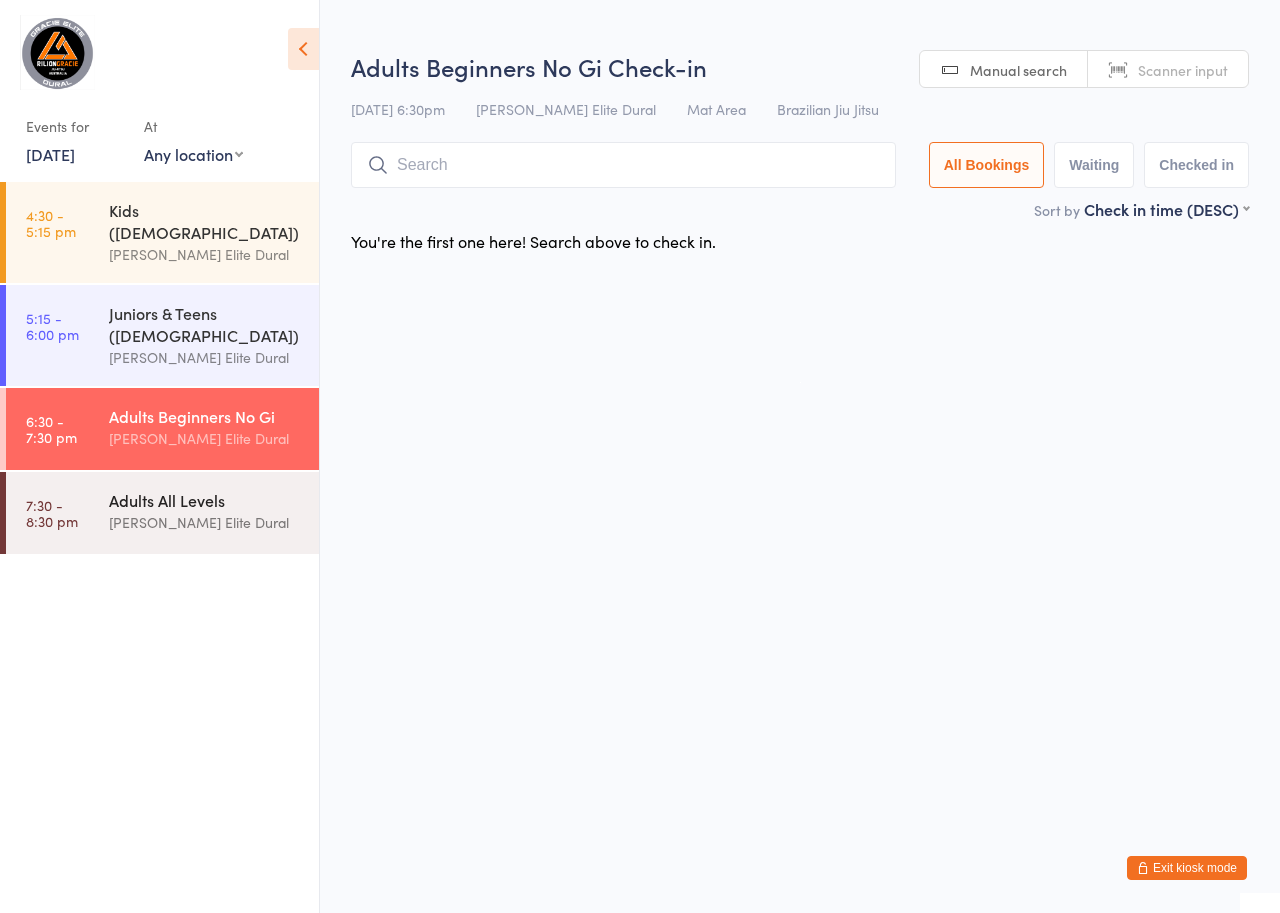 click on "Adults All Levels" at bounding box center (205, 500) 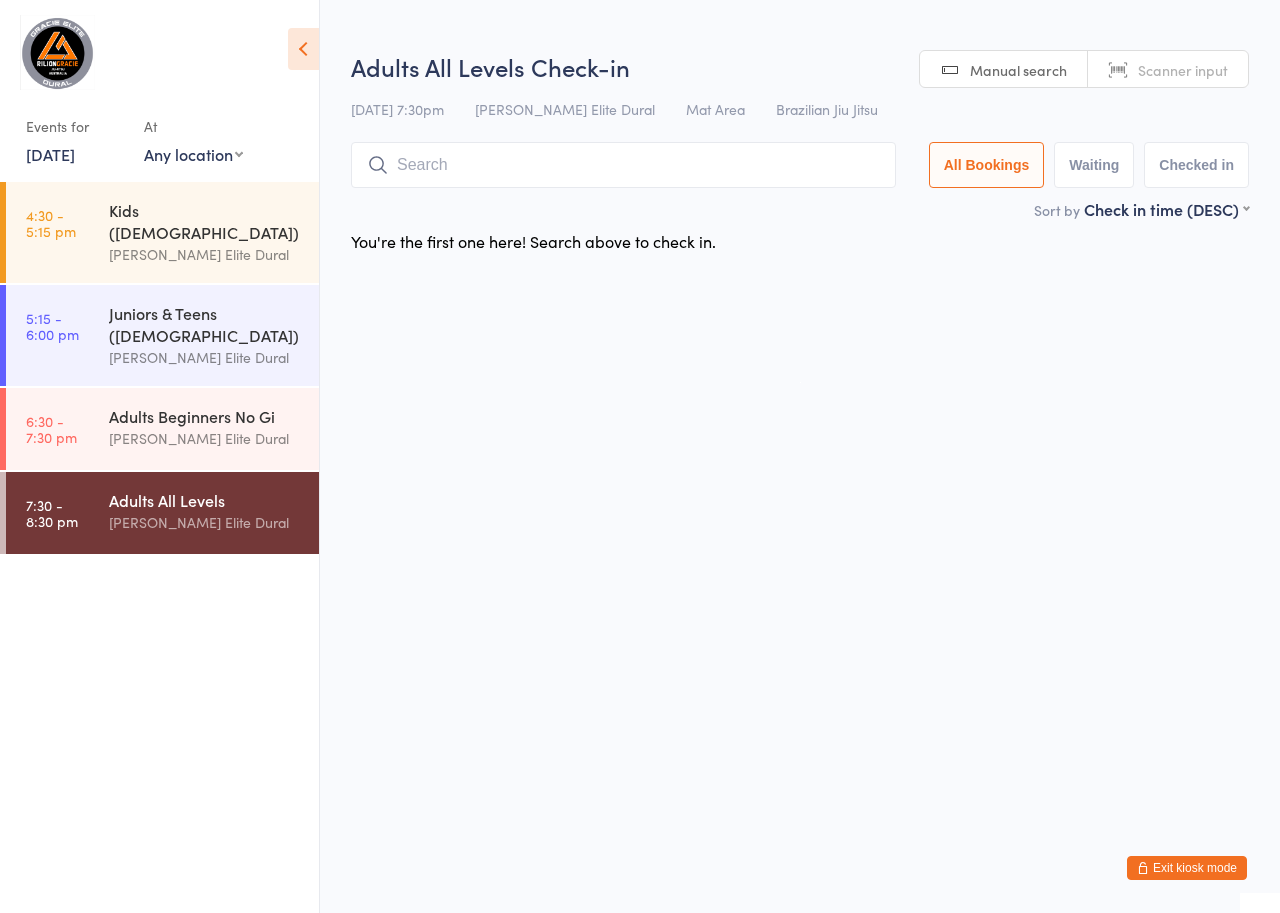 click on "15 Jul, 2025" at bounding box center (50, 154) 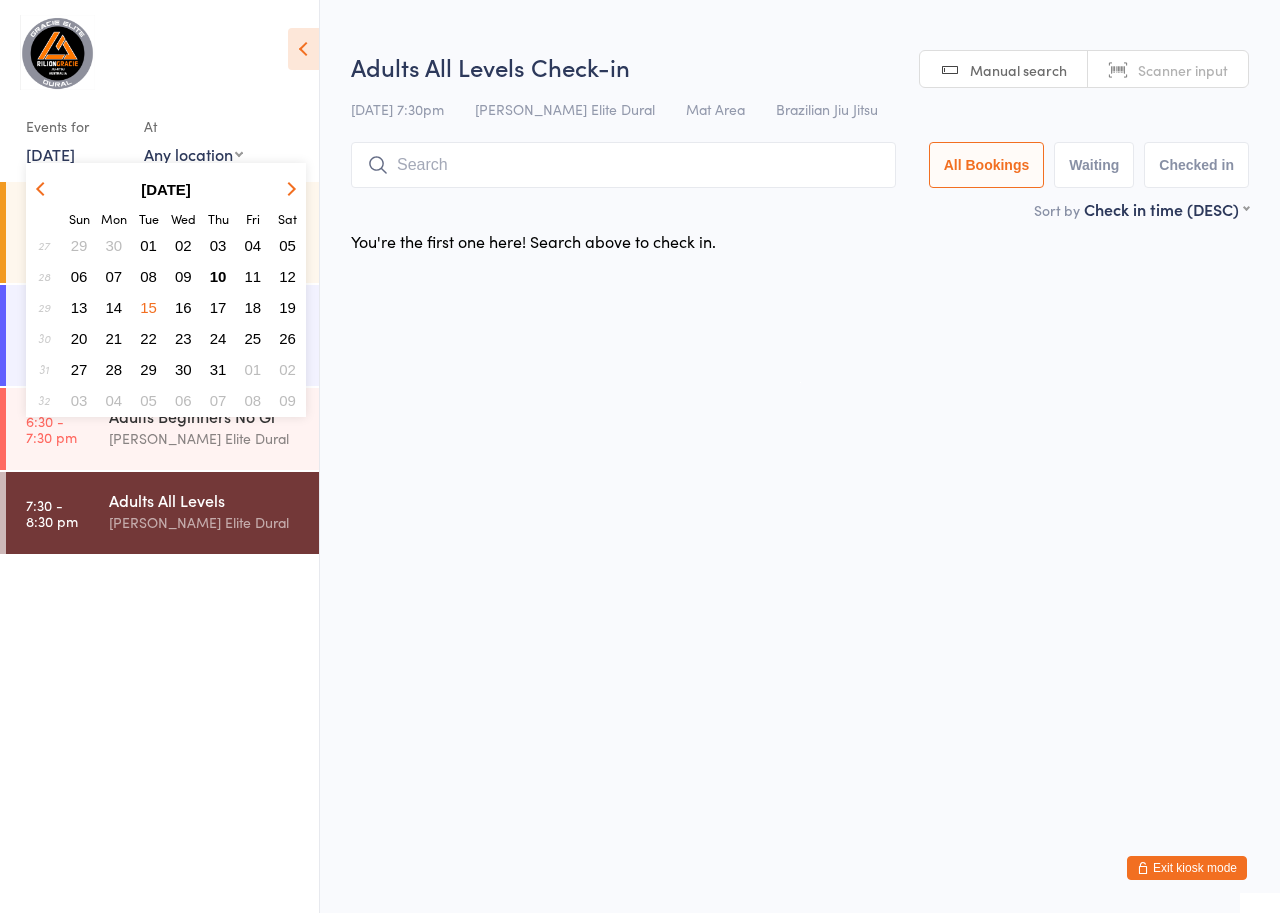 click on "16" at bounding box center [183, 307] 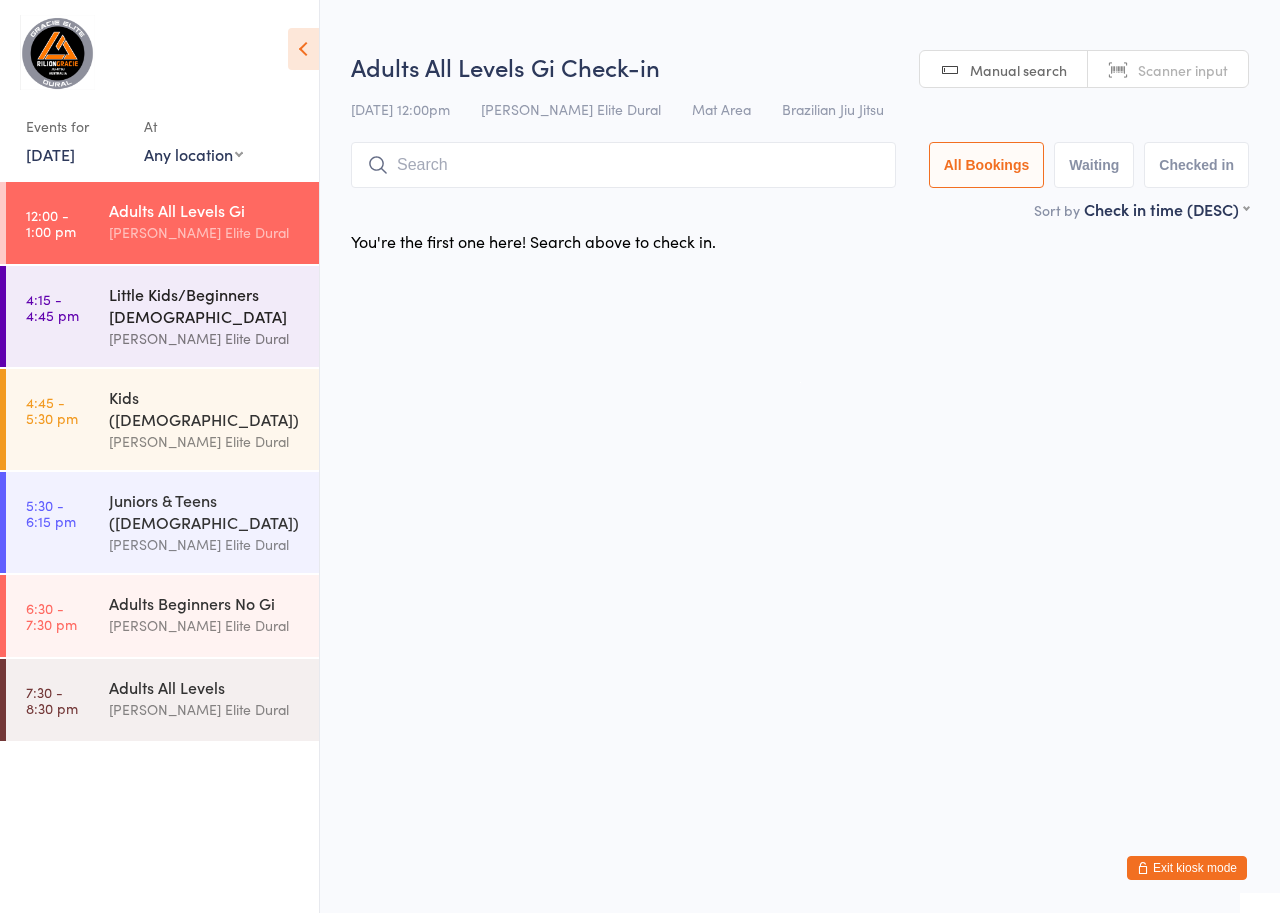 click on "Little Kids/Beginners [DEMOGRAPHIC_DATA]" at bounding box center [205, 305] 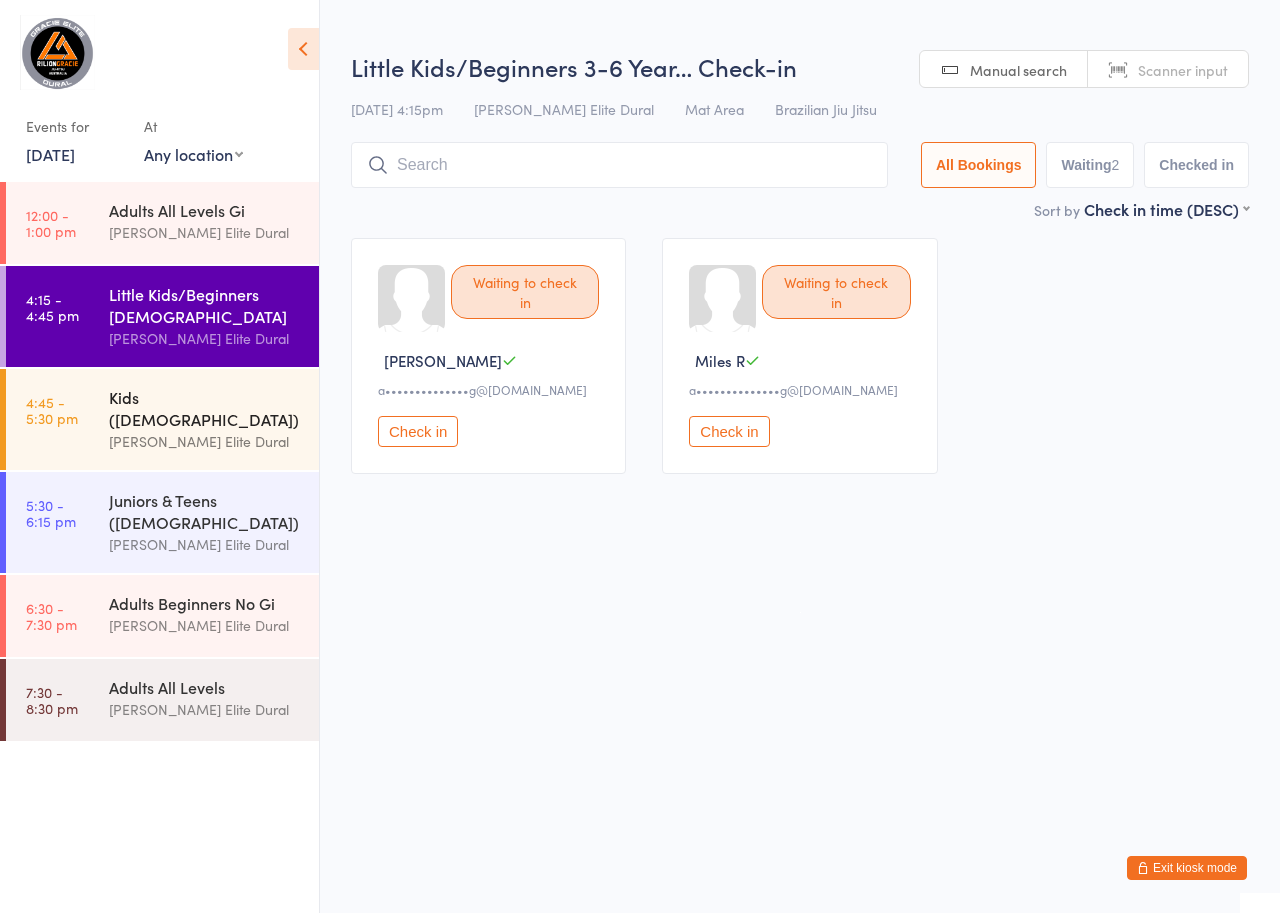 click on "Kids ([DEMOGRAPHIC_DATA])" at bounding box center (205, 408) 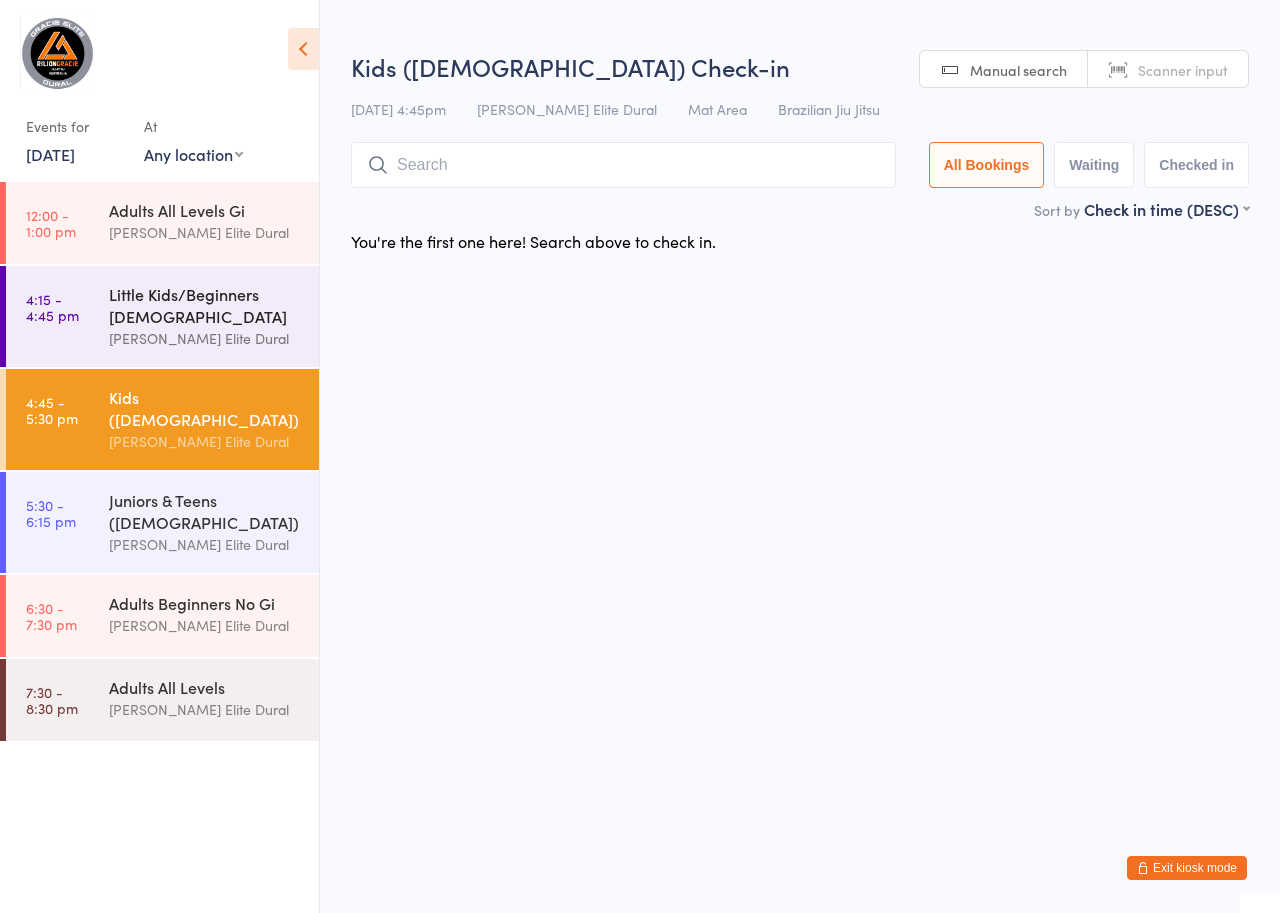 click on "Little Kids/Beginners [DEMOGRAPHIC_DATA]" at bounding box center (205, 305) 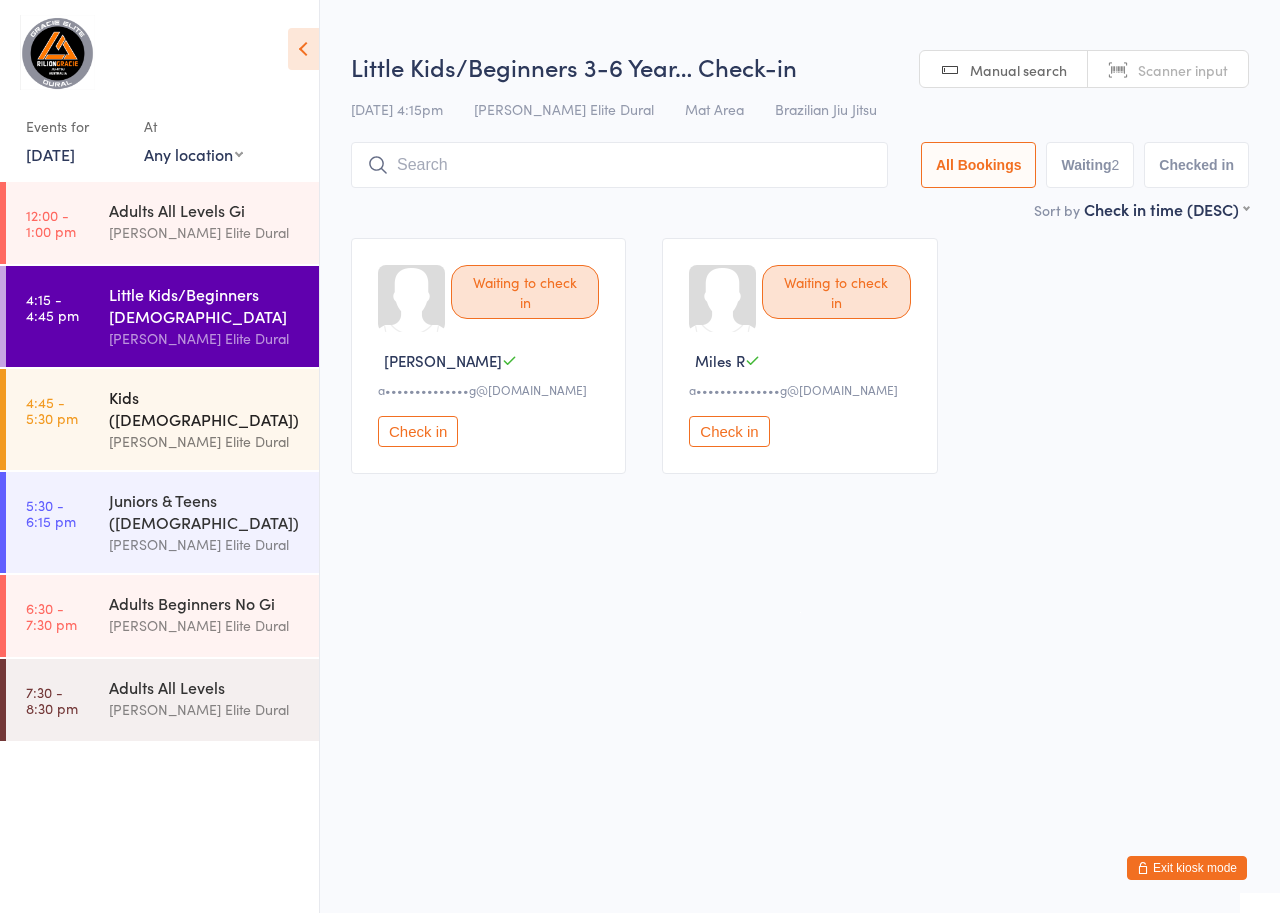 click on "Kids ([DEMOGRAPHIC_DATA])" at bounding box center (205, 408) 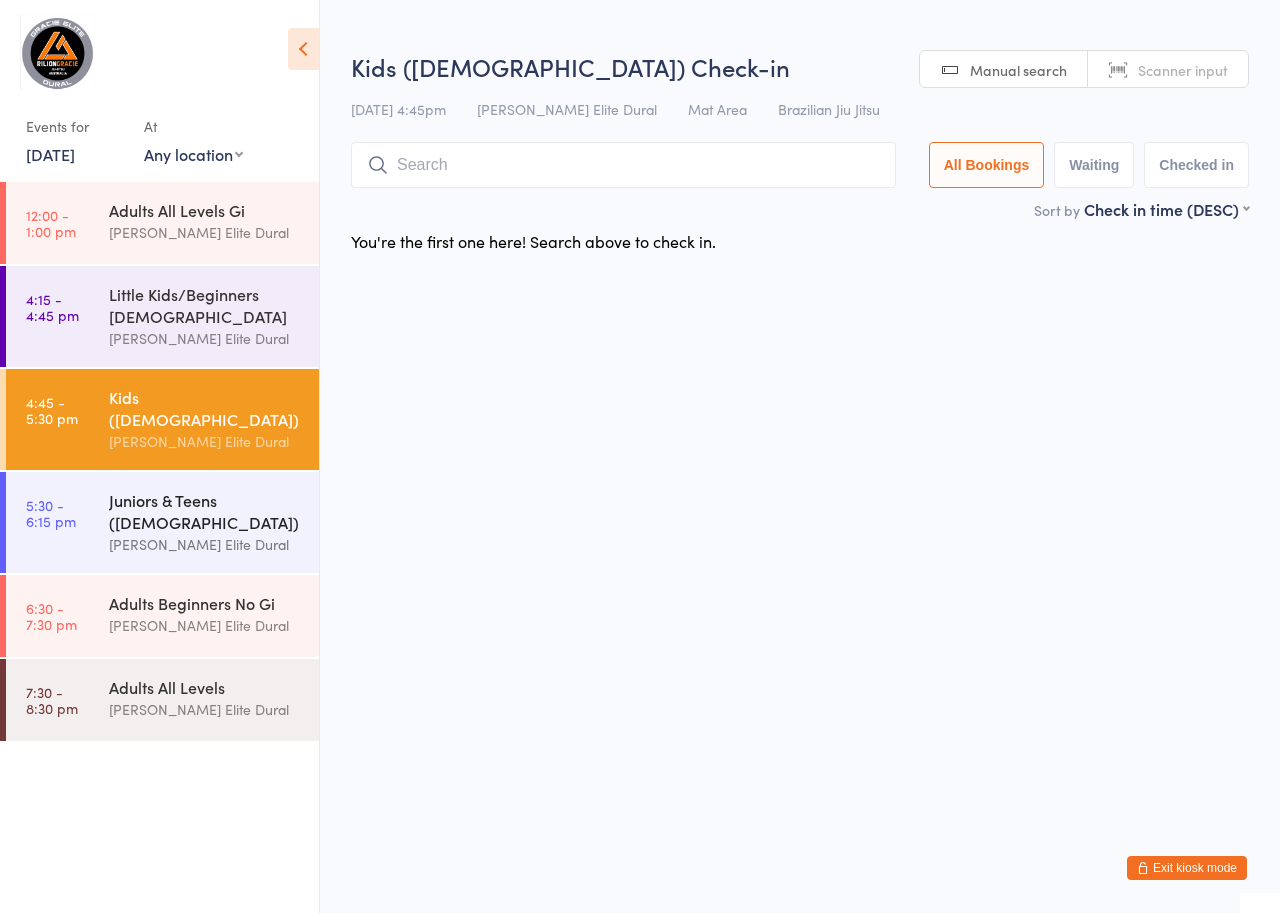 click on "[PERSON_NAME] Elite Dural" at bounding box center (205, 544) 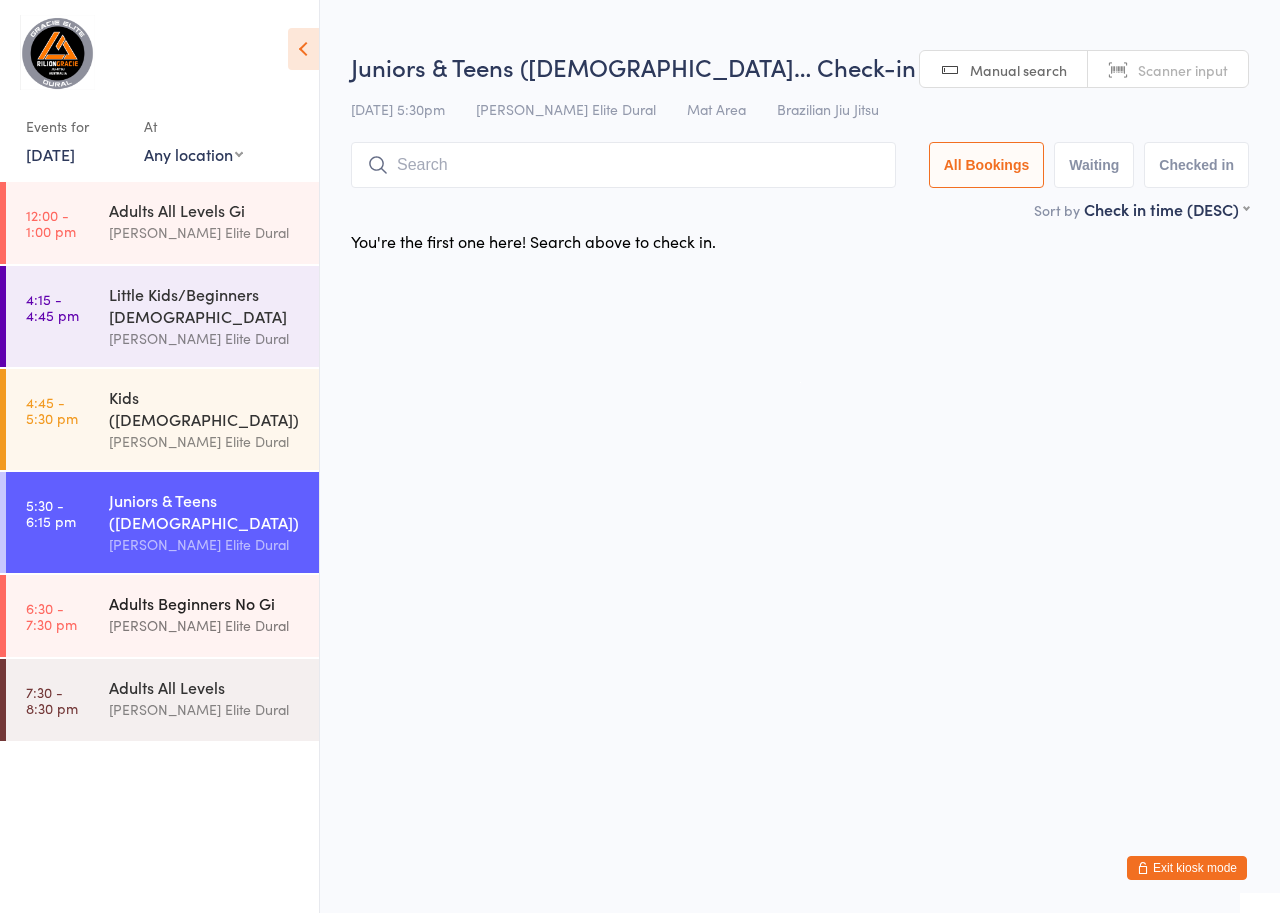 click on "[PERSON_NAME] Elite Dural" at bounding box center [205, 625] 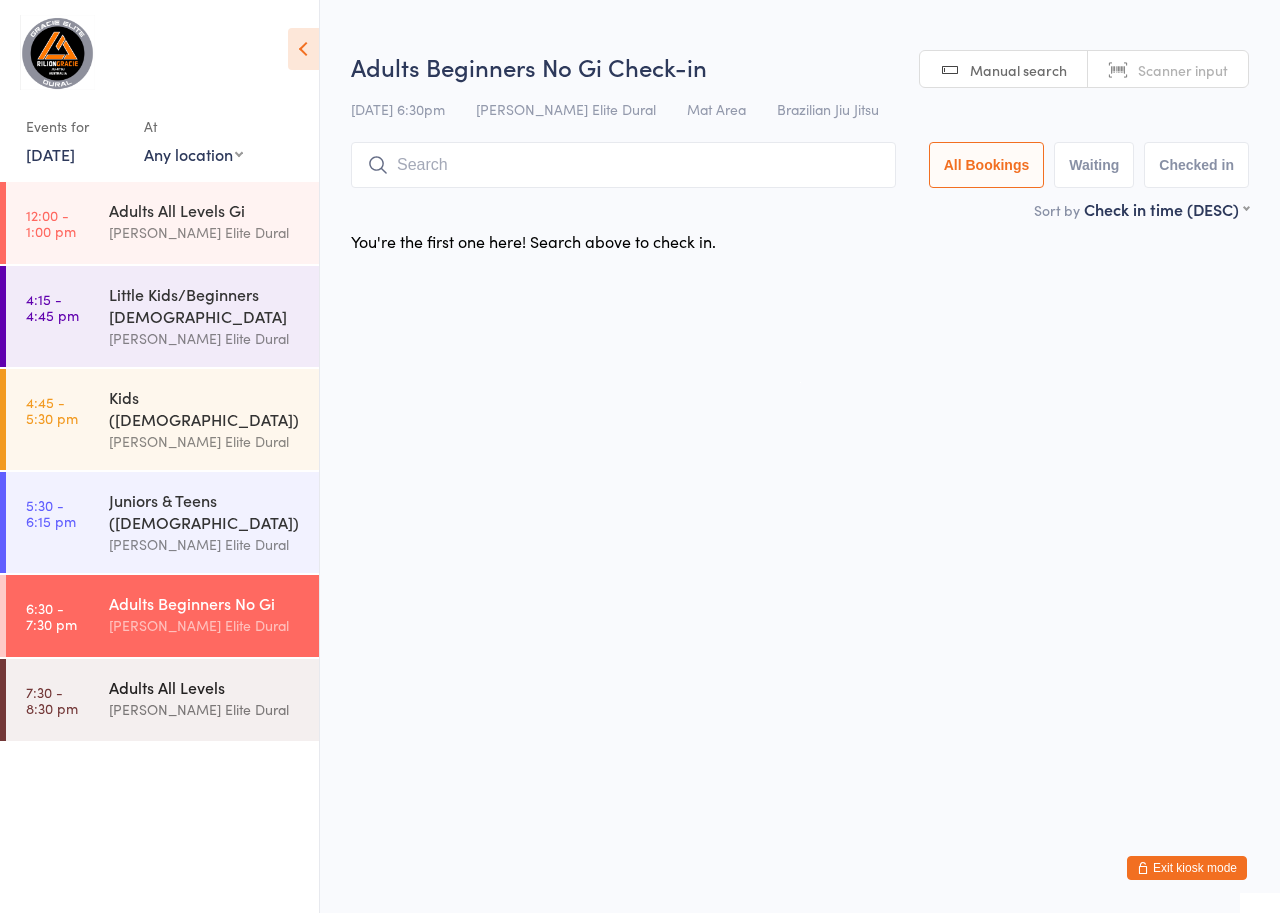 click on "Adults All Levels" at bounding box center (205, 687) 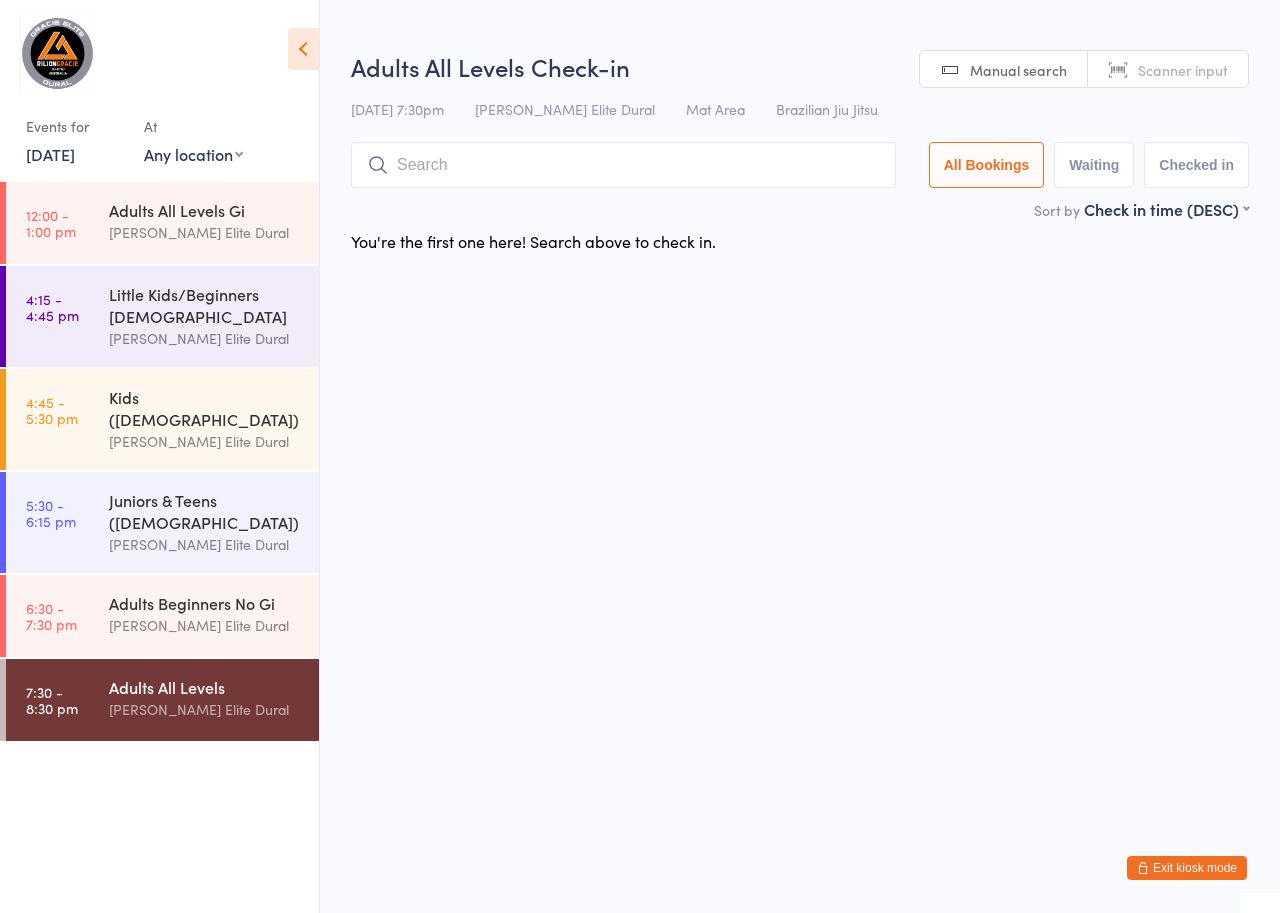 click on "16 Jul, 2025" at bounding box center (50, 154) 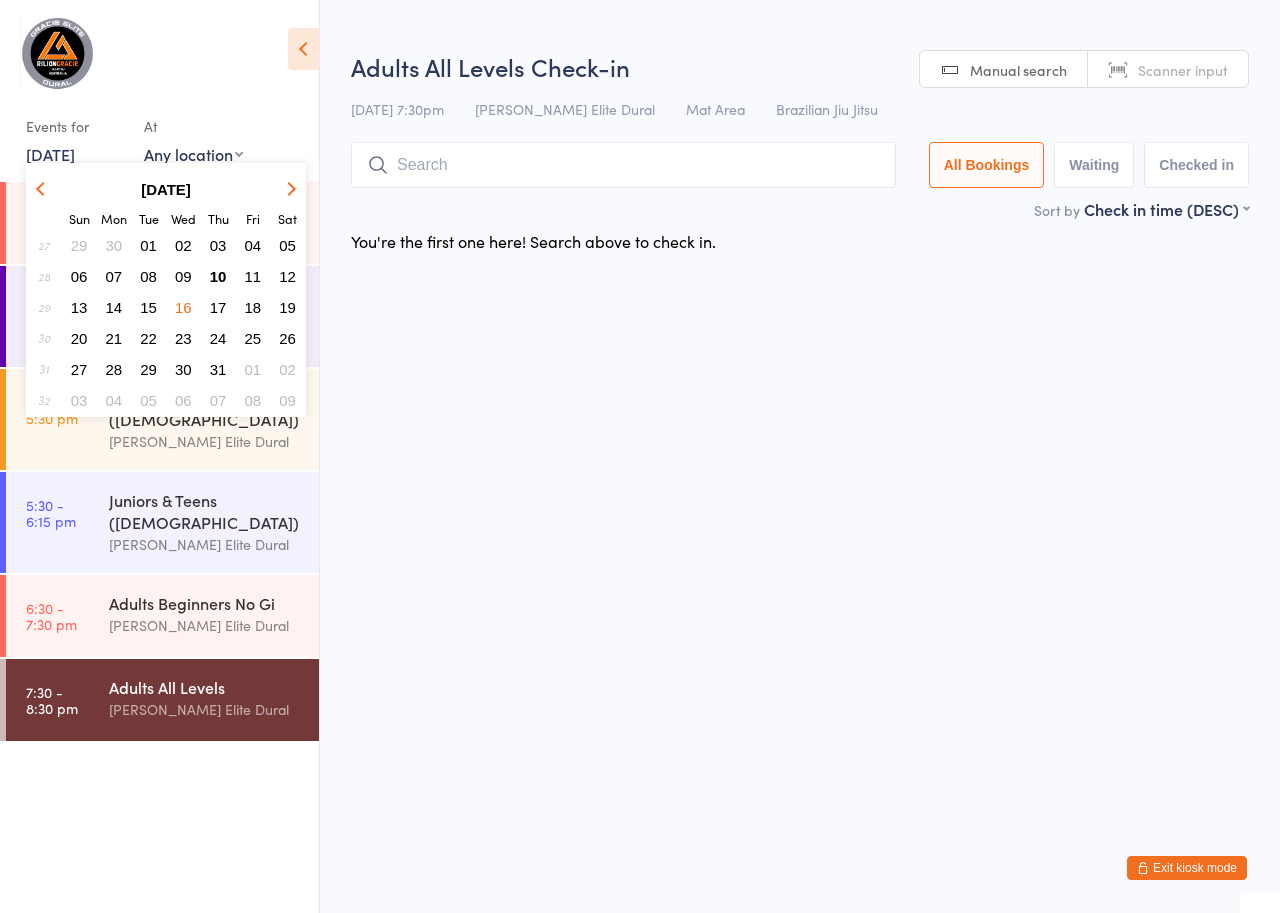 click on "17" at bounding box center (218, 307) 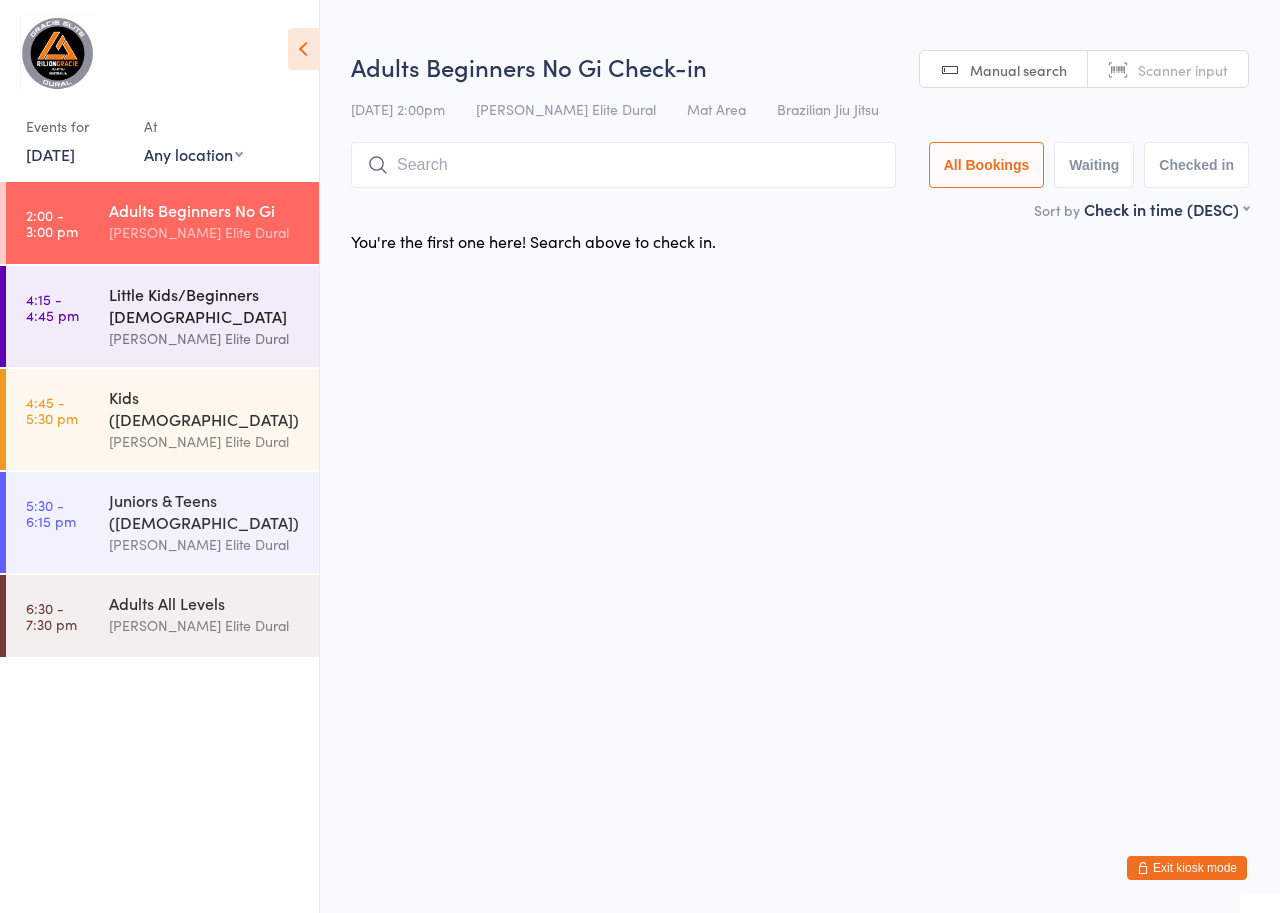 click on "Little Kids/Beginners [DEMOGRAPHIC_DATA]" at bounding box center (205, 305) 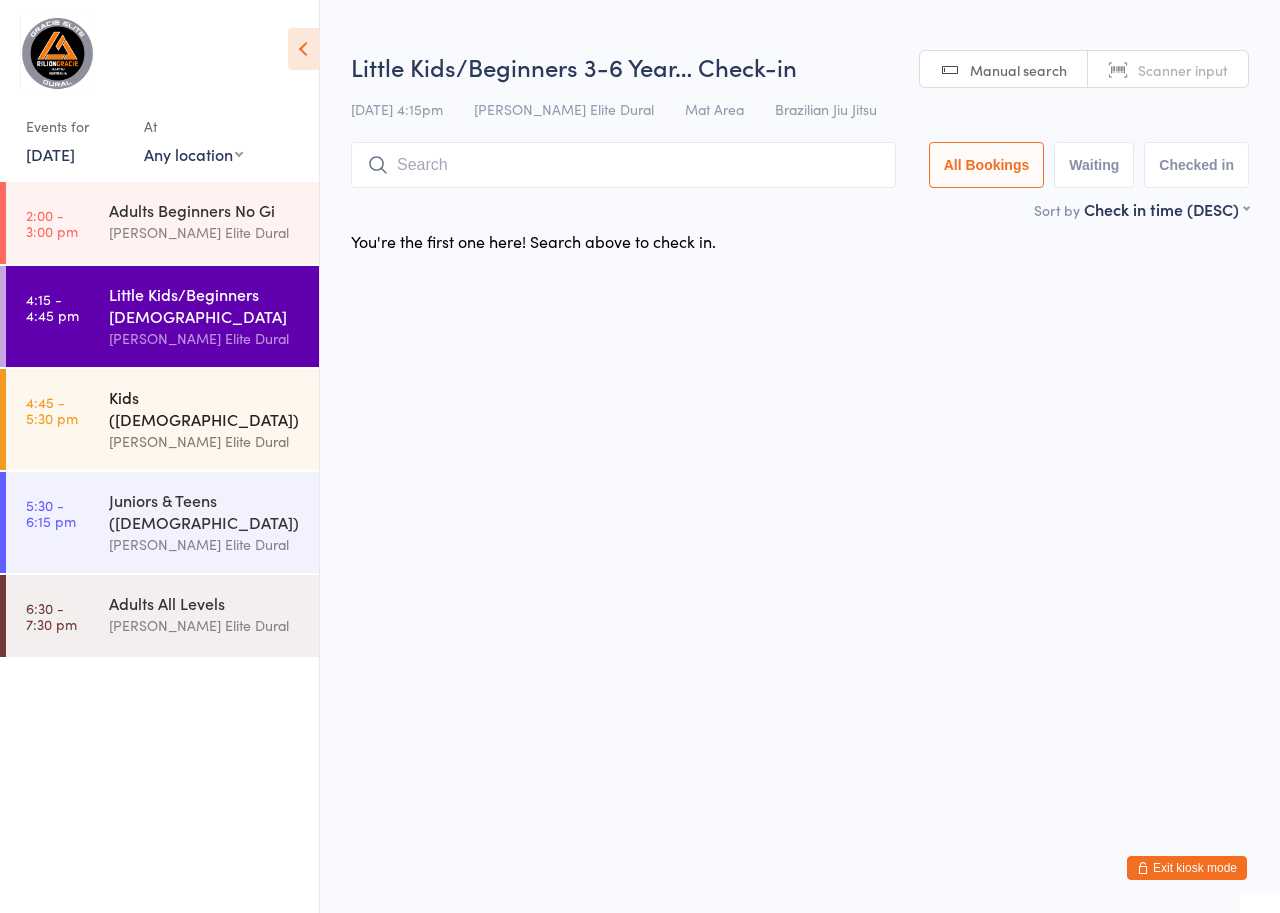 click on "Kids ([DEMOGRAPHIC_DATA])" at bounding box center [205, 408] 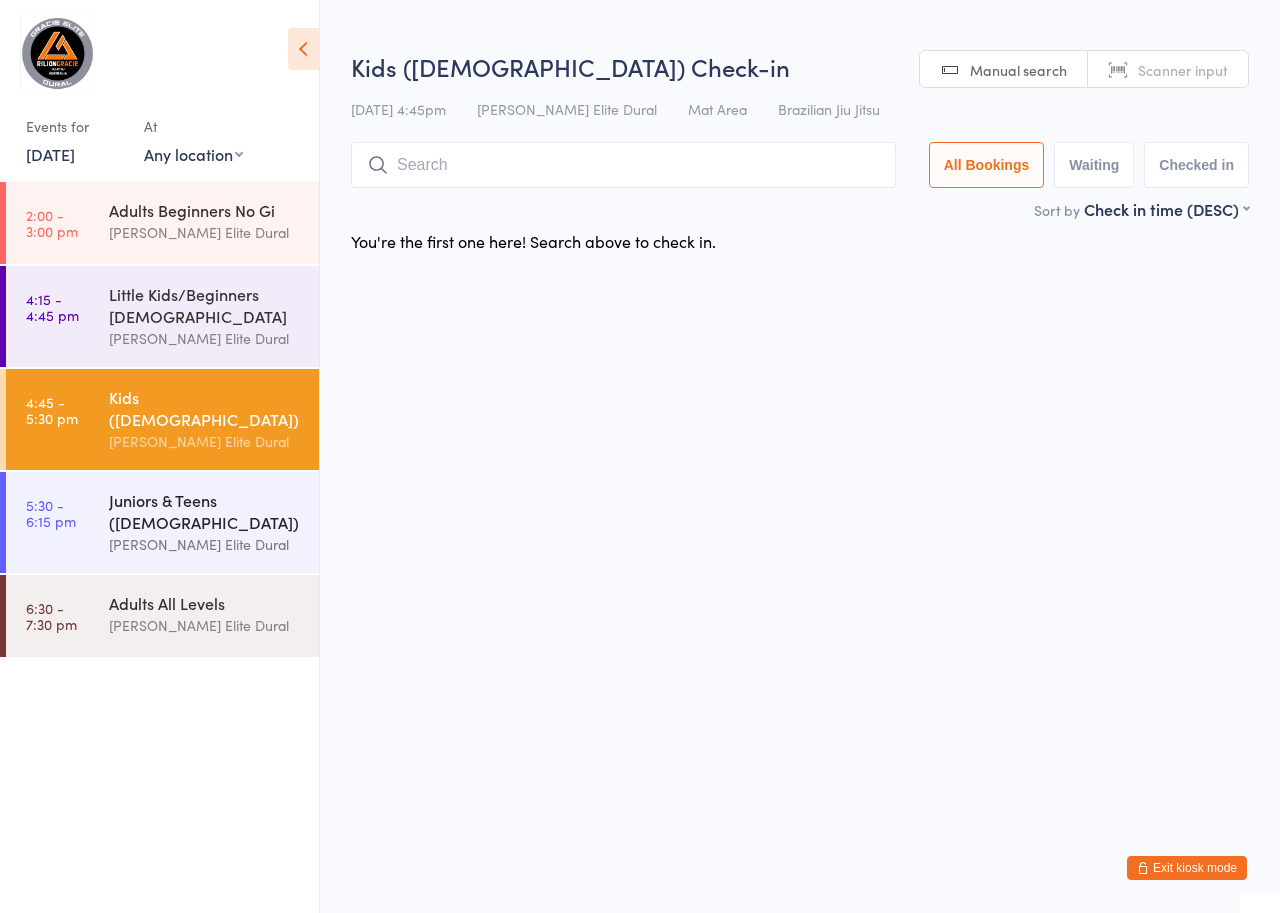 click on "Juniors & Teens ([DEMOGRAPHIC_DATA])" at bounding box center [205, 511] 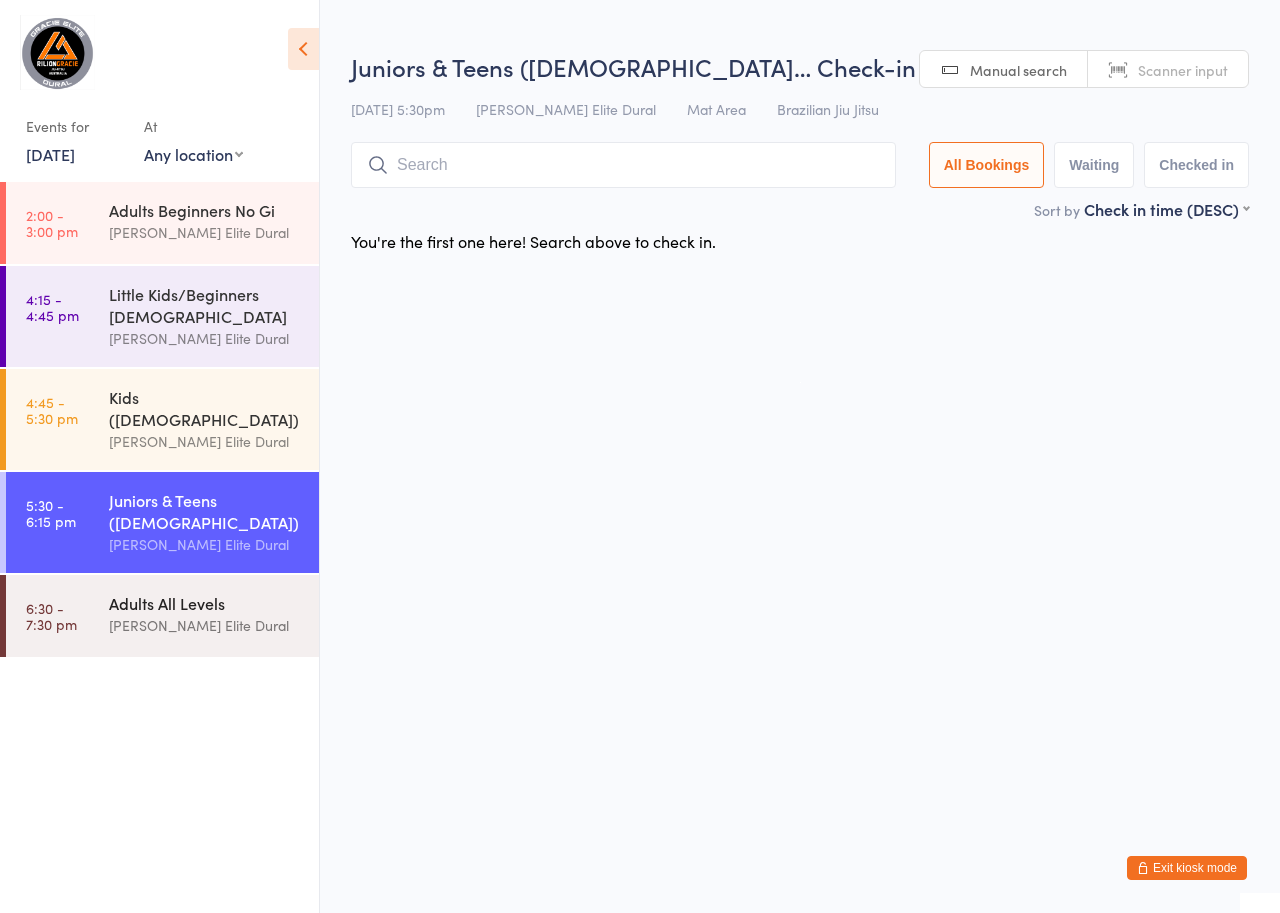 click on "Adults All Levels Gracie Elite Dural" at bounding box center [214, 614] 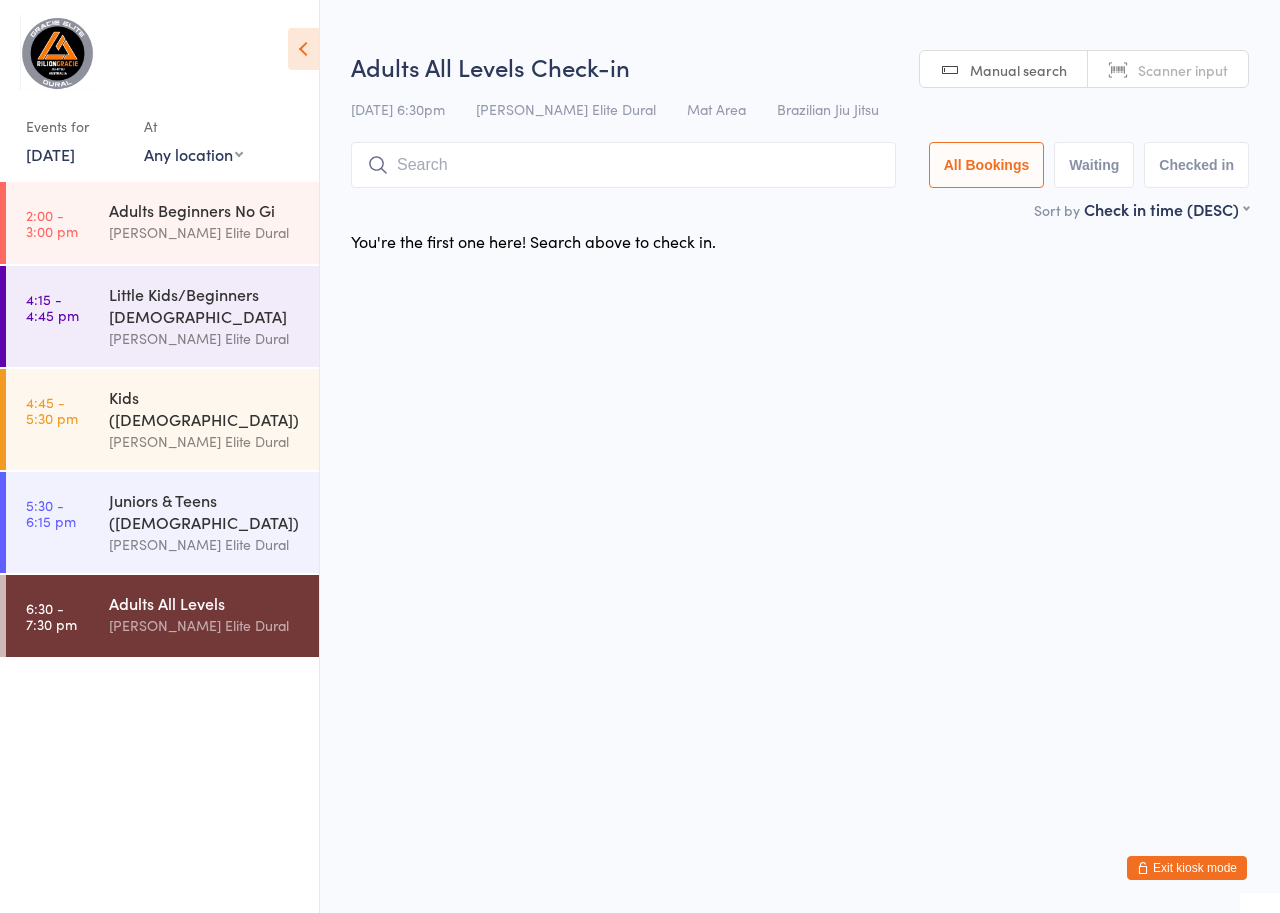click on "17 Jul, 2025" at bounding box center (50, 154) 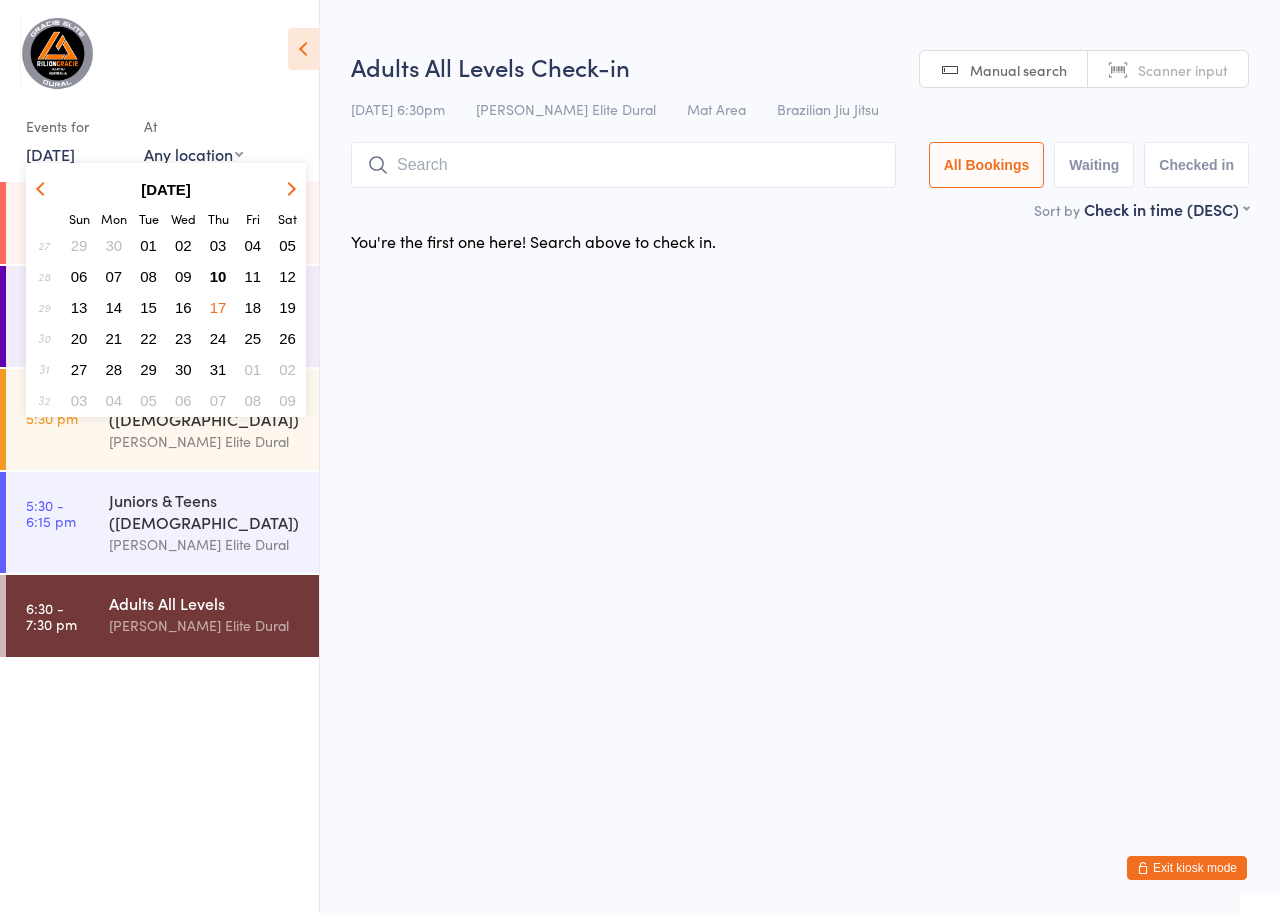 click on "18" at bounding box center (253, 307) 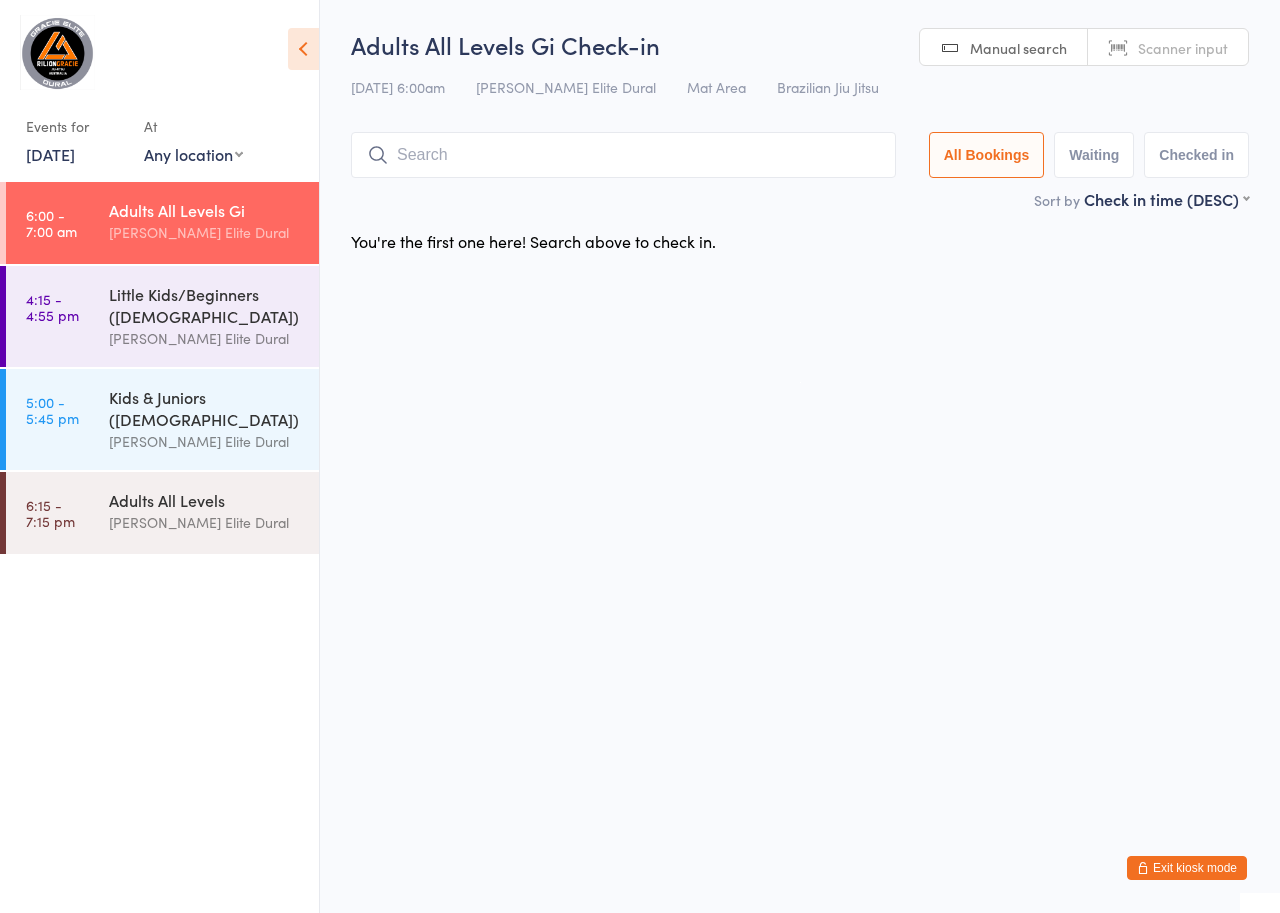 click on "Exit kiosk mode" at bounding box center [1187, 868] 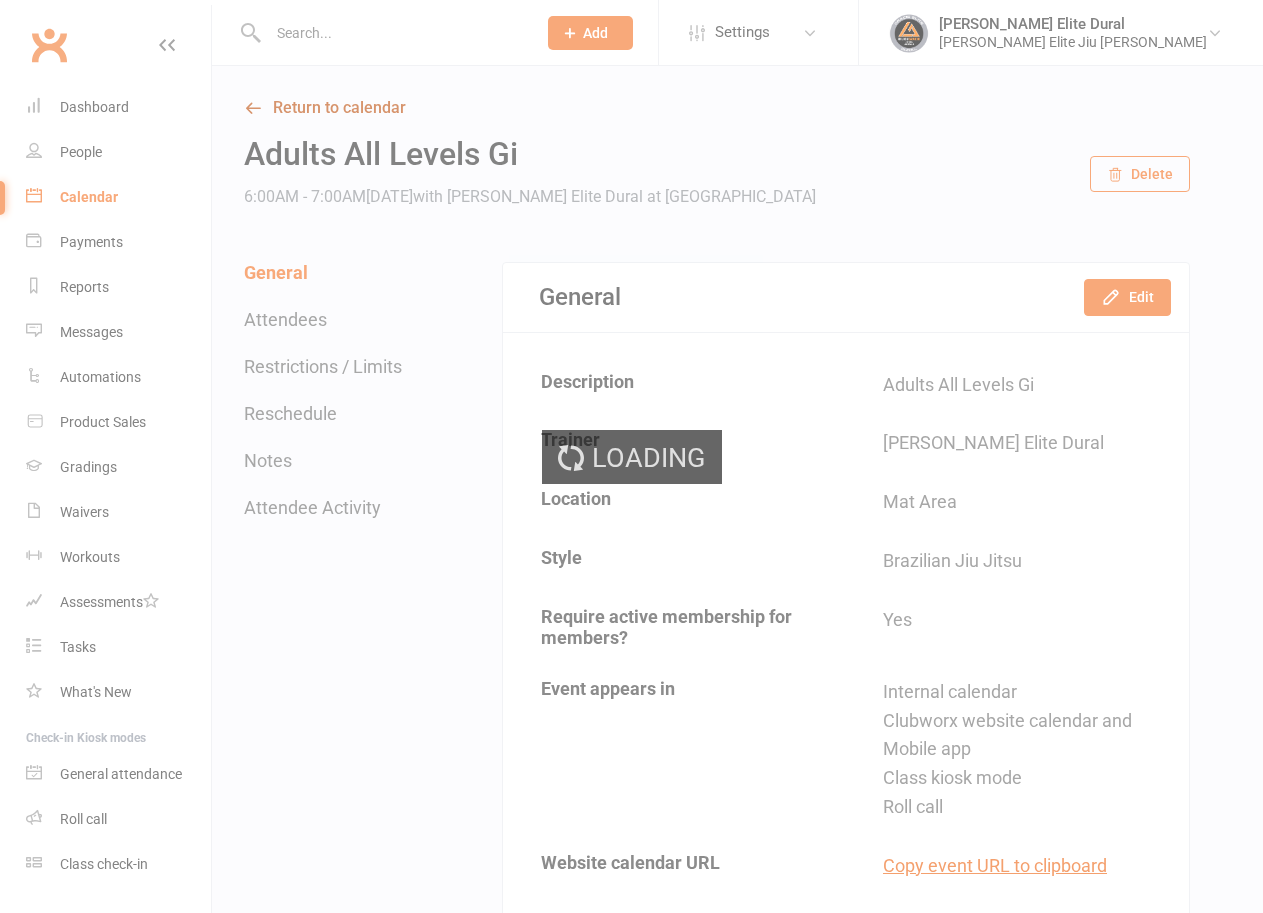 scroll, scrollTop: 0, scrollLeft: 0, axis: both 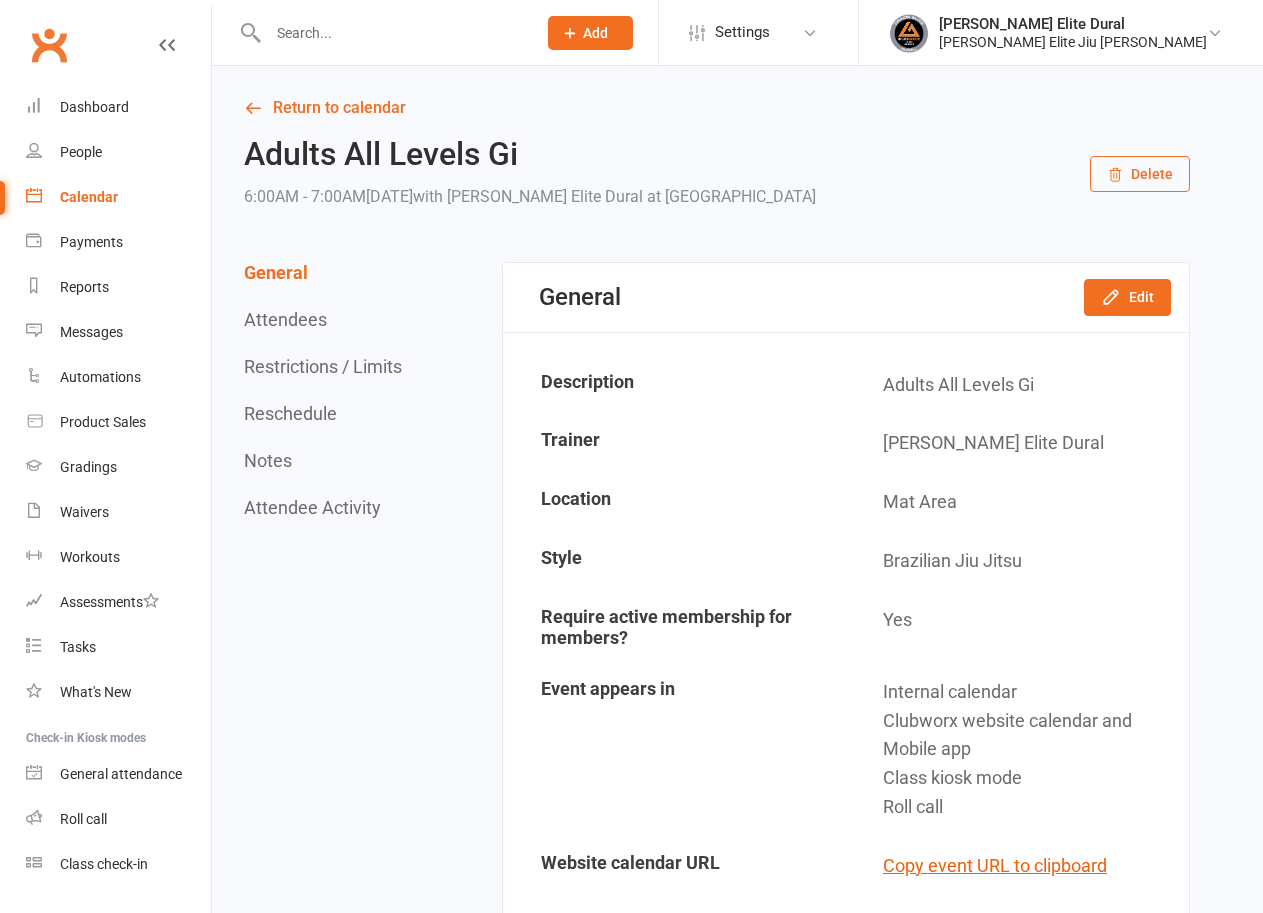 click at bounding box center (392, 33) 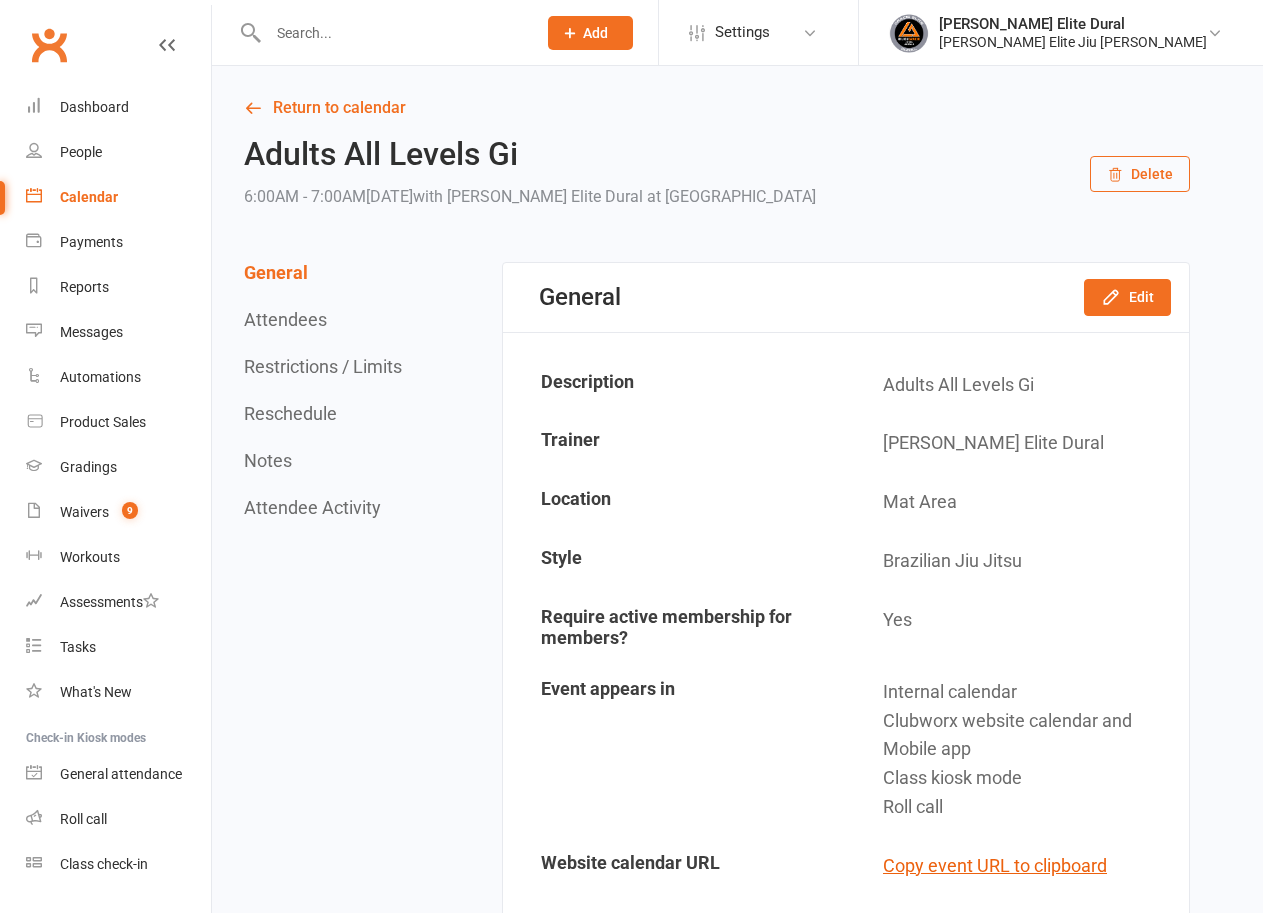 scroll, scrollTop: 0, scrollLeft: 0, axis: both 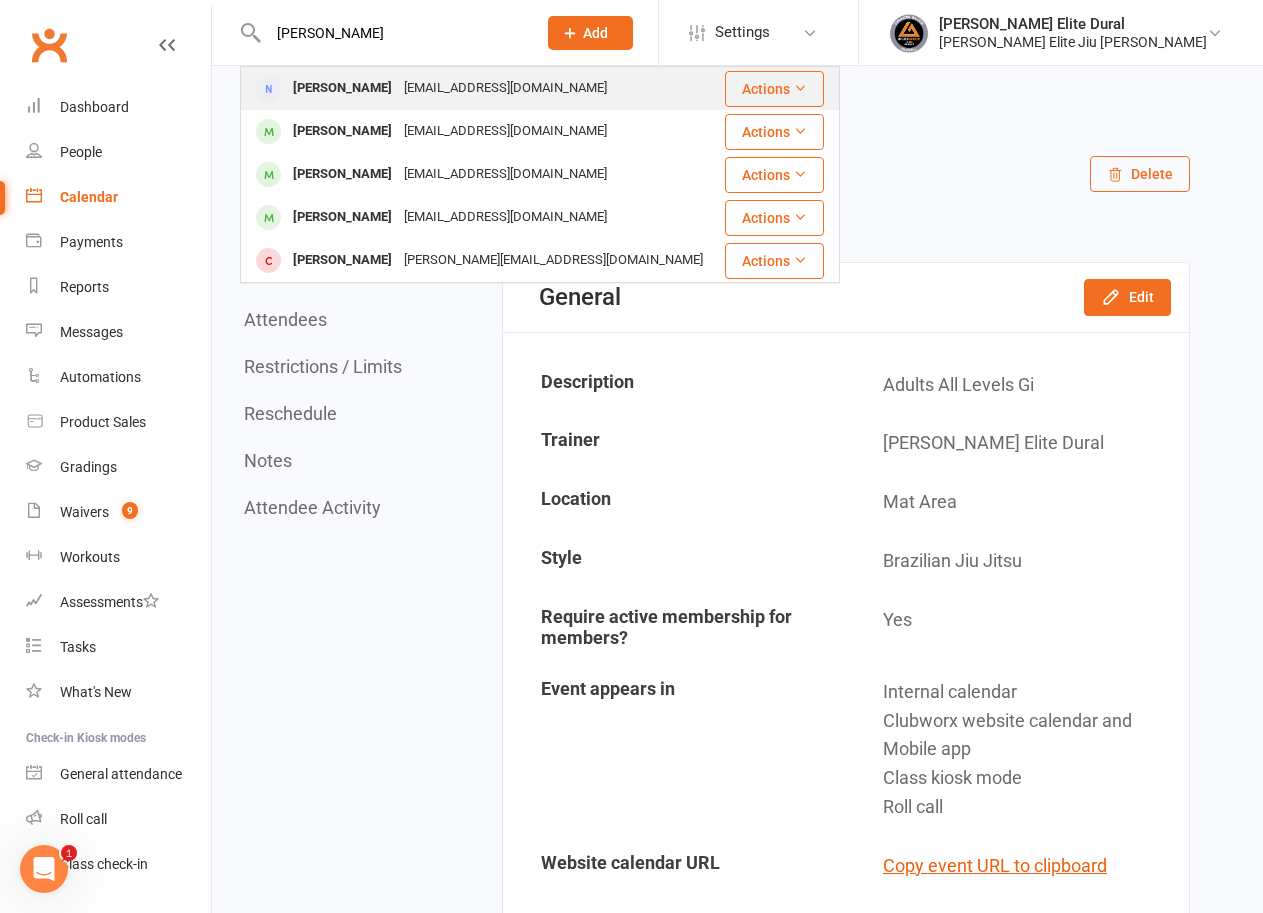 type on "[PERSON_NAME]" 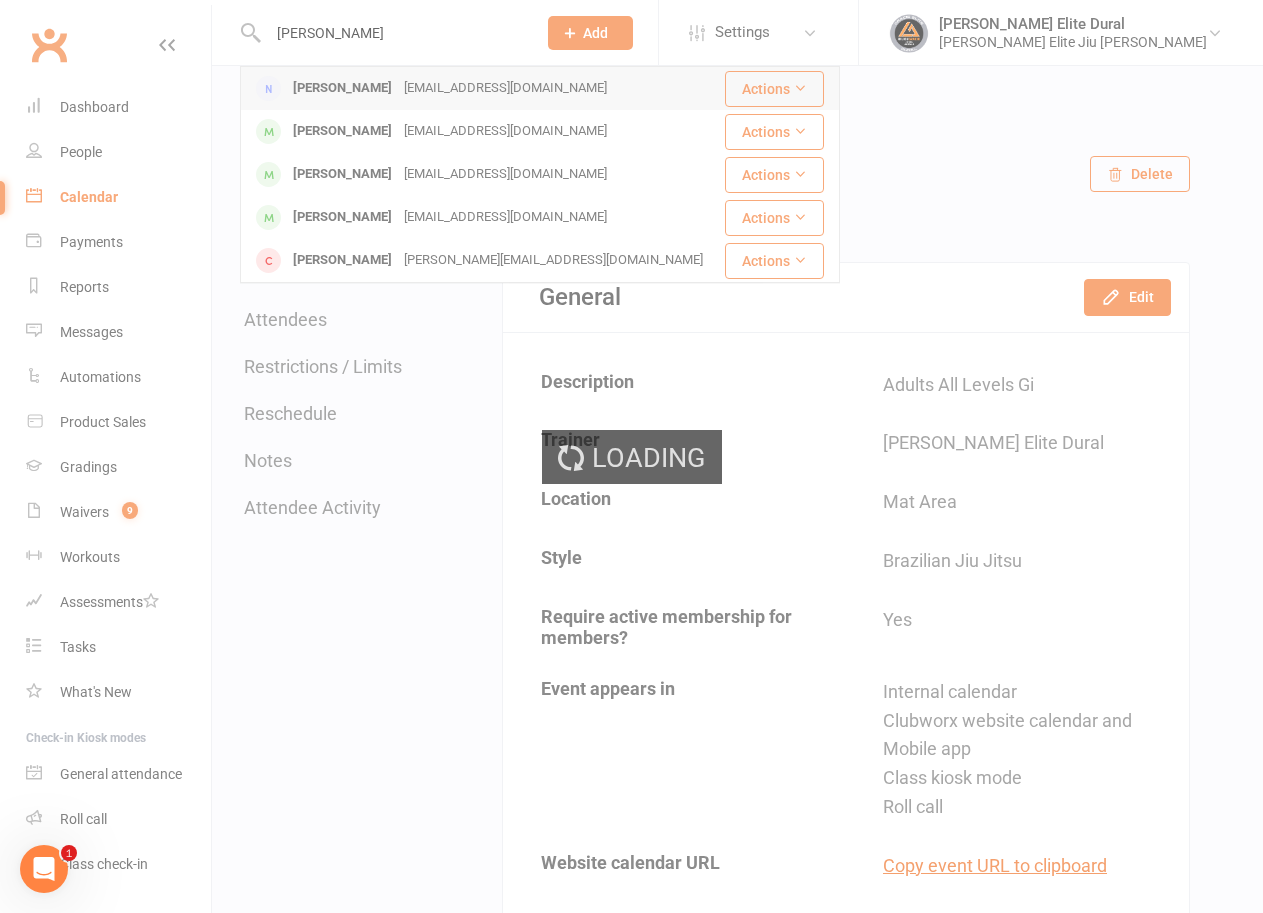 type 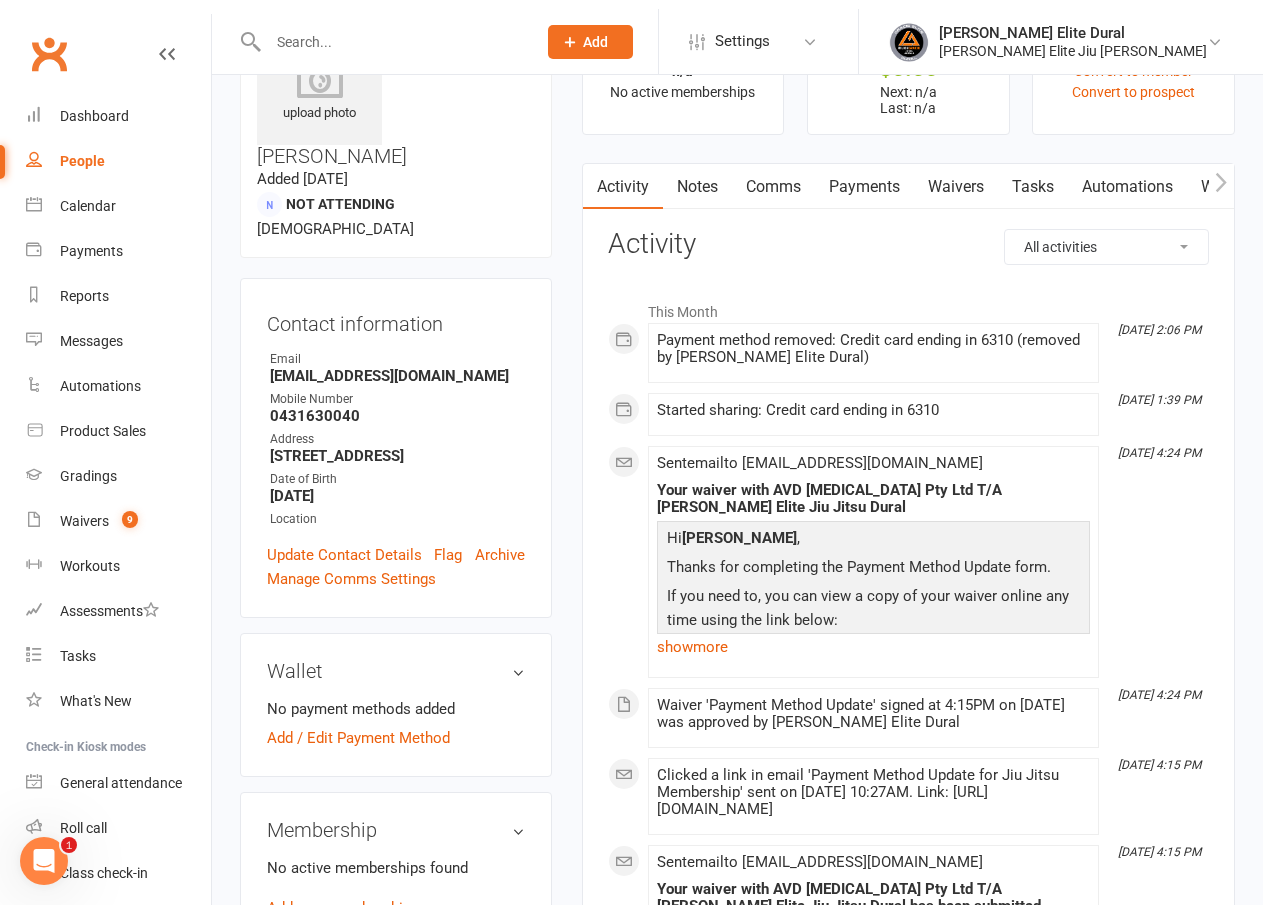 scroll, scrollTop: 0, scrollLeft: 0, axis: both 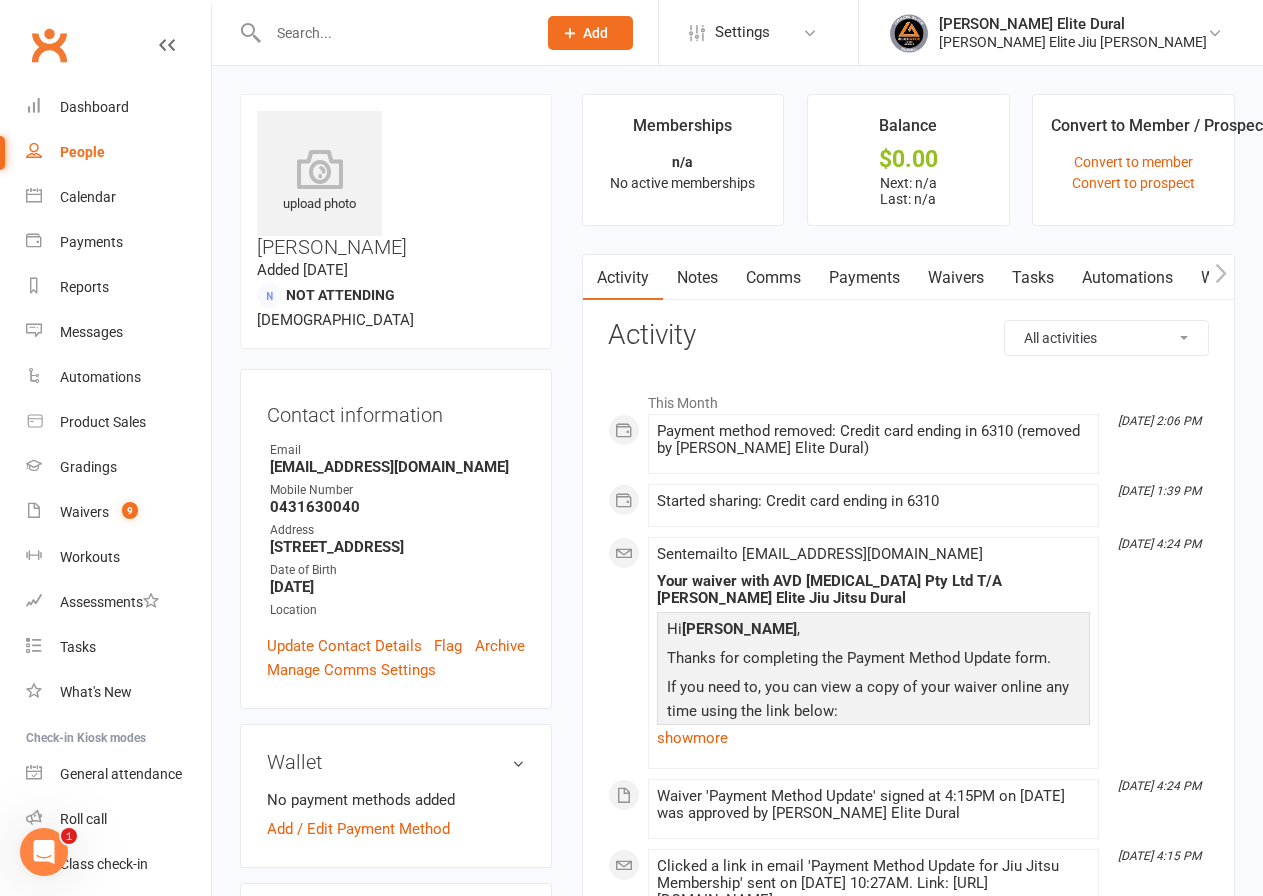 click on "Waivers" at bounding box center (956, 278) 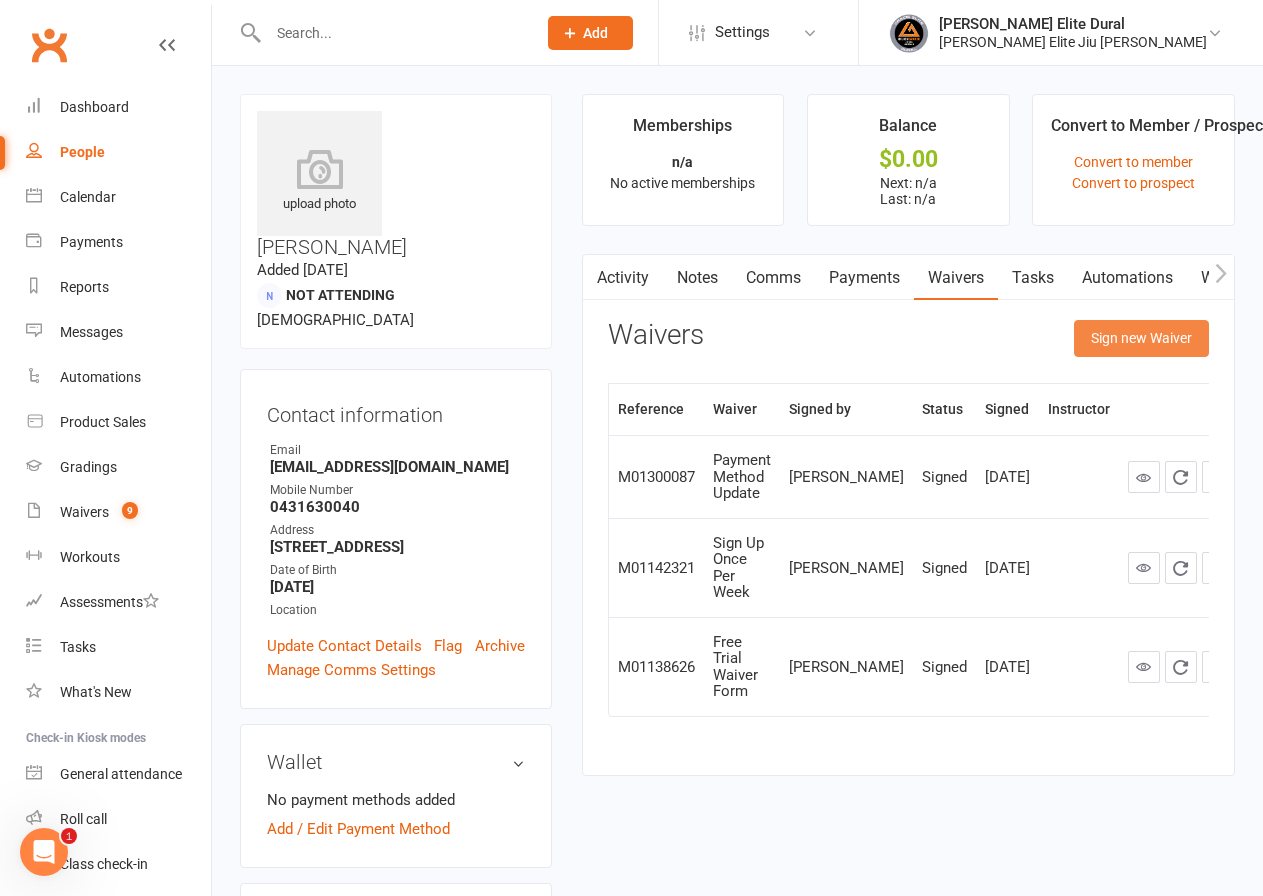 click on "Sign new Waiver" at bounding box center (1141, 338) 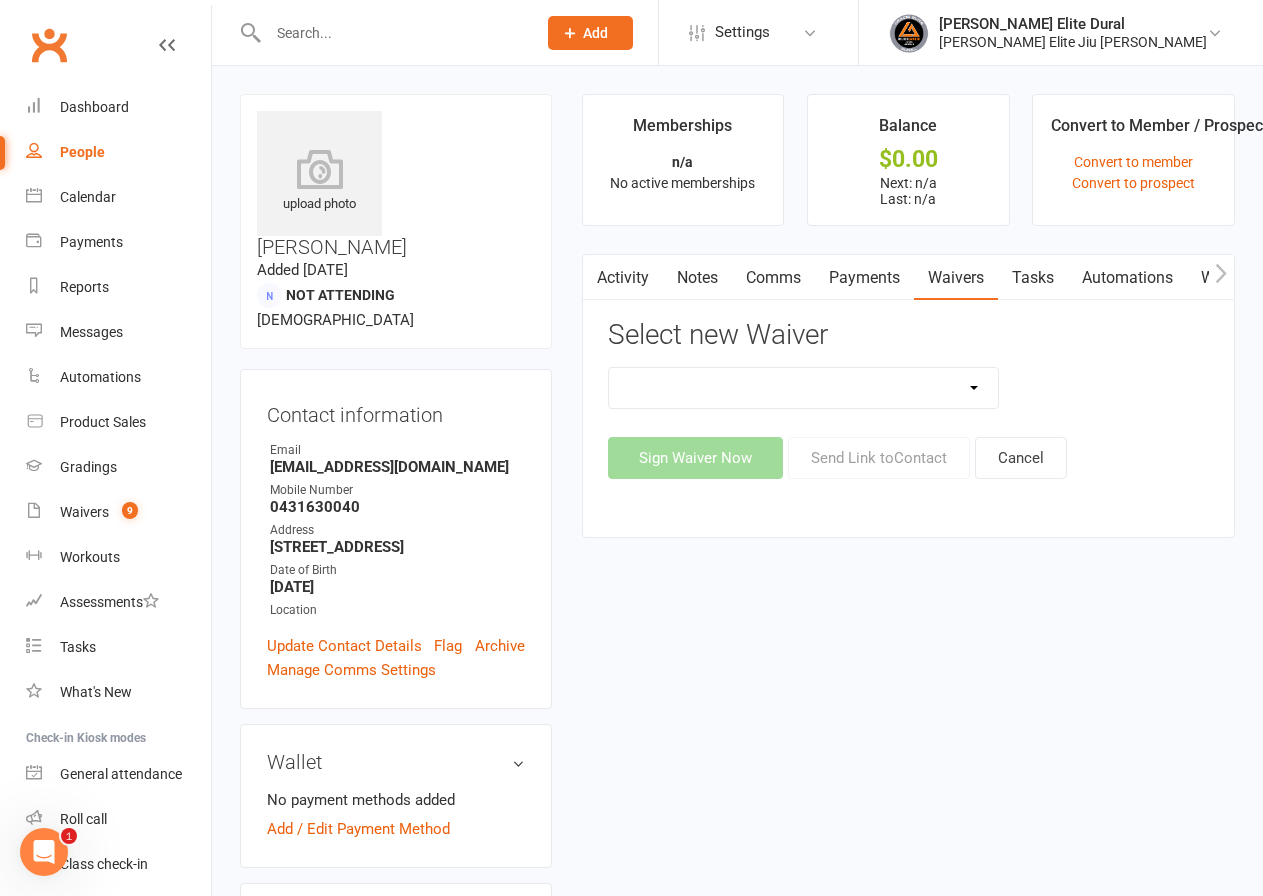 click on "Adults Twice Per Week Adults Unlimited Feedback Form Free Trial Waiver Form MEMBER TERMS AND CONDITIONS Payment Method Update School Sports Waiver Form Sign Up Form Sign Up Once Per Week Sign Up Twice Per Week Sign Up Unlimited Year End Special (Unlimited)" at bounding box center (803, 388) 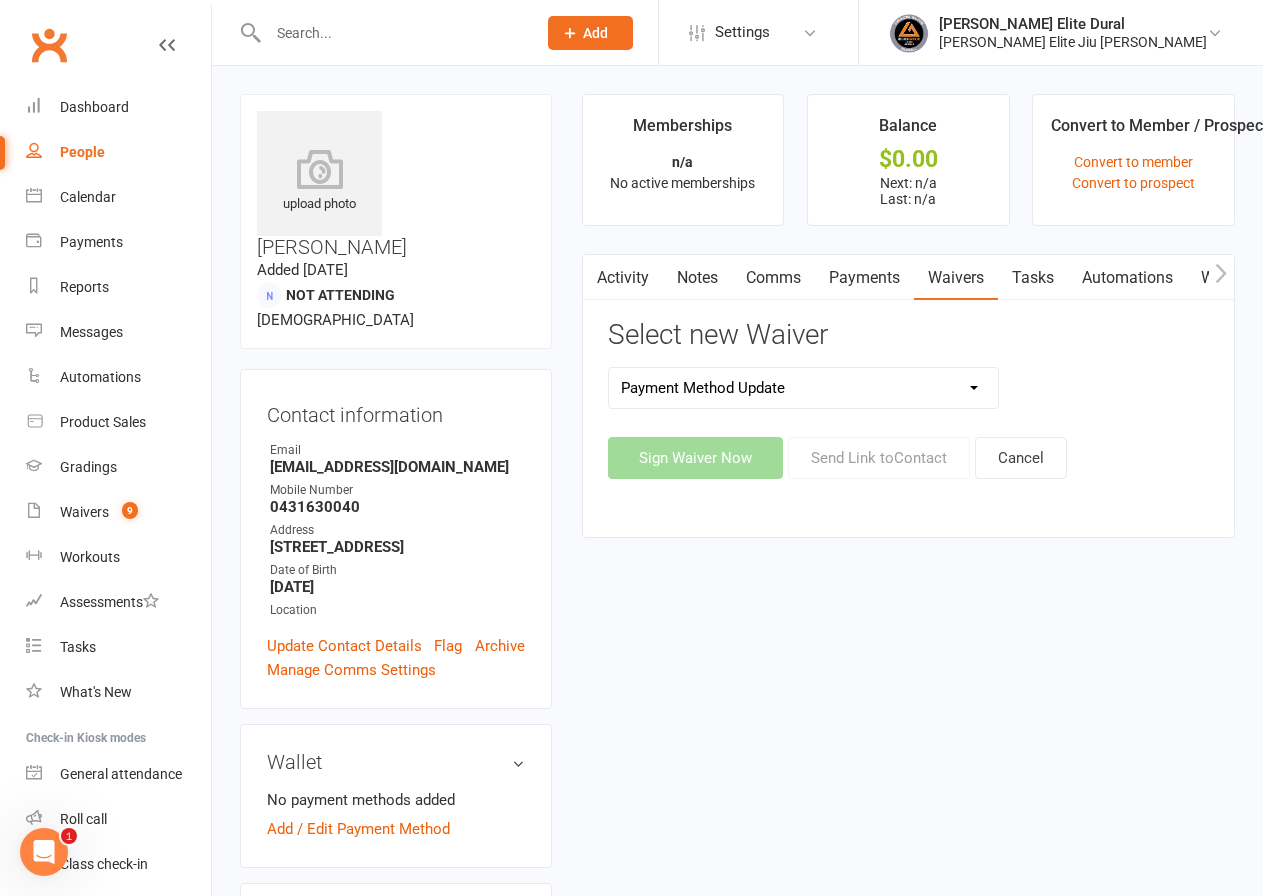 click on "Adults Twice Per Week Adults Unlimited Feedback Form Free Trial Waiver Form MEMBER TERMS AND CONDITIONS Payment Method Update School Sports Waiver Form Sign Up Form Sign Up Once Per Week Sign Up Twice Per Week Sign Up Unlimited Year End Special (Unlimited)" at bounding box center [803, 388] 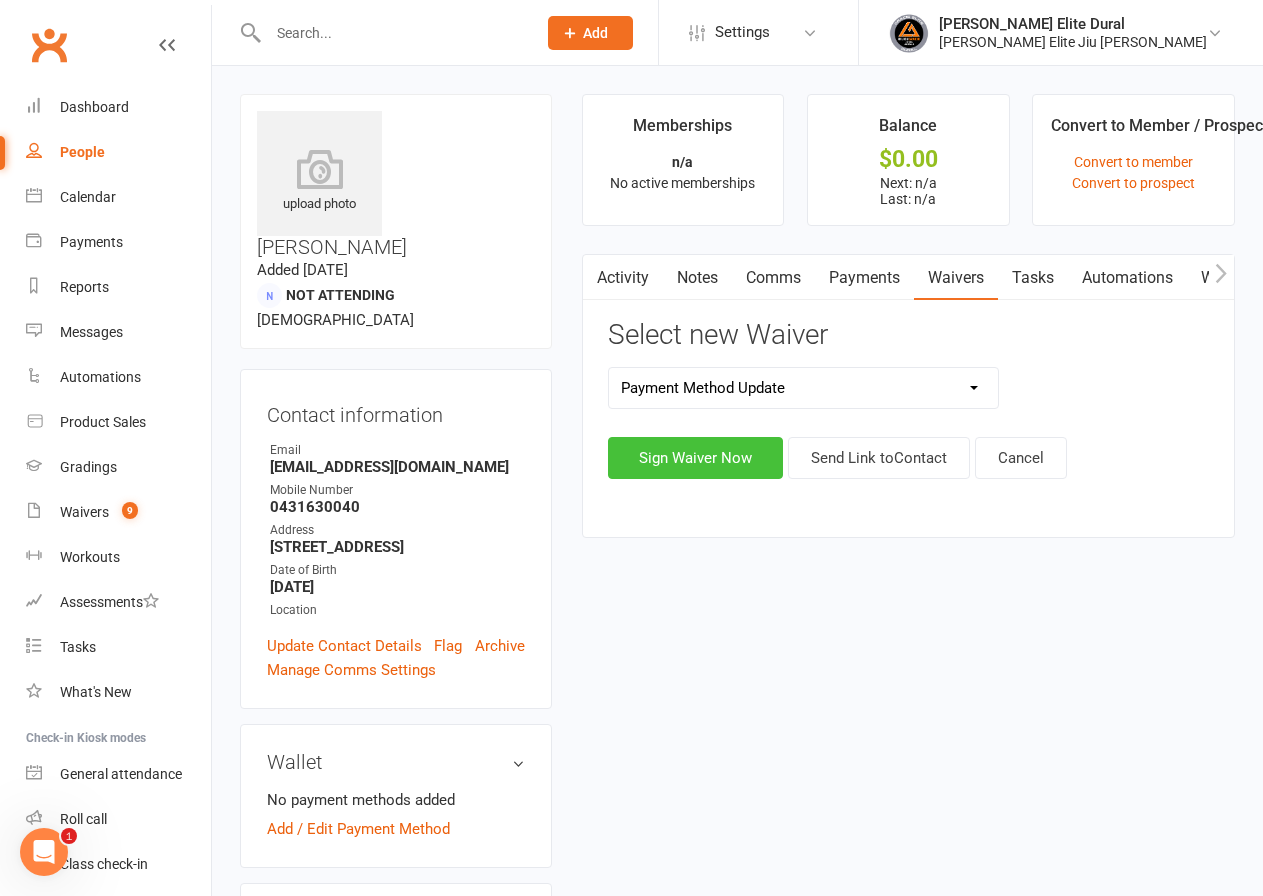 click on "Sign Waiver Now" at bounding box center [695, 458] 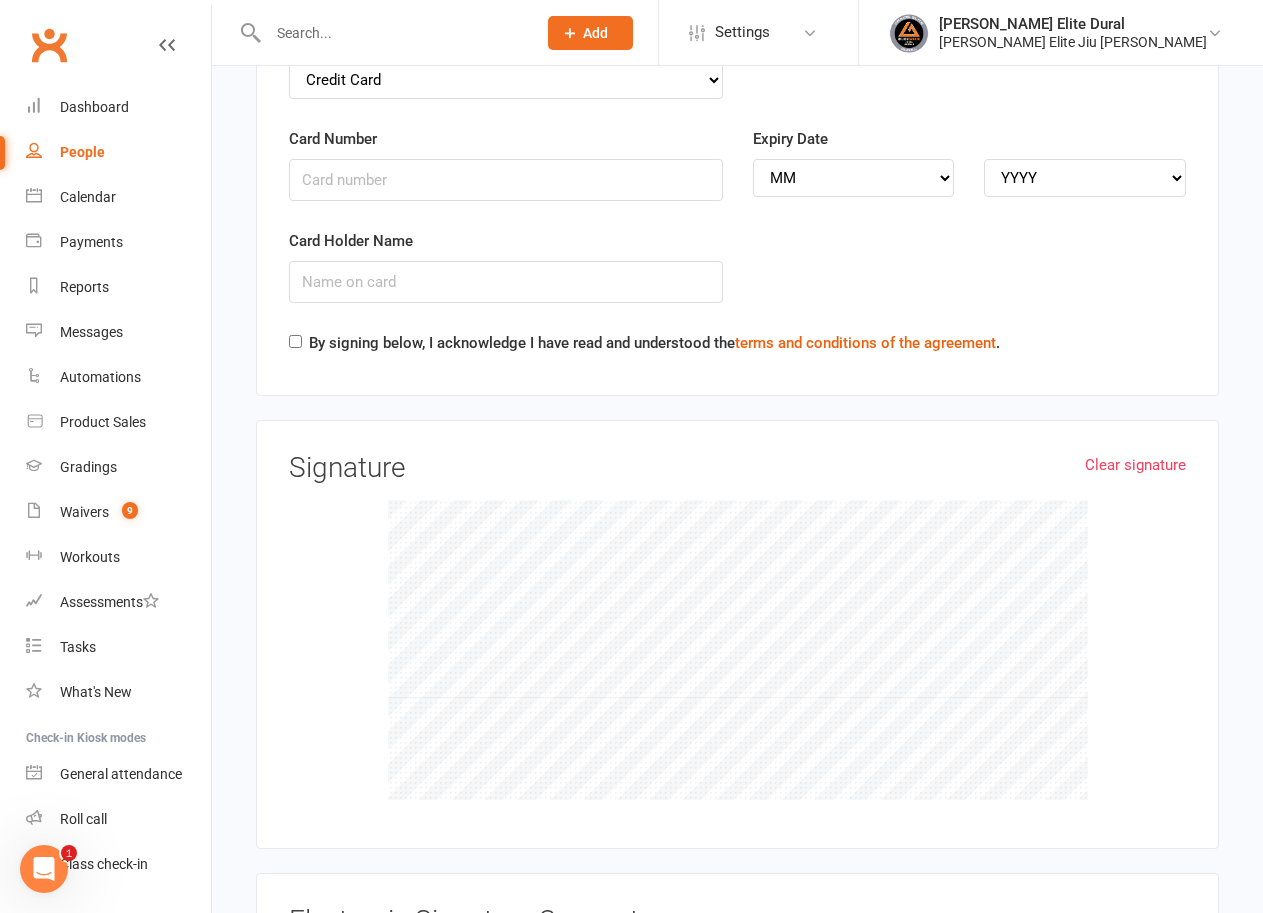 scroll, scrollTop: 3600, scrollLeft: 0, axis: vertical 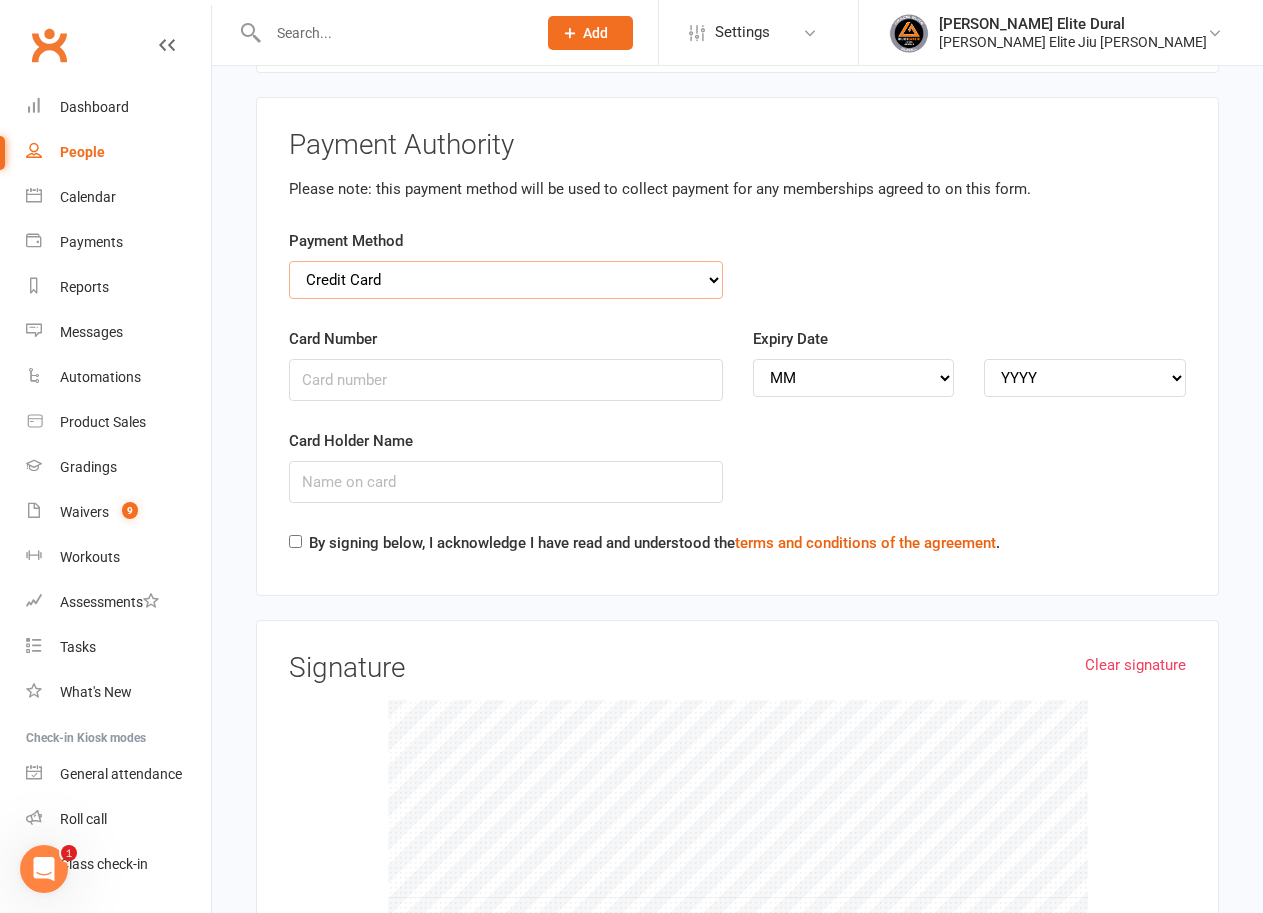 click on "Credit Card Bank Account" at bounding box center (506, 280) 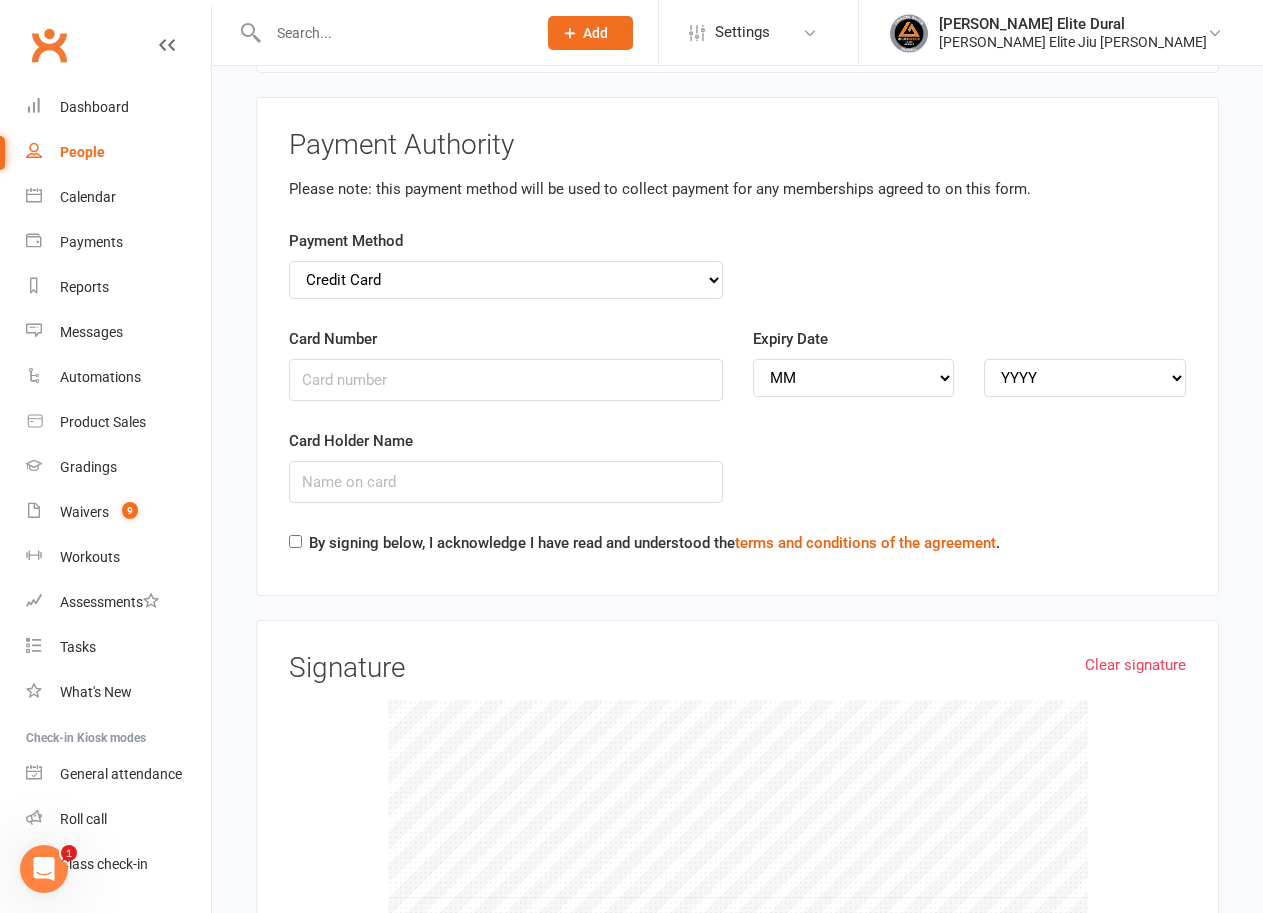 click on "Payment Method Credit Card Bank Account" at bounding box center (737, 278) 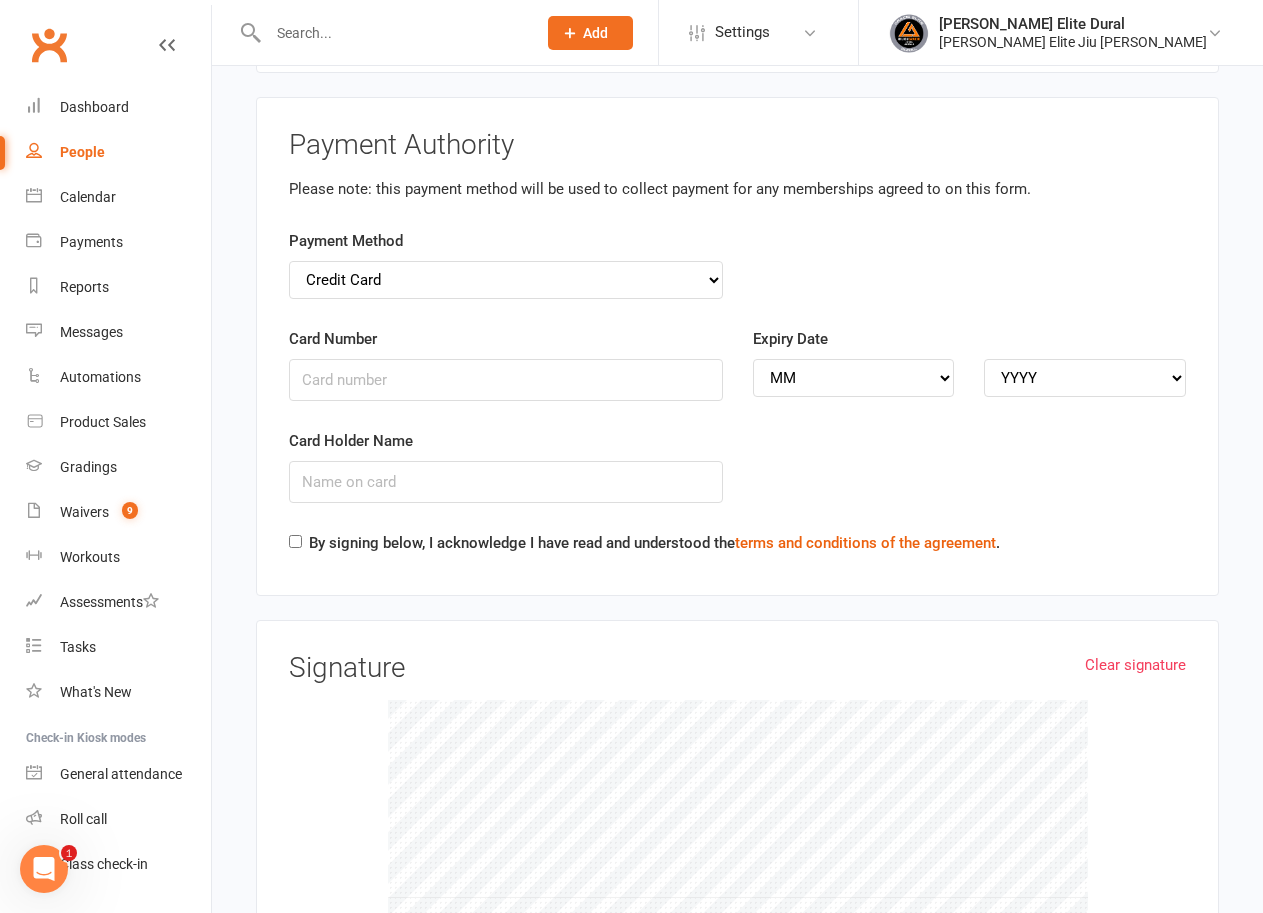 scroll, scrollTop: 4026, scrollLeft: 0, axis: vertical 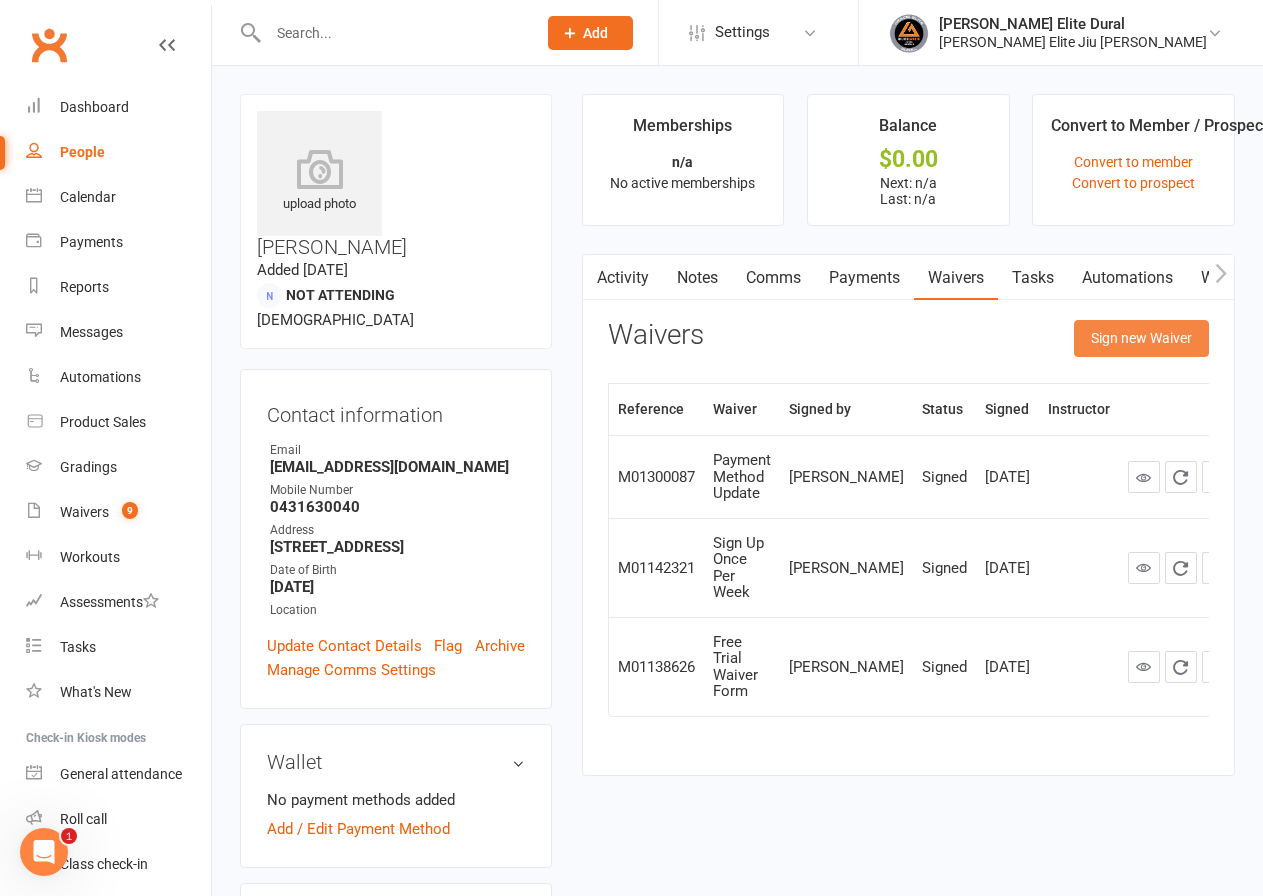 click on "Sign new Waiver" at bounding box center [1141, 338] 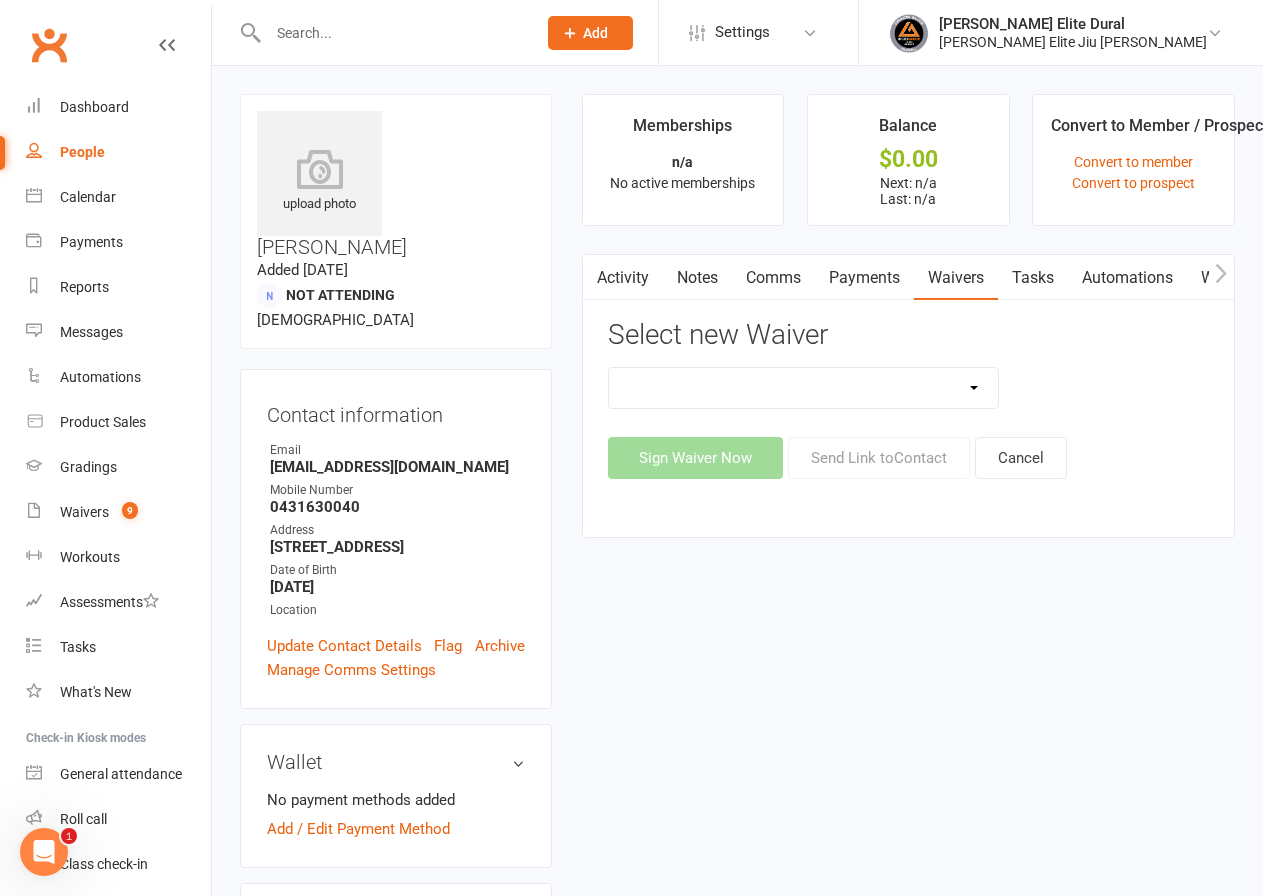 click on "Adults Twice Per Week Adults Unlimited Feedback Form Free Trial Waiver Form MEMBER TERMS AND CONDITIONS Payment Method Update School Sports Waiver Form Sign Up Form Sign Up Once Per Week Sign Up Twice Per Week Sign Up Unlimited Year End Special (Unlimited)" at bounding box center (803, 388) 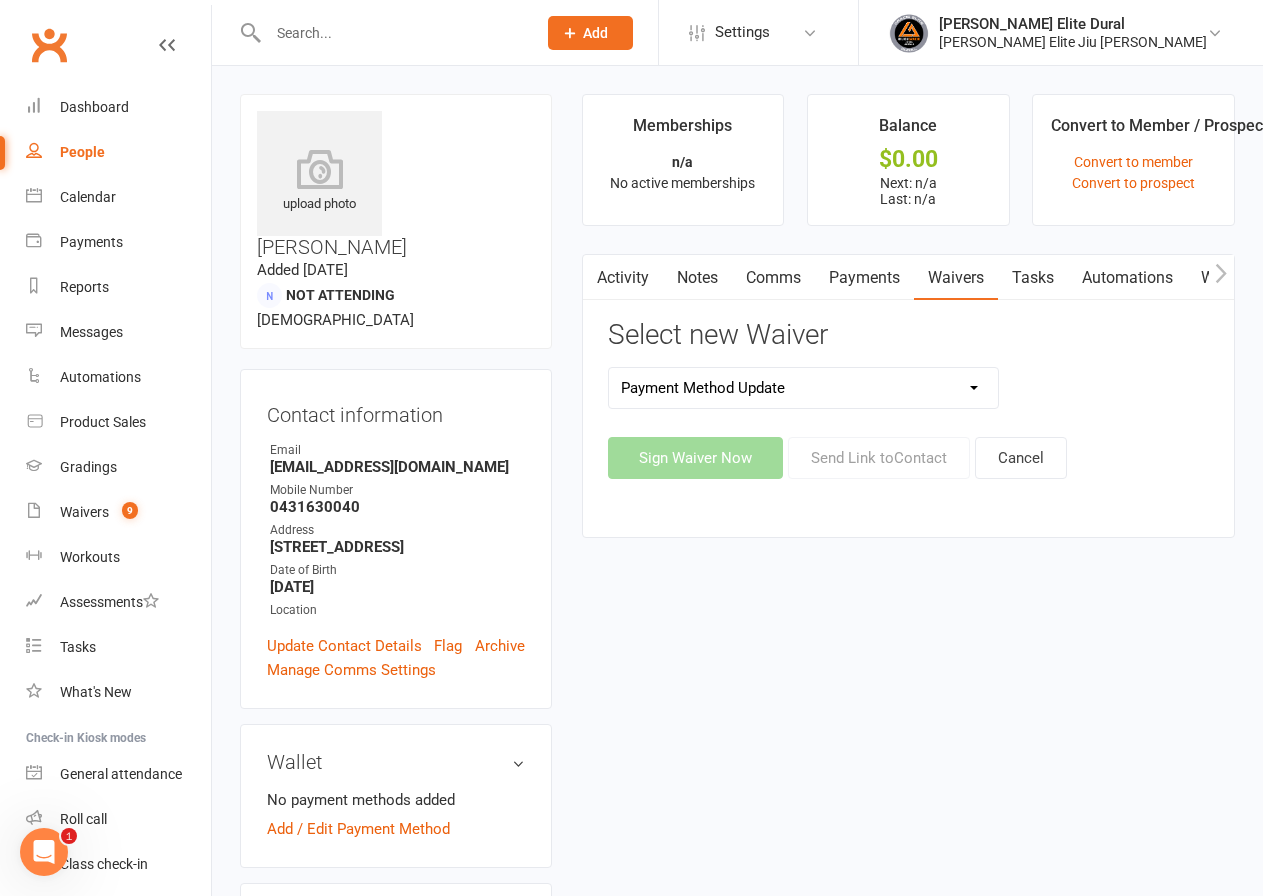 click on "Adults Twice Per Week Adults Unlimited Feedback Form Free Trial Waiver Form MEMBER TERMS AND CONDITIONS Payment Method Update School Sports Waiver Form Sign Up Form Sign Up Once Per Week Sign Up Twice Per Week Sign Up Unlimited Year End Special (Unlimited)" at bounding box center (803, 388) 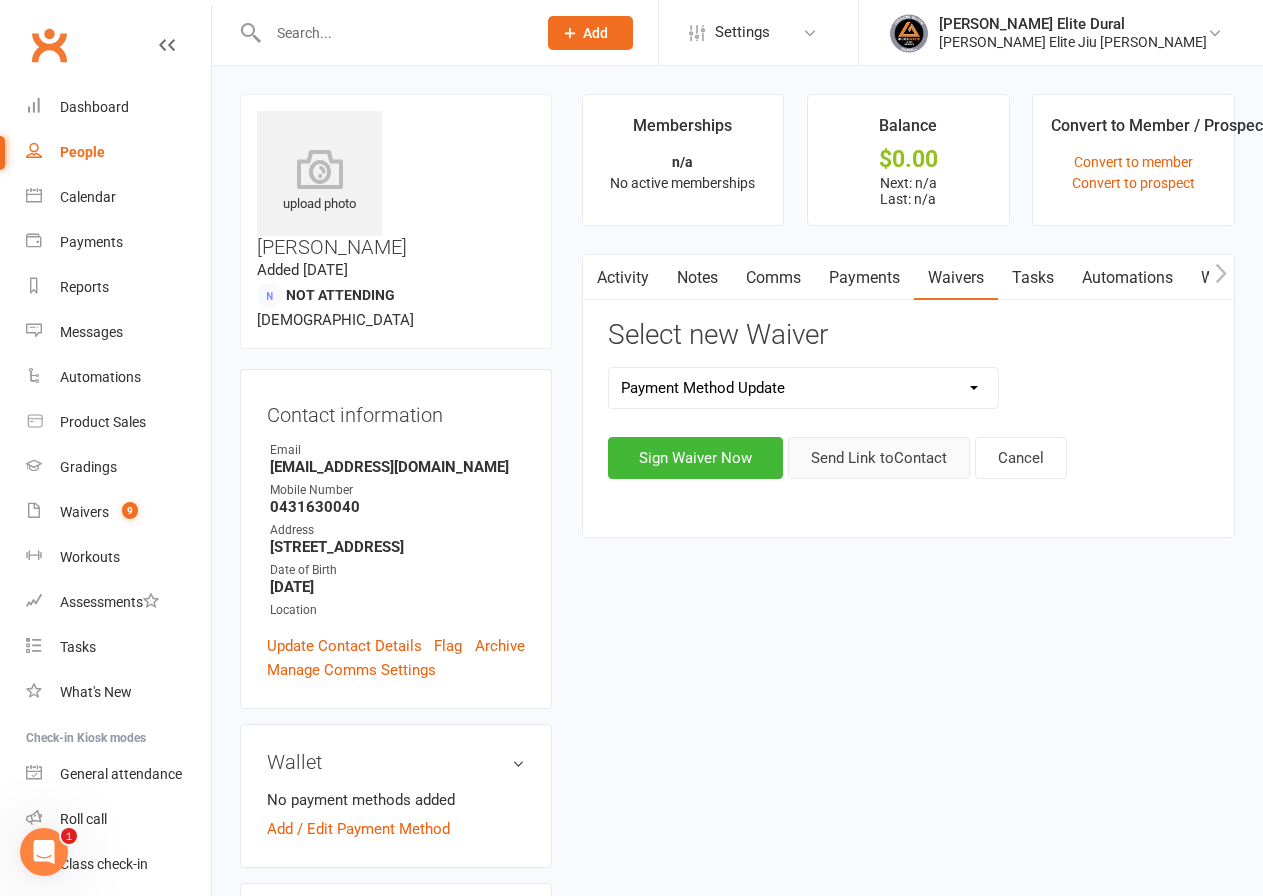 click on "Send Link to  Contact" at bounding box center [879, 458] 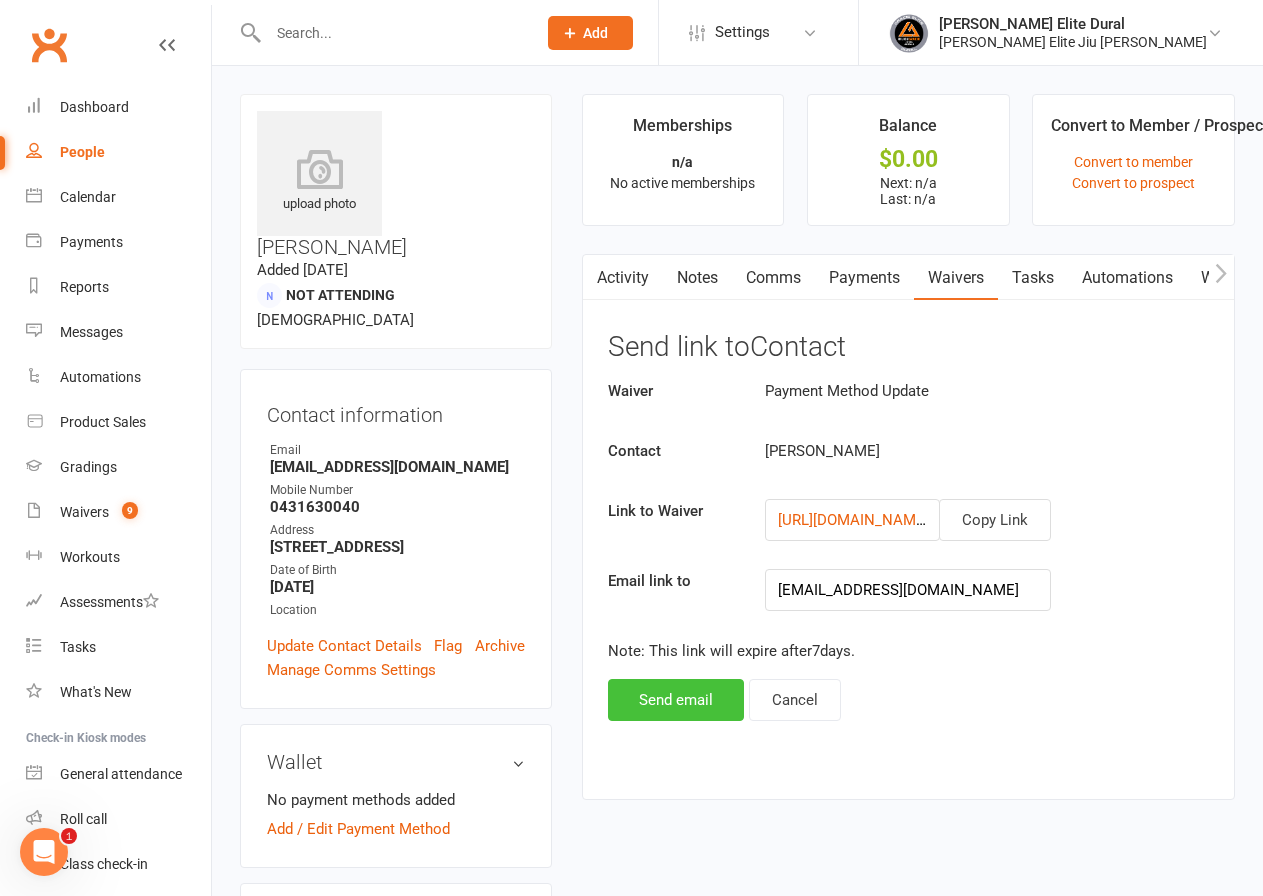 click on "Send email" at bounding box center [676, 700] 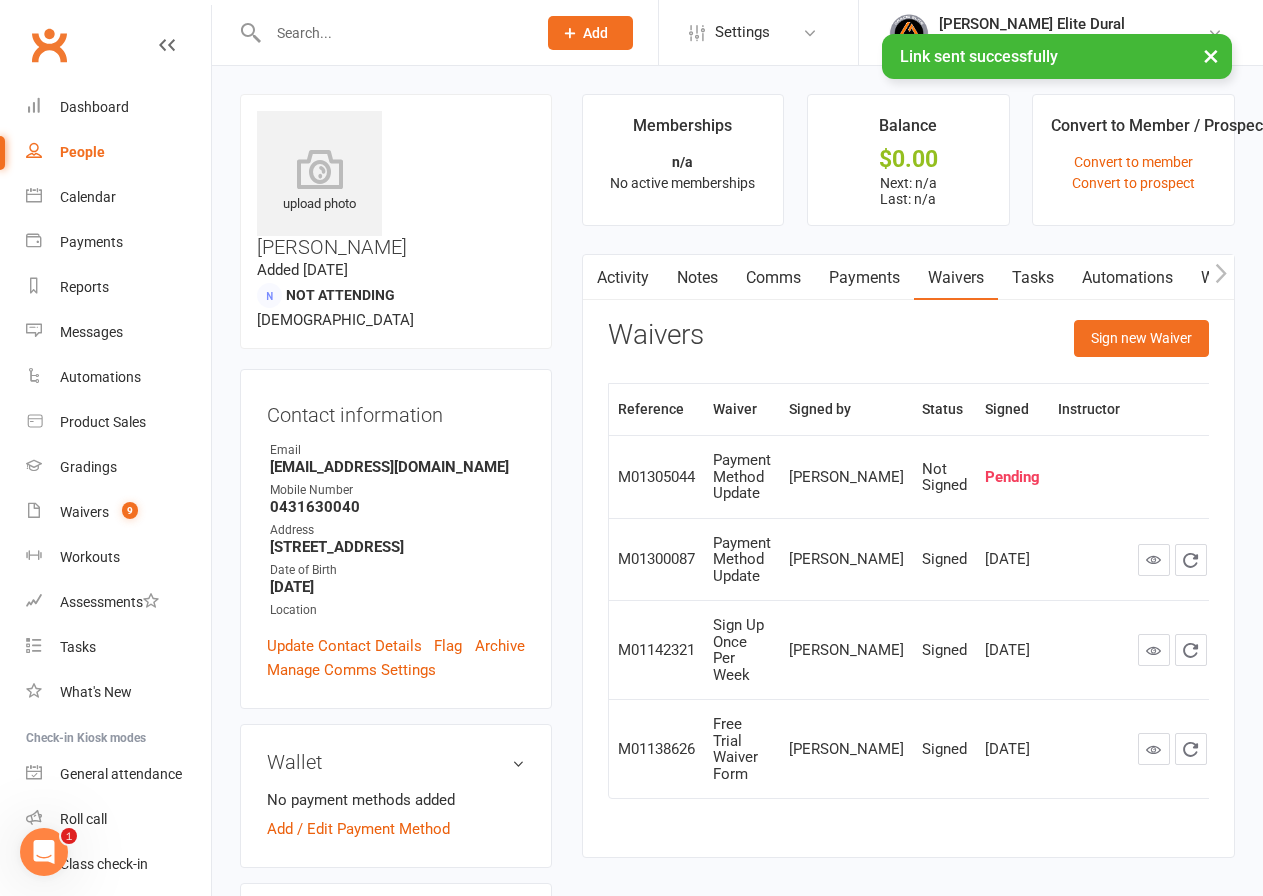 click on "Activity" at bounding box center (623, 278) 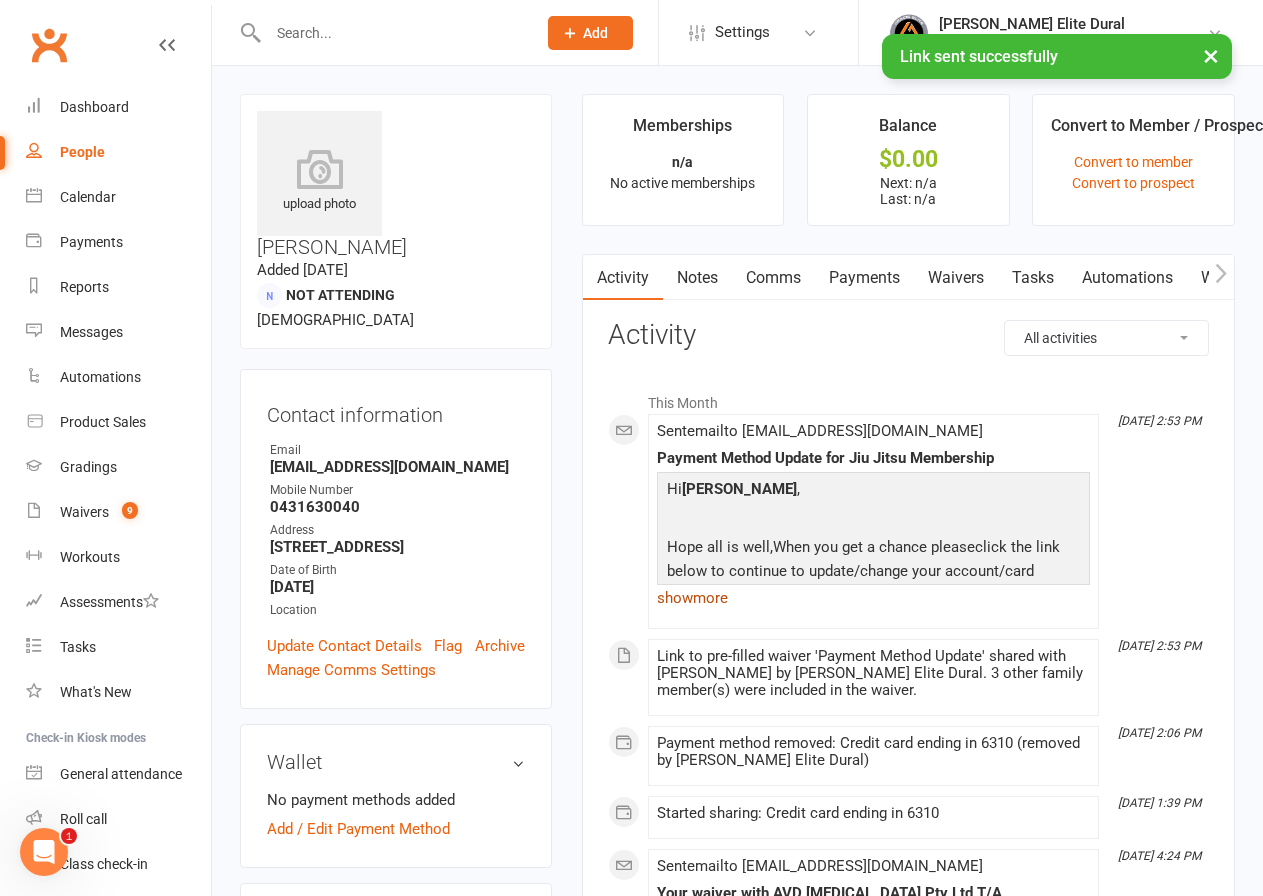click on "show  more" at bounding box center [873, 598] 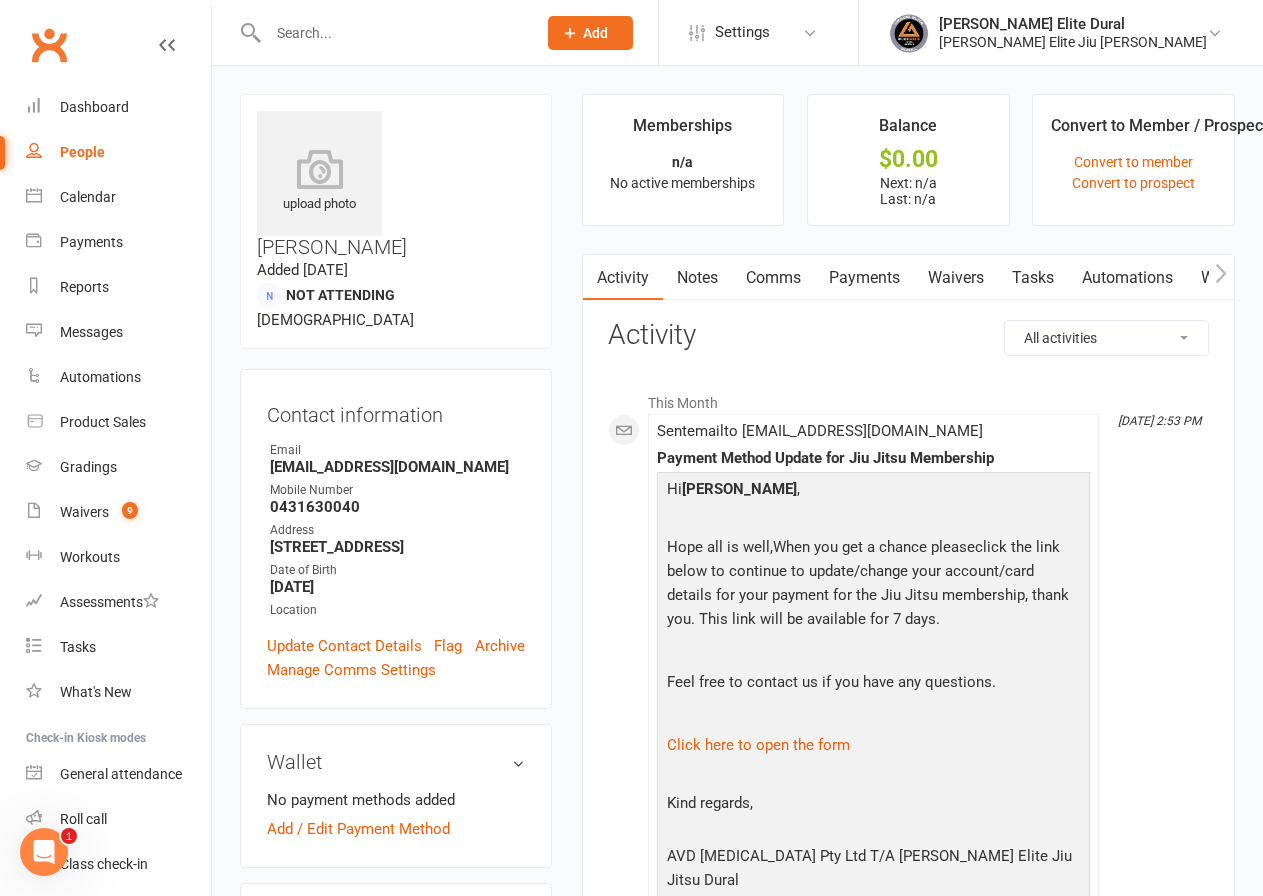 scroll, scrollTop: 400, scrollLeft: 0, axis: vertical 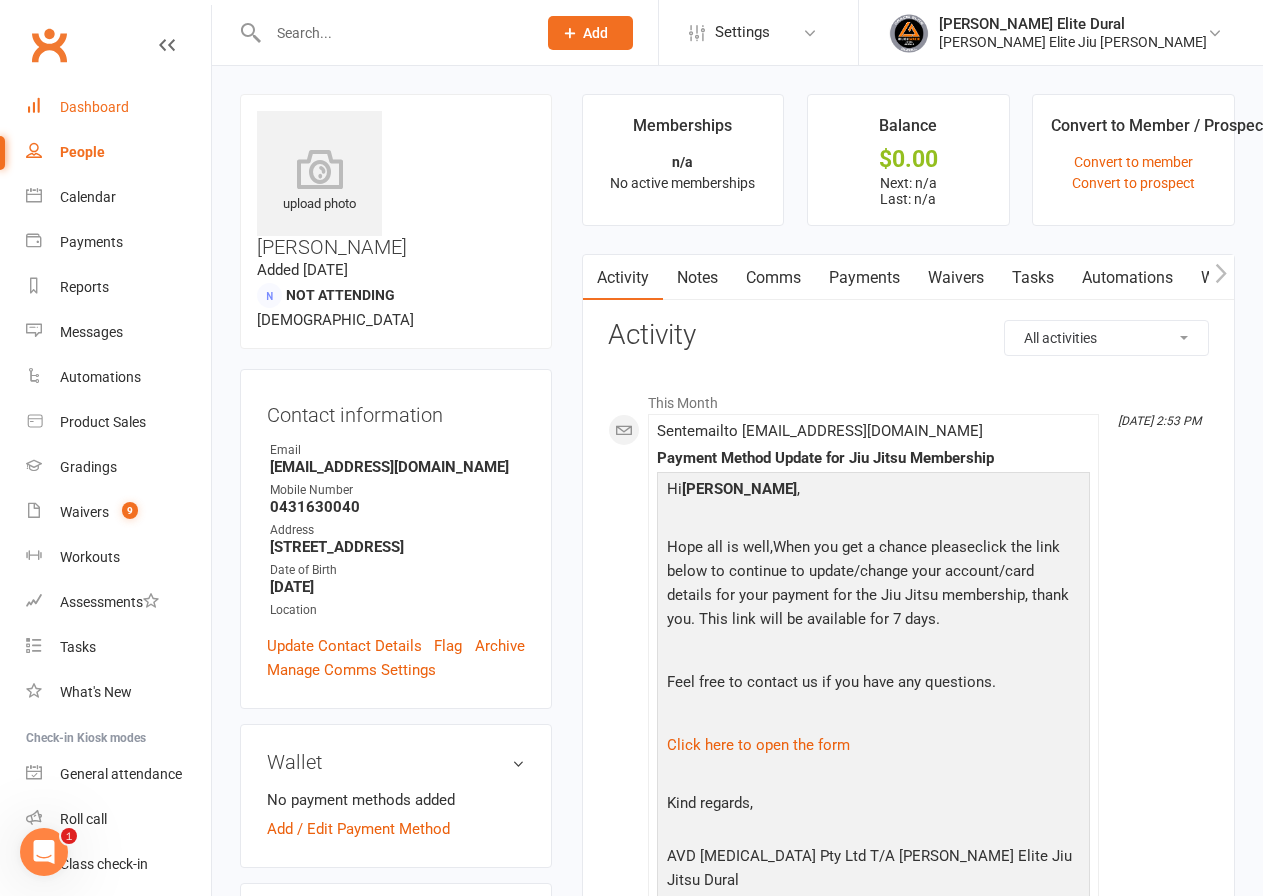 click on "Dashboard" at bounding box center (94, 107) 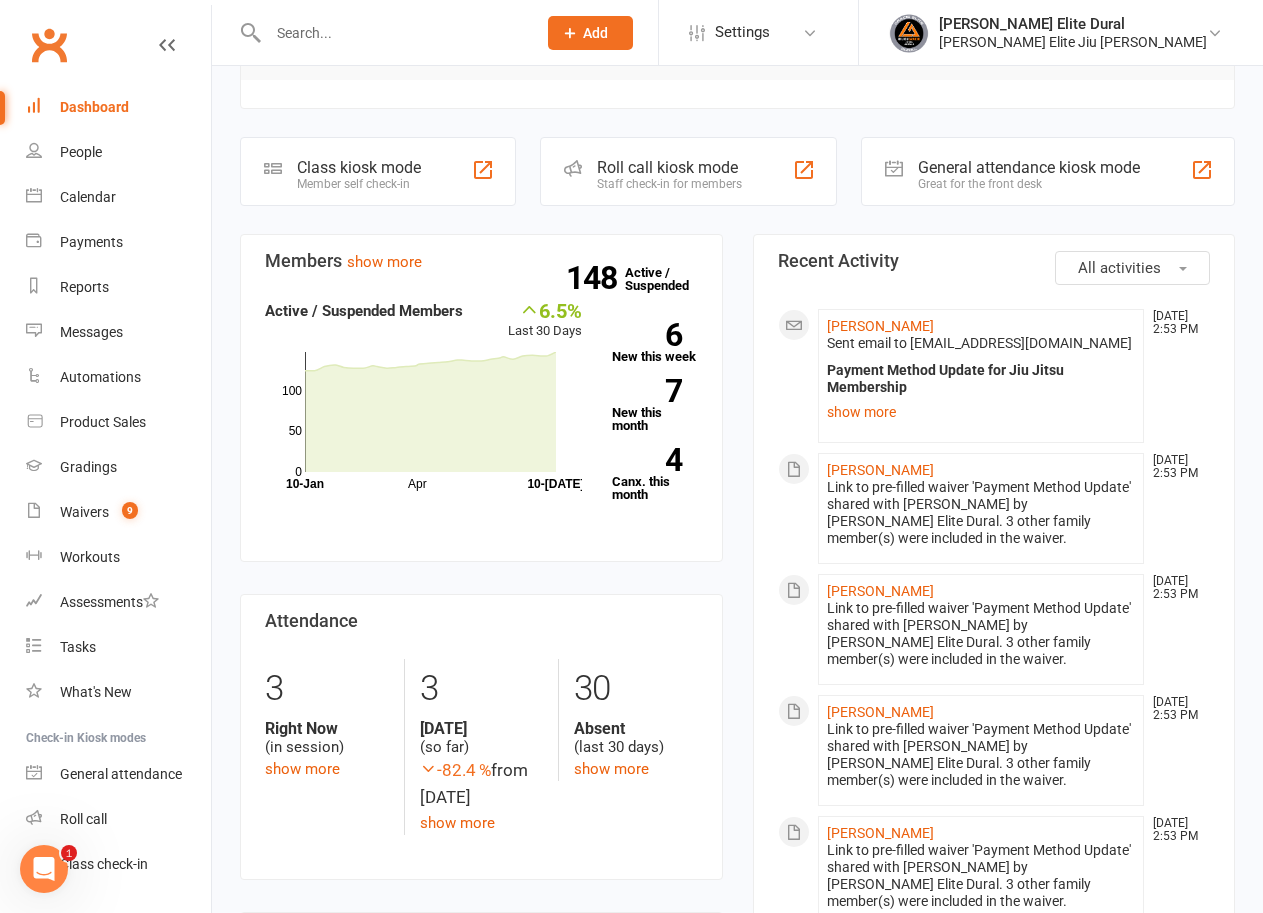 scroll, scrollTop: 100, scrollLeft: 0, axis: vertical 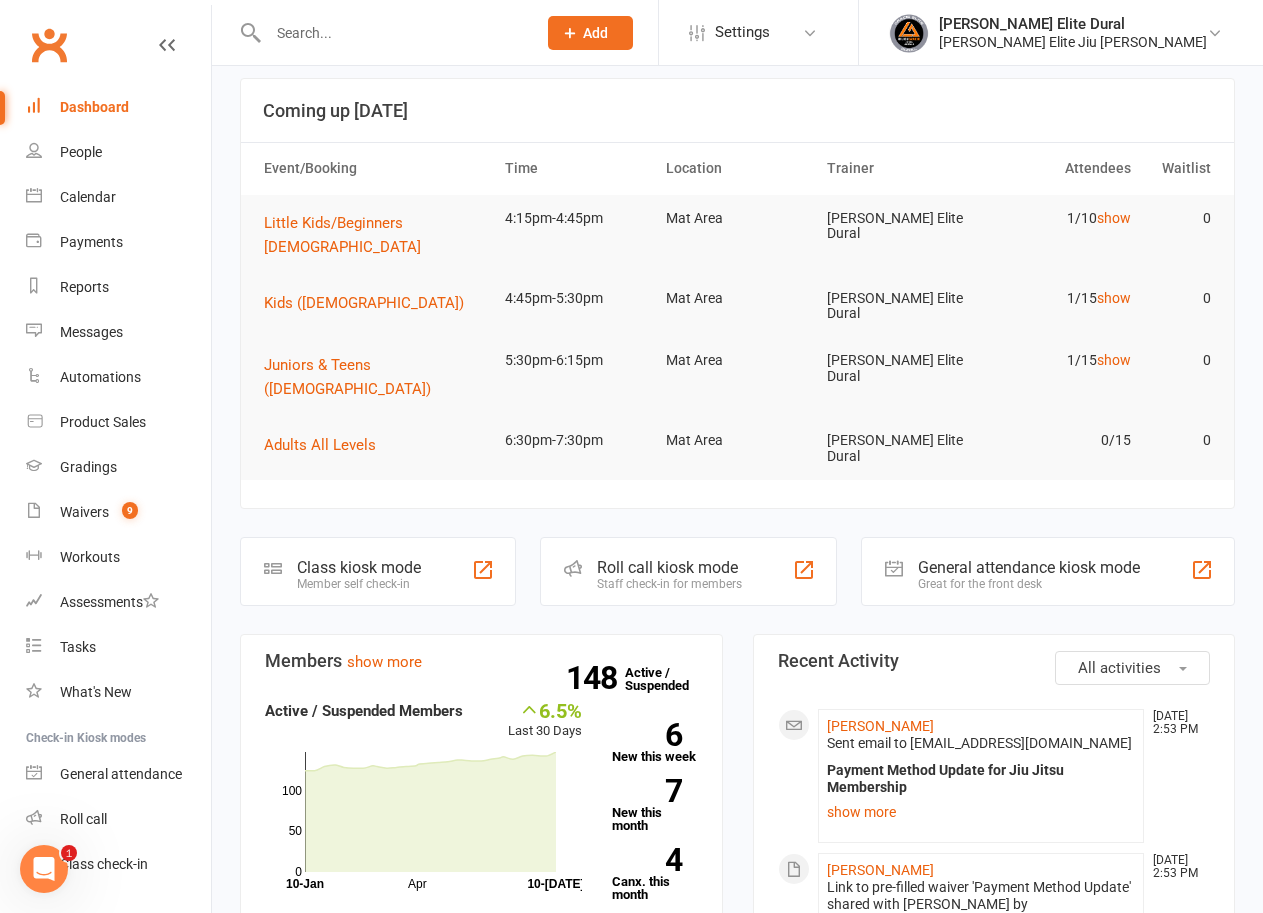 click on "Class kiosk mode" 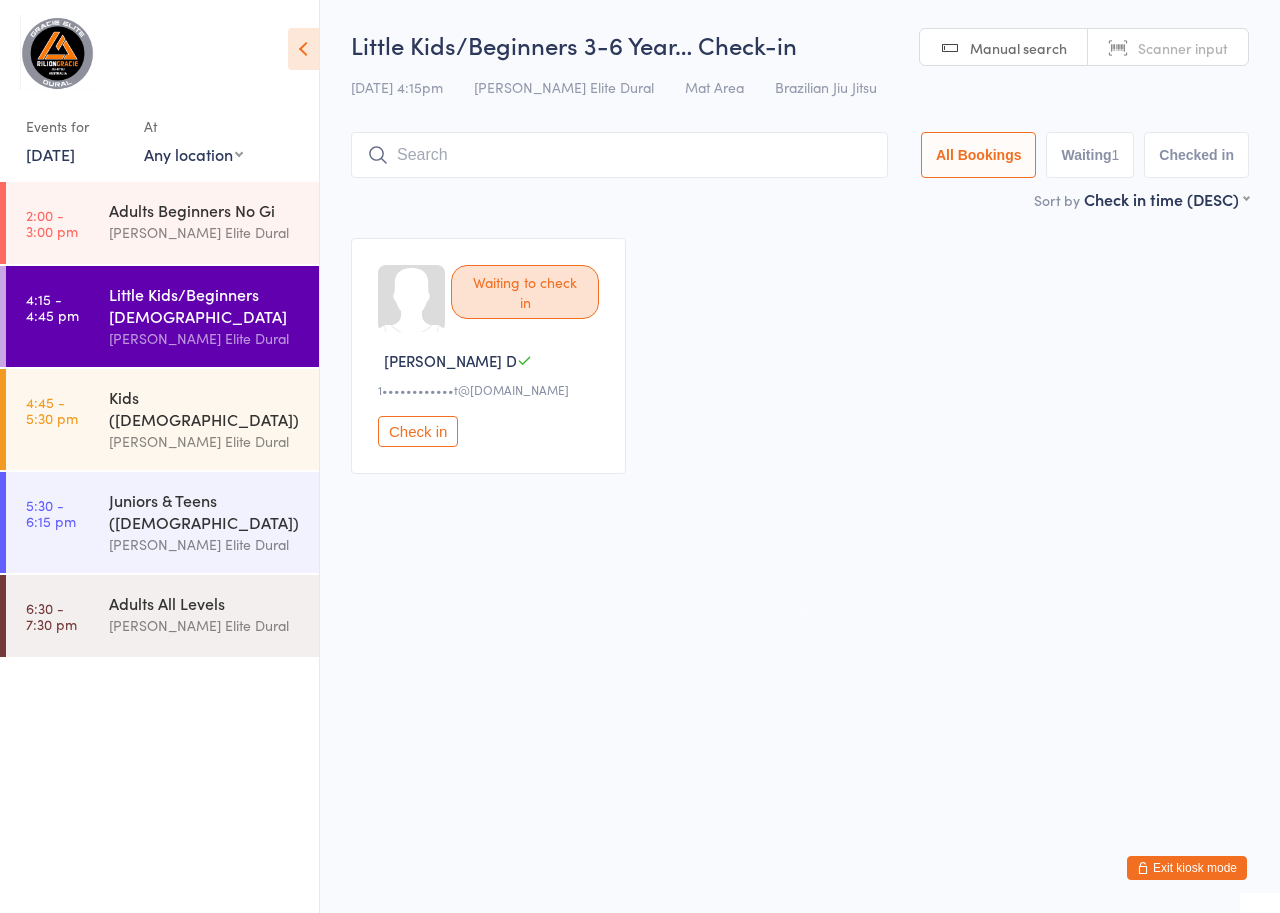 scroll, scrollTop: 0, scrollLeft: 0, axis: both 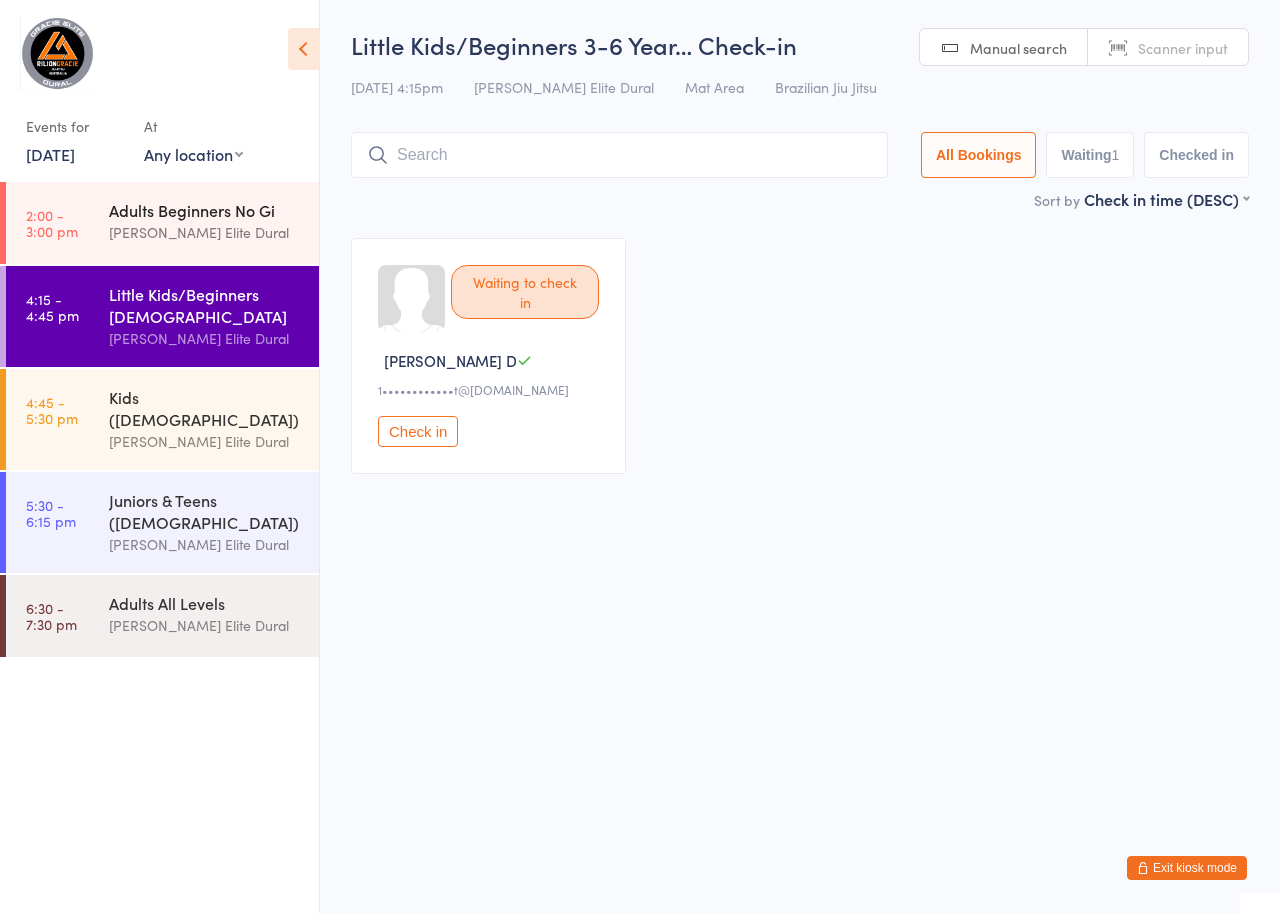 click on "Adults Beginners No Gi" at bounding box center [205, 210] 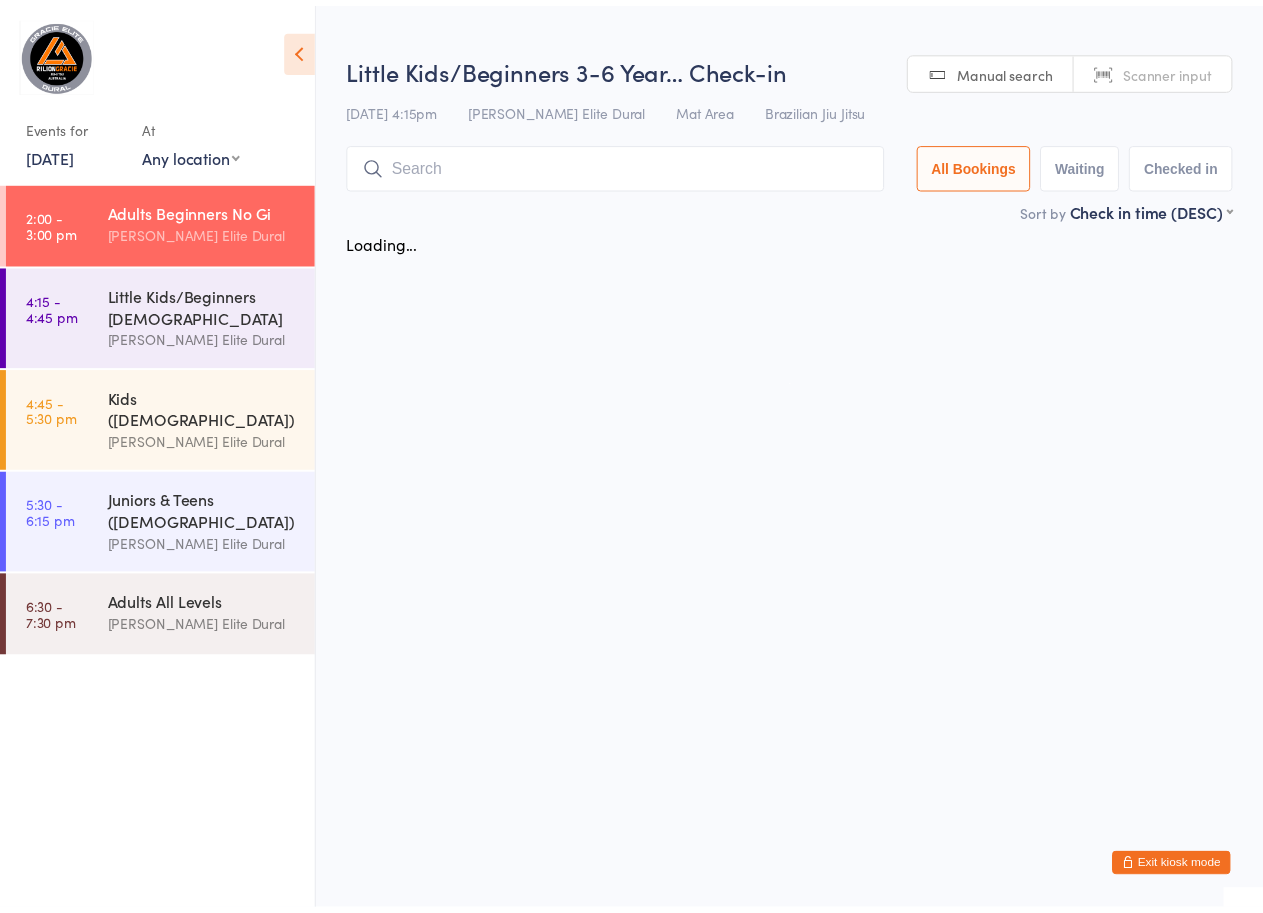 scroll, scrollTop: 0, scrollLeft: 0, axis: both 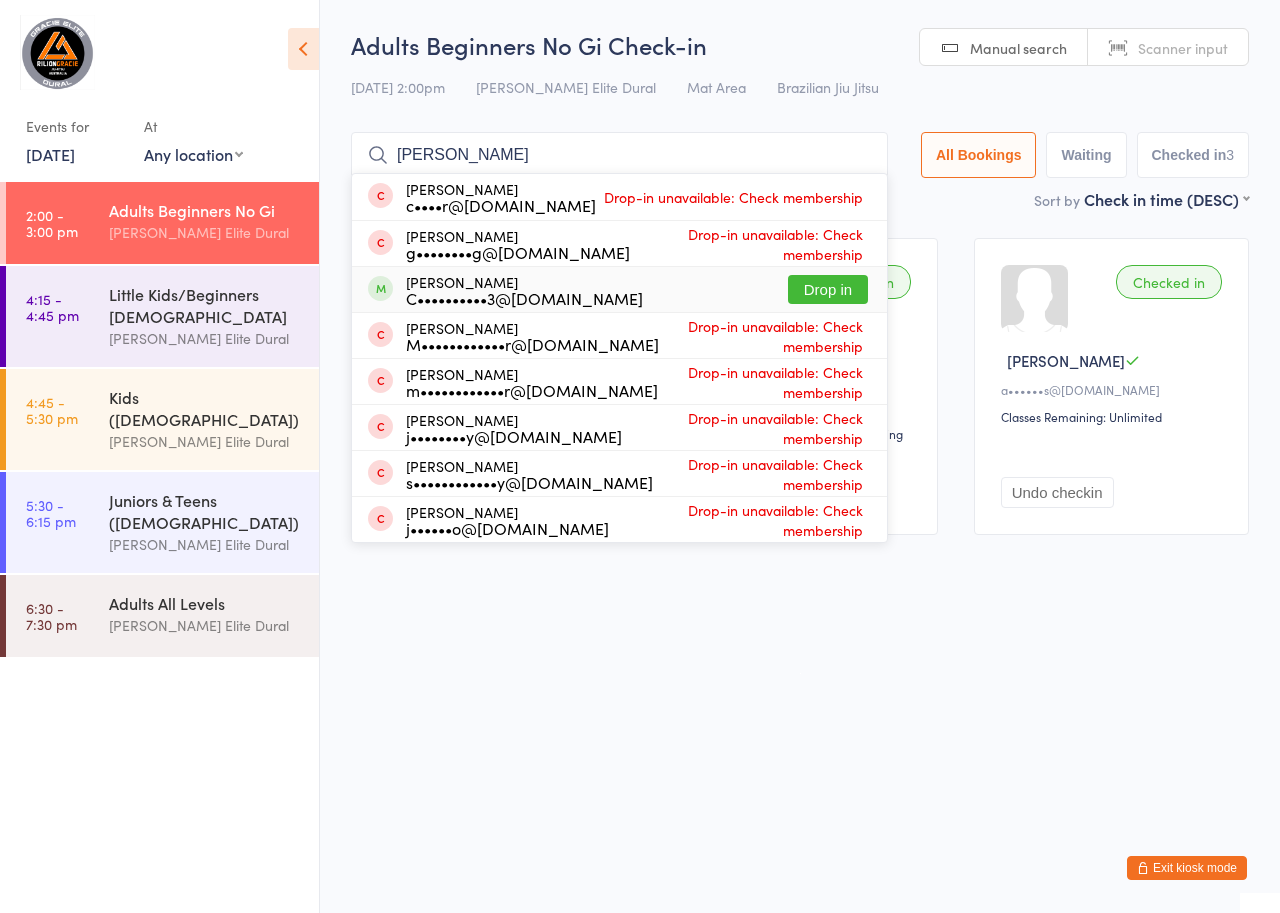 type on "[PERSON_NAME]" 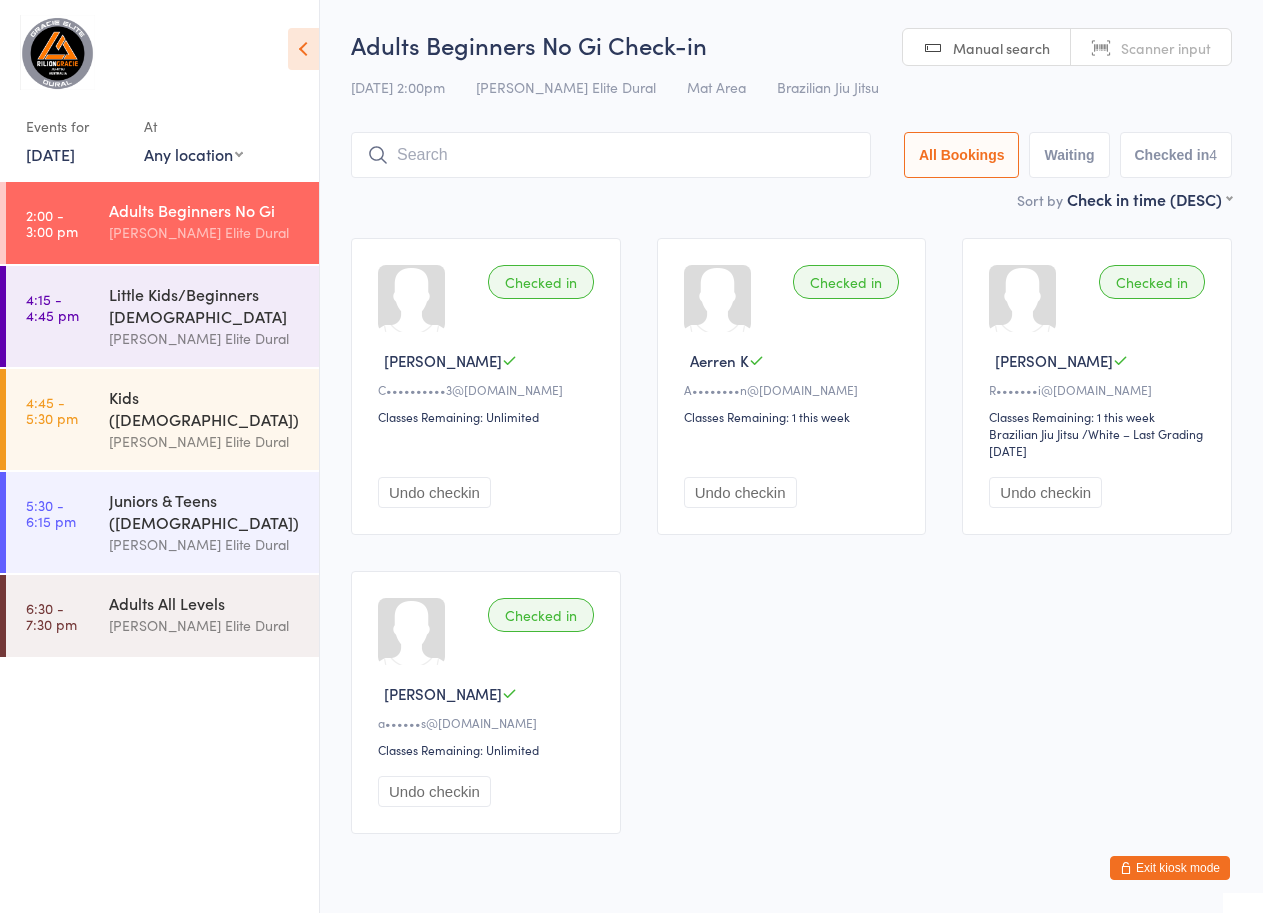 click on "Exit kiosk mode" at bounding box center [1170, 868] 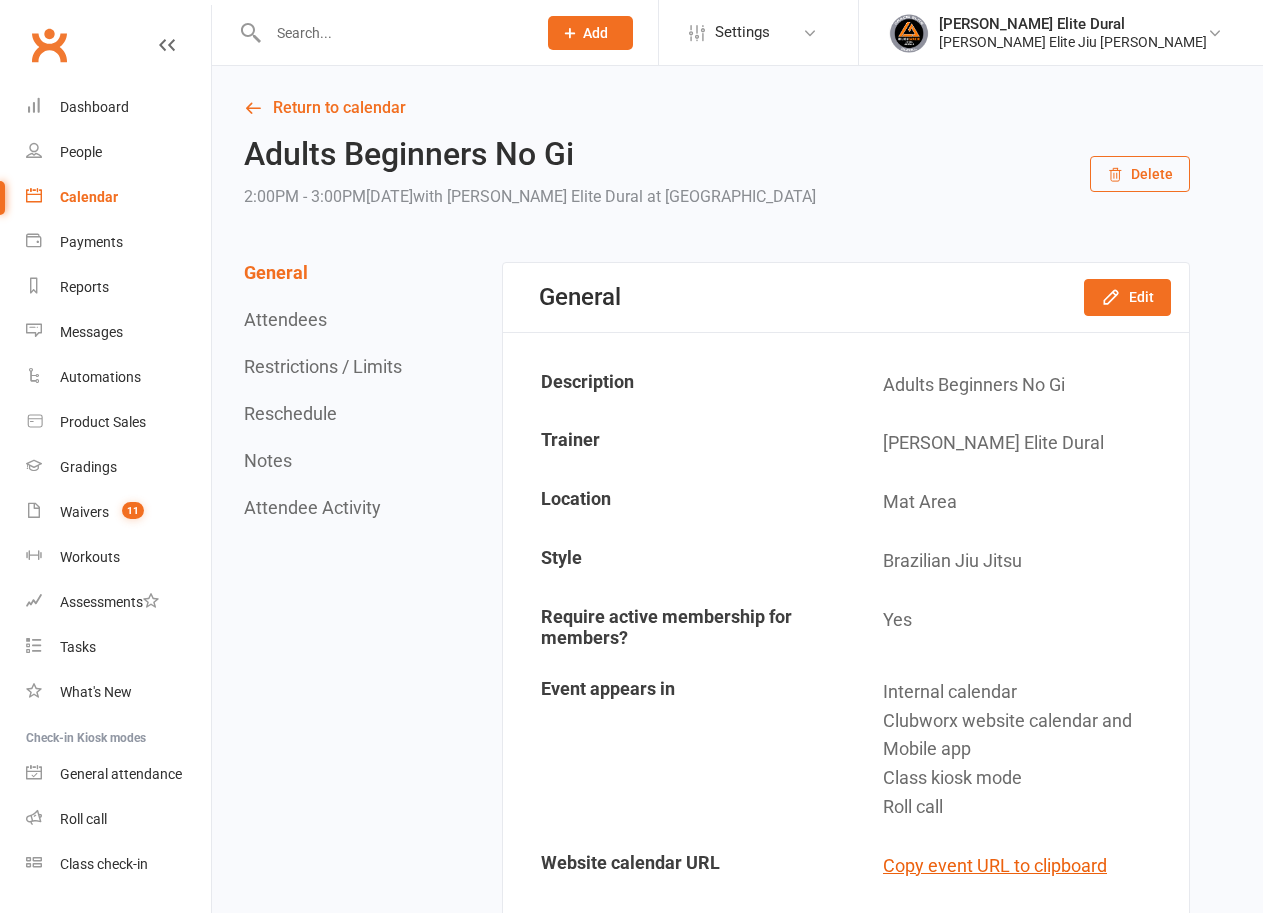 scroll, scrollTop: 0, scrollLeft: 0, axis: both 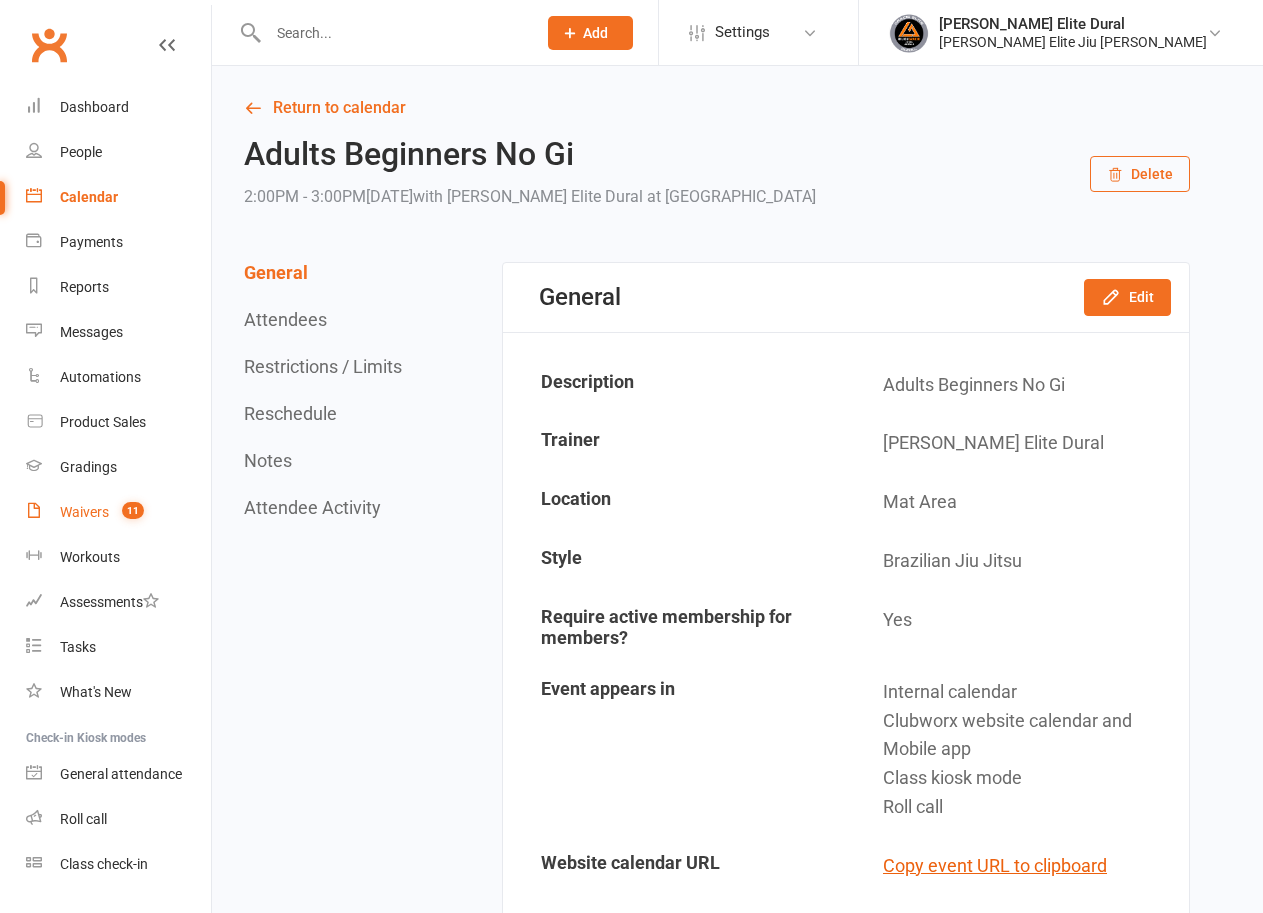 drag, startPoint x: 0, startPoint y: 0, endPoint x: 93, endPoint y: 507, distance: 515.45905 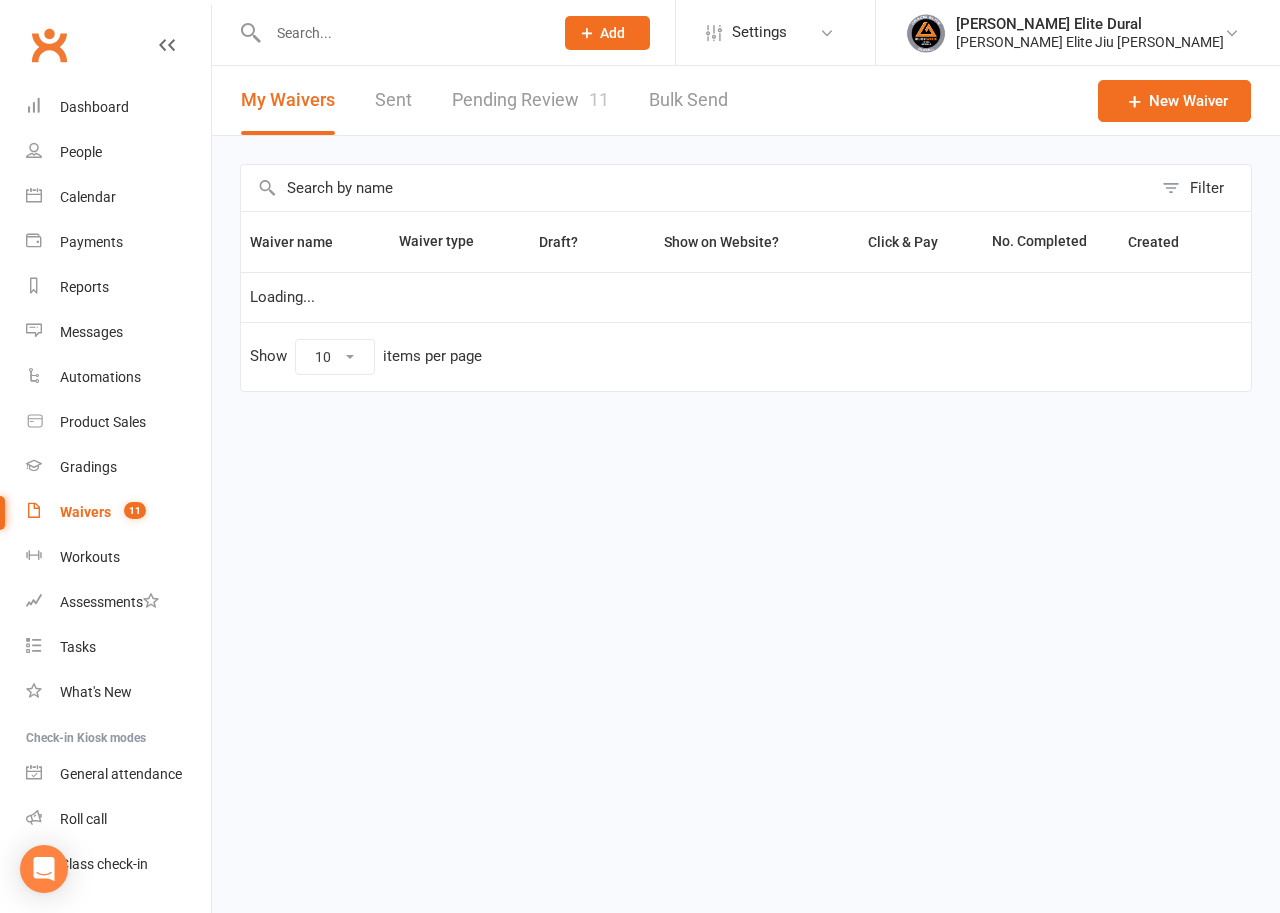 select on "100" 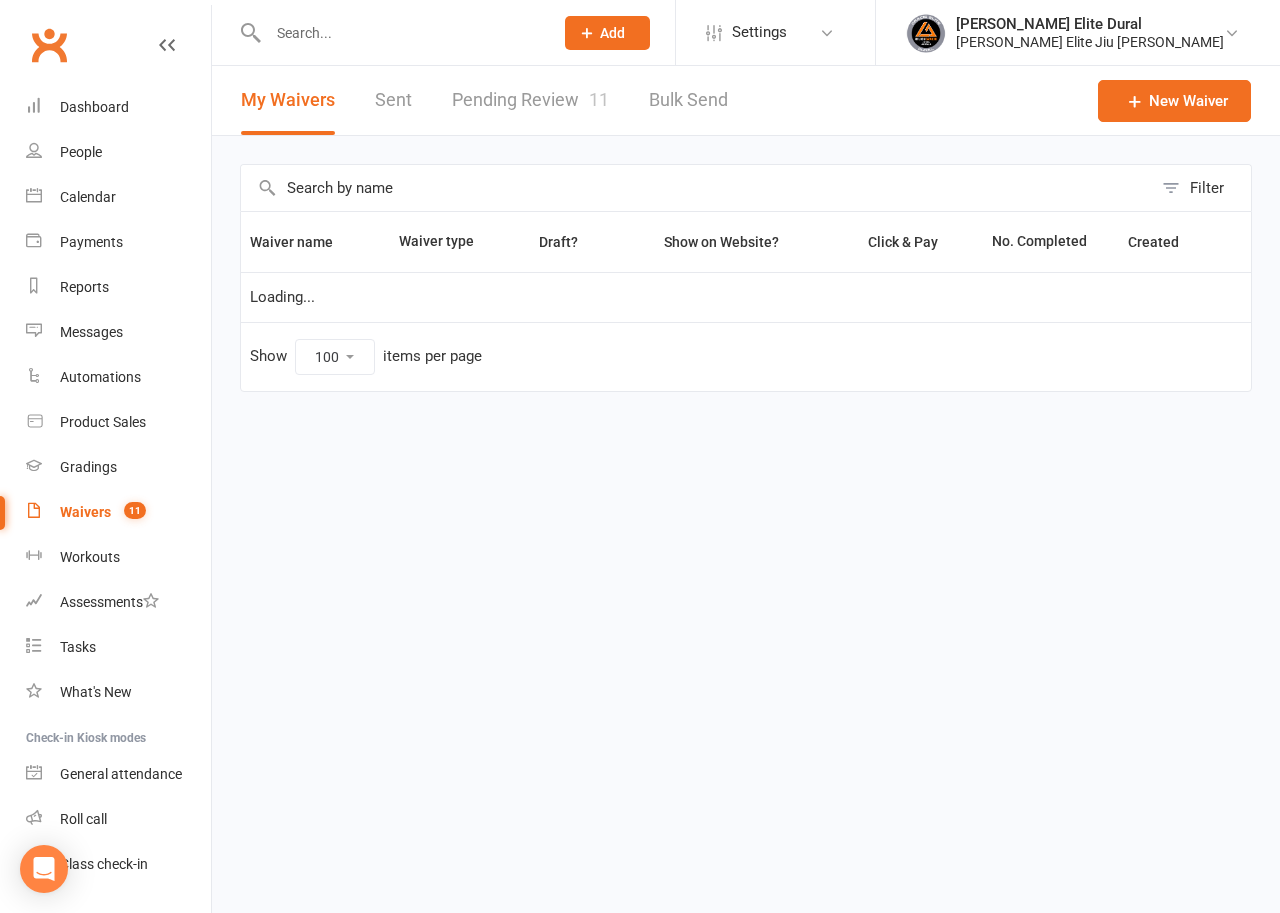 click on "Pending Review 11" at bounding box center (530, 100) 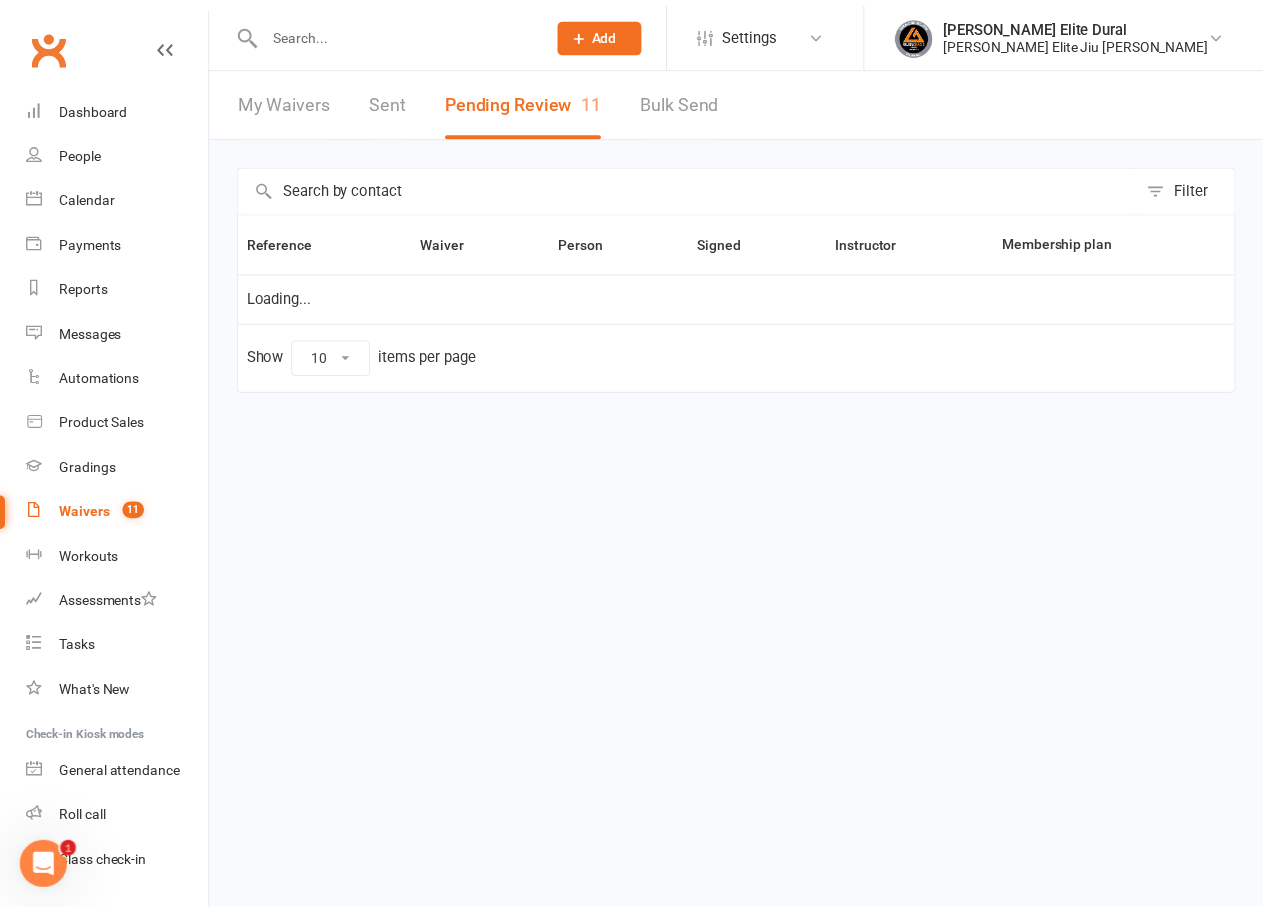 scroll, scrollTop: 0, scrollLeft: 0, axis: both 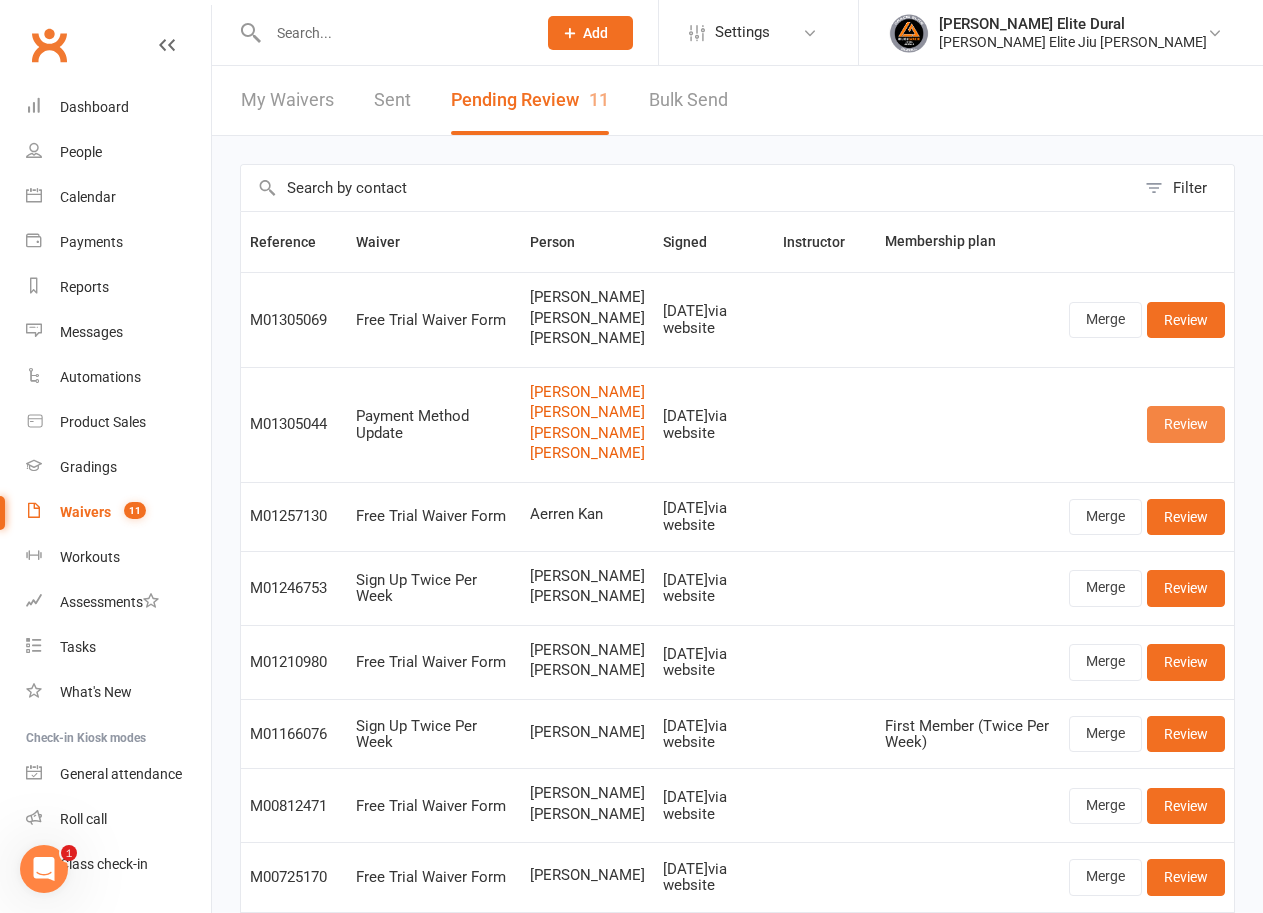 click on "Review" at bounding box center (1186, 424) 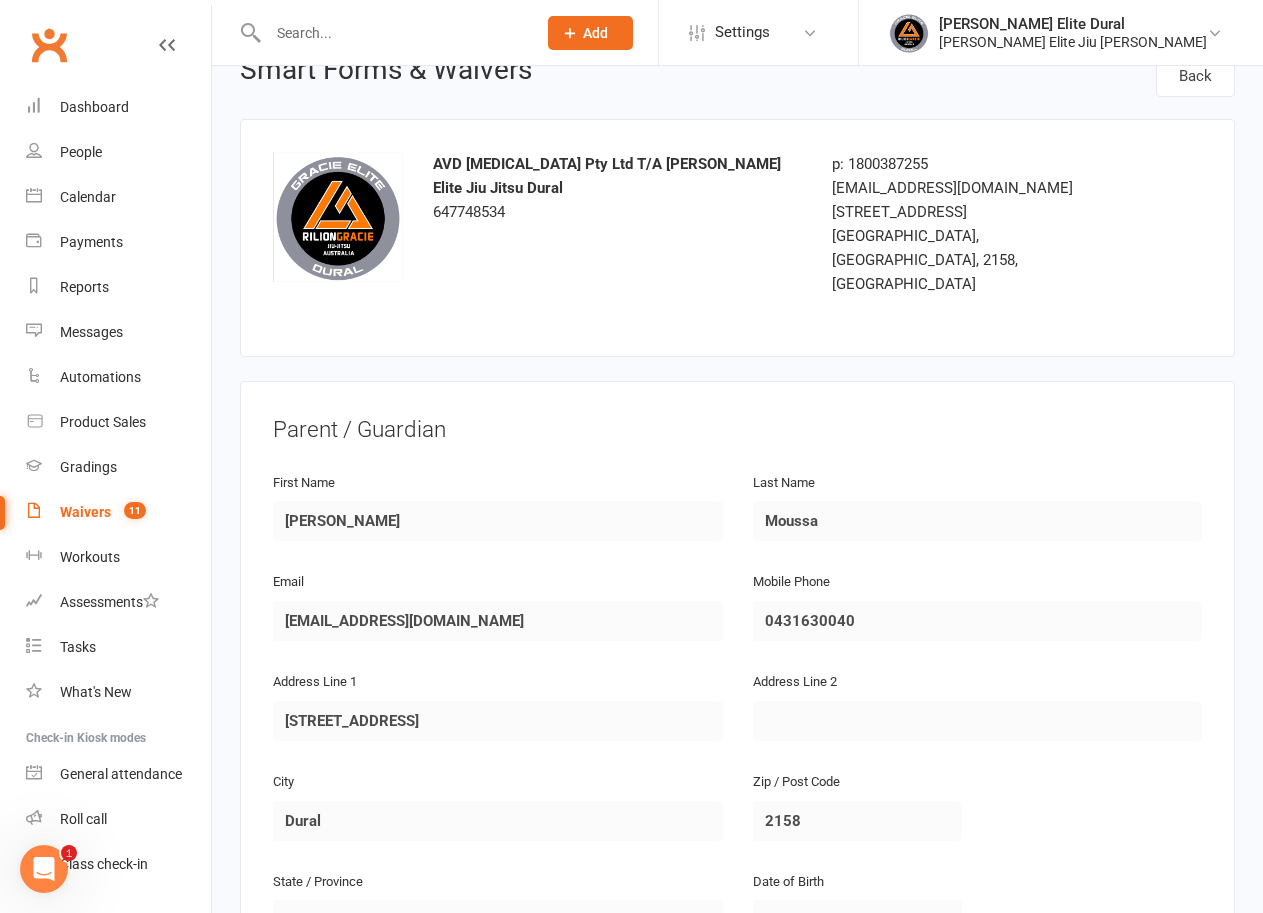 scroll, scrollTop: 0, scrollLeft: 0, axis: both 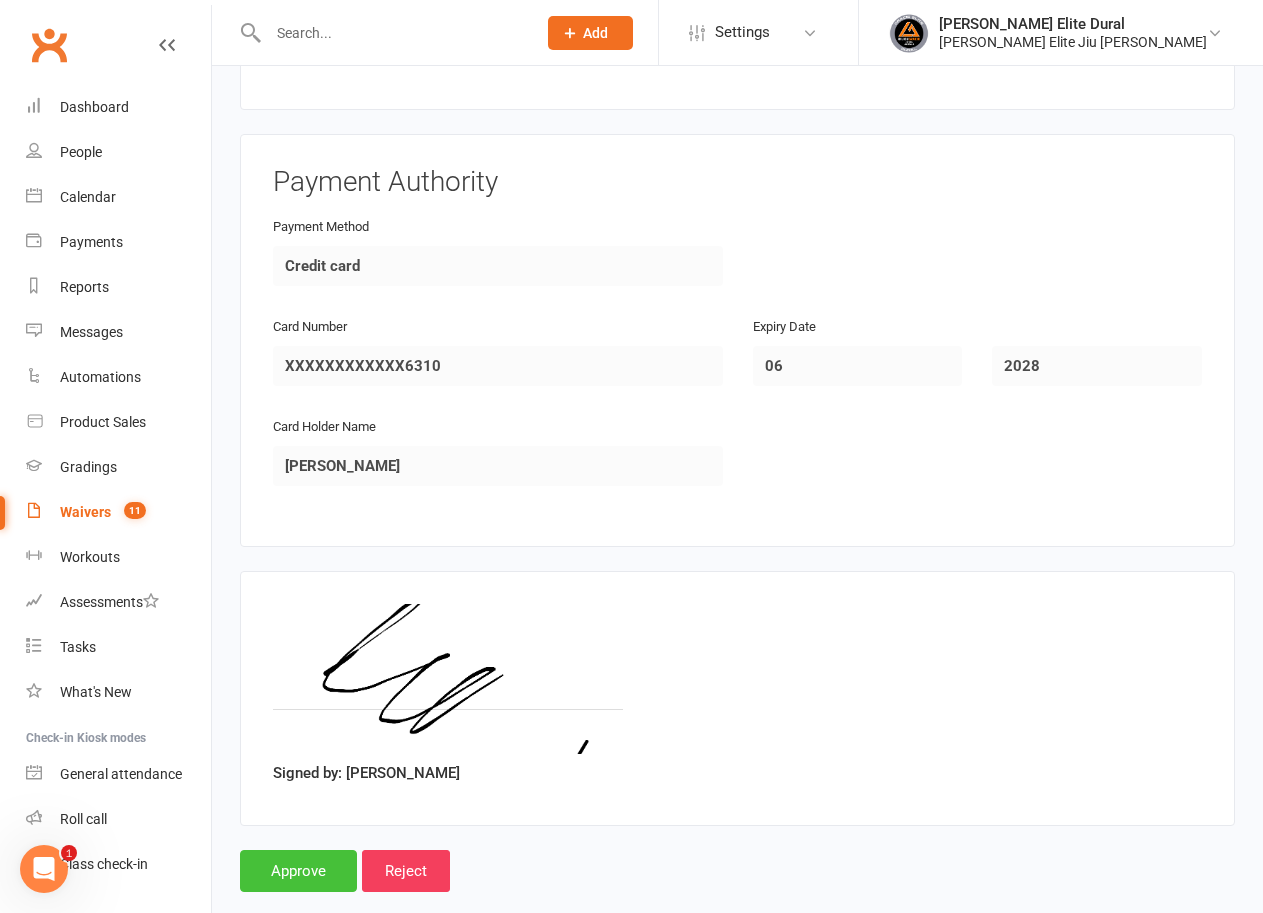 click on "Approve" at bounding box center (298, 871) 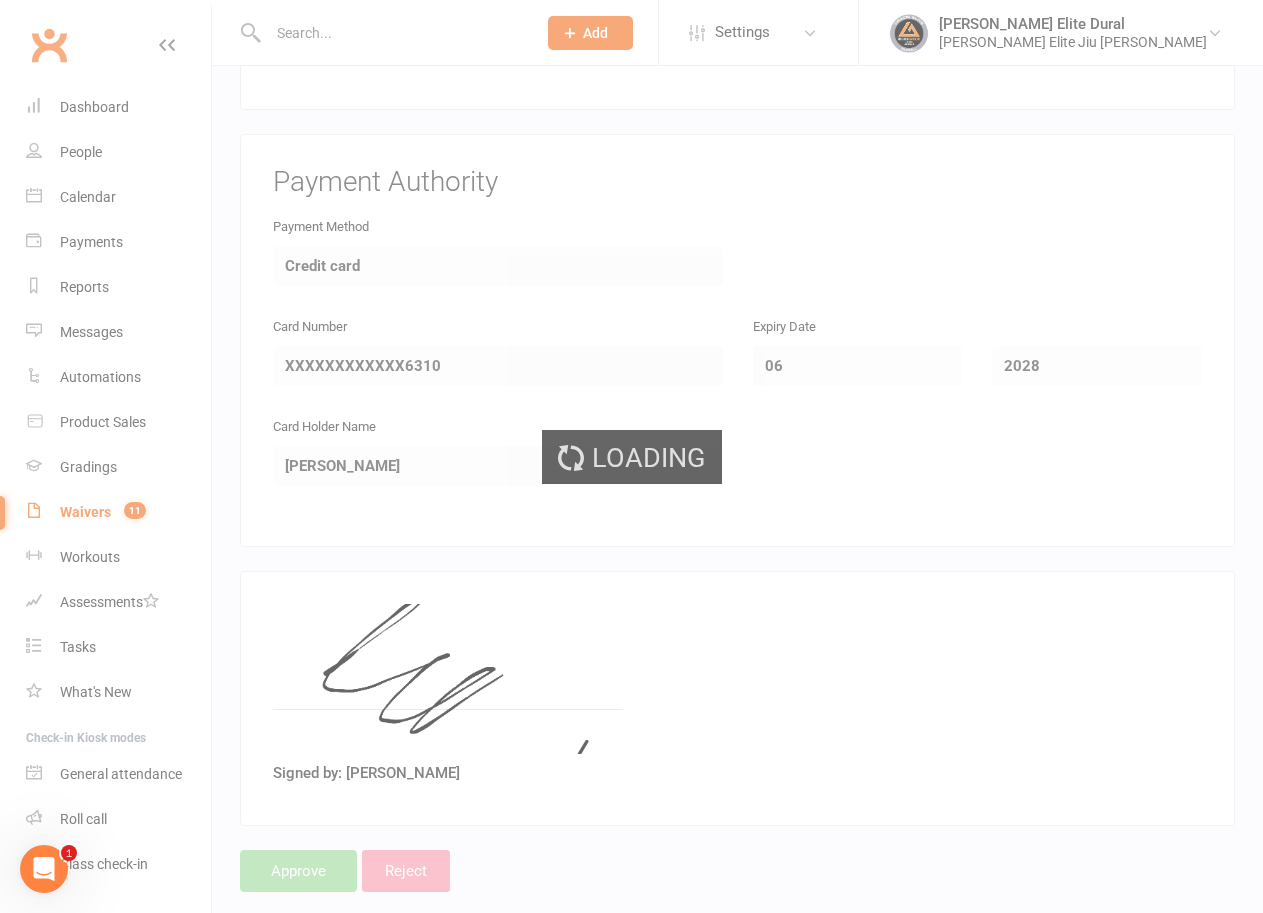 scroll, scrollTop: 0, scrollLeft: 0, axis: both 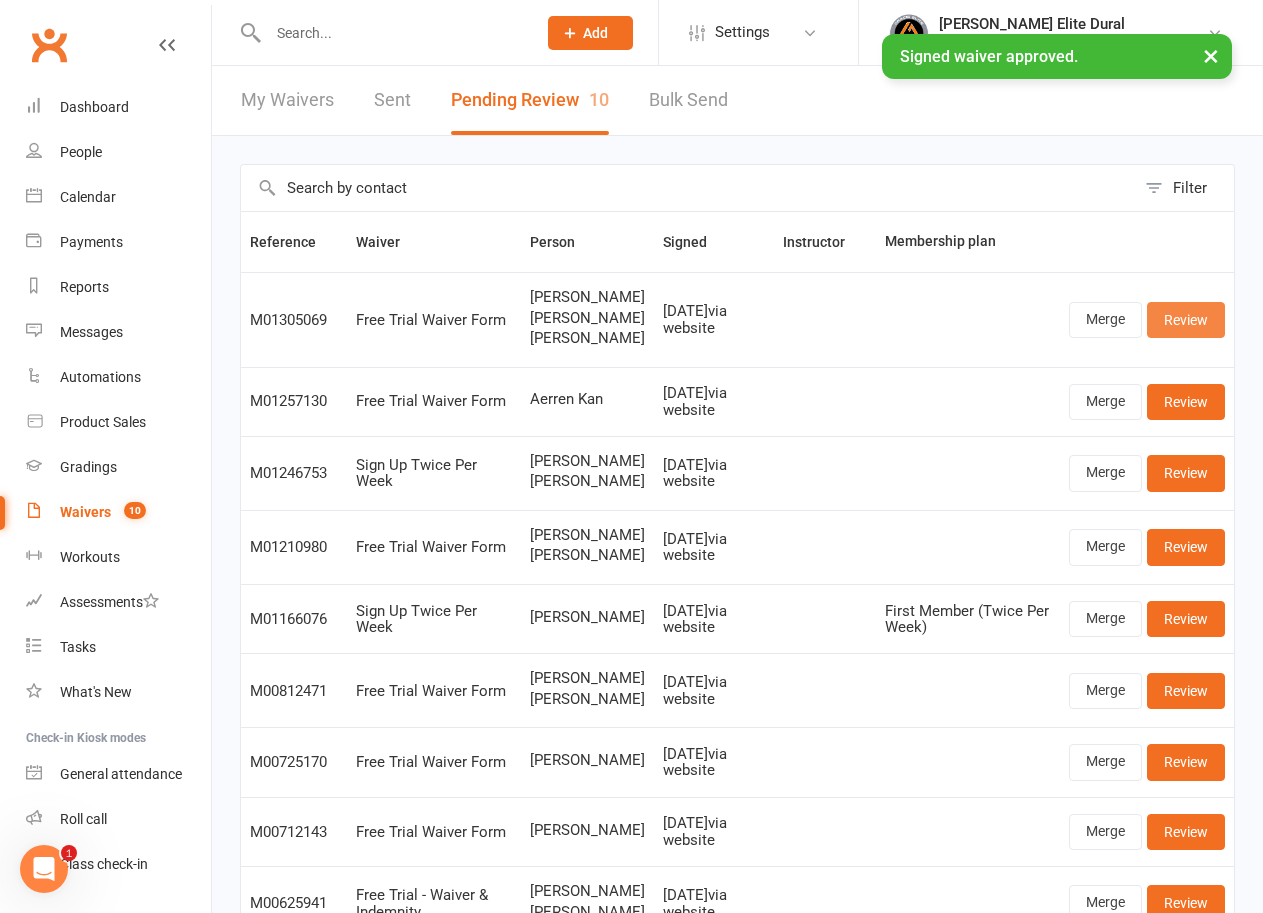 click on "Review" at bounding box center (1186, 320) 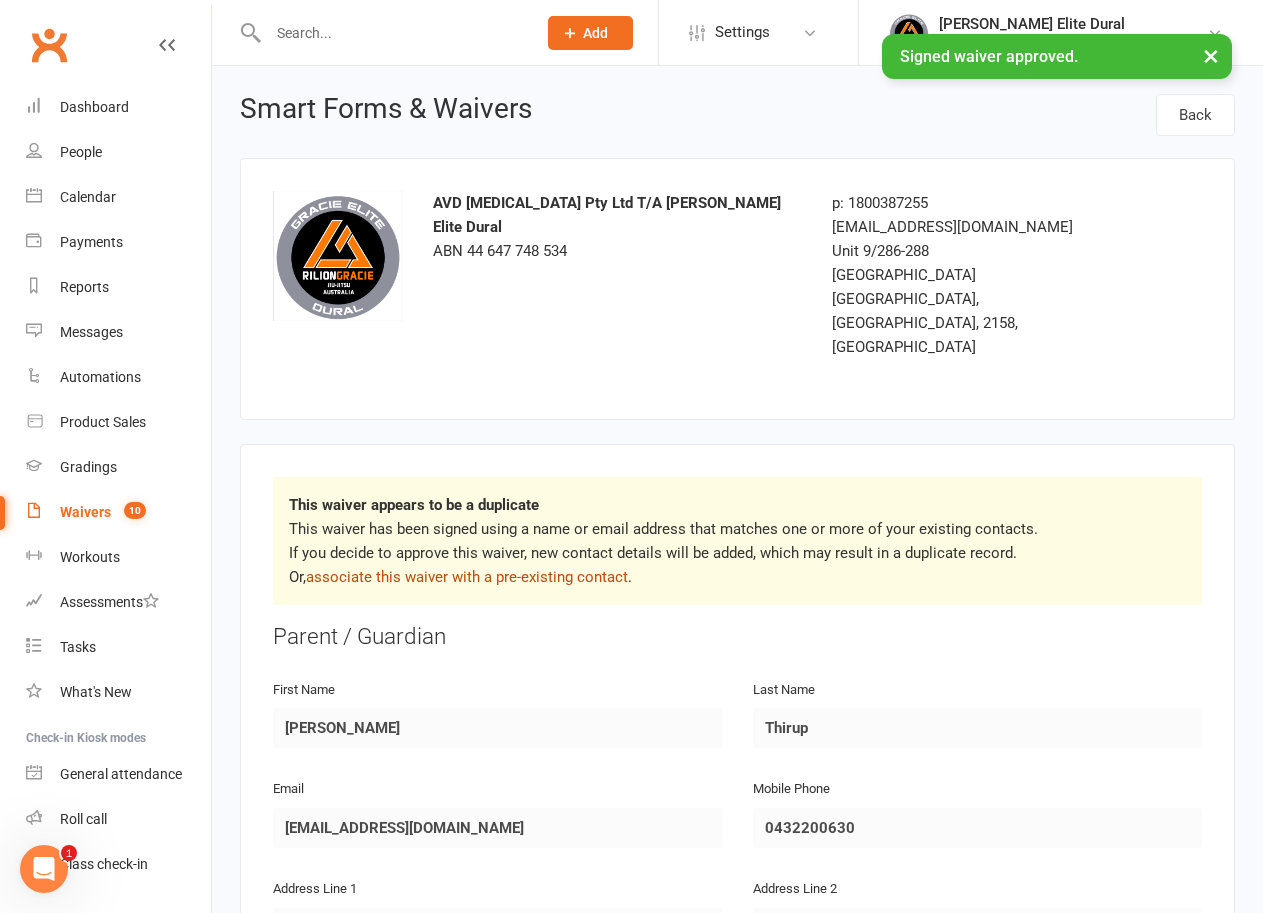 click on "associate this waiver with a pre-existing contact" at bounding box center [467, 577] 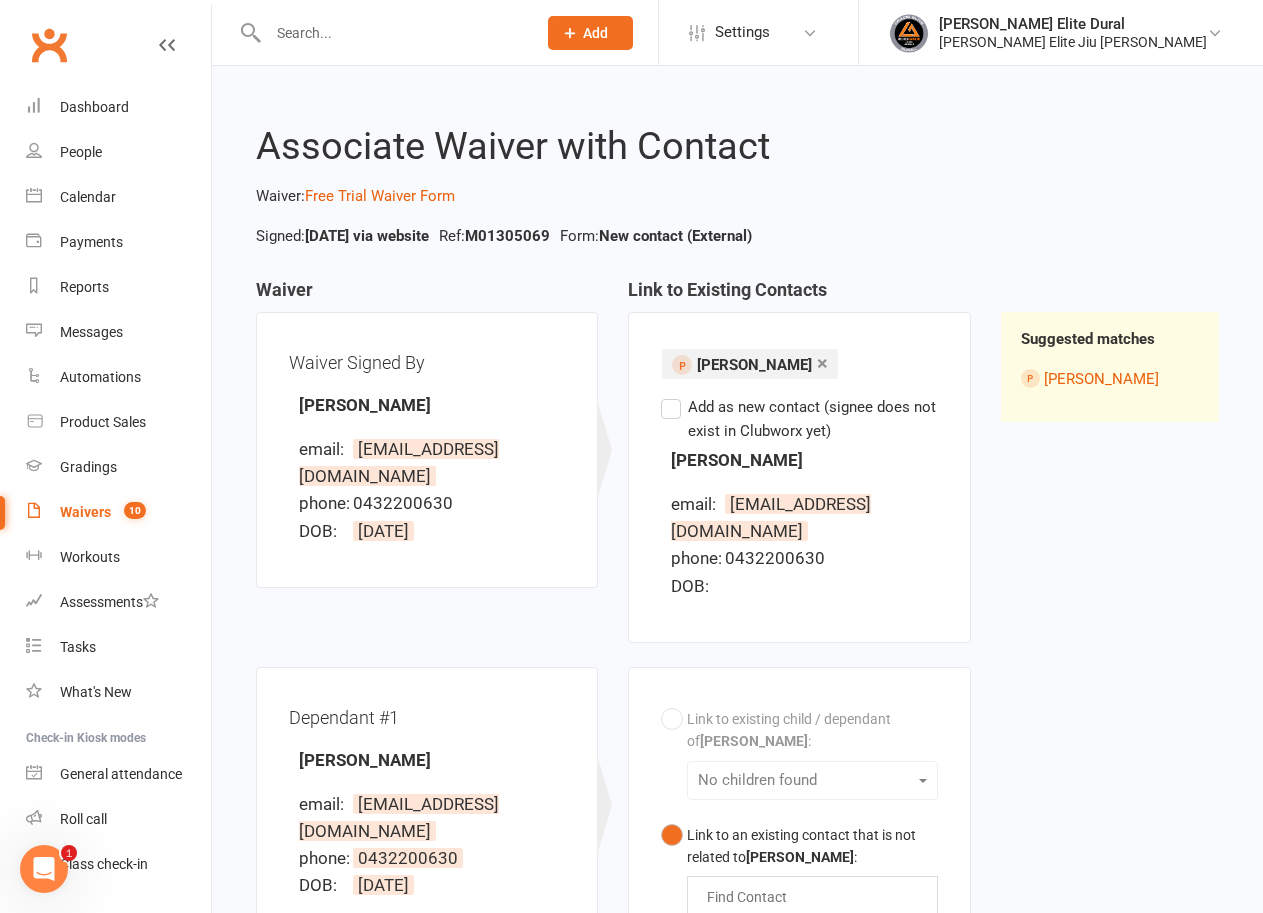 scroll, scrollTop: 300, scrollLeft: 0, axis: vertical 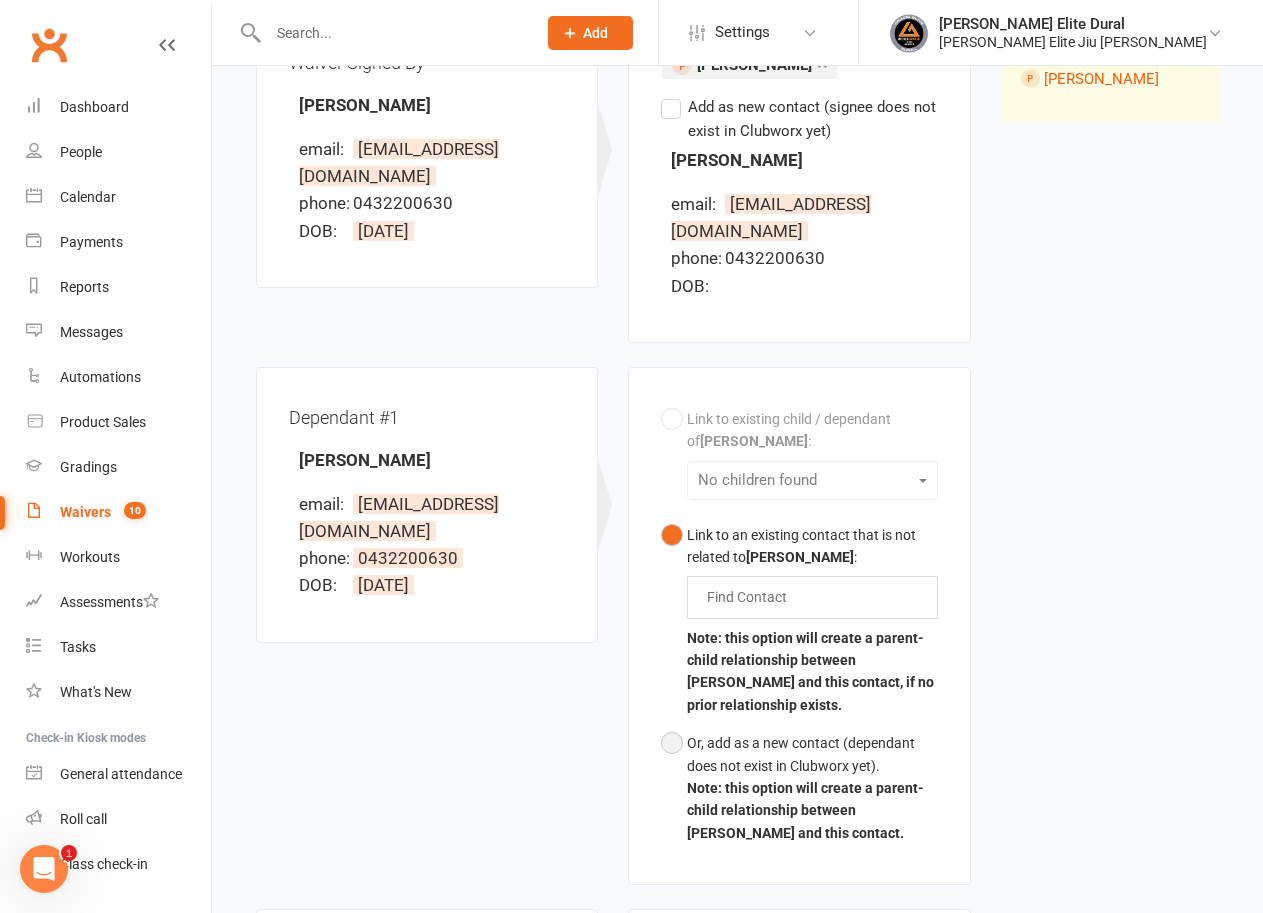 click on "Or, add as a new contact (dependant does not exist in Clubworx yet). Note: this option will create a parent-child relationship between [PERSON_NAME] and this contact." at bounding box center [799, 788] 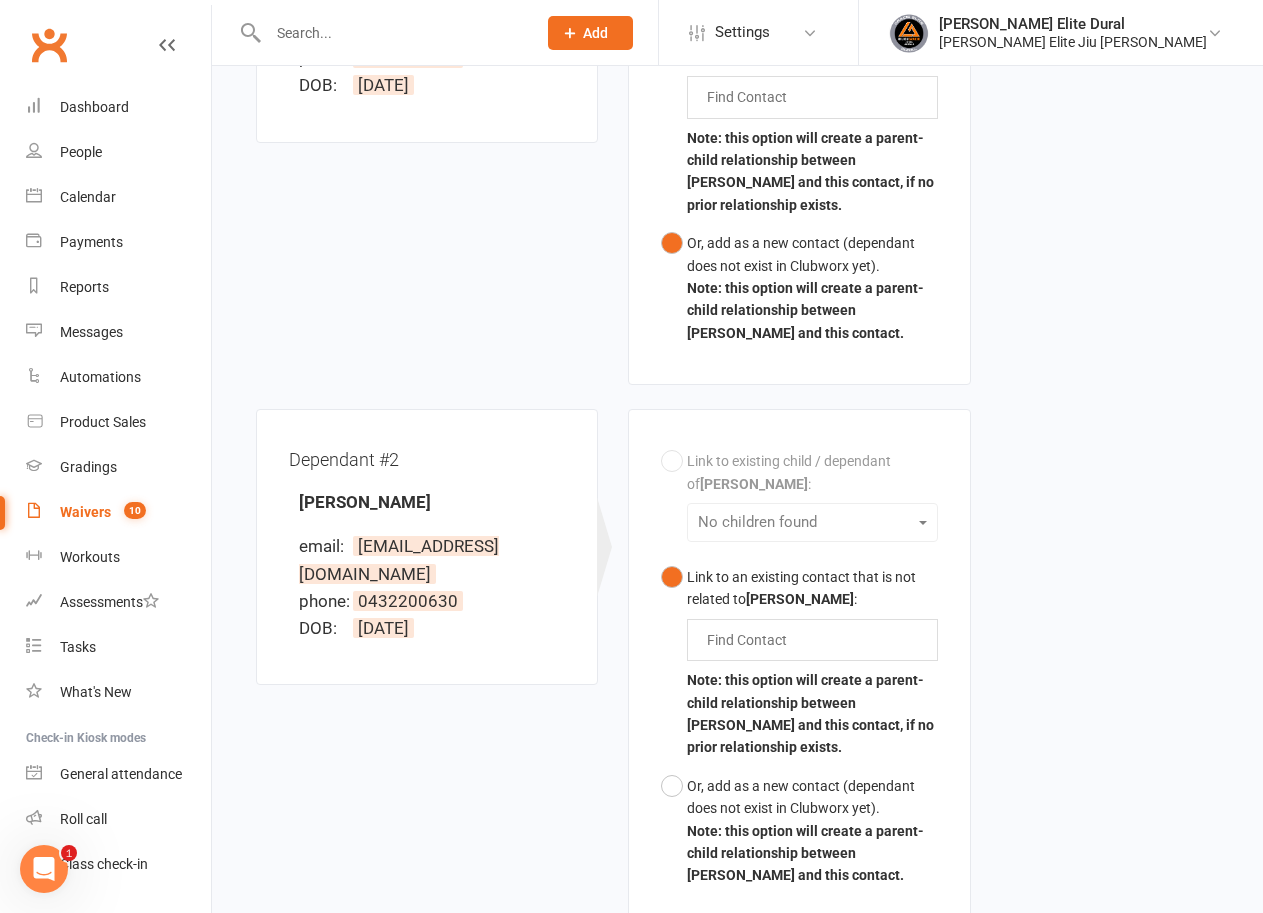 scroll, scrollTop: 900, scrollLeft: 0, axis: vertical 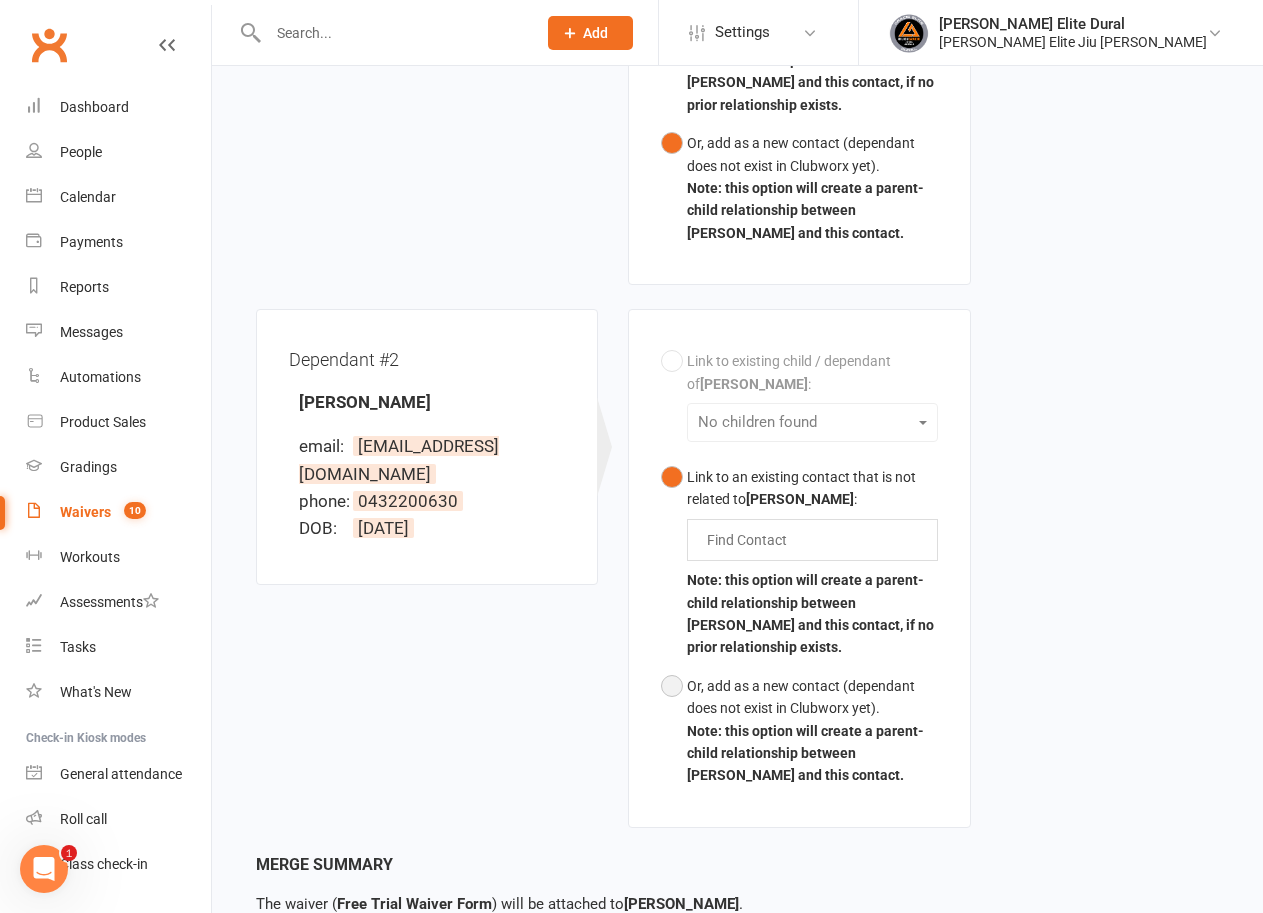 click on "Or, add as a new contact (dependant does not exist in Clubworx yet). Note: this option will create a parent-child relationship between Shelley Thirup and this contact." at bounding box center [799, 731] 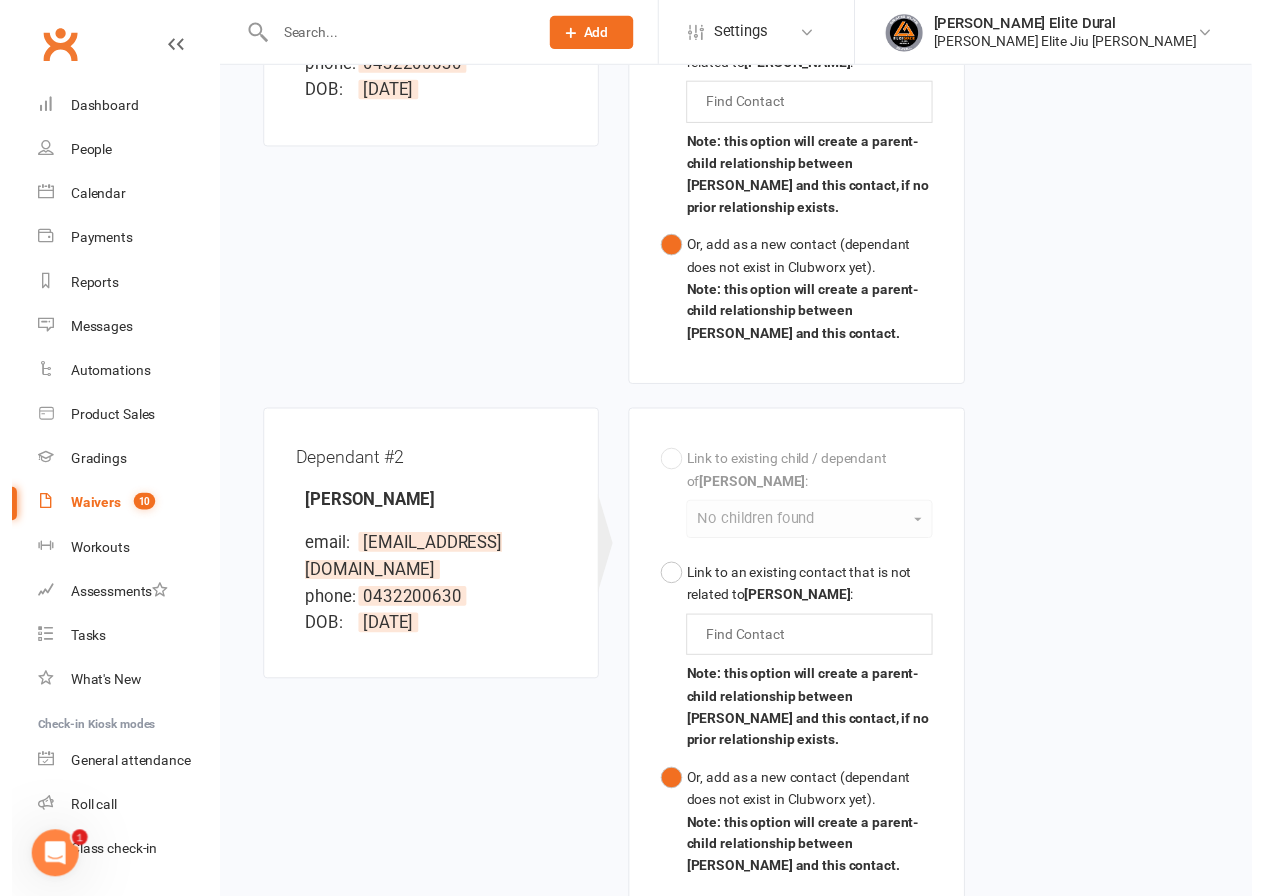 scroll, scrollTop: 1094, scrollLeft: 0, axis: vertical 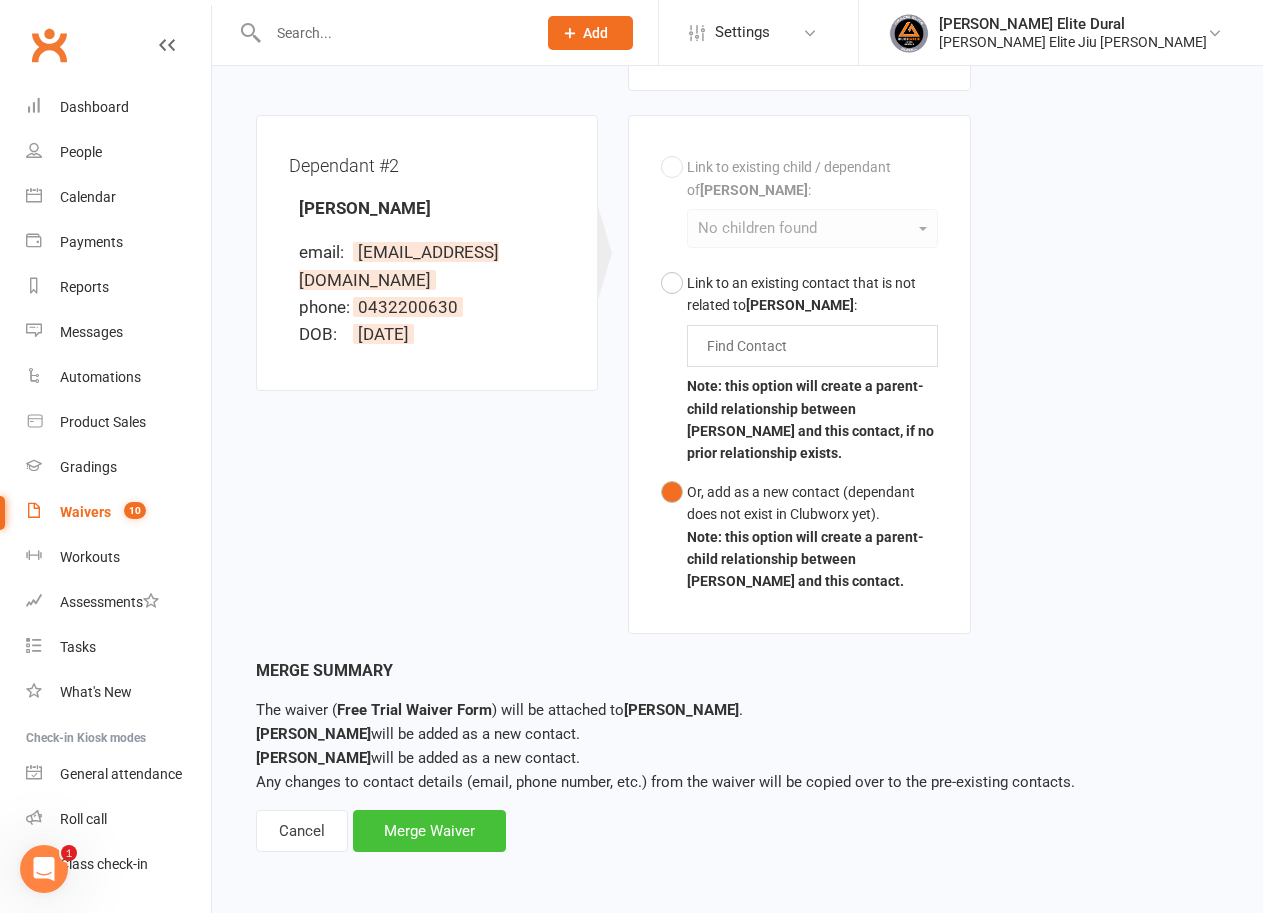 click on "Merge Waiver" at bounding box center (429, 831) 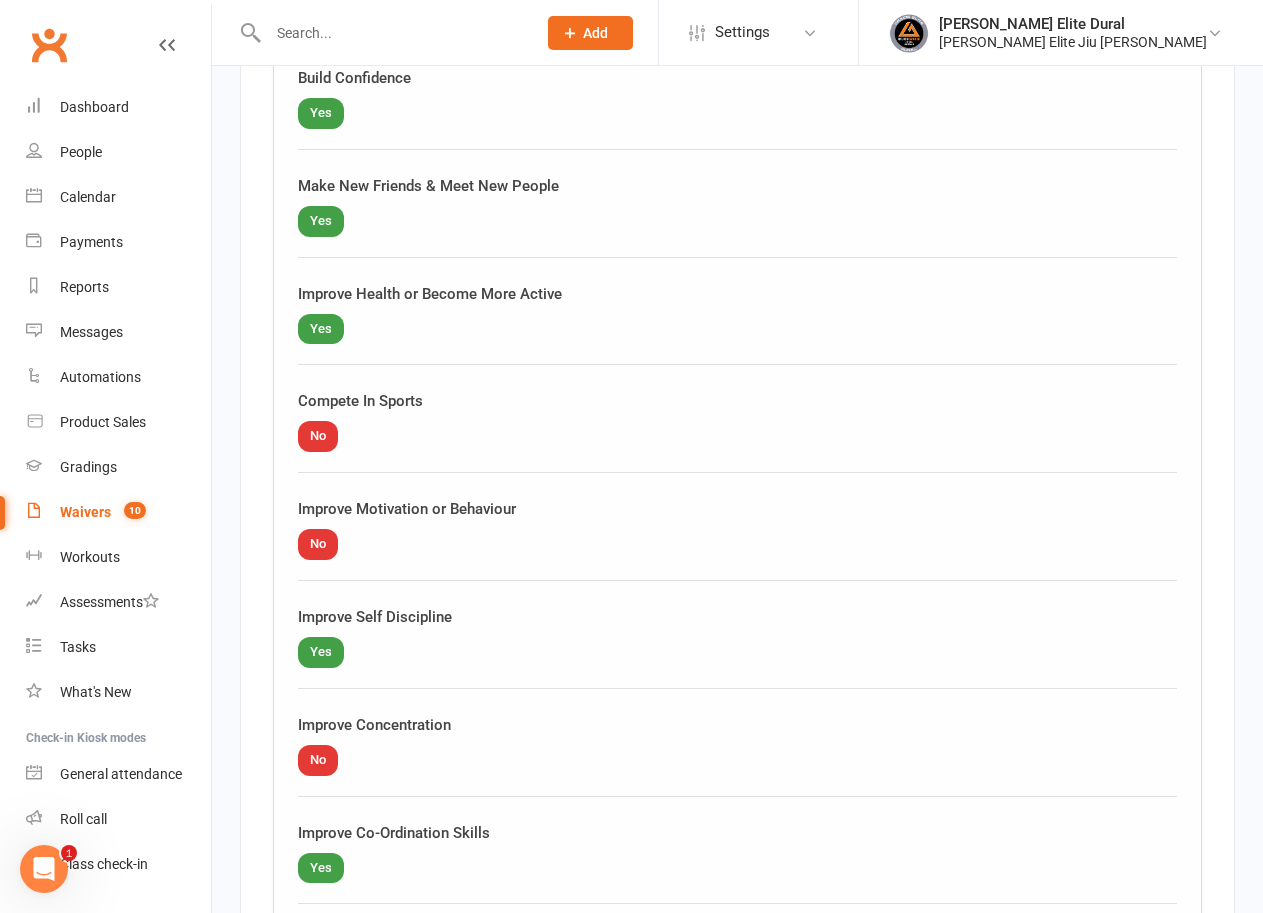 scroll, scrollTop: 3300, scrollLeft: 0, axis: vertical 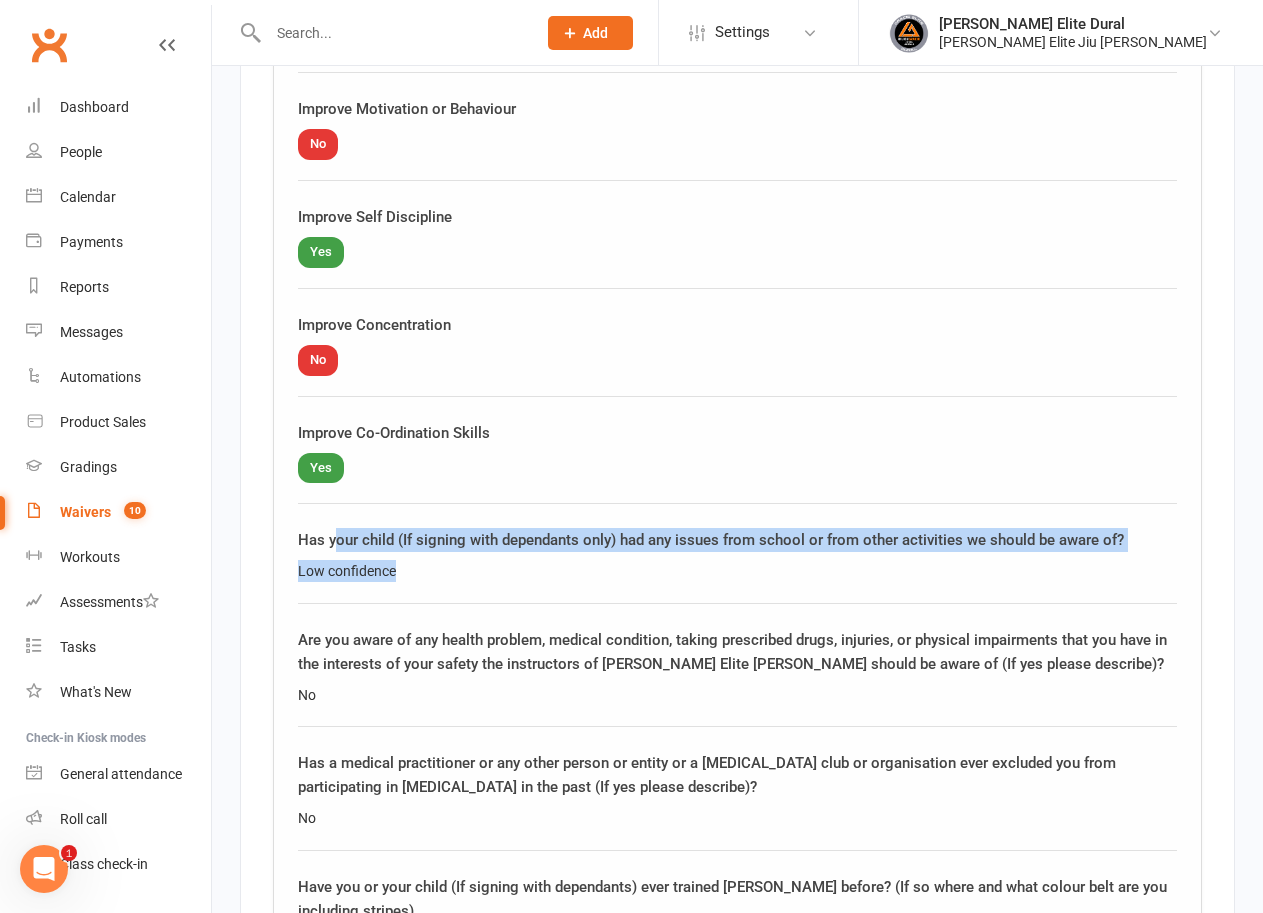 drag, startPoint x: 336, startPoint y: 494, endPoint x: 509, endPoint y: 519, distance: 174.79703 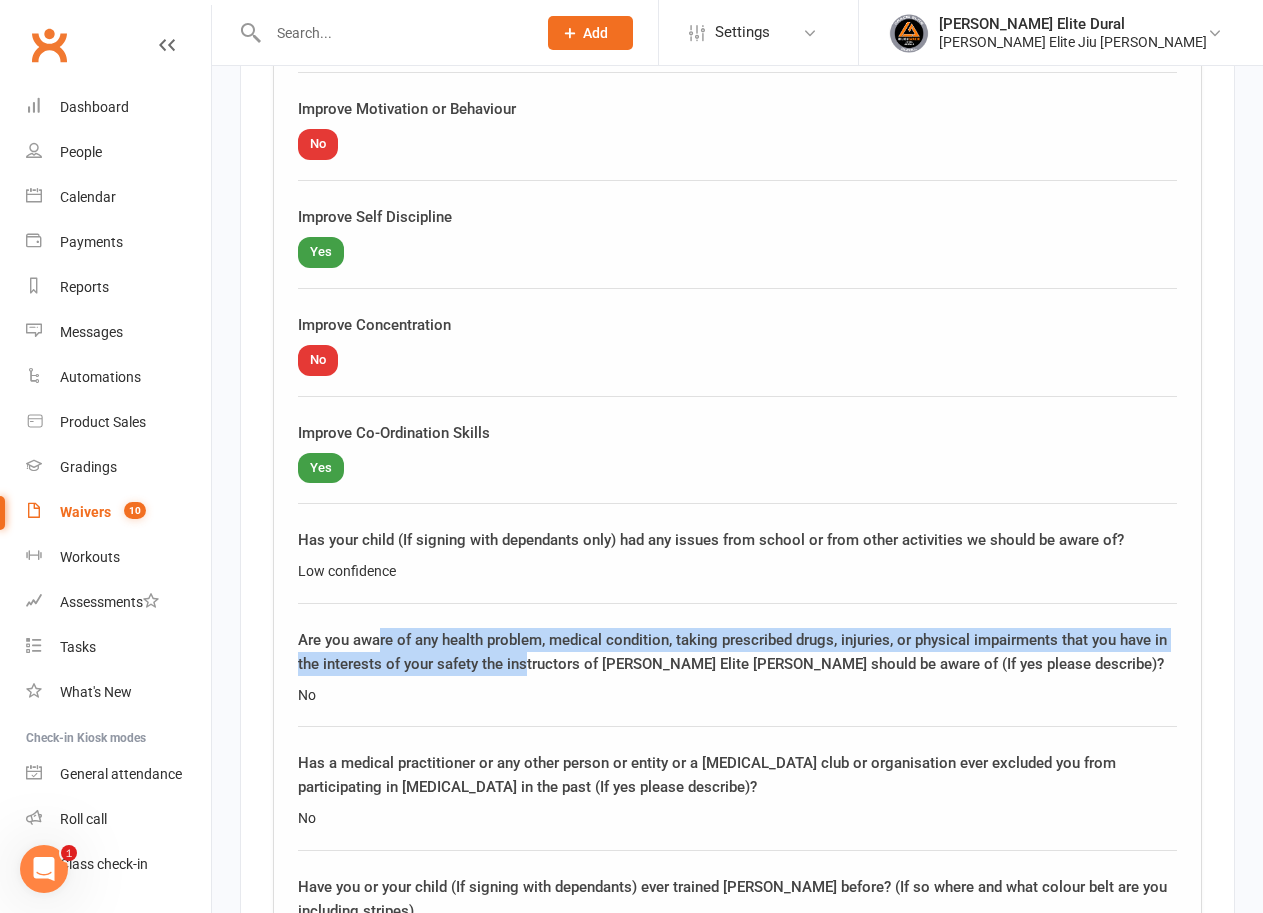 drag, startPoint x: 379, startPoint y: 595, endPoint x: 527, endPoint y: 625, distance: 151.00993 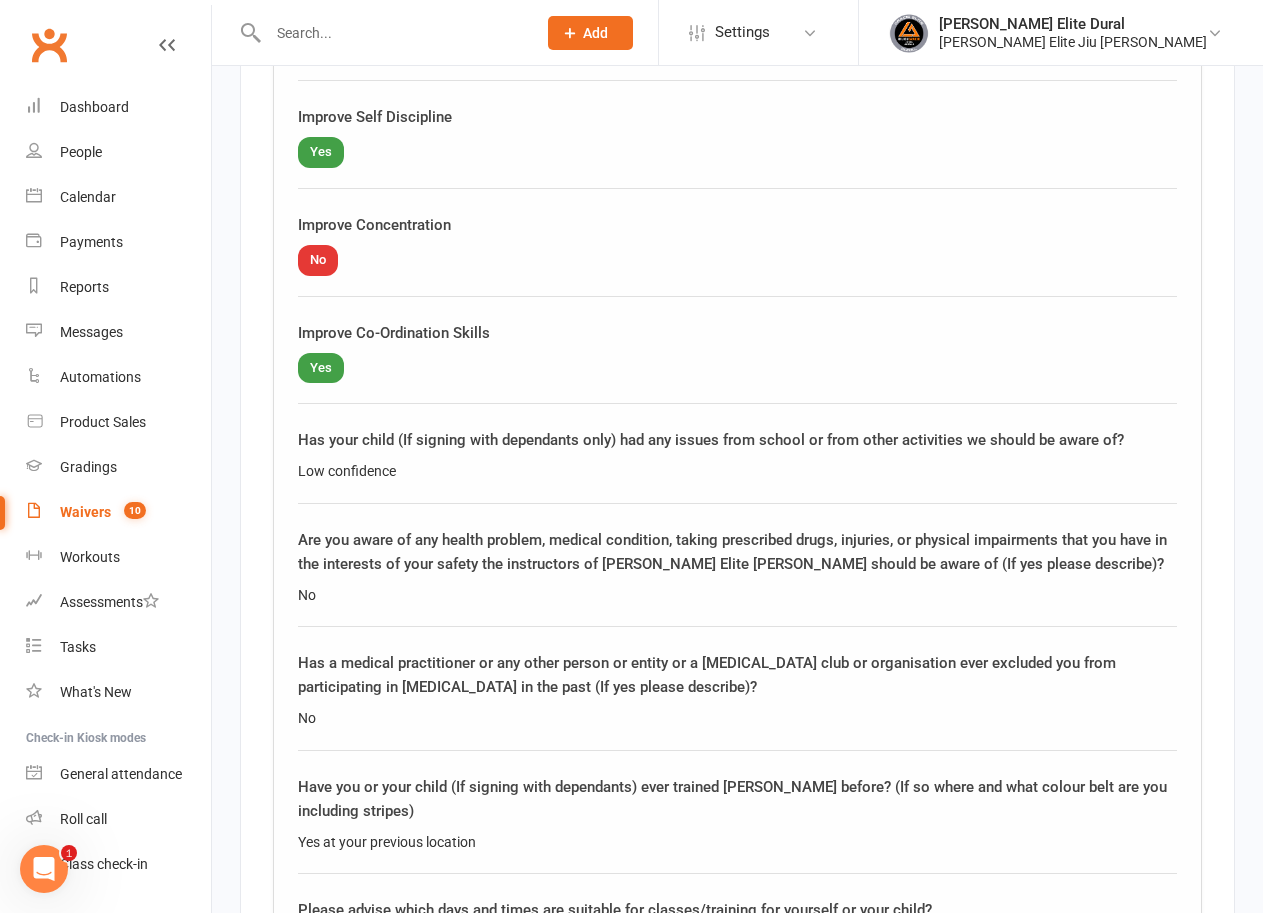 scroll, scrollTop: 3700, scrollLeft: 0, axis: vertical 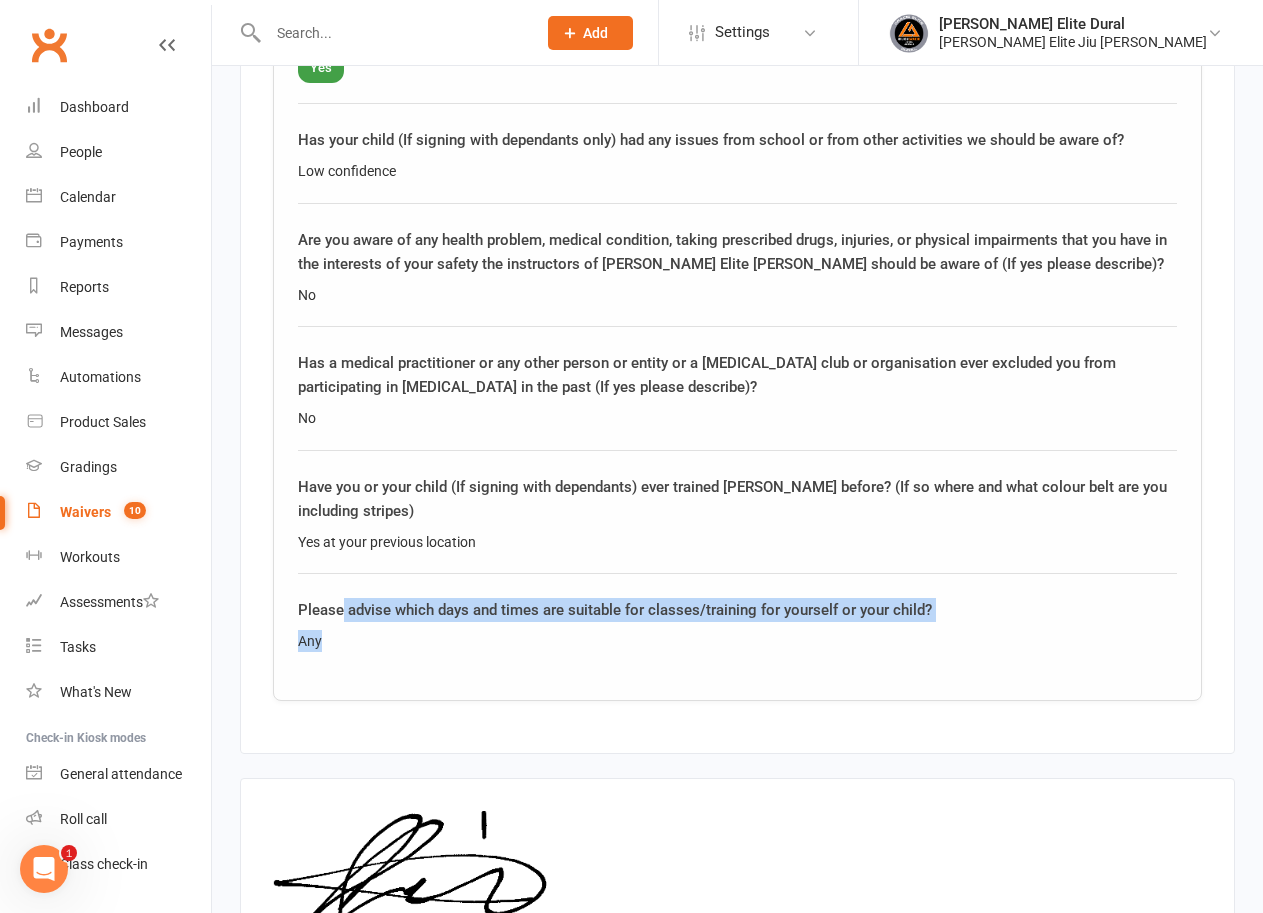 drag, startPoint x: 346, startPoint y: 556, endPoint x: 778, endPoint y: 579, distance: 432.61185 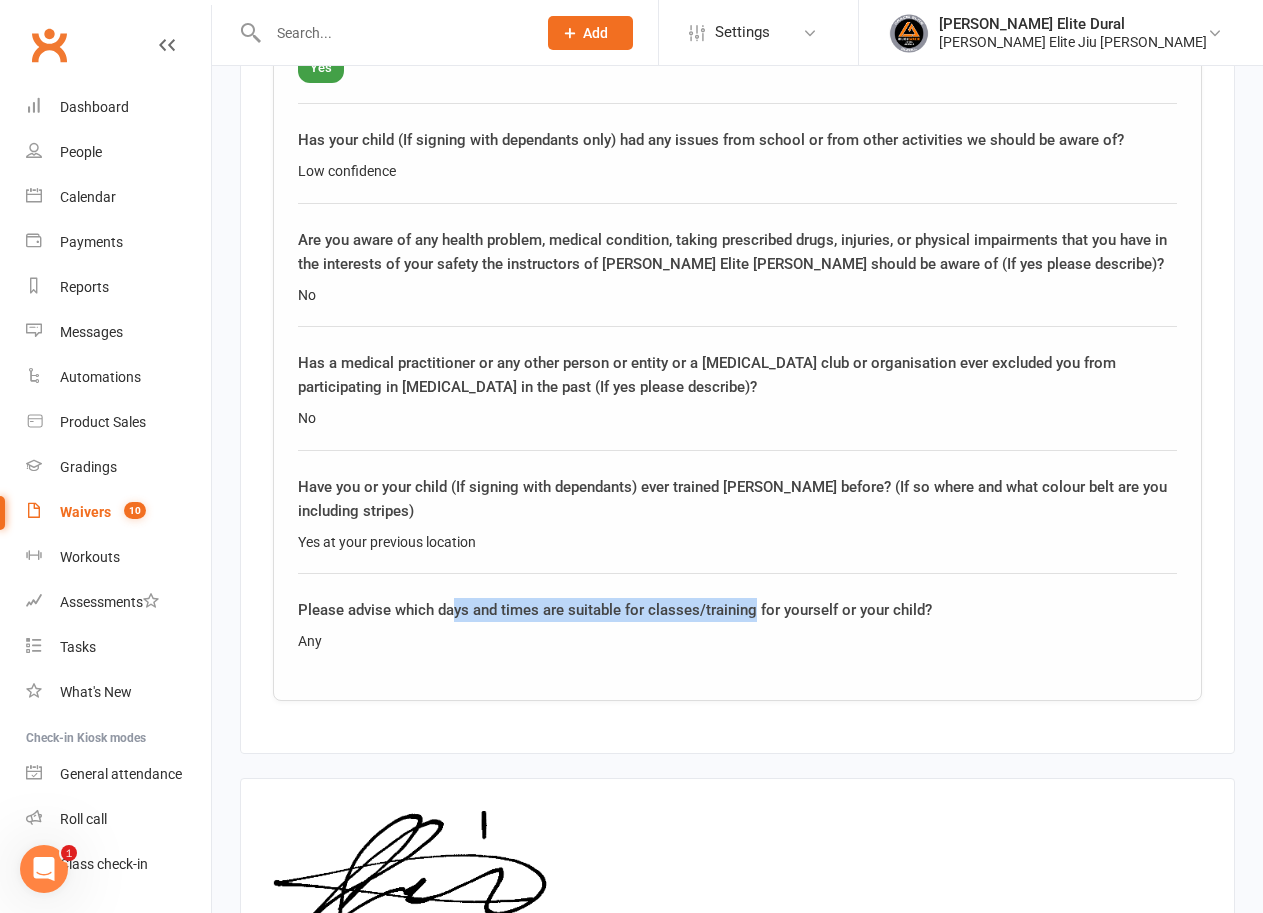 drag, startPoint x: 454, startPoint y: 567, endPoint x: 754, endPoint y: 569, distance: 300.00665 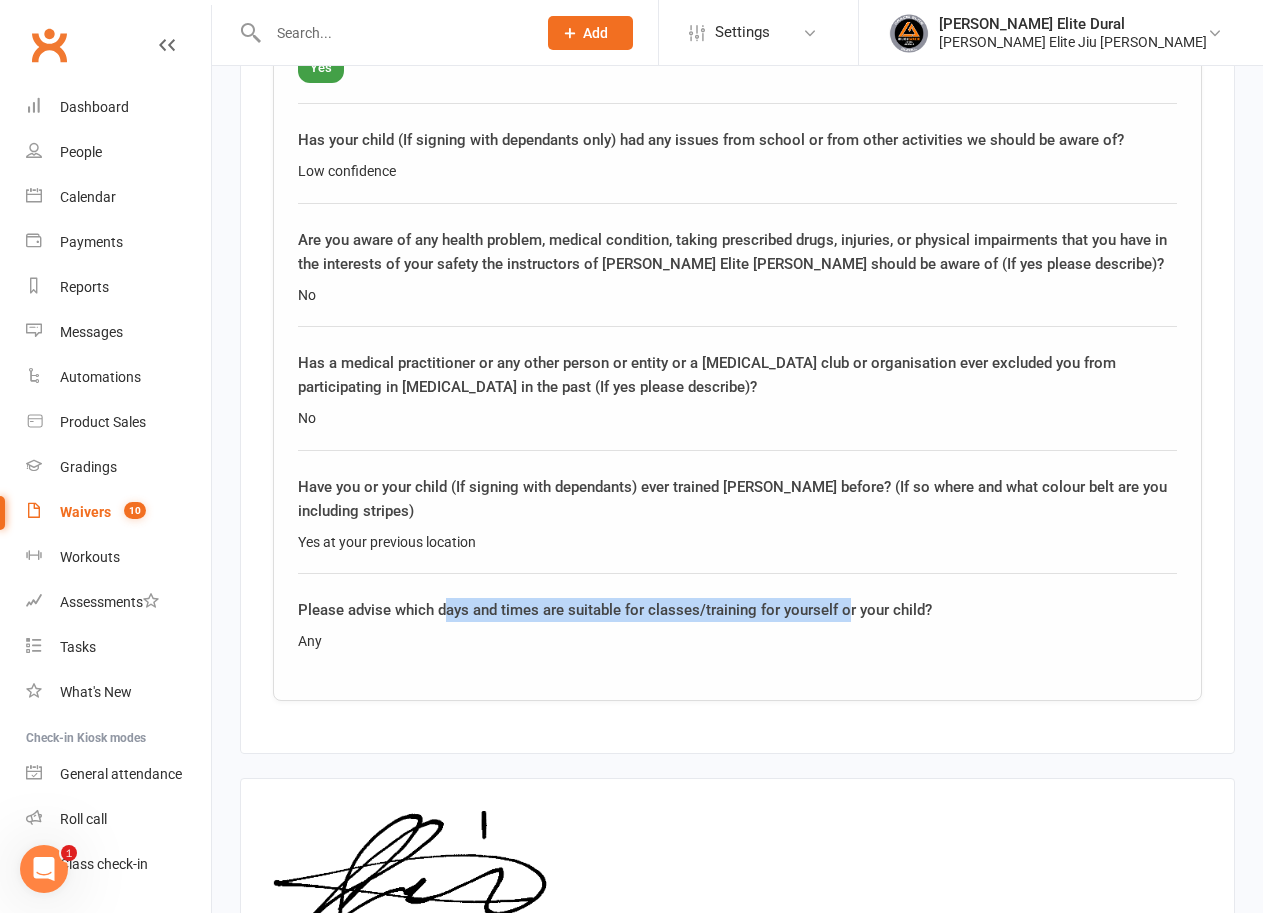 drag, startPoint x: 449, startPoint y: 567, endPoint x: 850, endPoint y: 573, distance: 401.0449 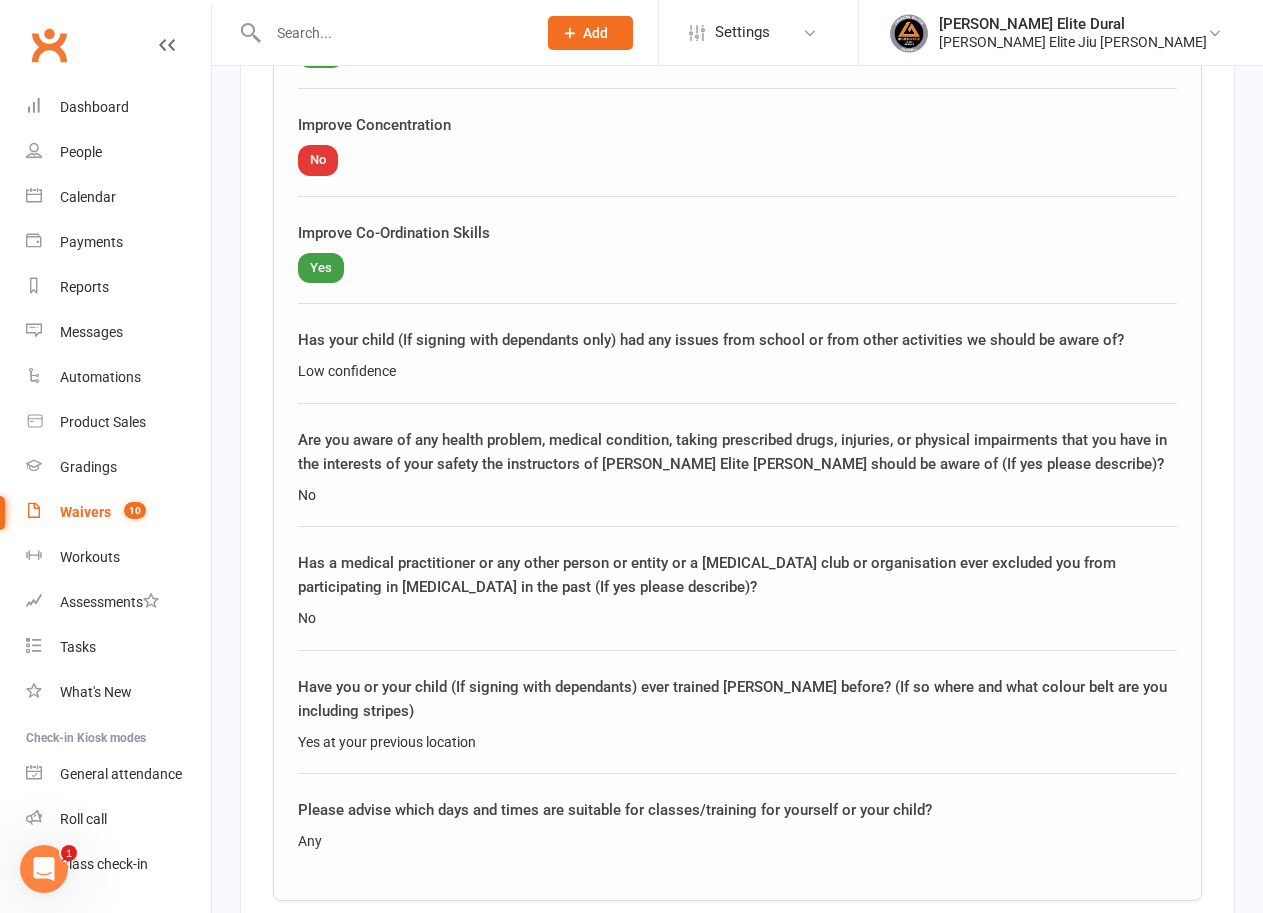 scroll, scrollTop: 3895, scrollLeft: 0, axis: vertical 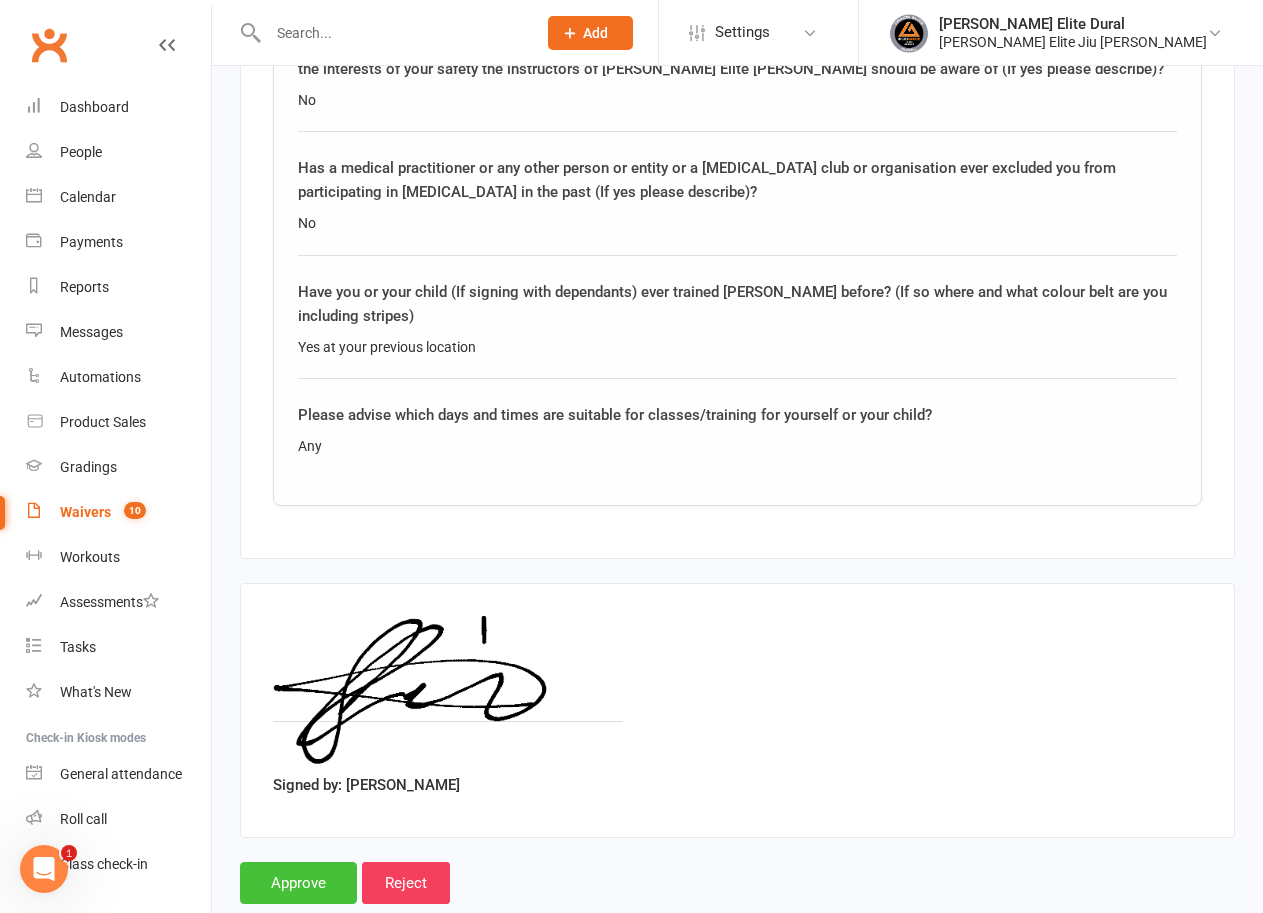 click on "Approve" at bounding box center (298, 883) 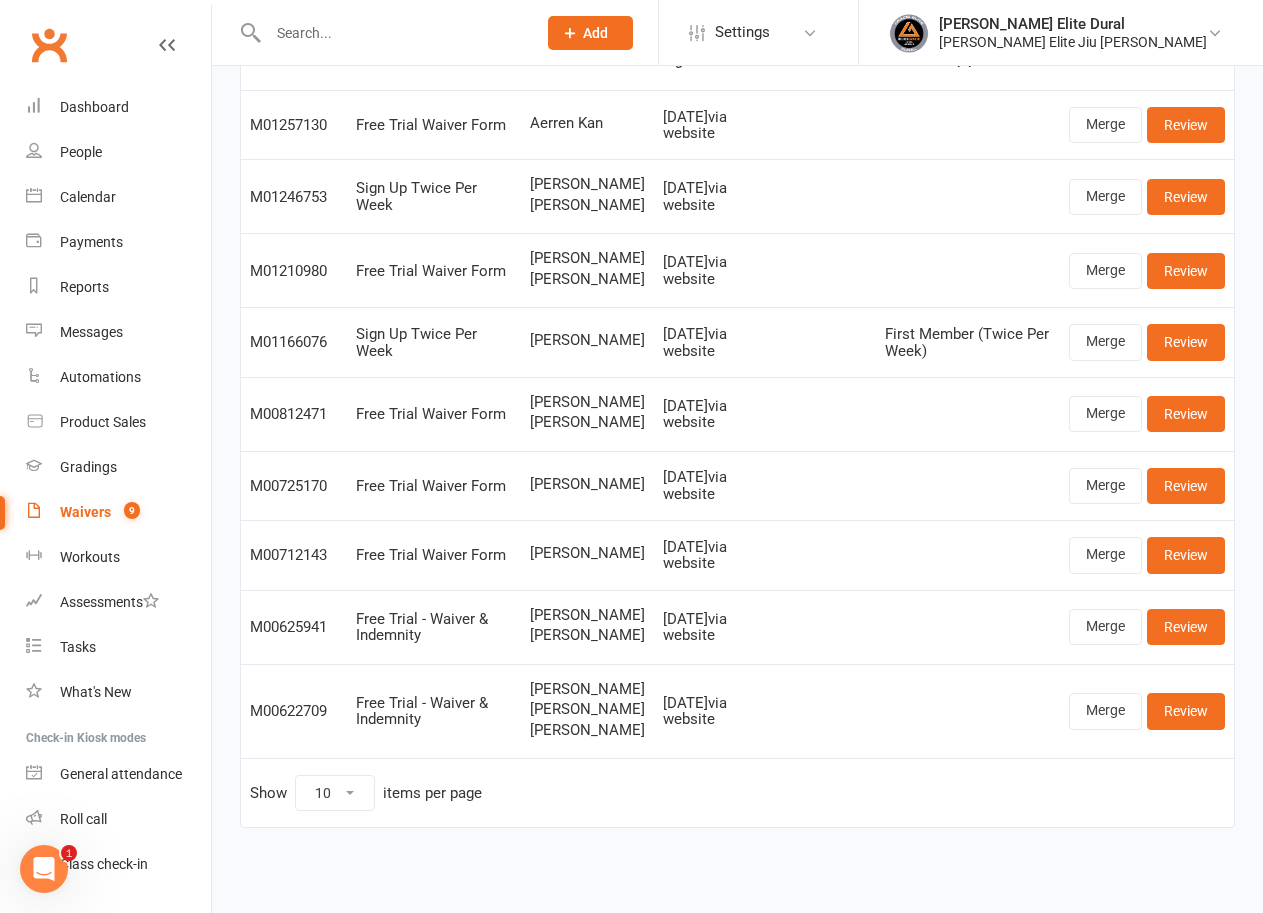 scroll, scrollTop: 0, scrollLeft: 0, axis: both 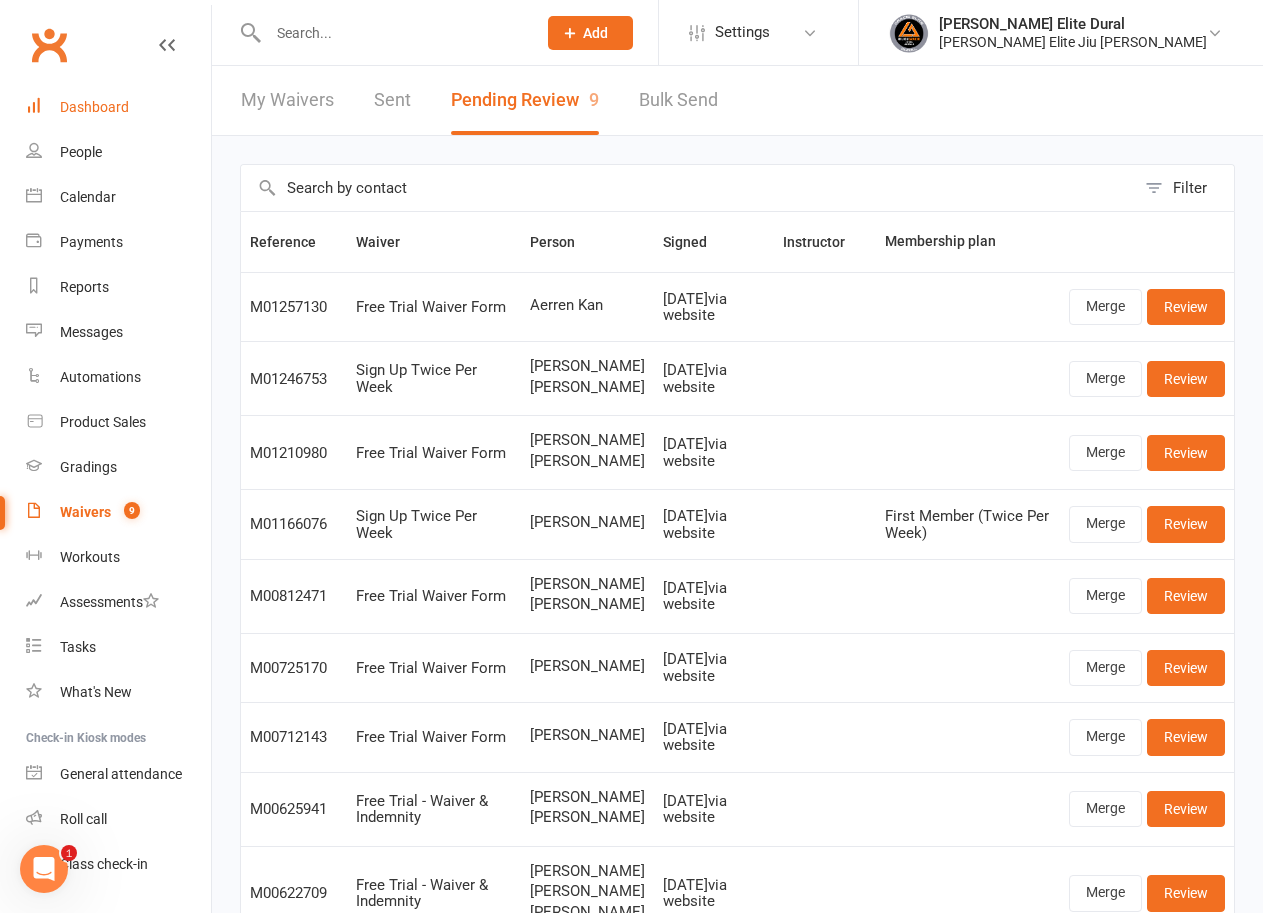 click on "Dashboard" at bounding box center [94, 107] 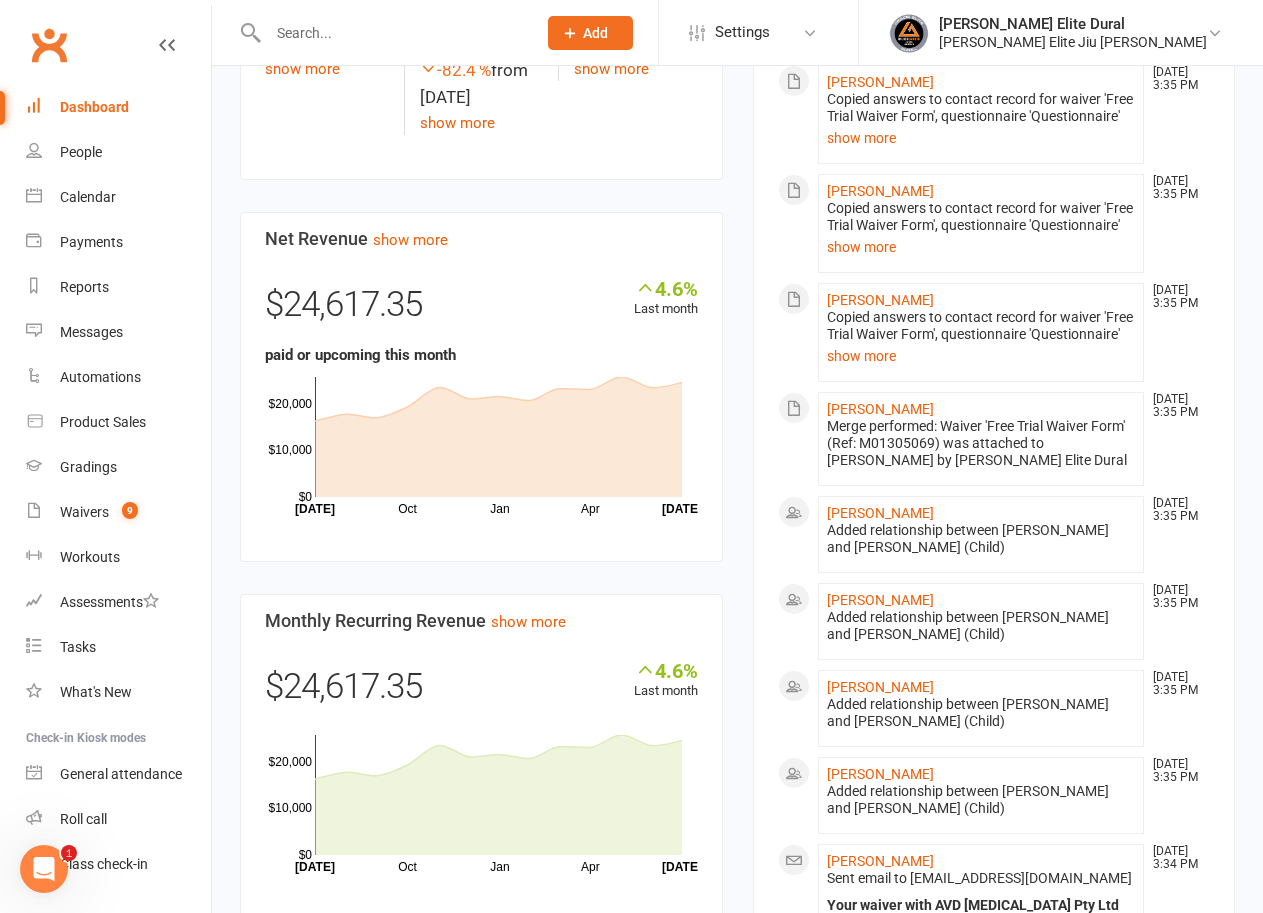 scroll, scrollTop: 700, scrollLeft: 0, axis: vertical 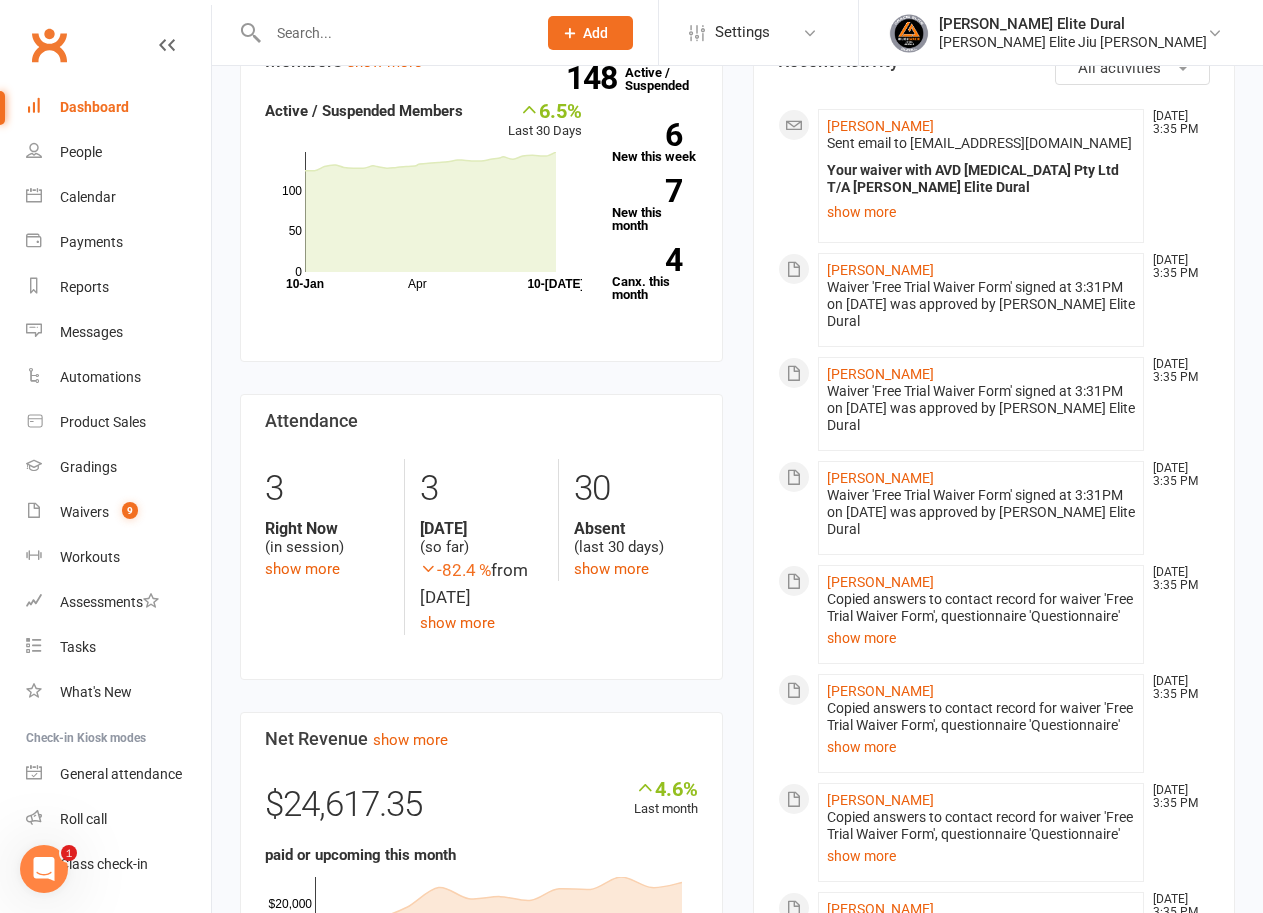 click at bounding box center (392, 33) 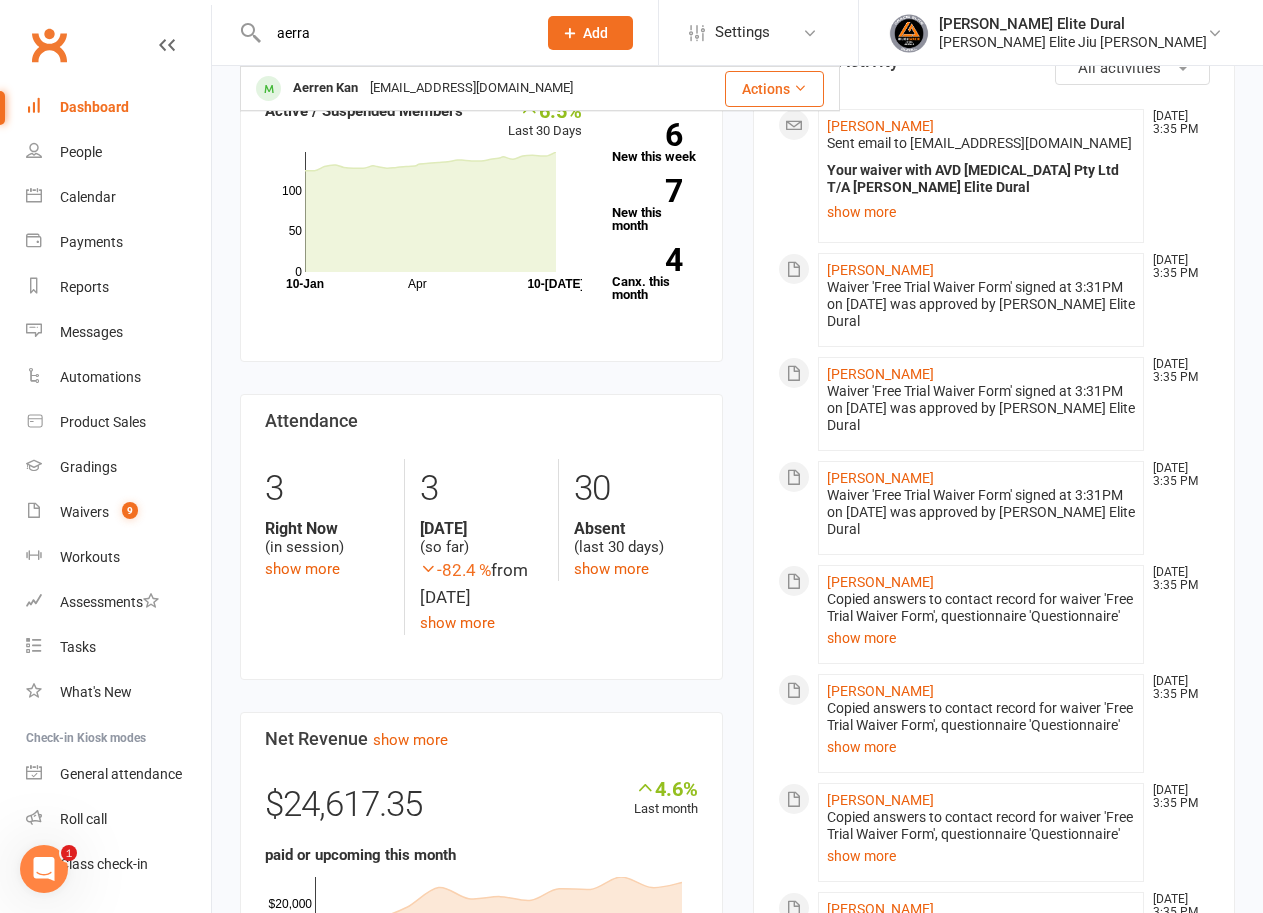 drag, startPoint x: 330, startPoint y: 29, endPoint x: 211, endPoint y: 23, distance: 119.15116 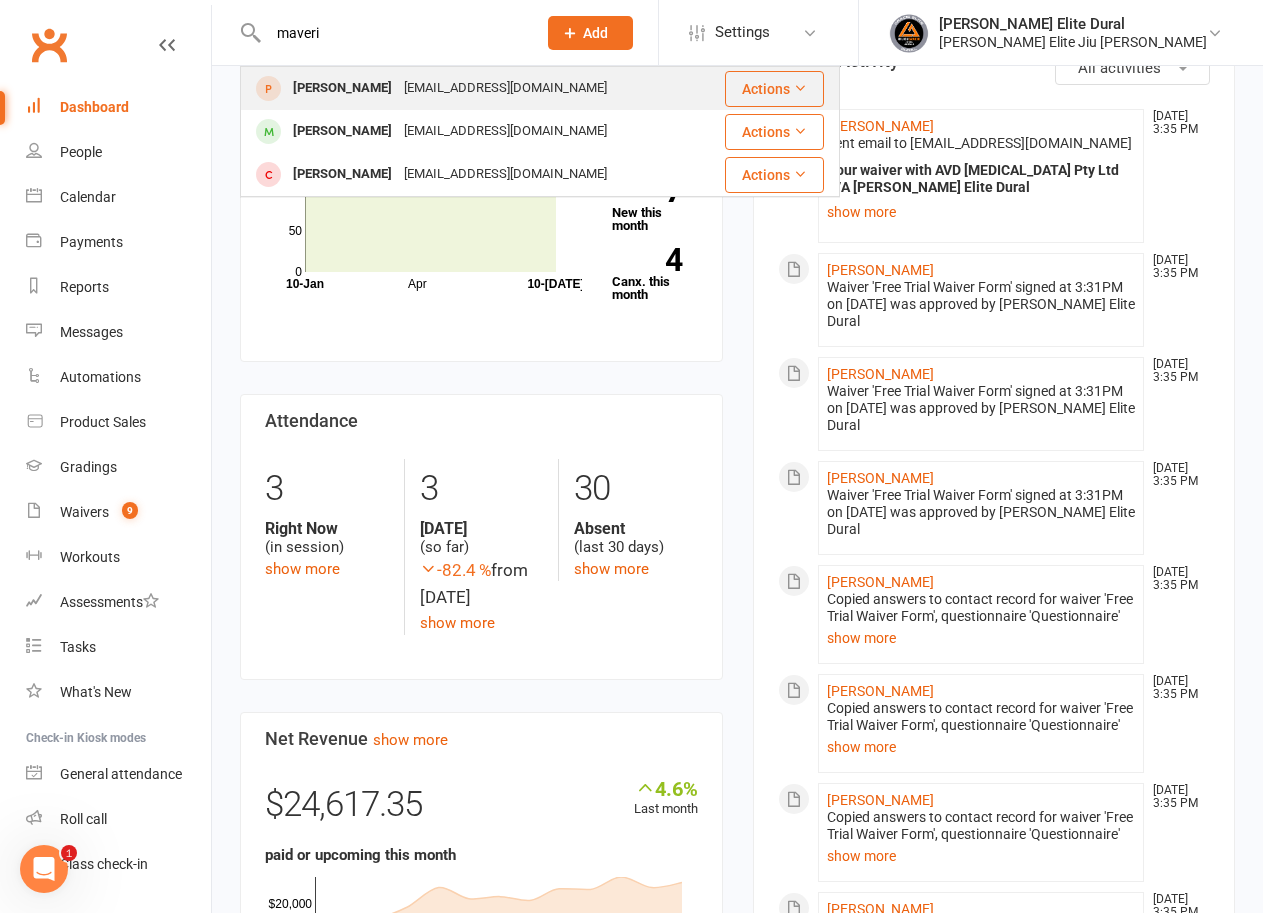 type on "maveri" 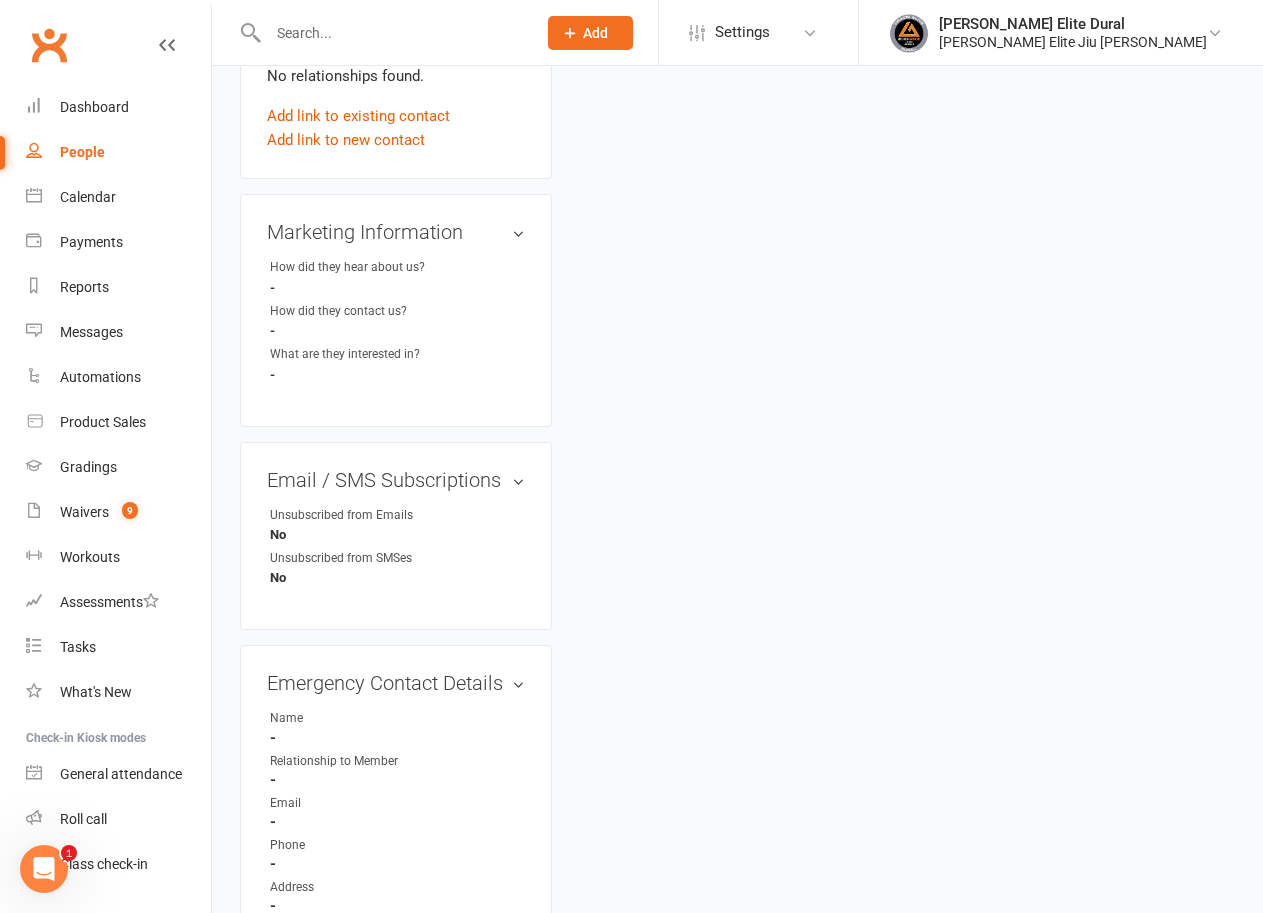 scroll, scrollTop: 0, scrollLeft: 0, axis: both 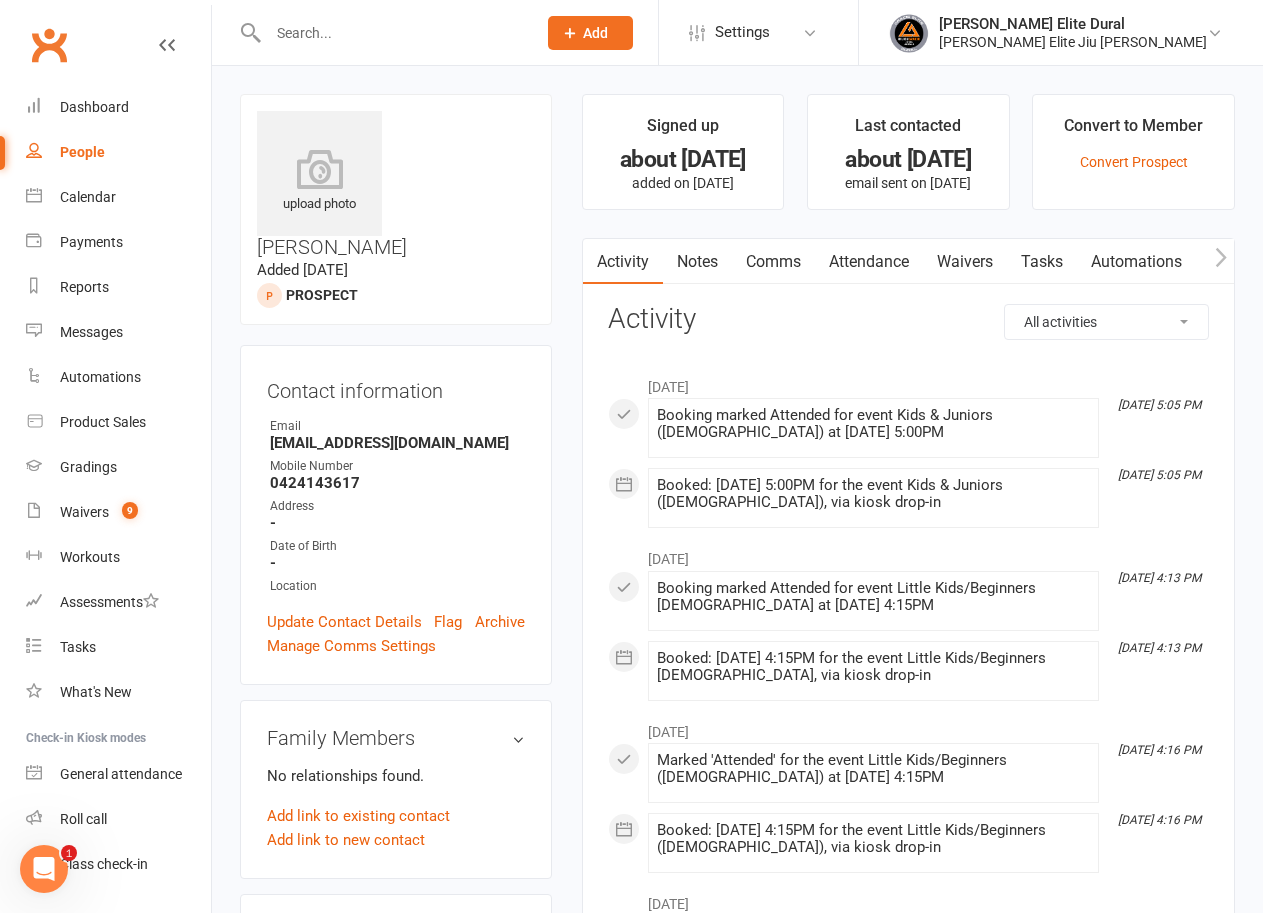 click on "Waivers" at bounding box center [965, 262] 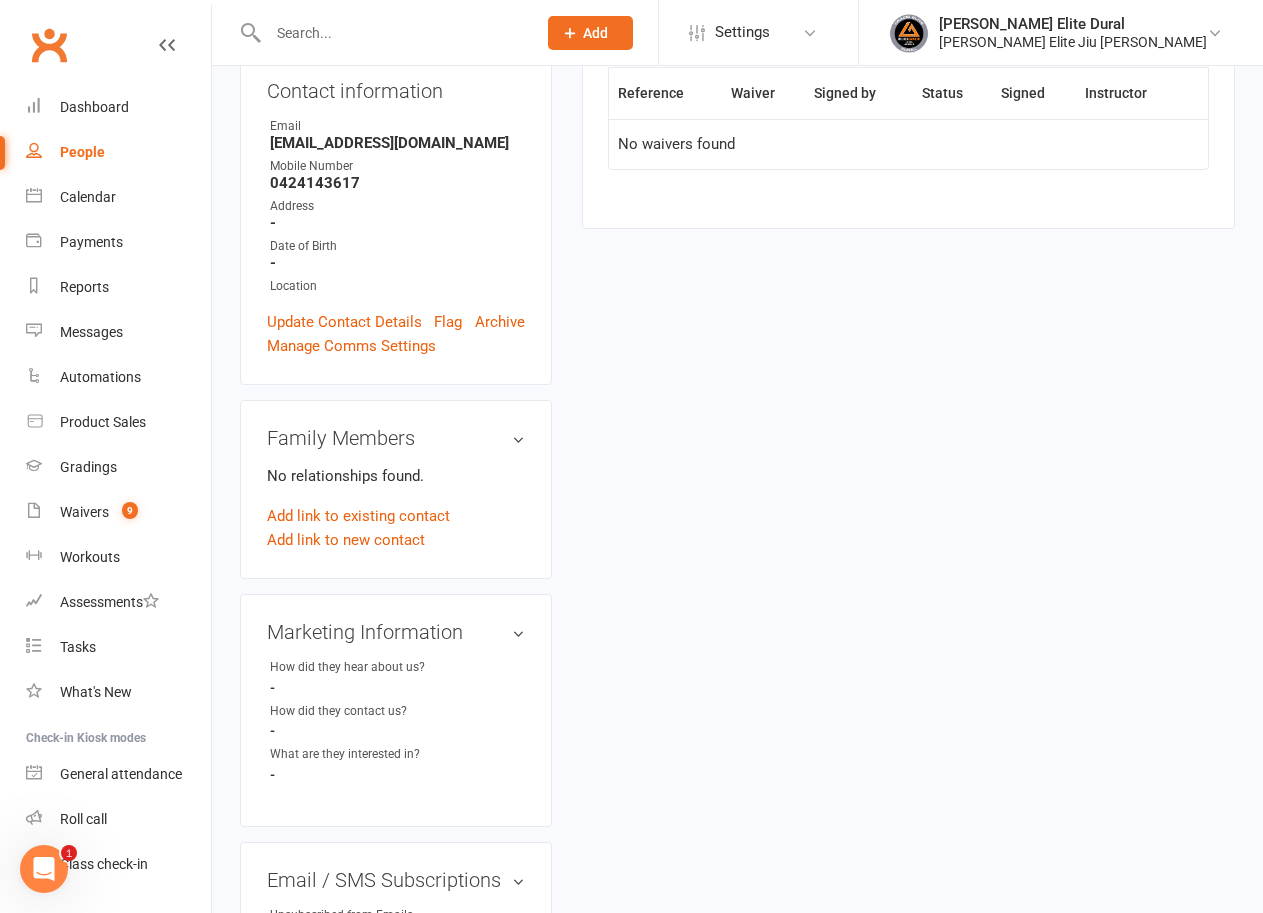 scroll, scrollTop: 0, scrollLeft: 0, axis: both 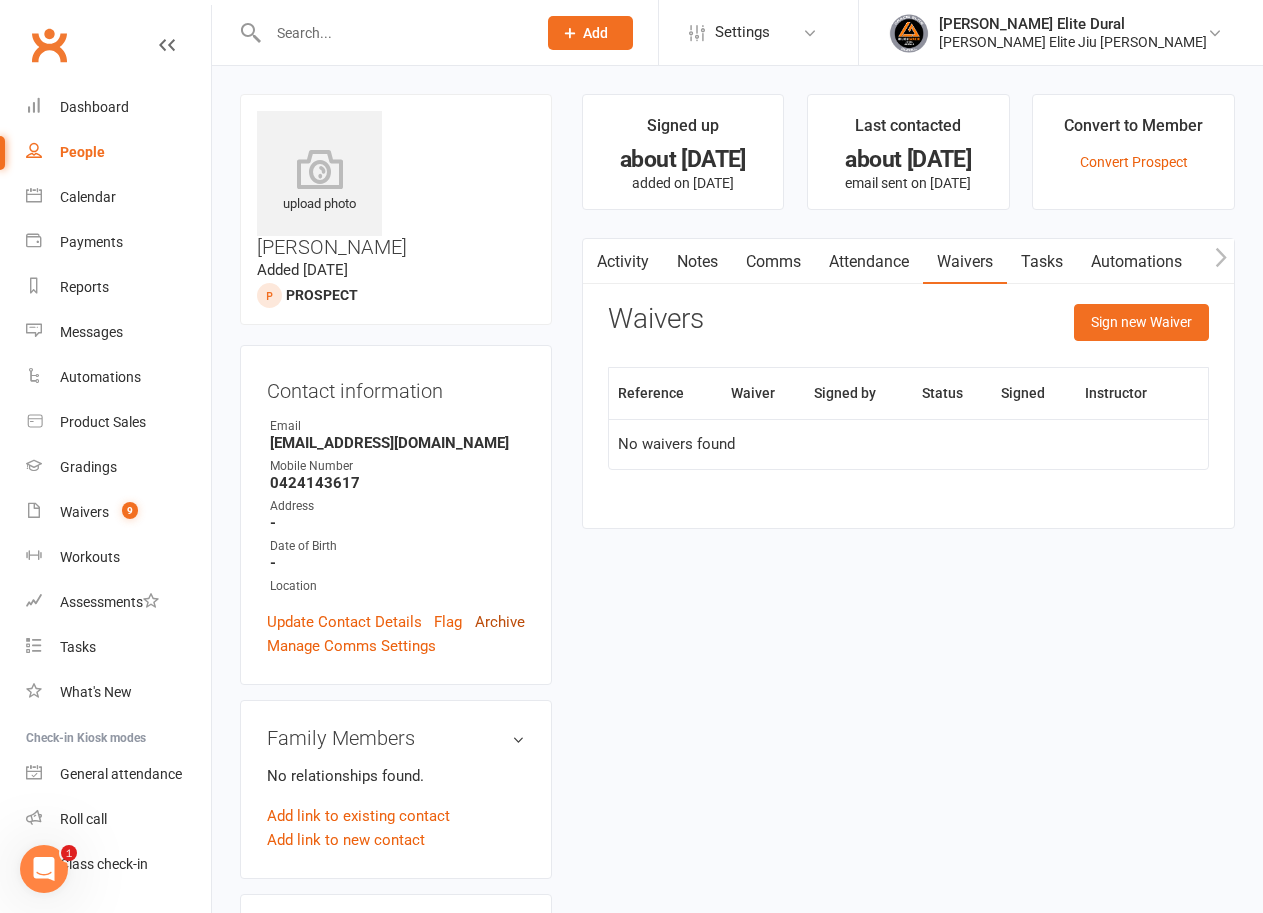 click on "Archive" at bounding box center [500, 622] 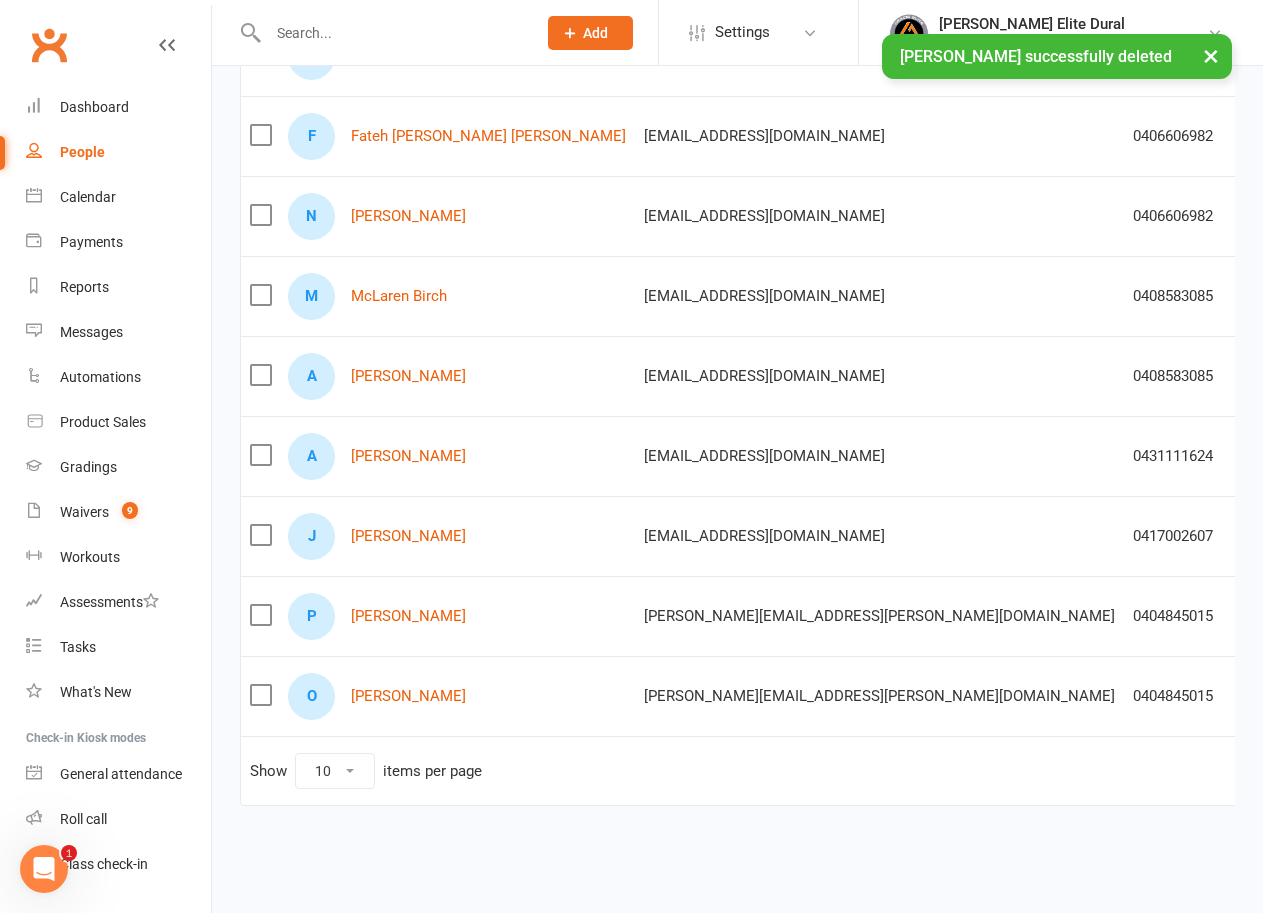 scroll, scrollTop: 0, scrollLeft: 0, axis: both 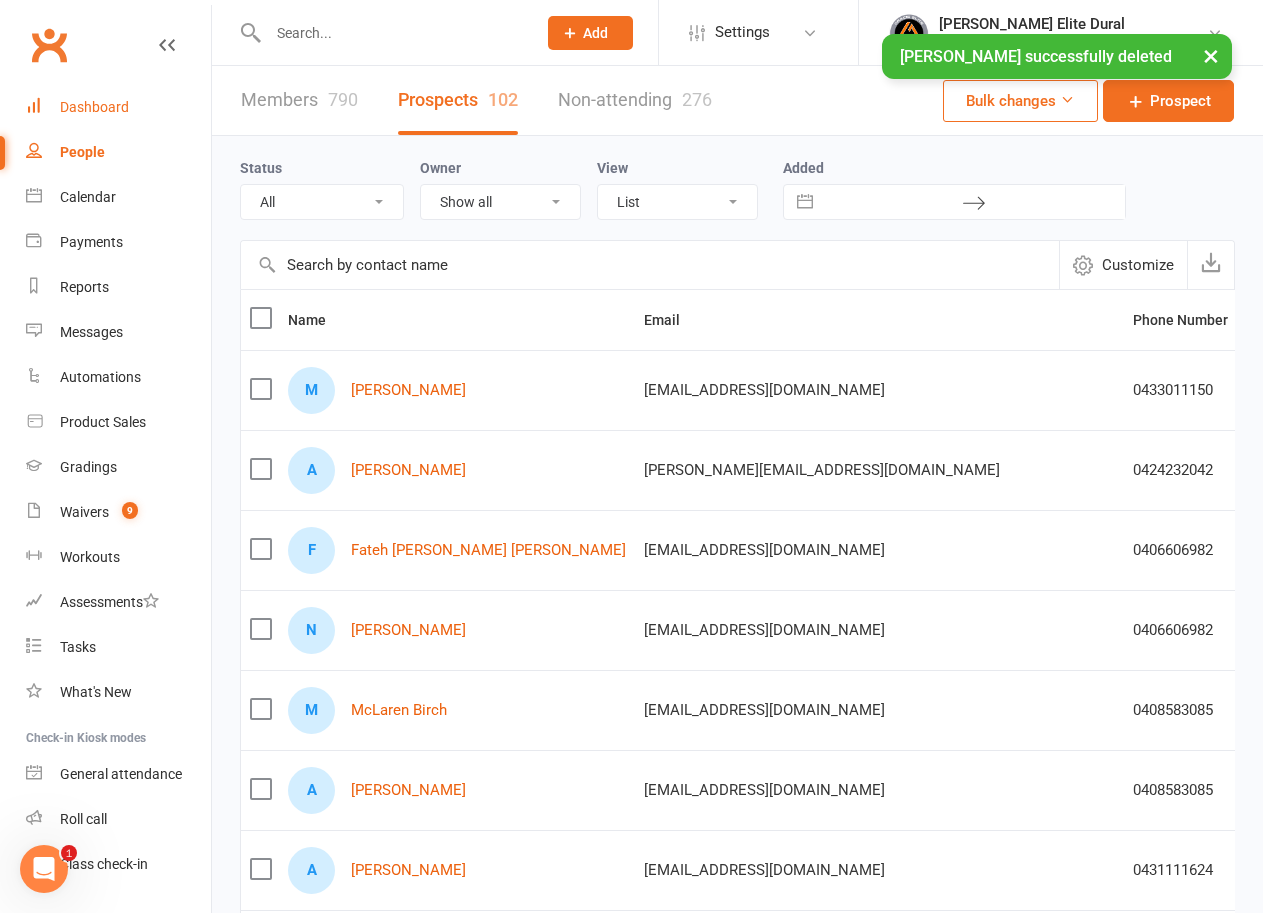 click on "Dashboard" at bounding box center (94, 107) 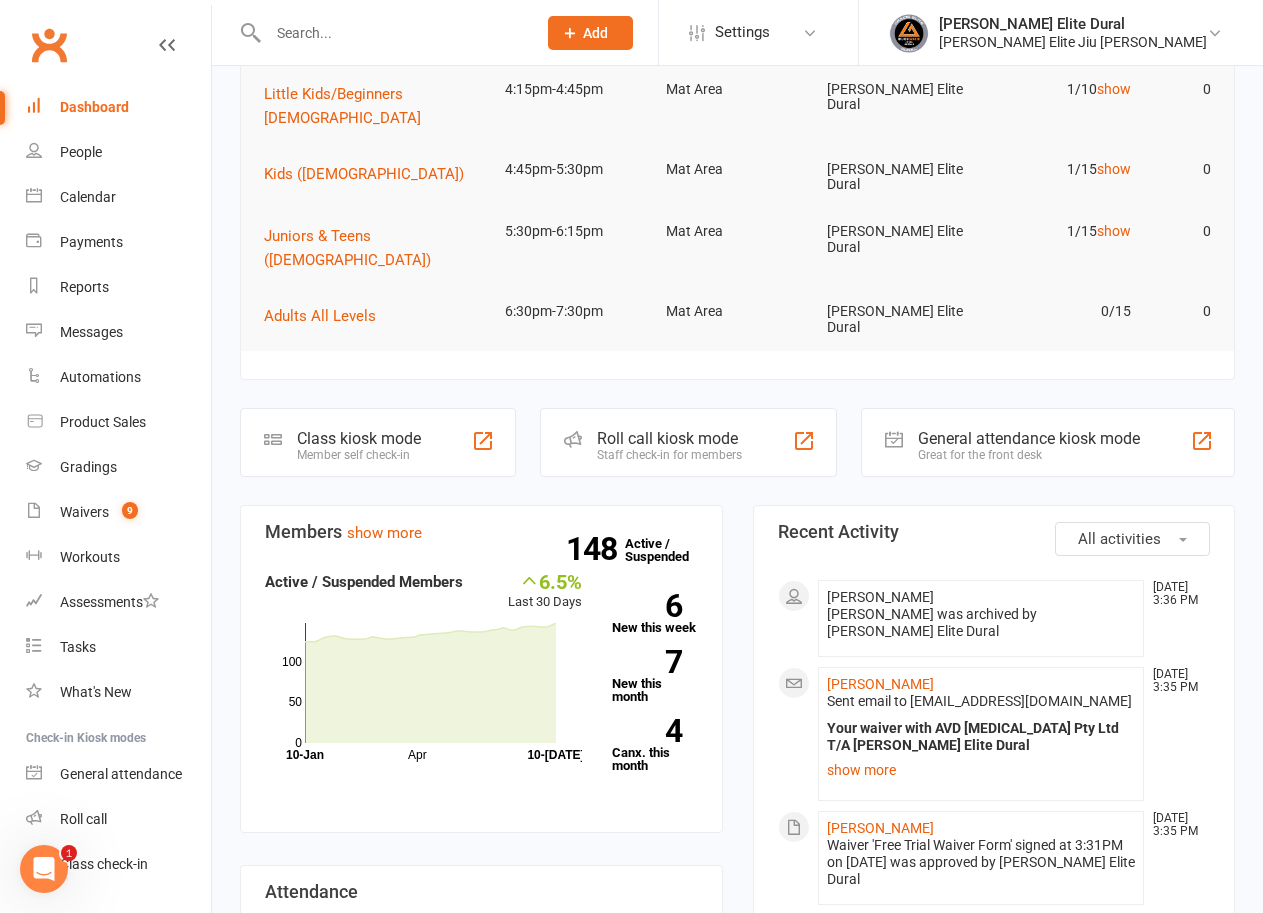 scroll, scrollTop: 192, scrollLeft: 0, axis: vertical 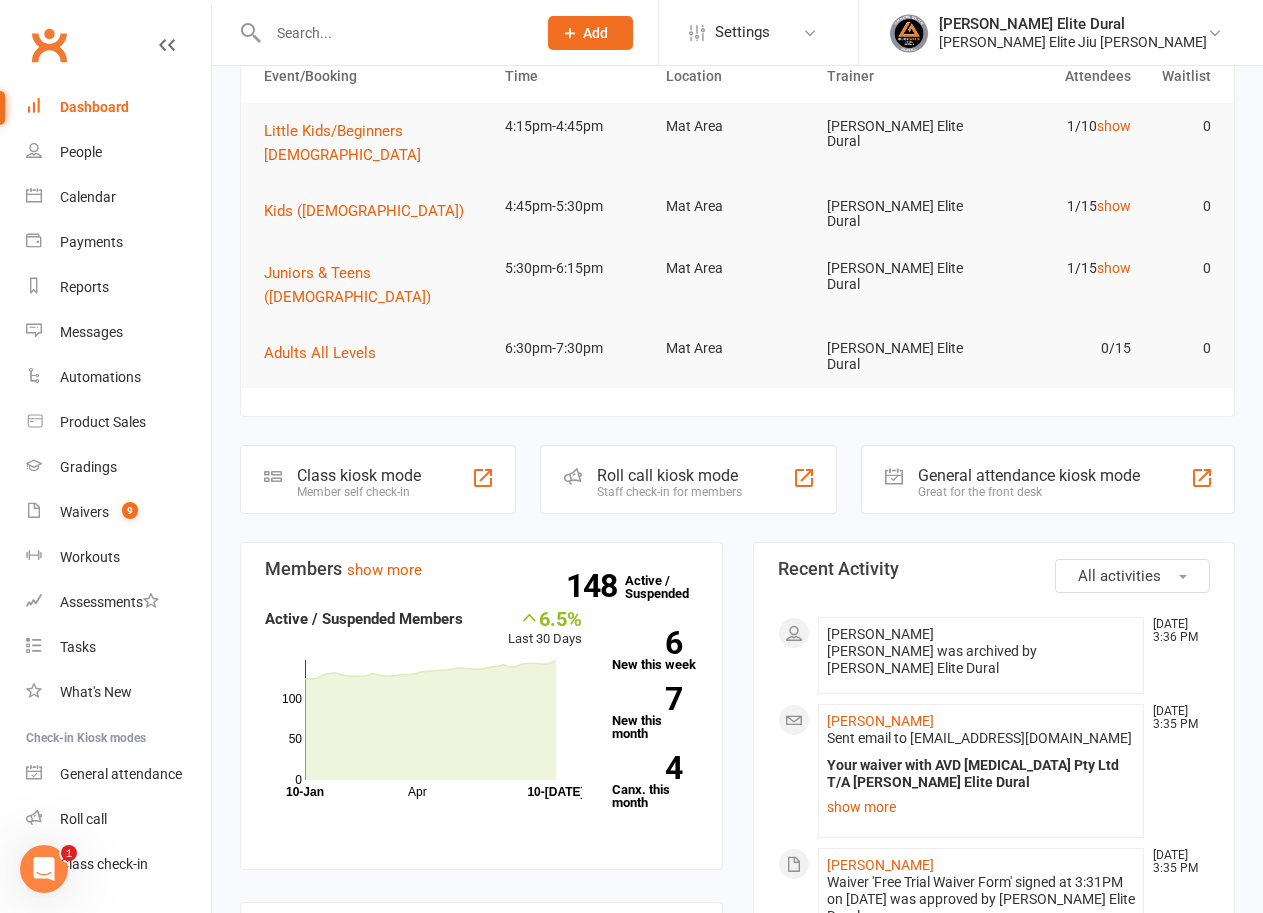 click at bounding box center (392, 33) 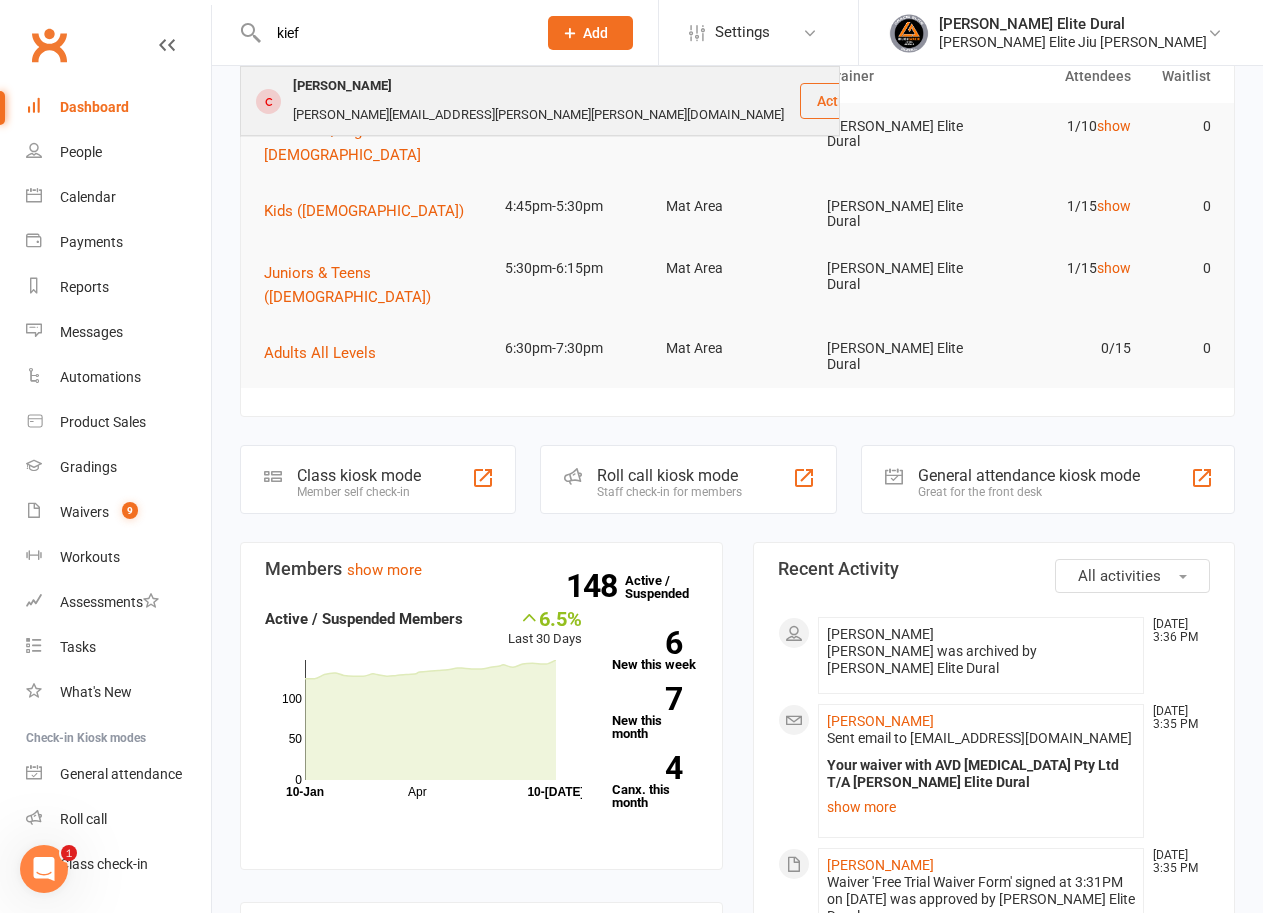 type on "kief" 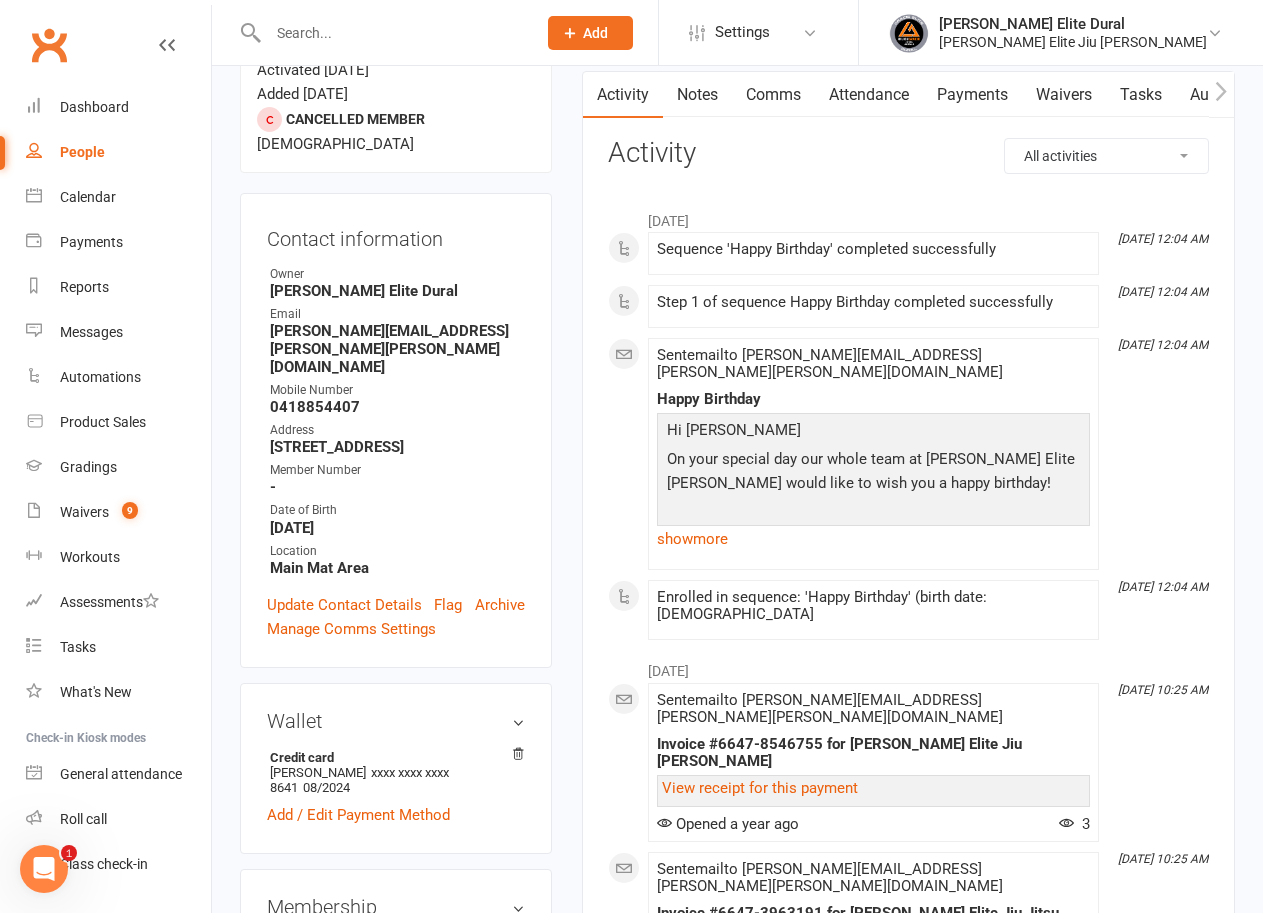 scroll, scrollTop: 0, scrollLeft: 0, axis: both 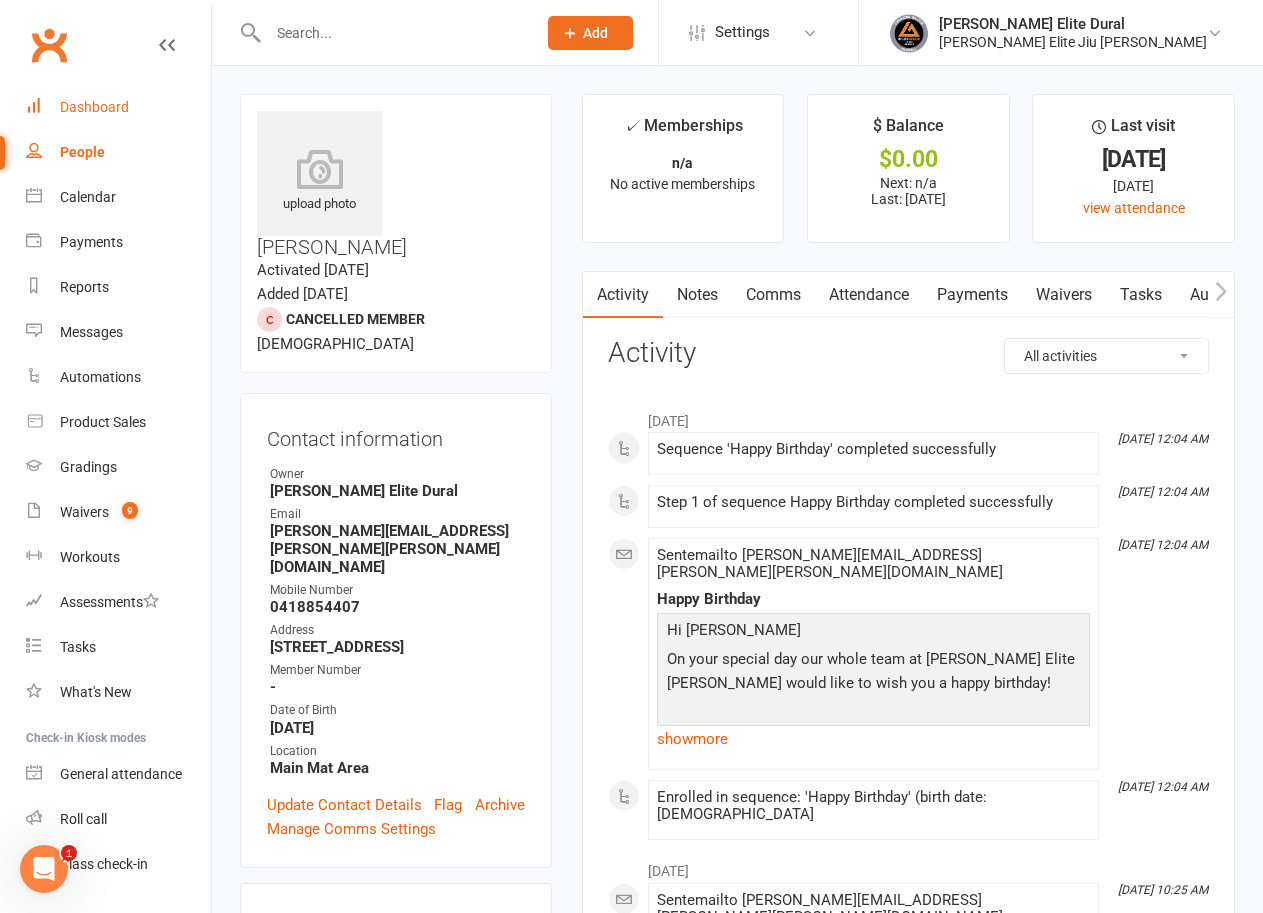 click on "Dashboard" at bounding box center [94, 107] 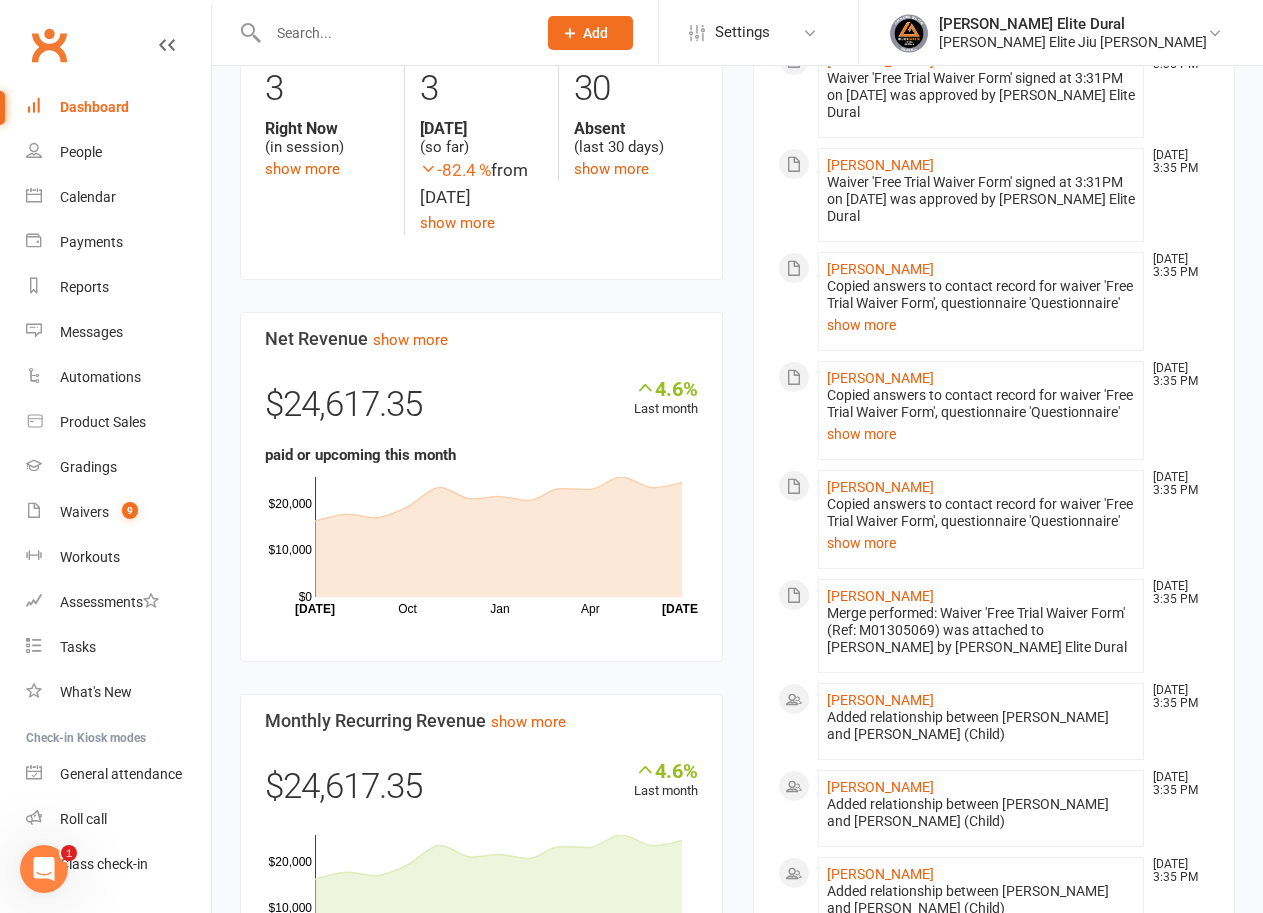 scroll, scrollTop: 600, scrollLeft: 0, axis: vertical 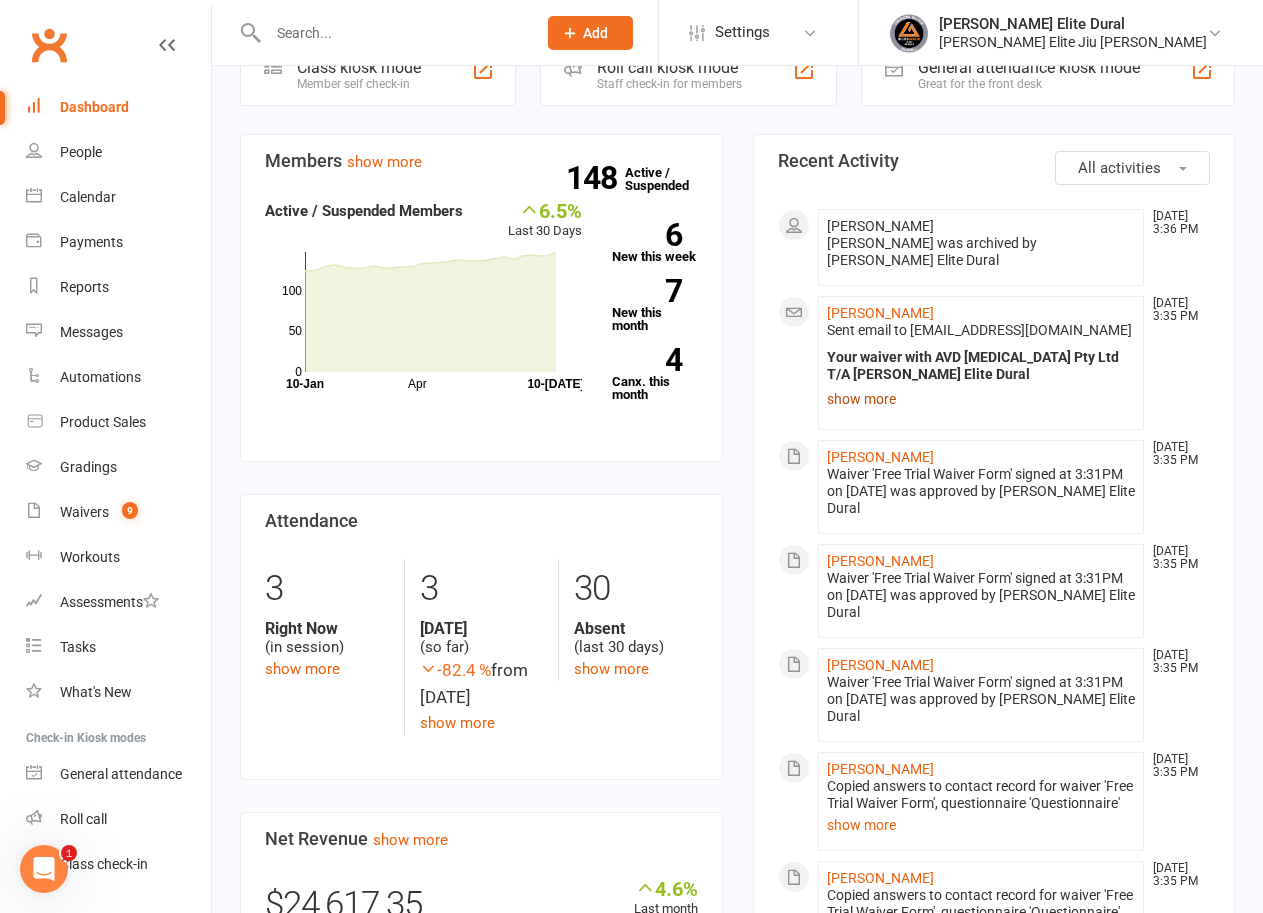 click on "show more" 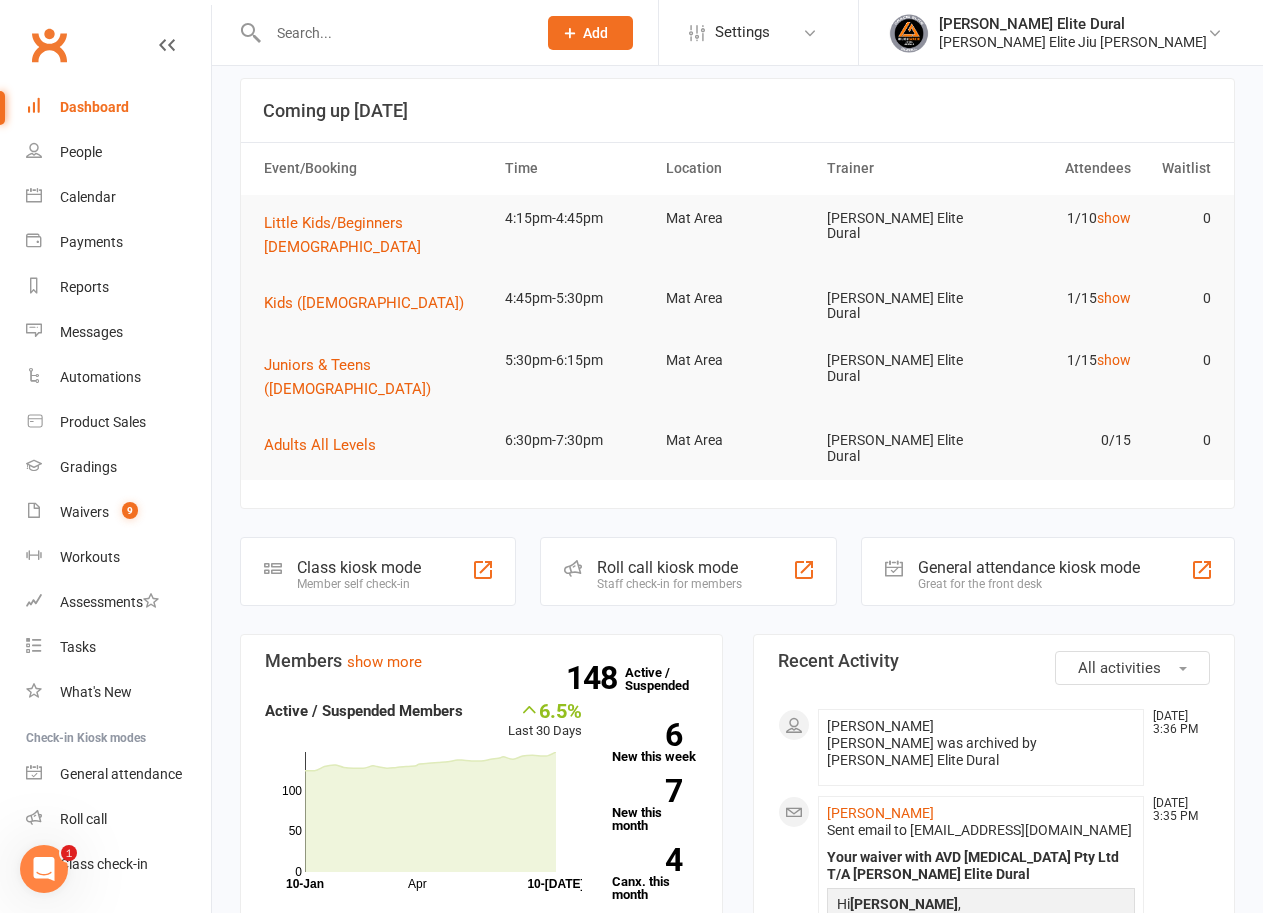 scroll, scrollTop: 0, scrollLeft: 0, axis: both 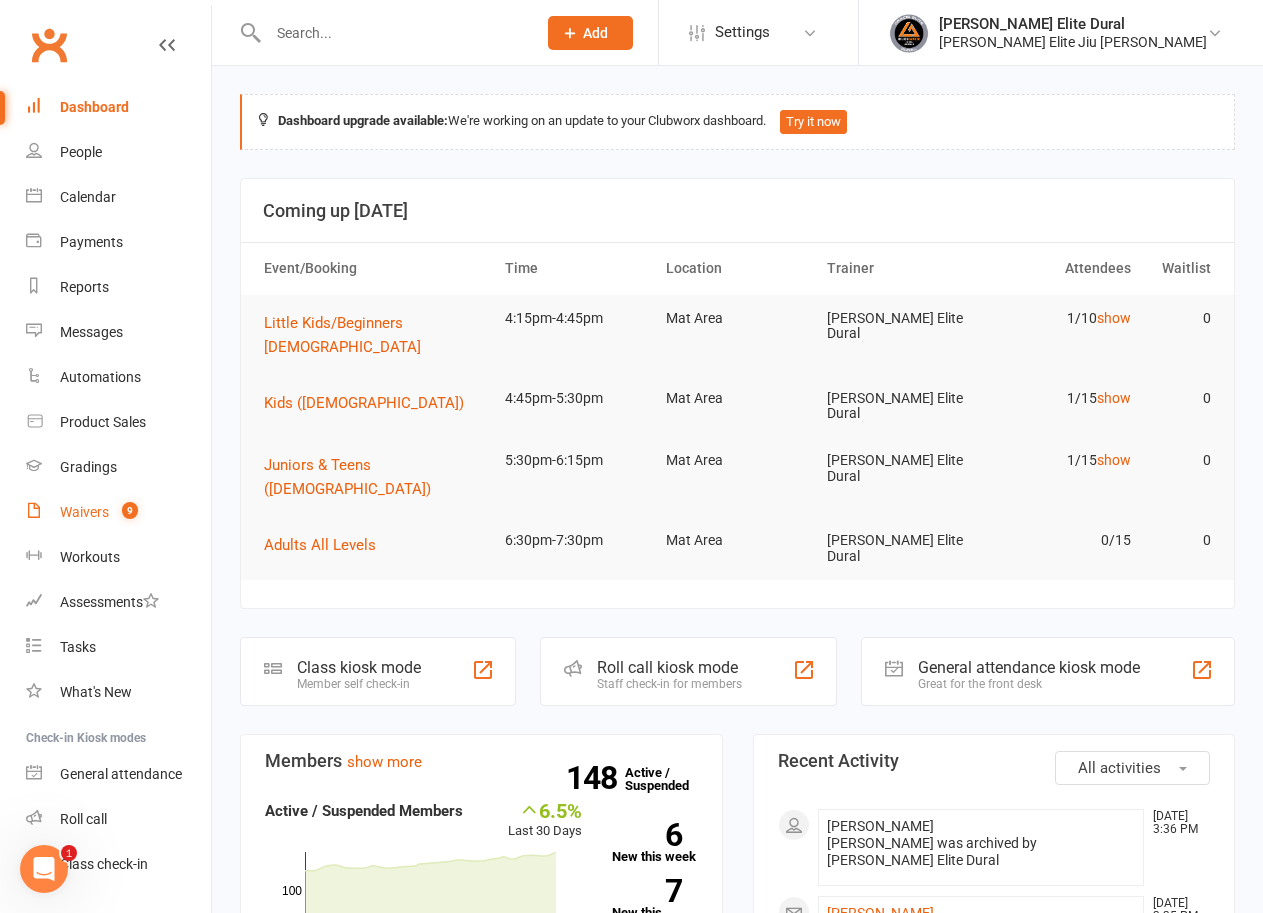 click on "Waivers" at bounding box center (84, 512) 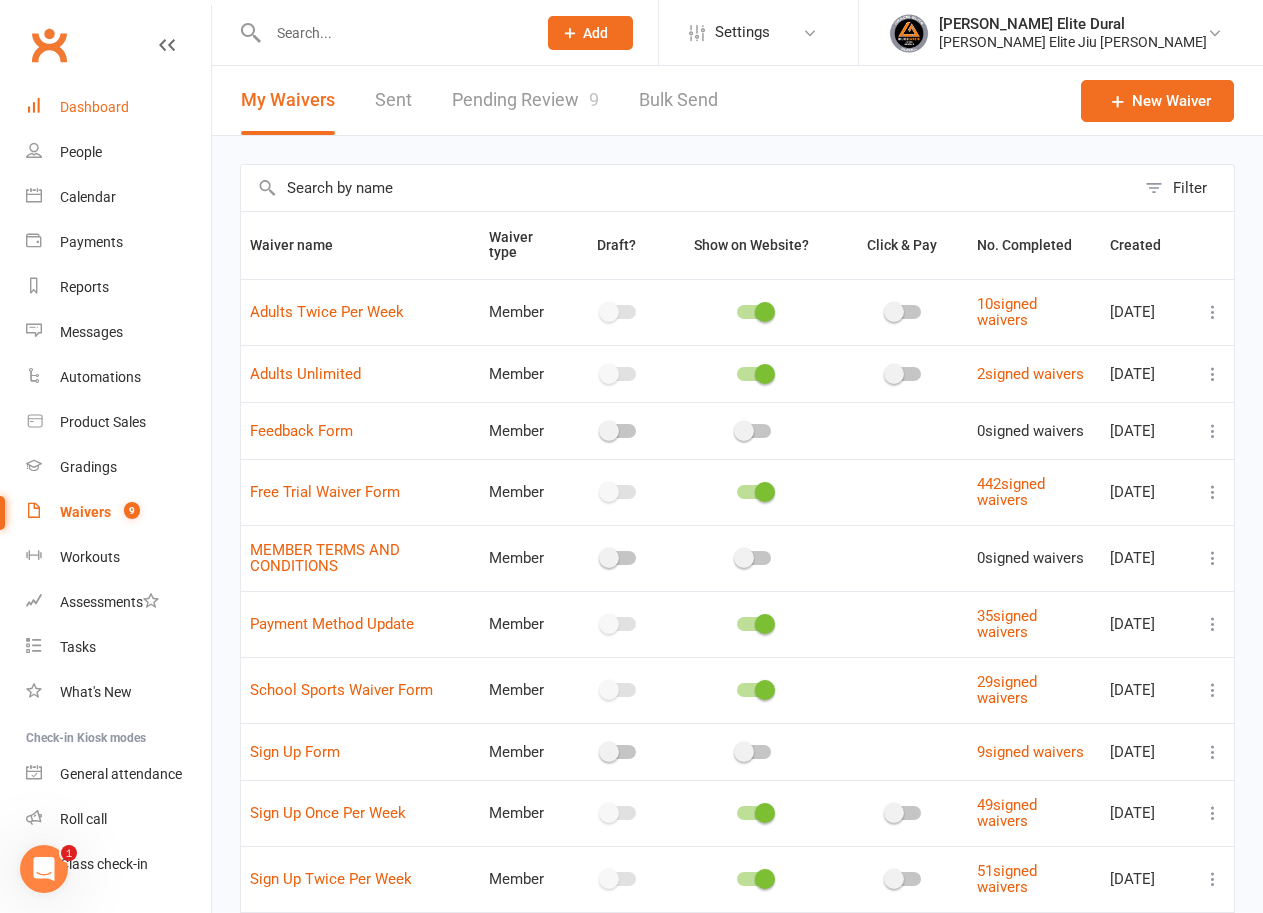 click on "Dashboard" at bounding box center [94, 107] 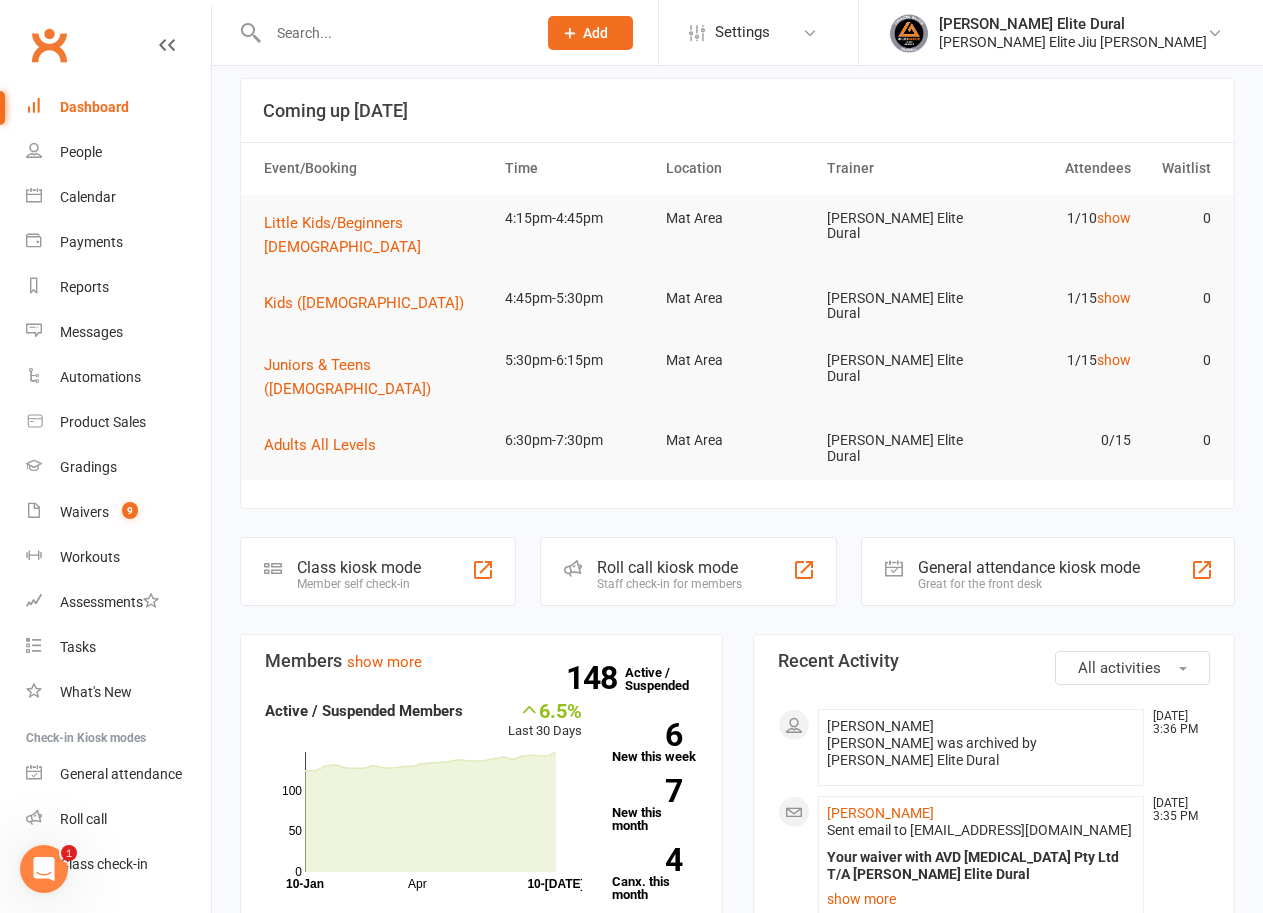scroll, scrollTop: 0, scrollLeft: 0, axis: both 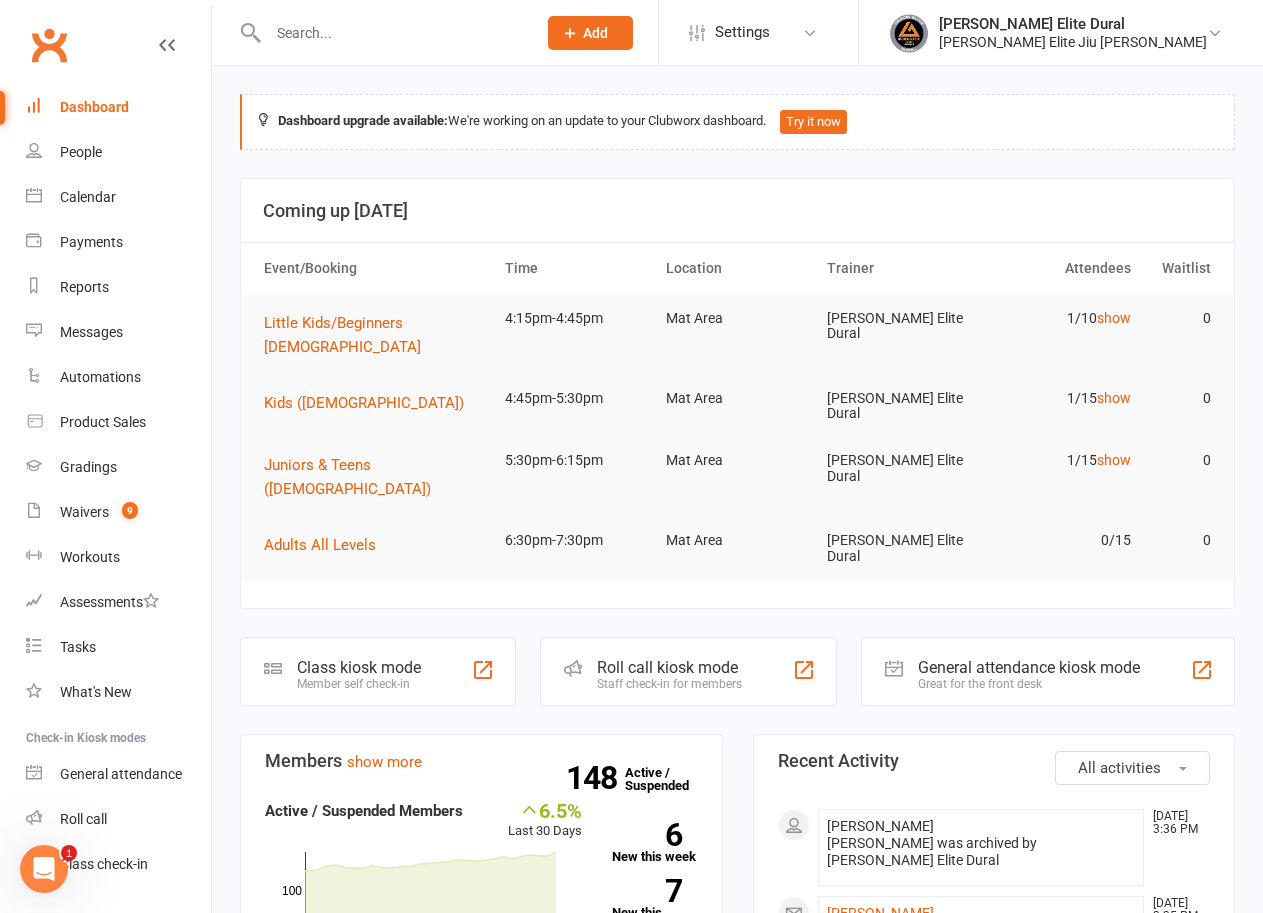 click at bounding box center (392, 33) 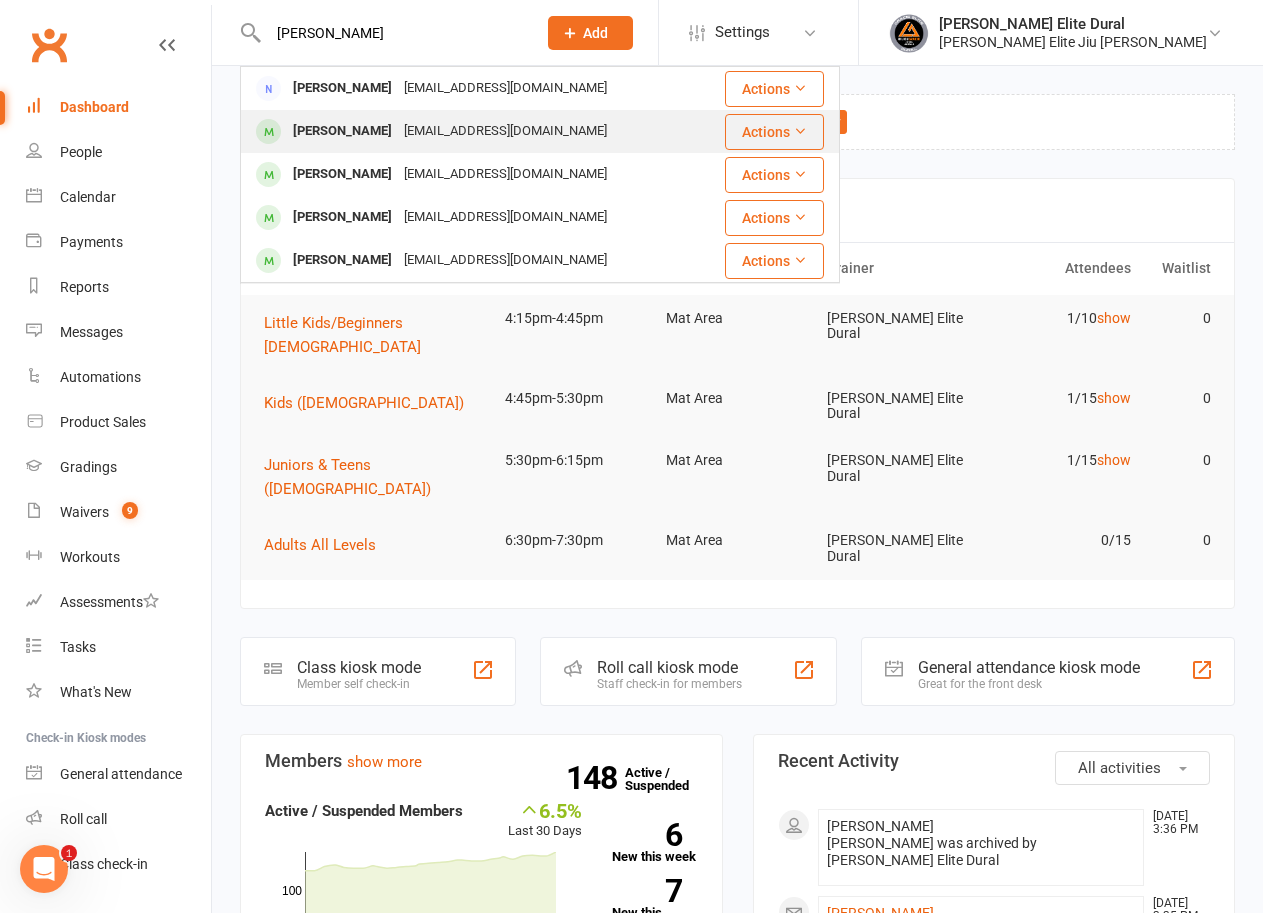 type on "mouss" 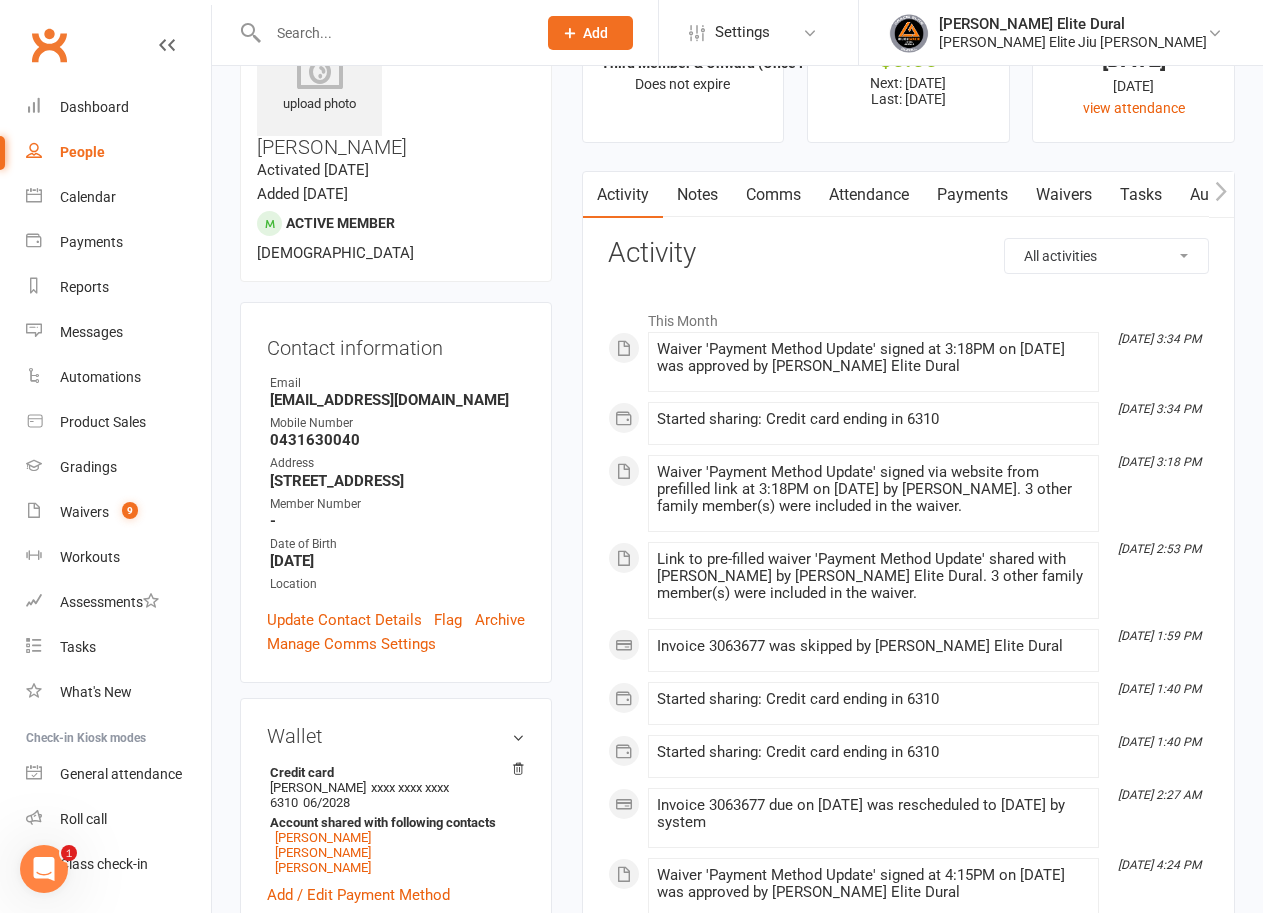 scroll, scrollTop: 0, scrollLeft: 0, axis: both 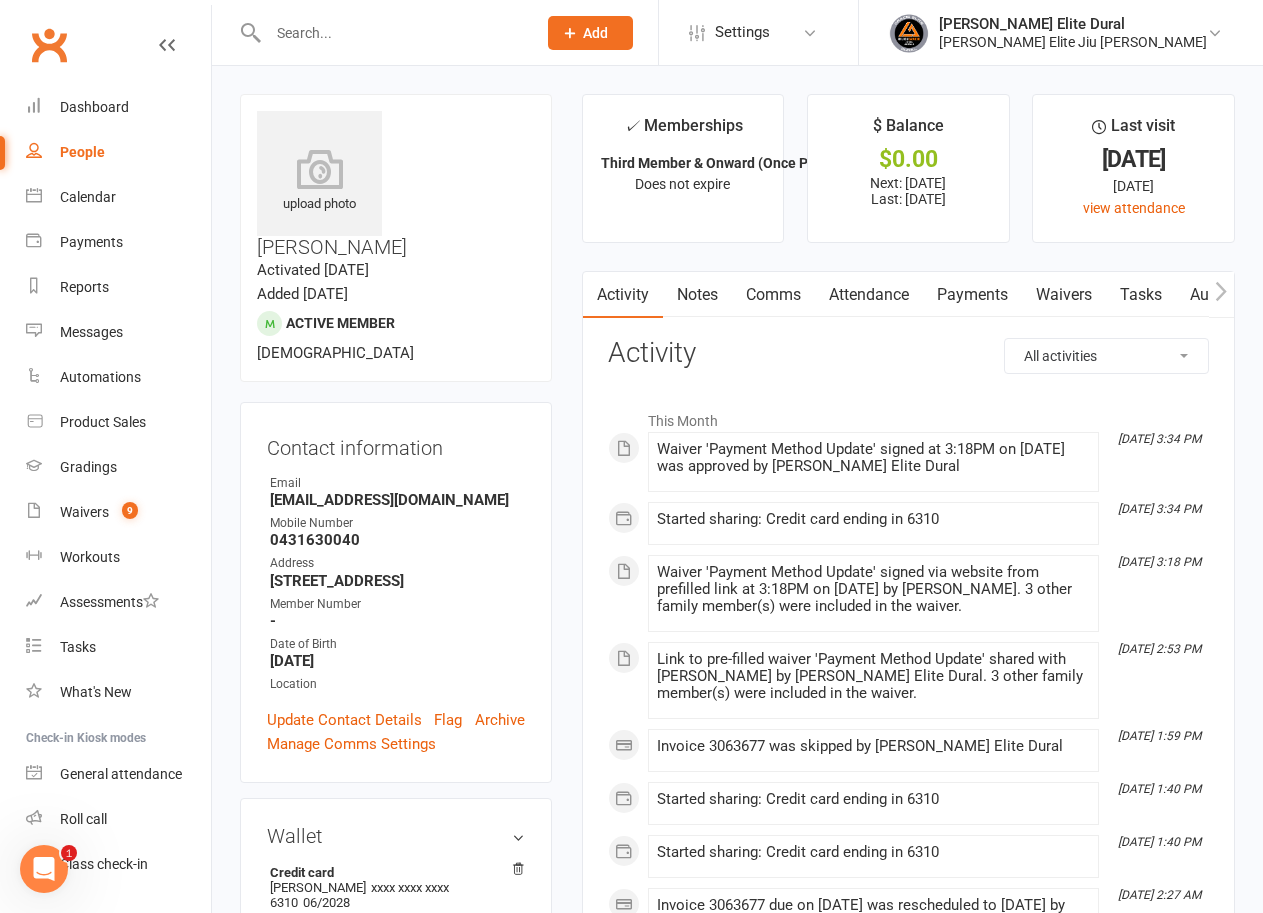 click on "Payments" at bounding box center (972, 295) 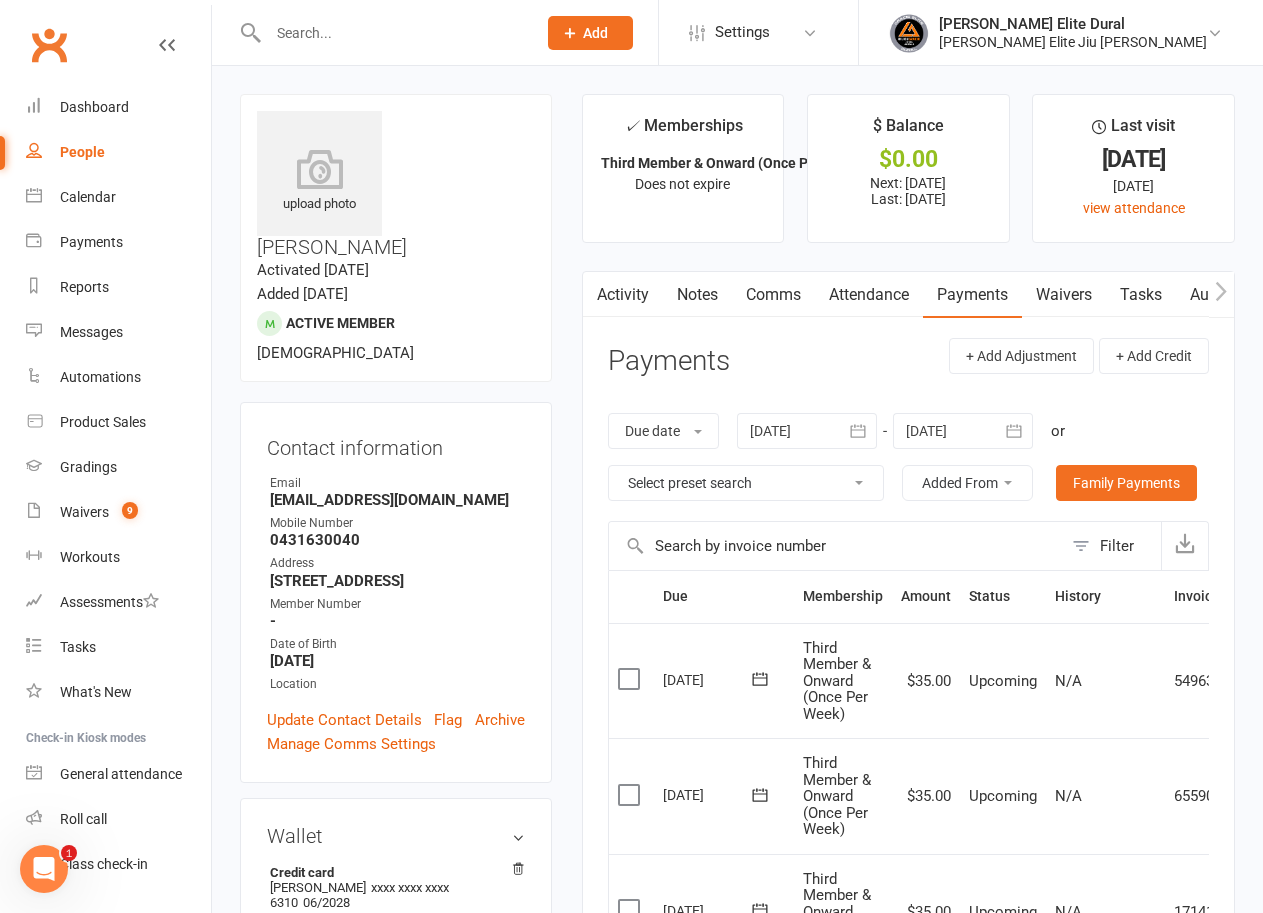 scroll, scrollTop: 600, scrollLeft: 0, axis: vertical 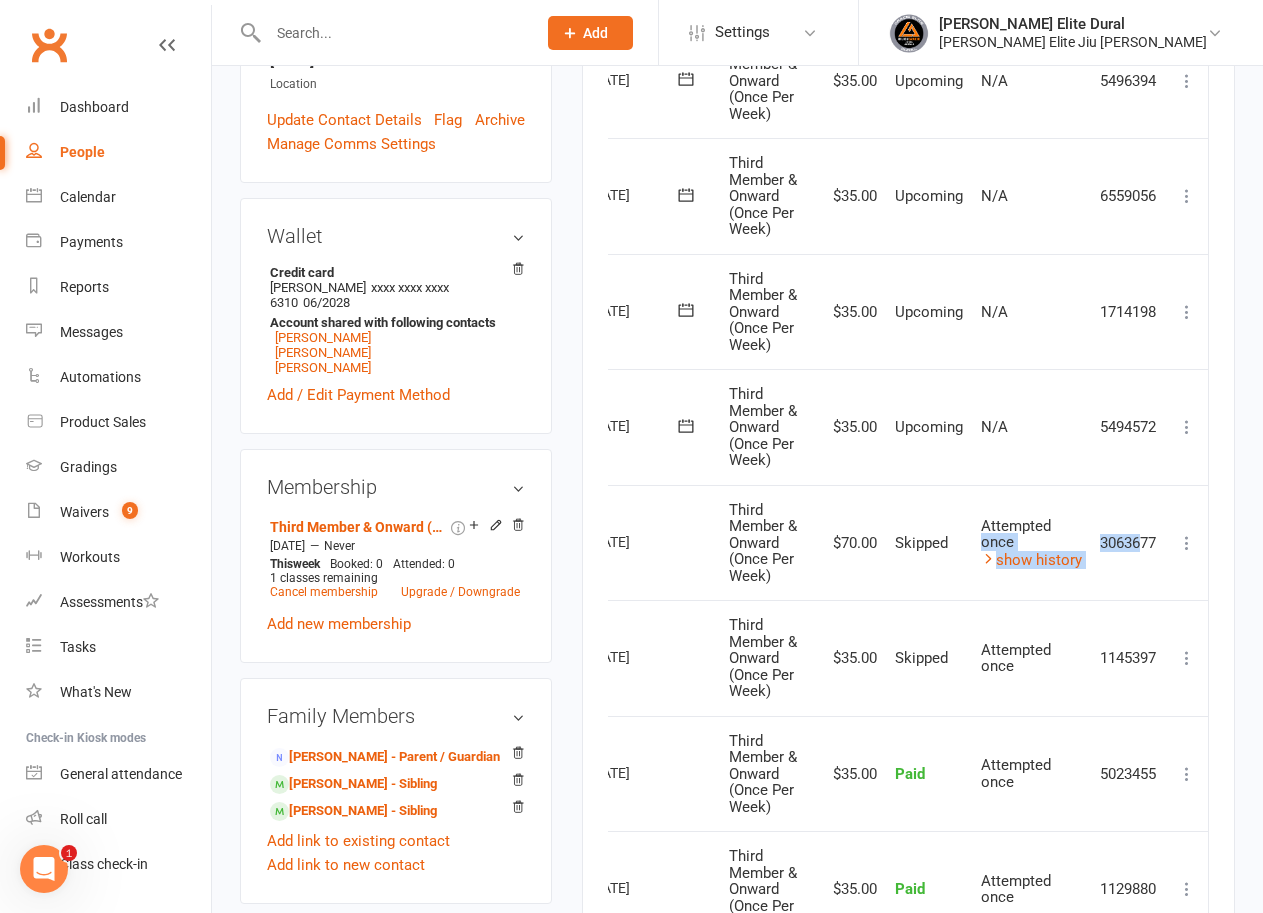 drag, startPoint x: 1163, startPoint y: 534, endPoint x: 1142, endPoint y: 540, distance: 21.84033 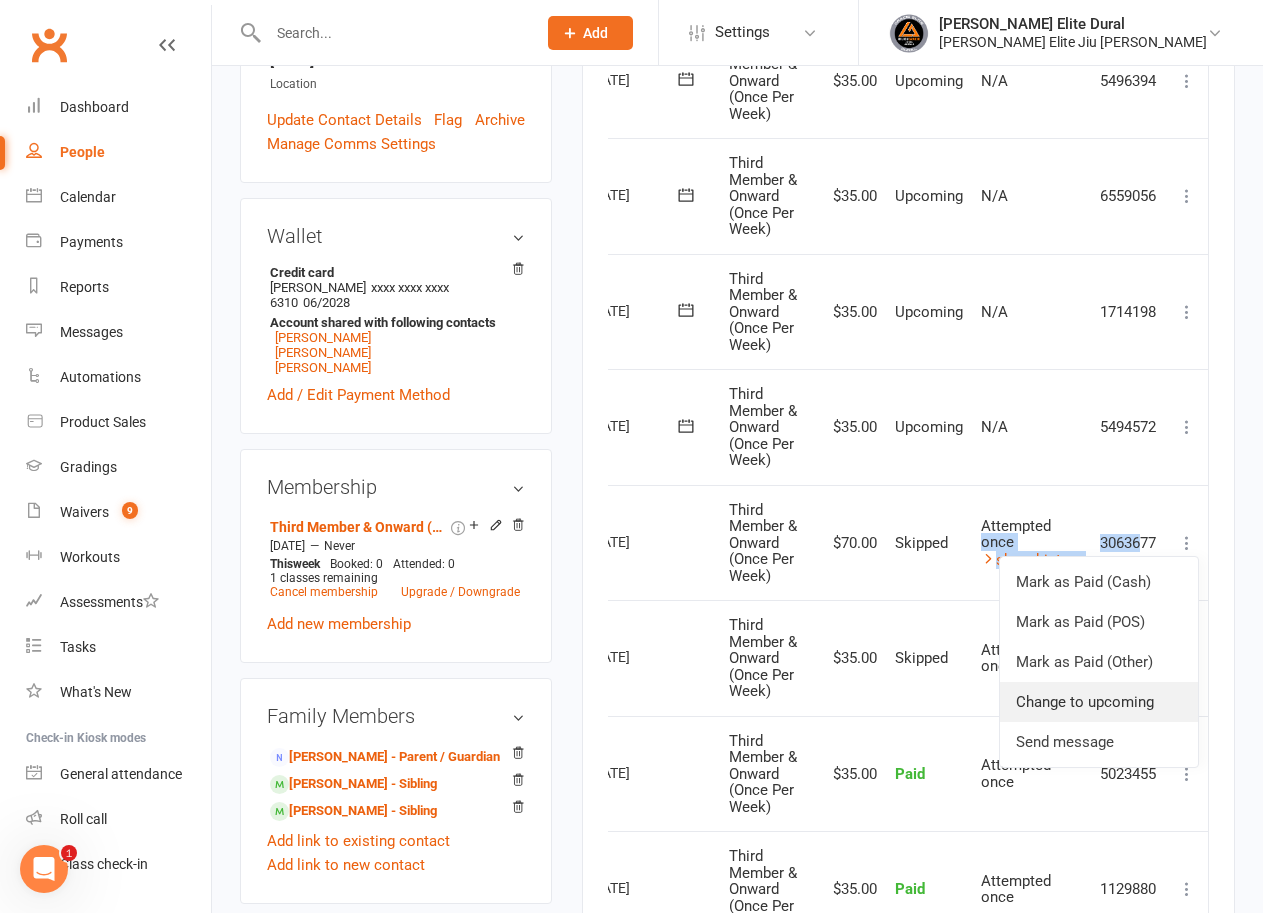 click on "Change to upcoming" at bounding box center [1099, 702] 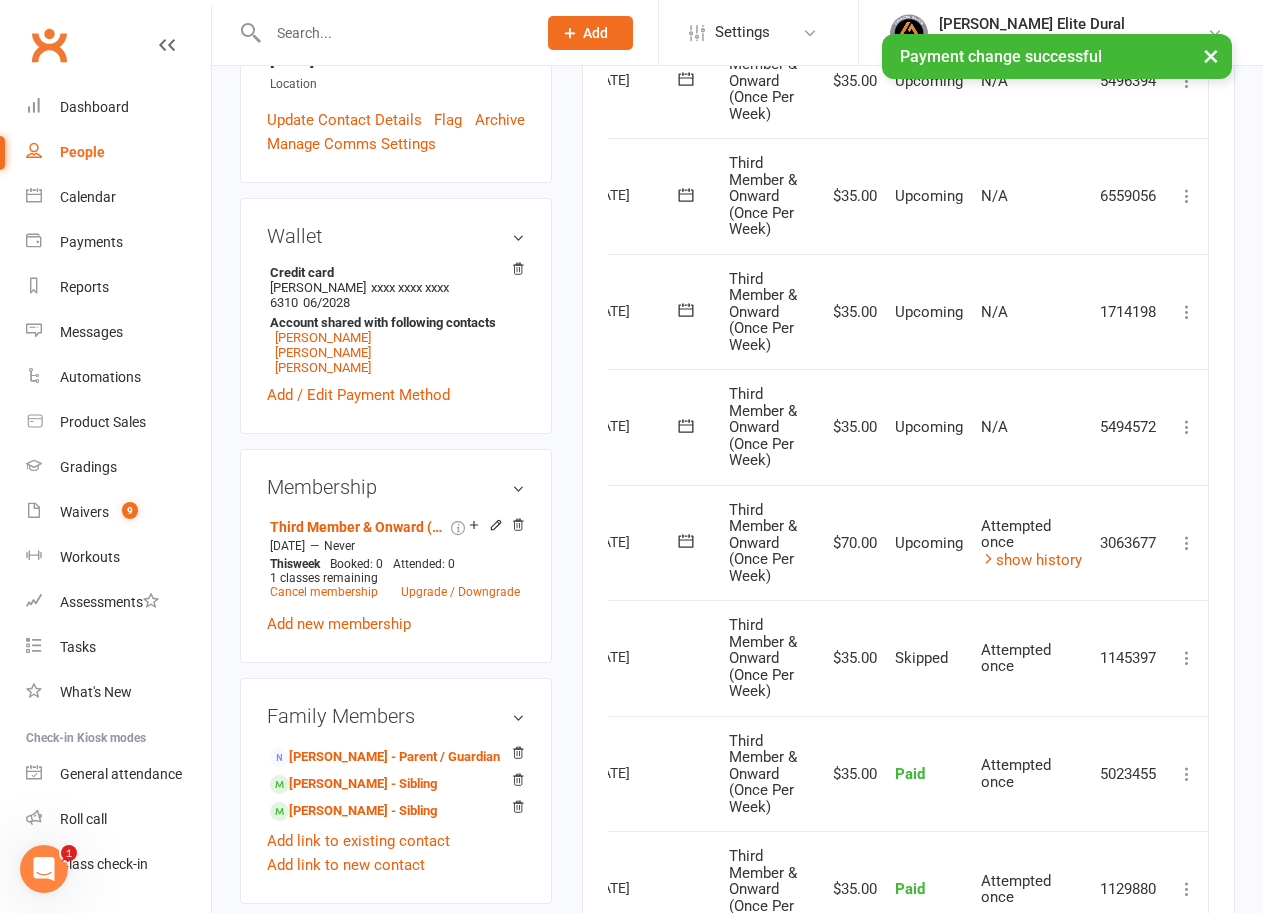click 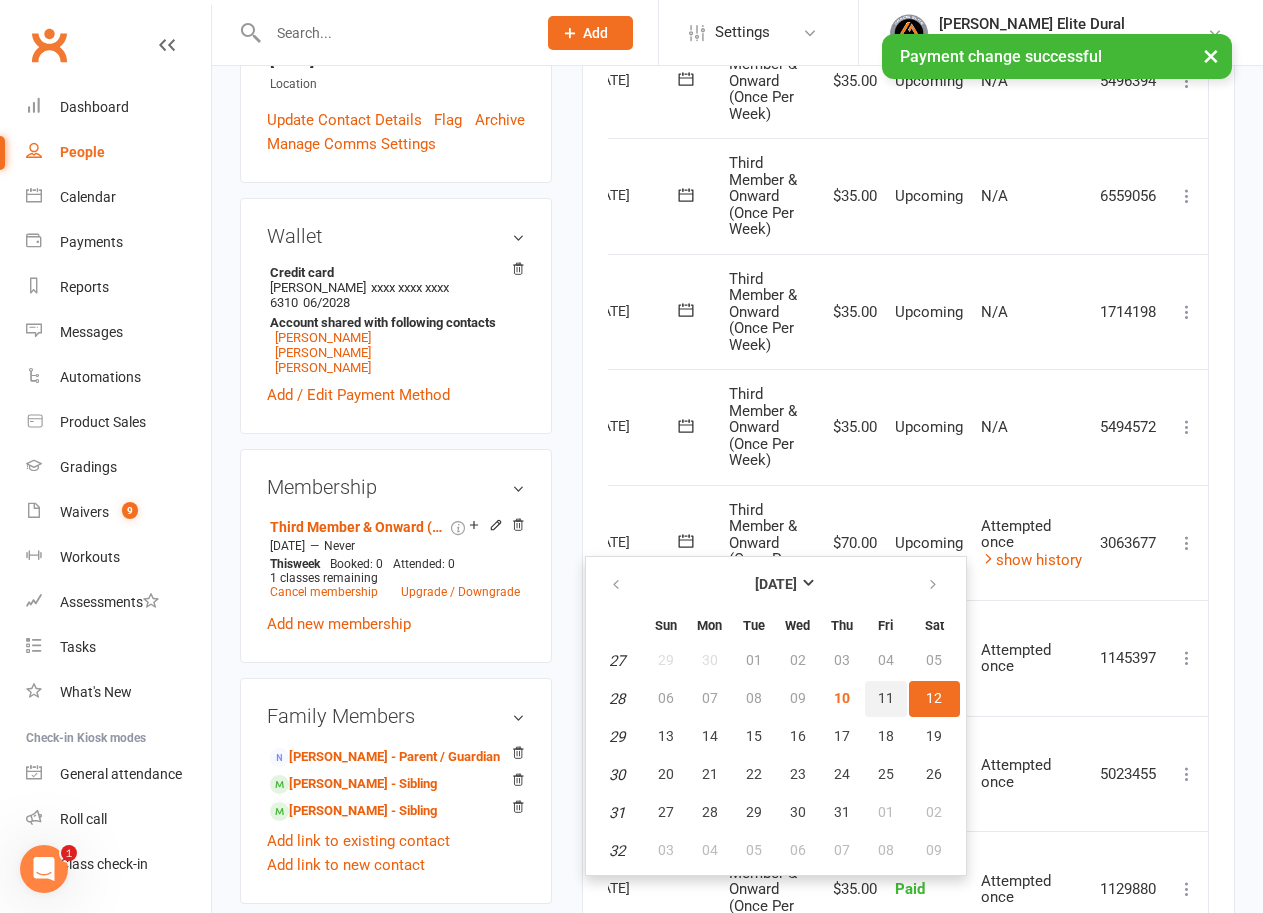click on "11" at bounding box center [886, 698] 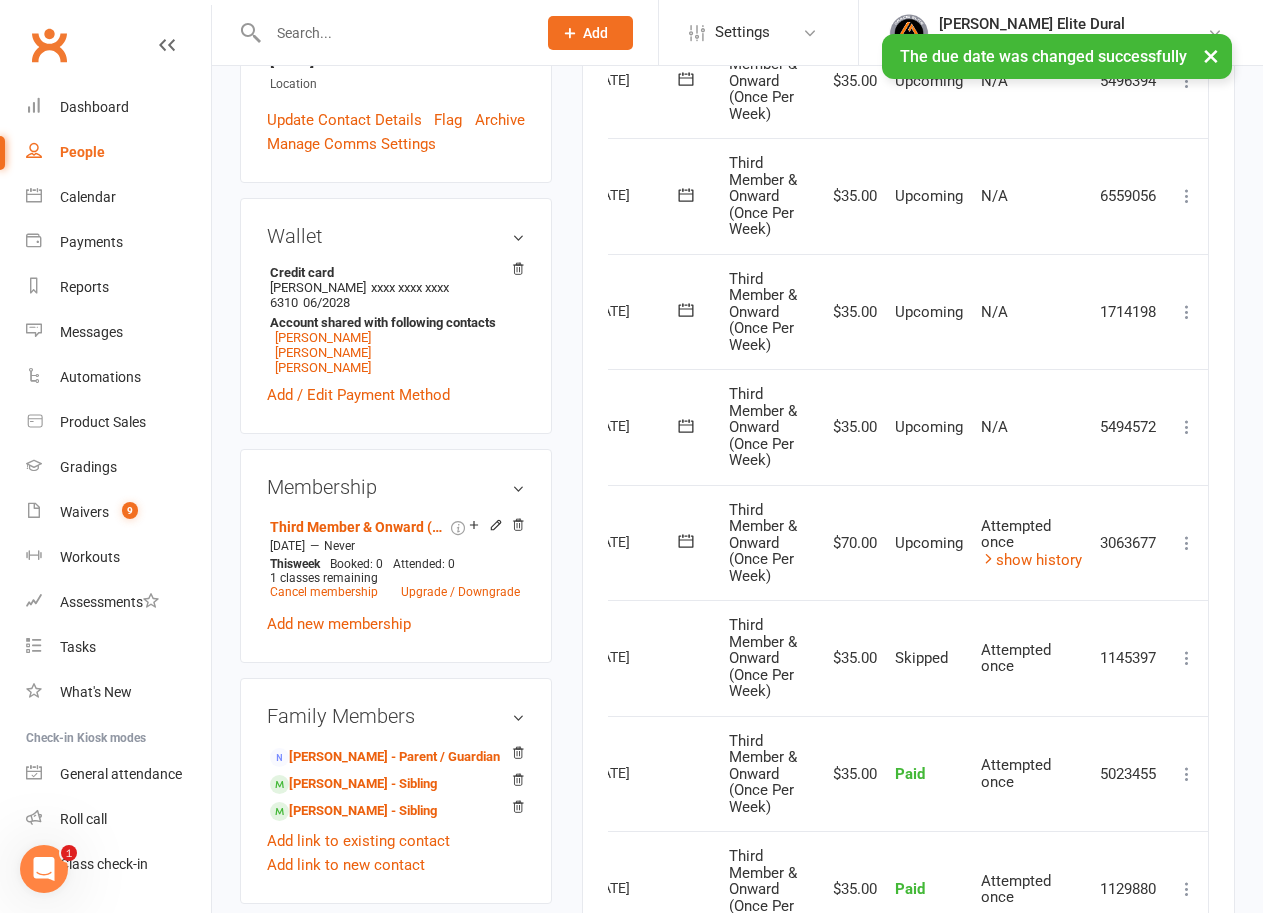 scroll, scrollTop: 0, scrollLeft: 0, axis: both 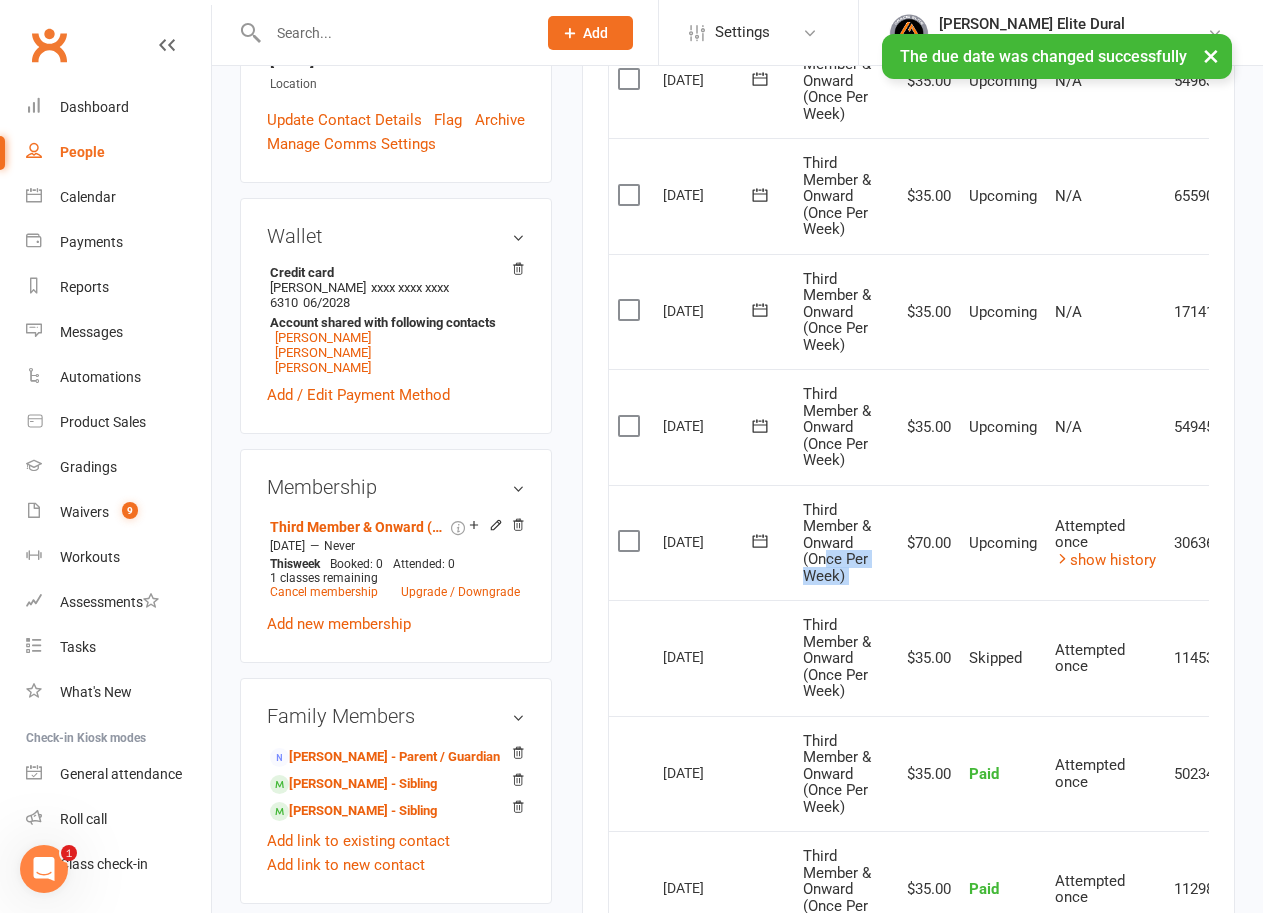 click on "Select this 11 Jul 2025
Rhys Moussa
Third Member & Onward (Once Per Week) $70.00 Upcoming Attempted once  show history 3063677 Mark as Paid (Cash)  Mark as Paid (POS)  Mark as Paid (Other)  Skip  Change amount  Apply credit  Bulk reschedule from this date  More Info Send message" at bounding box center (945, 543) 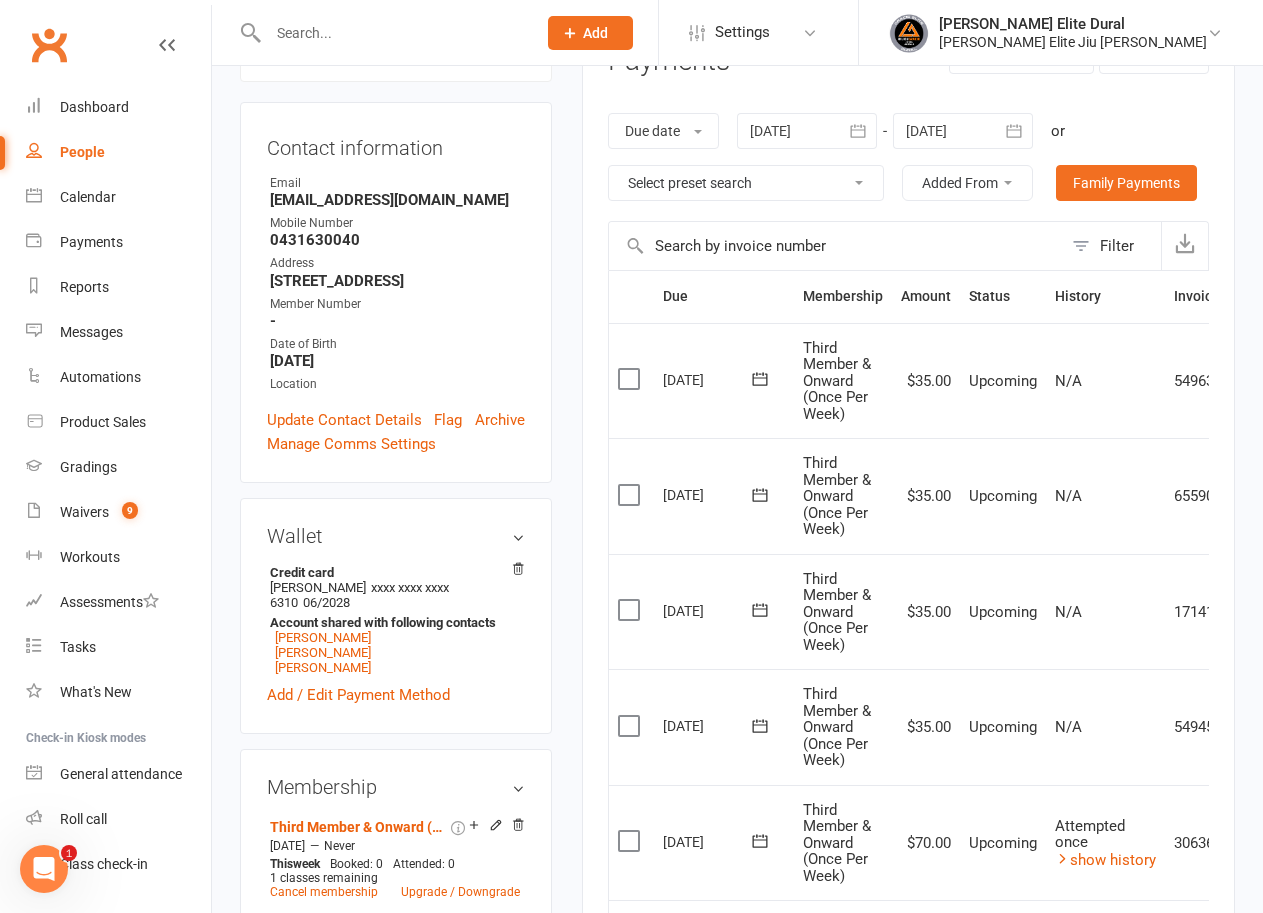 scroll, scrollTop: 400, scrollLeft: 0, axis: vertical 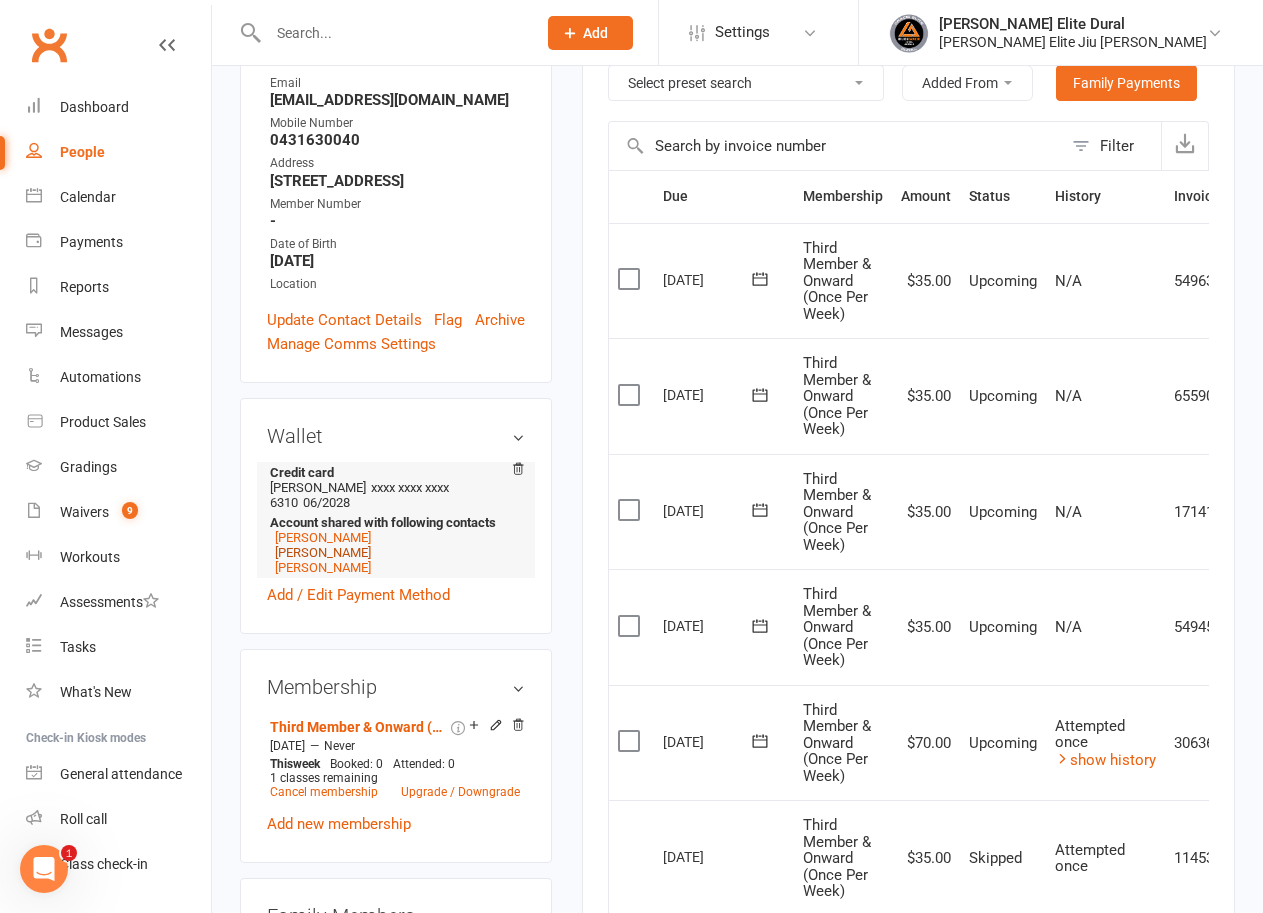 click on "[PERSON_NAME]" at bounding box center [323, 552] 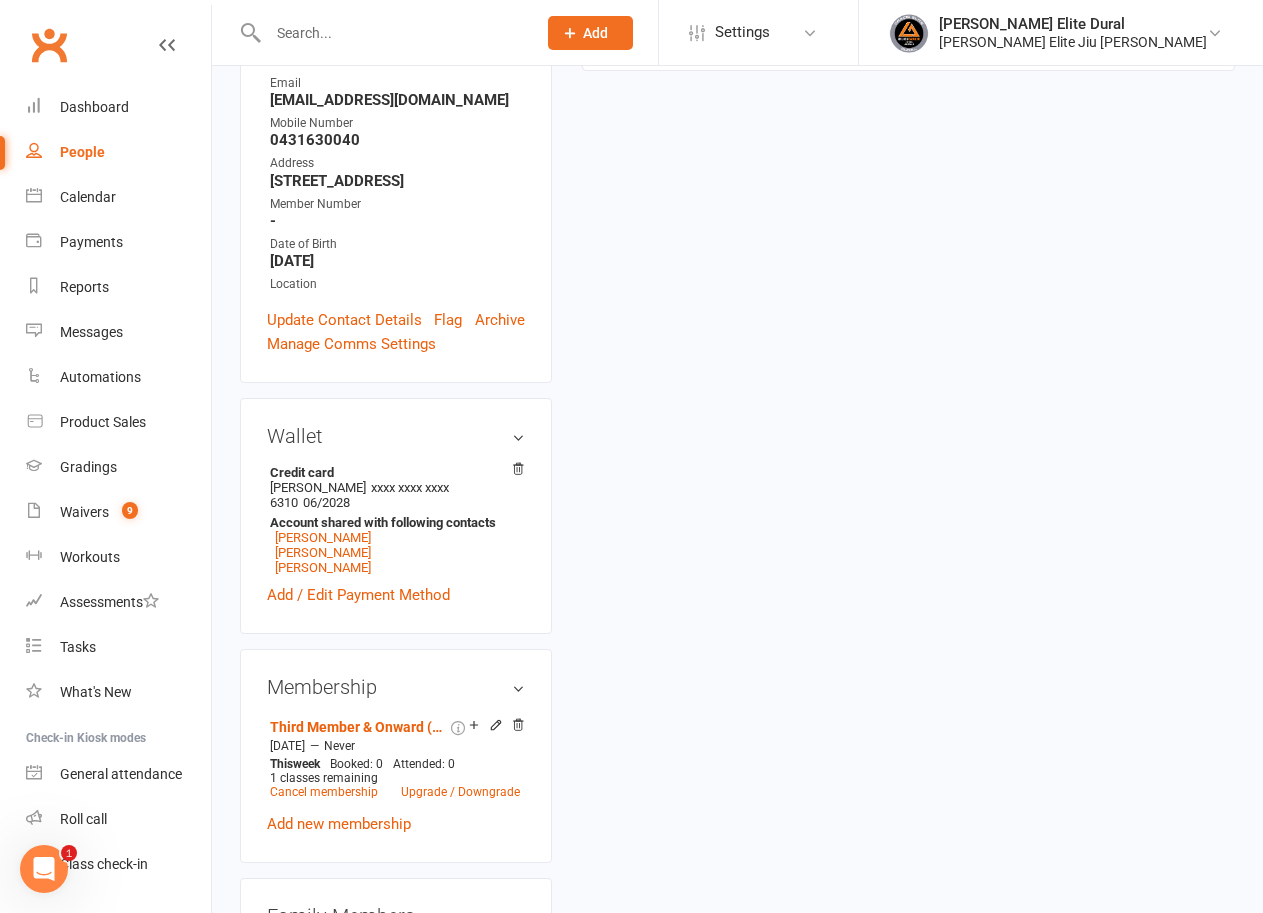 scroll, scrollTop: 0, scrollLeft: 0, axis: both 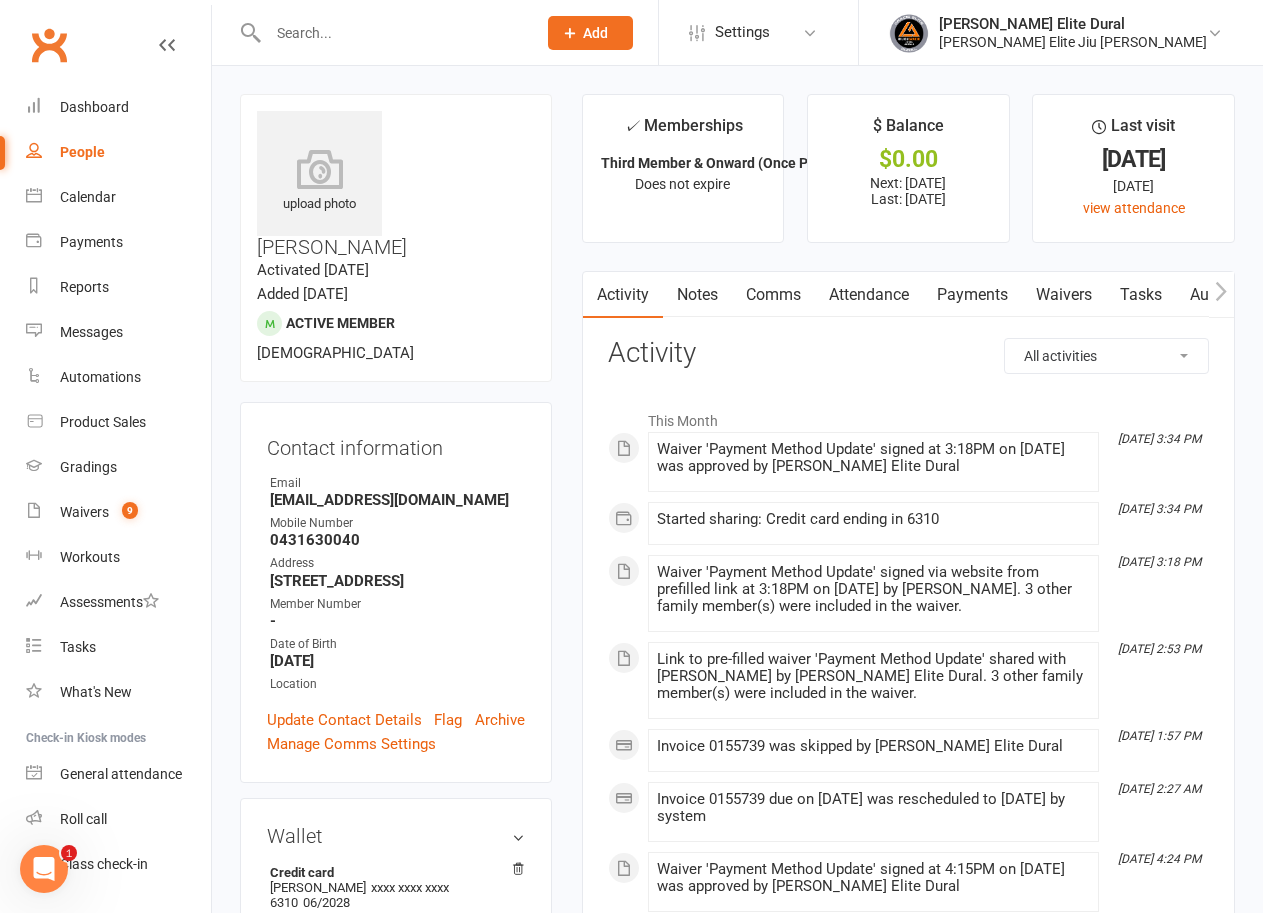 click on "Payments" at bounding box center (972, 295) 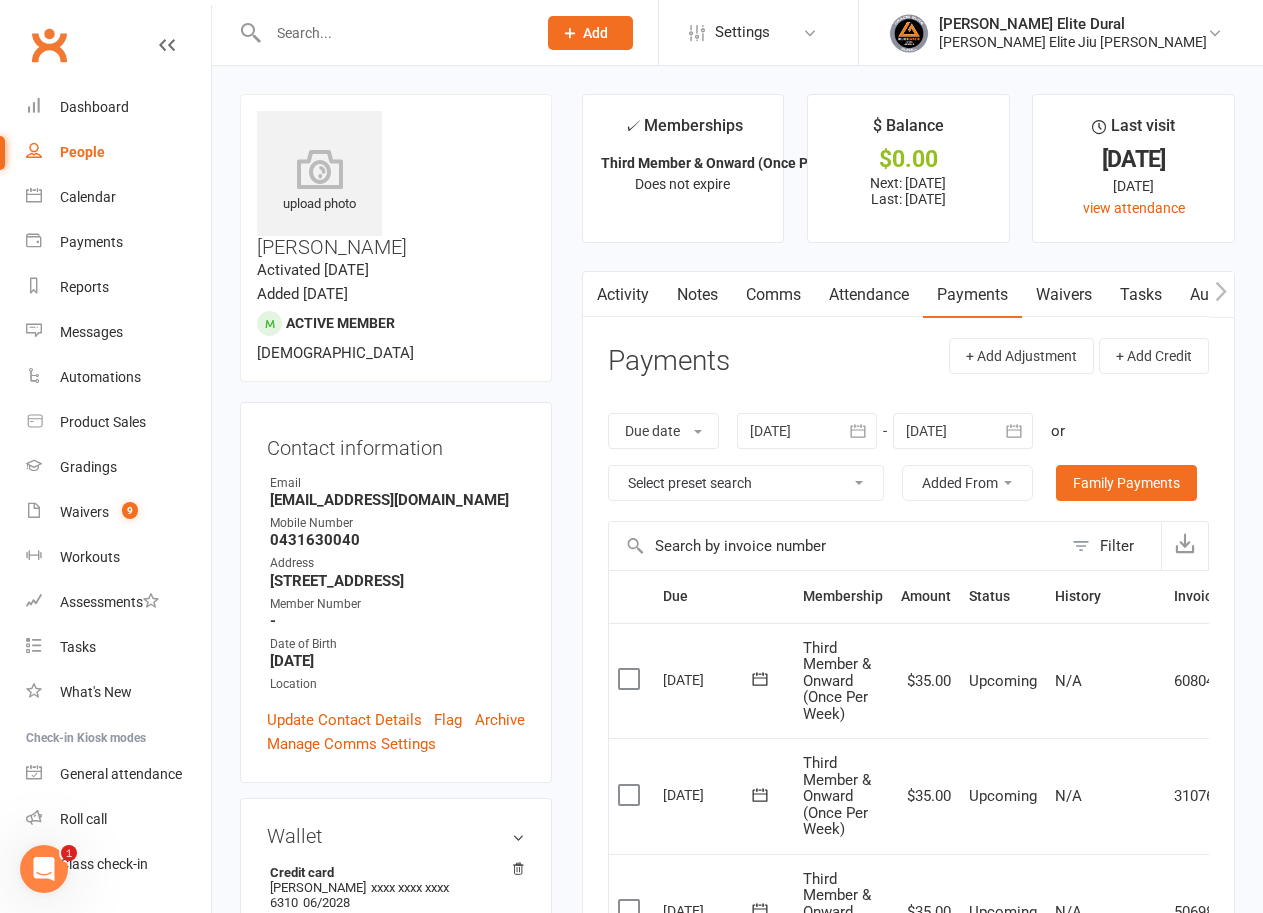 scroll, scrollTop: 600, scrollLeft: 0, axis: vertical 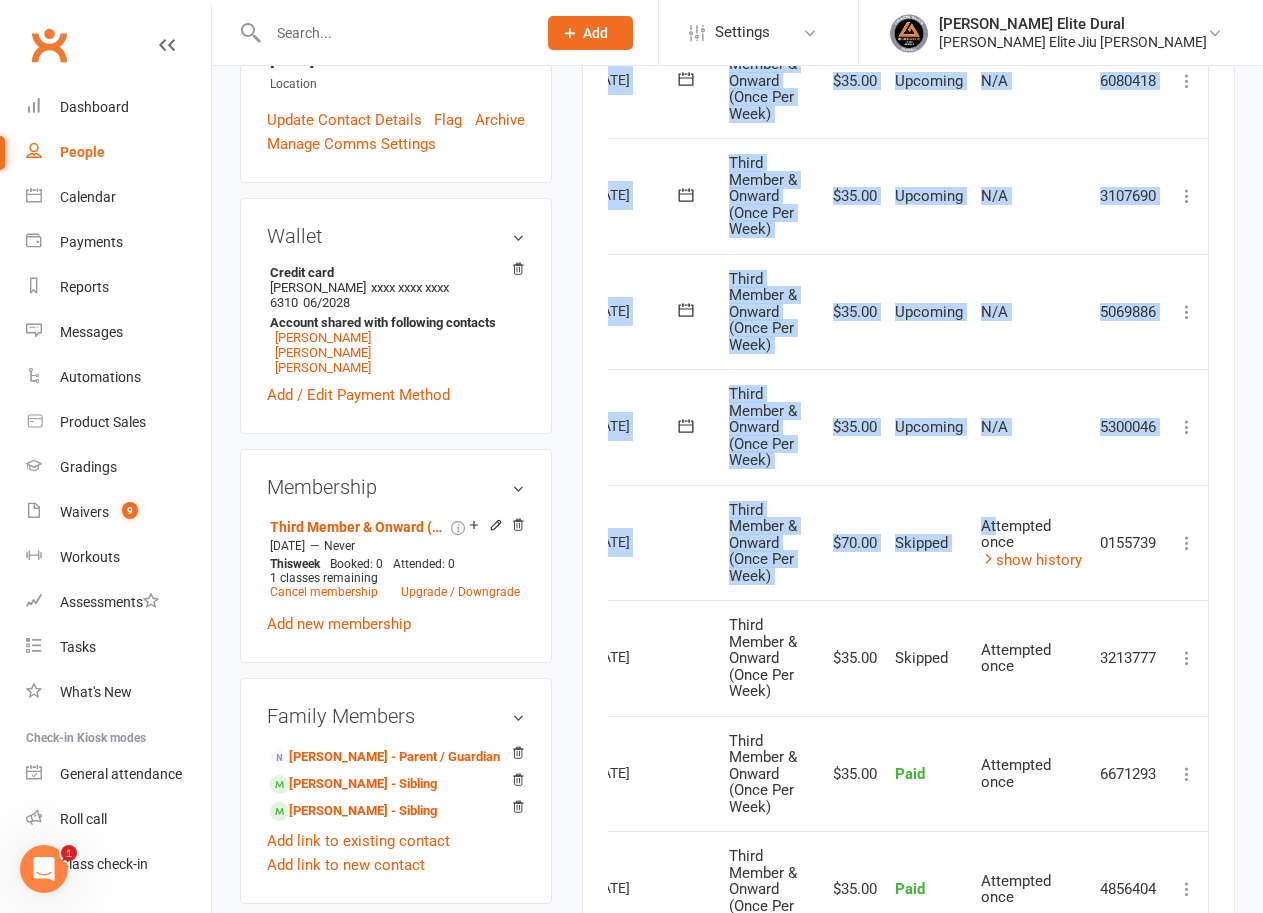 drag, startPoint x: 1069, startPoint y: 534, endPoint x: 1279, endPoint y: 548, distance: 210.46616 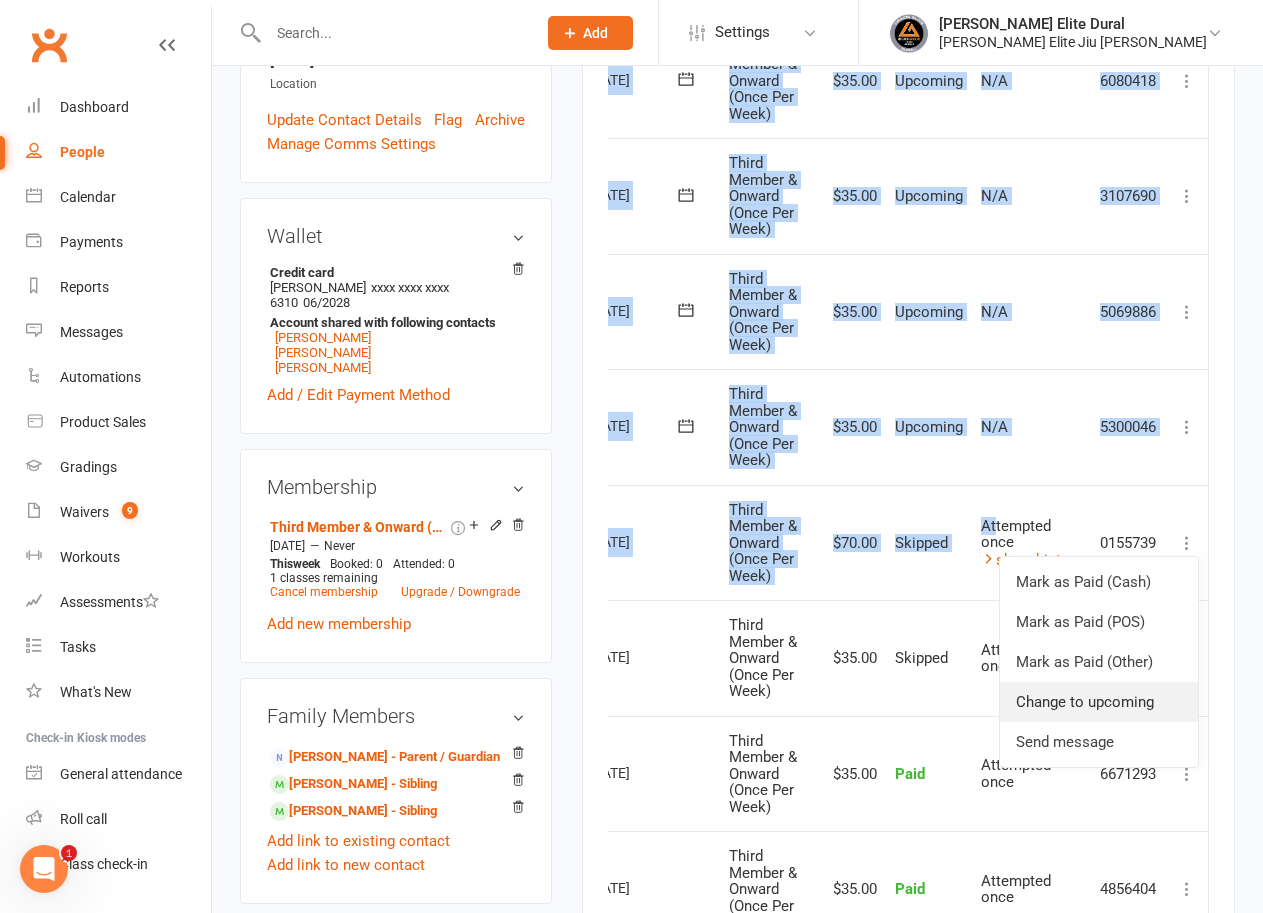 click on "Change to upcoming" at bounding box center [1099, 702] 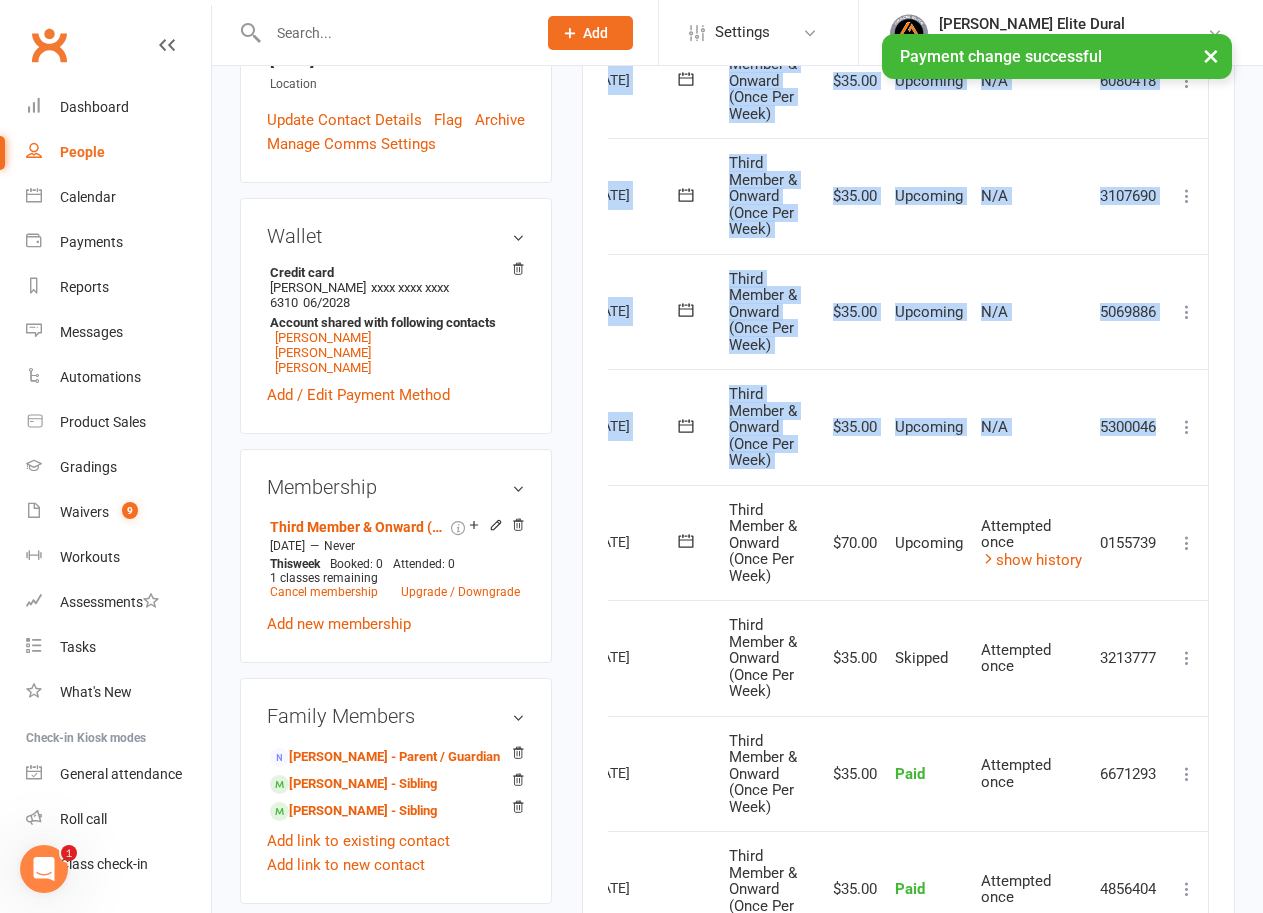 click 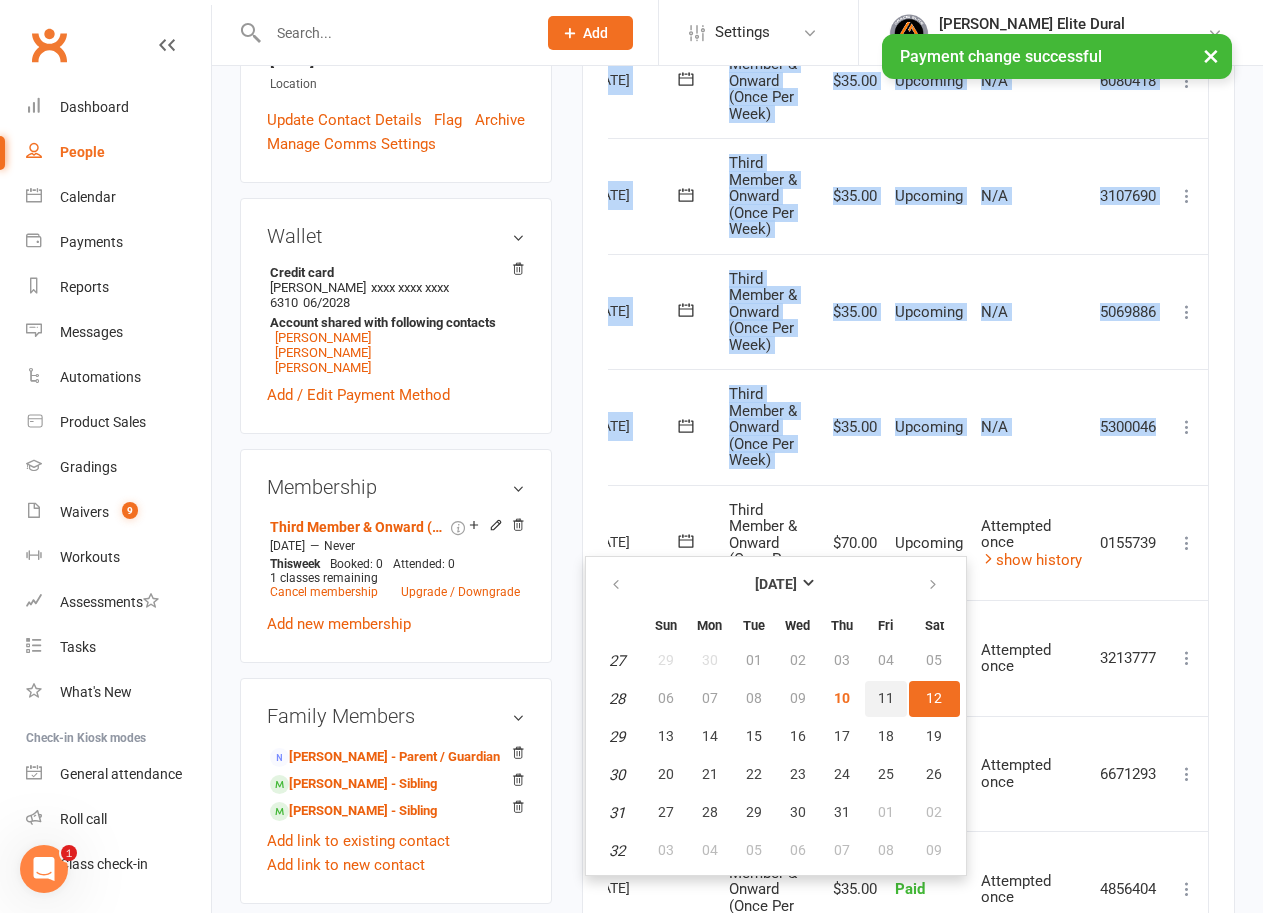 click on "11" at bounding box center [886, 699] 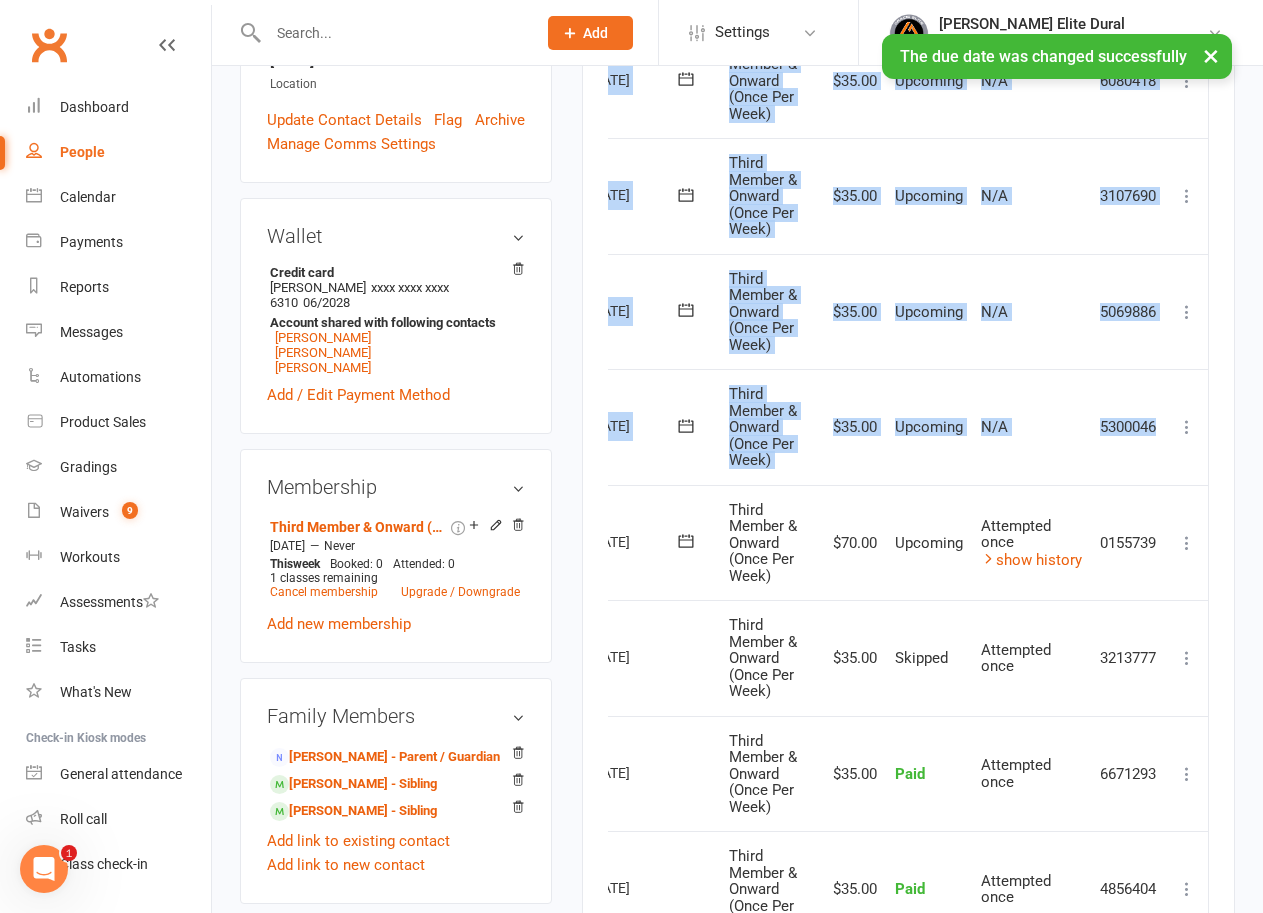 click on "Third Member & Onward (Once Per Week)" at bounding box center (769, 543) 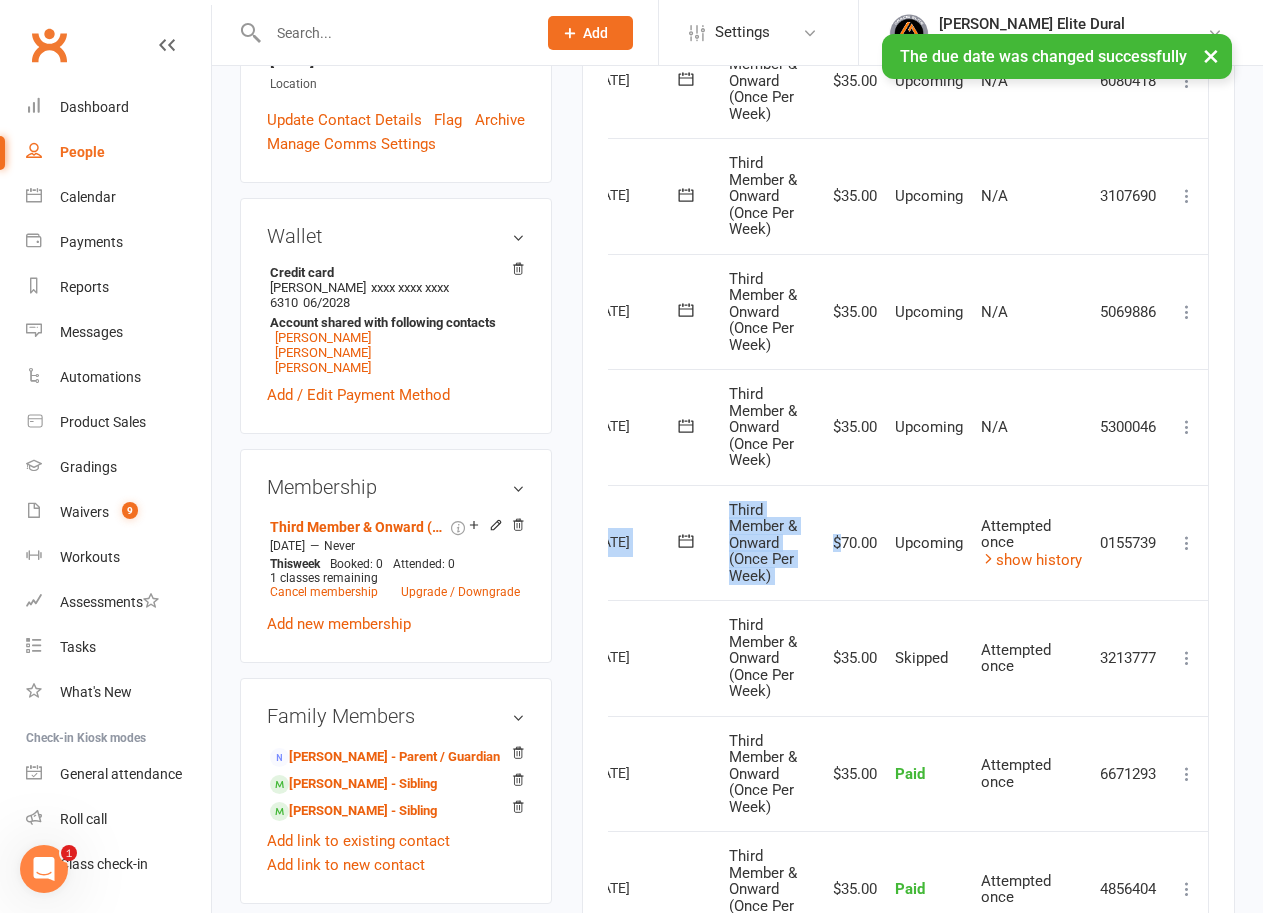 scroll, scrollTop: 0, scrollLeft: 0, axis: both 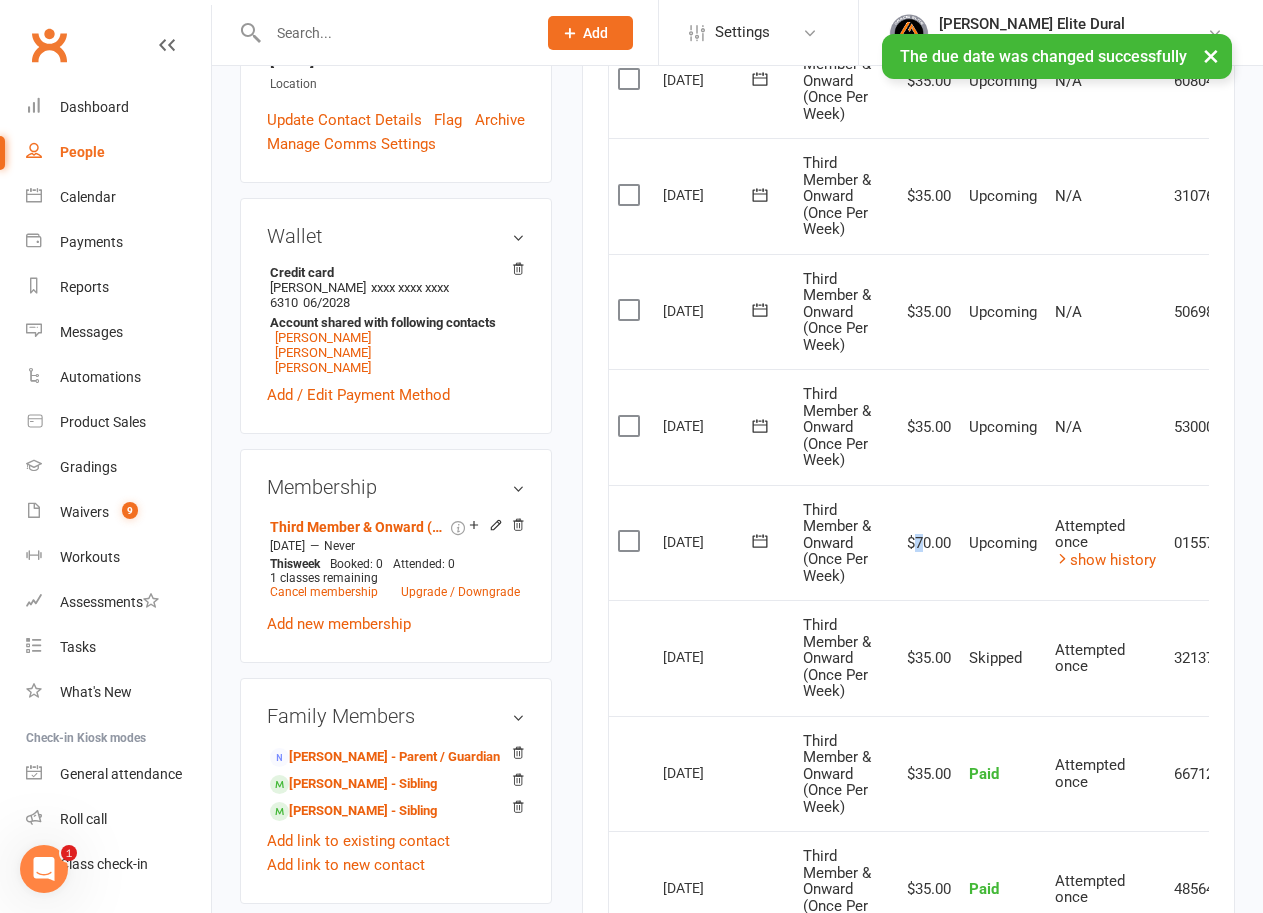 drag, startPoint x: 838, startPoint y: 581, endPoint x: 924, endPoint y: 568, distance: 86.977005 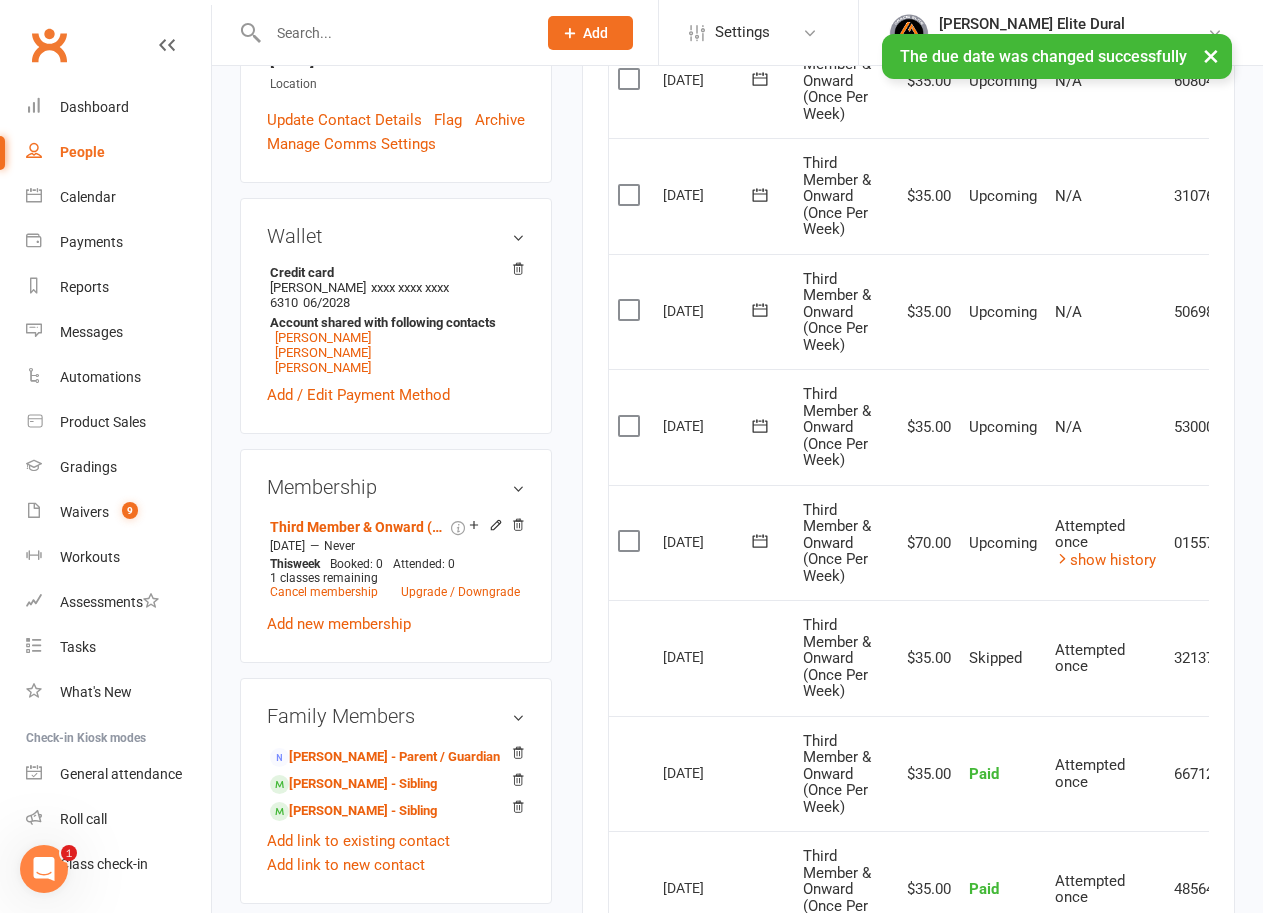 click on "$70.00" at bounding box center [926, 543] 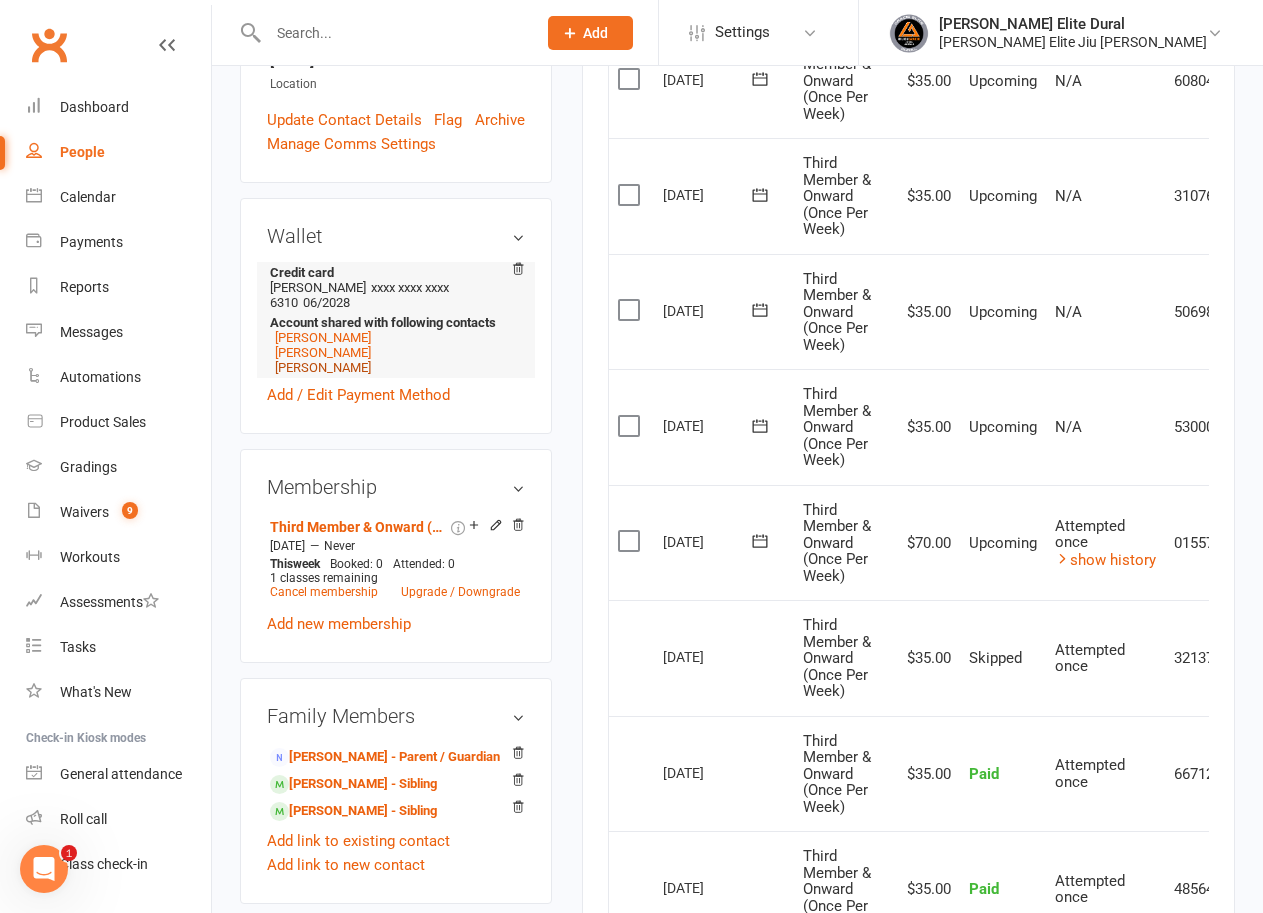click on "[PERSON_NAME]" at bounding box center [323, 367] 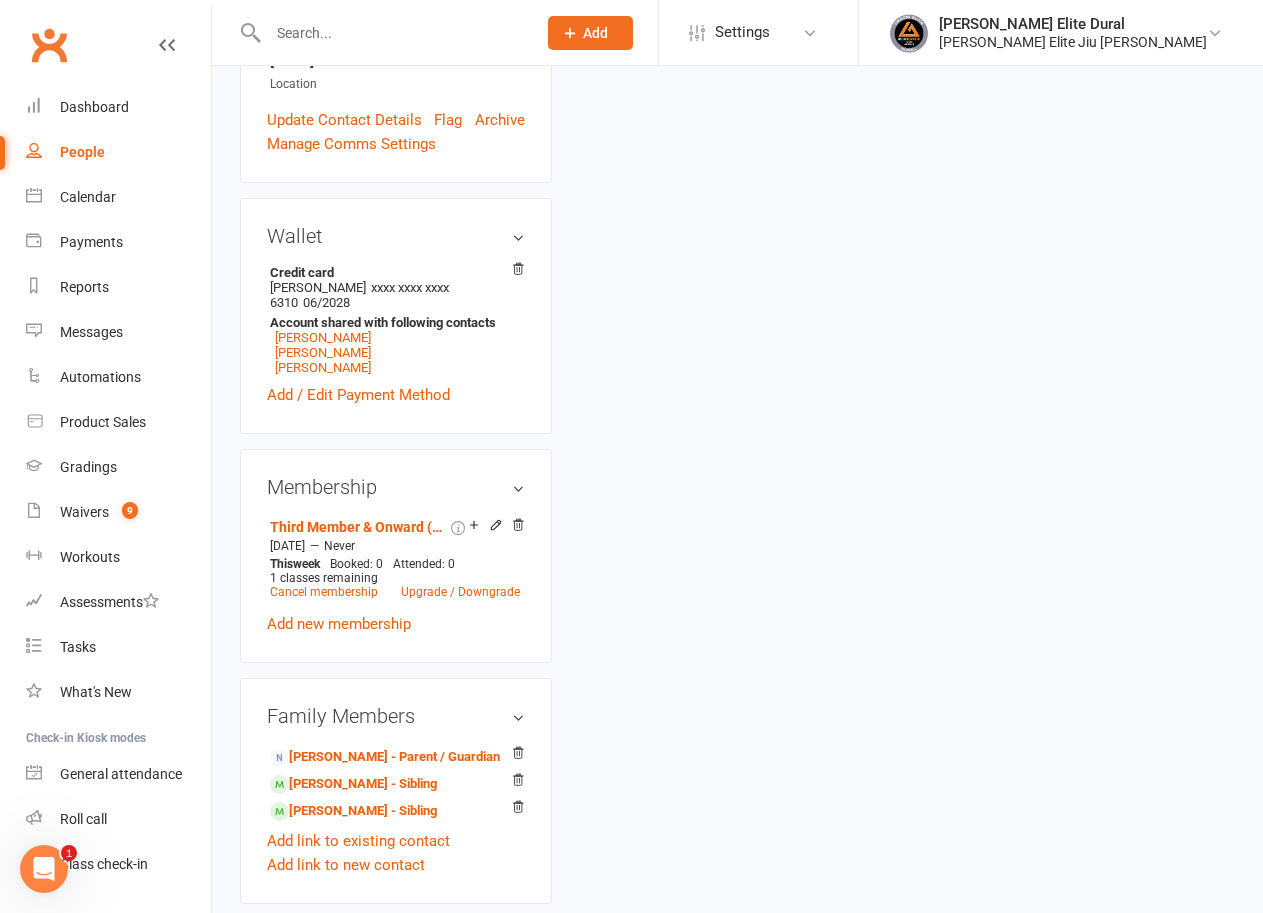scroll, scrollTop: 0, scrollLeft: 0, axis: both 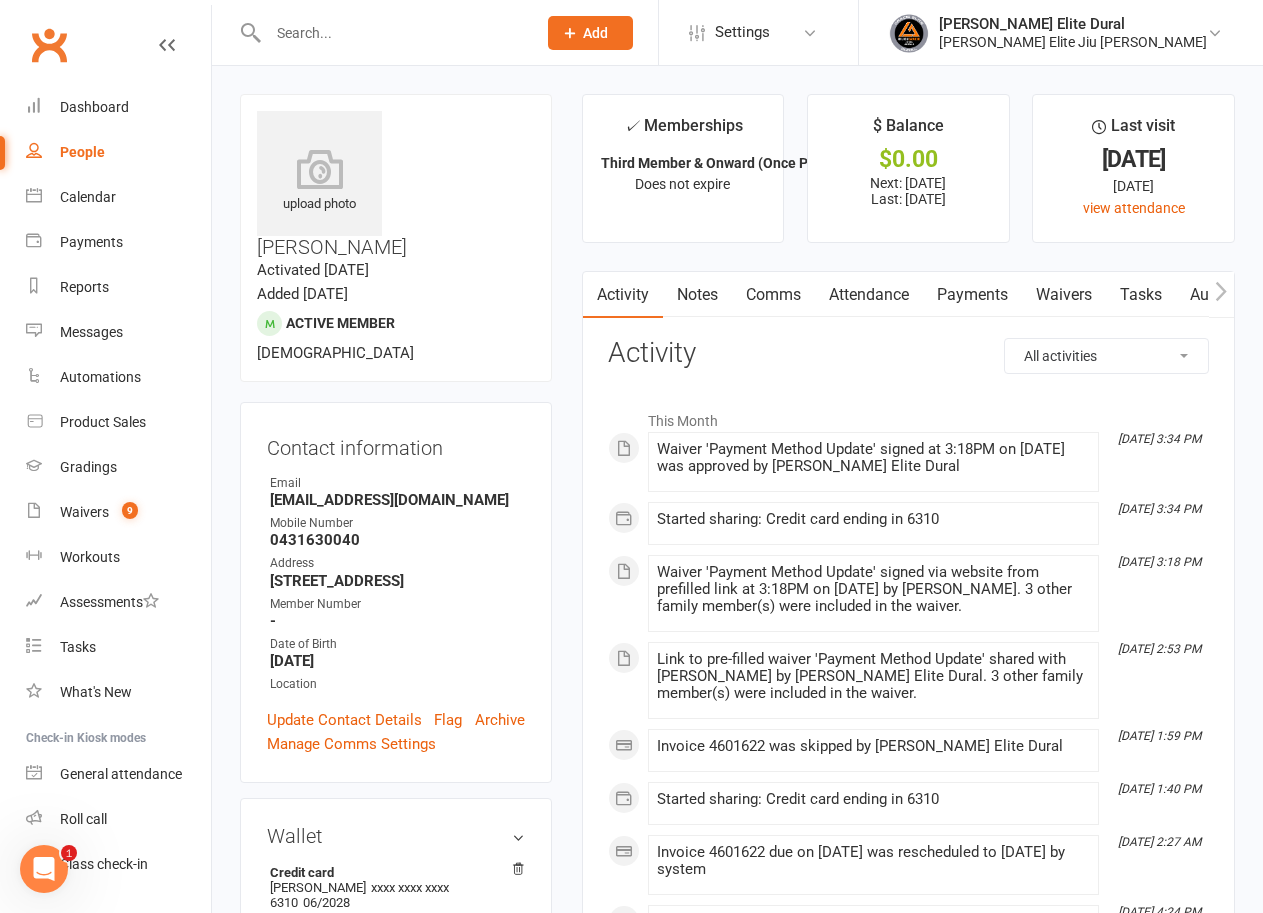 click on "Payments" at bounding box center (972, 295) 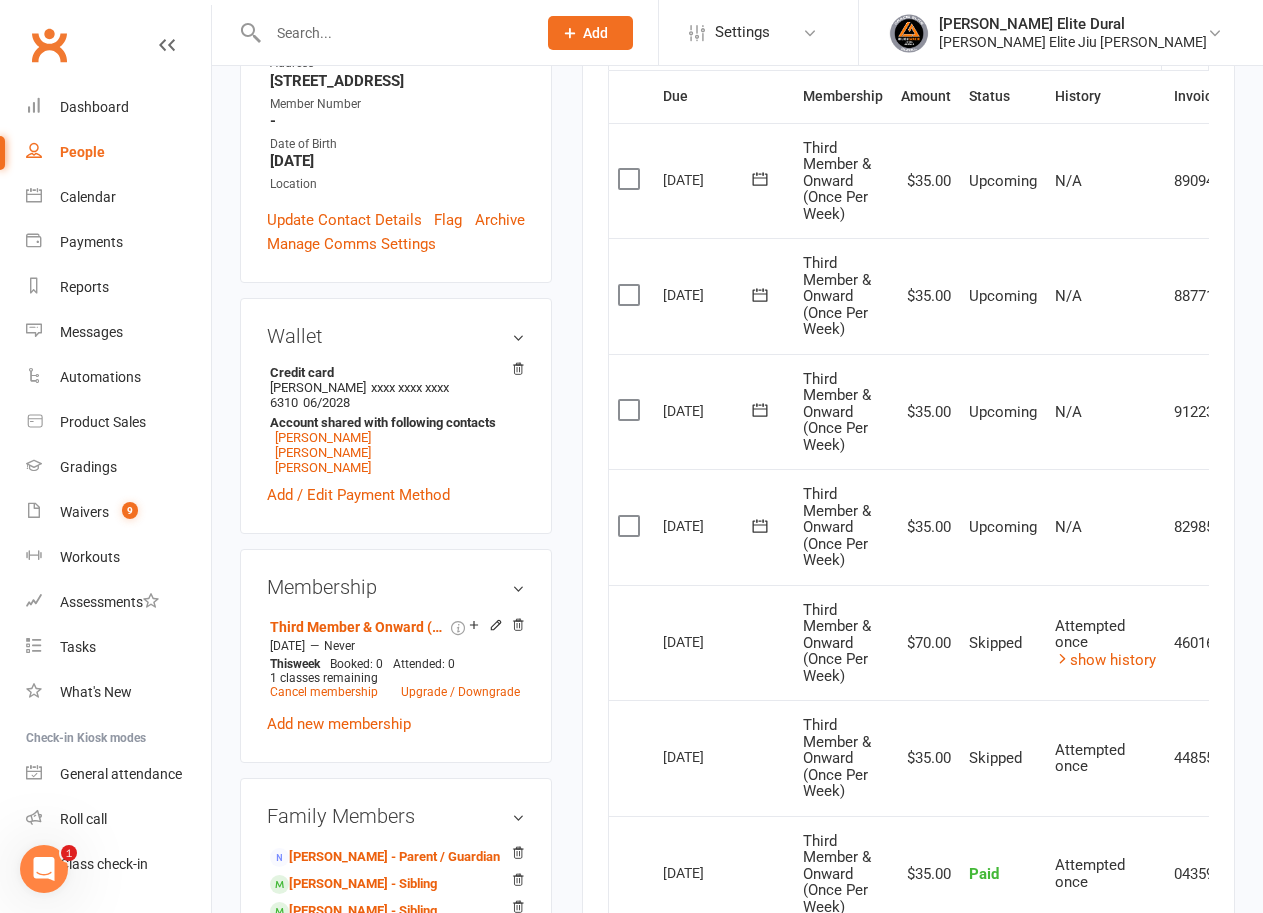 scroll, scrollTop: 700, scrollLeft: 0, axis: vertical 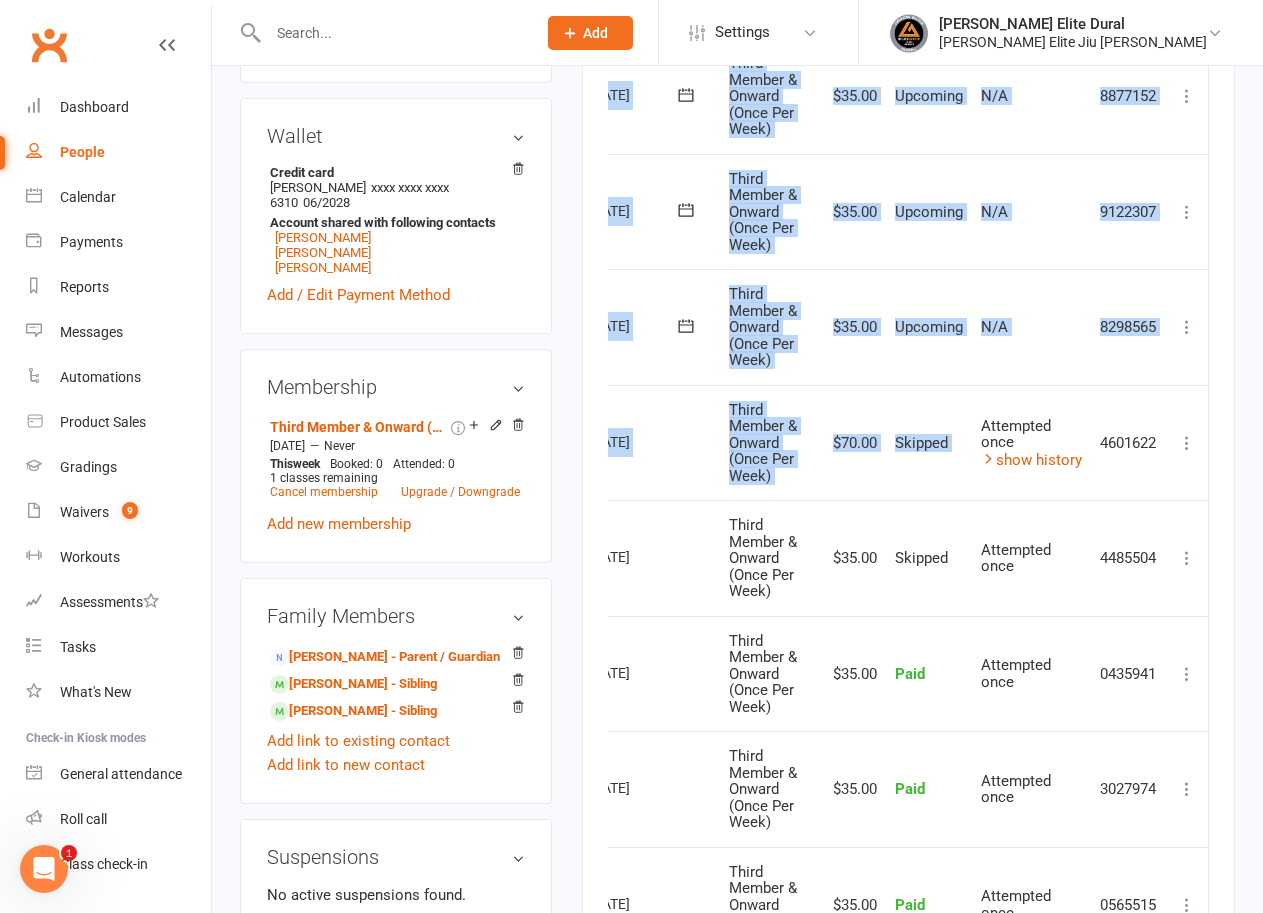 drag, startPoint x: 1055, startPoint y: 420, endPoint x: 1279, endPoint y: 426, distance: 224.08034 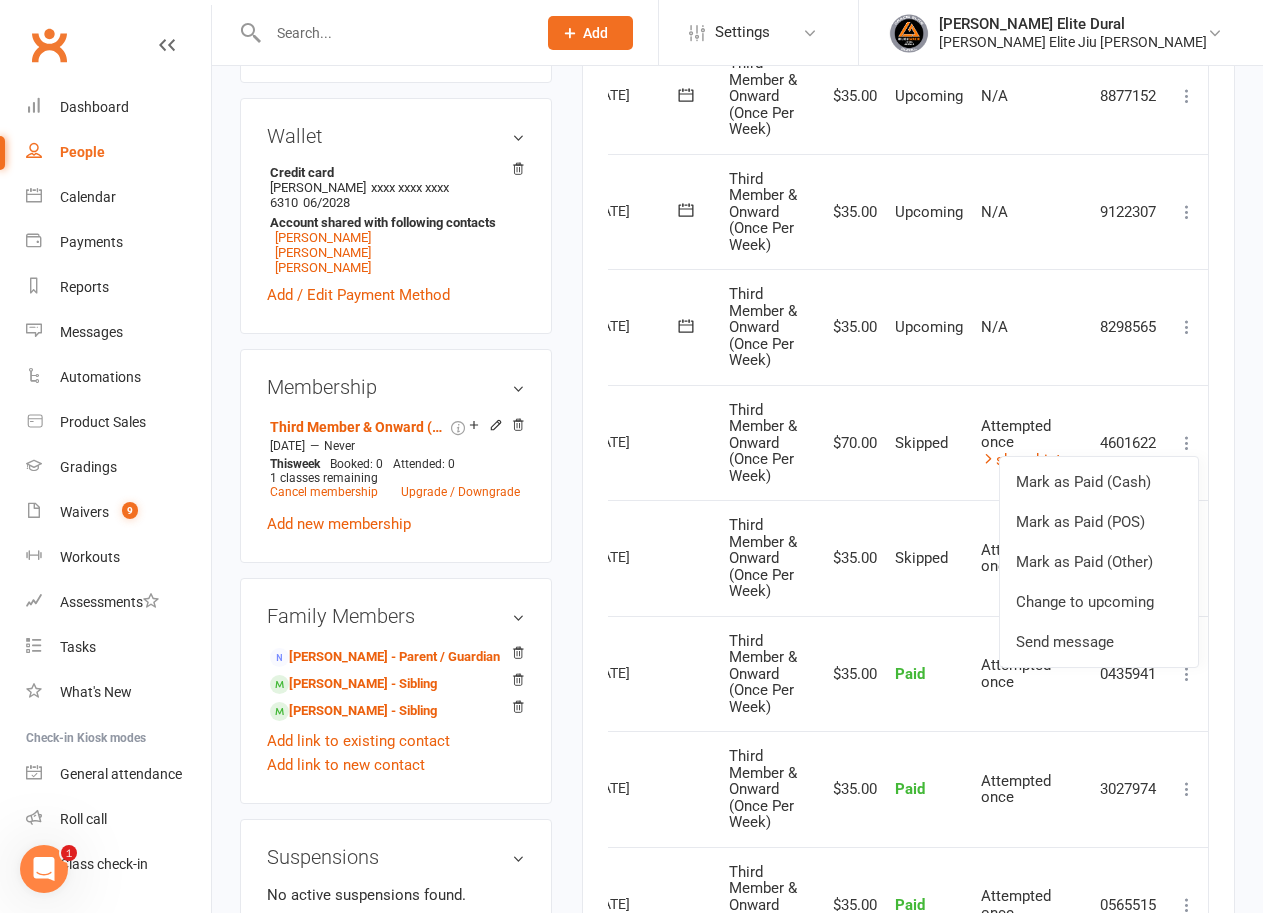 click on "$70.00" at bounding box center [852, 443] 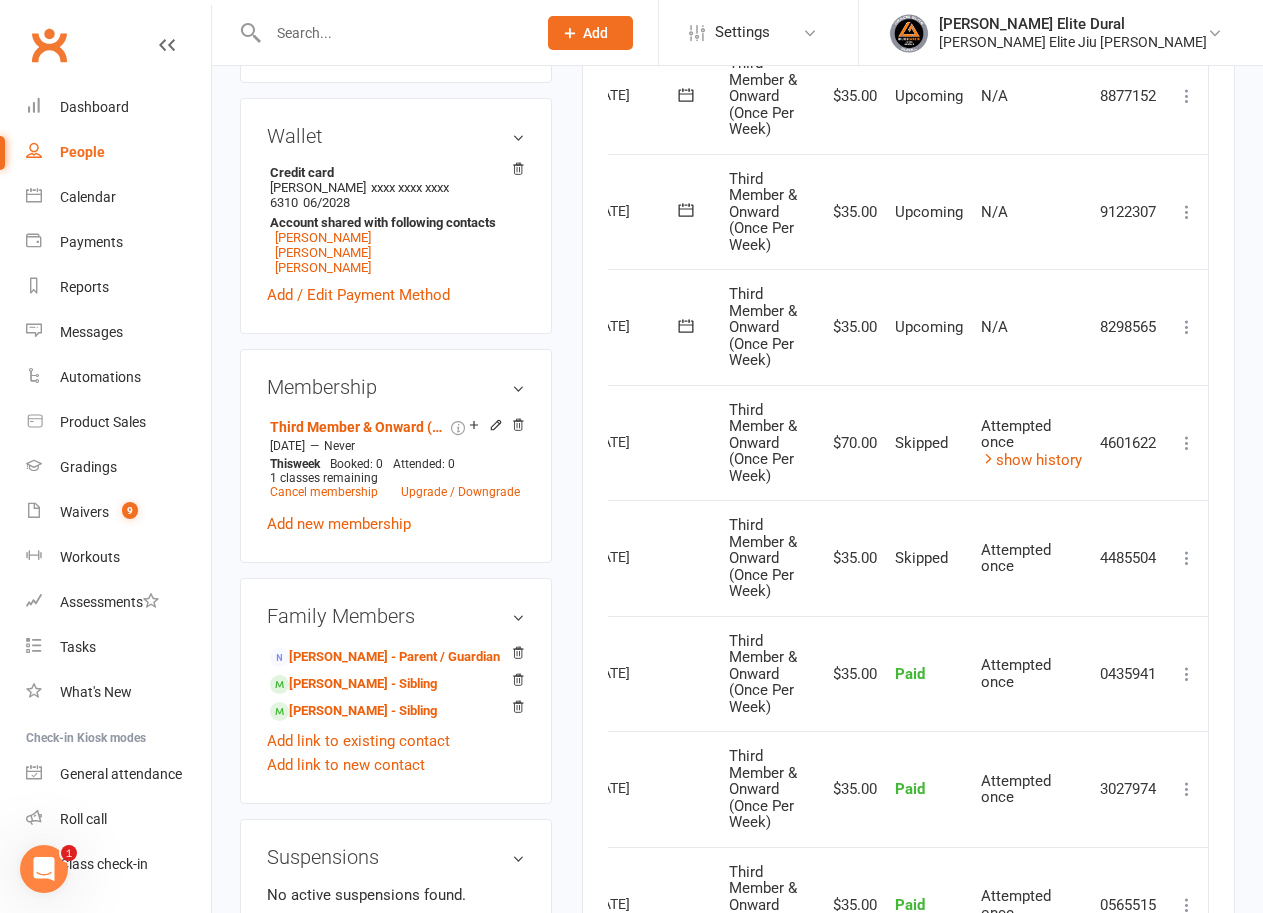 click at bounding box center (1187, 443) 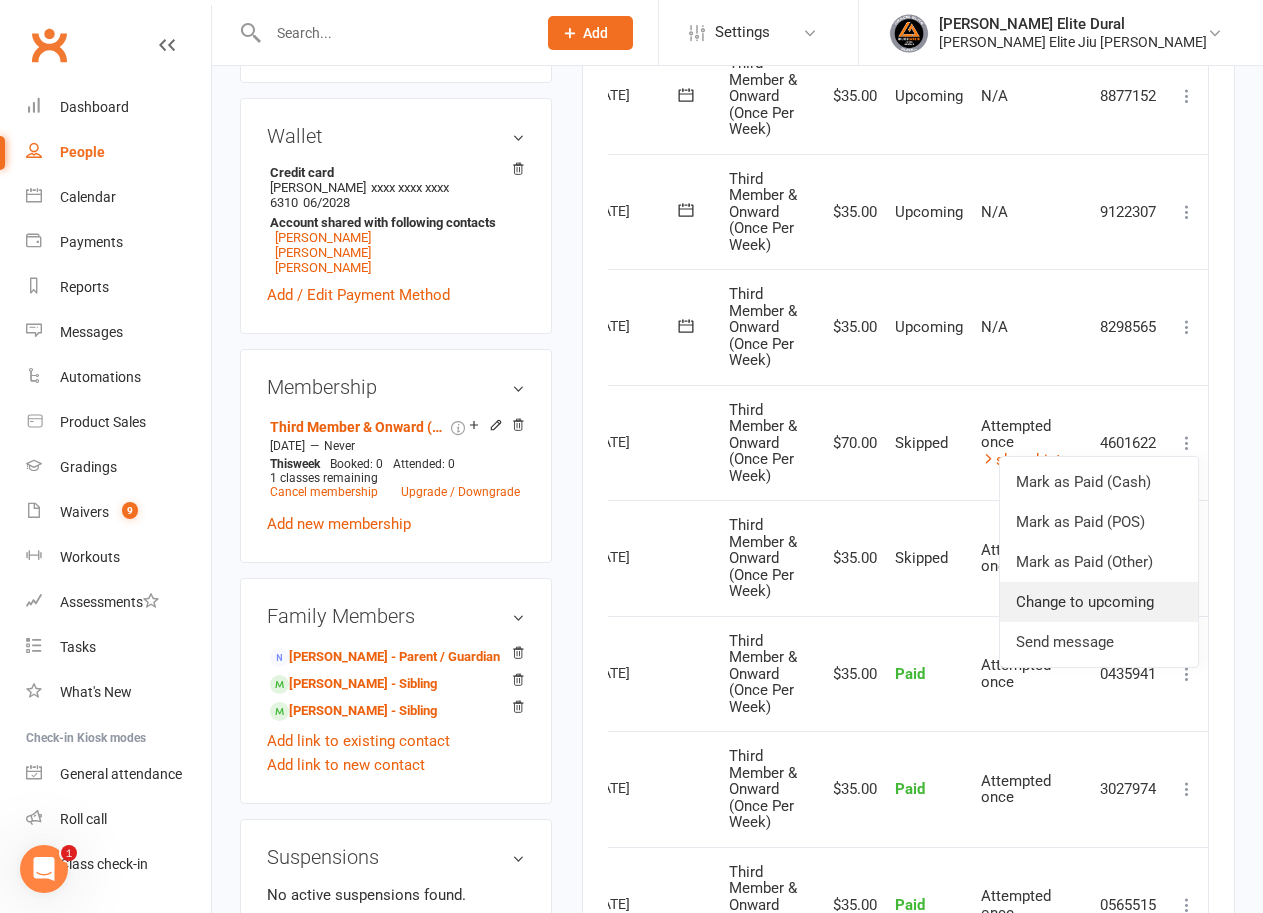 click on "Change to upcoming" at bounding box center (1099, 602) 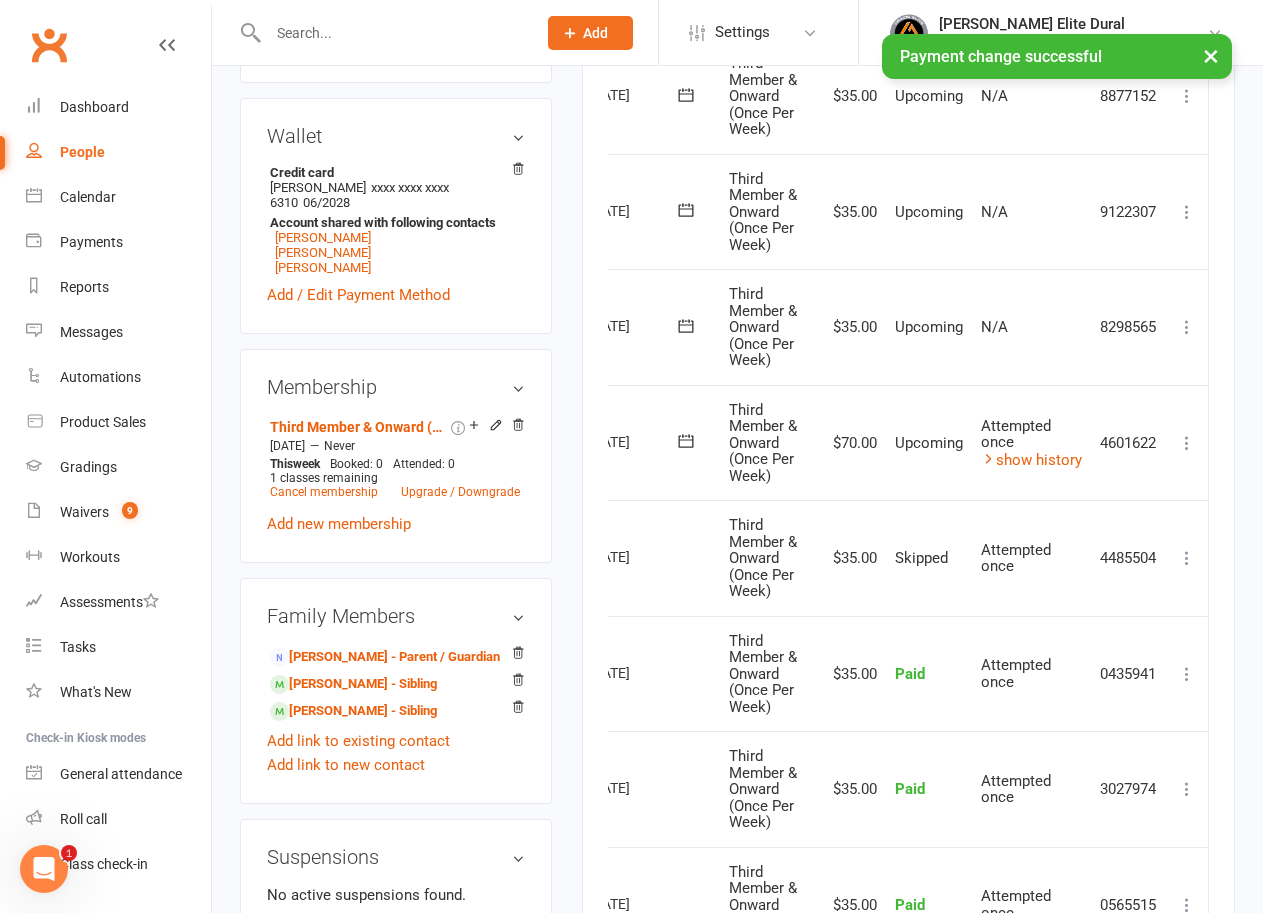 click 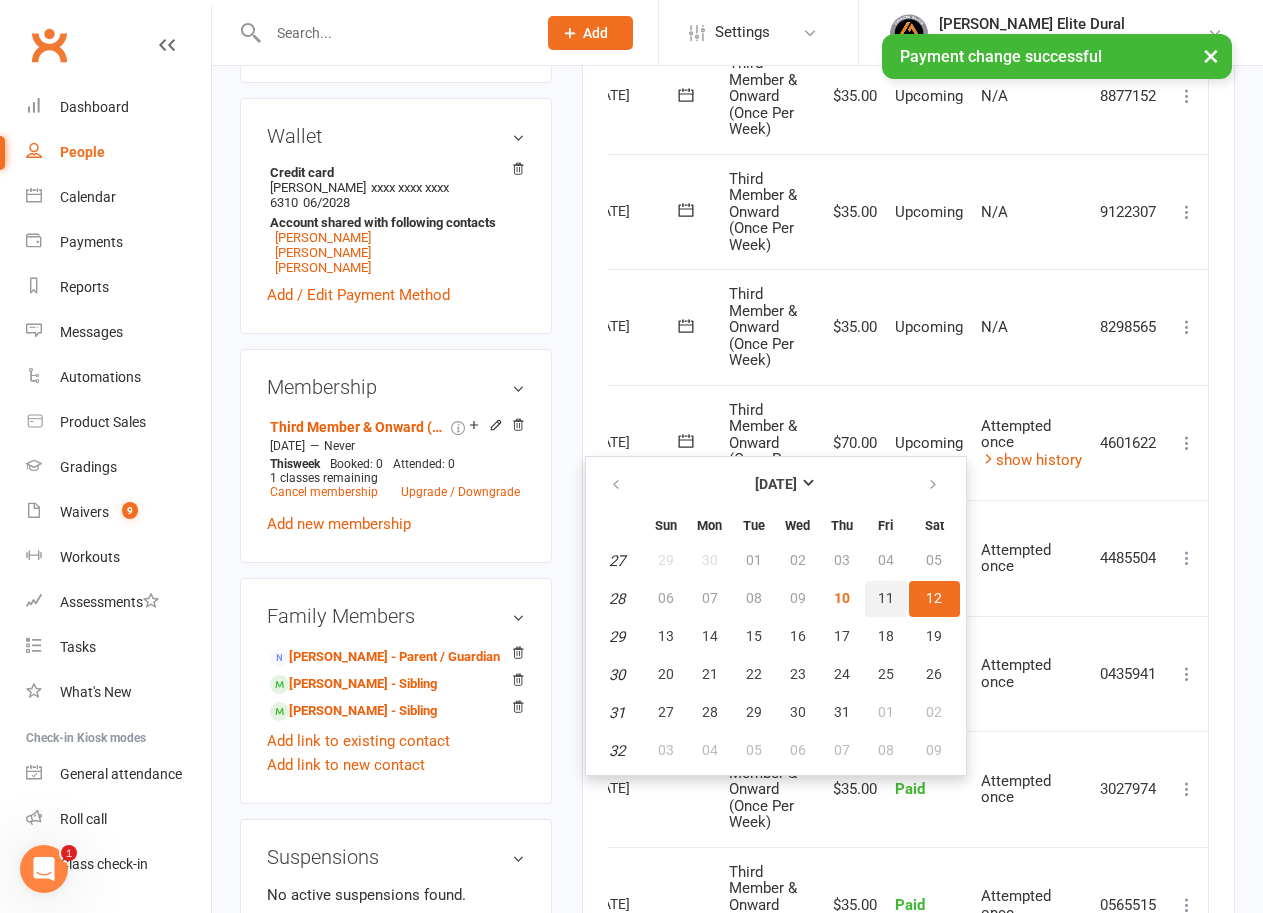 click on "11" at bounding box center (886, 598) 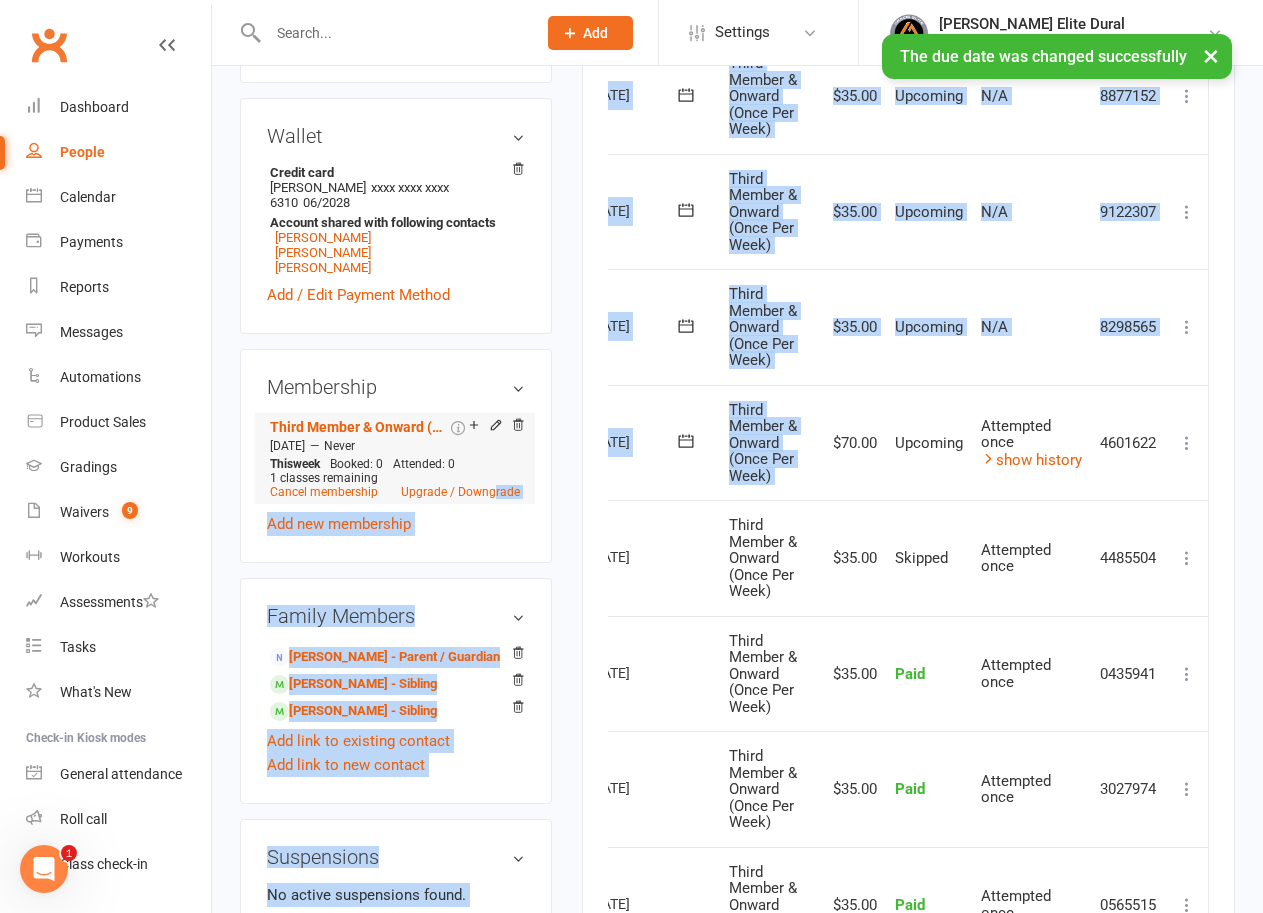 scroll, scrollTop: 0, scrollLeft: 0, axis: both 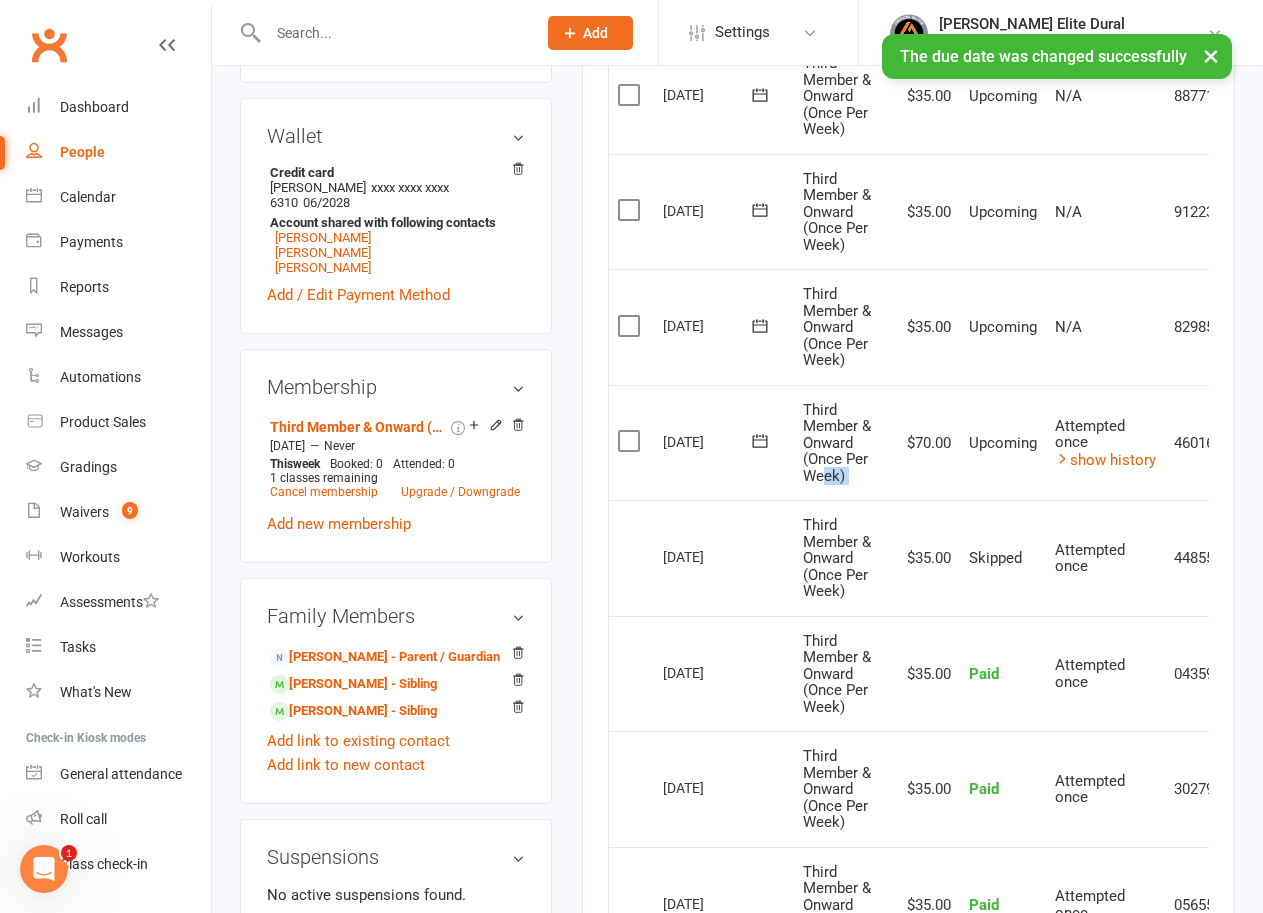 drag, startPoint x: 819, startPoint y: 475, endPoint x: 868, endPoint y: 486, distance: 50.219517 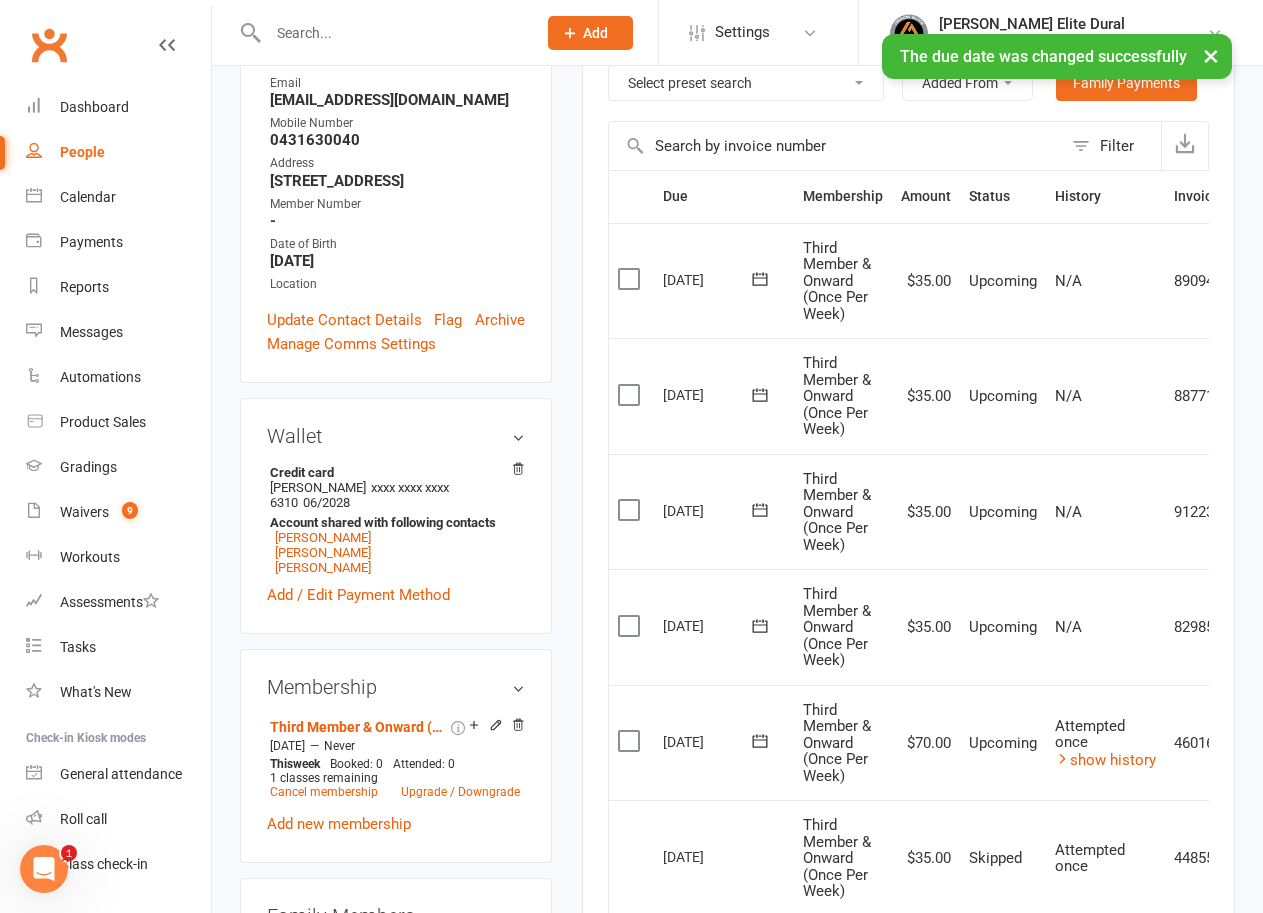 scroll, scrollTop: 300, scrollLeft: 0, axis: vertical 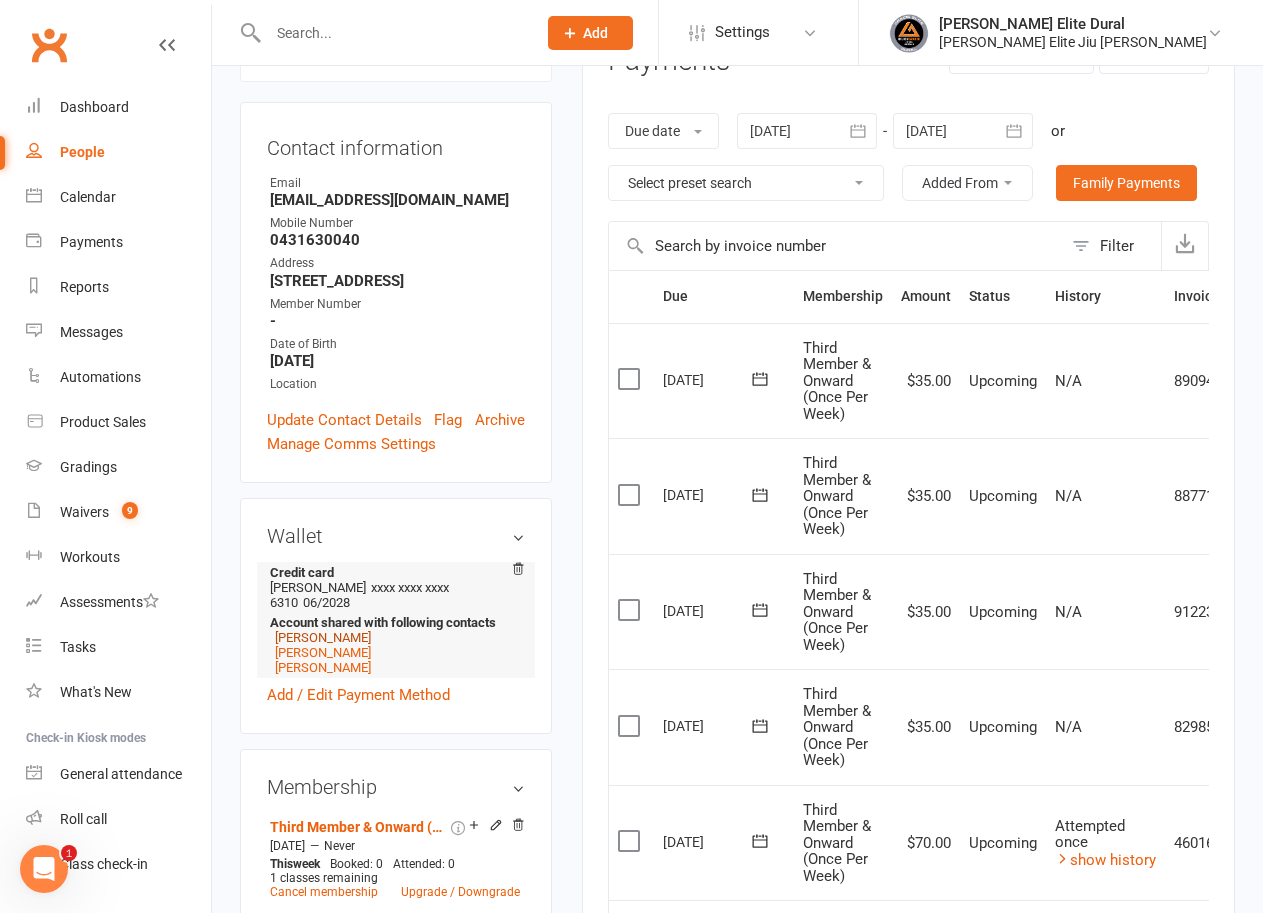 click on "Elaine Moussa" at bounding box center (323, 637) 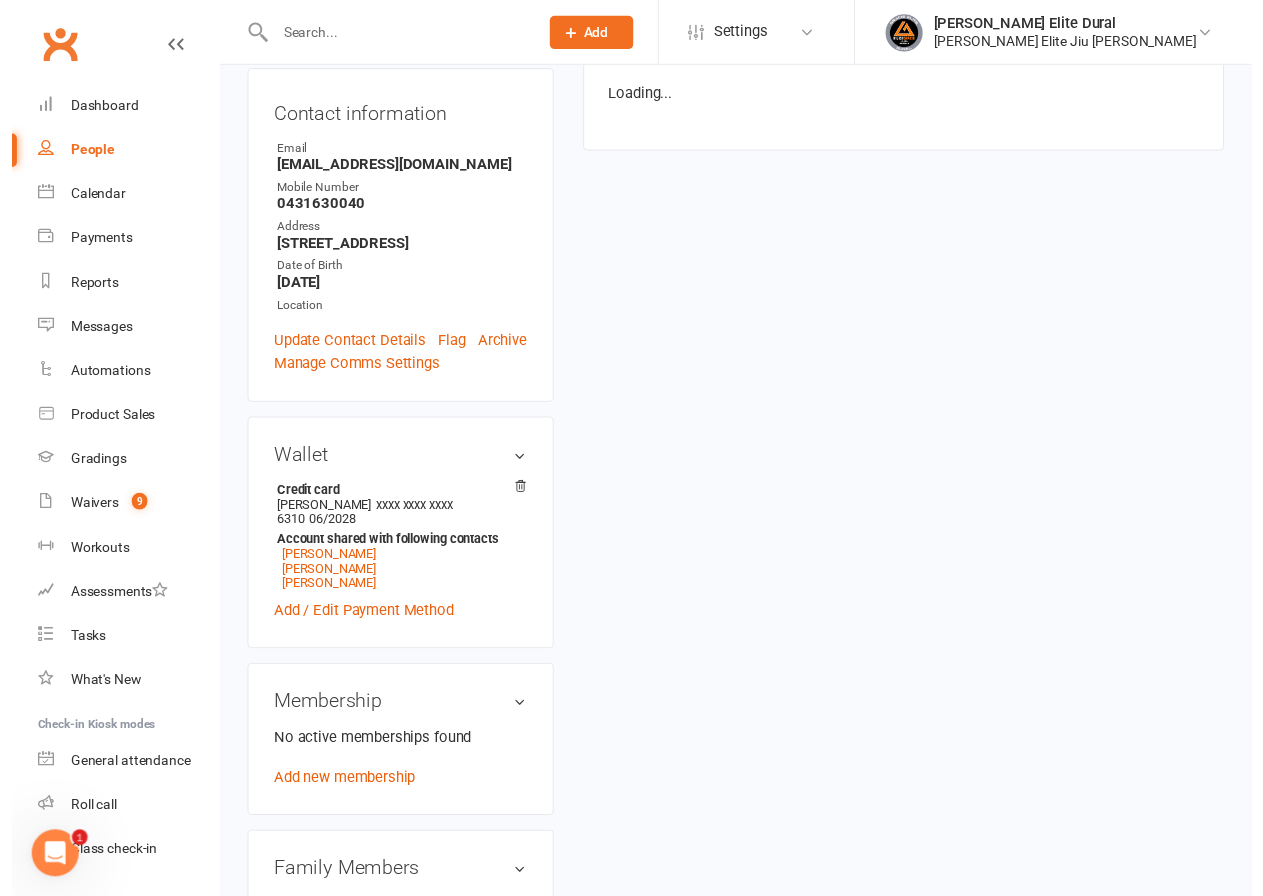 scroll, scrollTop: 0, scrollLeft: 0, axis: both 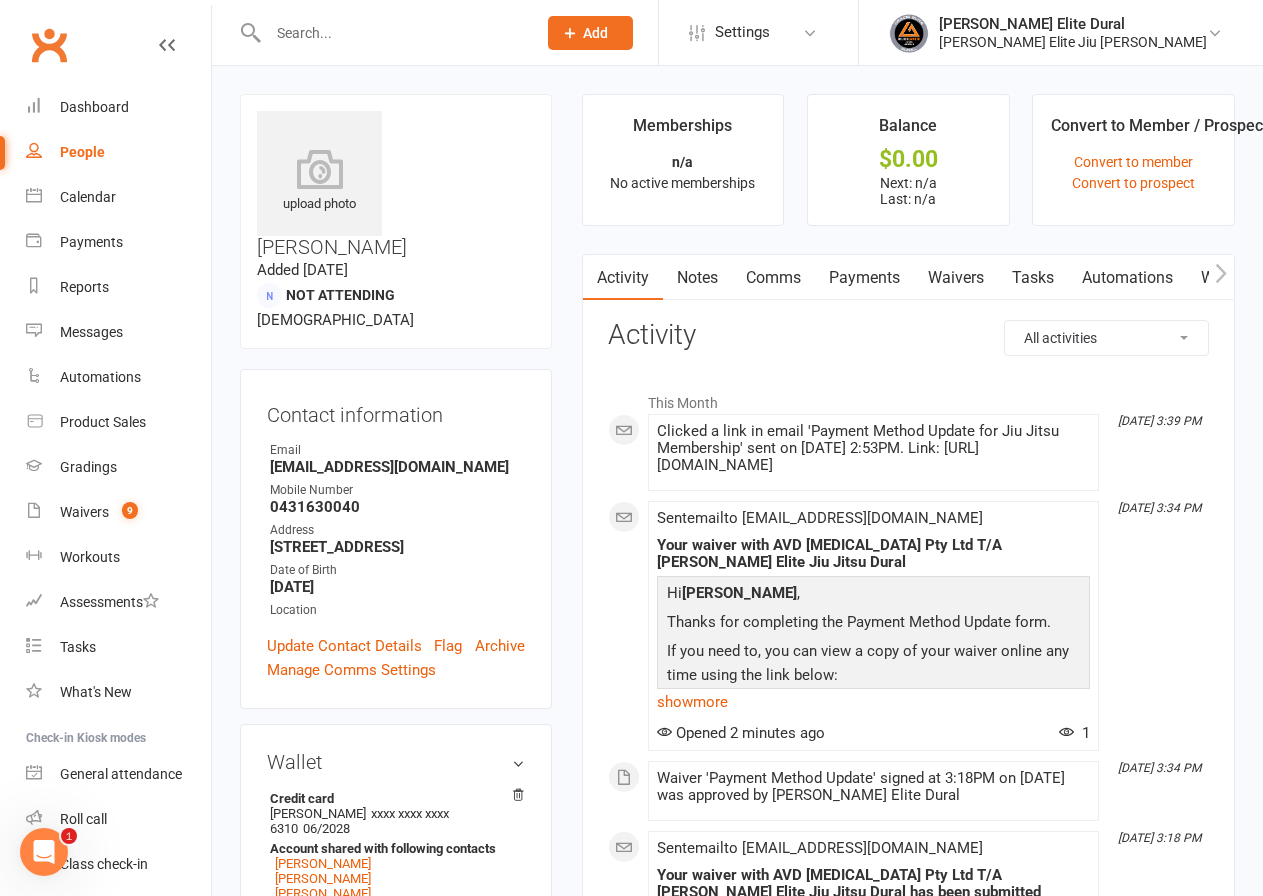 click on "Waivers" at bounding box center (956, 278) 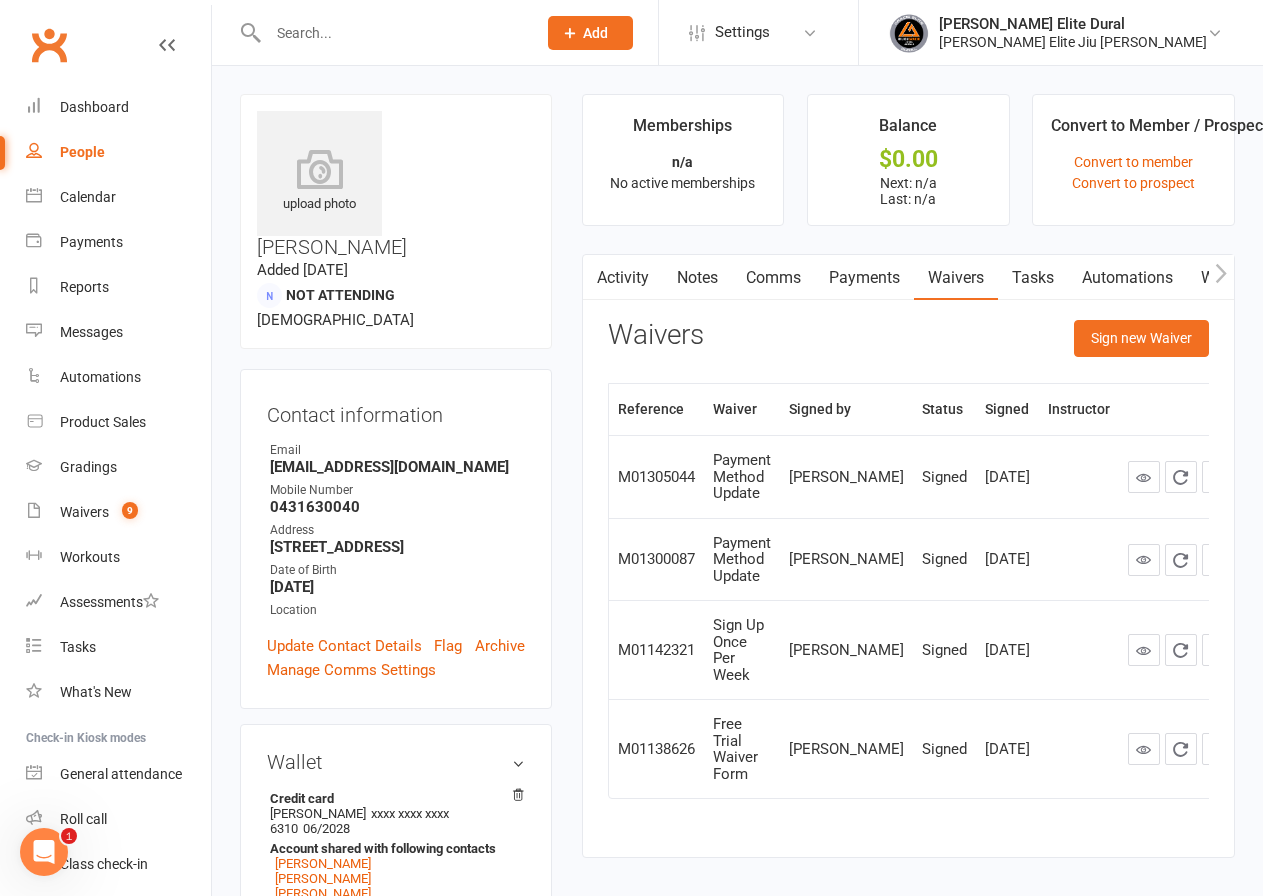 click on "Activity" at bounding box center (623, 278) 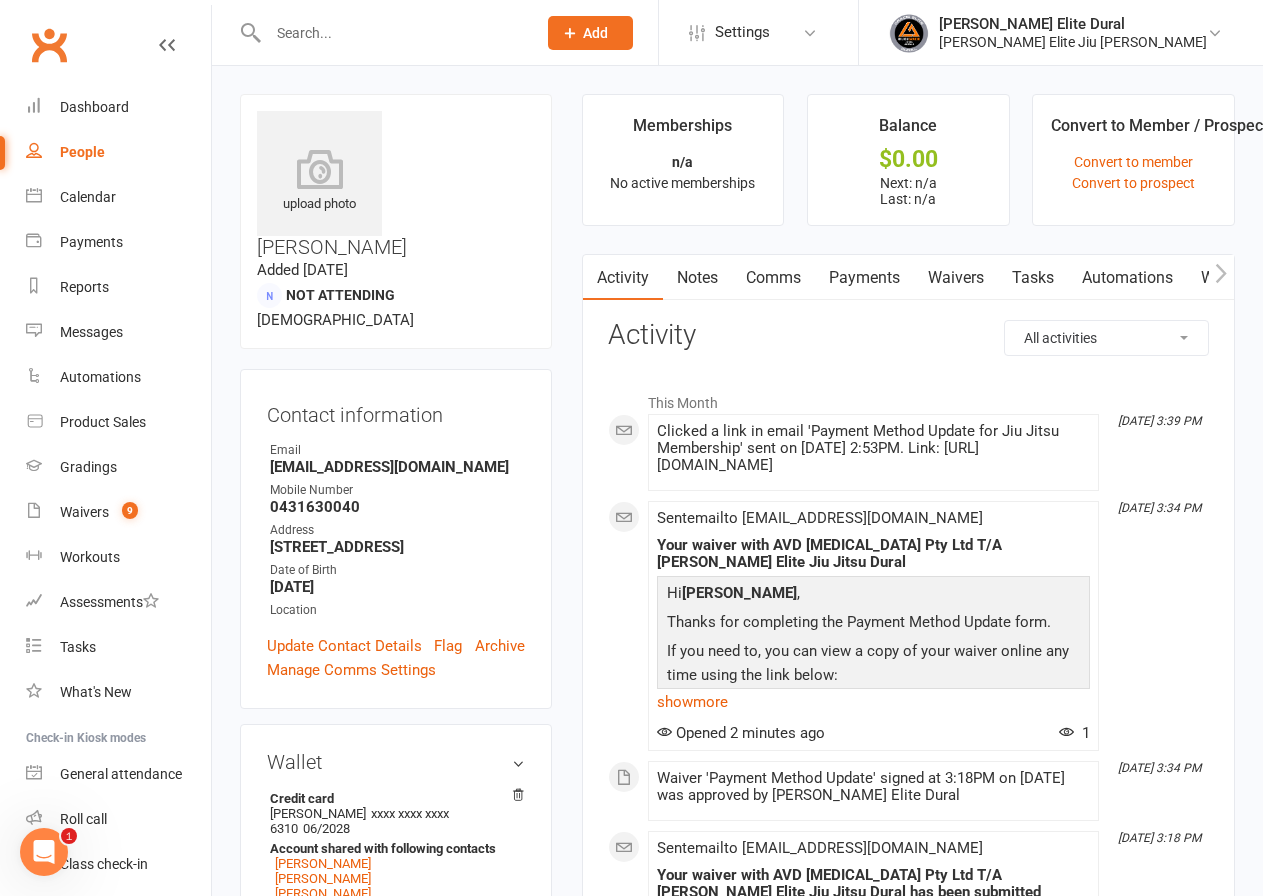 click on "Payments" at bounding box center (864, 278) 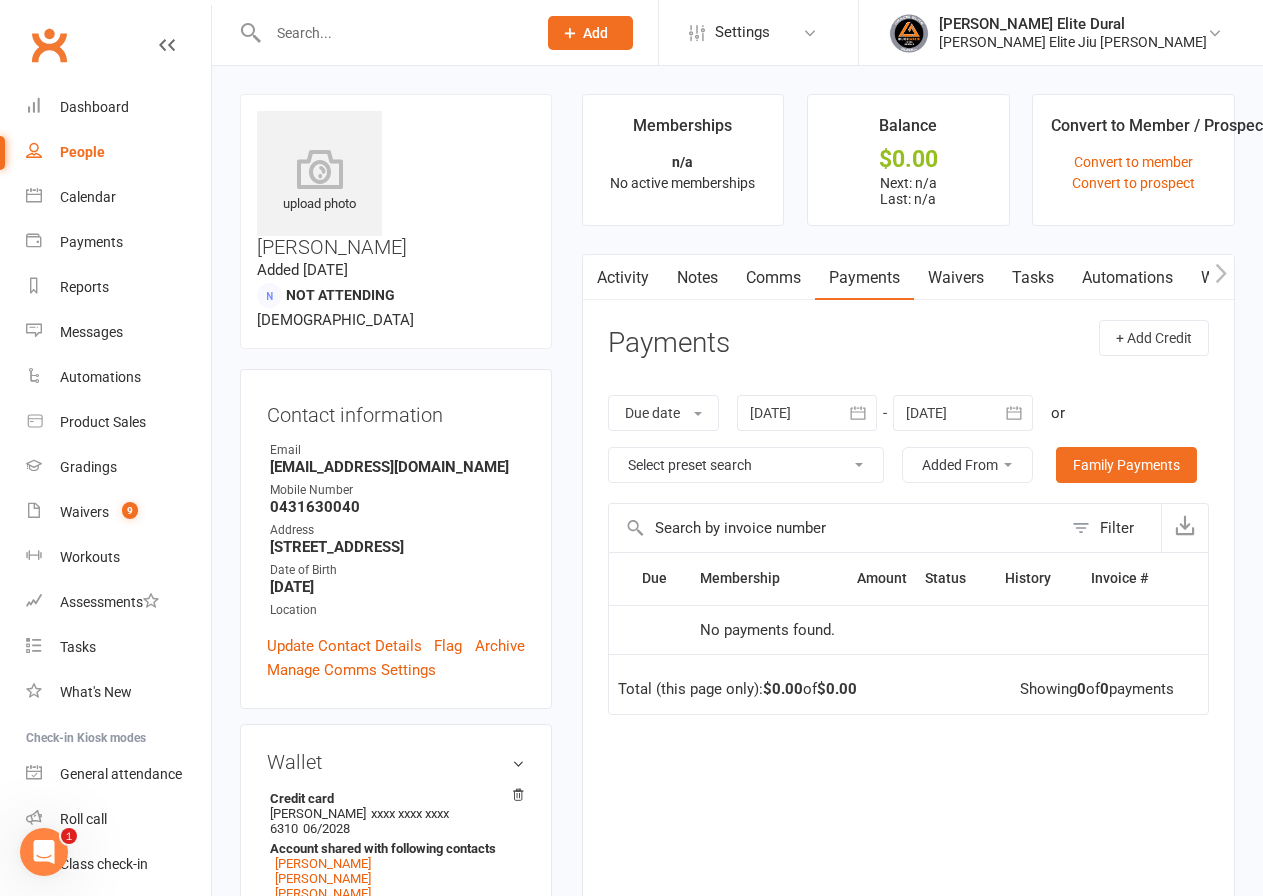 click on "Activity" at bounding box center (623, 278) 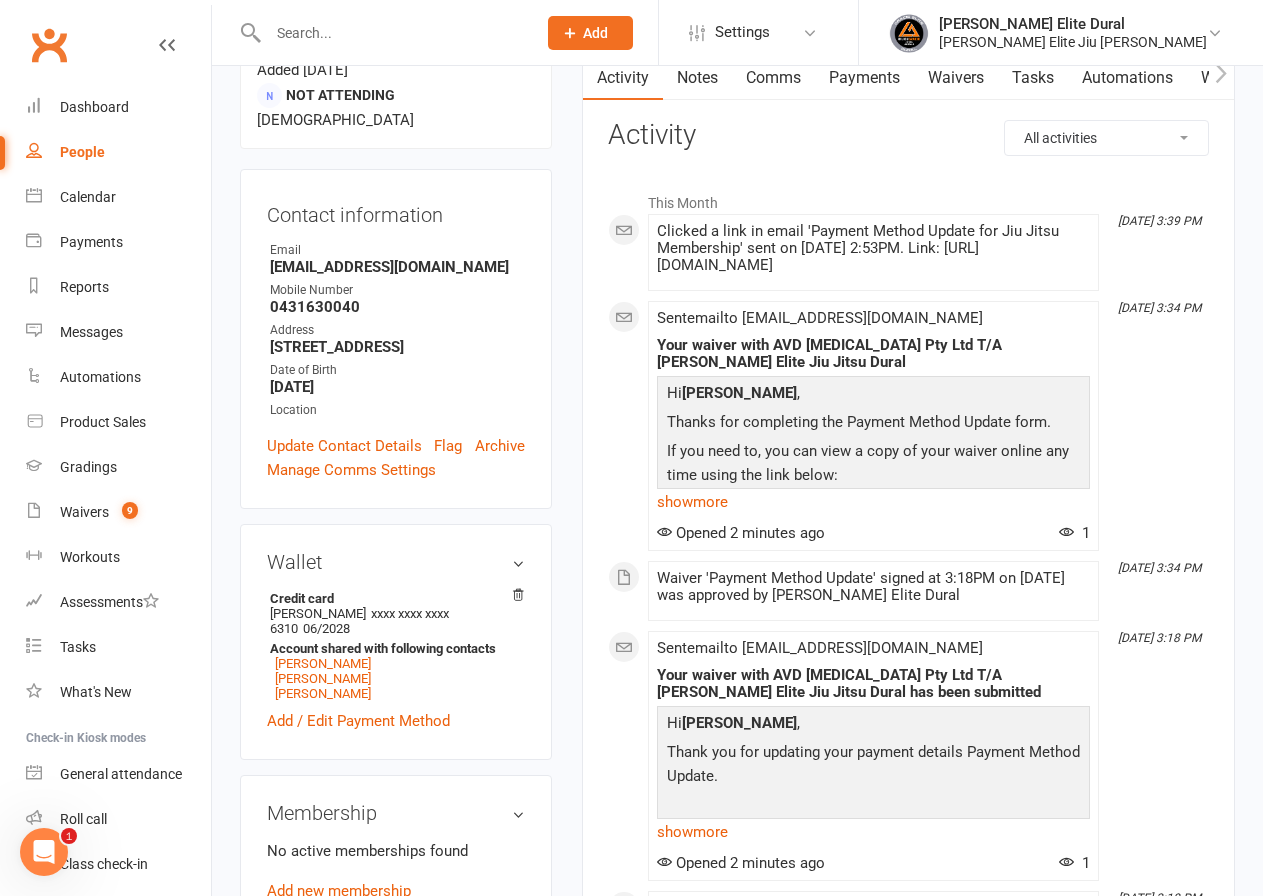 scroll, scrollTop: 500, scrollLeft: 0, axis: vertical 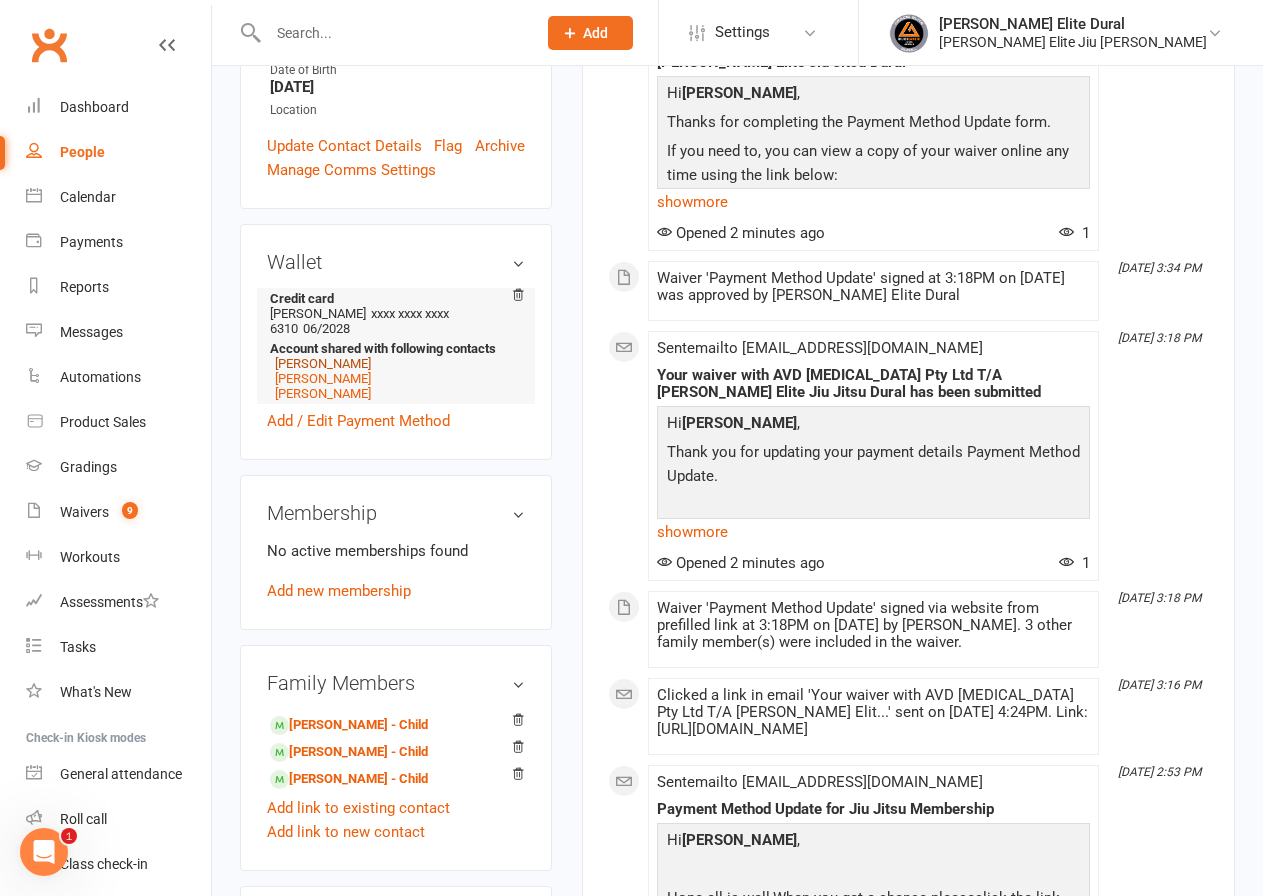 click on "[PERSON_NAME]" at bounding box center (323, 363) 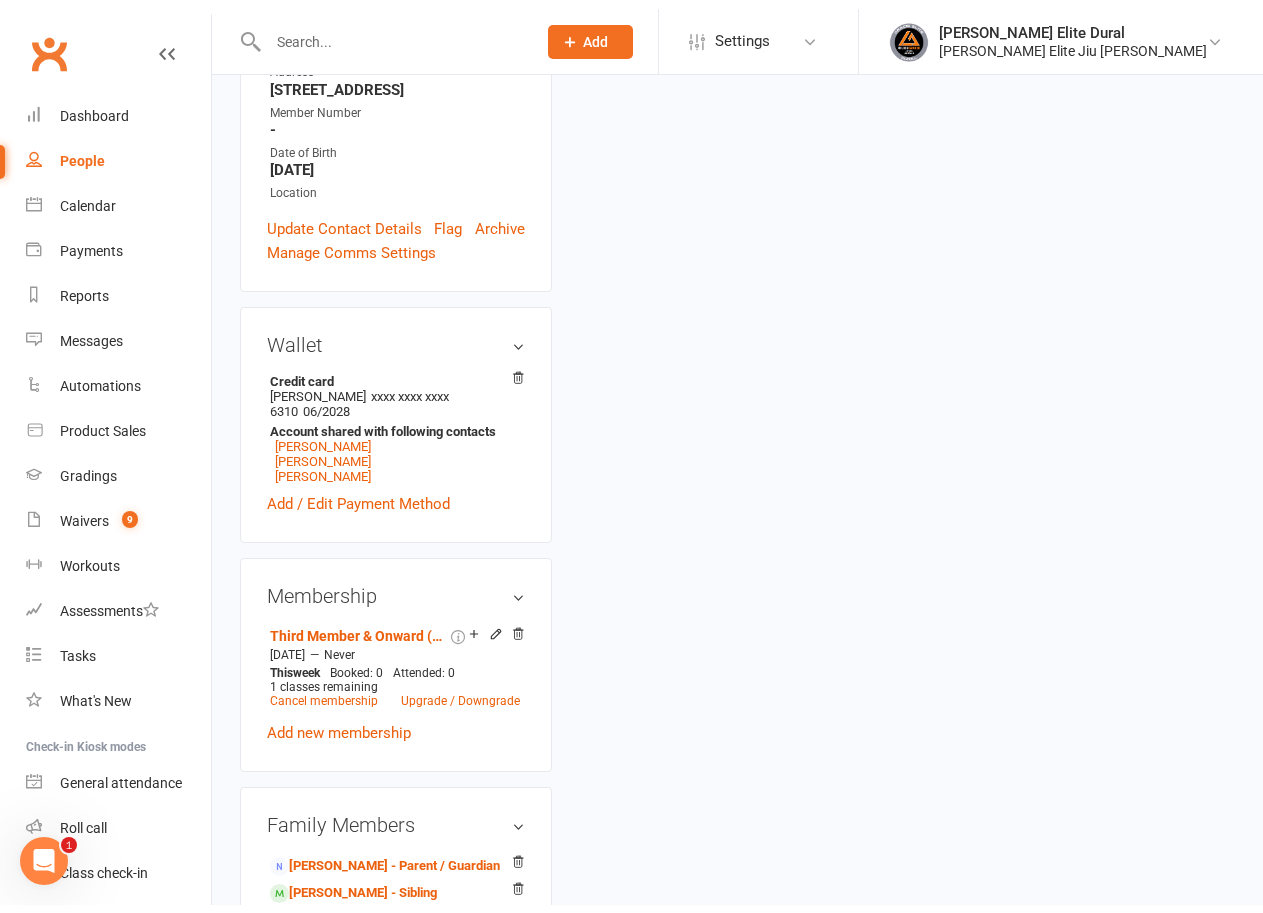 scroll, scrollTop: 0, scrollLeft: 0, axis: both 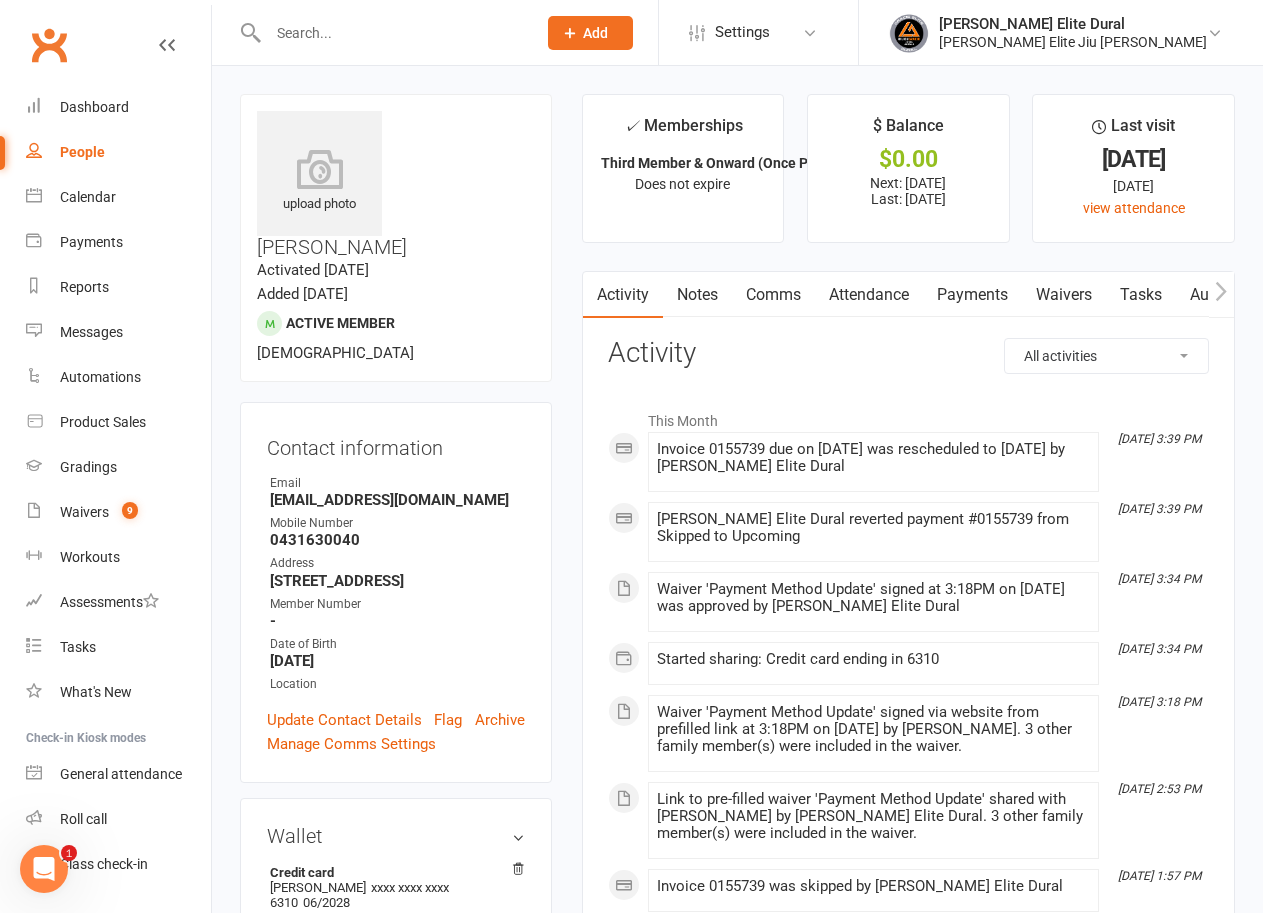 click on "Payments" at bounding box center [972, 295] 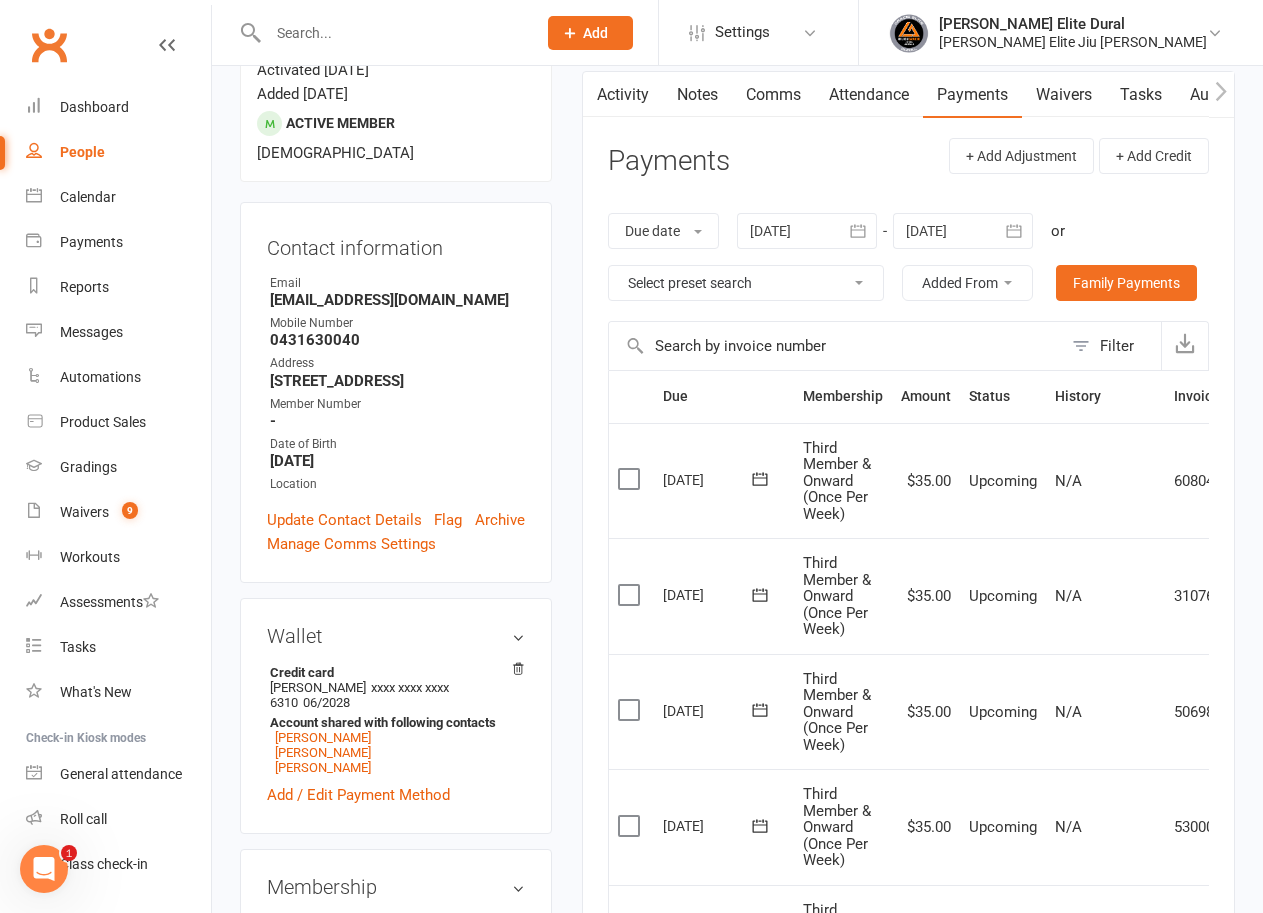 scroll, scrollTop: 400, scrollLeft: 0, axis: vertical 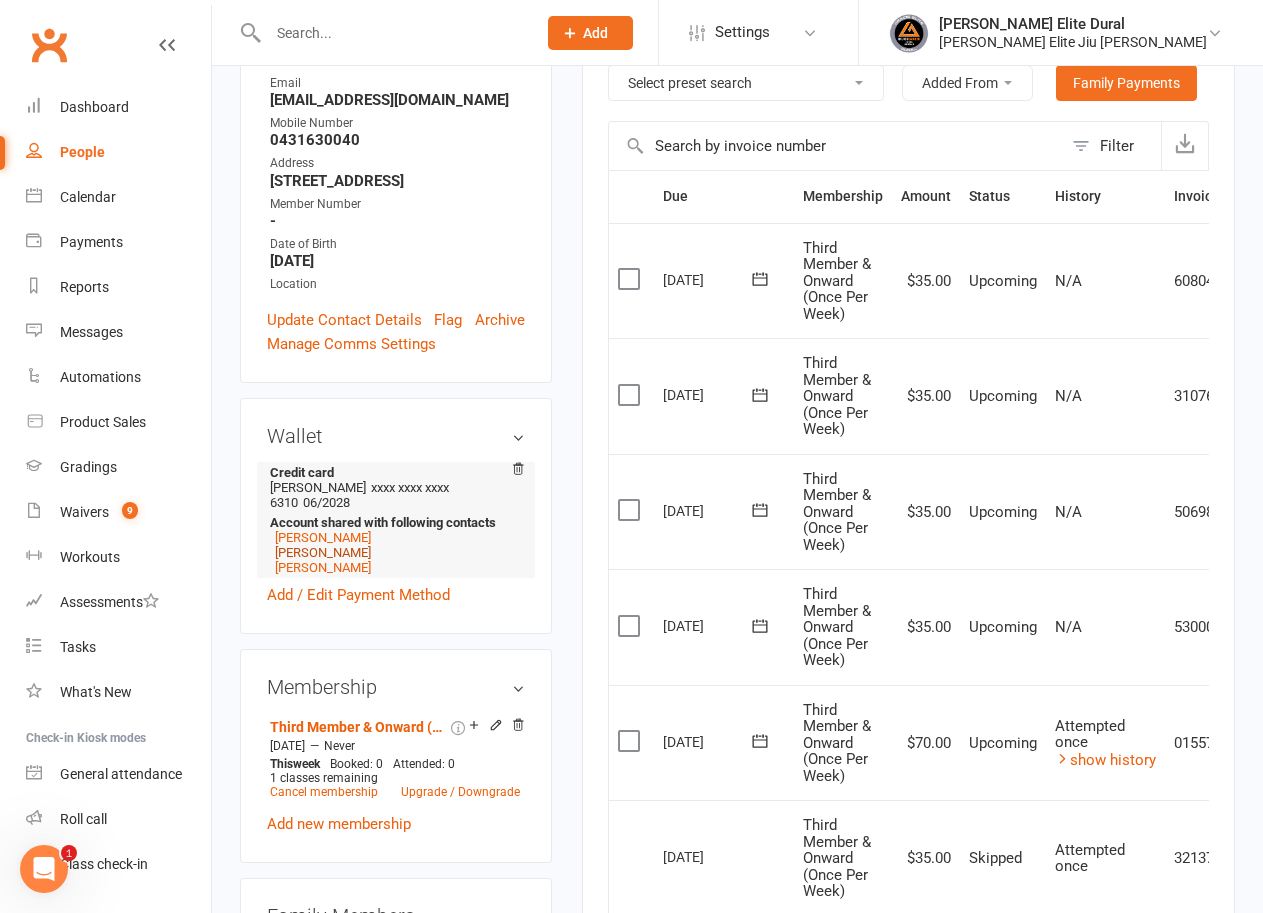 click on "[PERSON_NAME]" at bounding box center (323, 552) 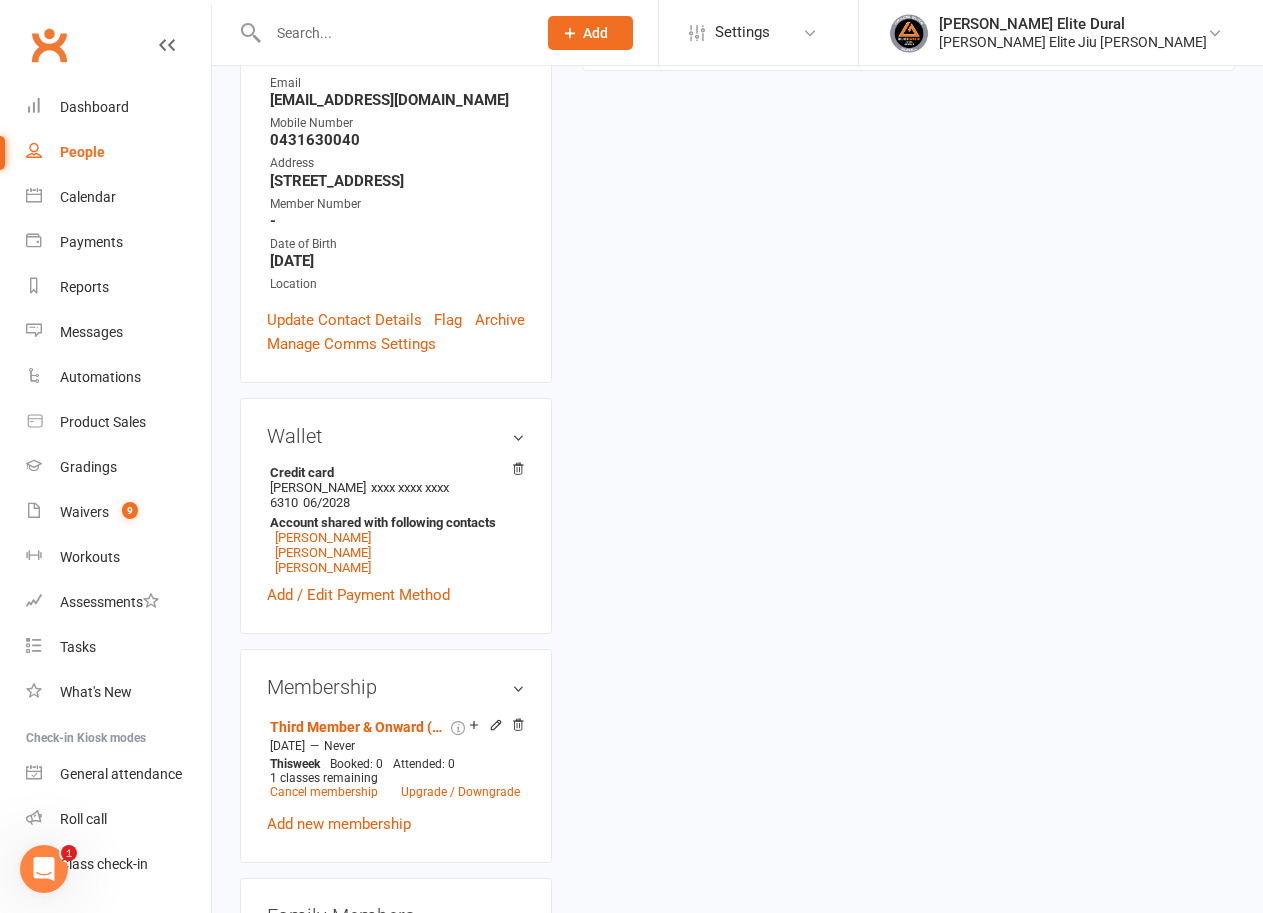 scroll, scrollTop: 0, scrollLeft: 0, axis: both 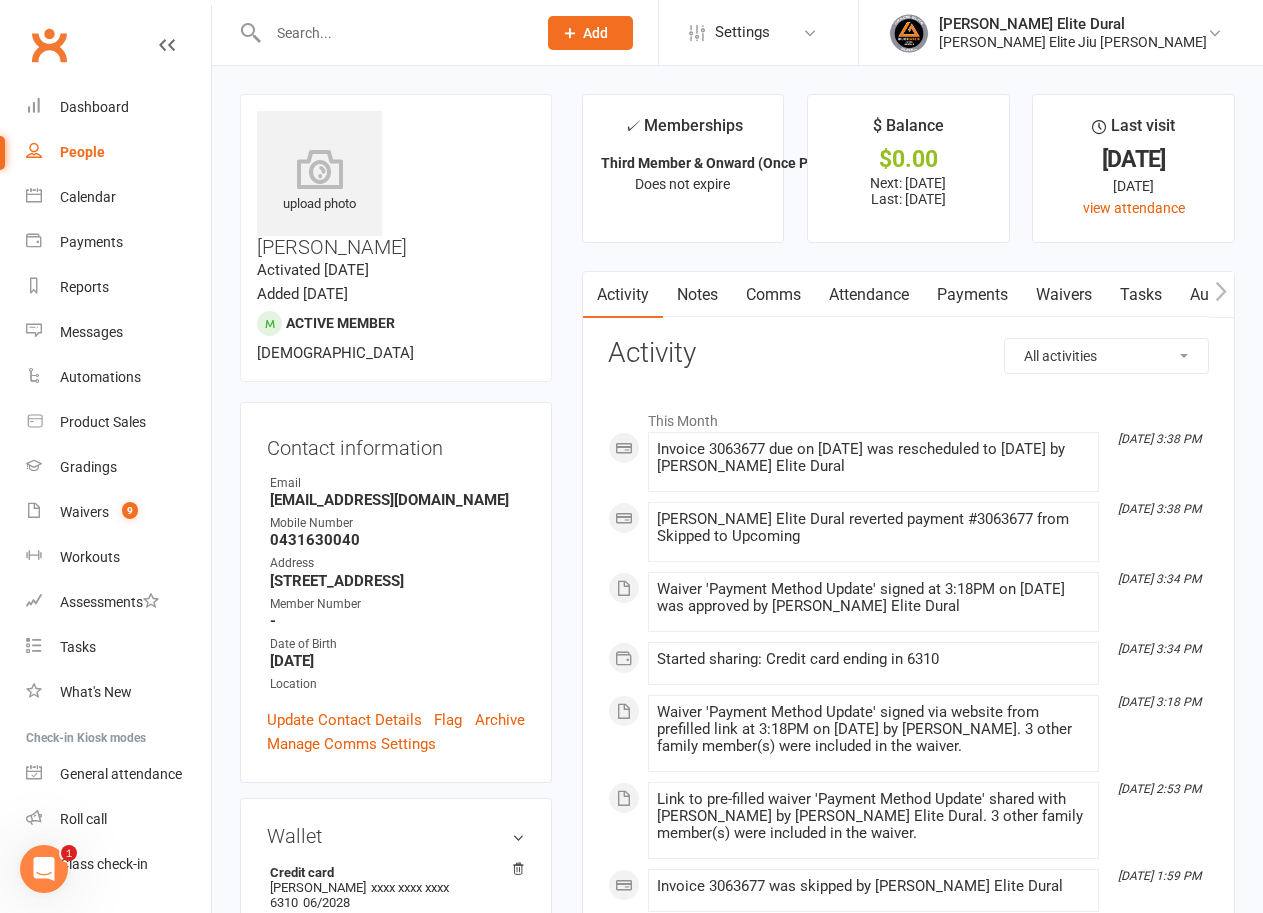 click on "Payments" at bounding box center (972, 295) 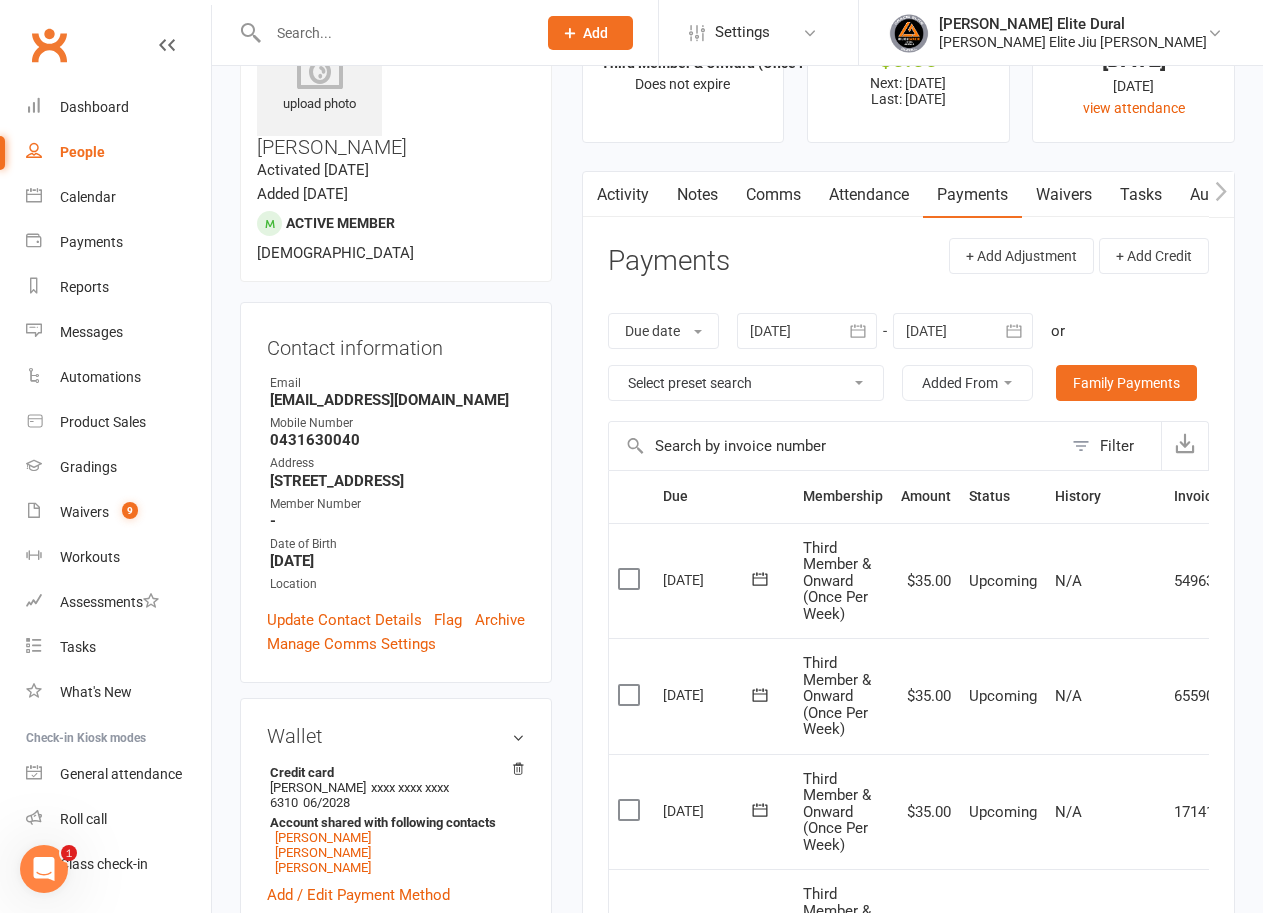 scroll, scrollTop: 600, scrollLeft: 0, axis: vertical 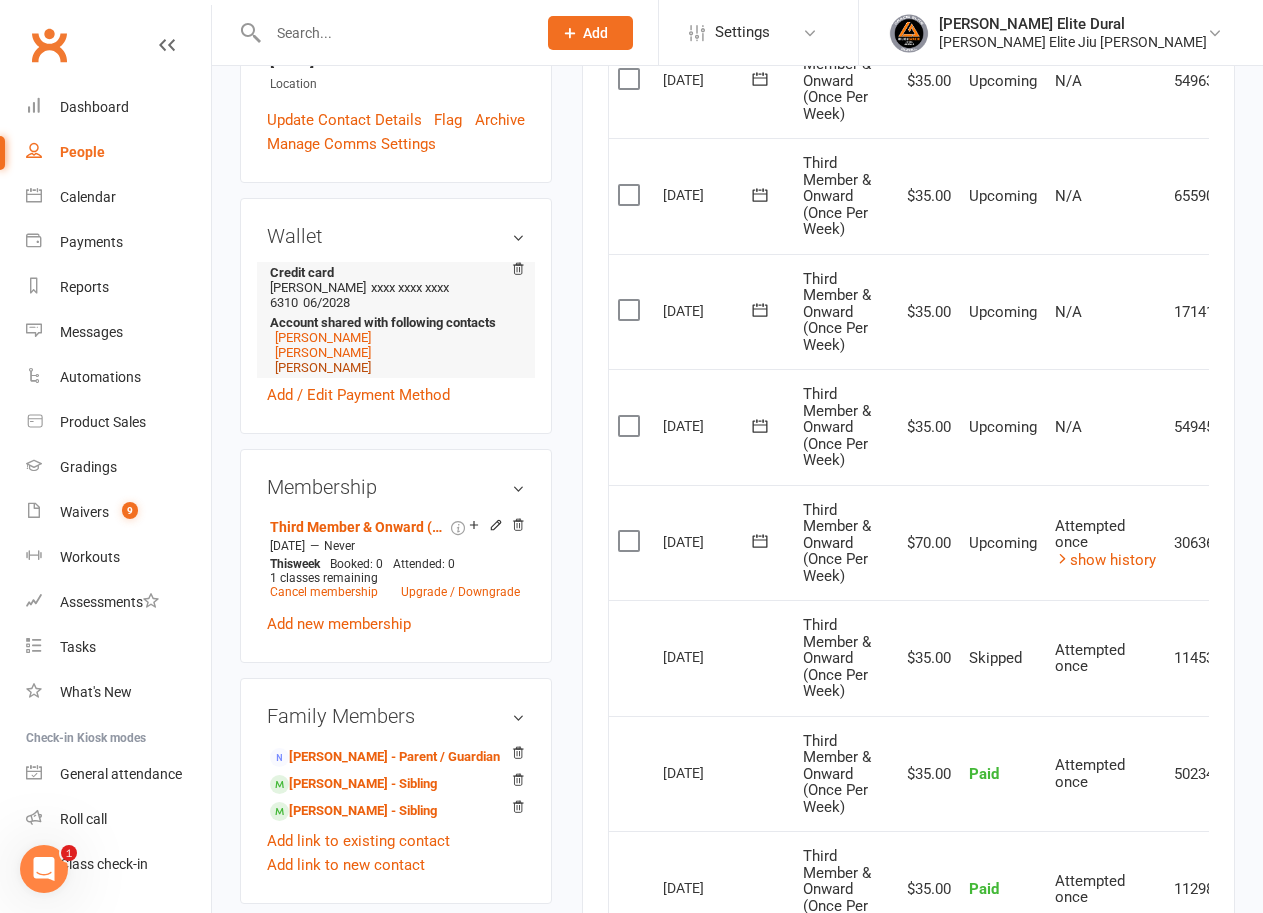 click on "[PERSON_NAME]" at bounding box center [323, 367] 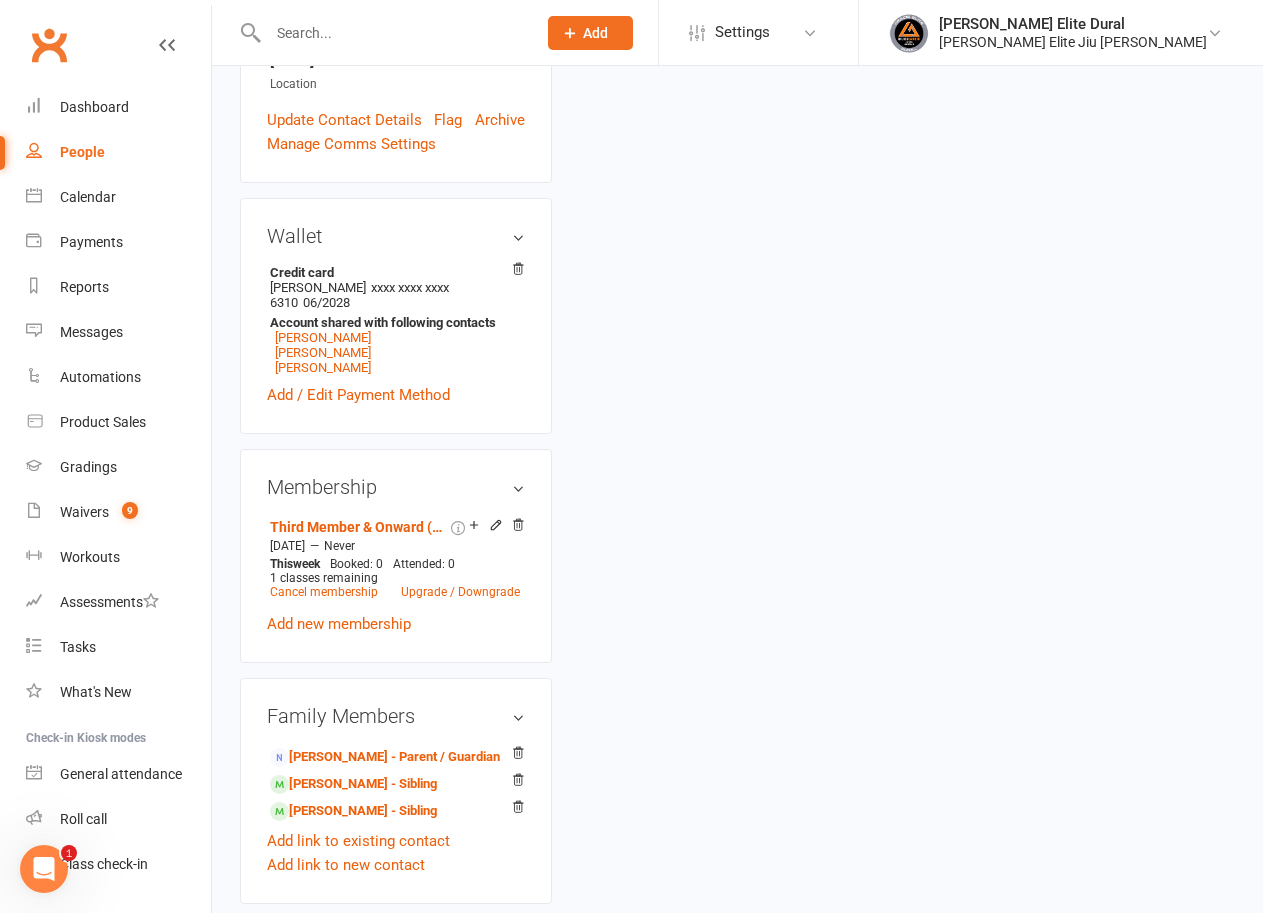 scroll, scrollTop: 0, scrollLeft: 0, axis: both 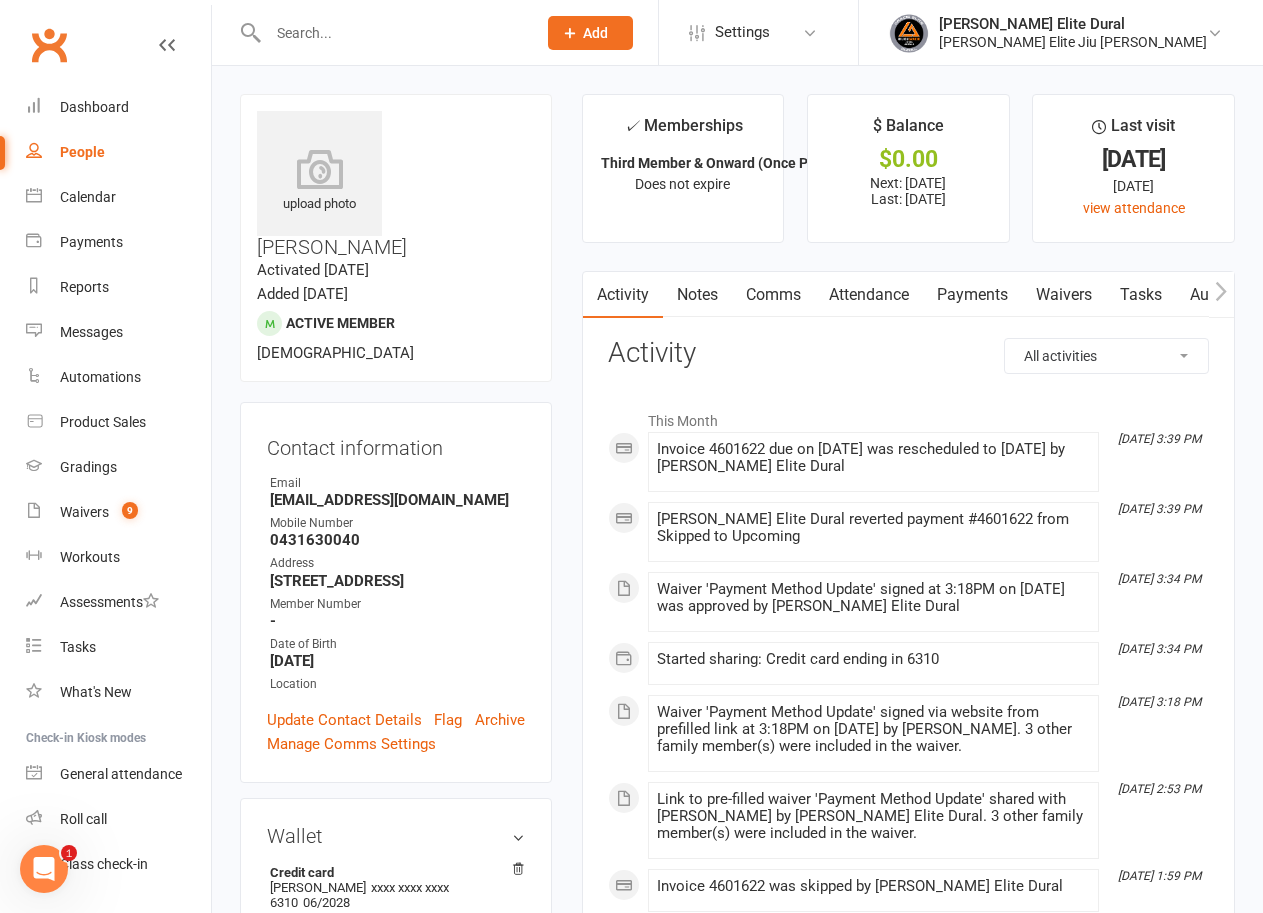 click on "Payments" at bounding box center [972, 295] 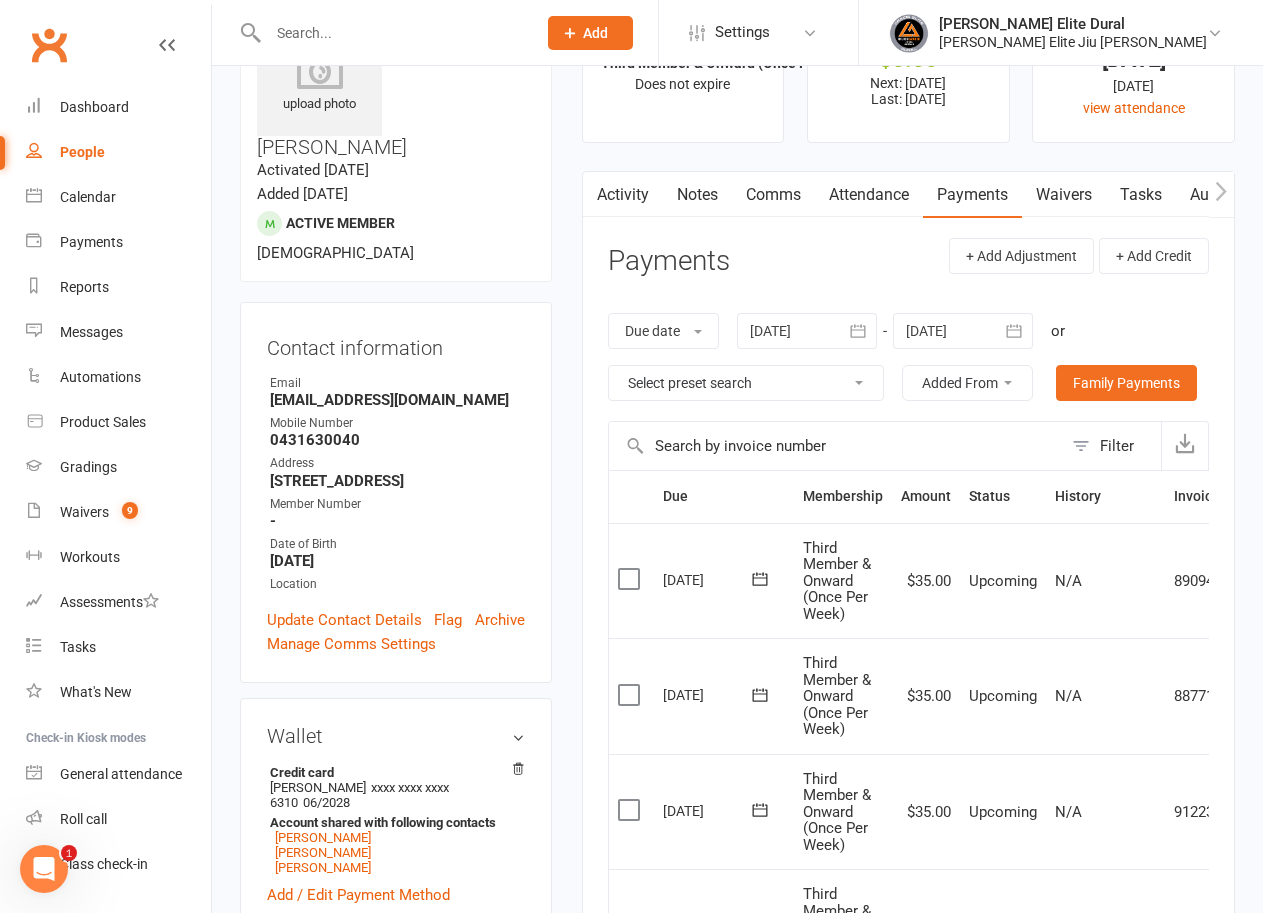 scroll, scrollTop: 0, scrollLeft: 0, axis: both 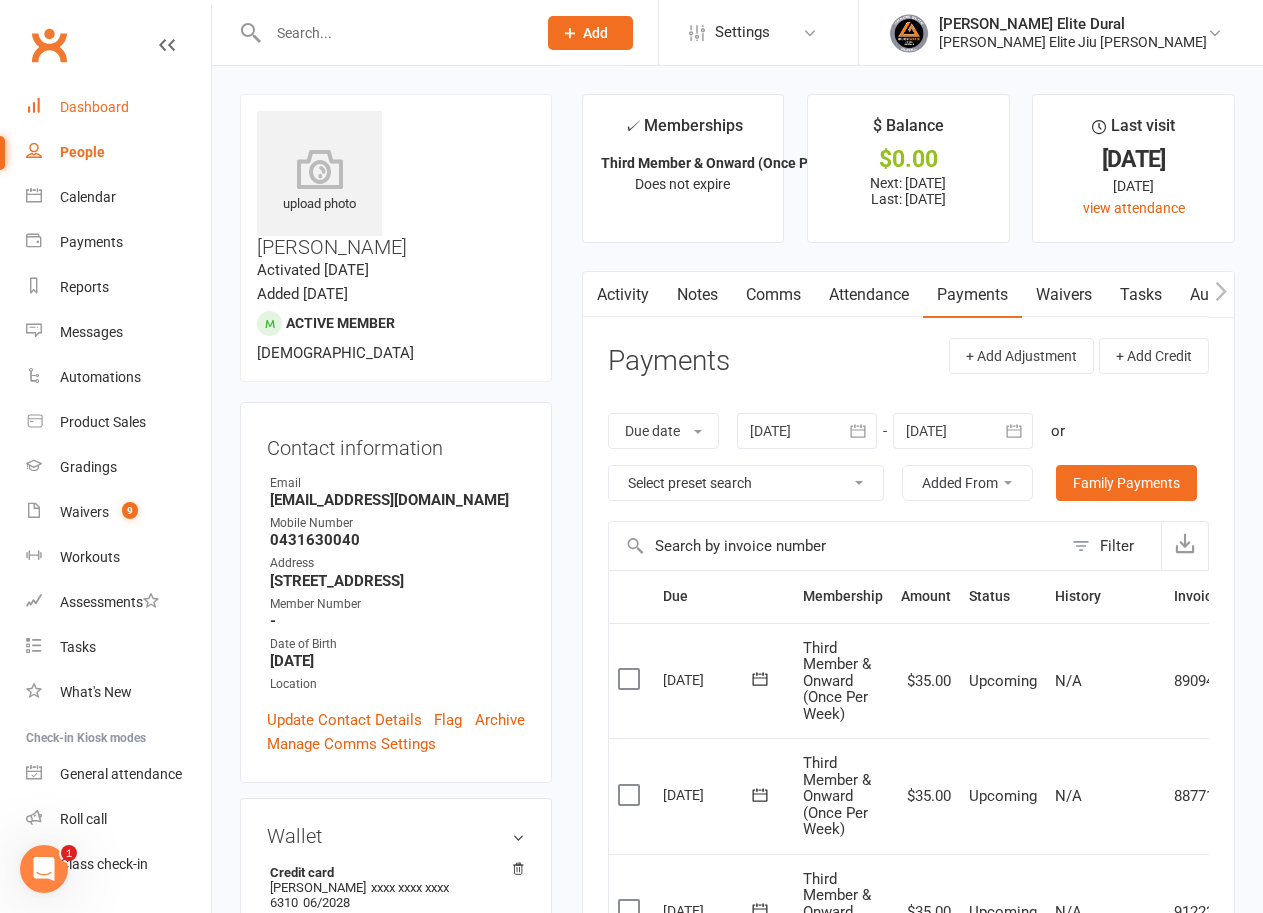 click on "Dashboard" at bounding box center (94, 107) 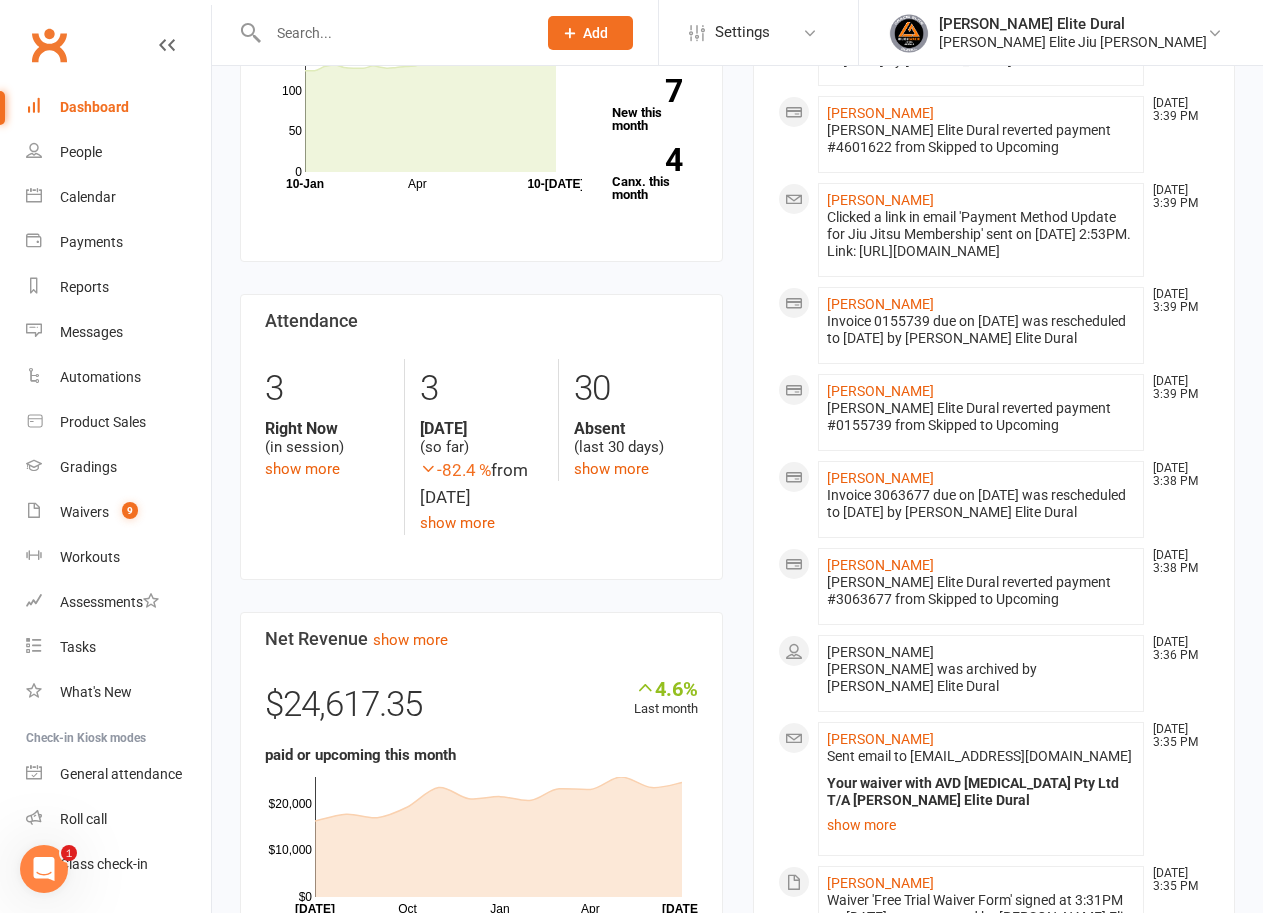 scroll, scrollTop: 300, scrollLeft: 0, axis: vertical 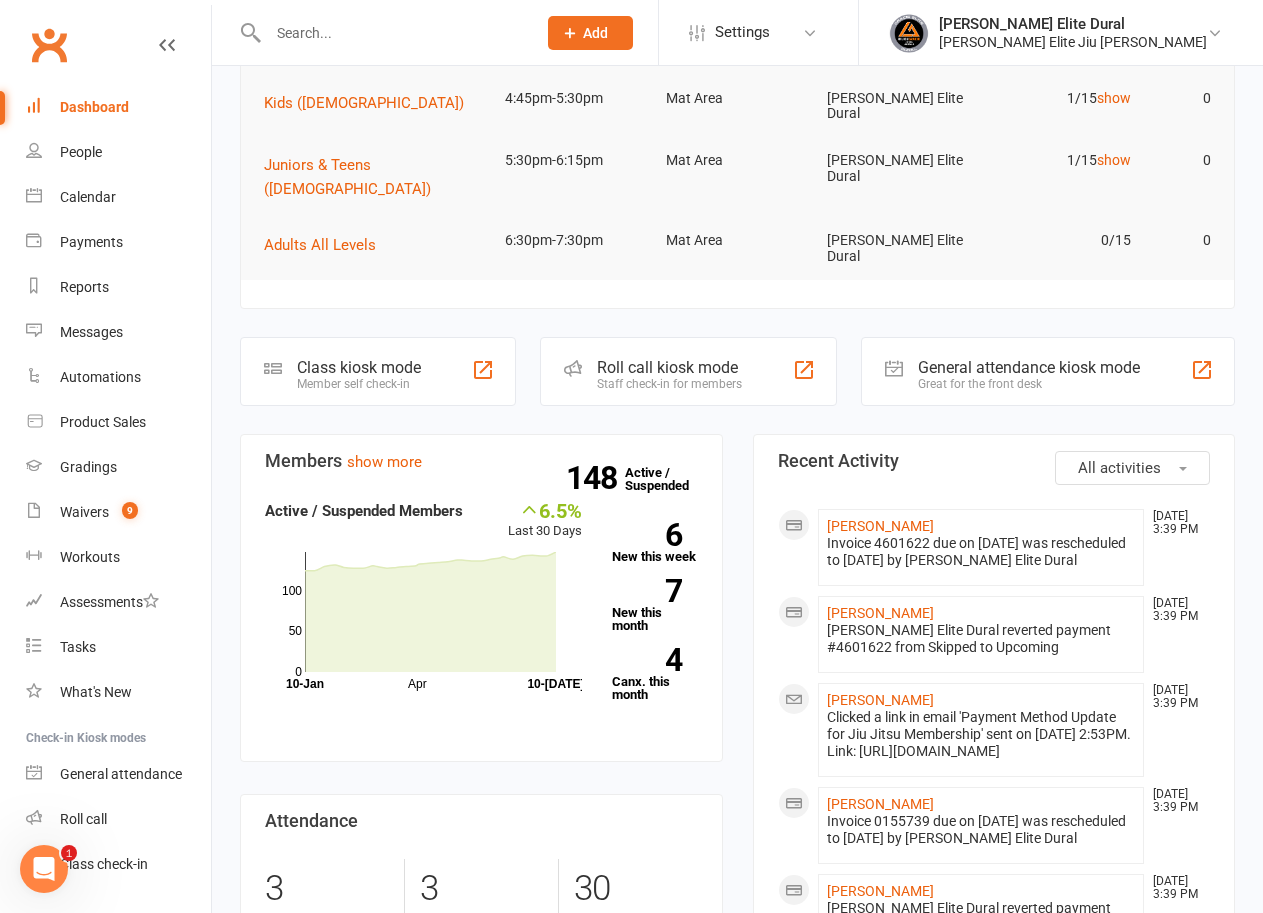 click on "Class kiosk mode" 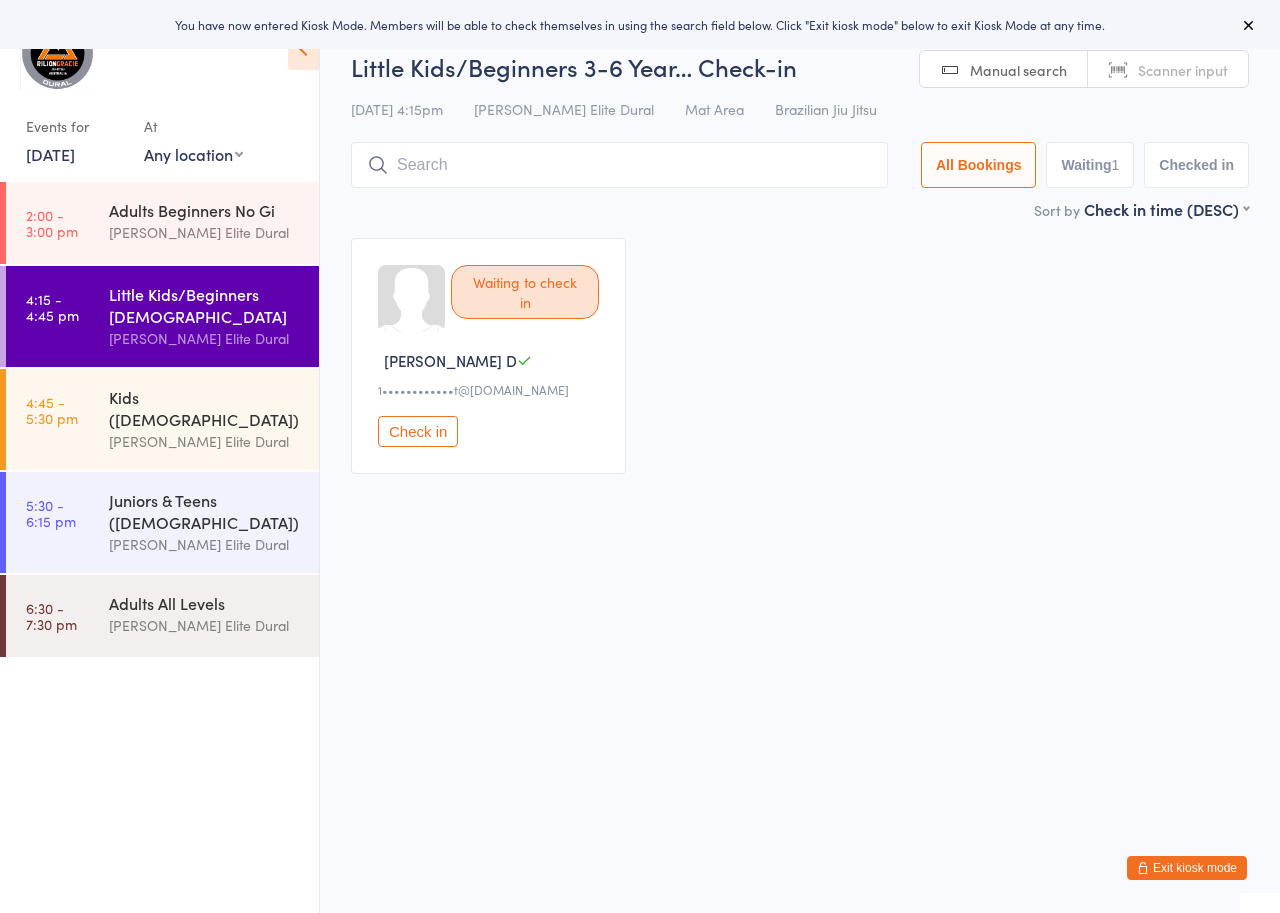scroll, scrollTop: 0, scrollLeft: 0, axis: both 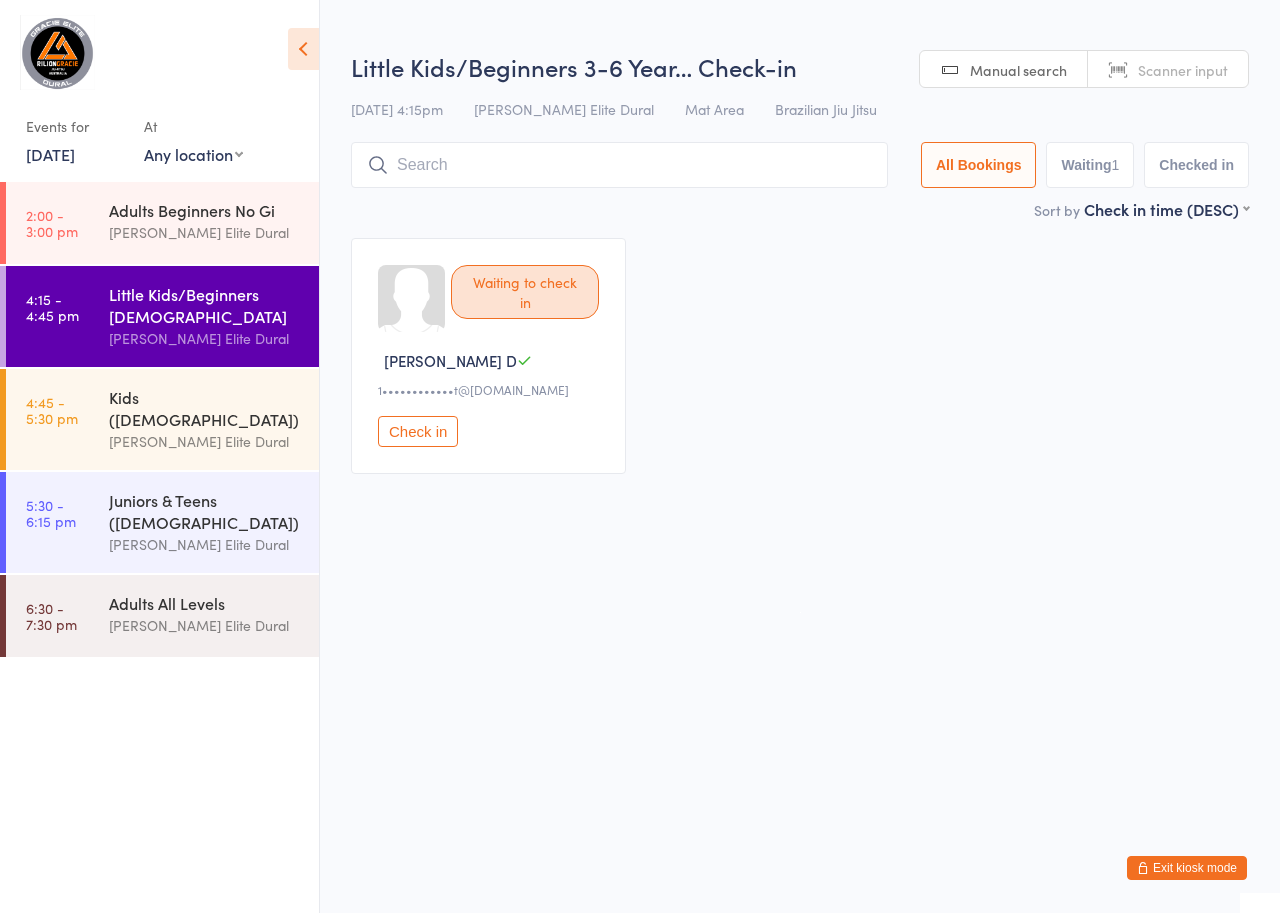 click at bounding box center (619, 165) 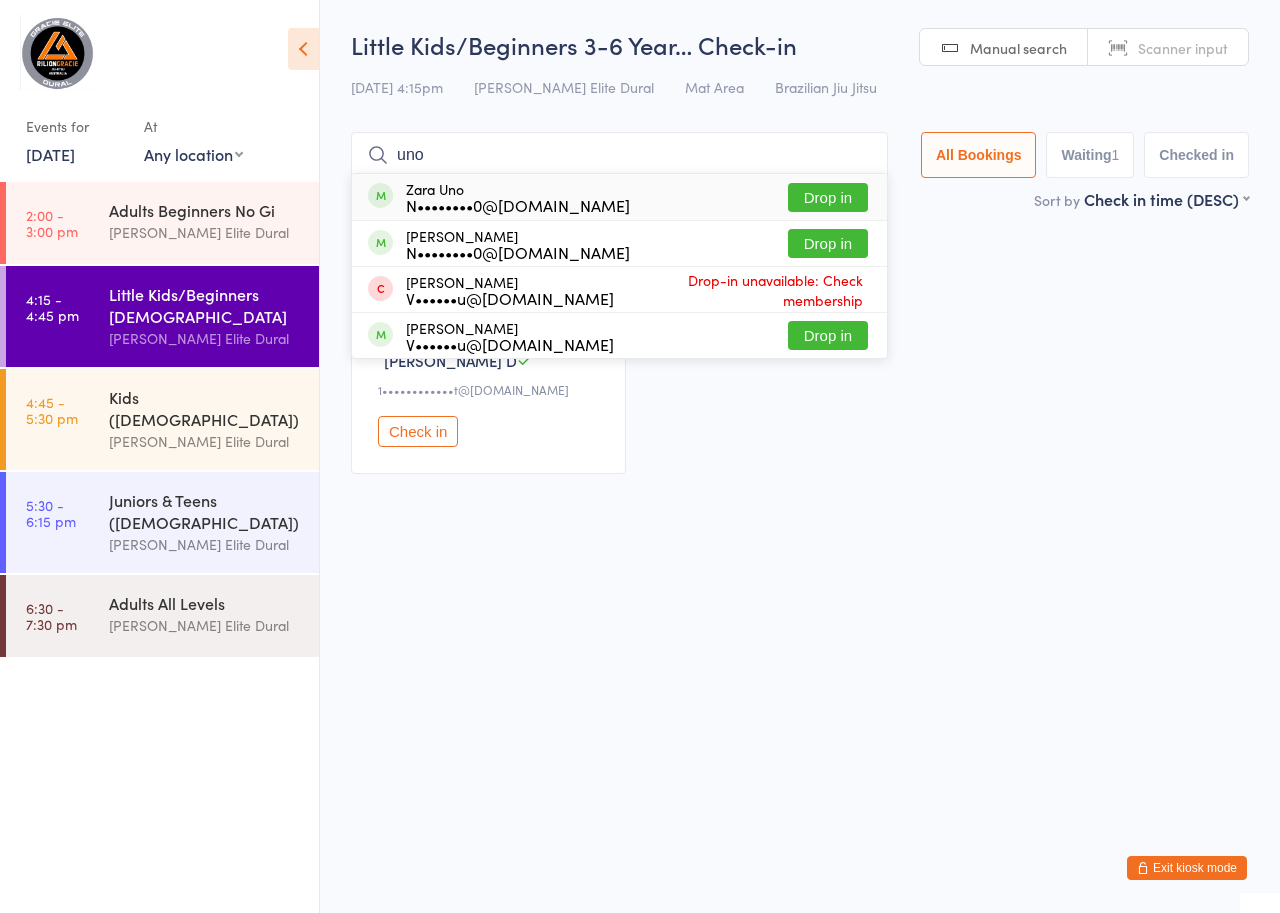 type on "uno" 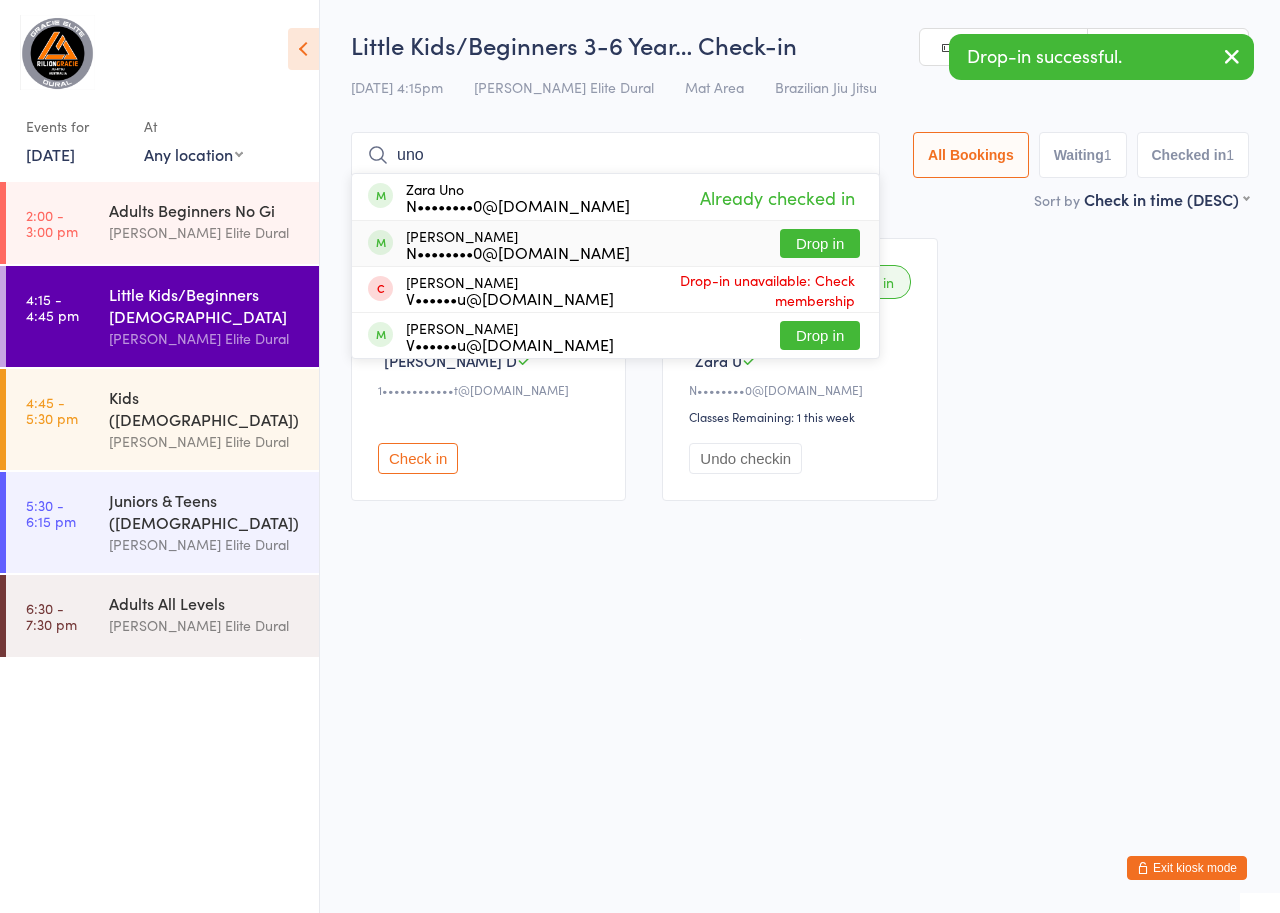 type on "uno" 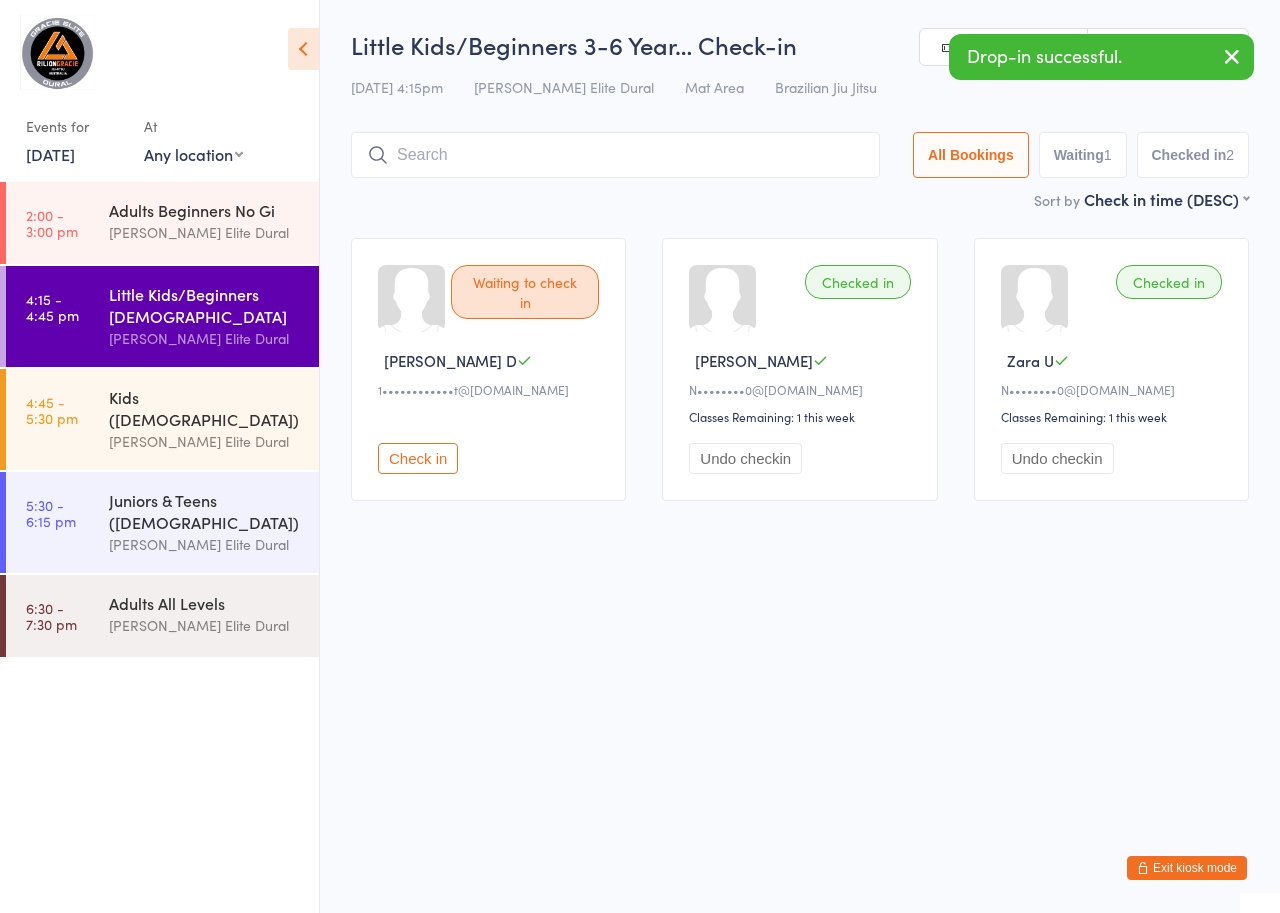 click on "Exit kiosk mode" at bounding box center (1187, 868) 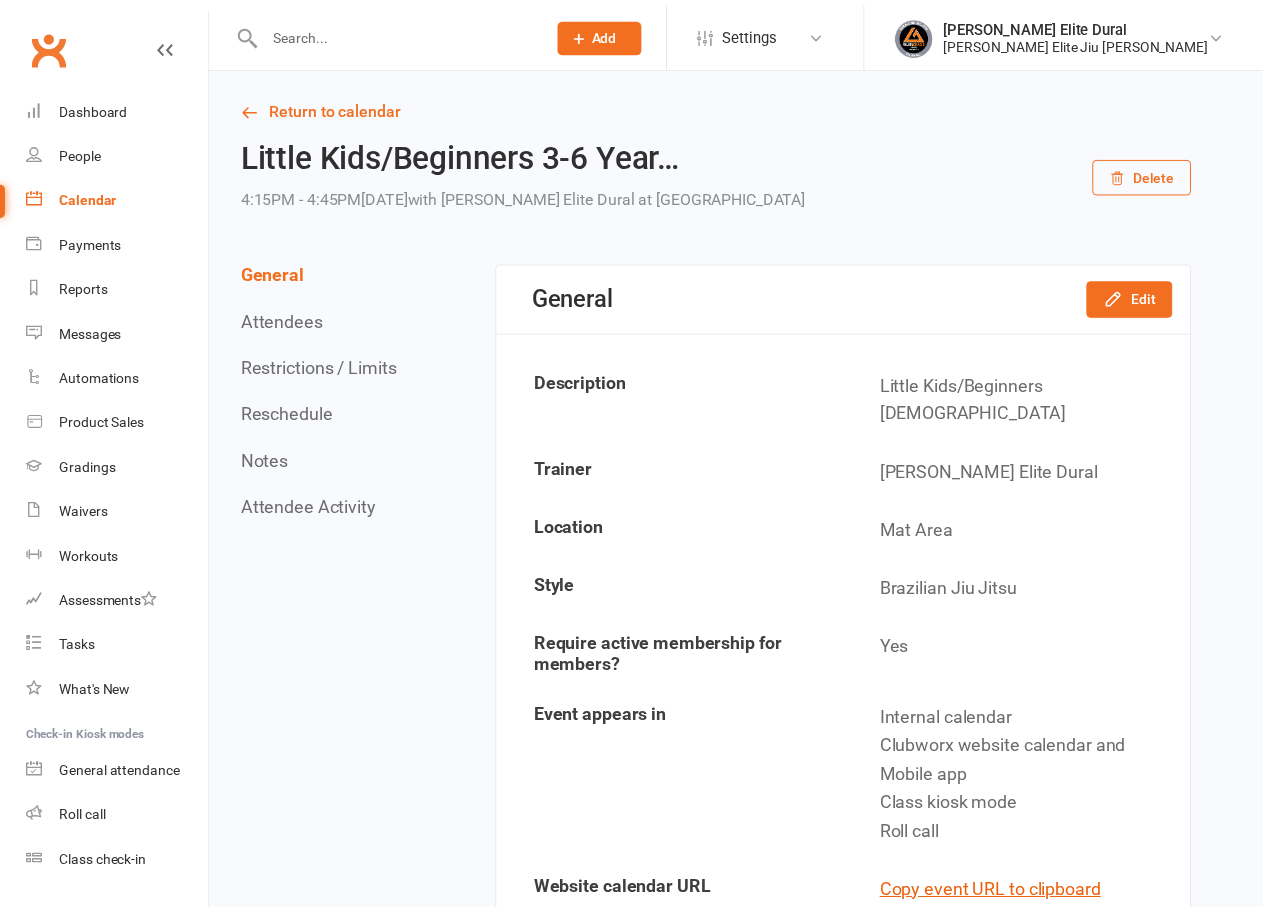 scroll, scrollTop: 0, scrollLeft: 0, axis: both 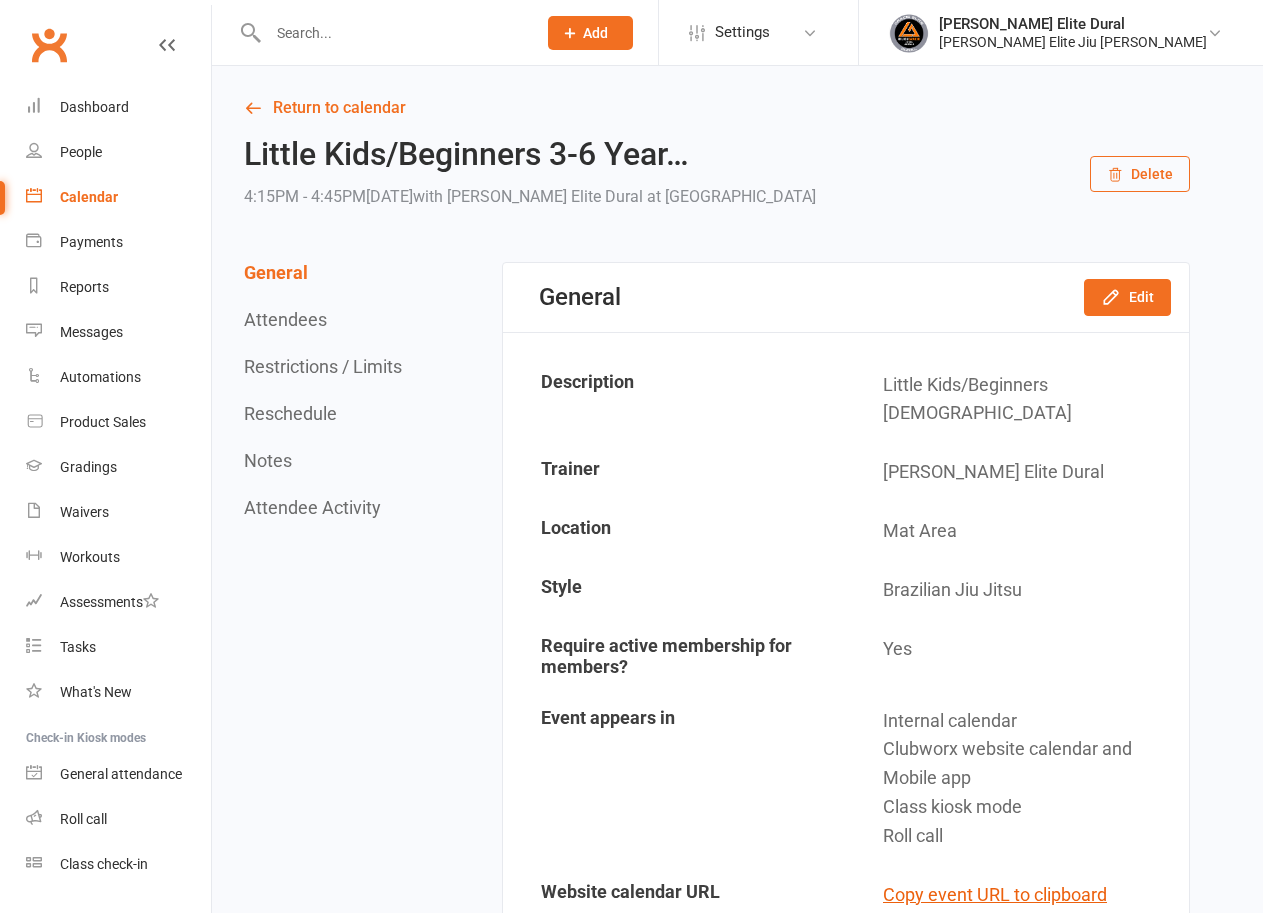 click at bounding box center (392, 33) 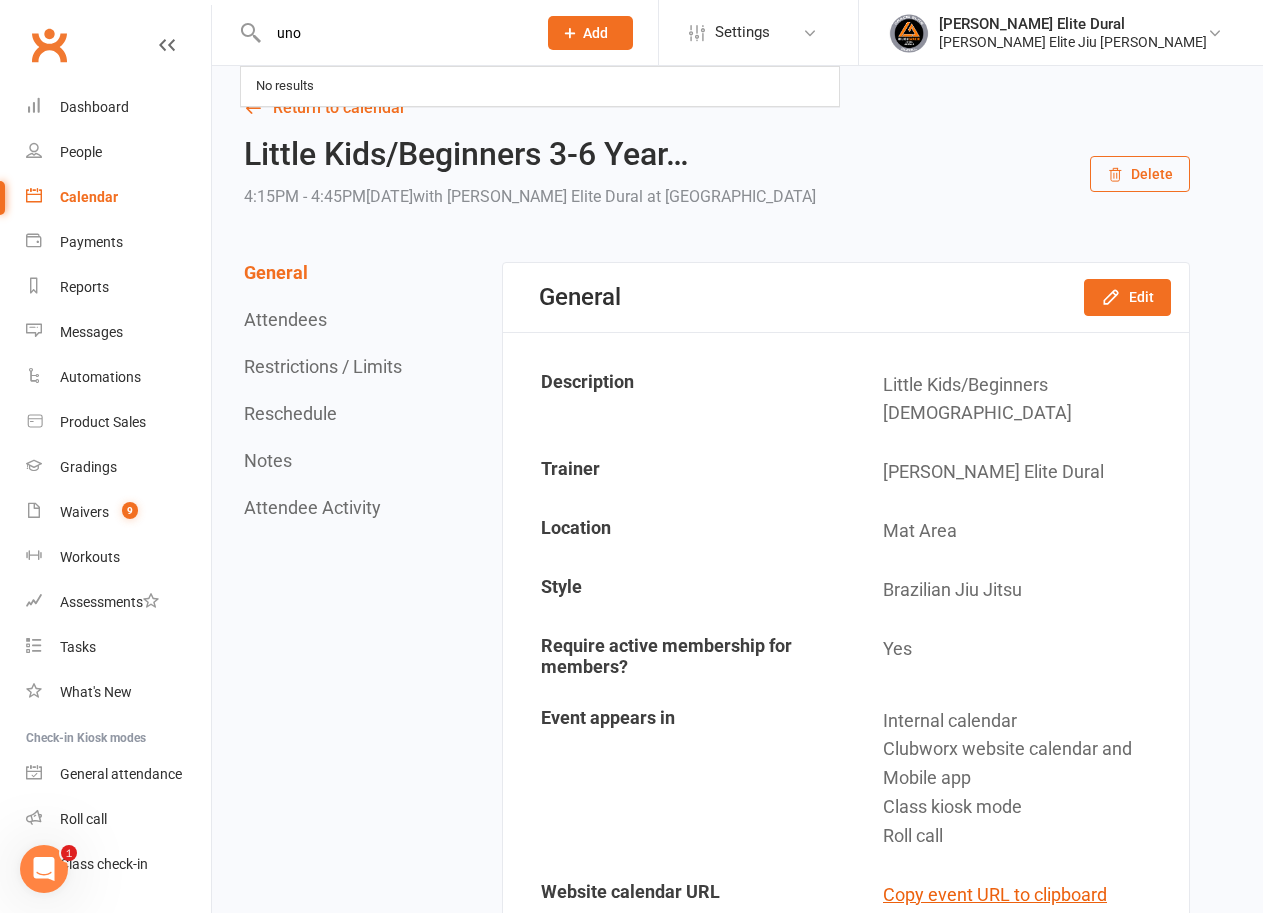 scroll, scrollTop: 0, scrollLeft: 0, axis: both 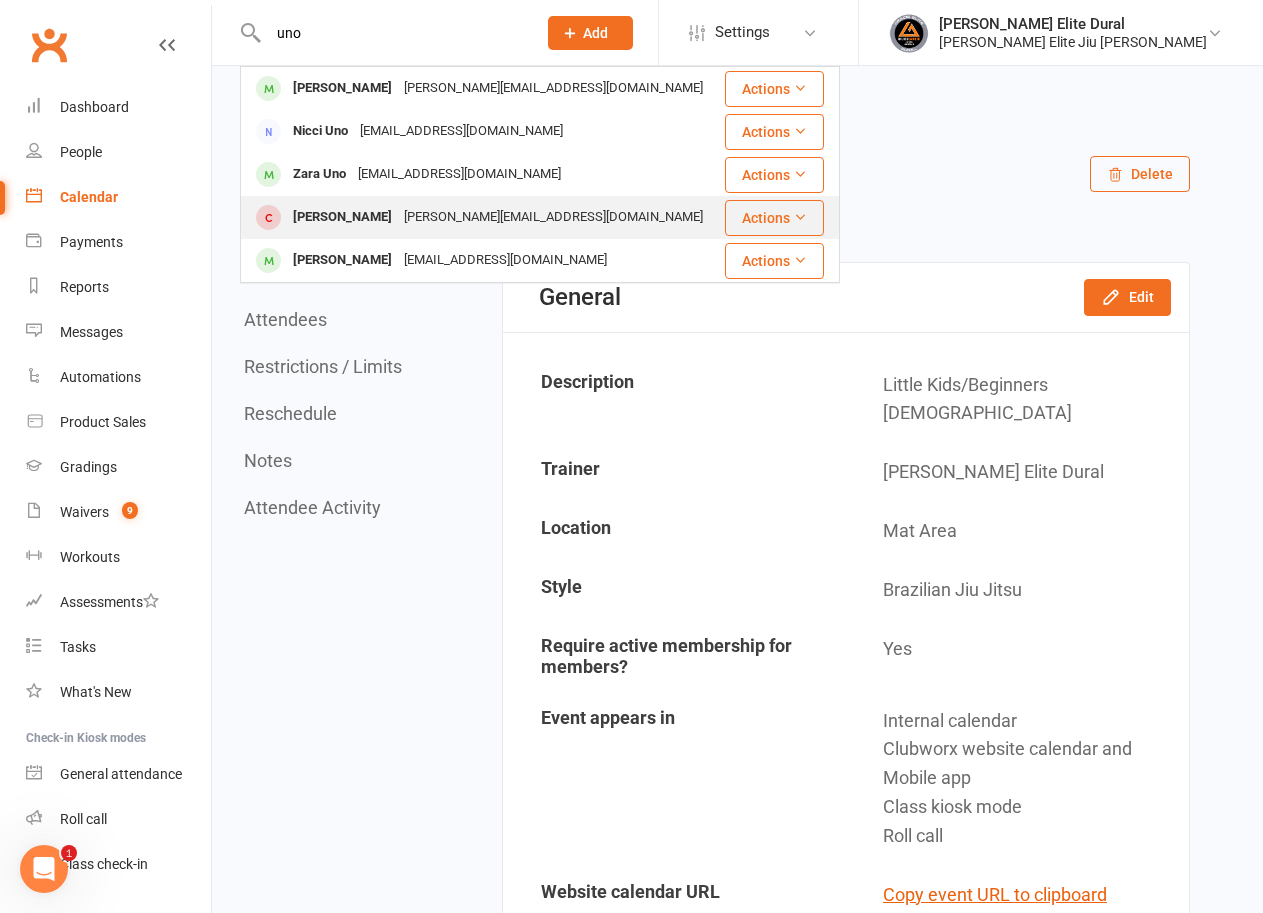 type on "uno" 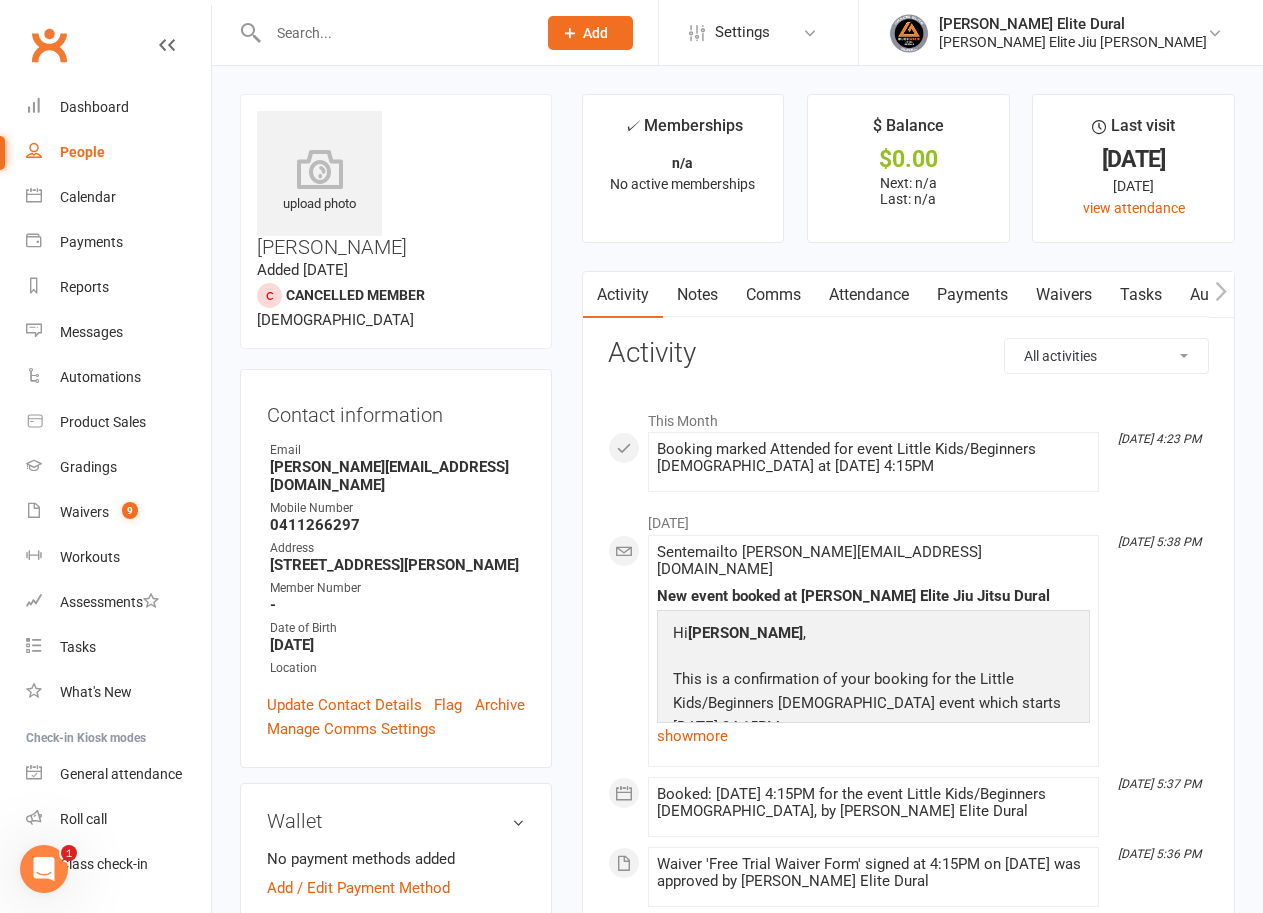 click on "Payments" at bounding box center (972, 295) 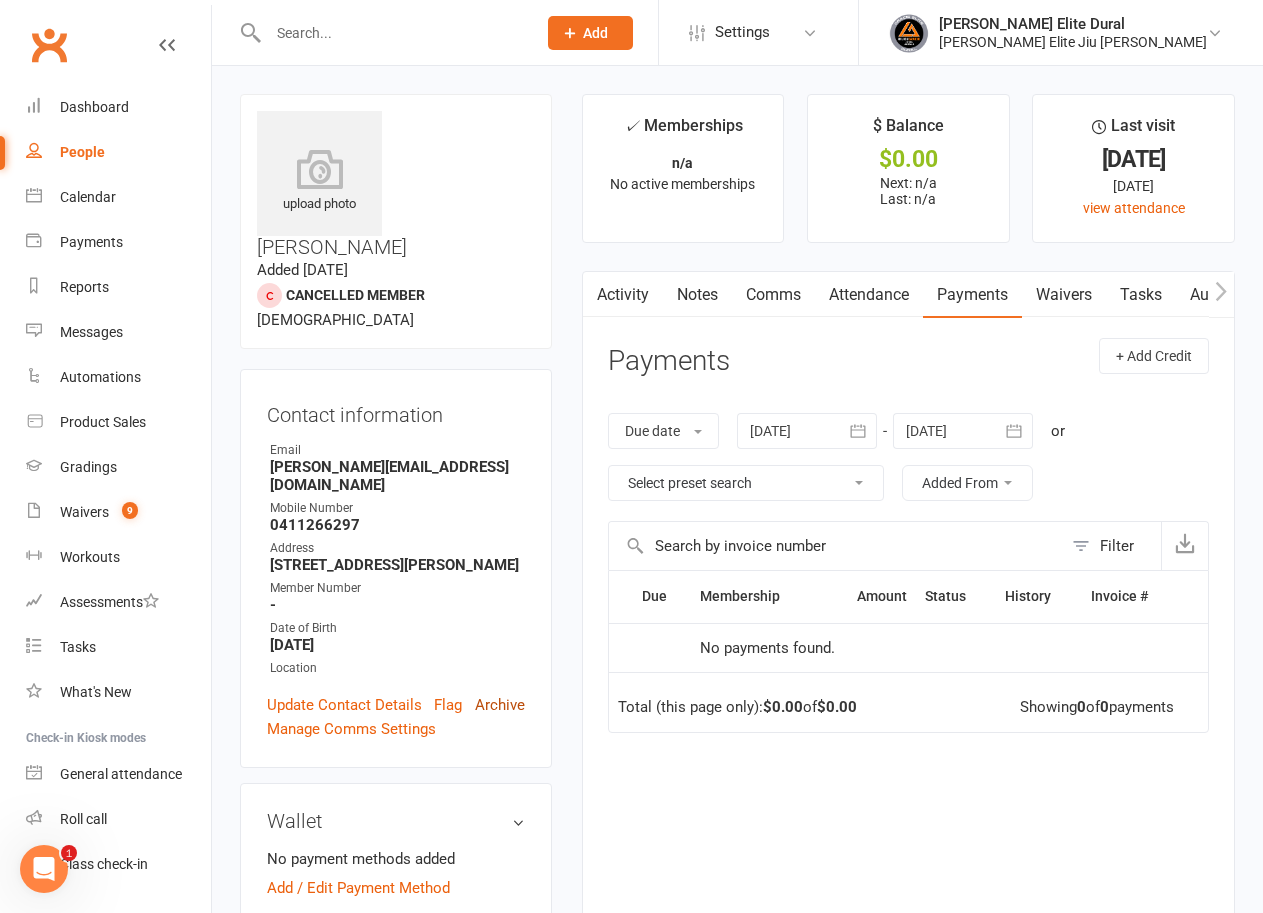 click on "Archive" at bounding box center (500, 705) 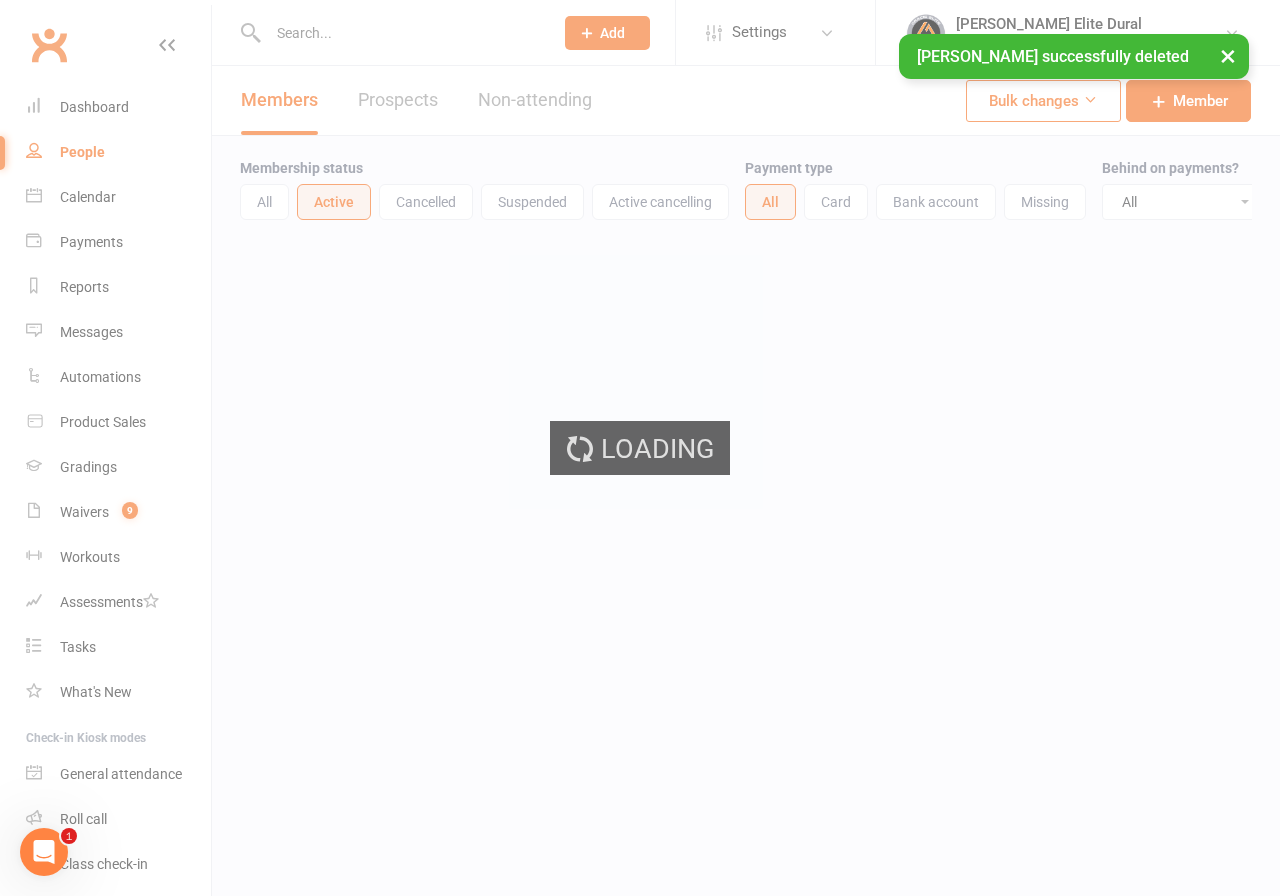 select on "100" 